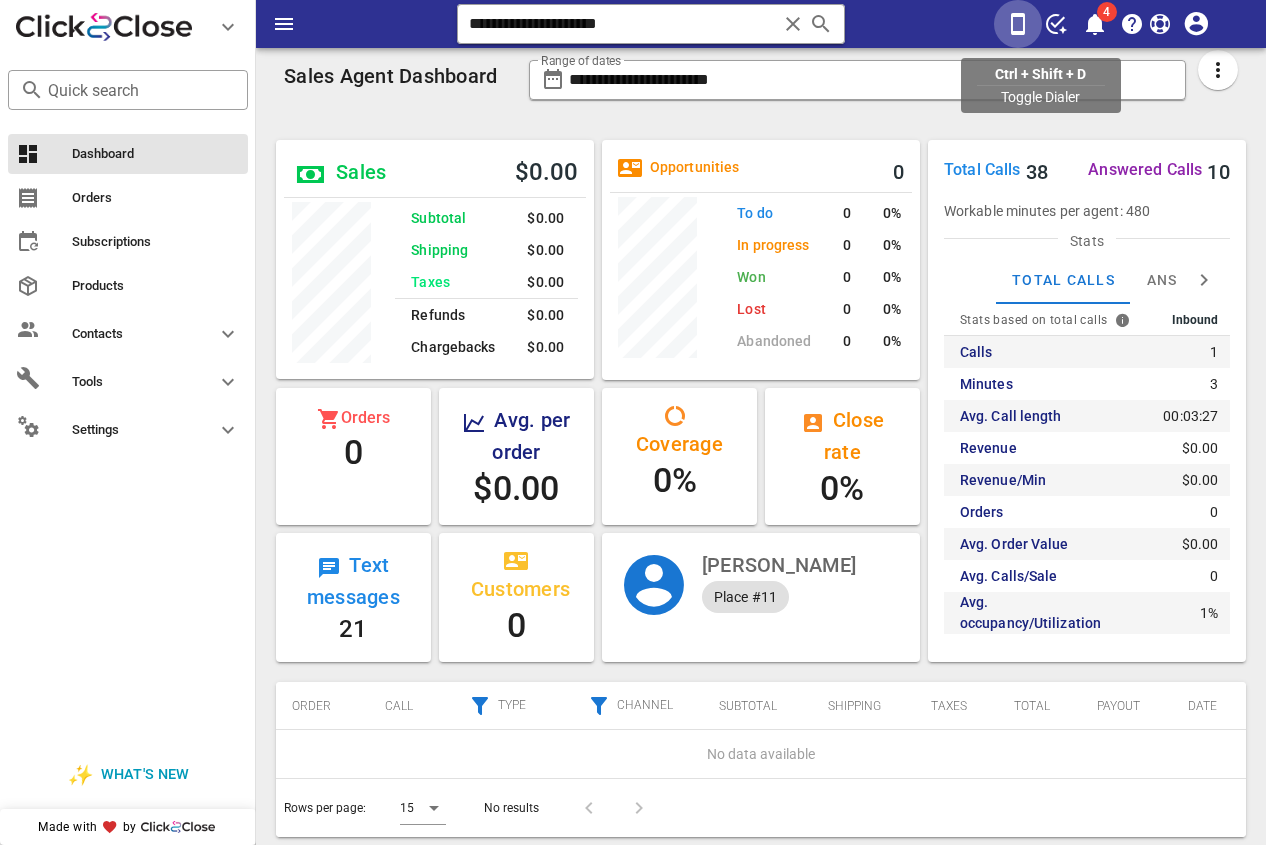 click at bounding box center (1018, 24) 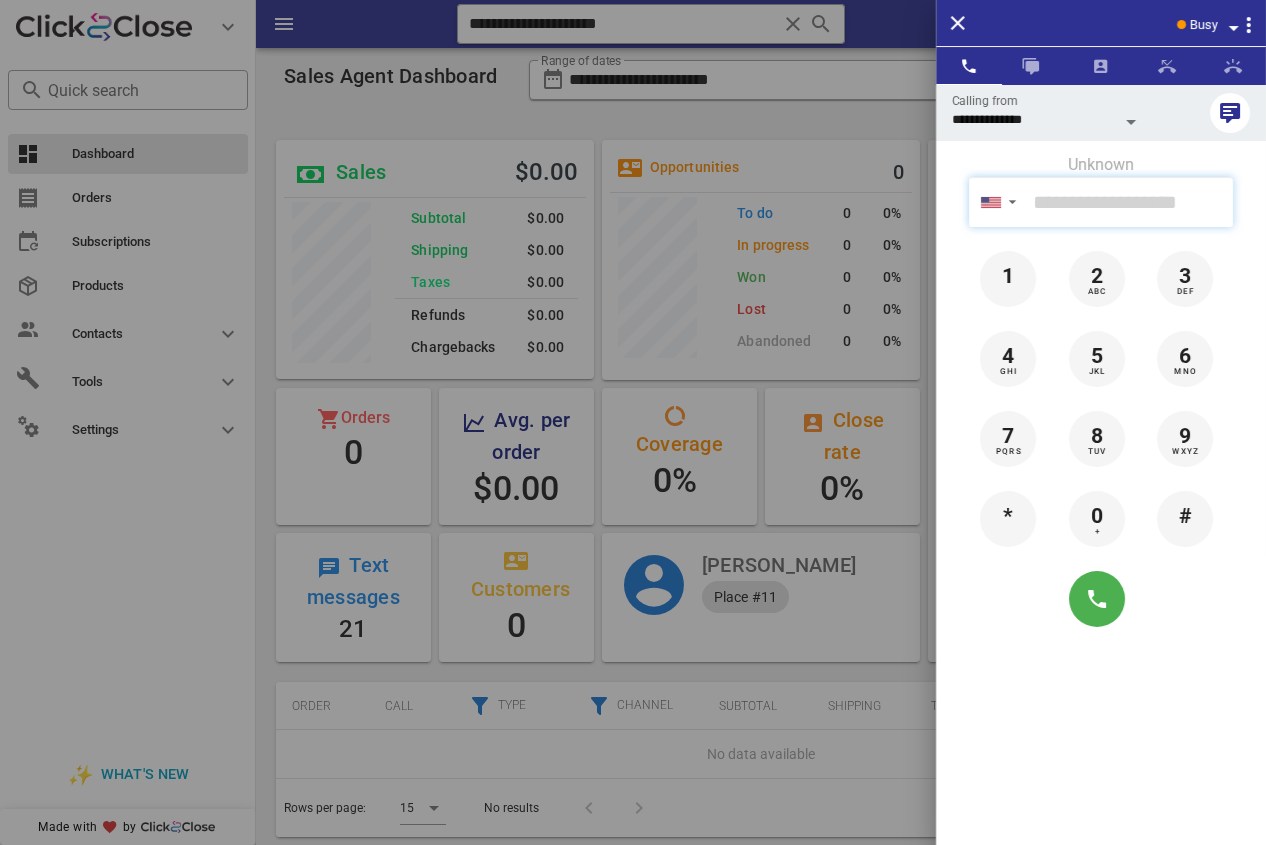 click at bounding box center [1129, 202] 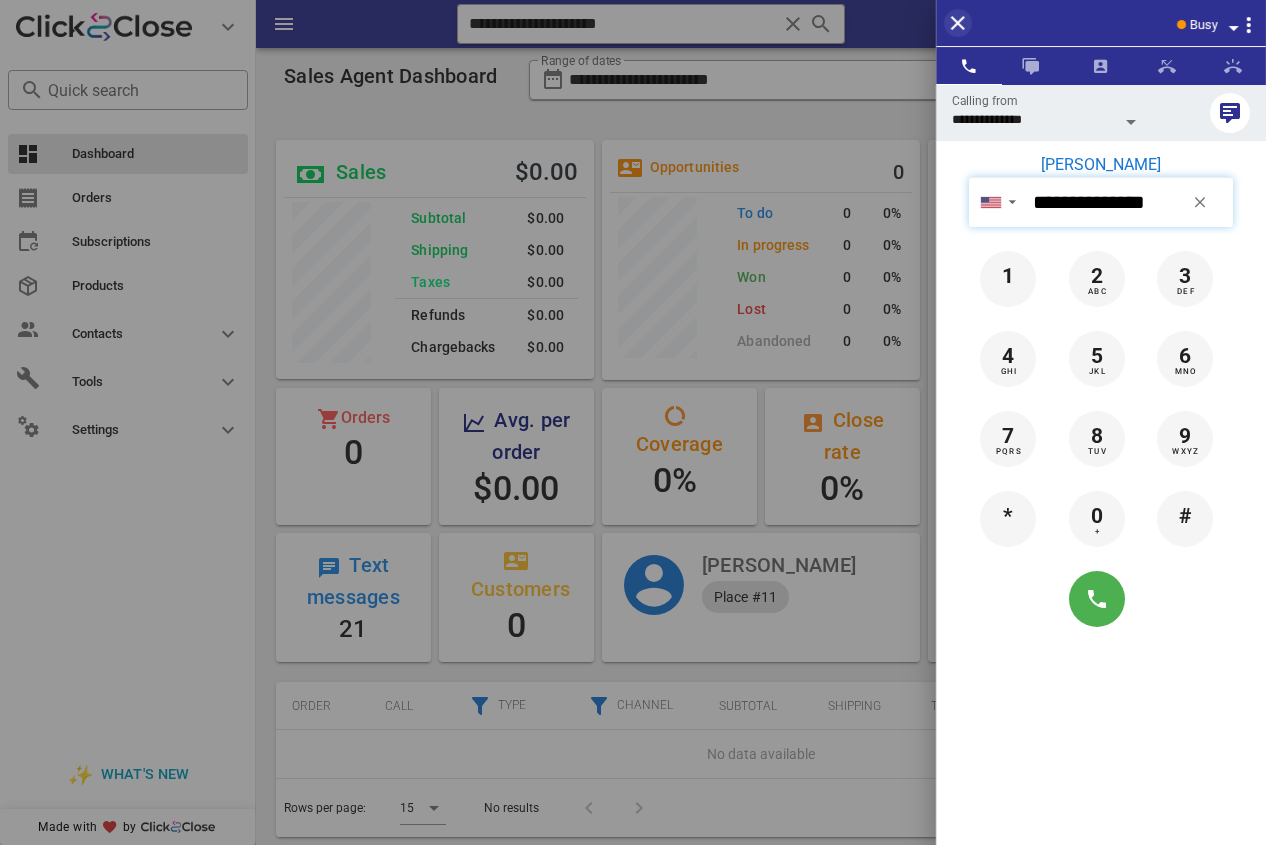 type on "**********" 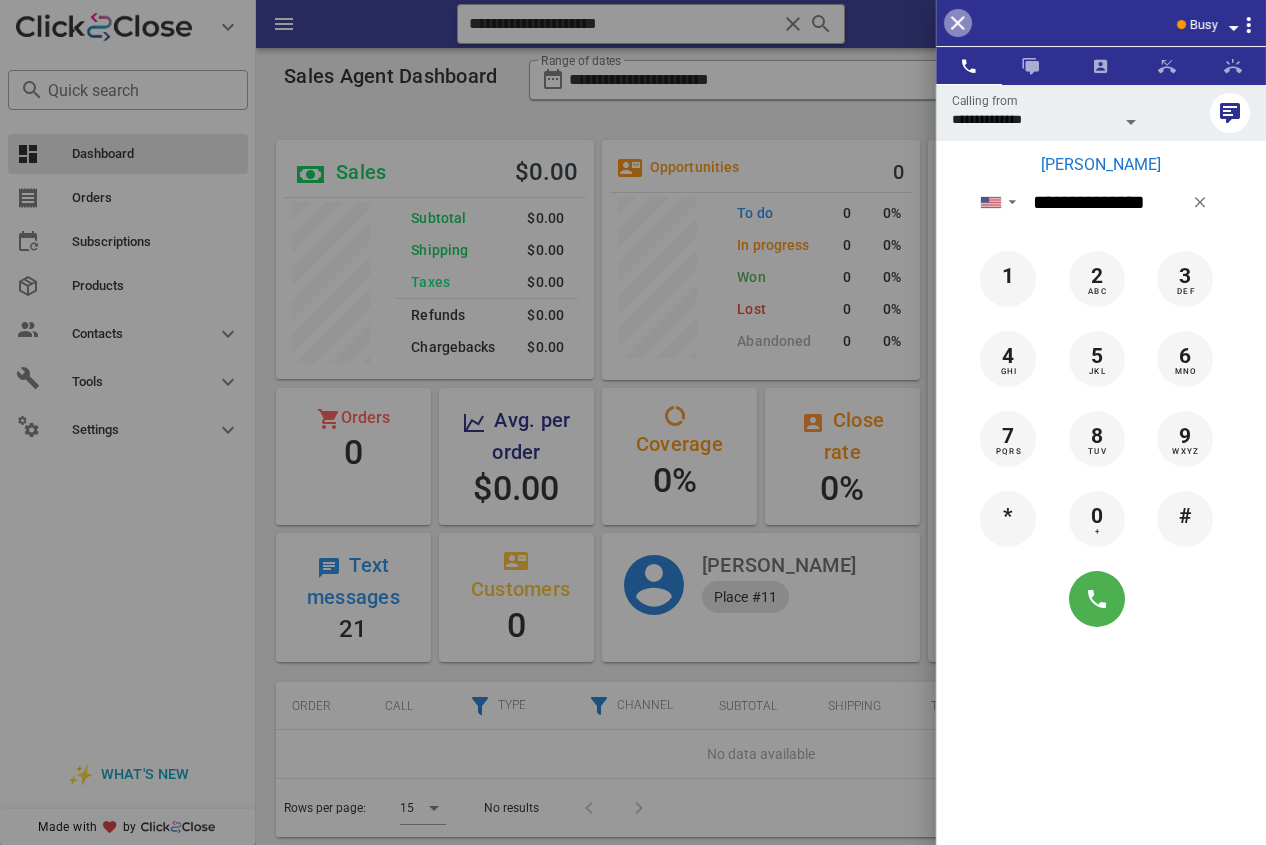click at bounding box center [958, 23] 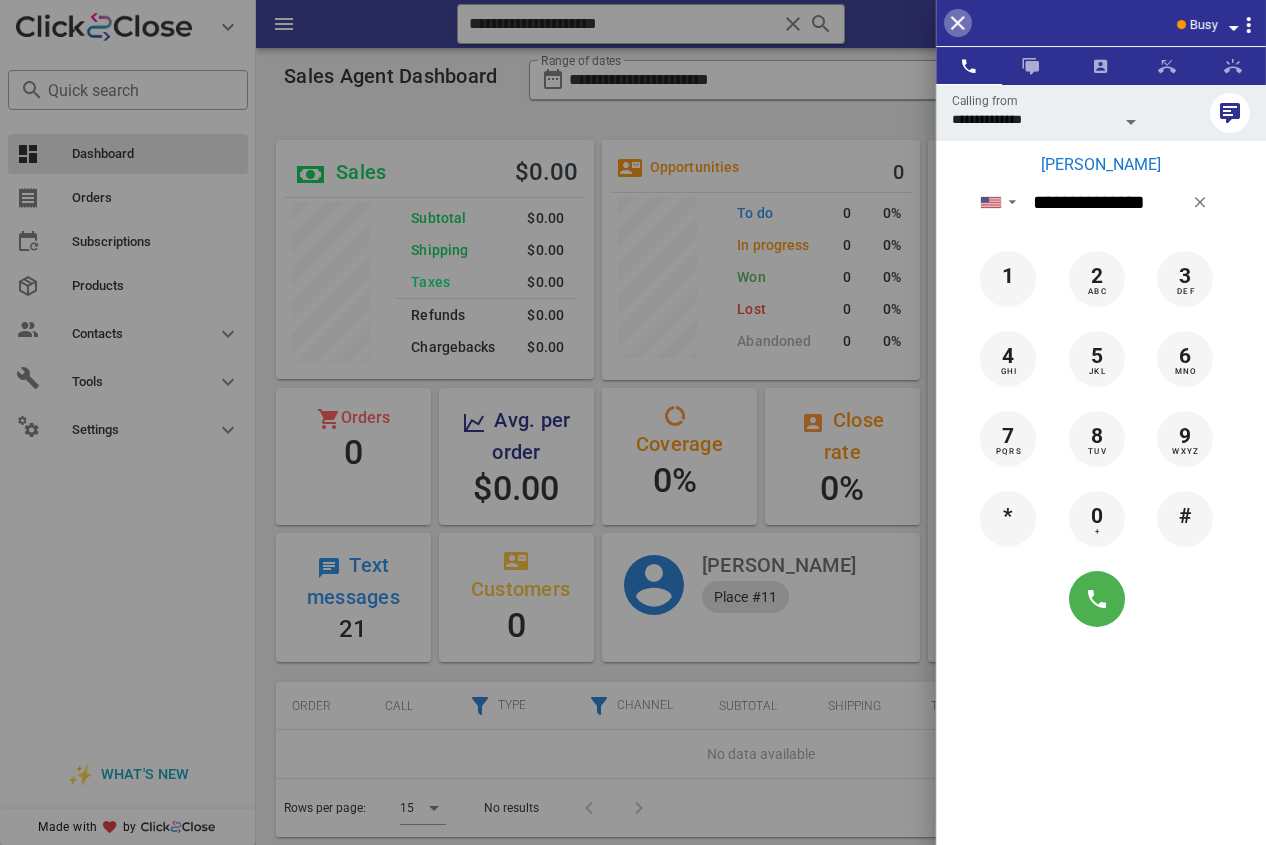 type 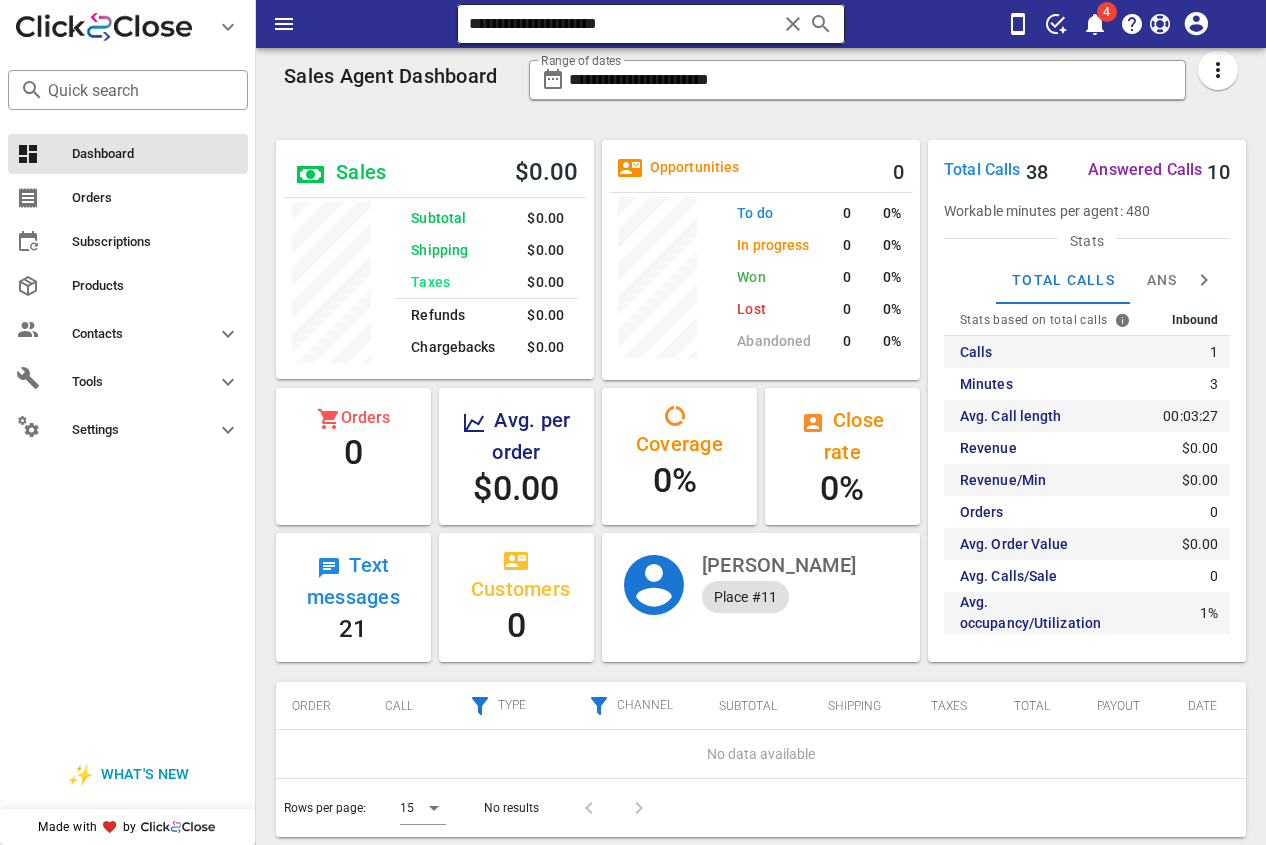 click on "**********" at bounding box center [623, 24] 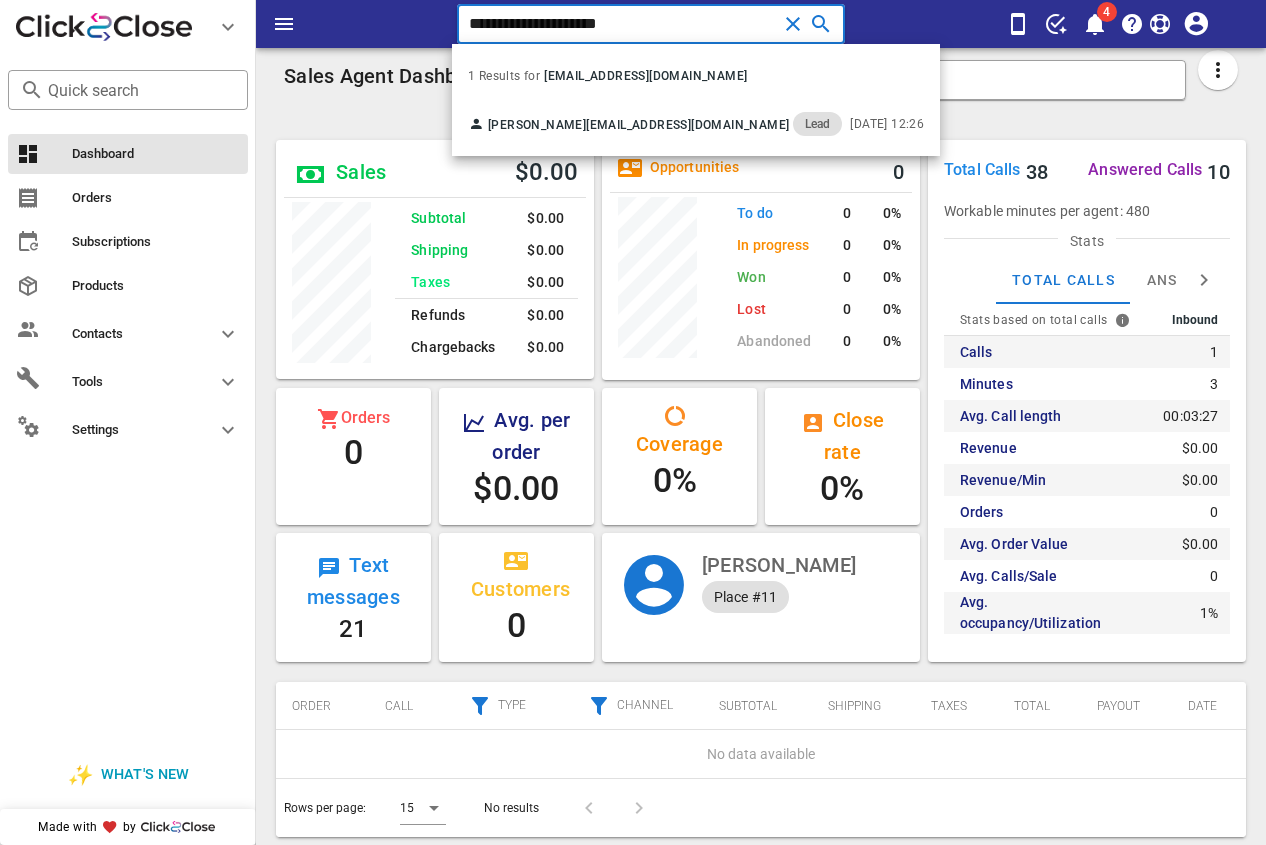 click on "**********" at bounding box center (623, 24) 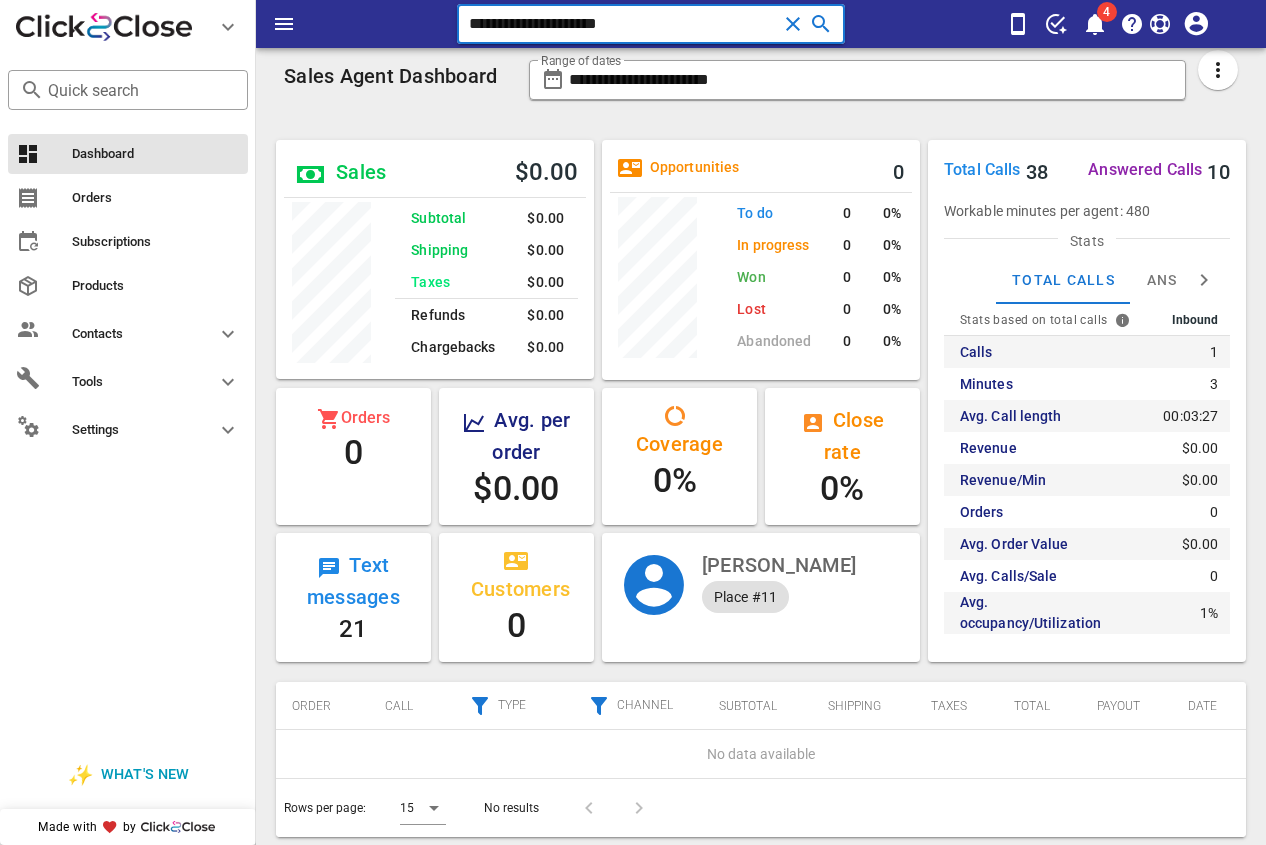 drag, startPoint x: 701, startPoint y: 15, endPoint x: 439, endPoint y: 17, distance: 262.00763 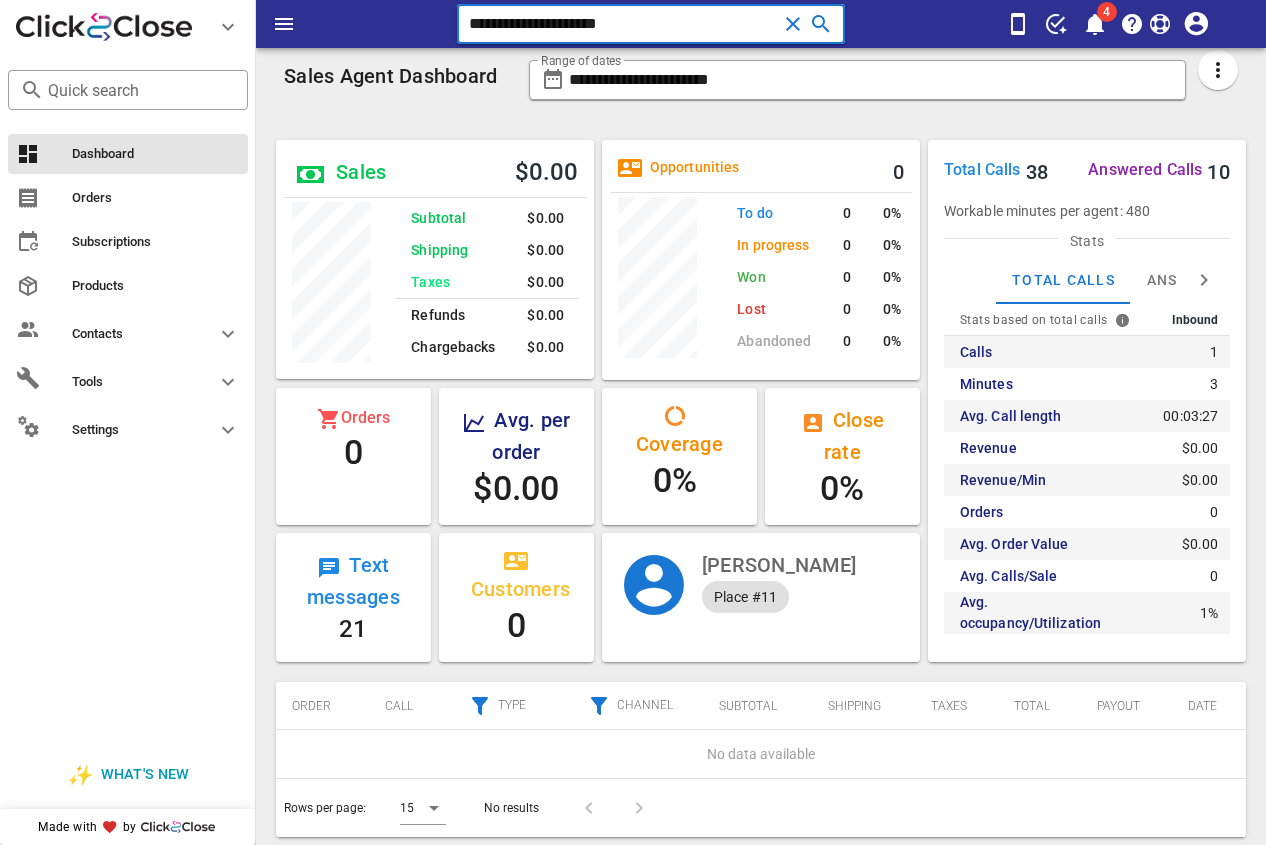 paste on "*" 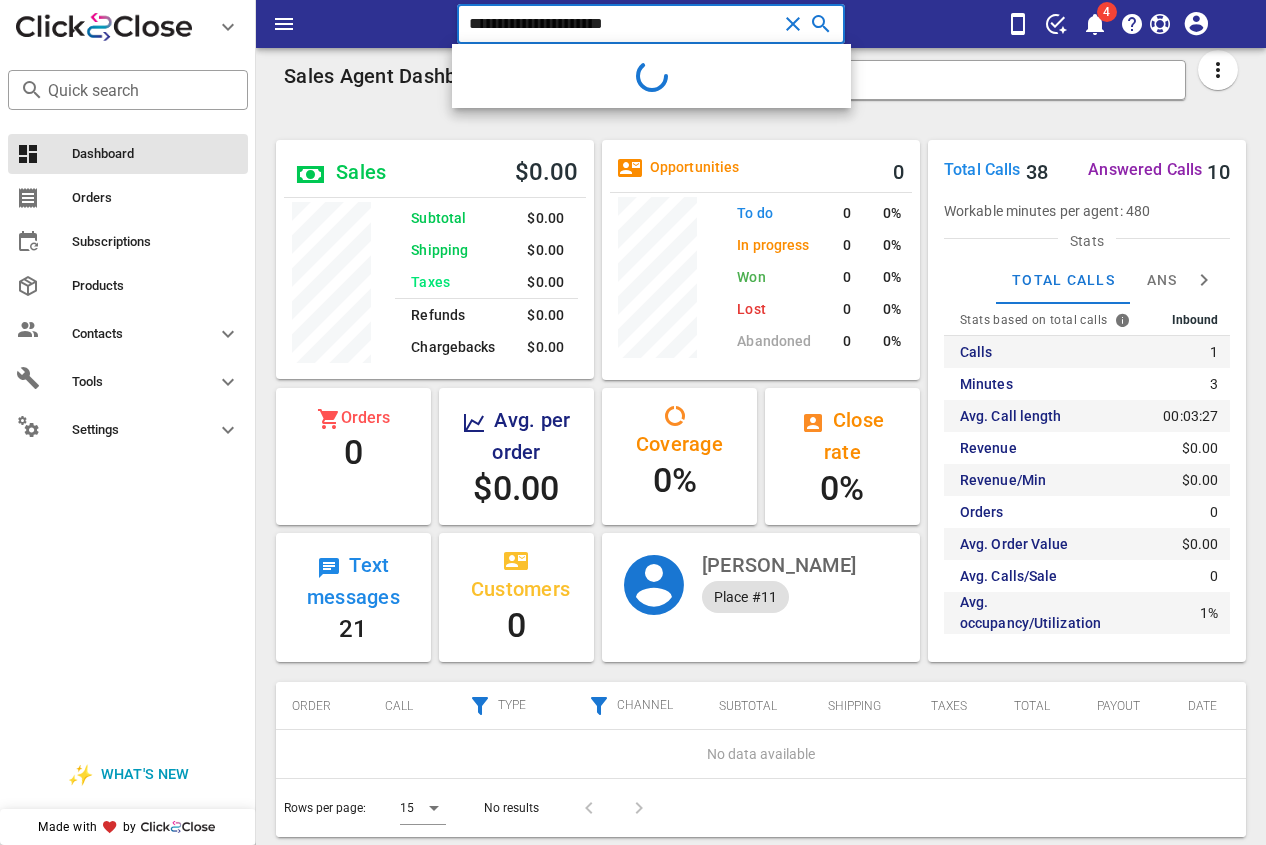type on "**********" 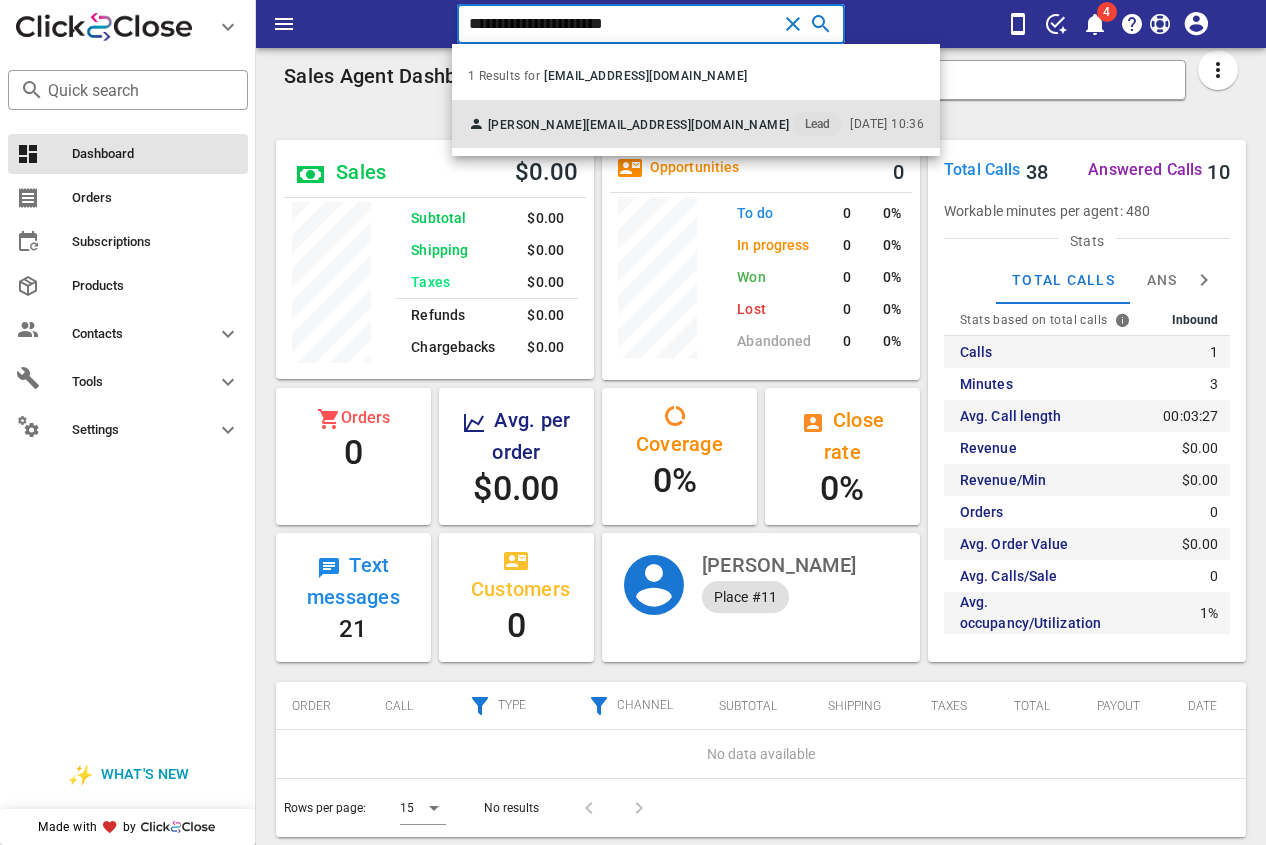 click on "[EMAIL_ADDRESS][DOMAIN_NAME]" at bounding box center (687, 125) 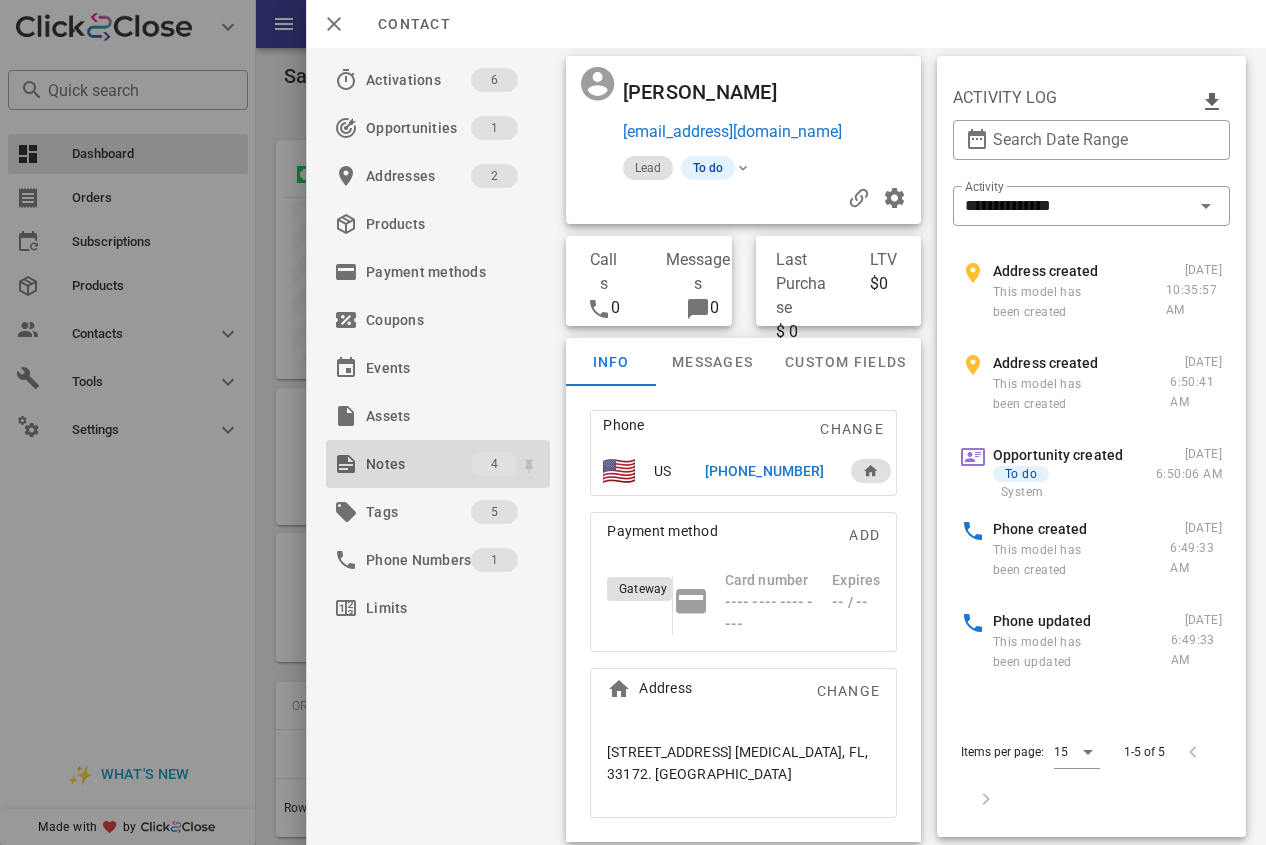 click on "Notes" at bounding box center [418, 464] 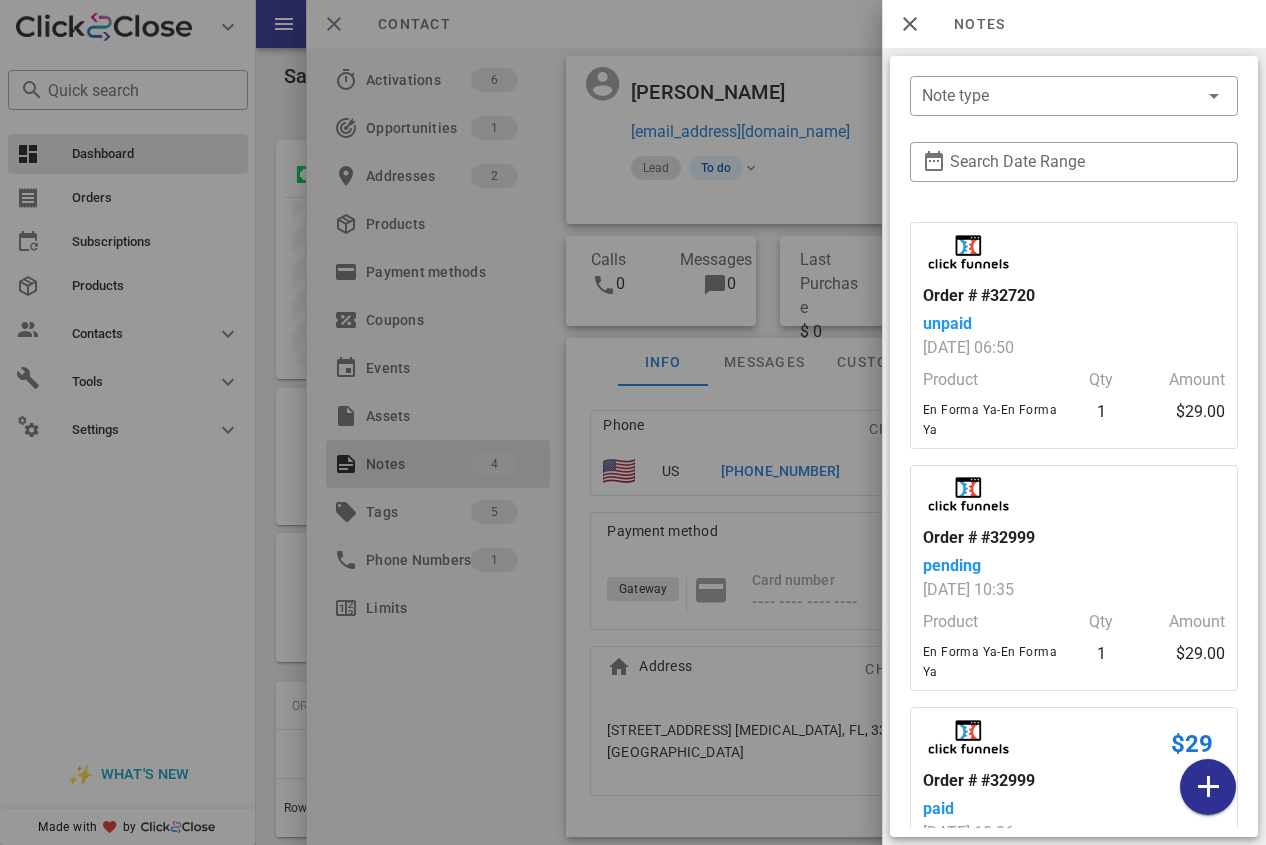 scroll, scrollTop: 356, scrollLeft: 0, axis: vertical 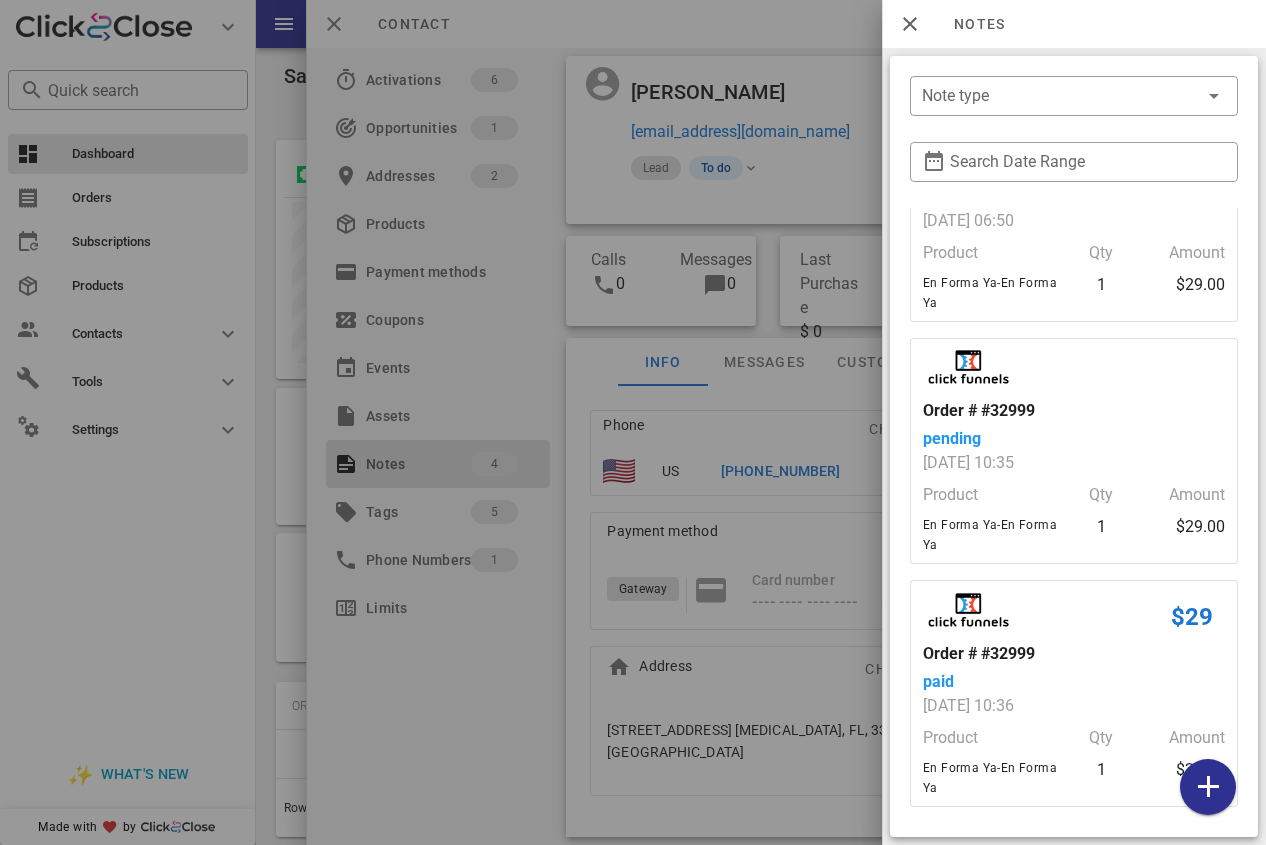 click at bounding box center [633, 422] 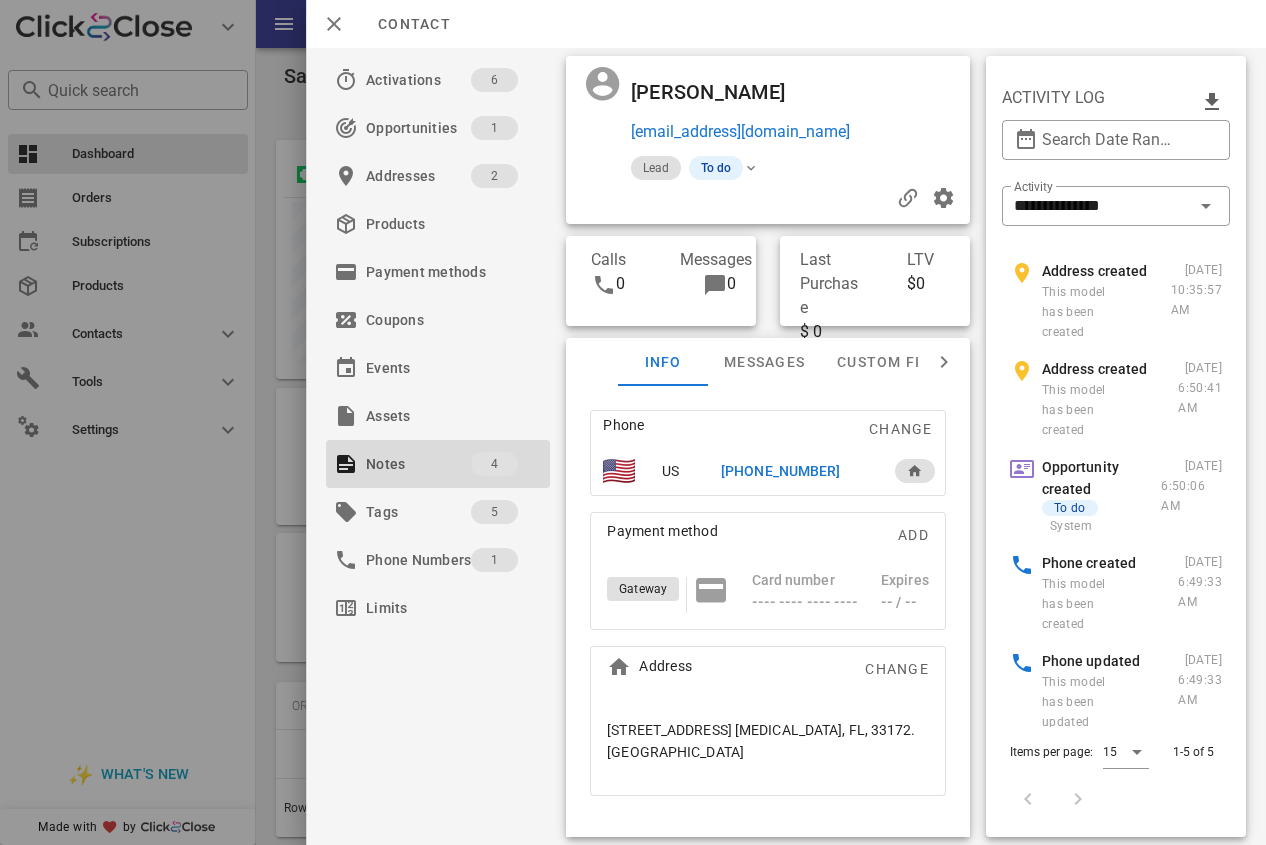 click on "[PHONE_NUMBER]" at bounding box center [780, 471] 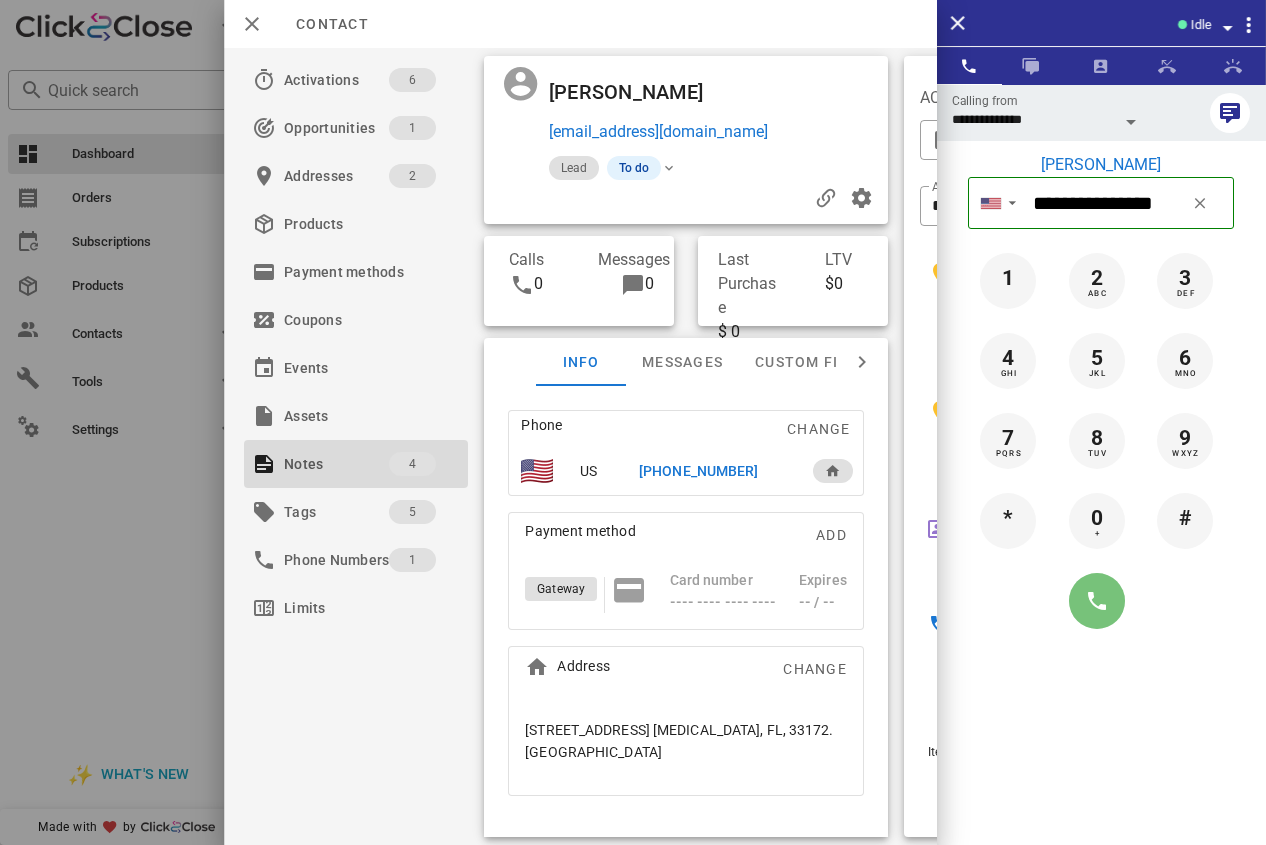 click at bounding box center (1097, 601) 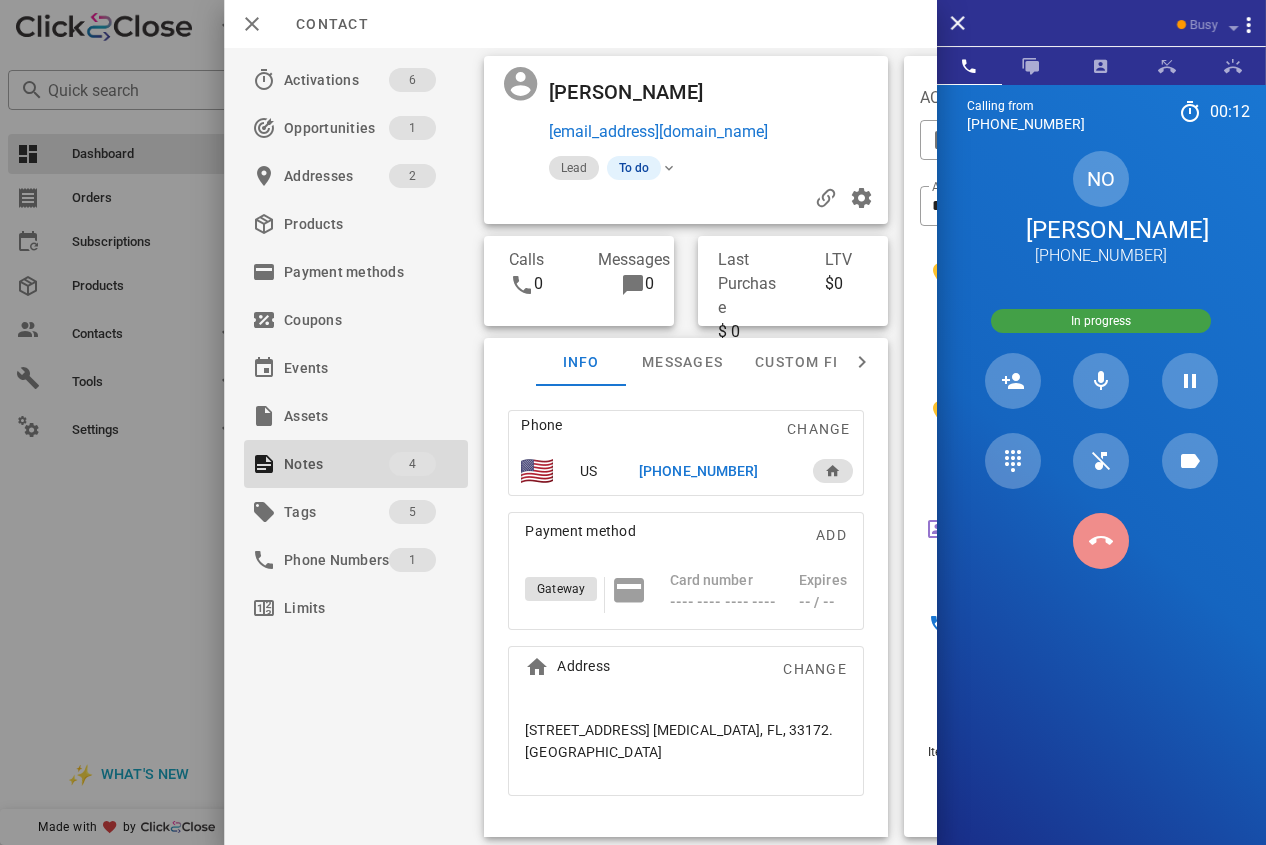 click at bounding box center [1101, 541] 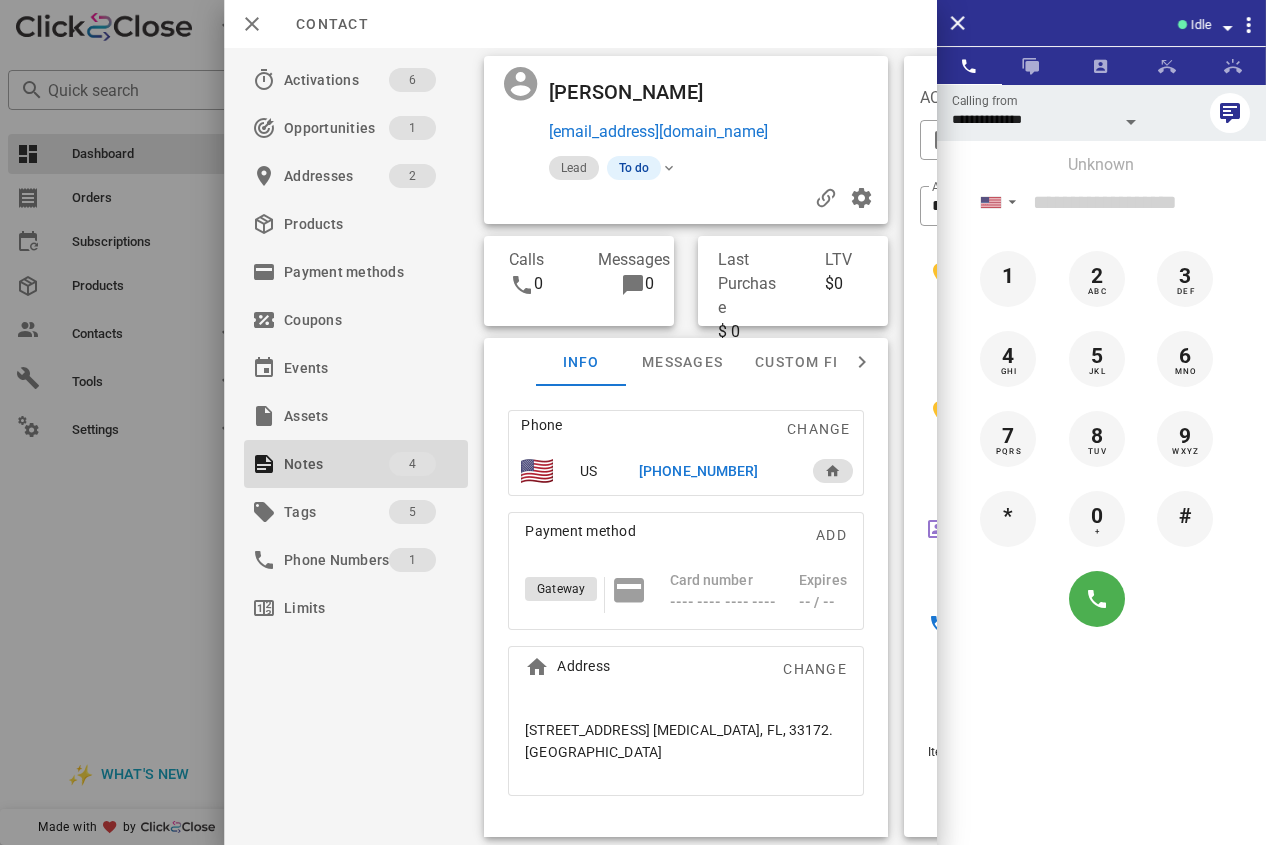 click on "[PHONE_NUMBER]" at bounding box center [698, 471] 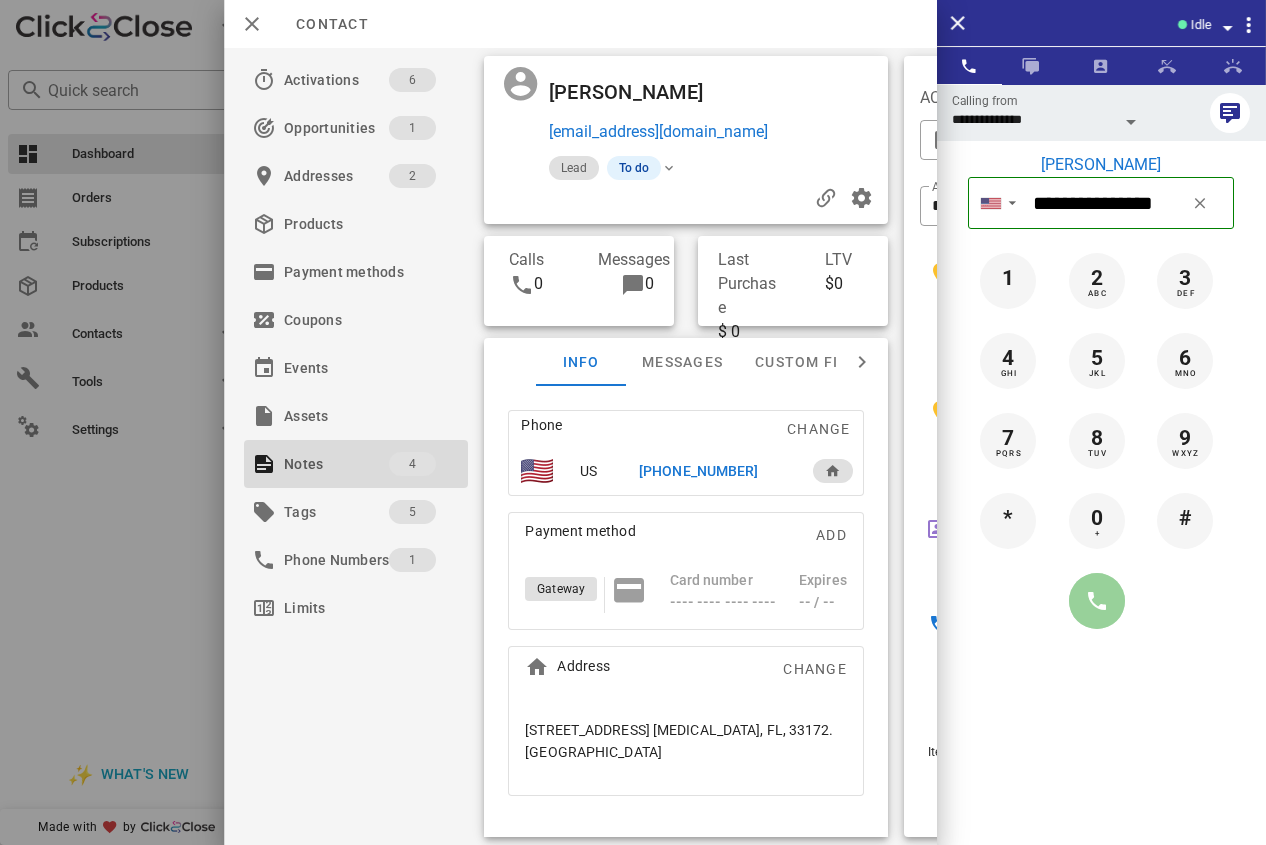 click at bounding box center [1097, 601] 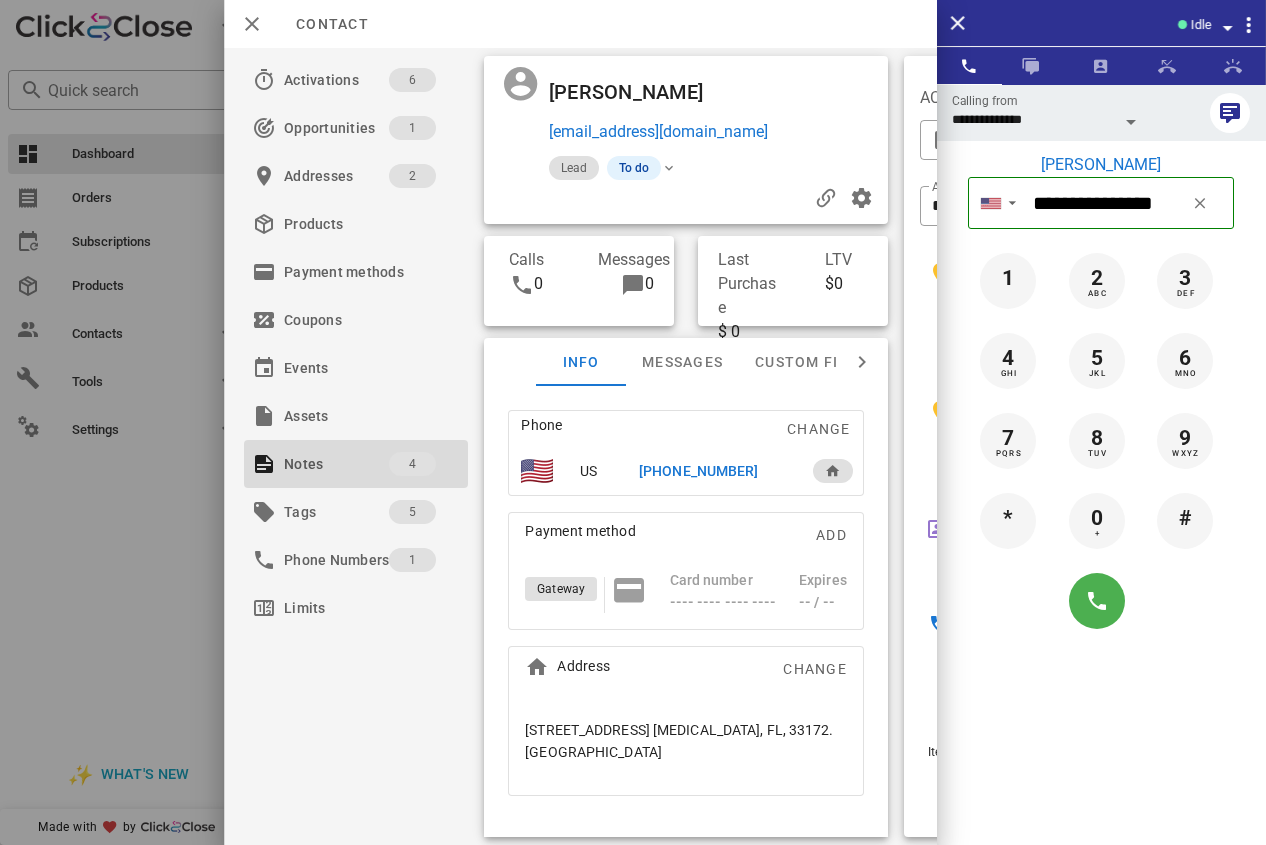 type 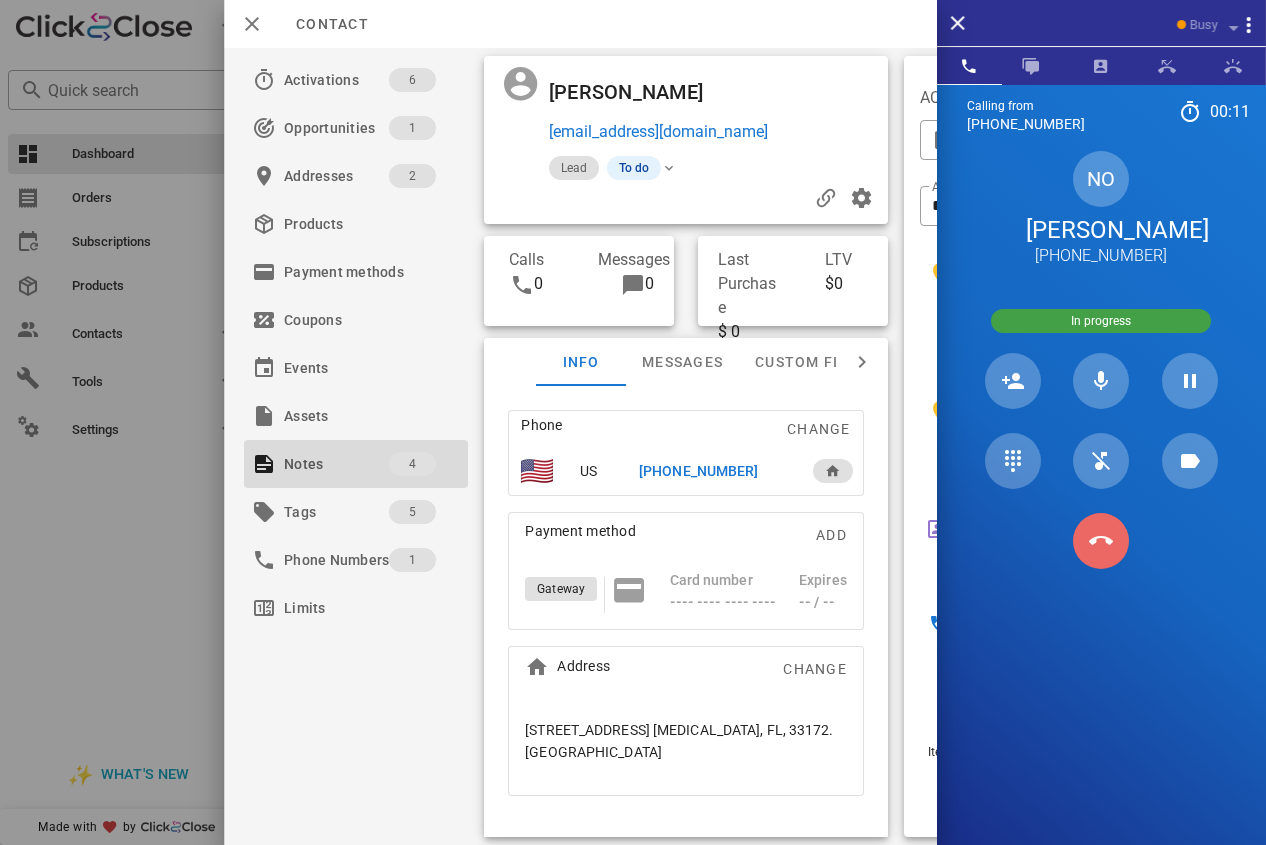 click at bounding box center [1101, 541] 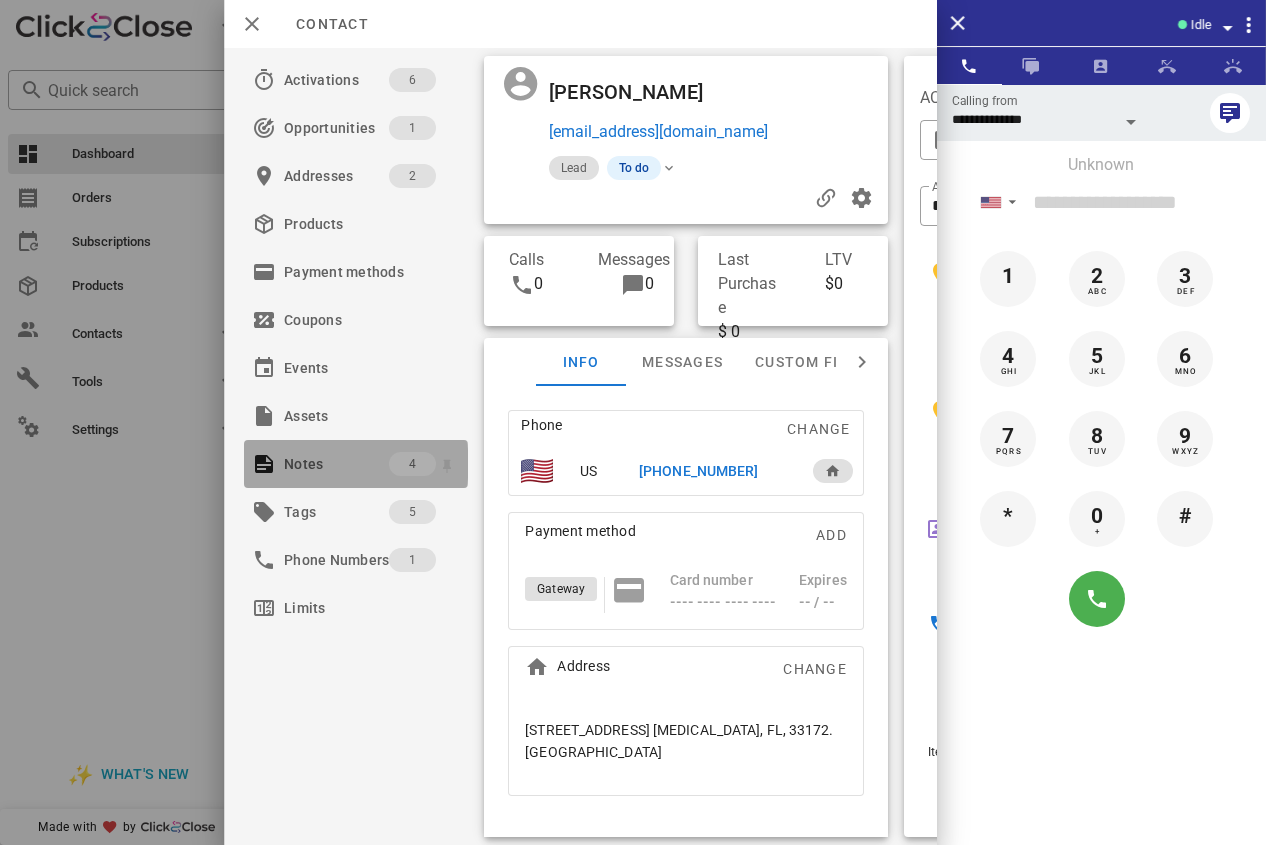 click on "Notes" at bounding box center [336, 464] 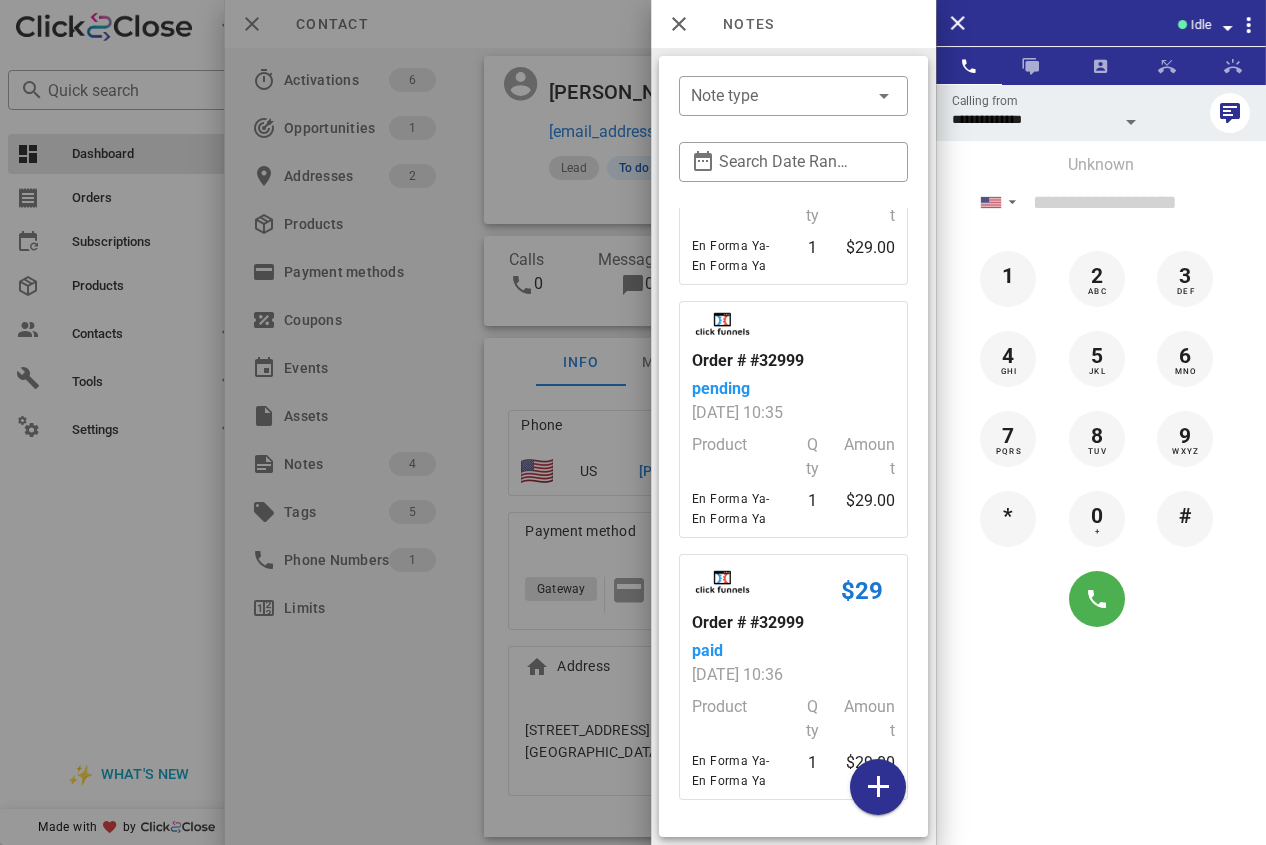 scroll, scrollTop: 537, scrollLeft: 0, axis: vertical 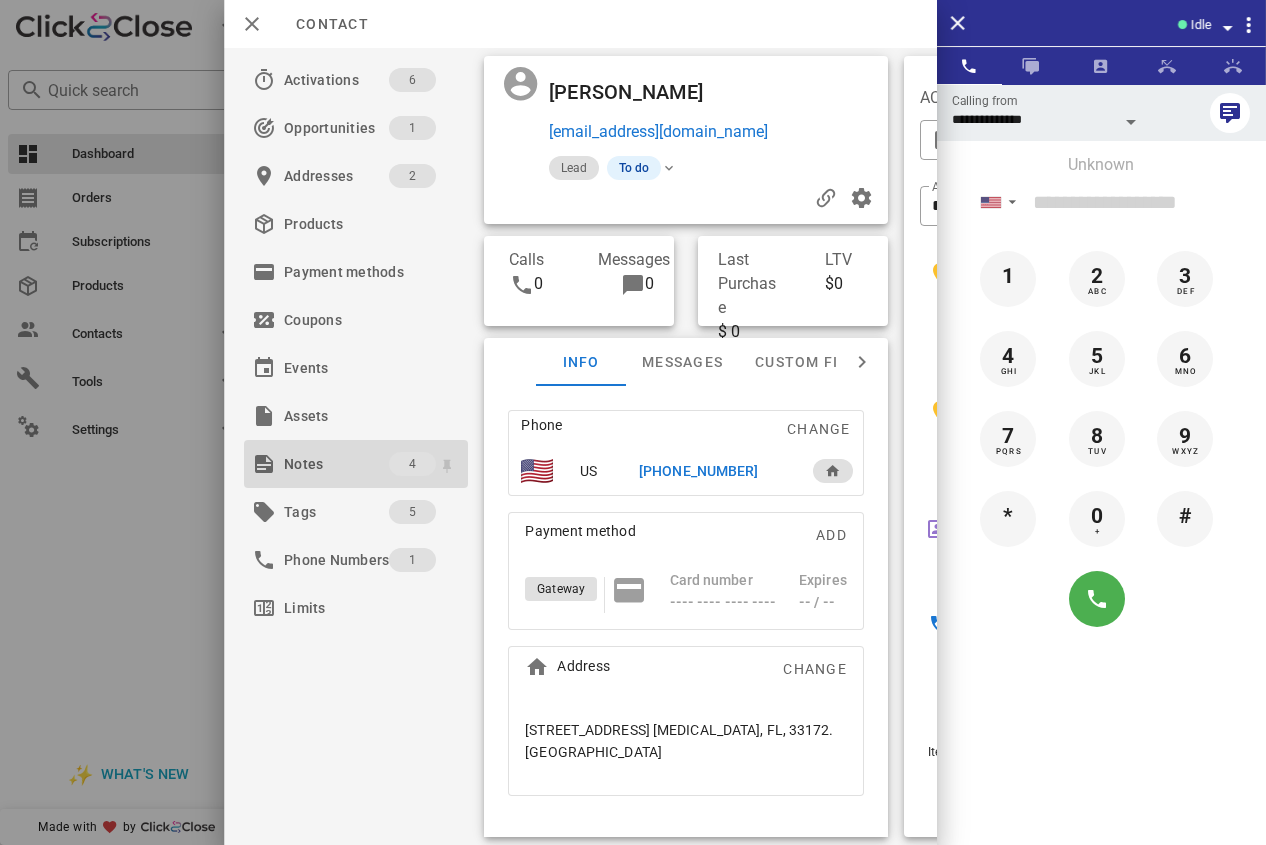 click on "Notes" at bounding box center [336, 464] 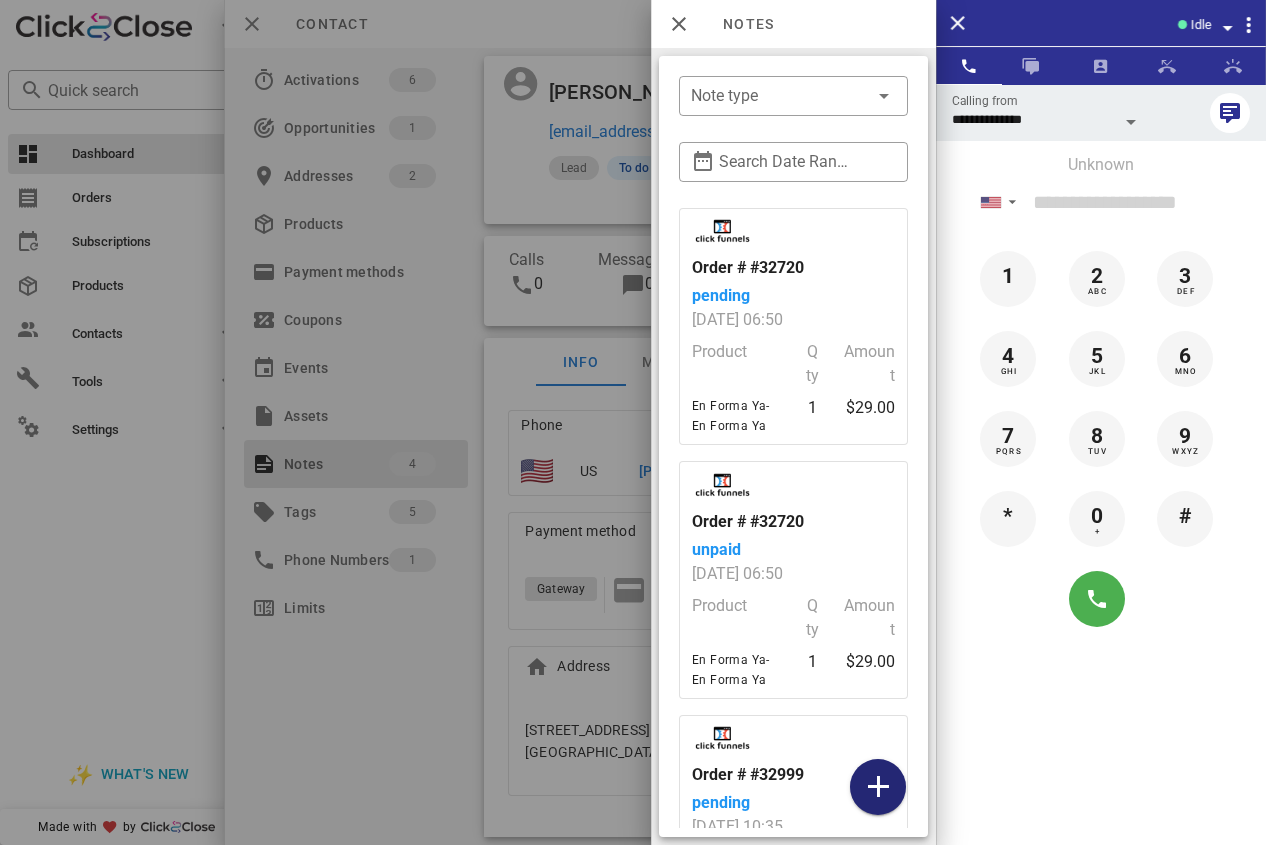 click at bounding box center (878, 787) 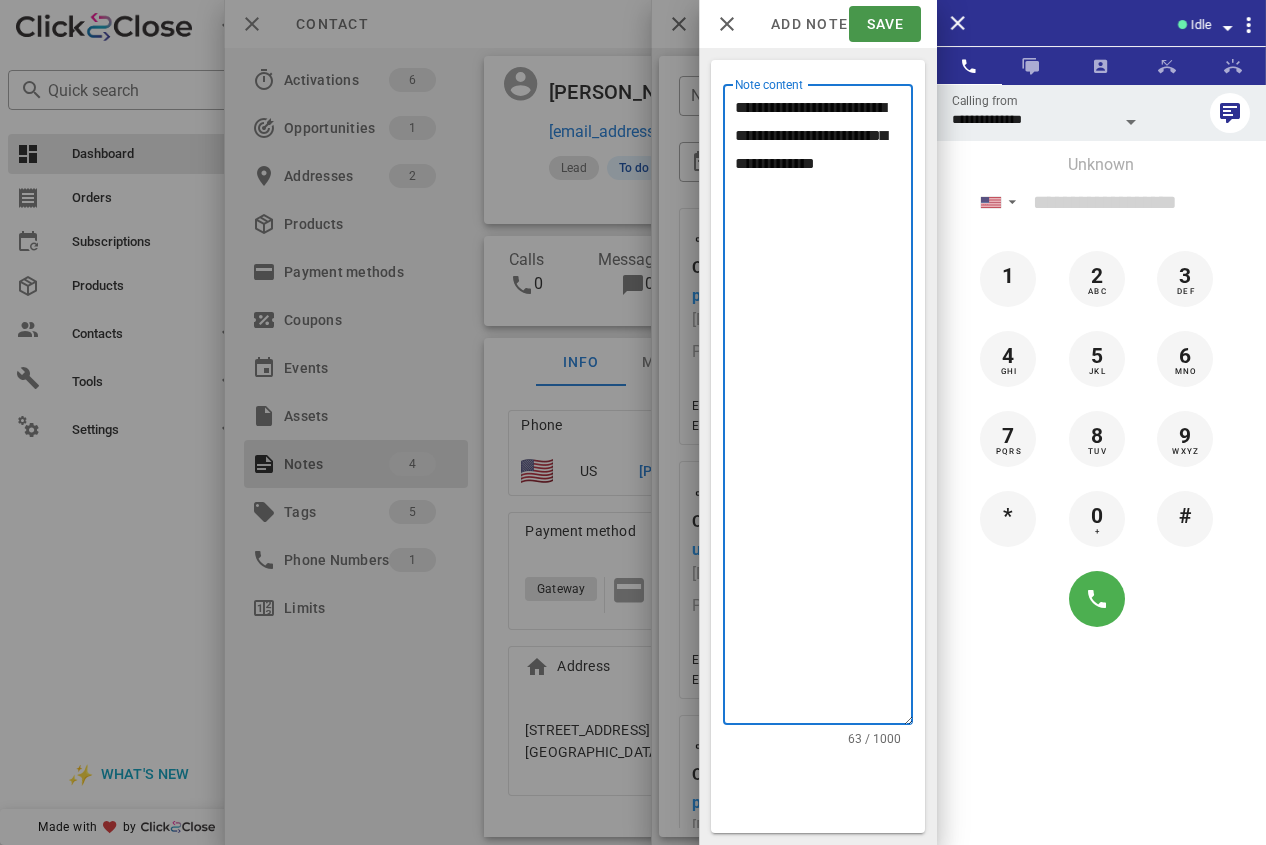 type on "**********" 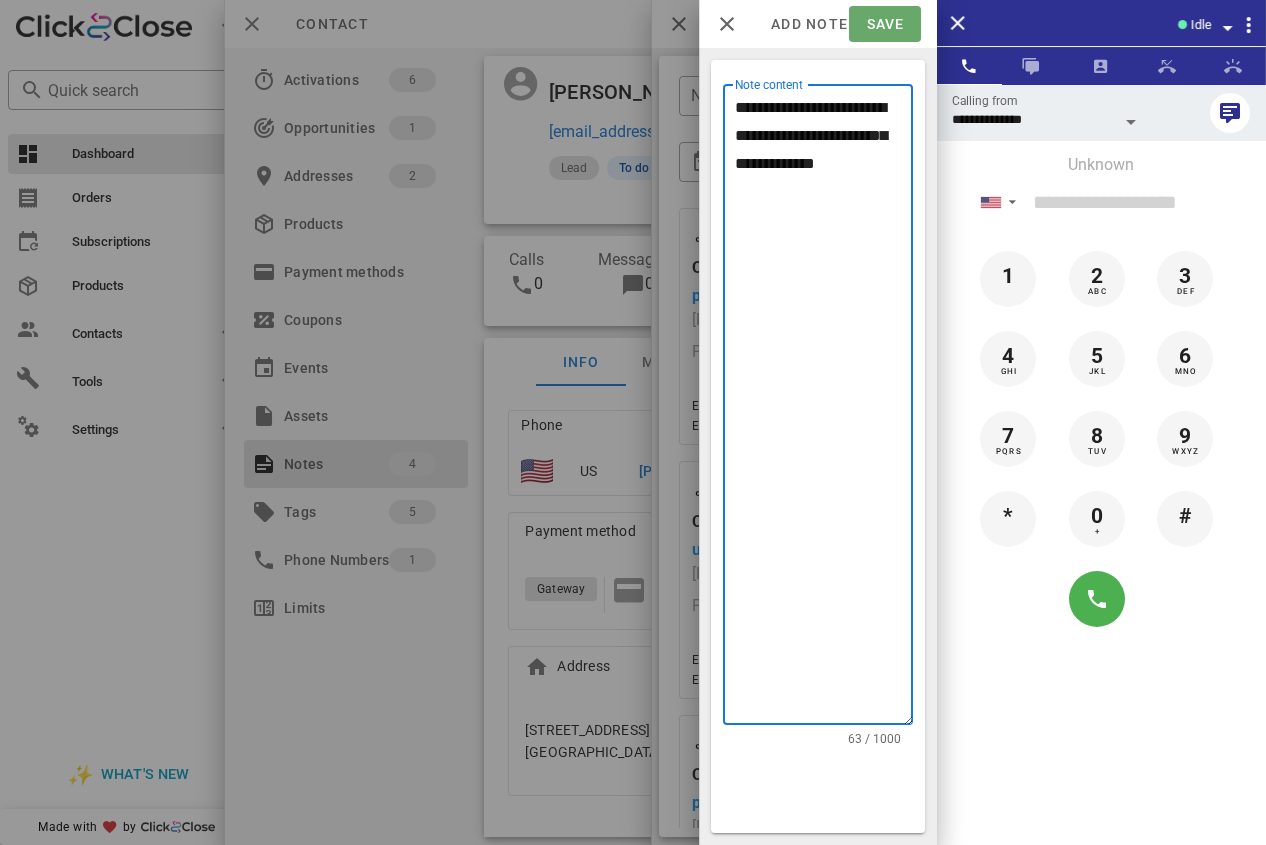click on "Save" at bounding box center [884, 24] 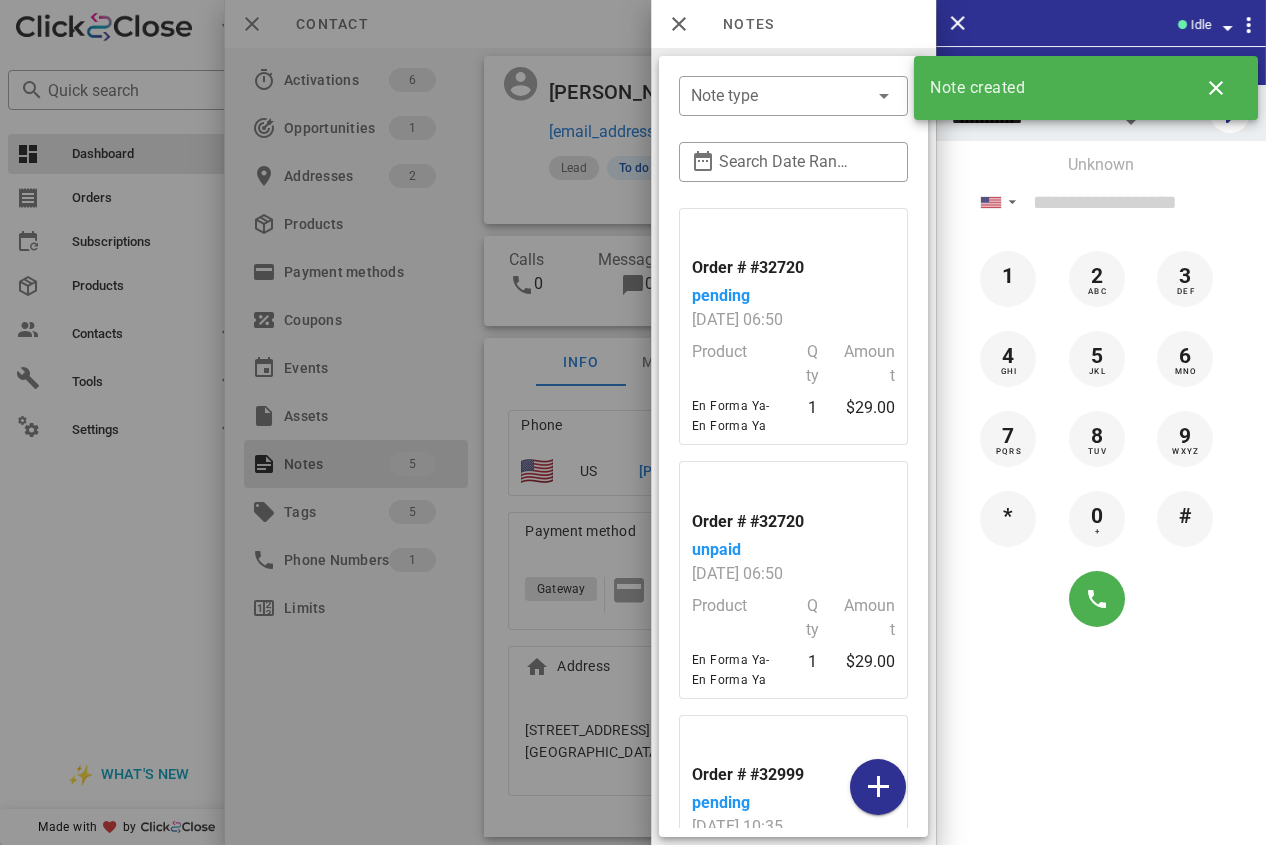 click at bounding box center (633, 422) 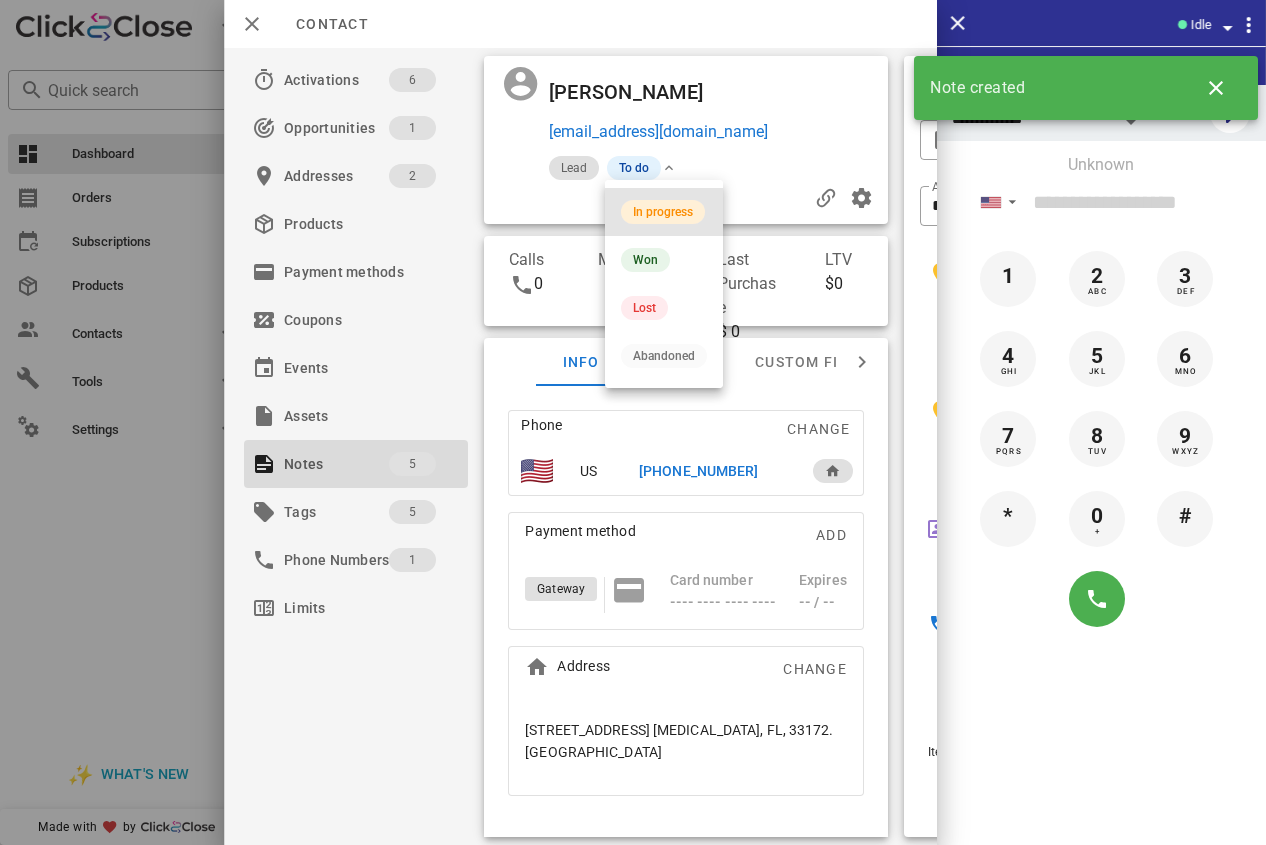 click on "In progress" at bounding box center [663, 212] 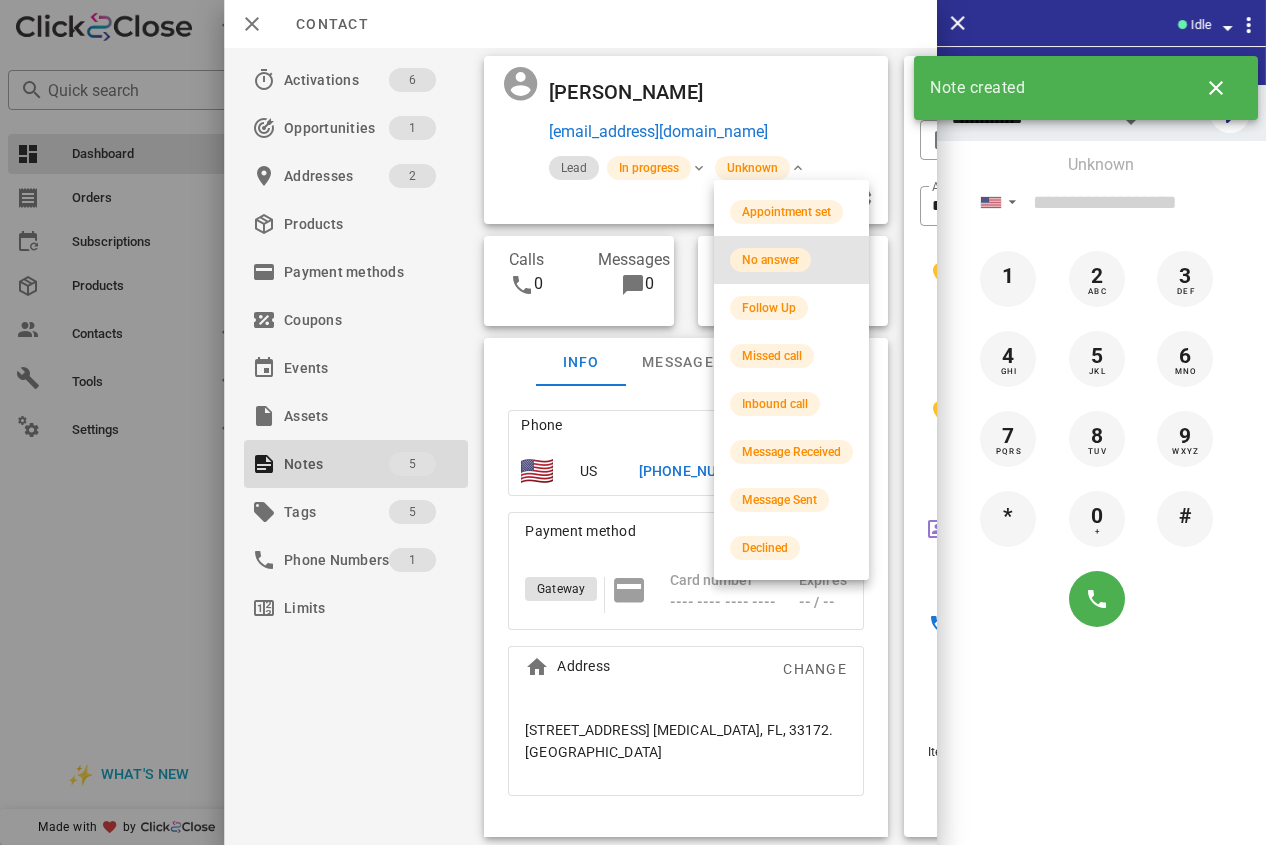 click on "No answer" at bounding box center [770, 260] 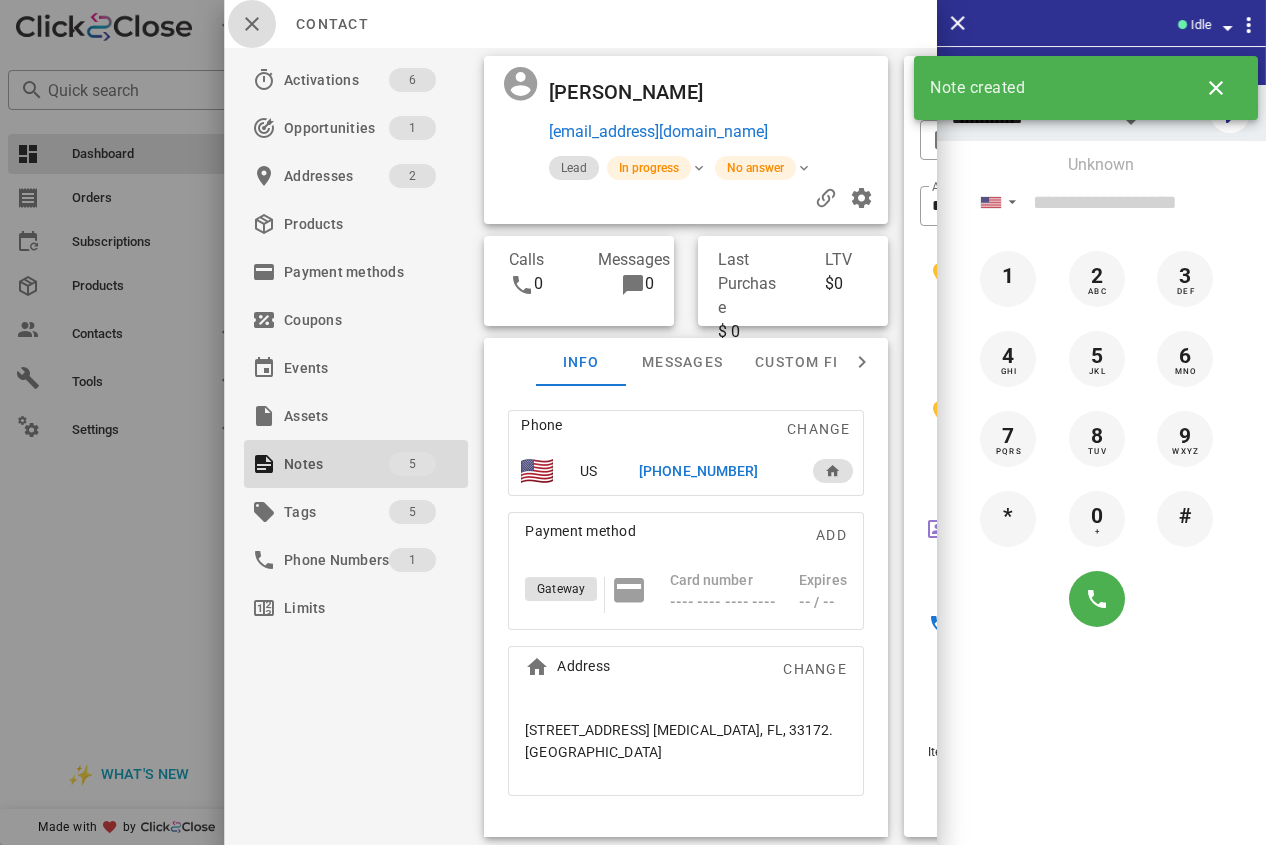click at bounding box center [252, 24] 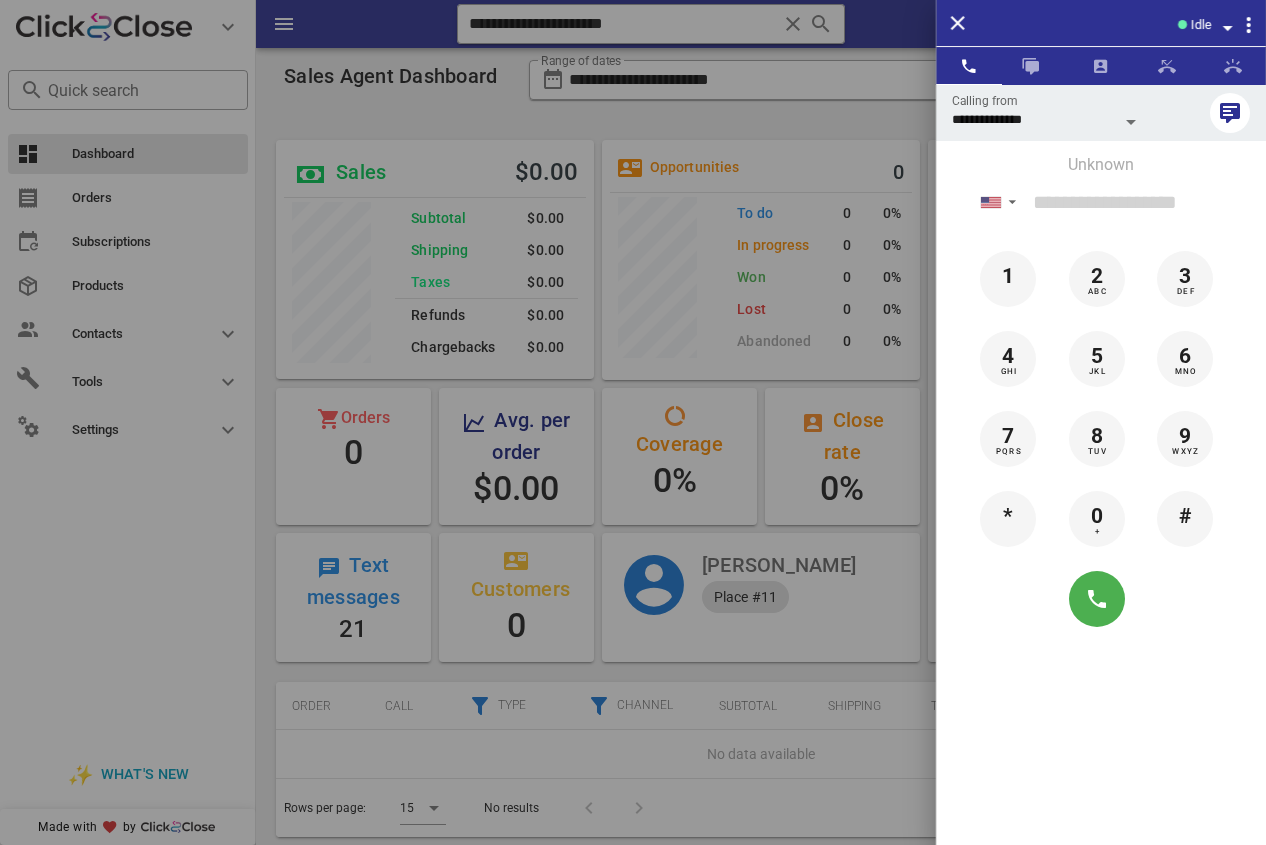 click at bounding box center [633, 422] 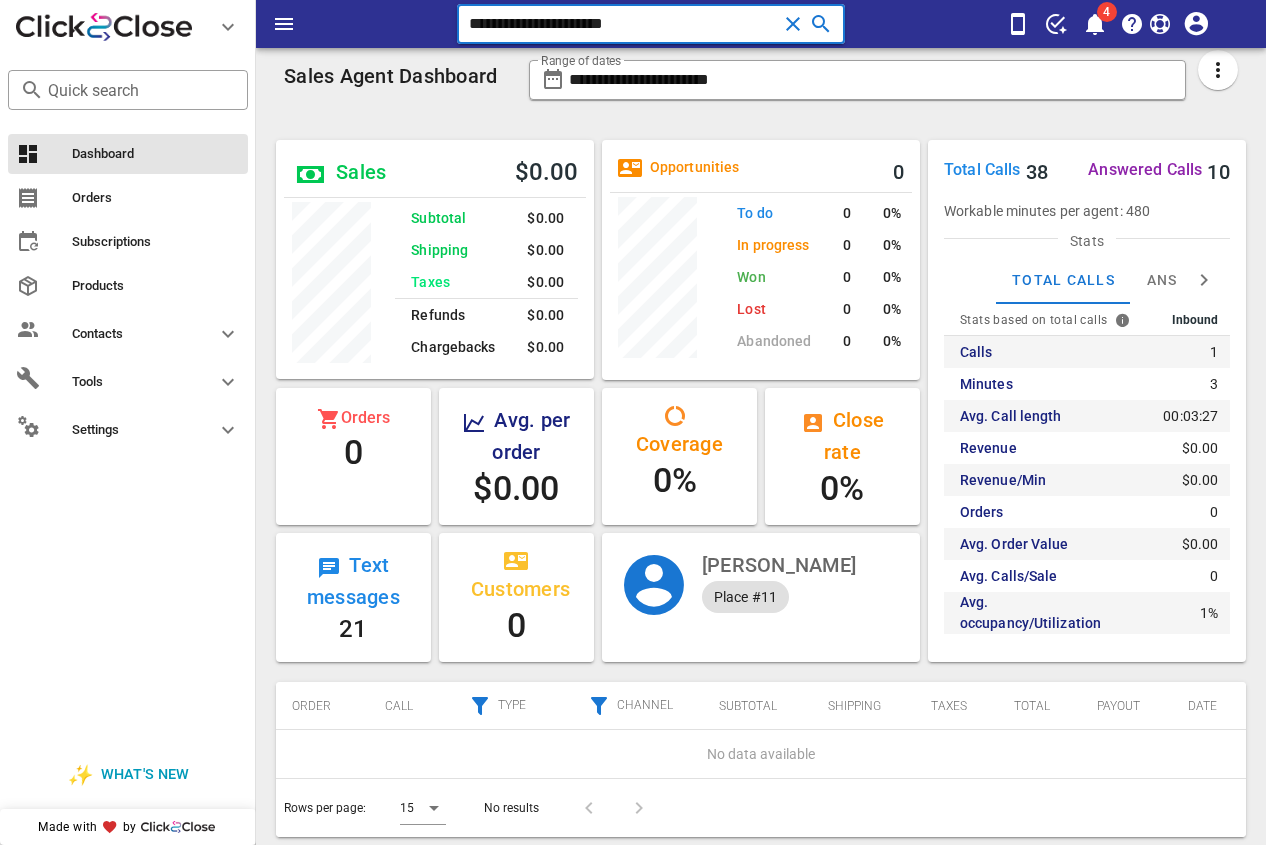 drag, startPoint x: 518, startPoint y: 40, endPoint x: 325, endPoint y: 41, distance: 193.0026 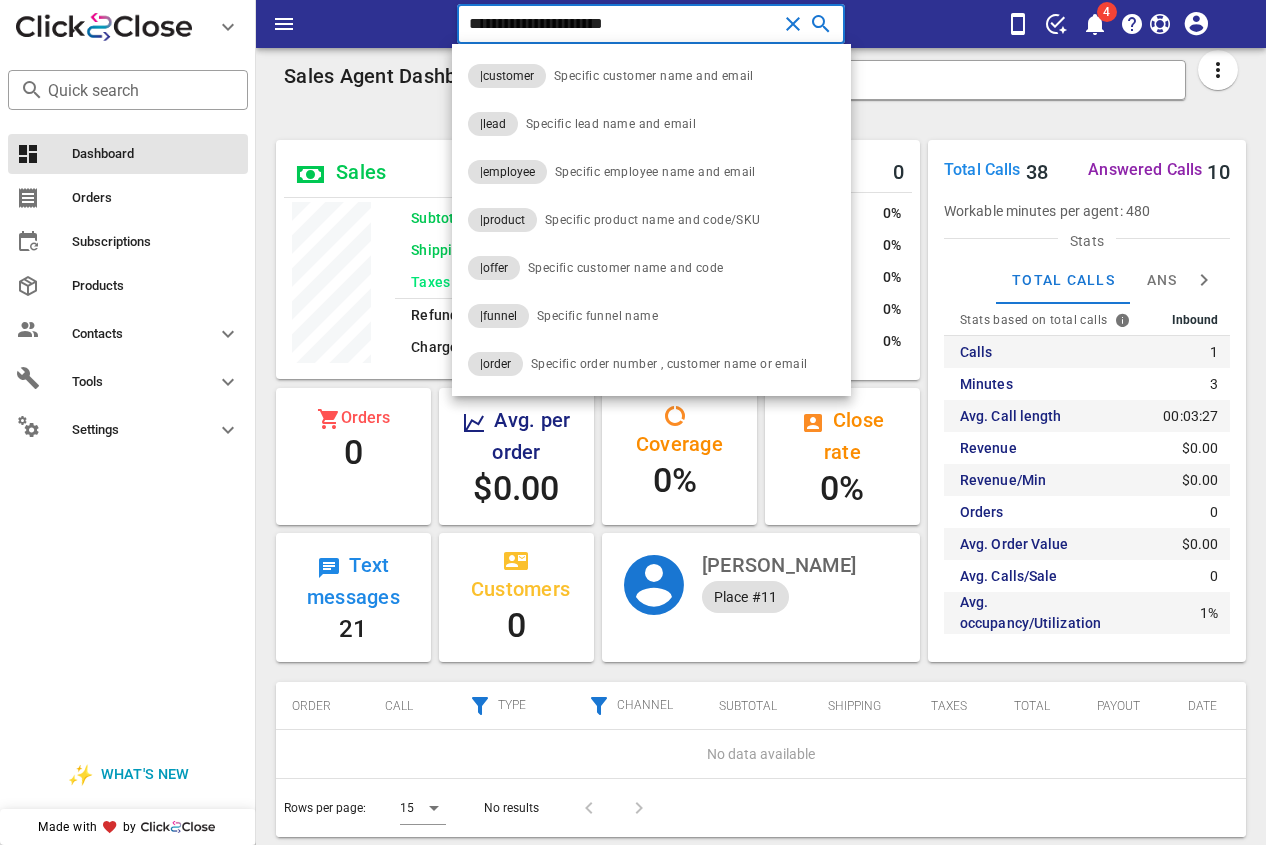 paste 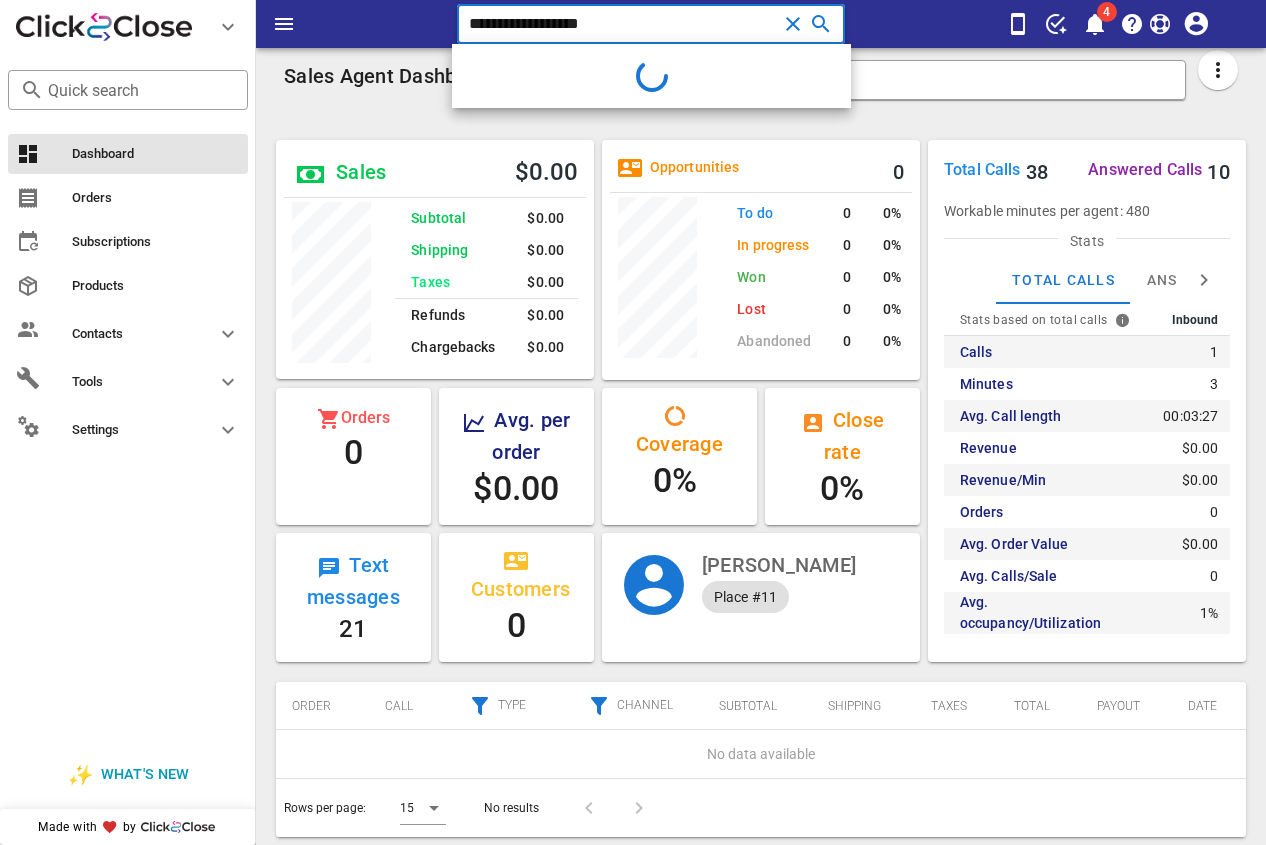 type on "**********" 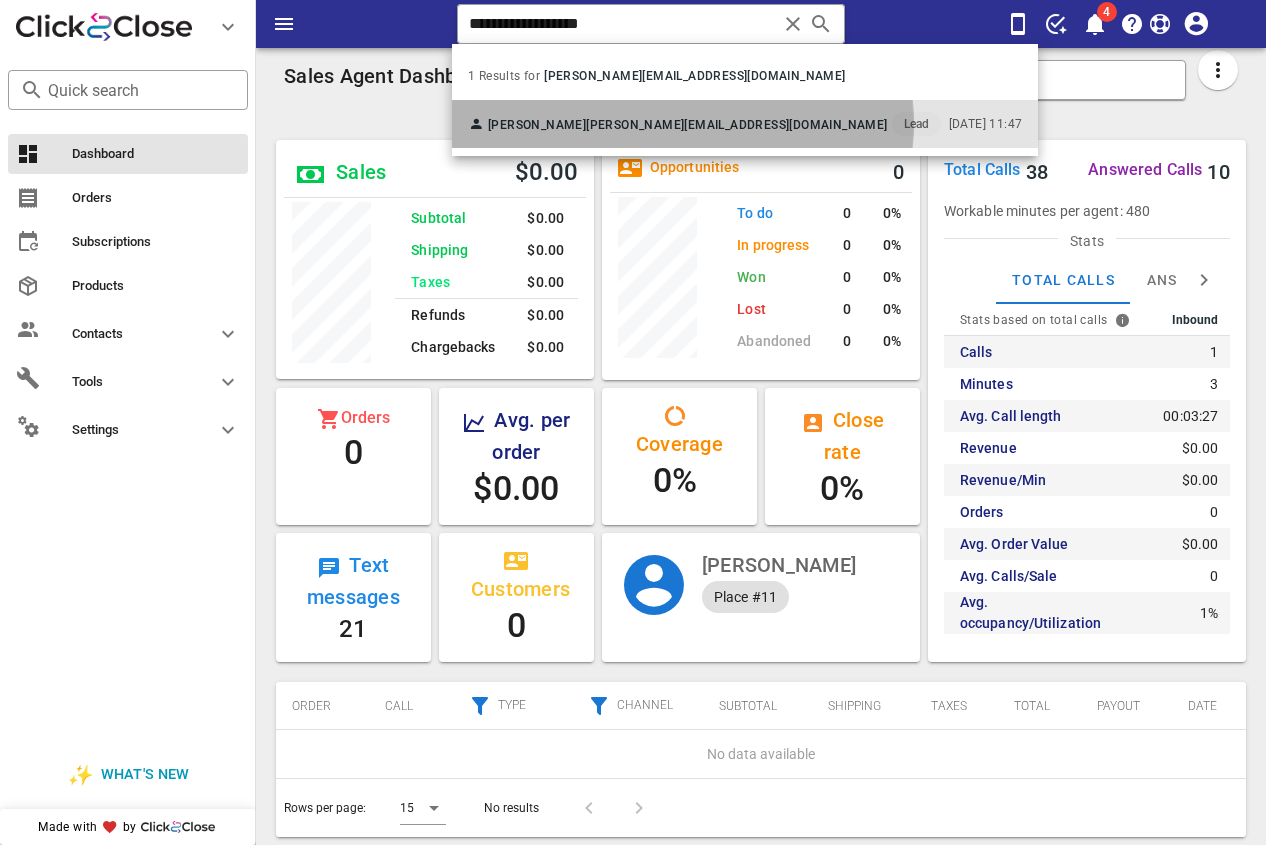 click on "[PERSON_NAME]" at bounding box center (537, 125) 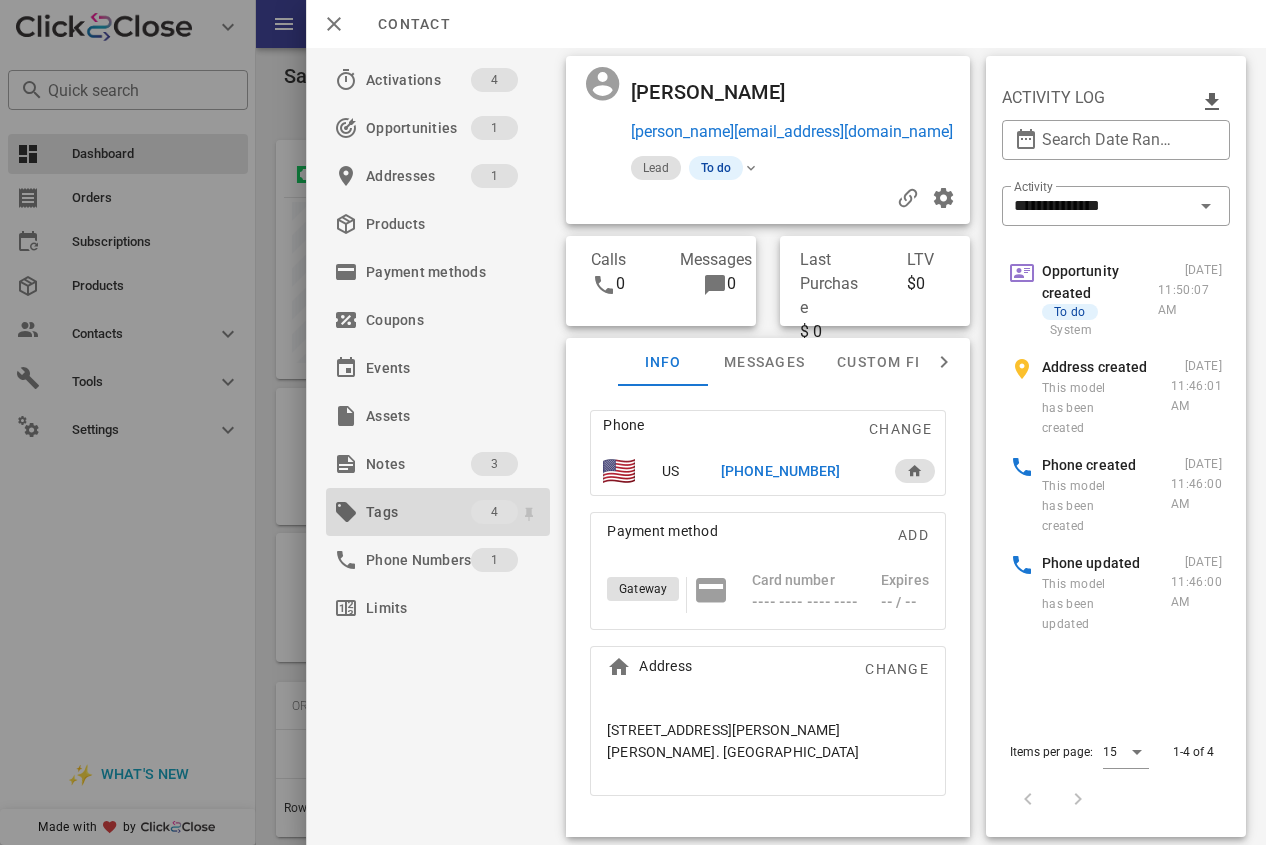 click on "Tags  4" at bounding box center (438, 512) 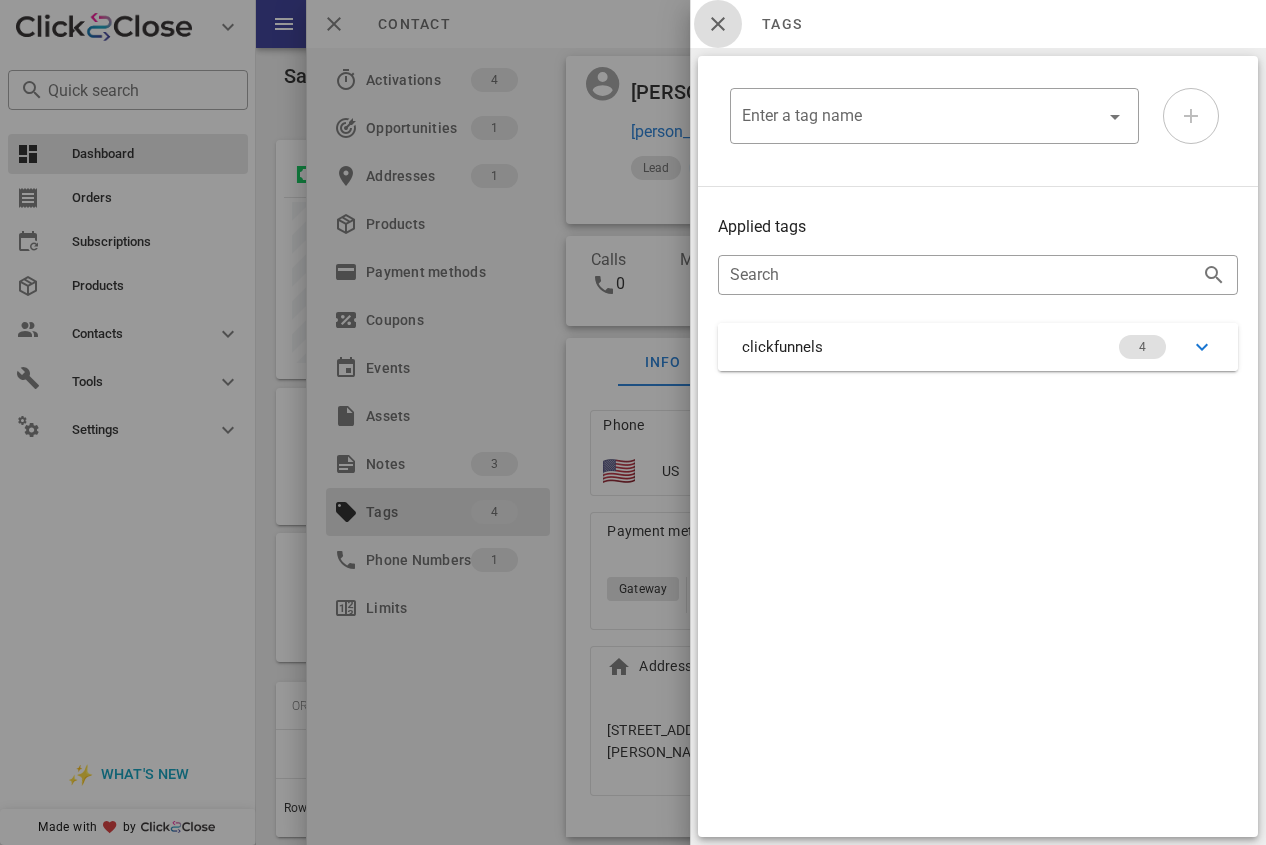 click at bounding box center (718, 24) 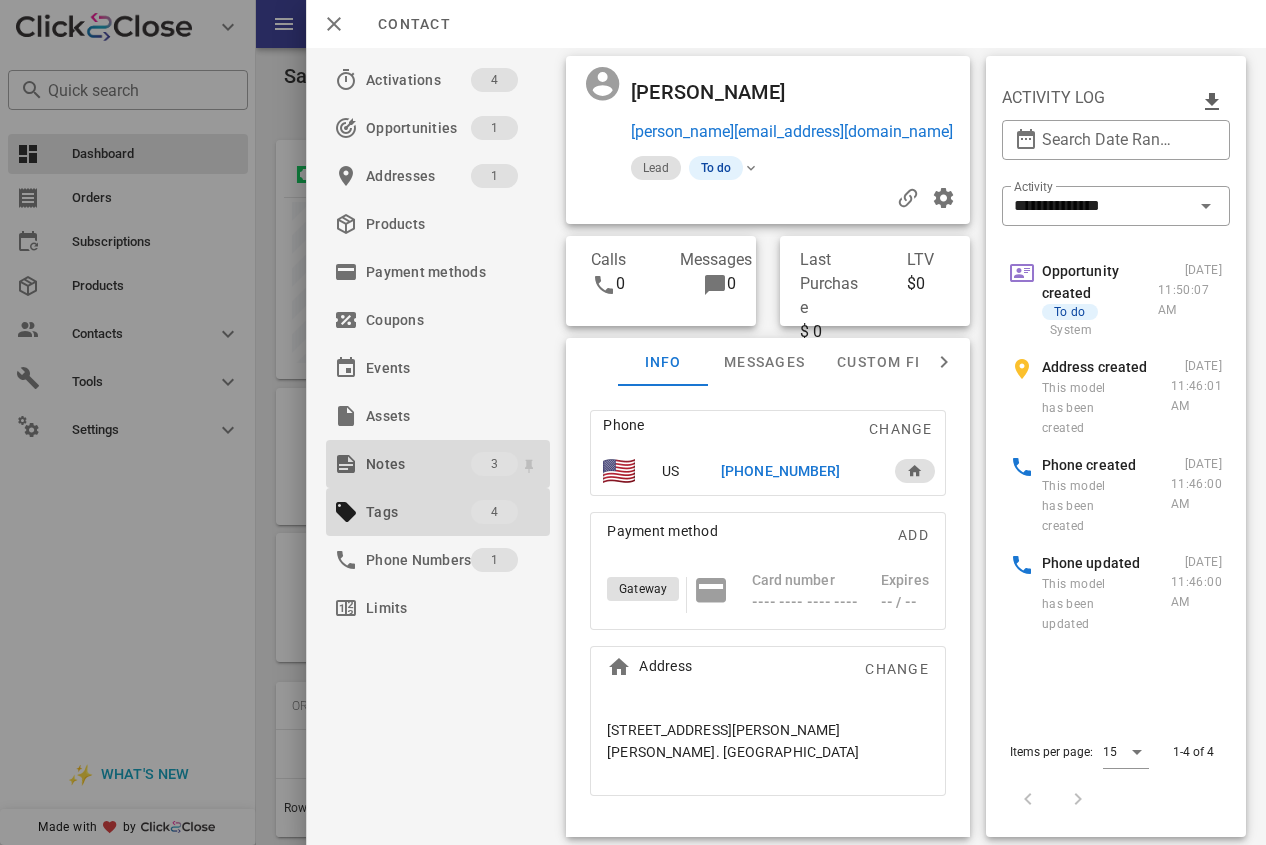 click on "Notes" at bounding box center (418, 464) 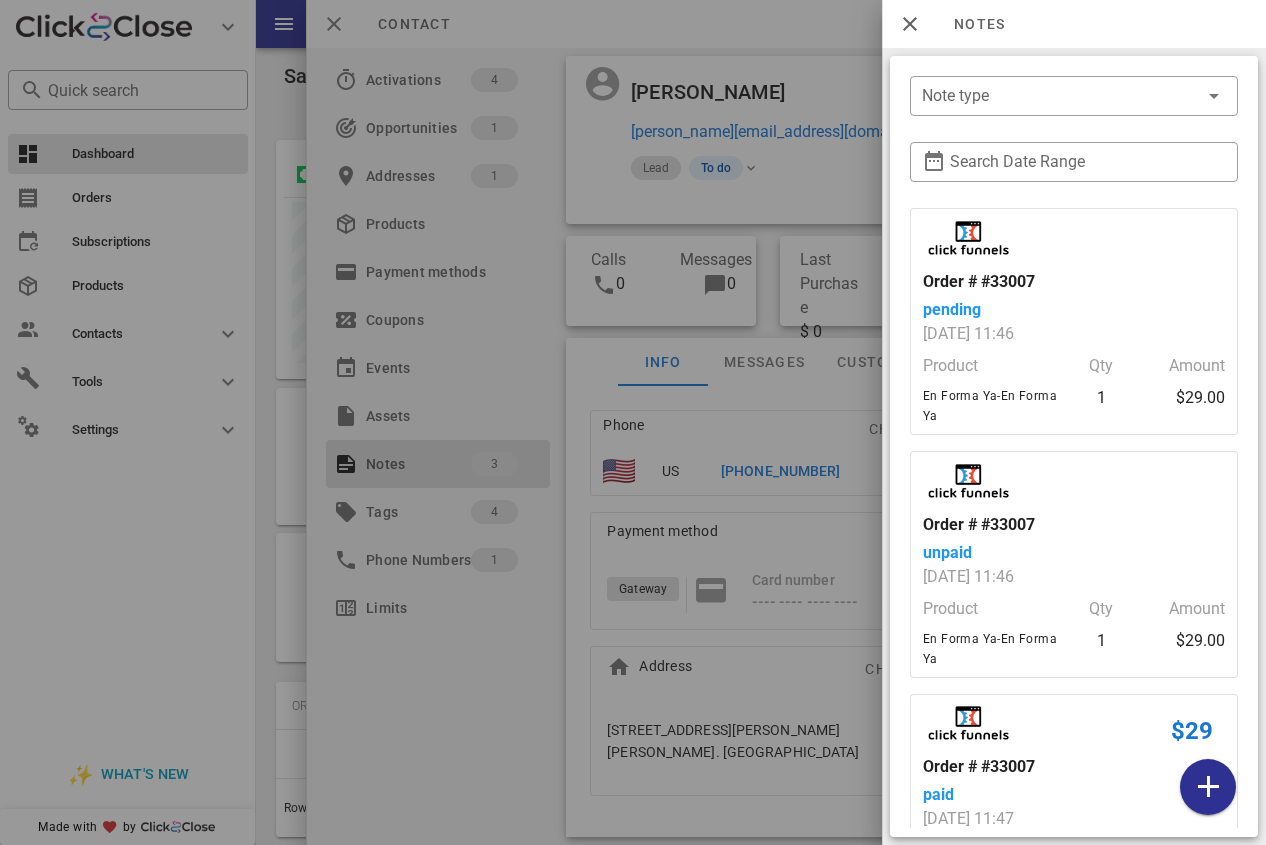 scroll, scrollTop: 27, scrollLeft: 0, axis: vertical 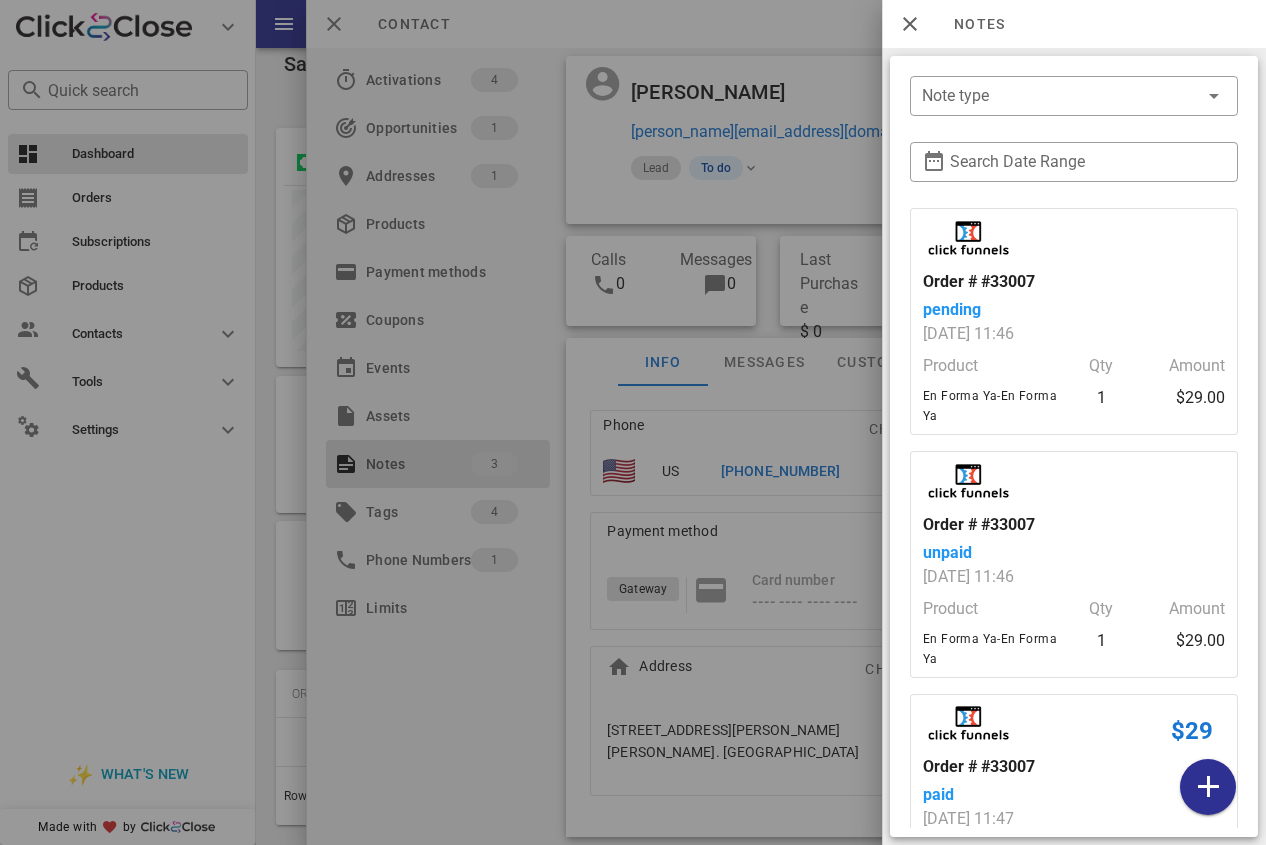 click at bounding box center (633, 422) 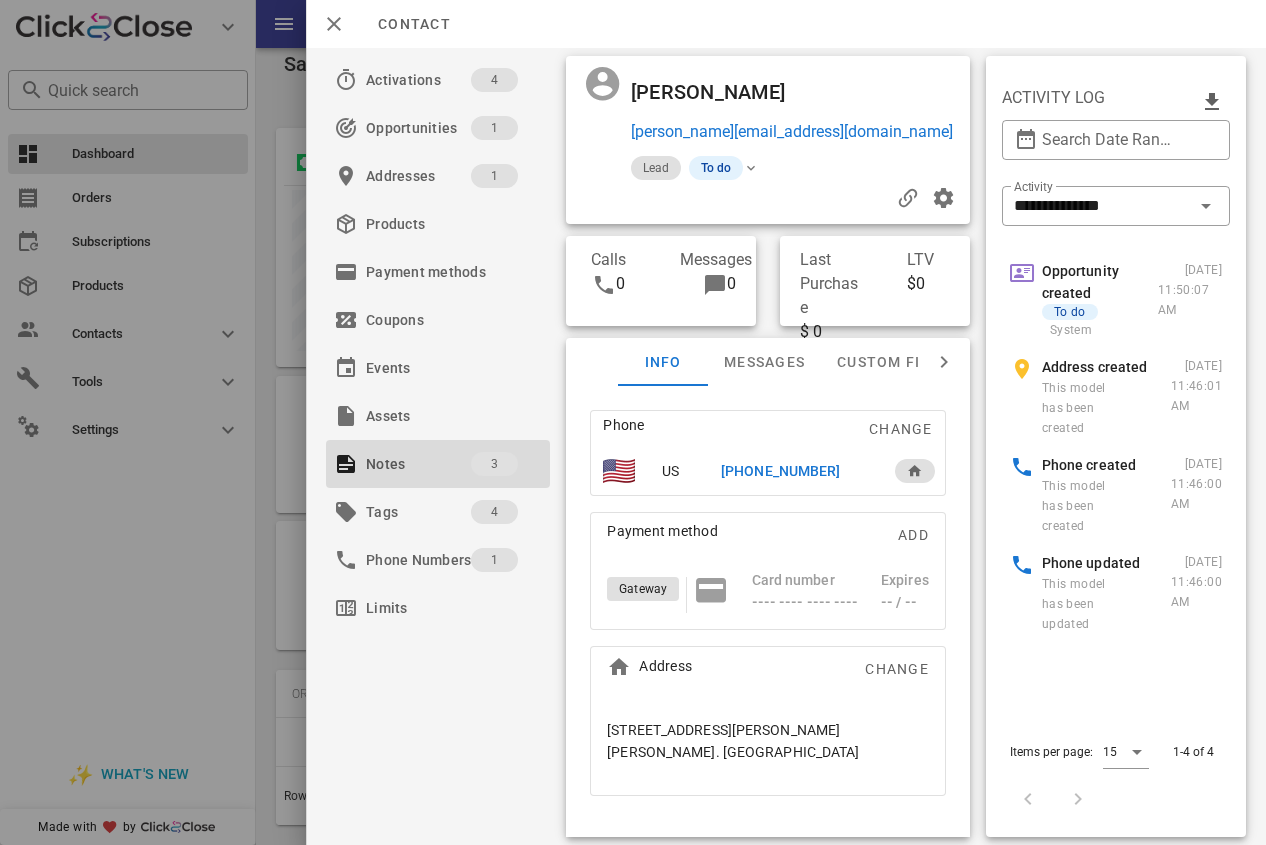 click on "[PHONE_NUMBER]" at bounding box center (780, 471) 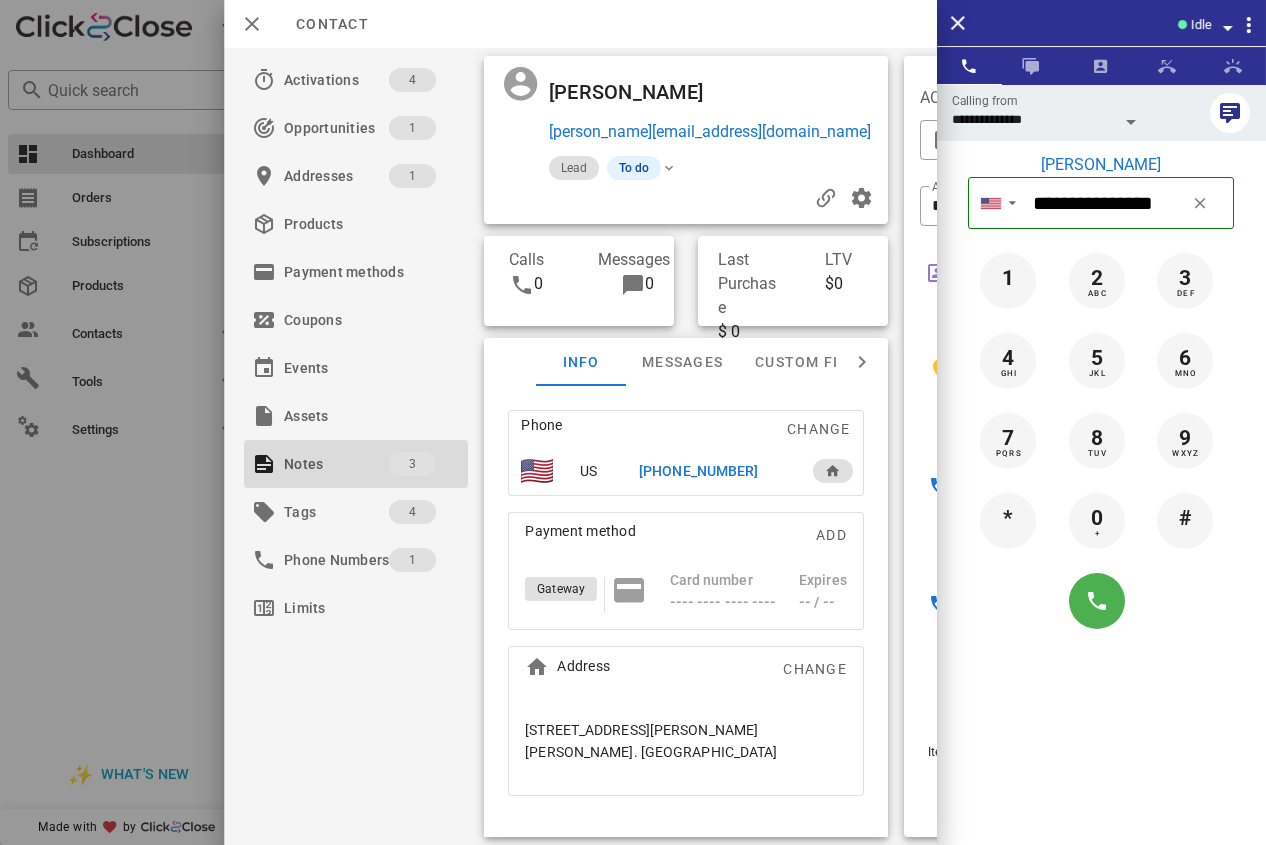 click on "[PHONE_NUMBER]" at bounding box center (698, 471) 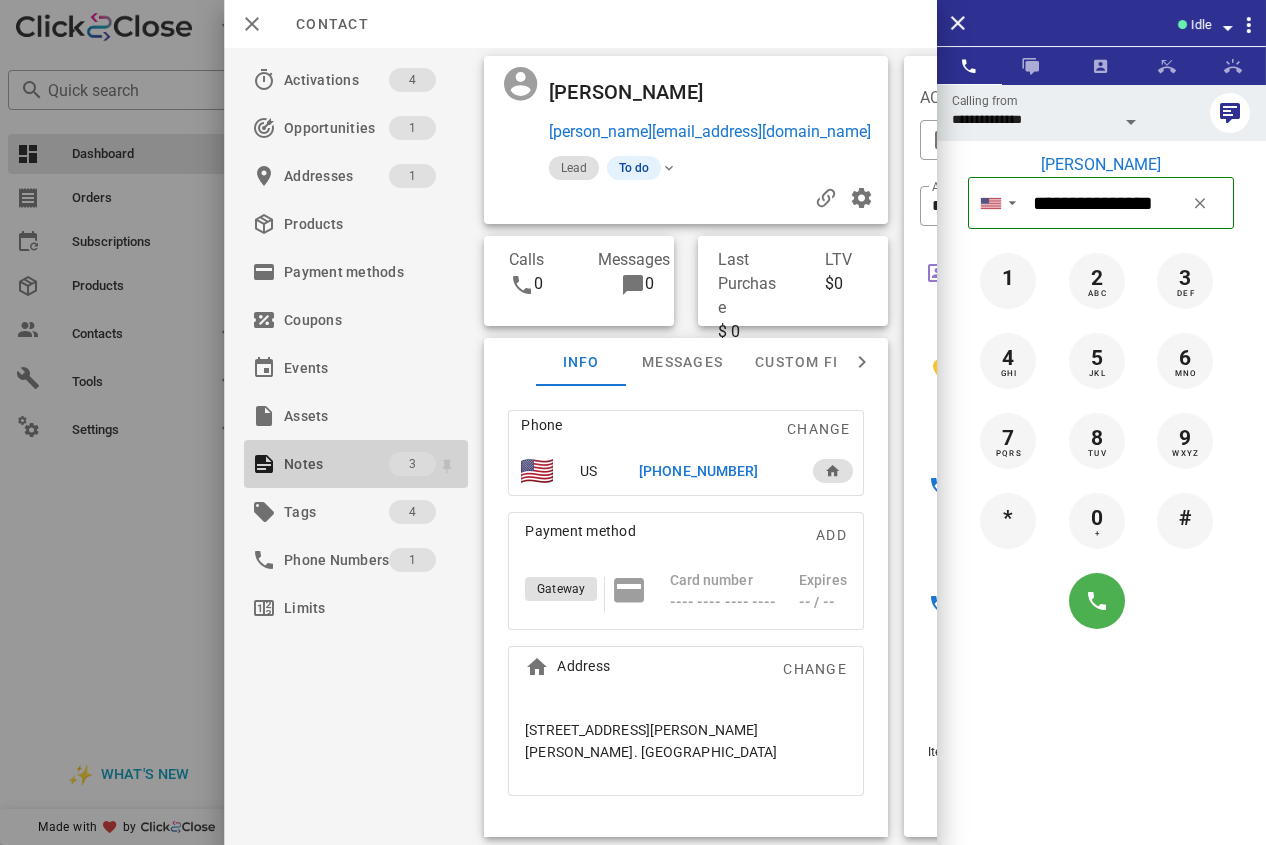 click on "3" at bounding box center [412, 464] 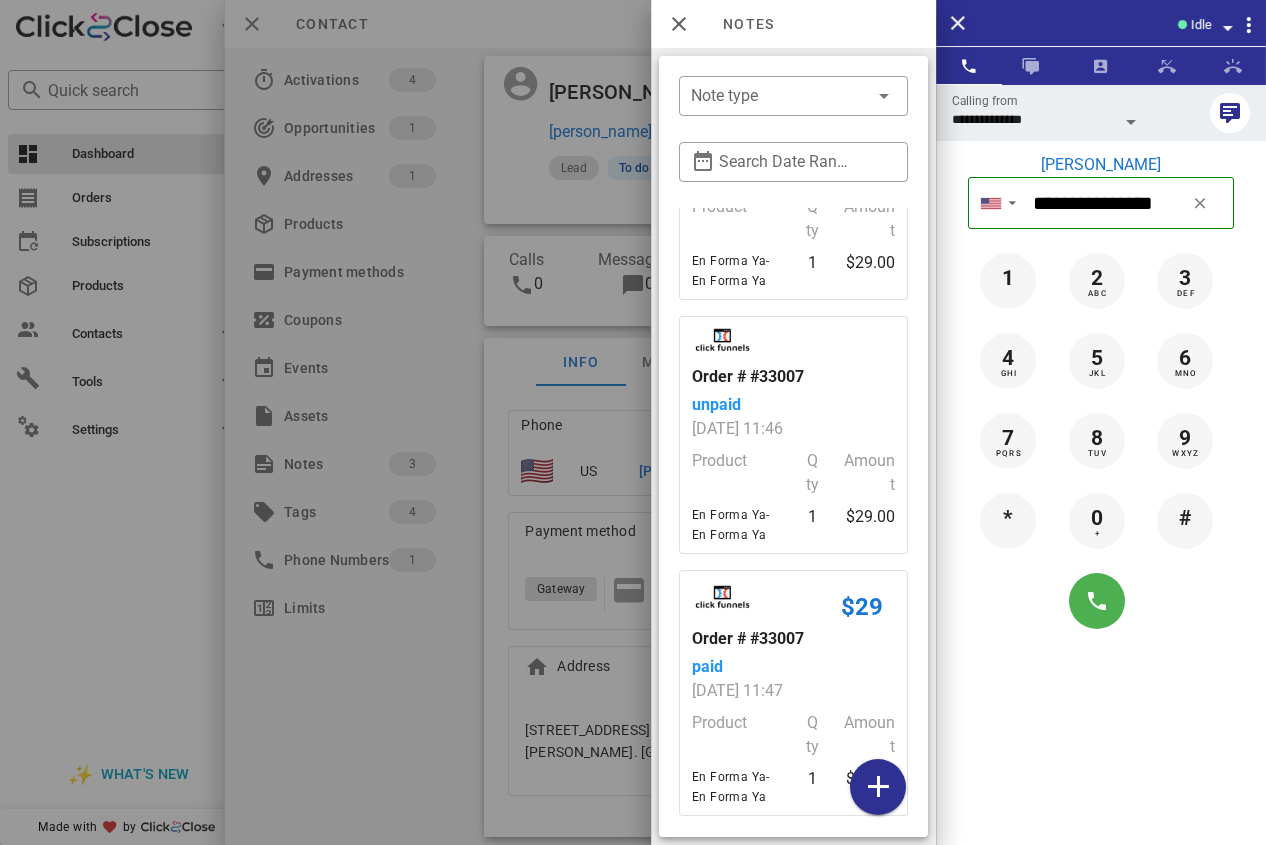 scroll, scrollTop: 253, scrollLeft: 0, axis: vertical 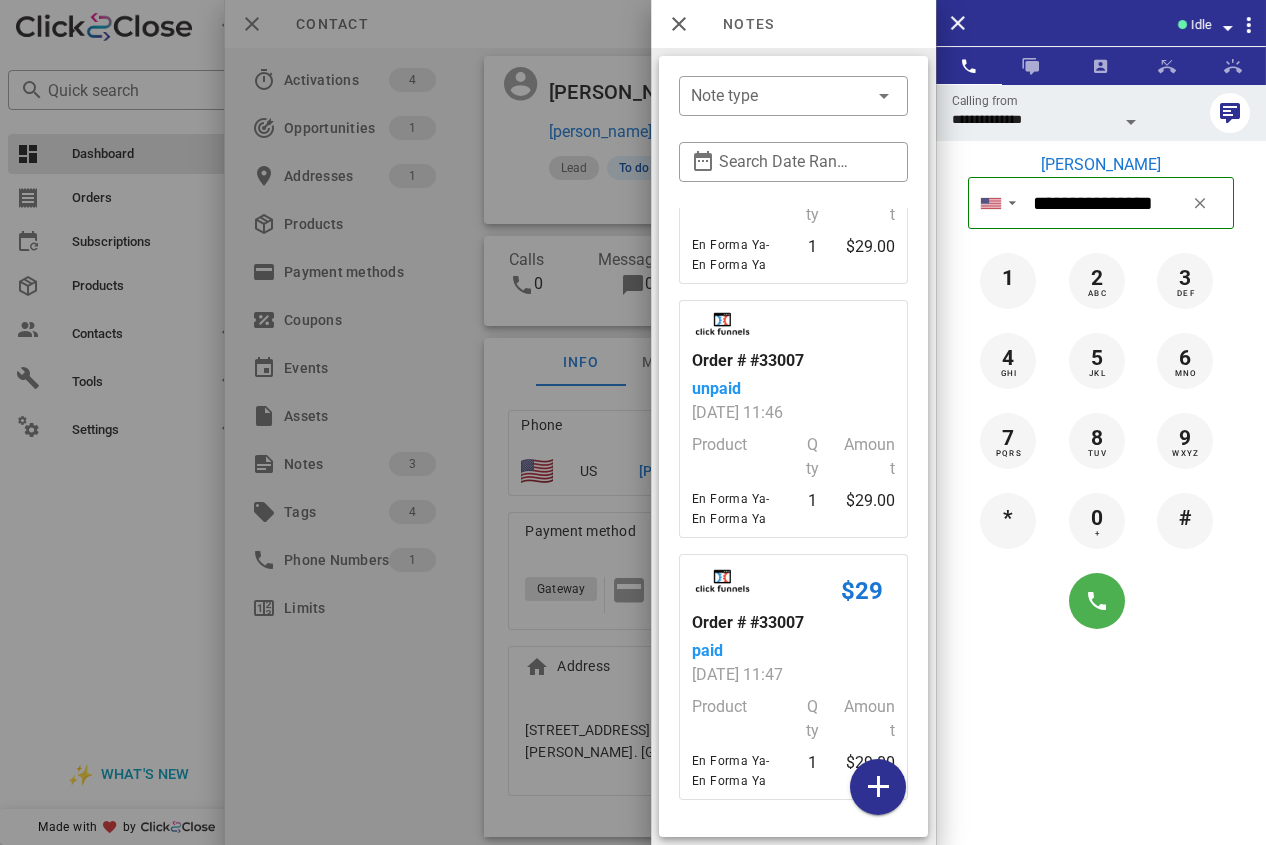 click at bounding box center [633, 422] 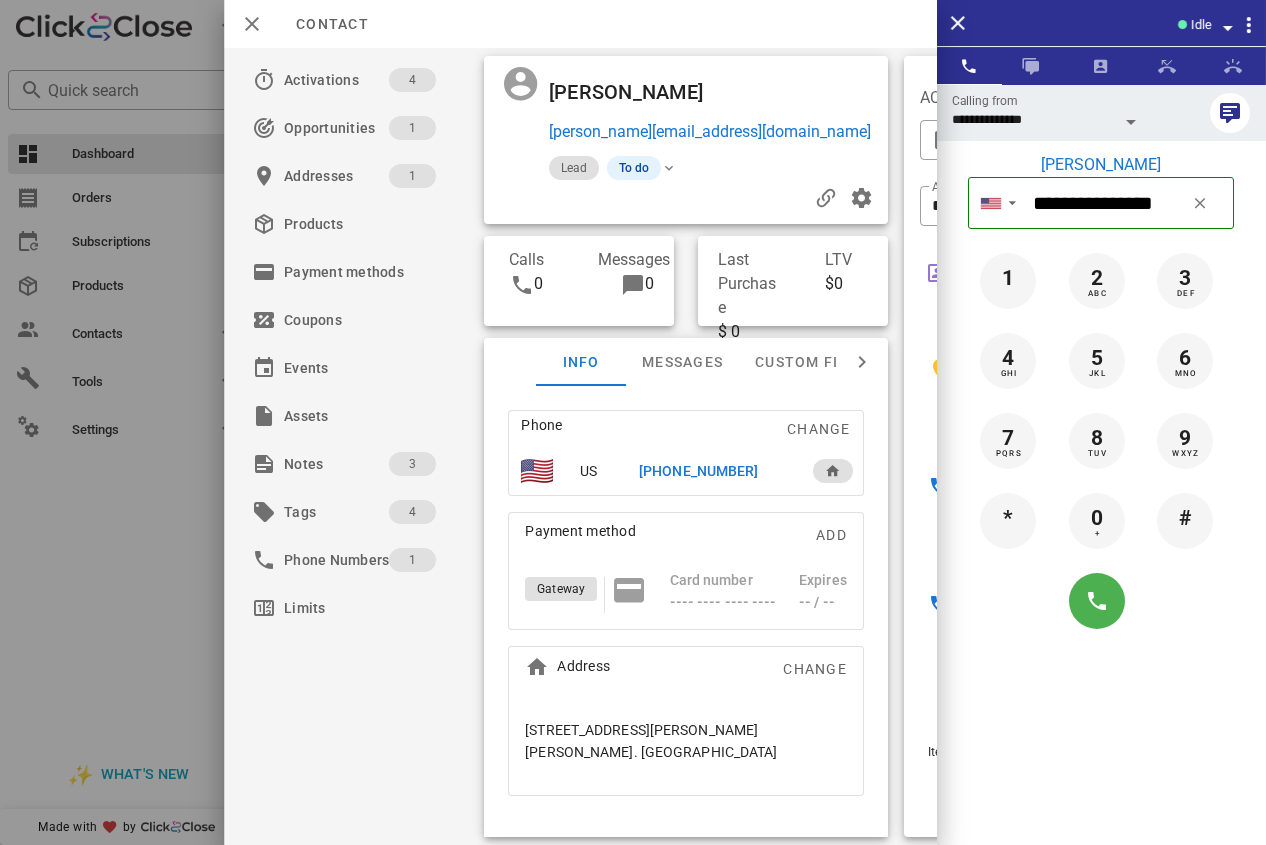 click on "[PHONE_NUMBER]" at bounding box center [698, 471] 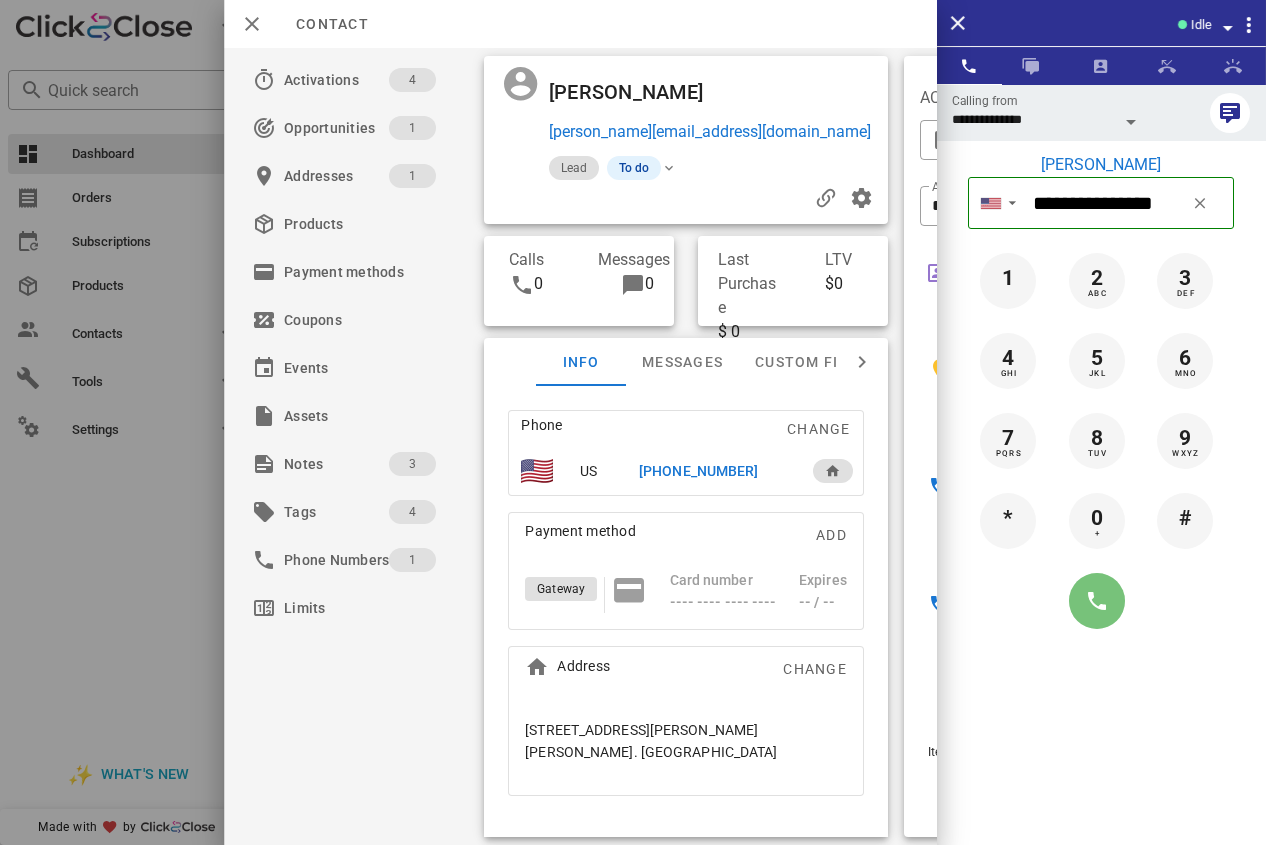 click at bounding box center [1097, 601] 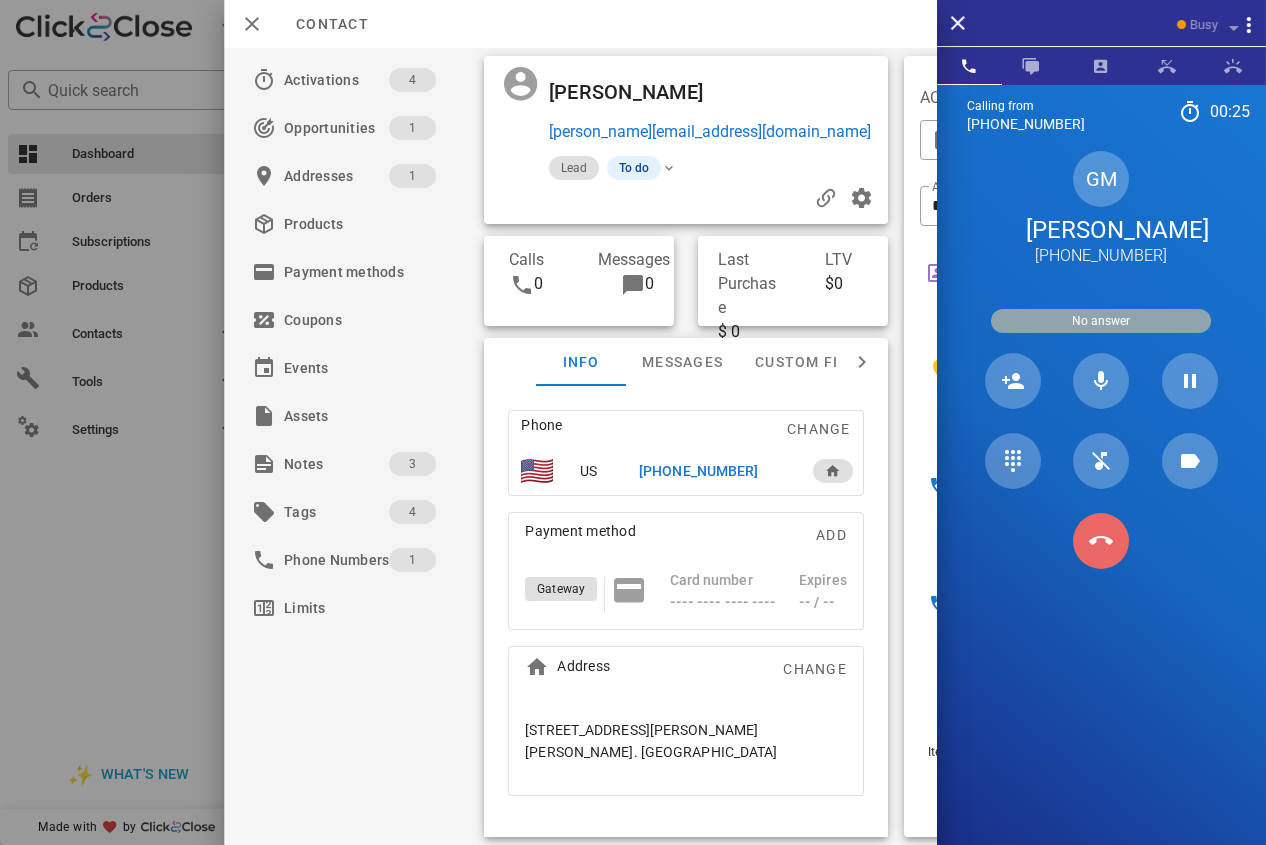 click at bounding box center (1101, 541) 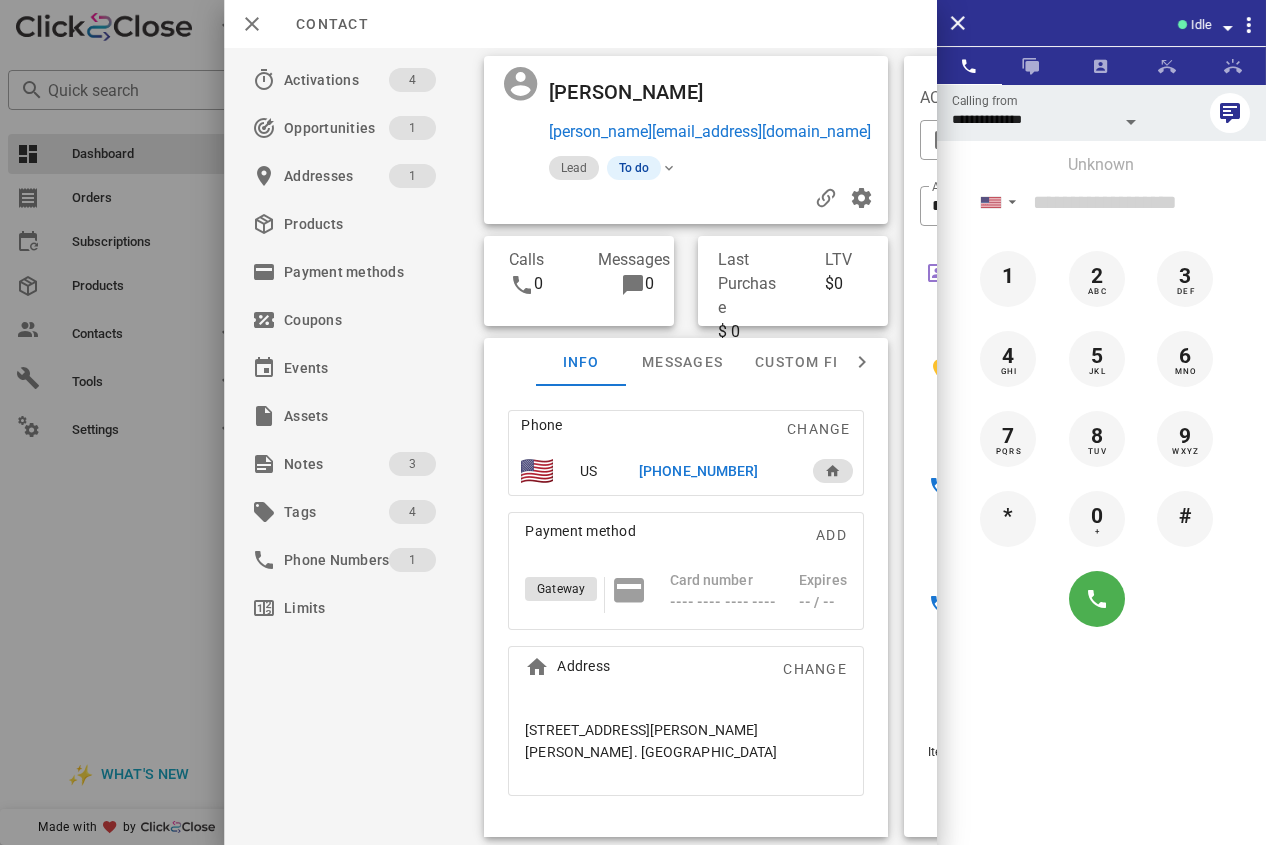 click on "[PHONE_NUMBER]" at bounding box center [698, 471] 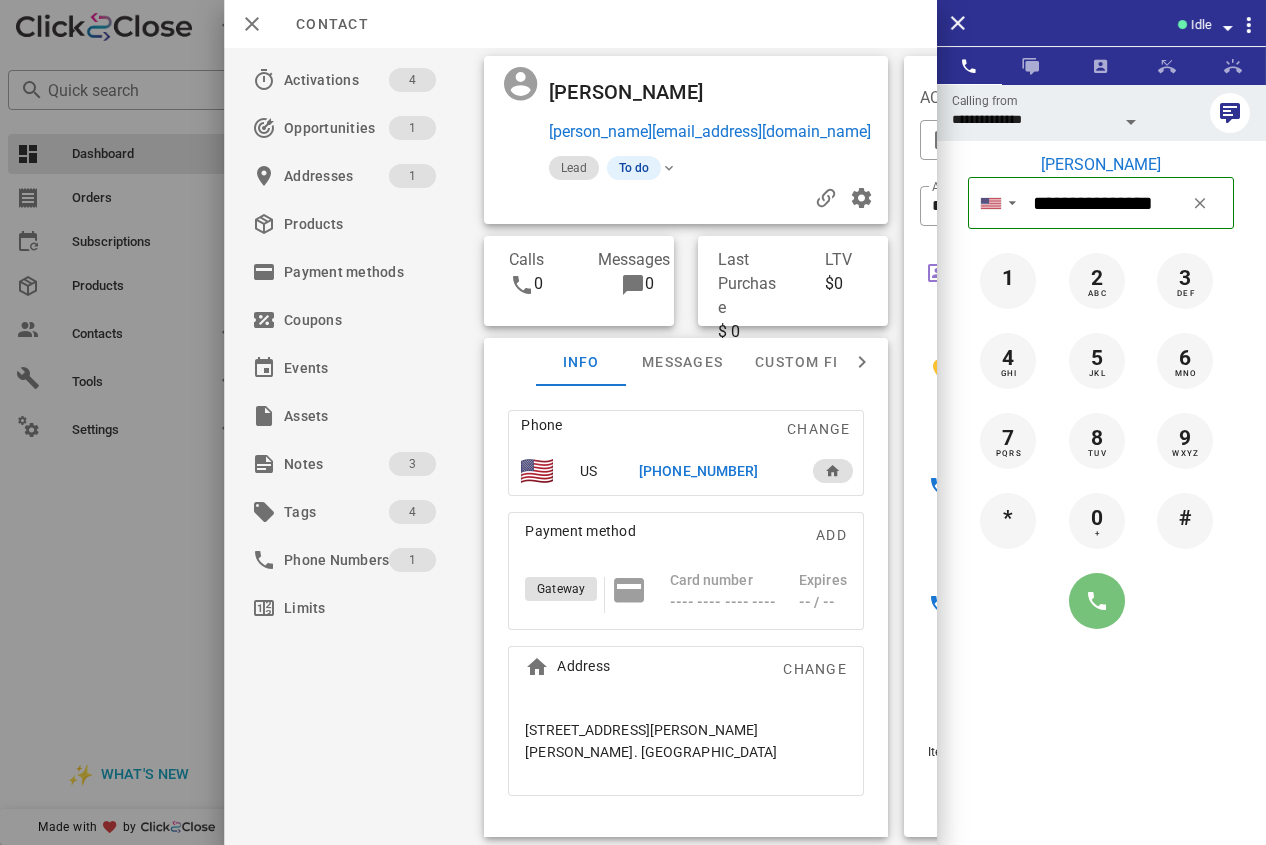 click at bounding box center (1097, 601) 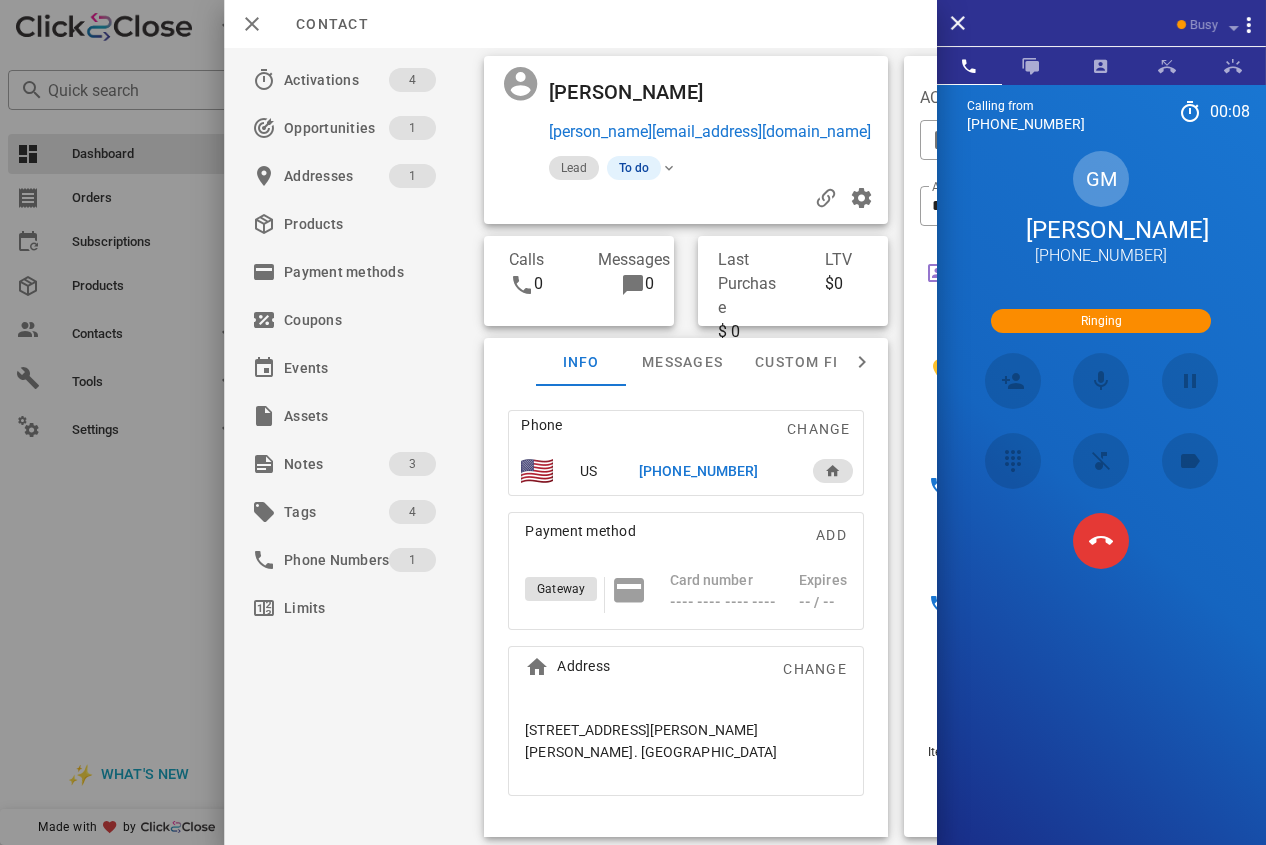 click at bounding box center [1101, 541] 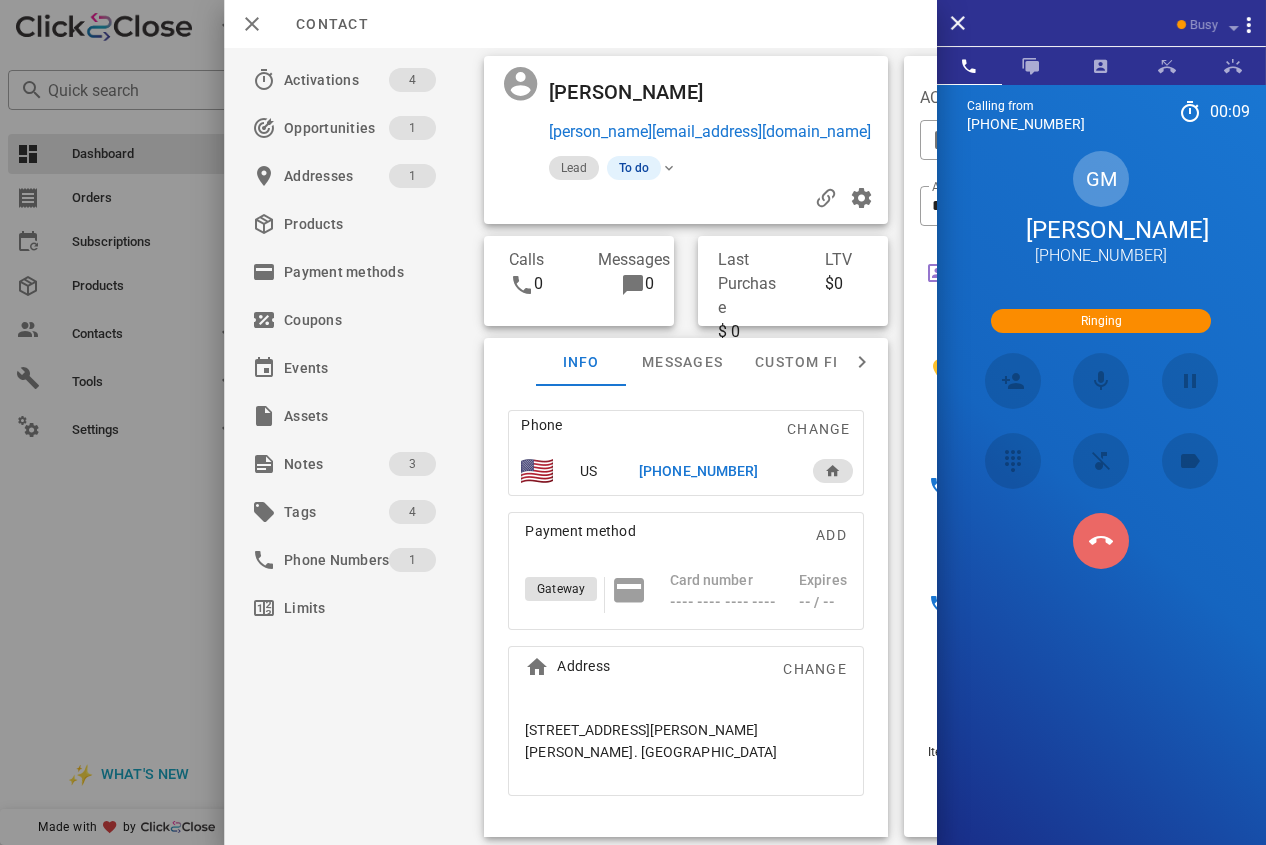 click at bounding box center (1101, 541) 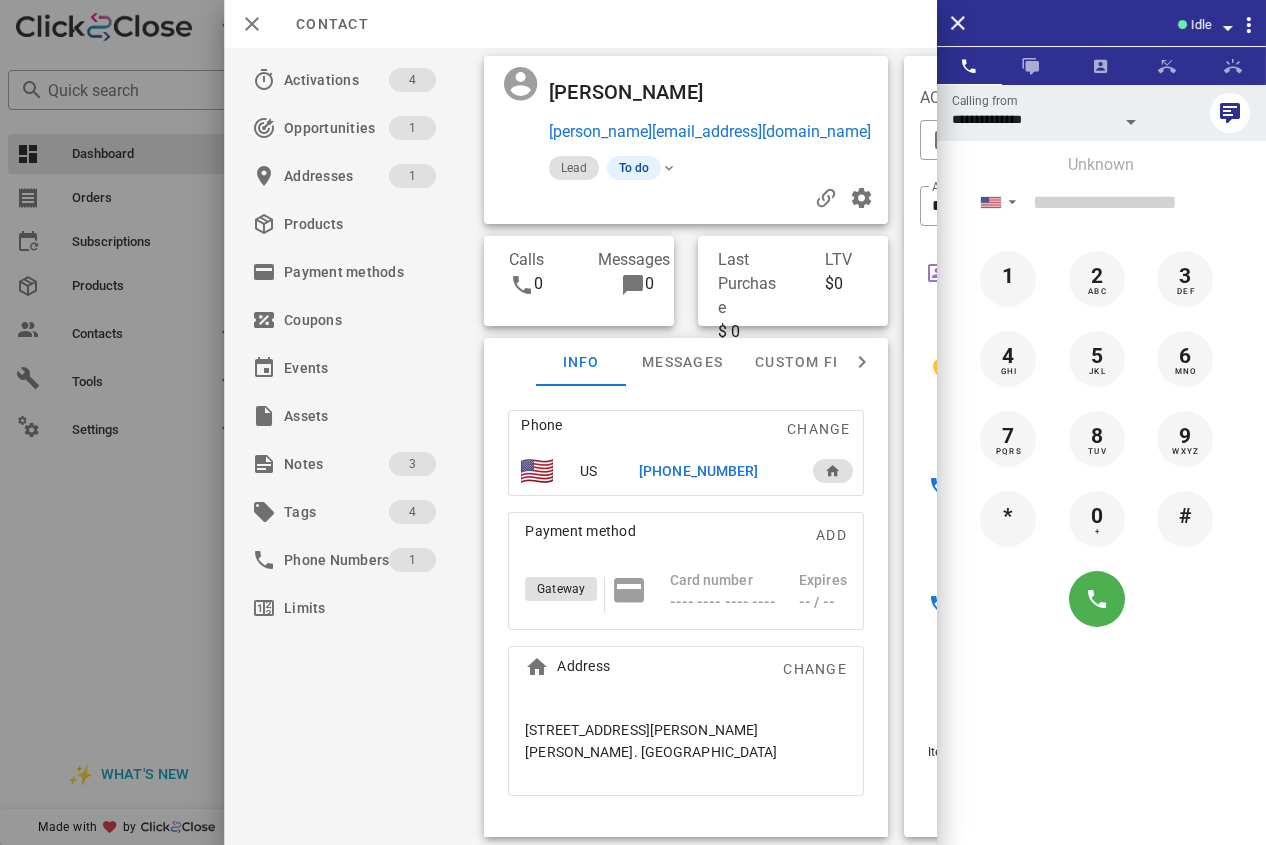 click on "[PHONE_NUMBER]" at bounding box center (698, 471) 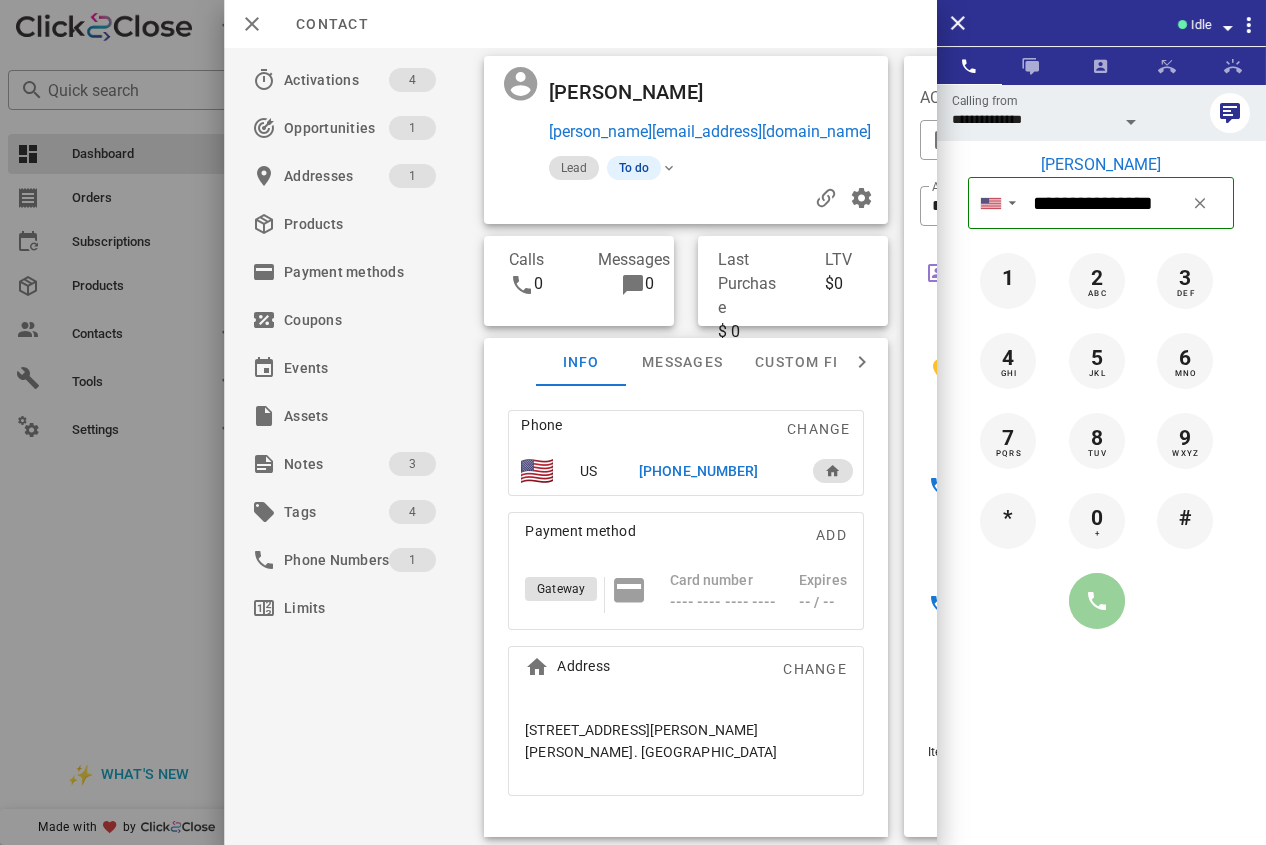 click at bounding box center (1097, 601) 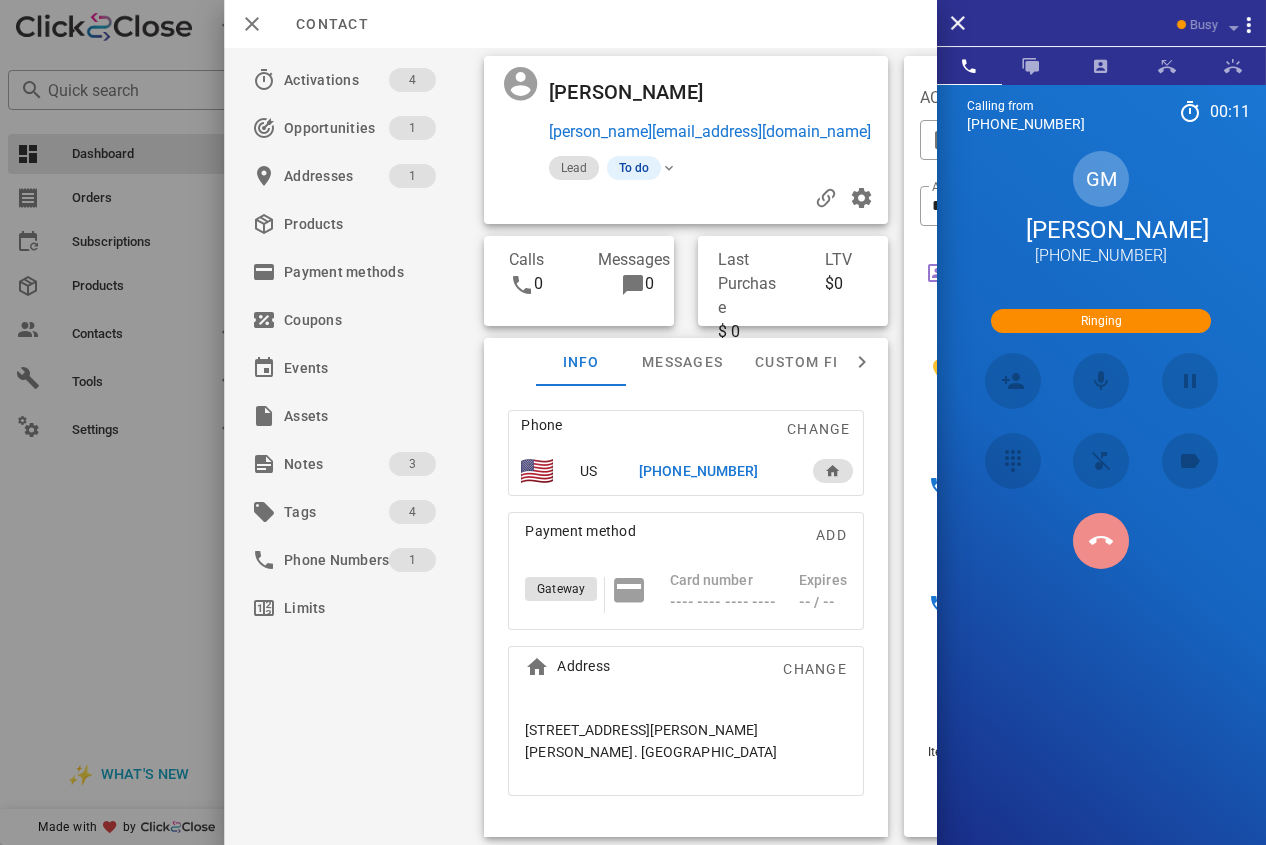 click at bounding box center [1101, 541] 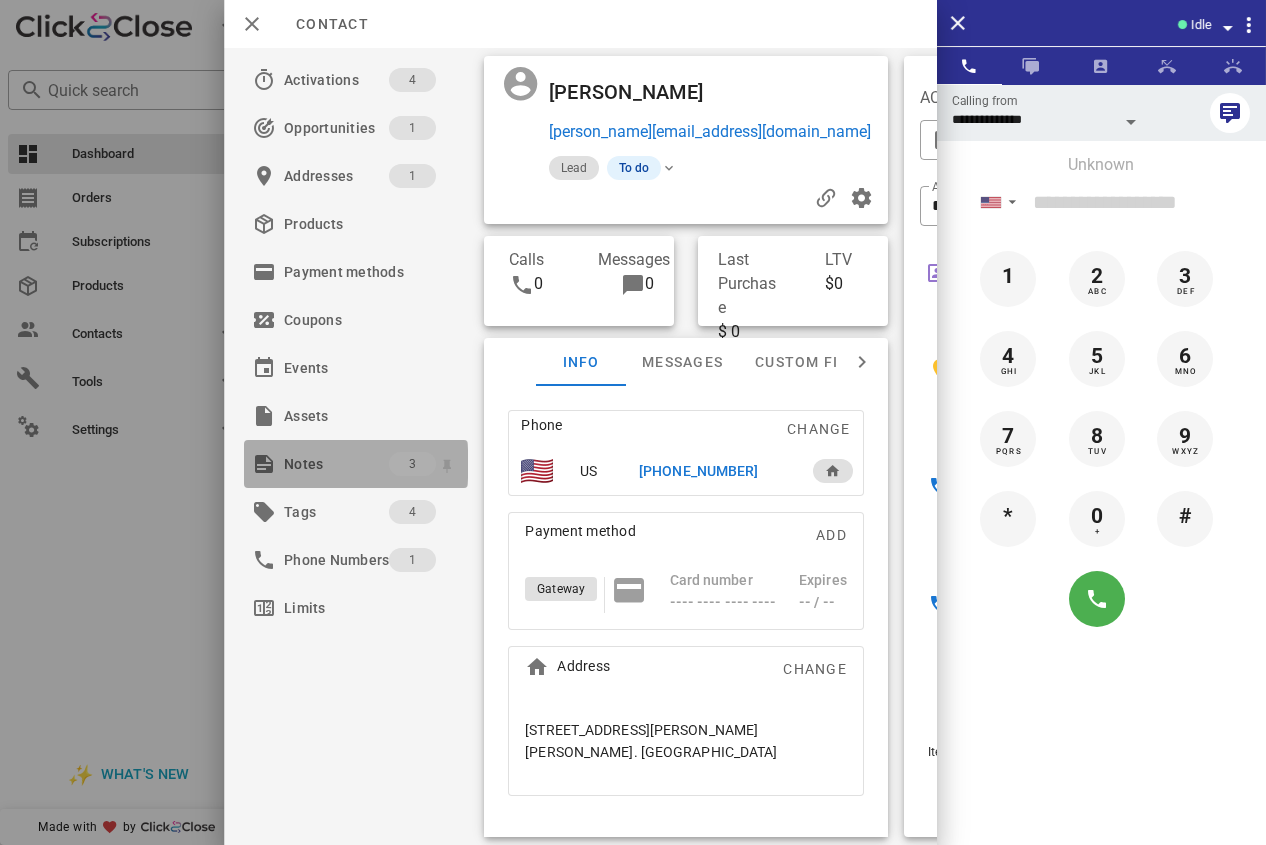 click on "Notes" at bounding box center (336, 464) 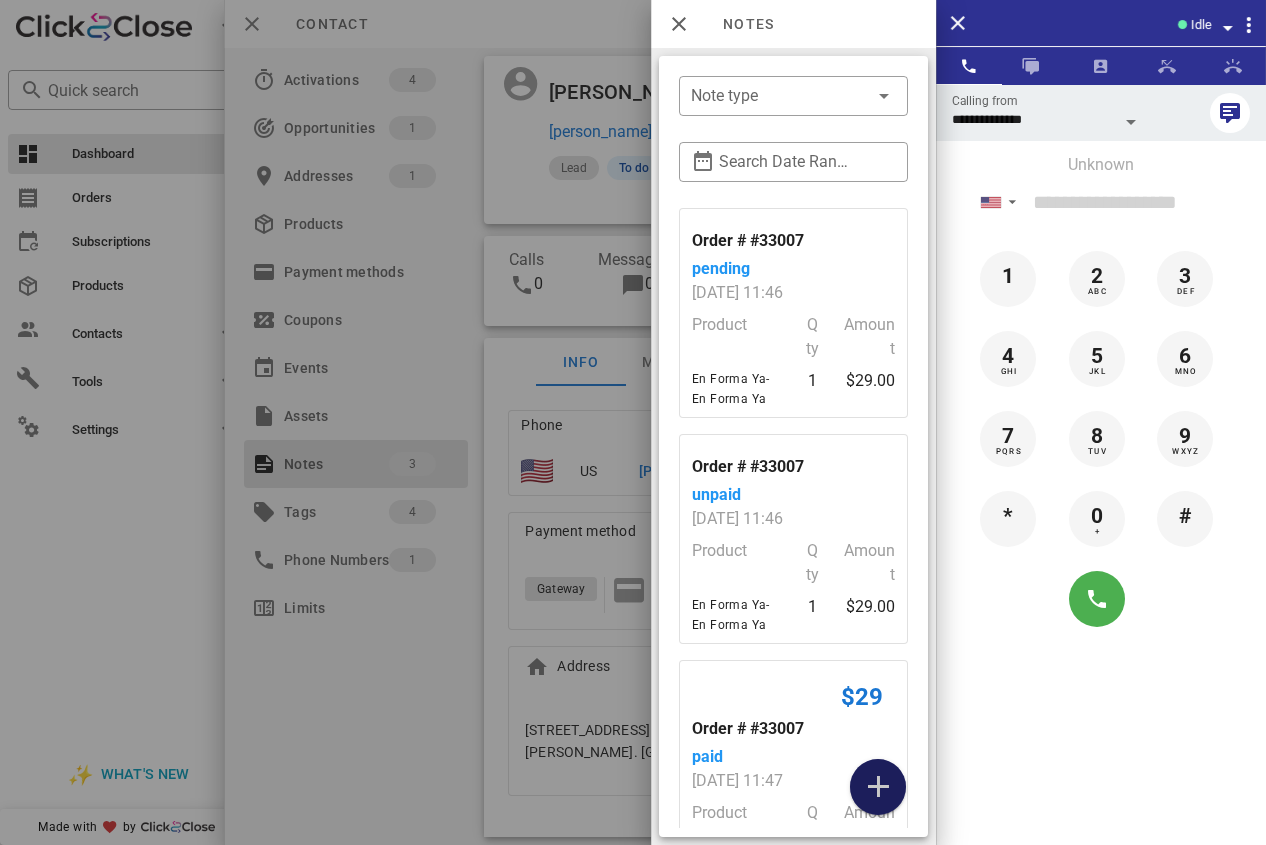 click at bounding box center (878, 787) 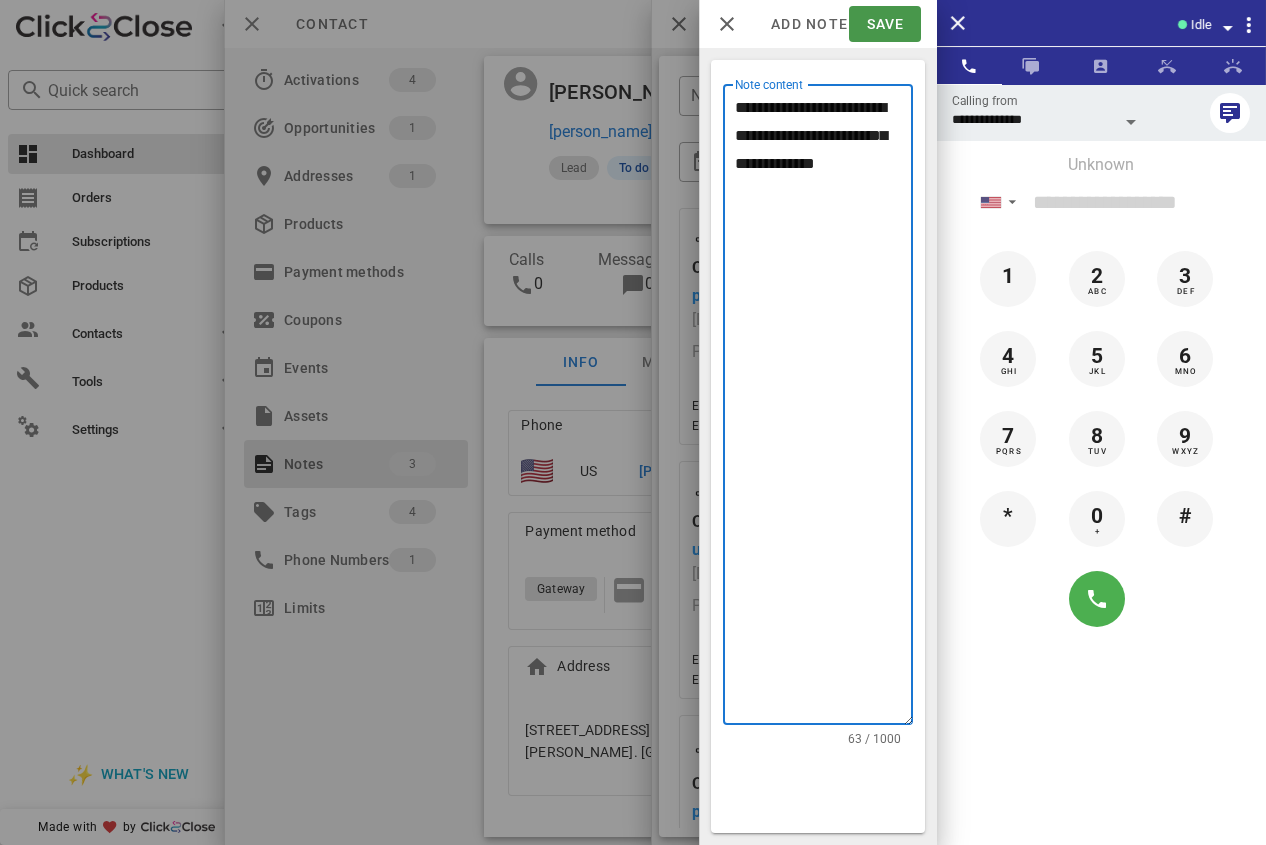 type on "**********" 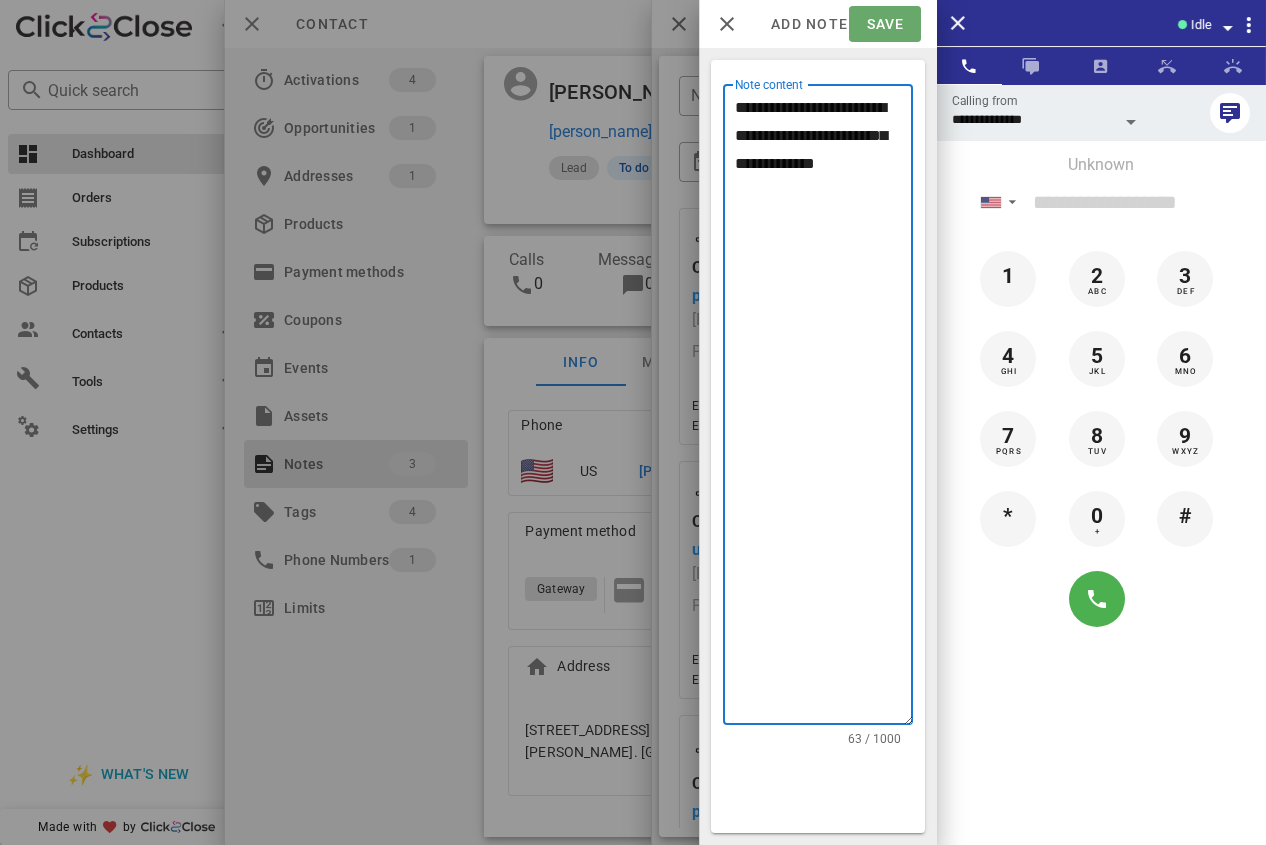 click on "Save" at bounding box center [884, 24] 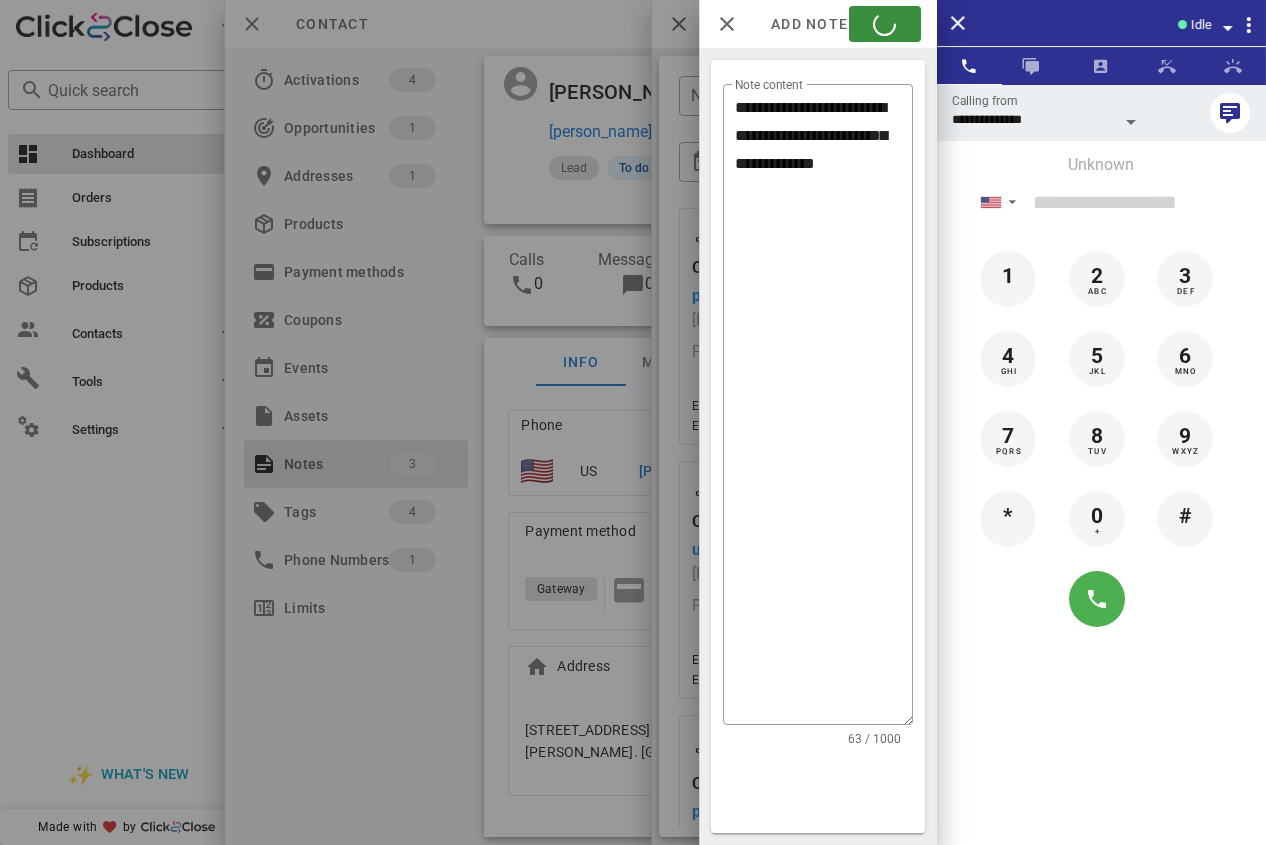 click at bounding box center (633, 422) 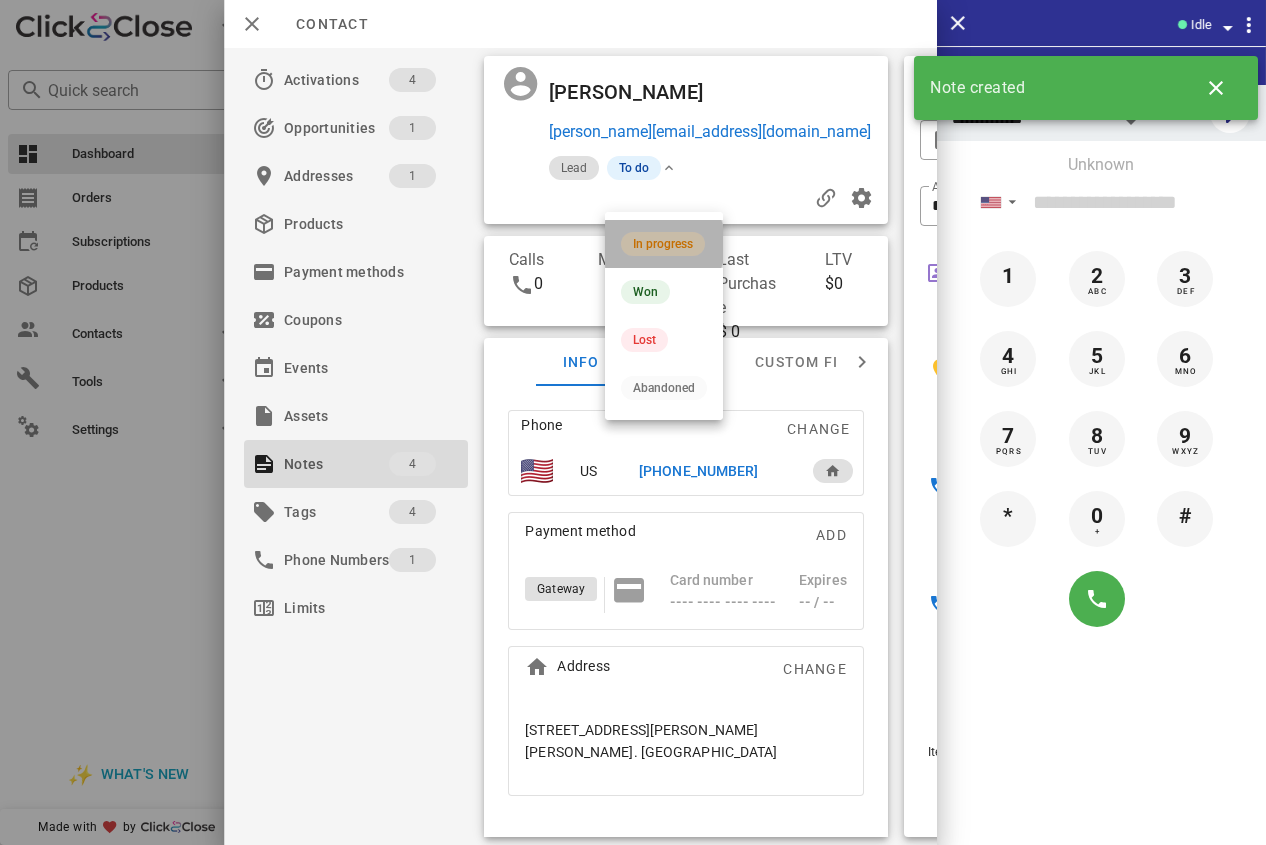 click on "In progress" at bounding box center (663, 244) 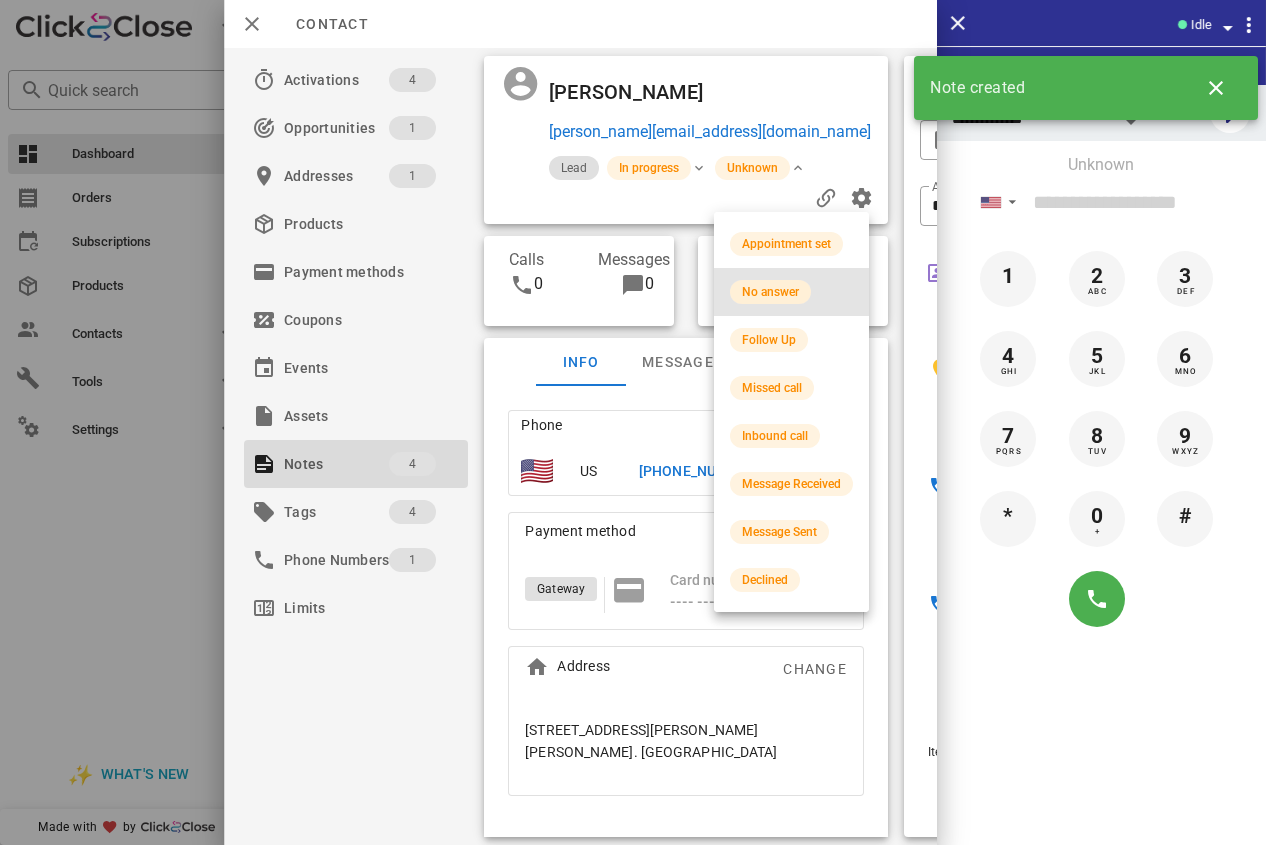 click on "No answer" at bounding box center [770, 292] 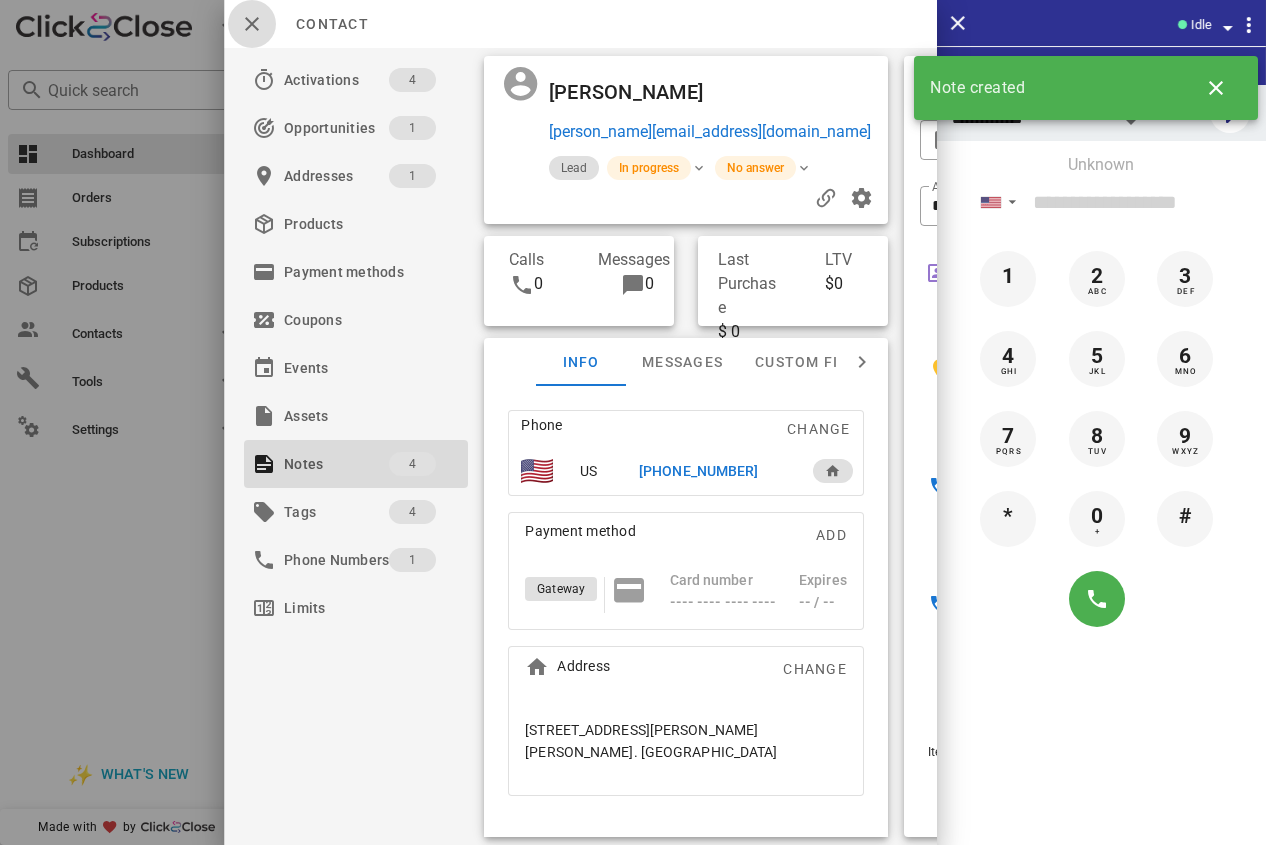 click at bounding box center (252, 24) 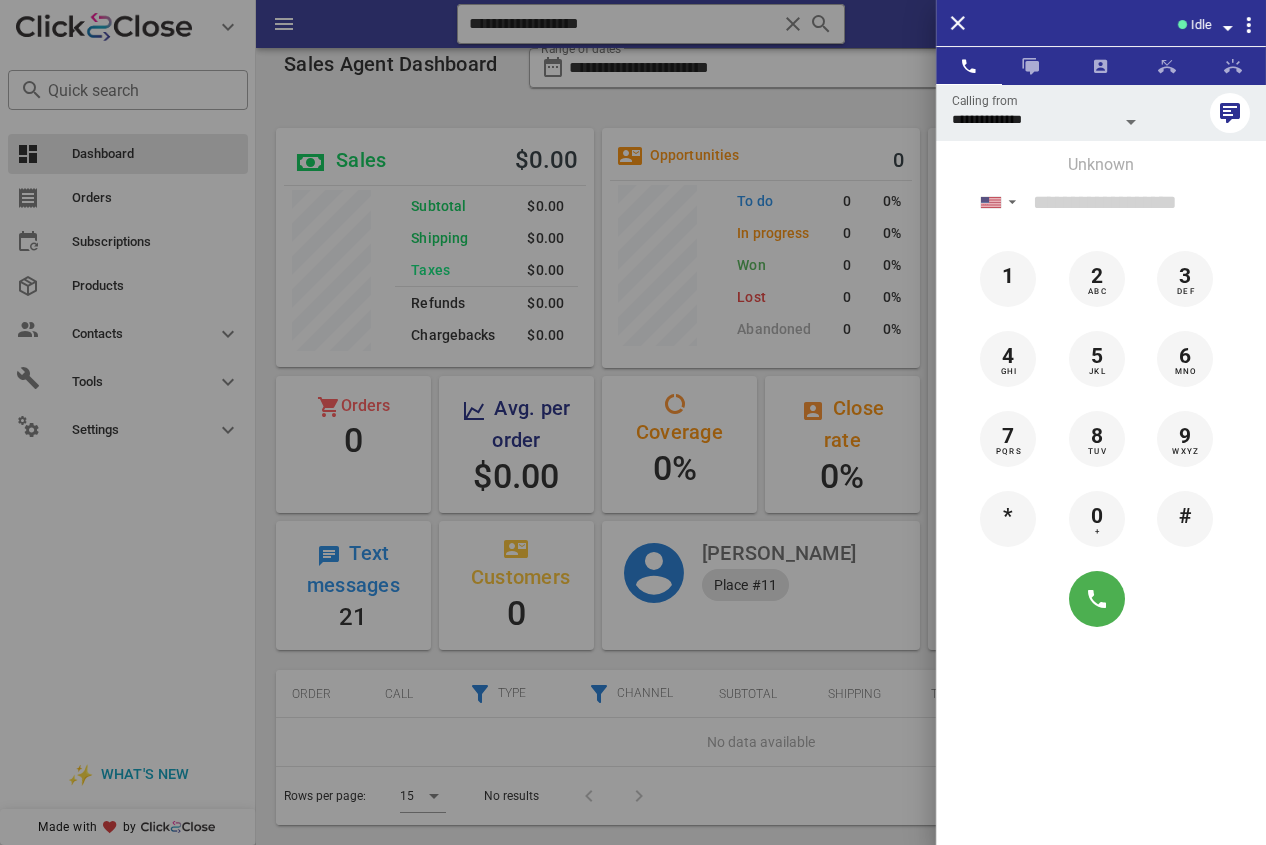 click at bounding box center [633, 422] 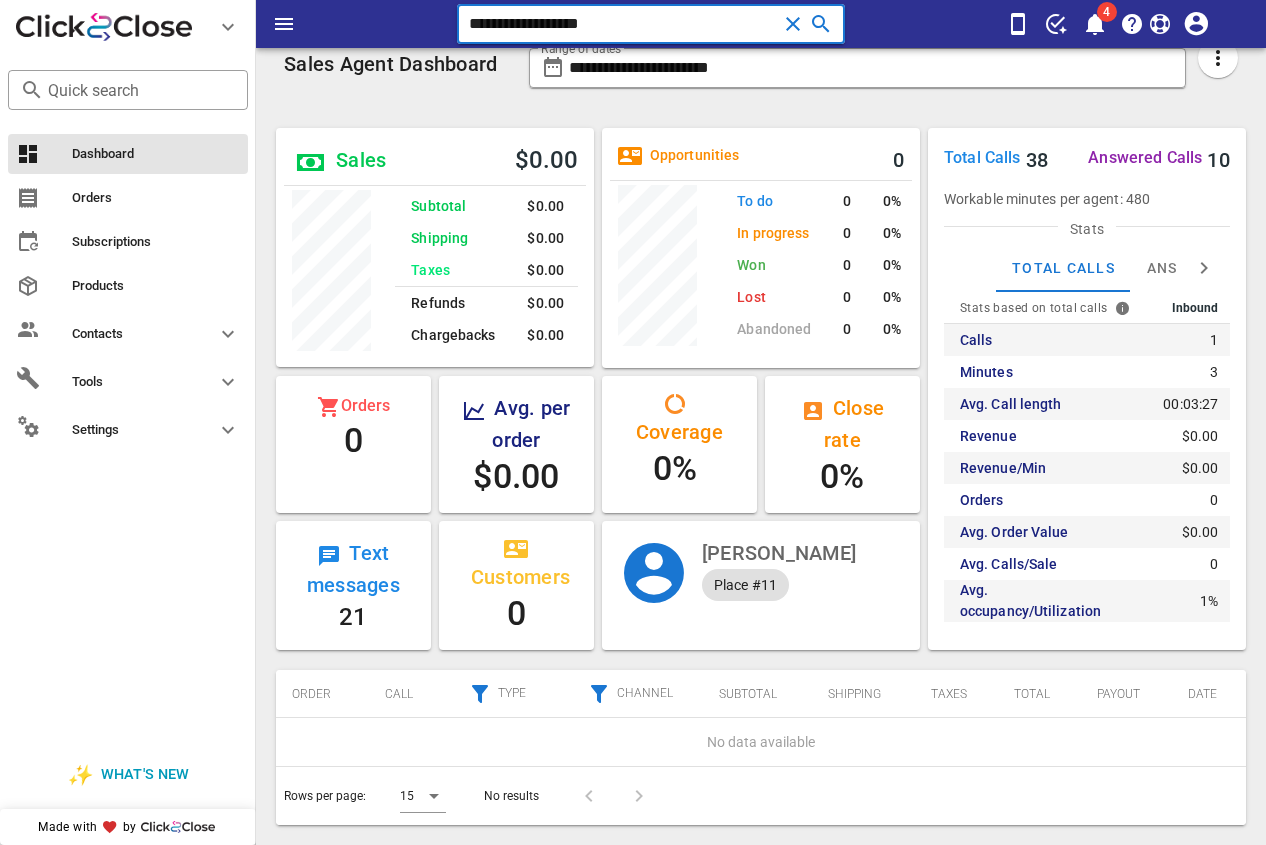 drag, startPoint x: 655, startPoint y: 17, endPoint x: 363, endPoint y: 20, distance: 292.0154 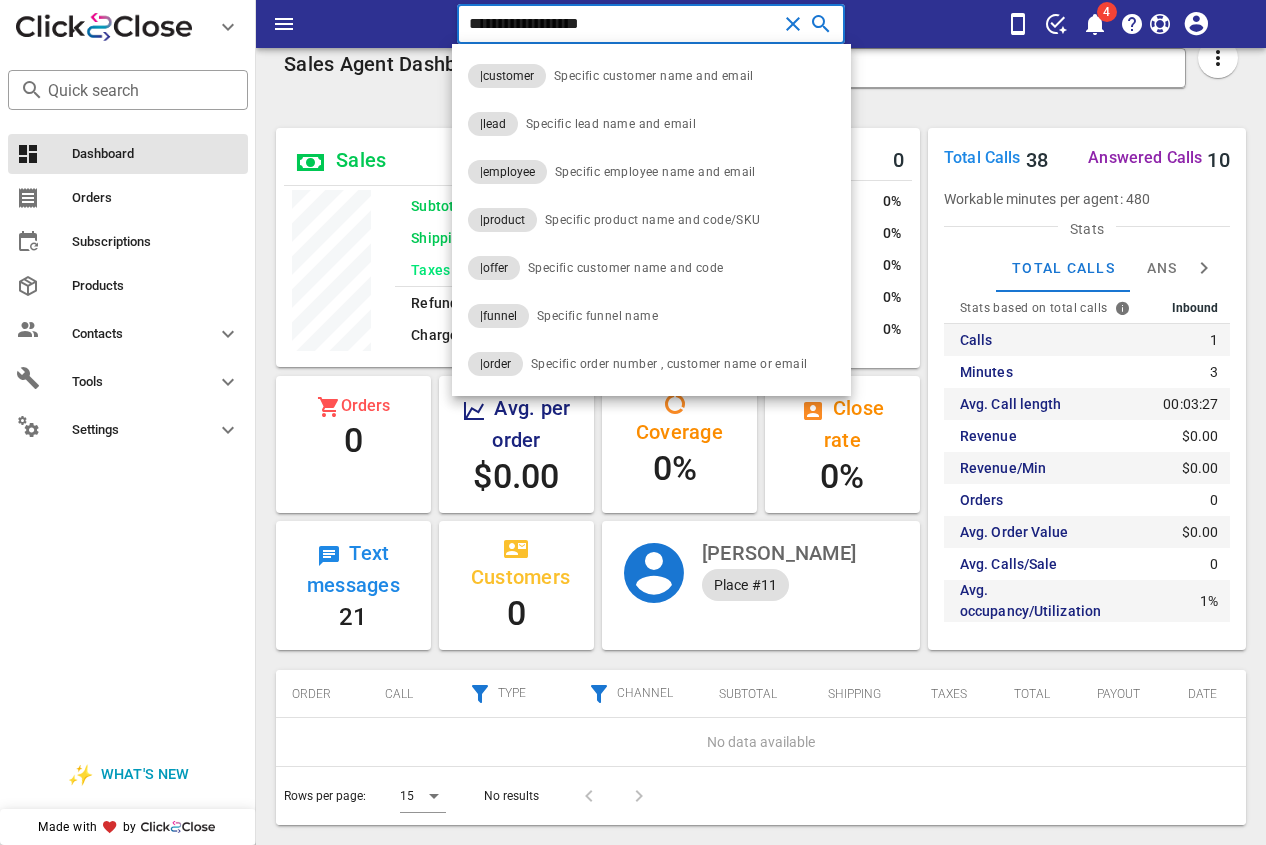 paste on "**********" 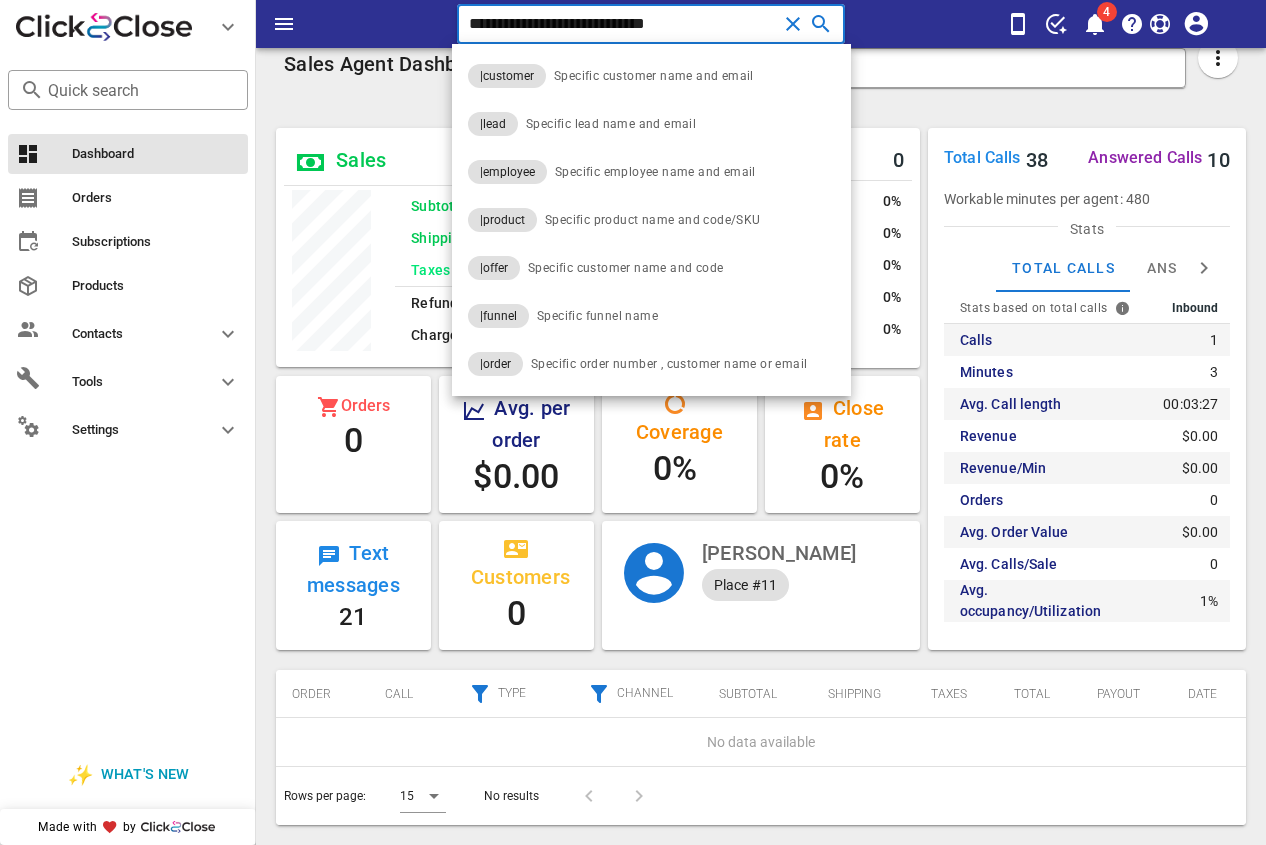 type on "**********" 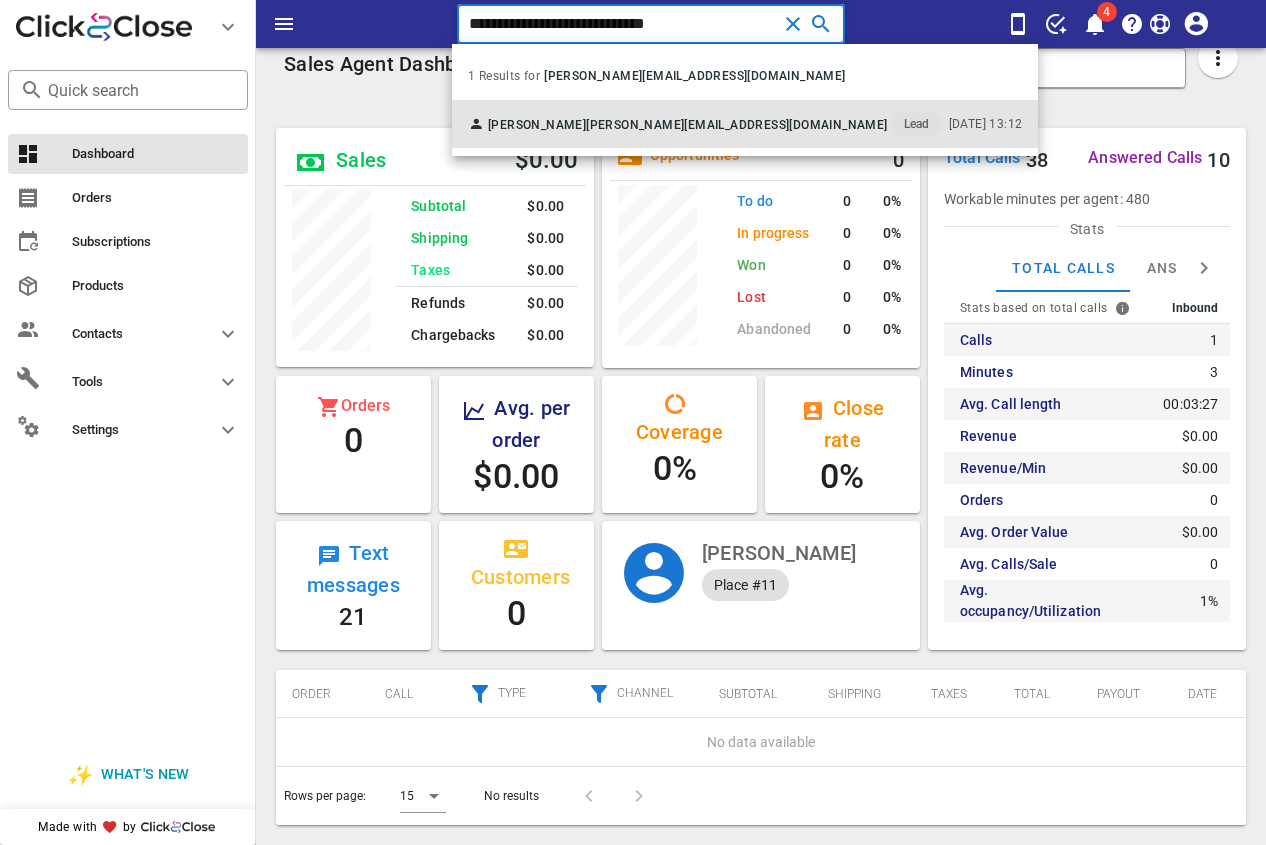 click on "[PERSON_NAME]" at bounding box center [537, 125] 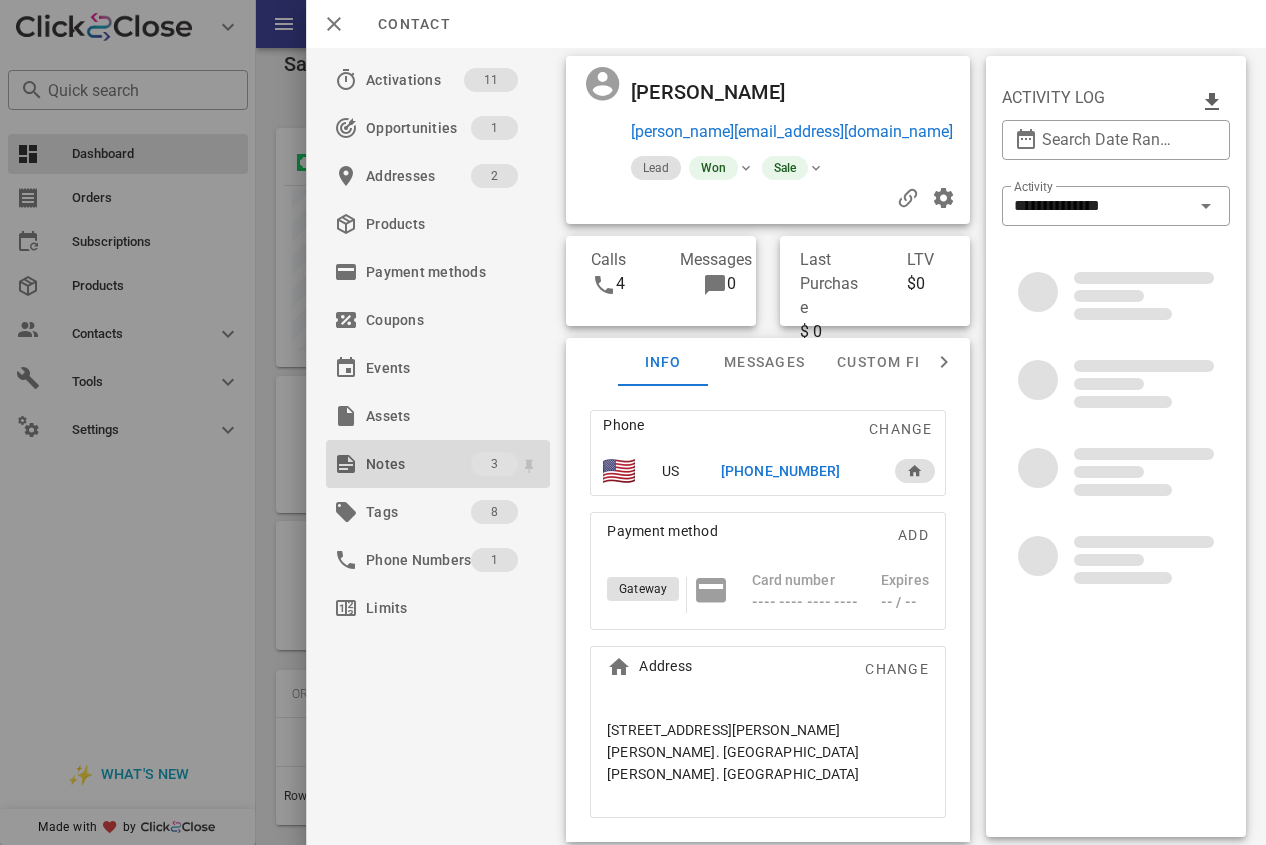 click on "Notes" at bounding box center (418, 464) 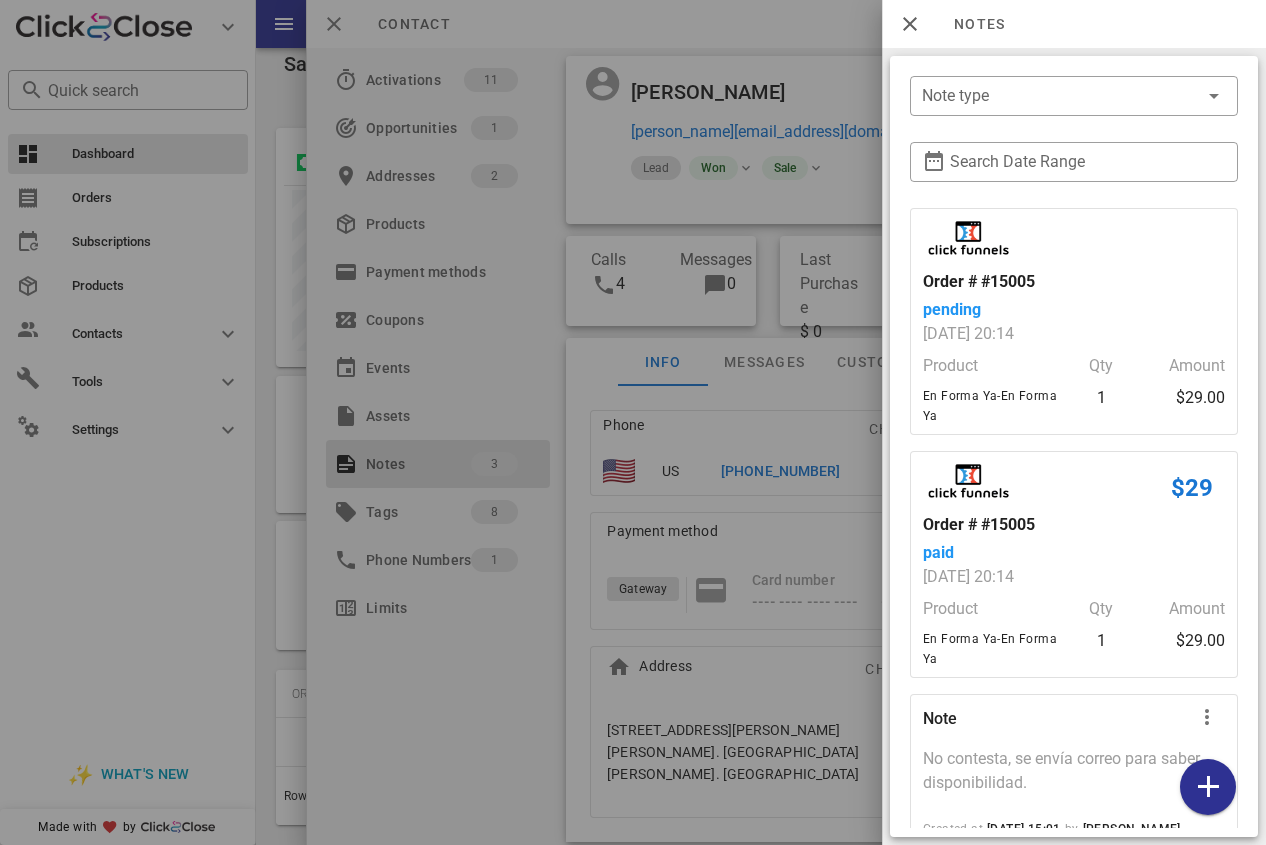 scroll, scrollTop: 64, scrollLeft: 0, axis: vertical 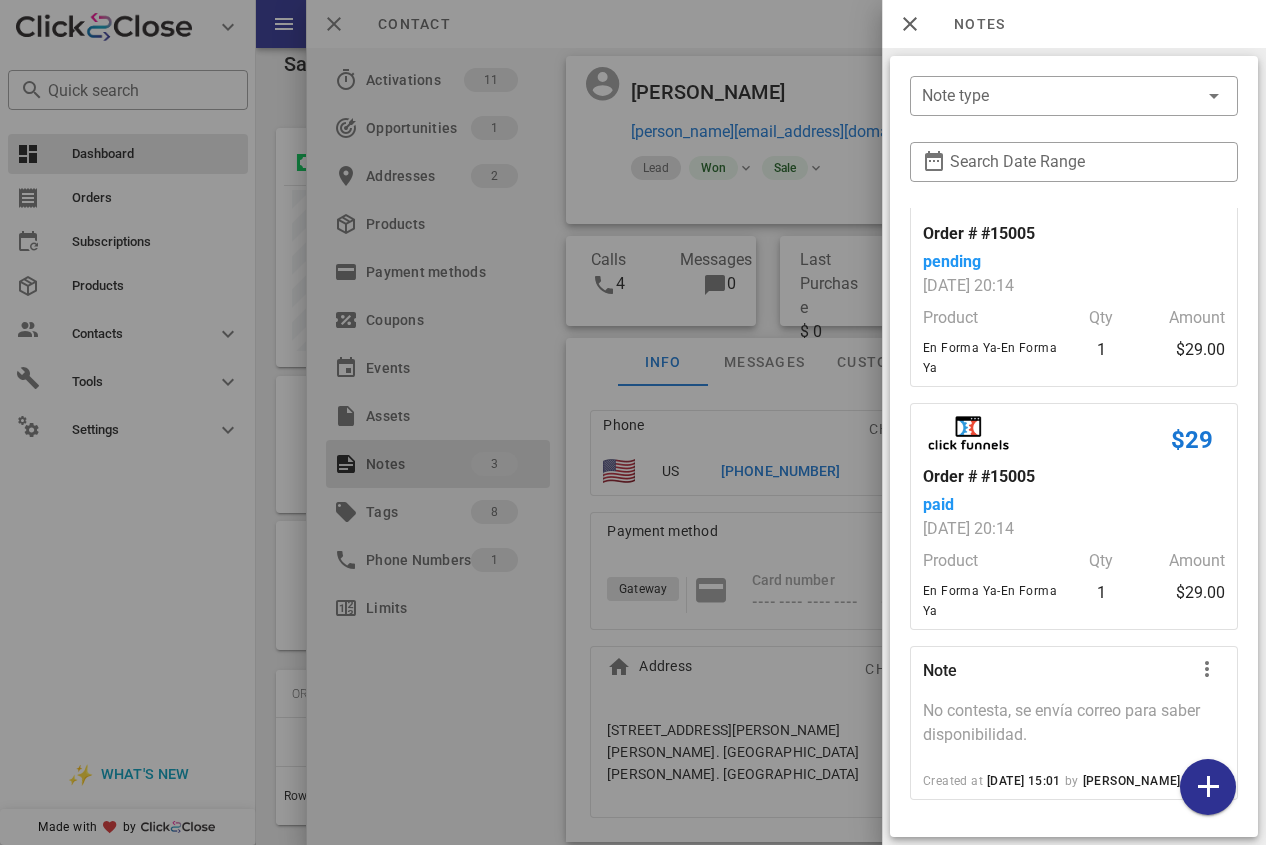 click at bounding box center [633, 422] 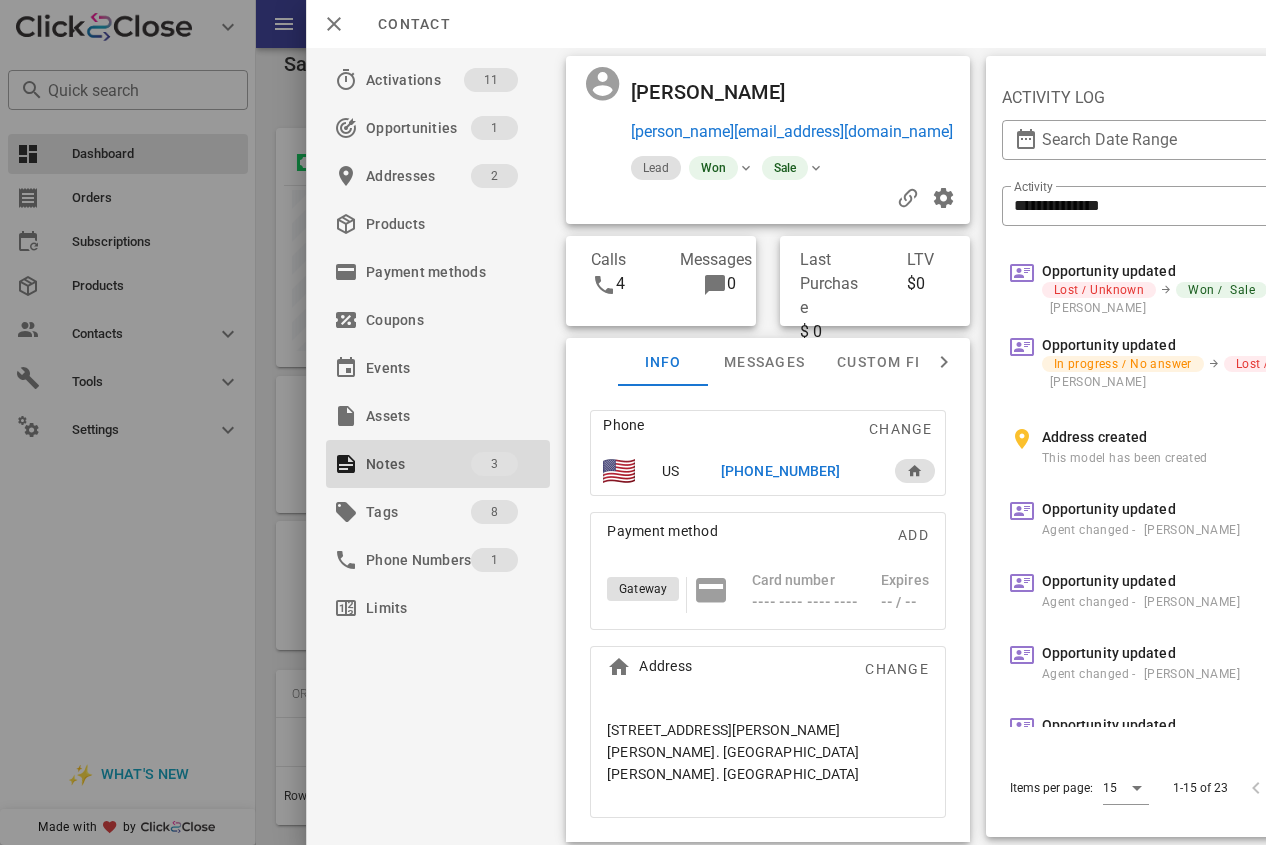 click on "[PHONE_NUMBER]" at bounding box center (780, 471) 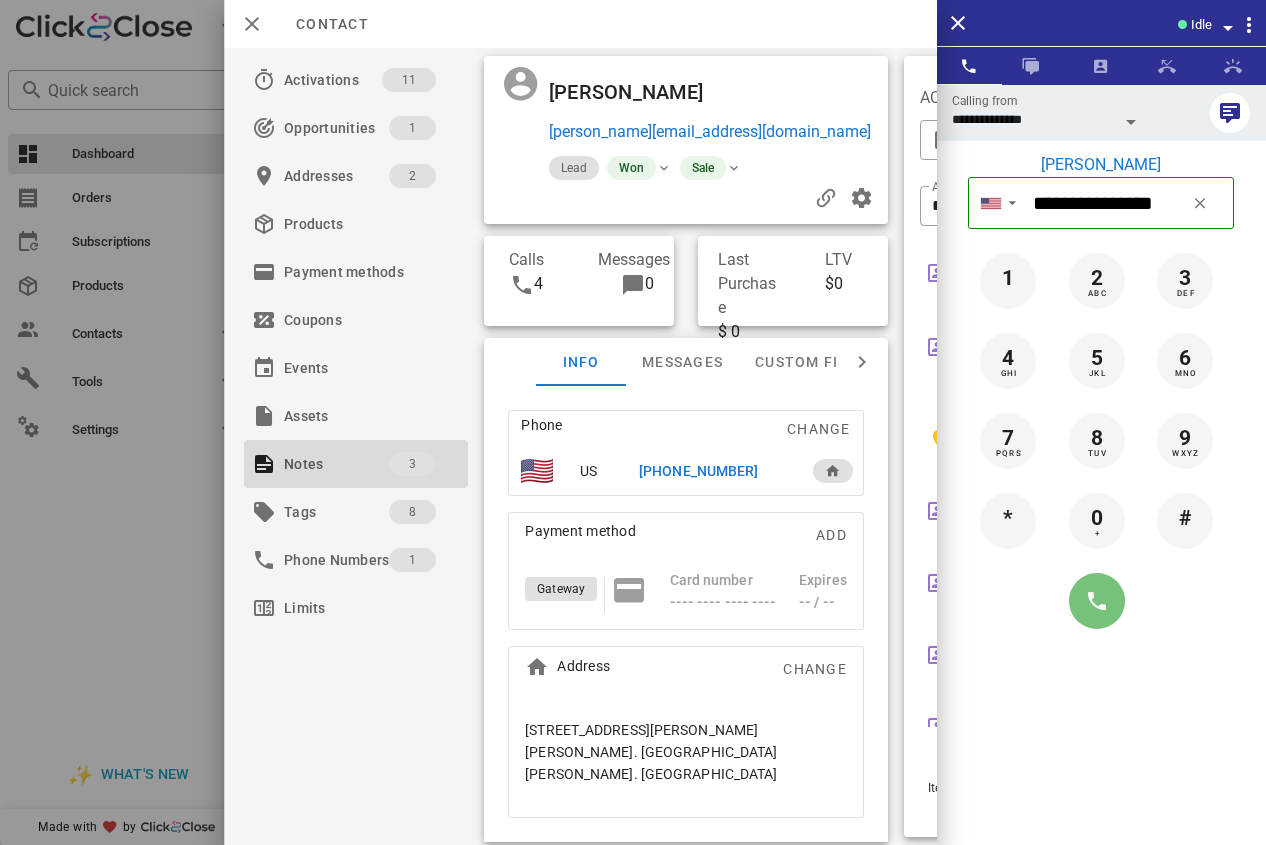 click at bounding box center (1097, 601) 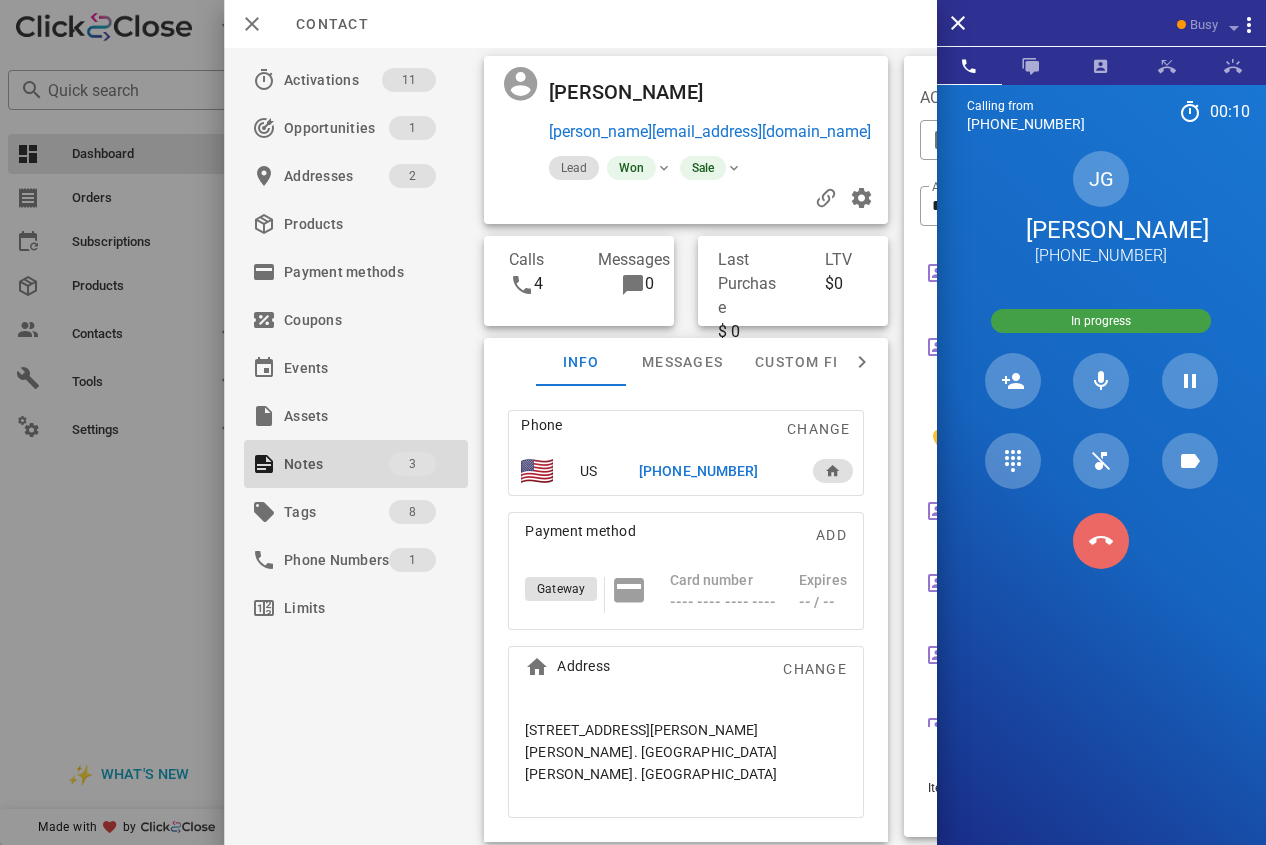 click at bounding box center (1101, 541) 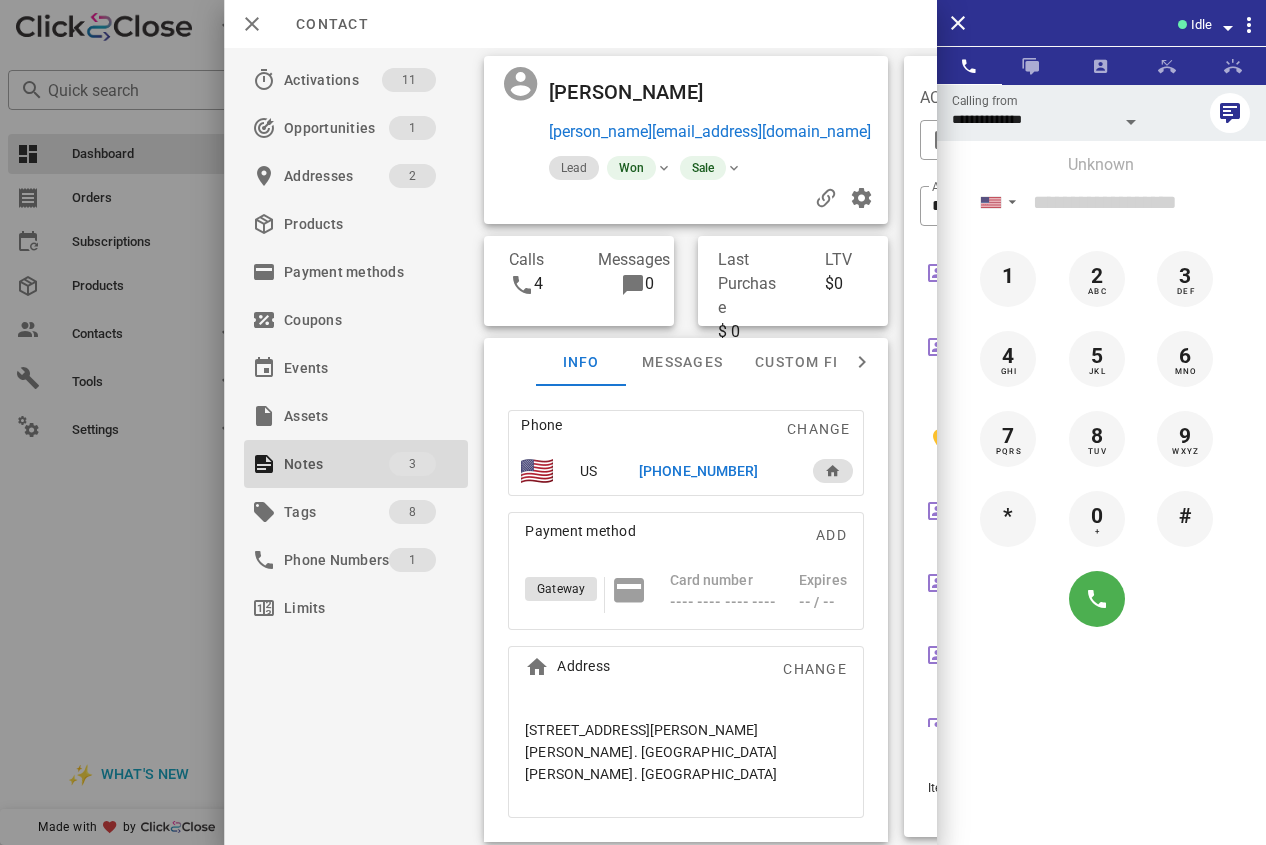 click on "[PHONE_NUMBER]" at bounding box center (698, 471) 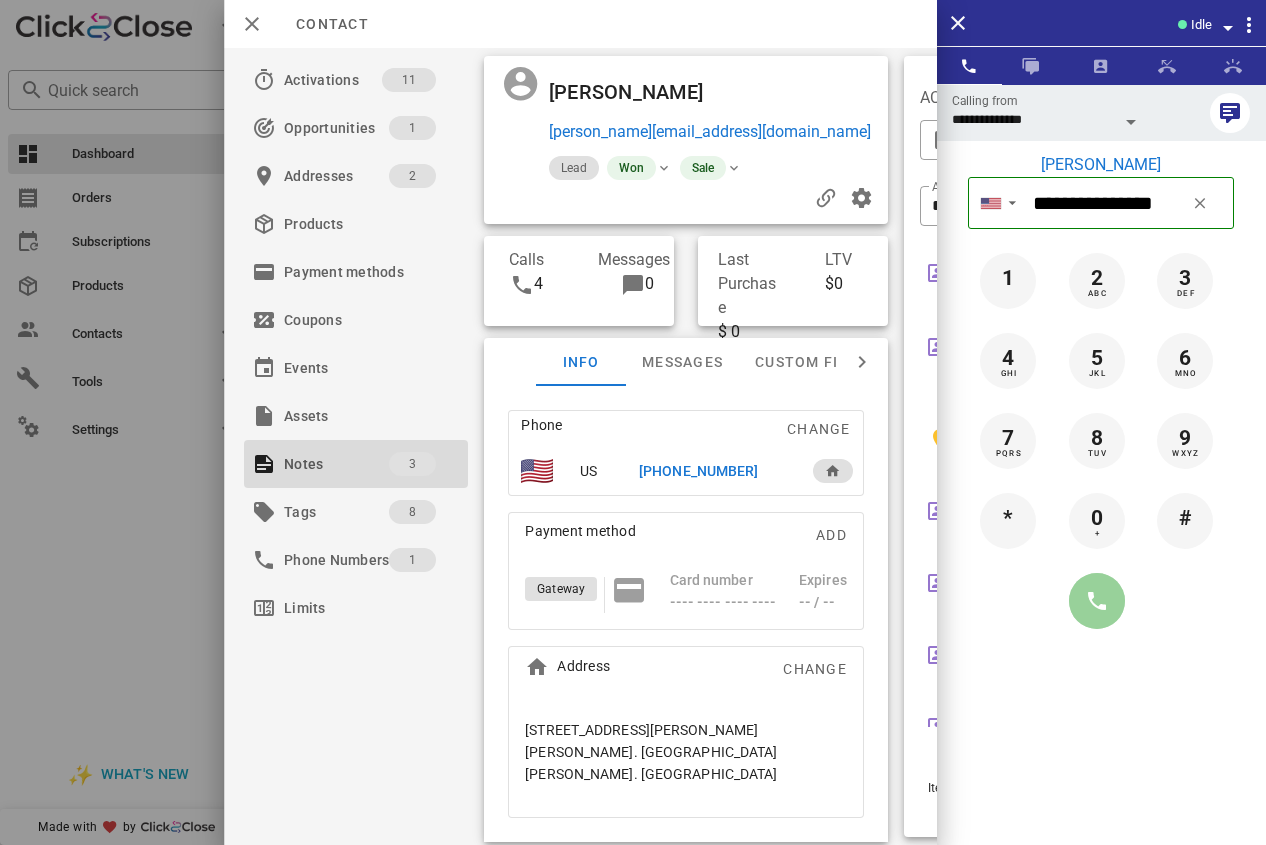 click at bounding box center [1097, 601] 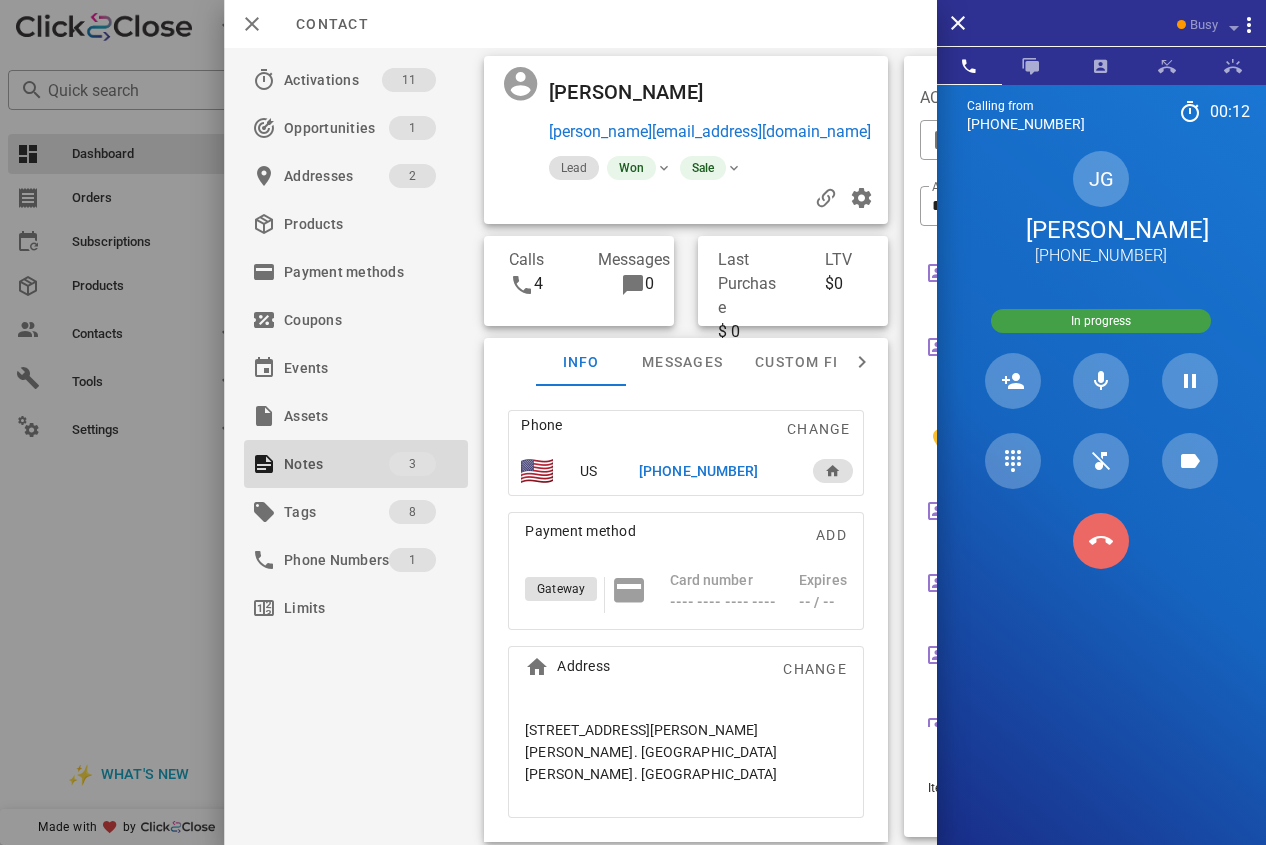 click at bounding box center [1101, 541] 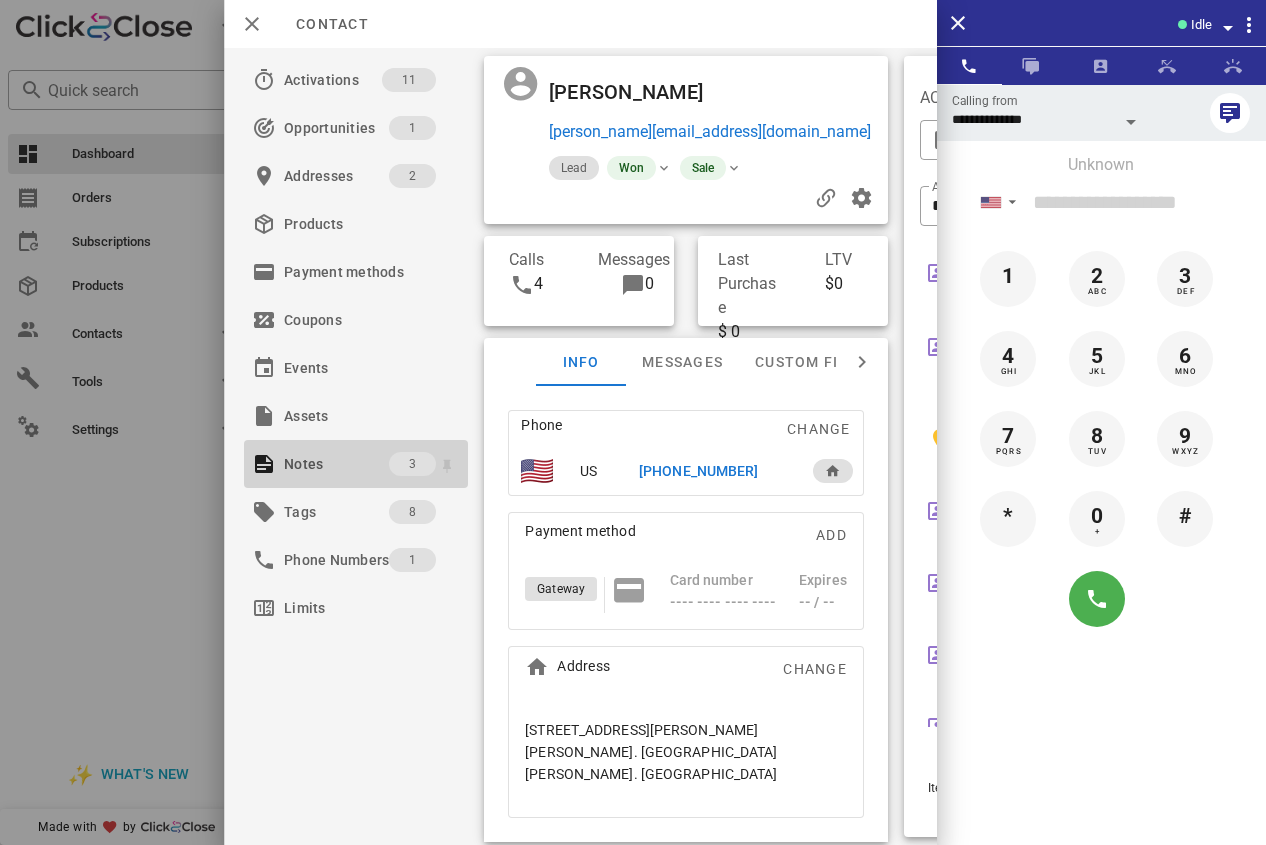 click on "Notes" at bounding box center (336, 464) 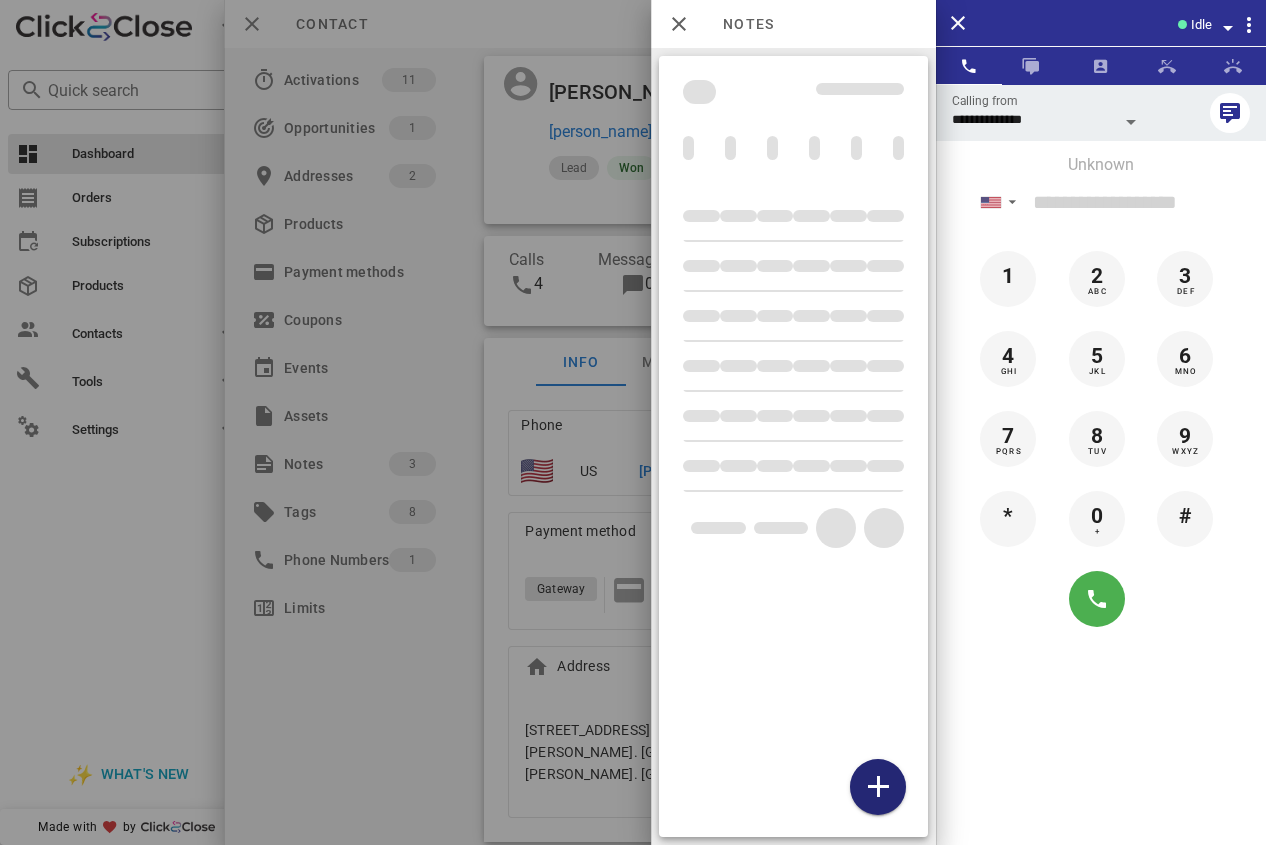 drag, startPoint x: 872, startPoint y: 792, endPoint x: 863, endPoint y: 766, distance: 27.513634 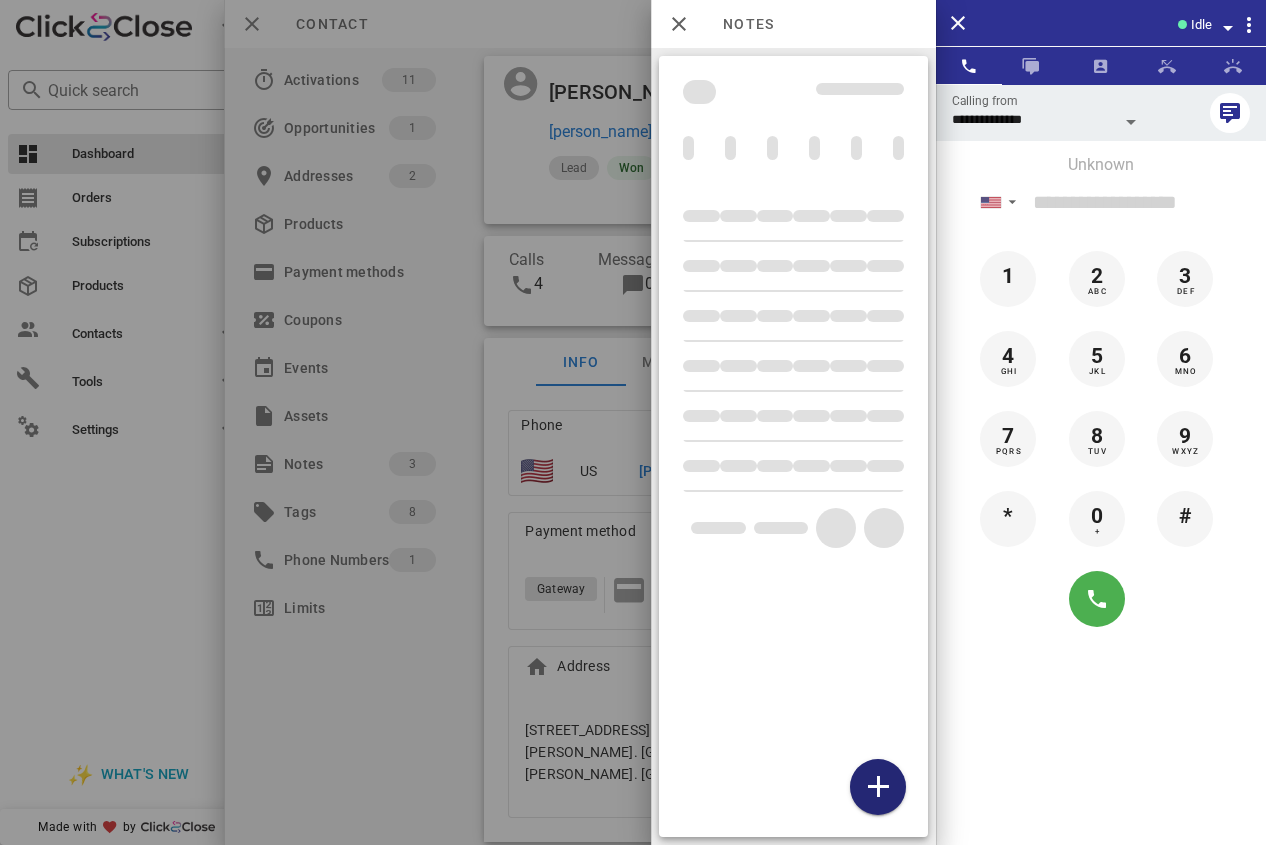 click at bounding box center [878, 787] 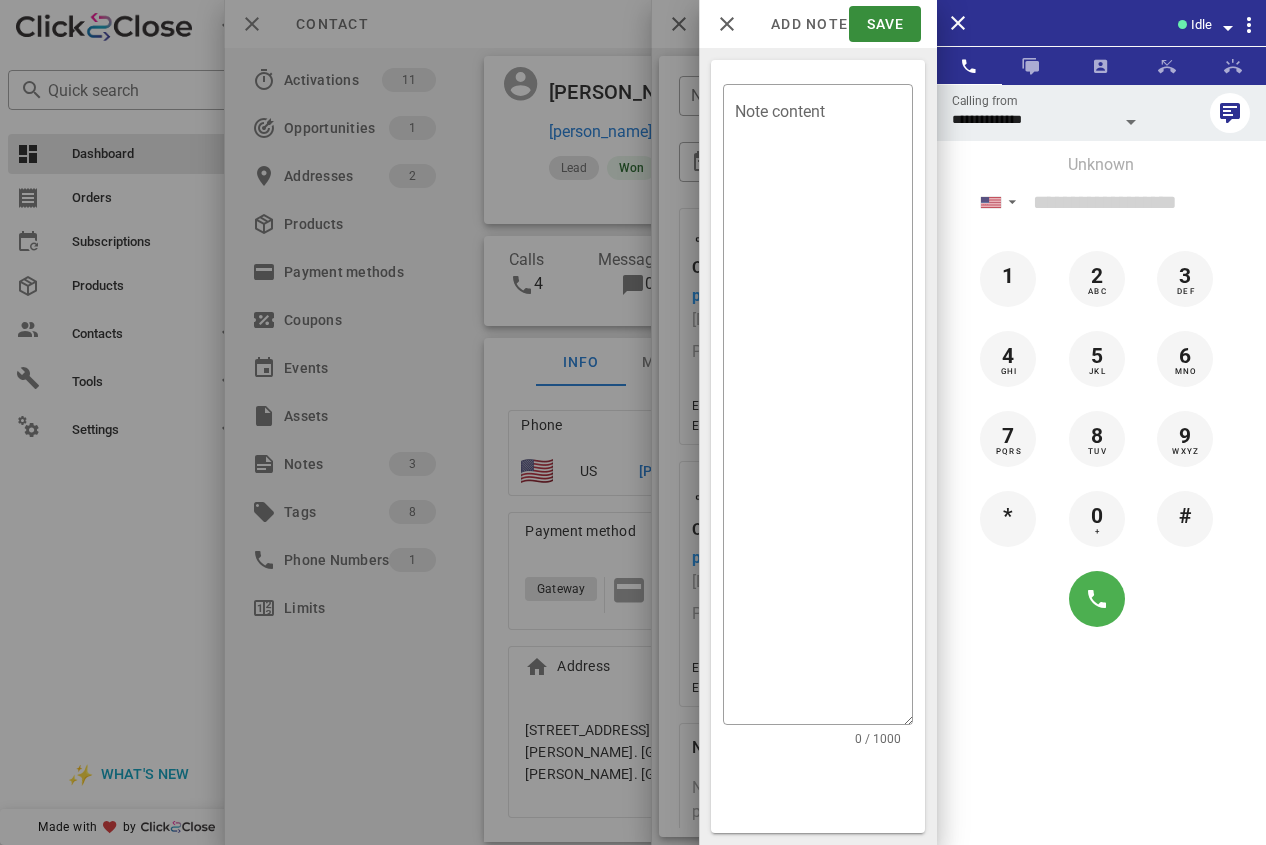 click on "​ Note content 0 / 1000" at bounding box center (818, 446) 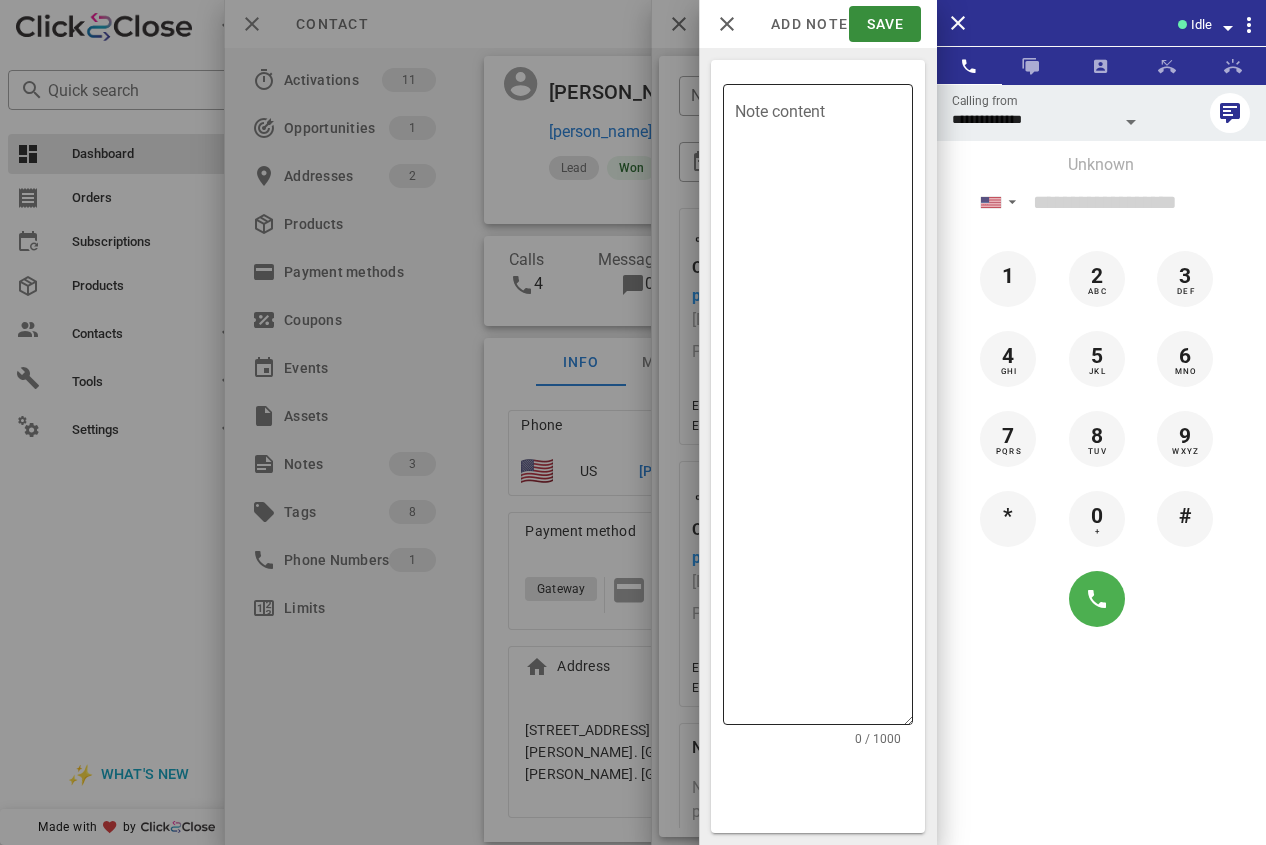 click on "Note content" at bounding box center [824, 409] 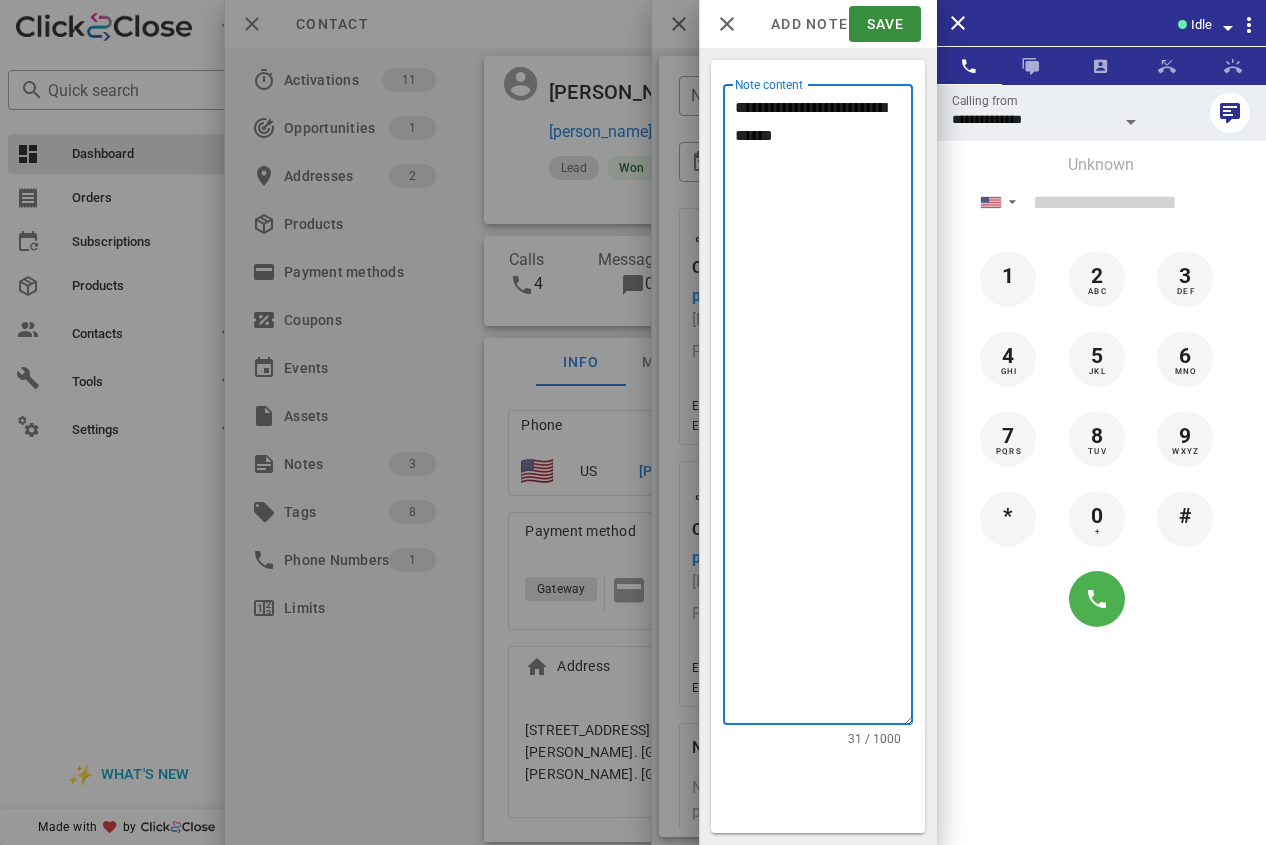type on "**********" 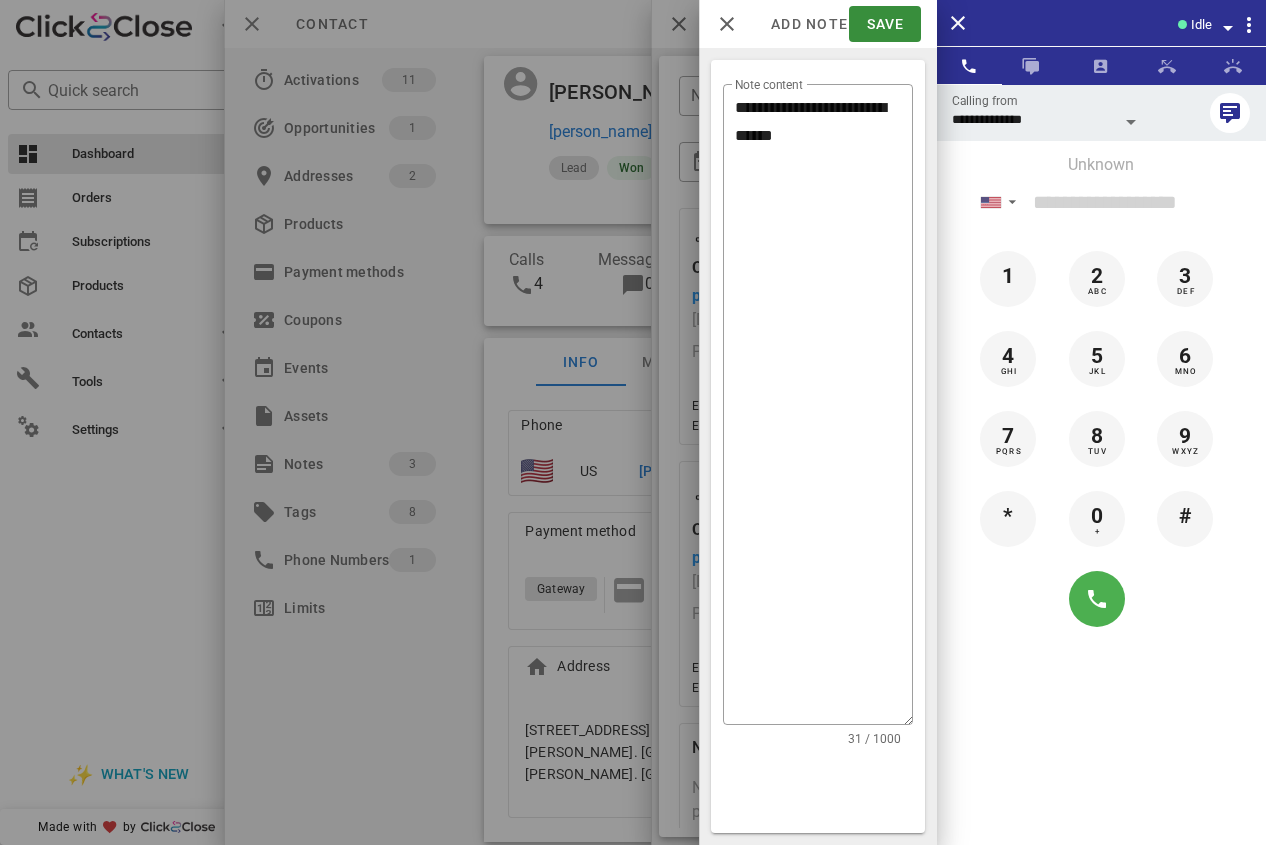 click on "Add note" at bounding box center (799, 24) 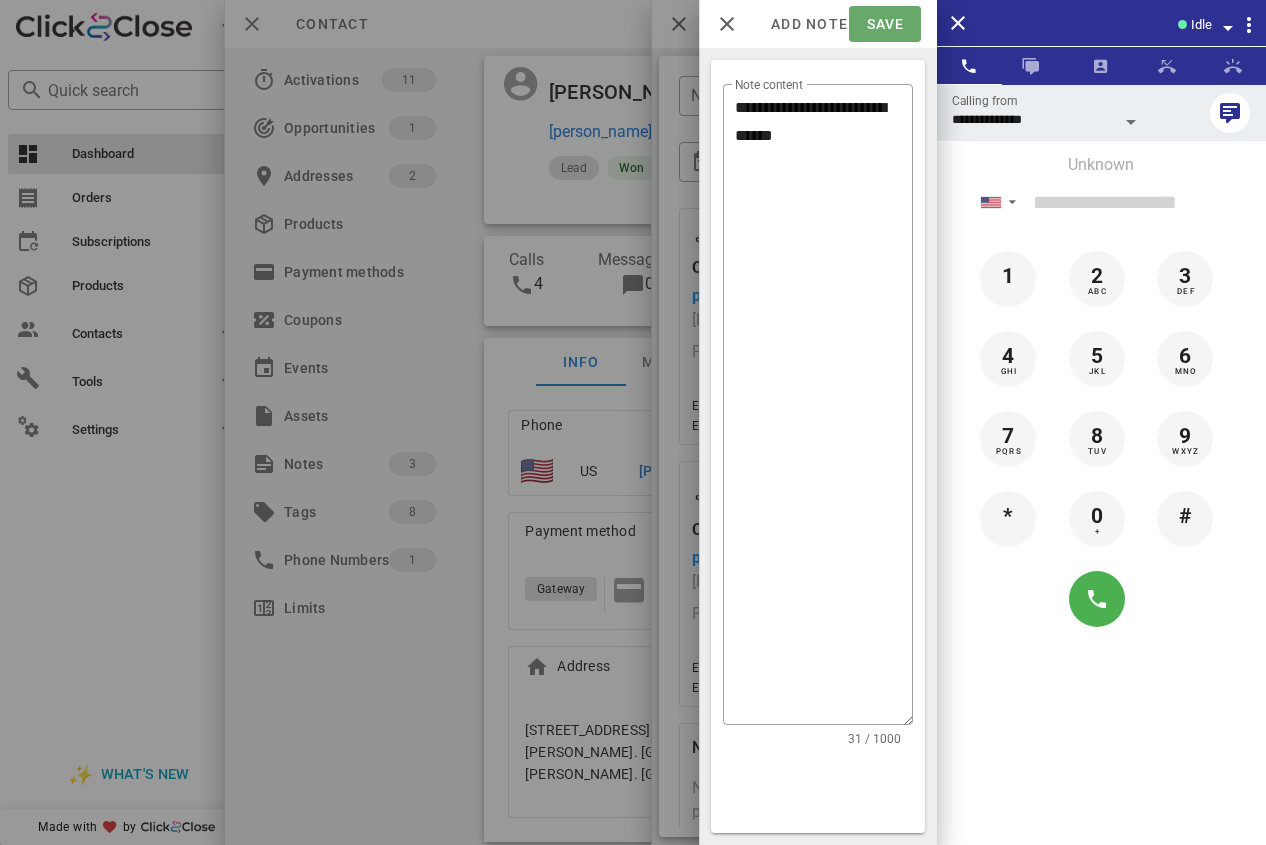click on "Save" at bounding box center (884, 24) 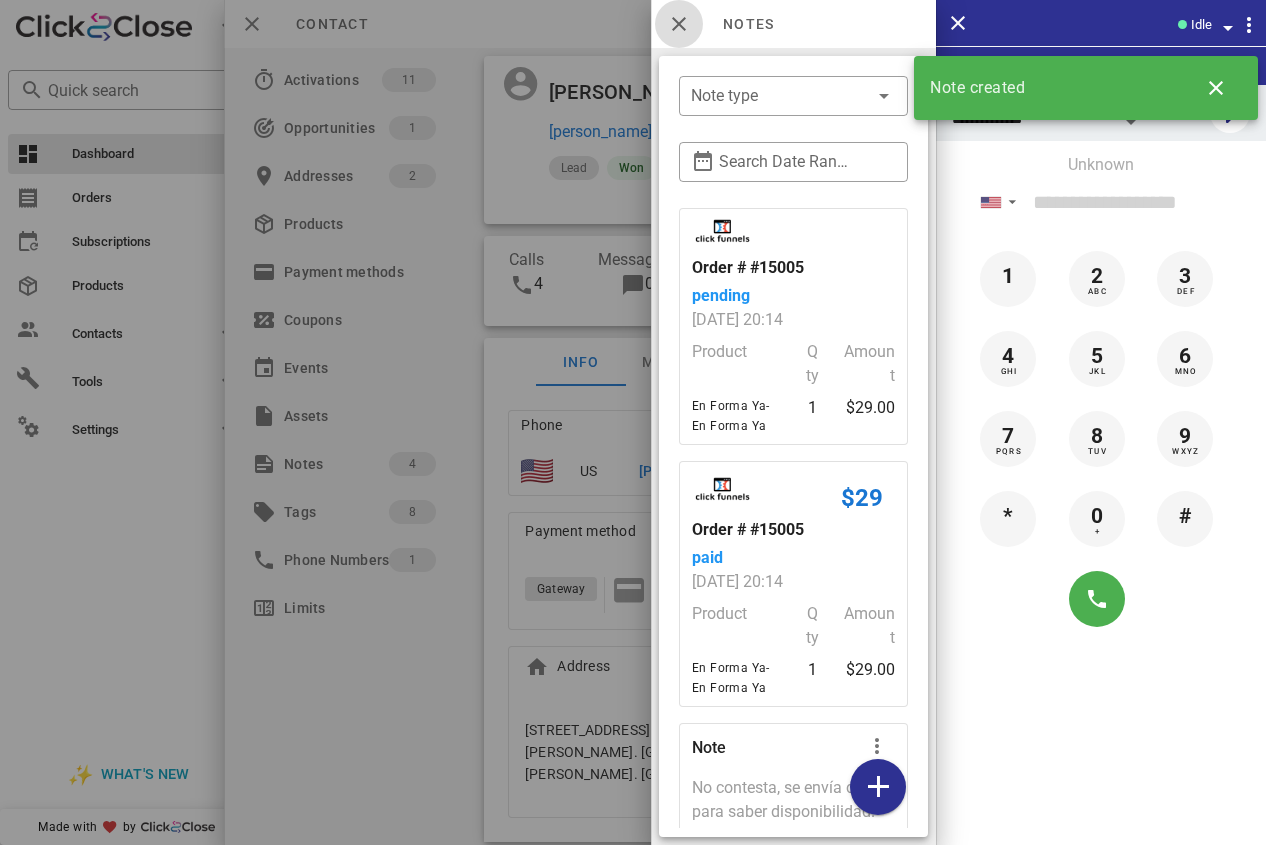 click at bounding box center [679, 24] 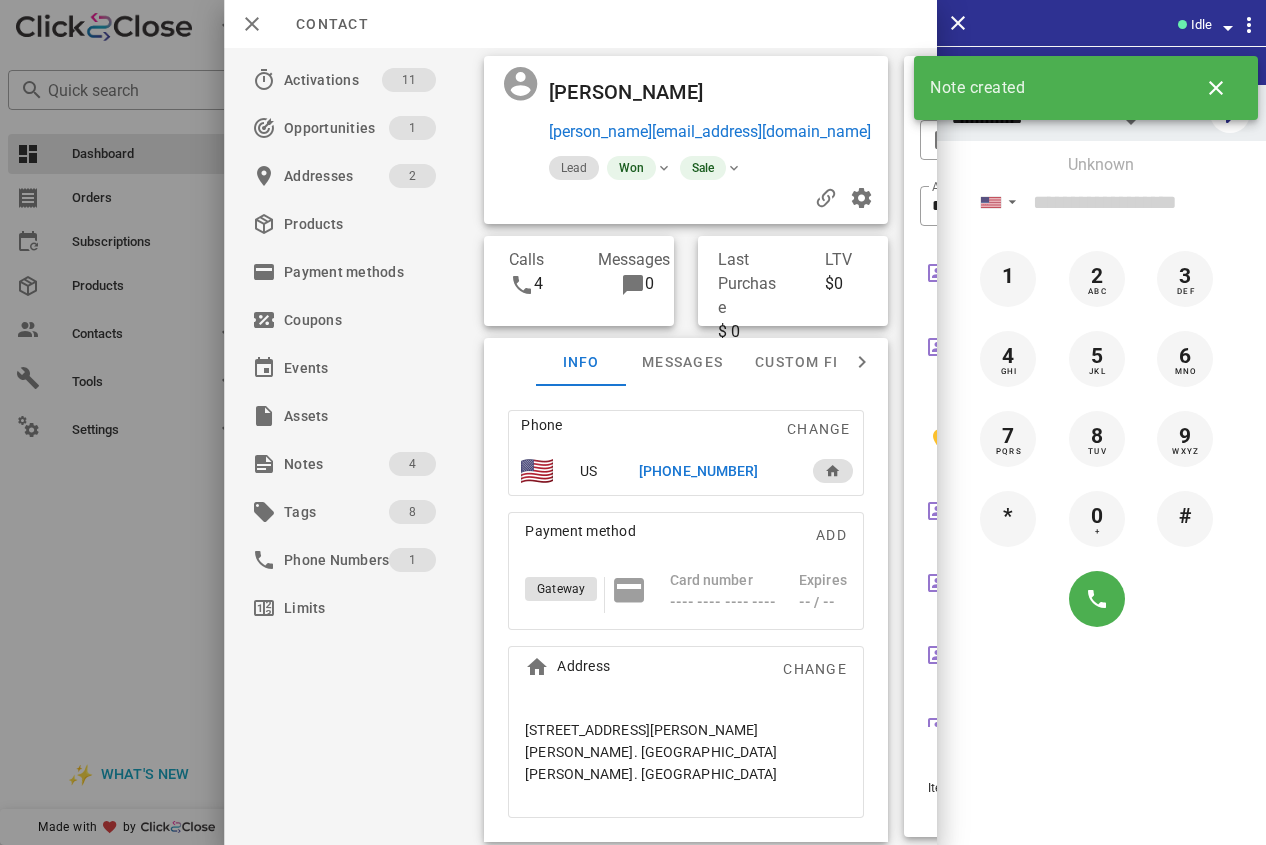 click on "Lead   Won   Sale" at bounding box center [686, 186] 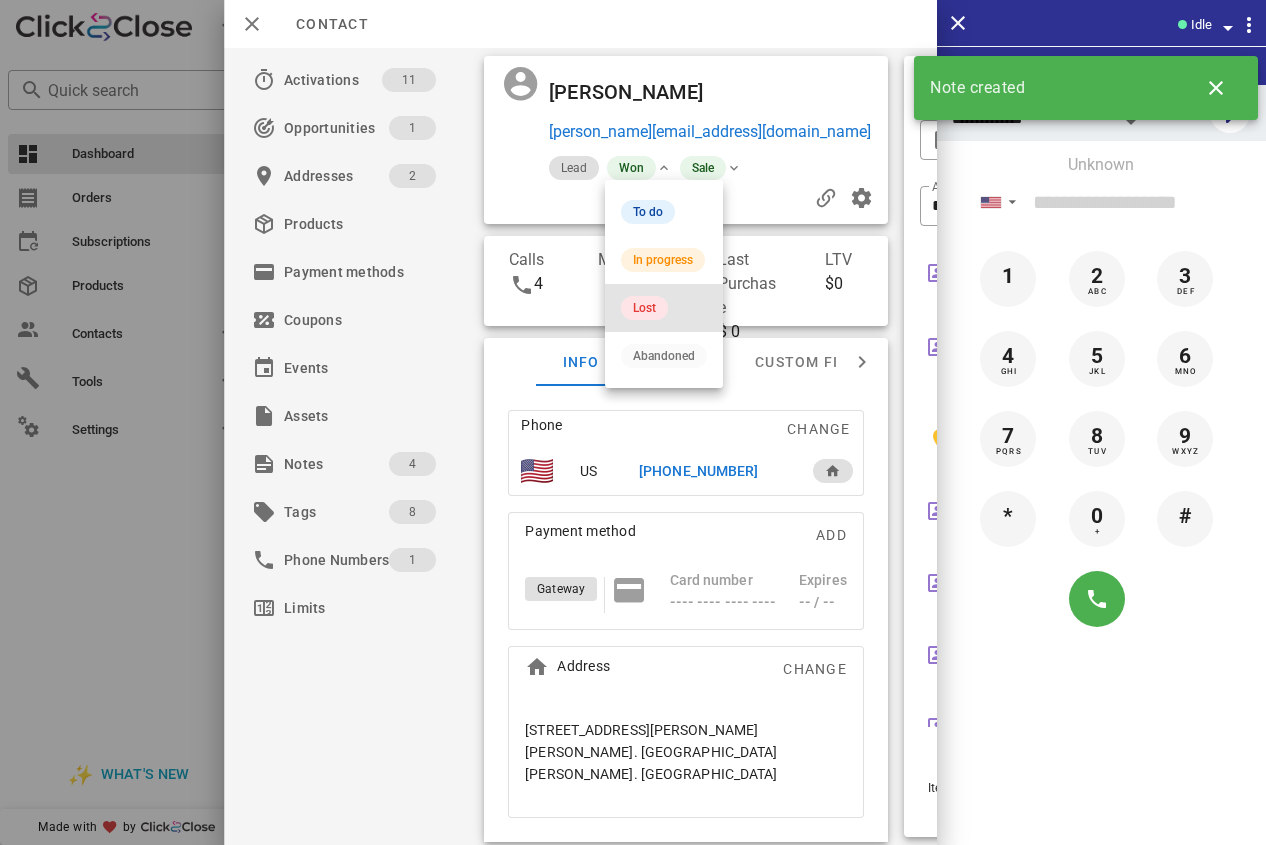 click on "Lost" at bounding box center (644, 308) 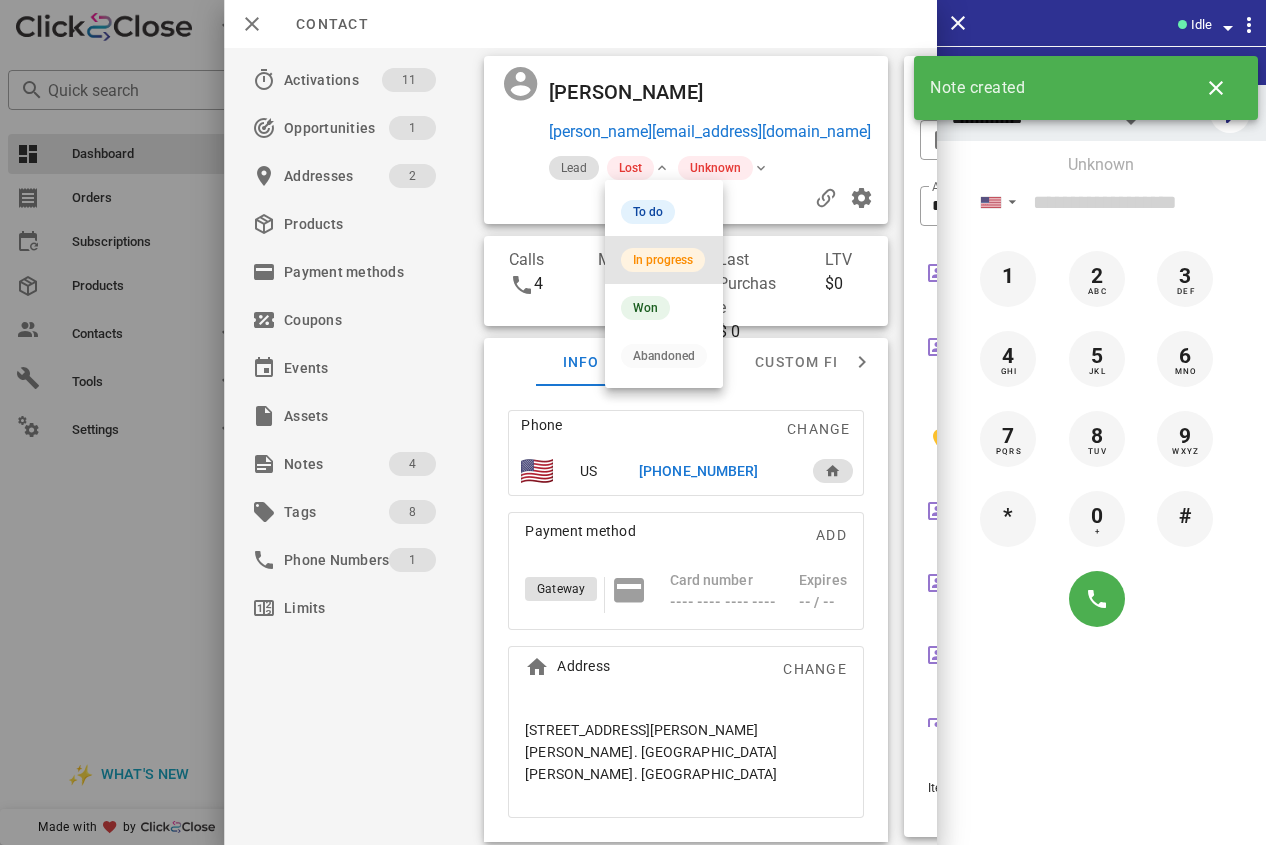 click on "In progress" at bounding box center [664, 260] 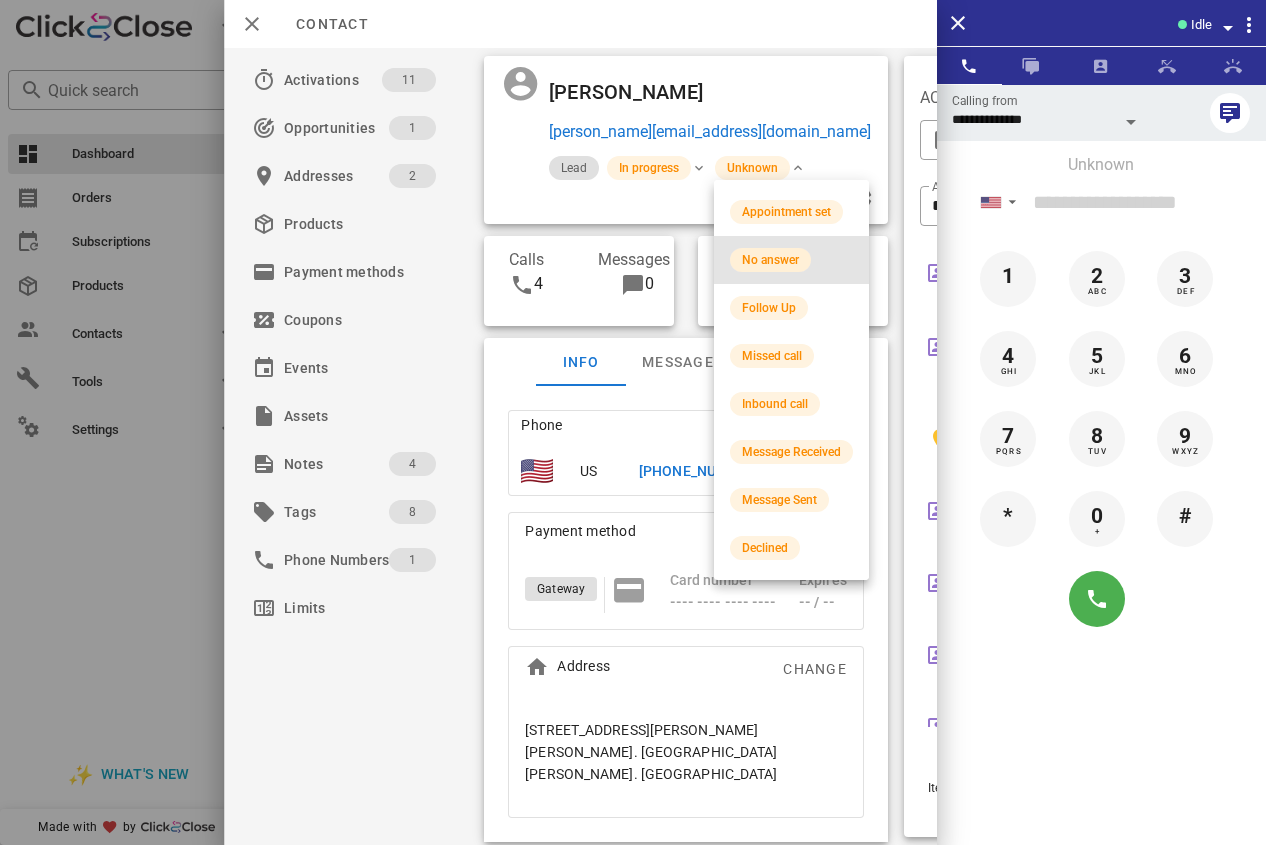 click on "No answer" at bounding box center (770, 260) 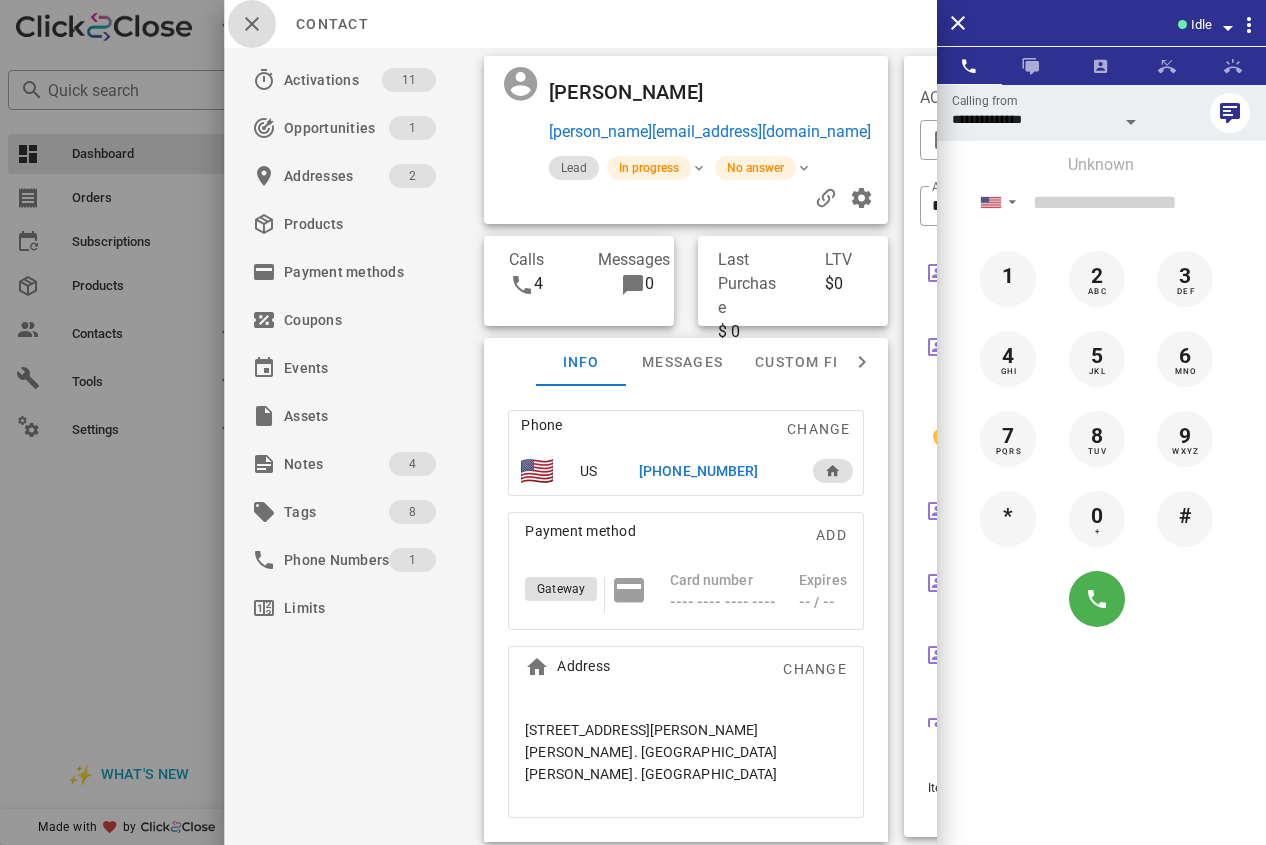 click at bounding box center (252, 24) 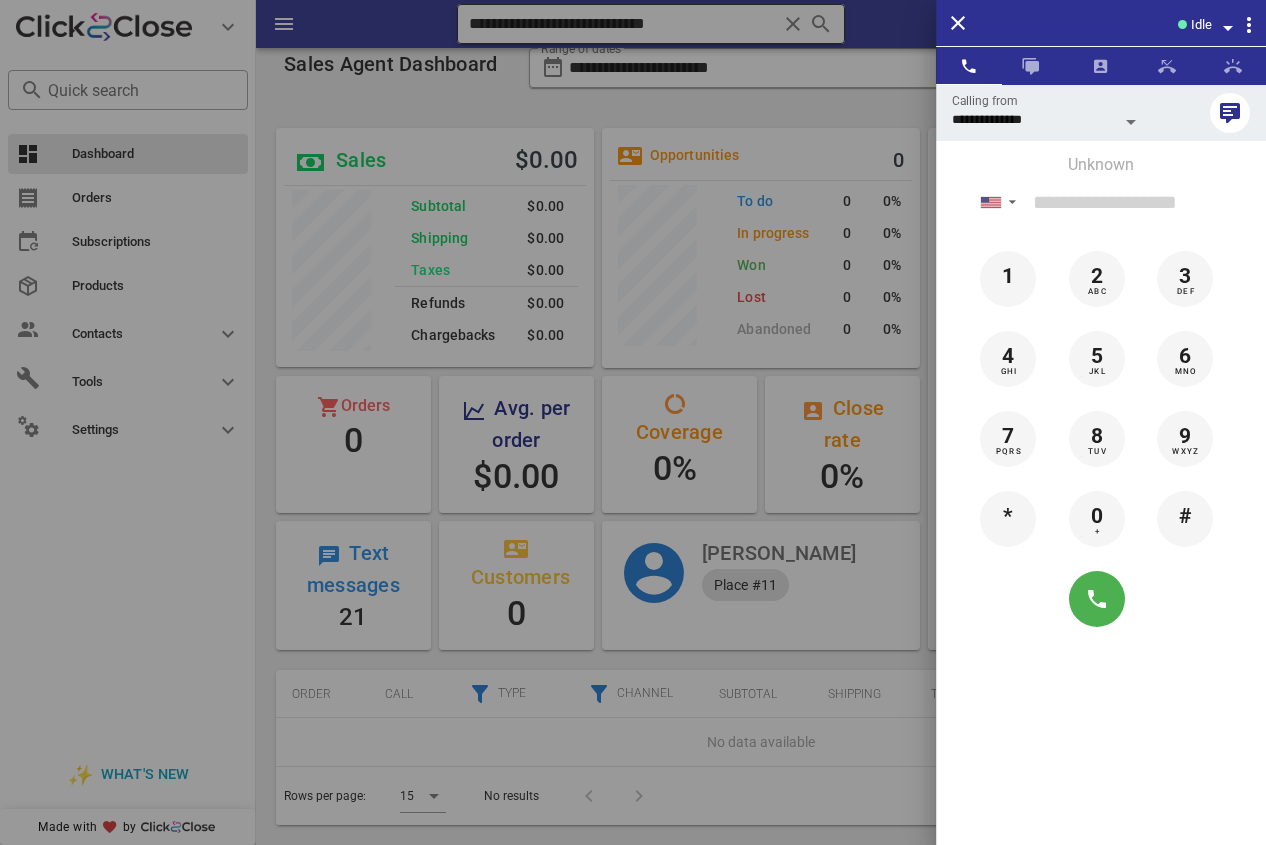 click at bounding box center [633, 422] 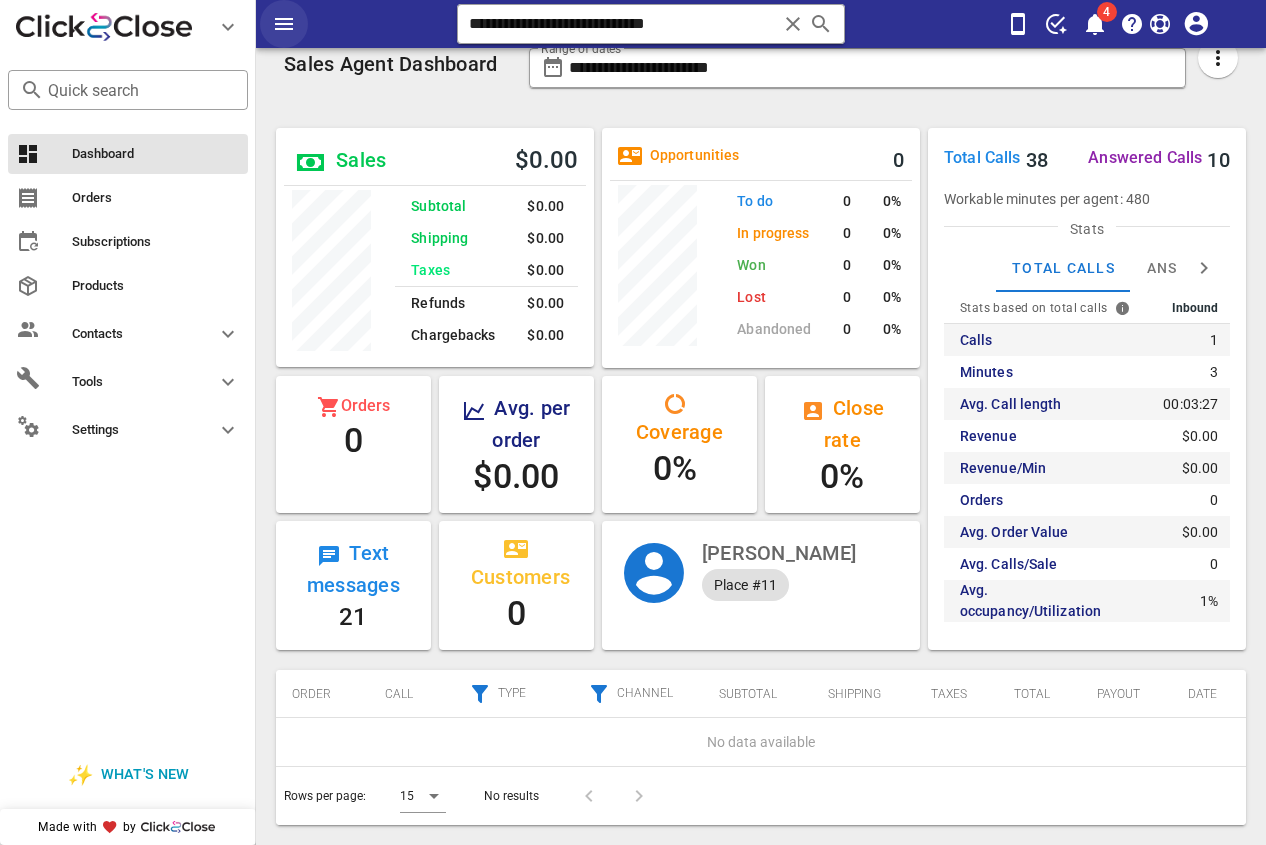 drag, startPoint x: 537, startPoint y: 25, endPoint x: 285, endPoint y: 29, distance: 252.03174 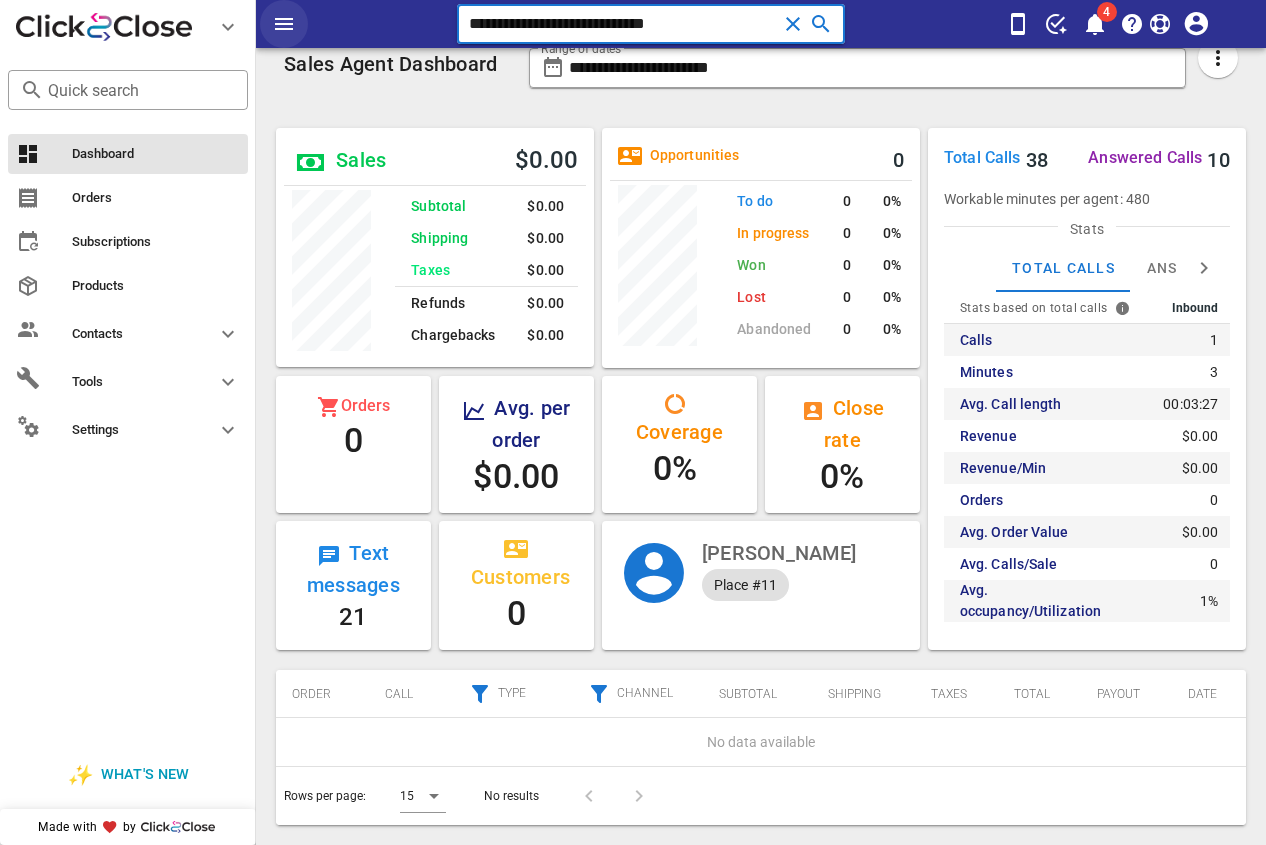 type on "*" 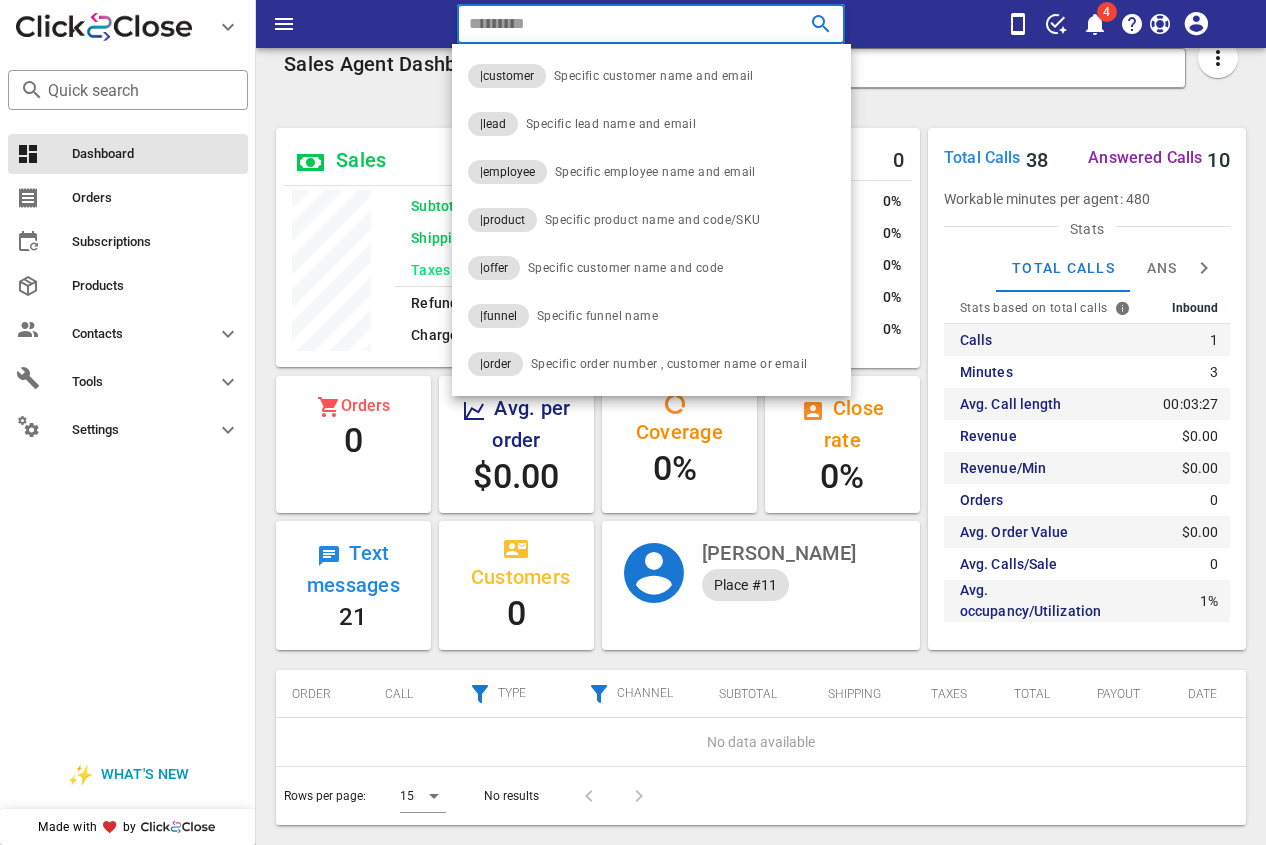 paste on "**********" 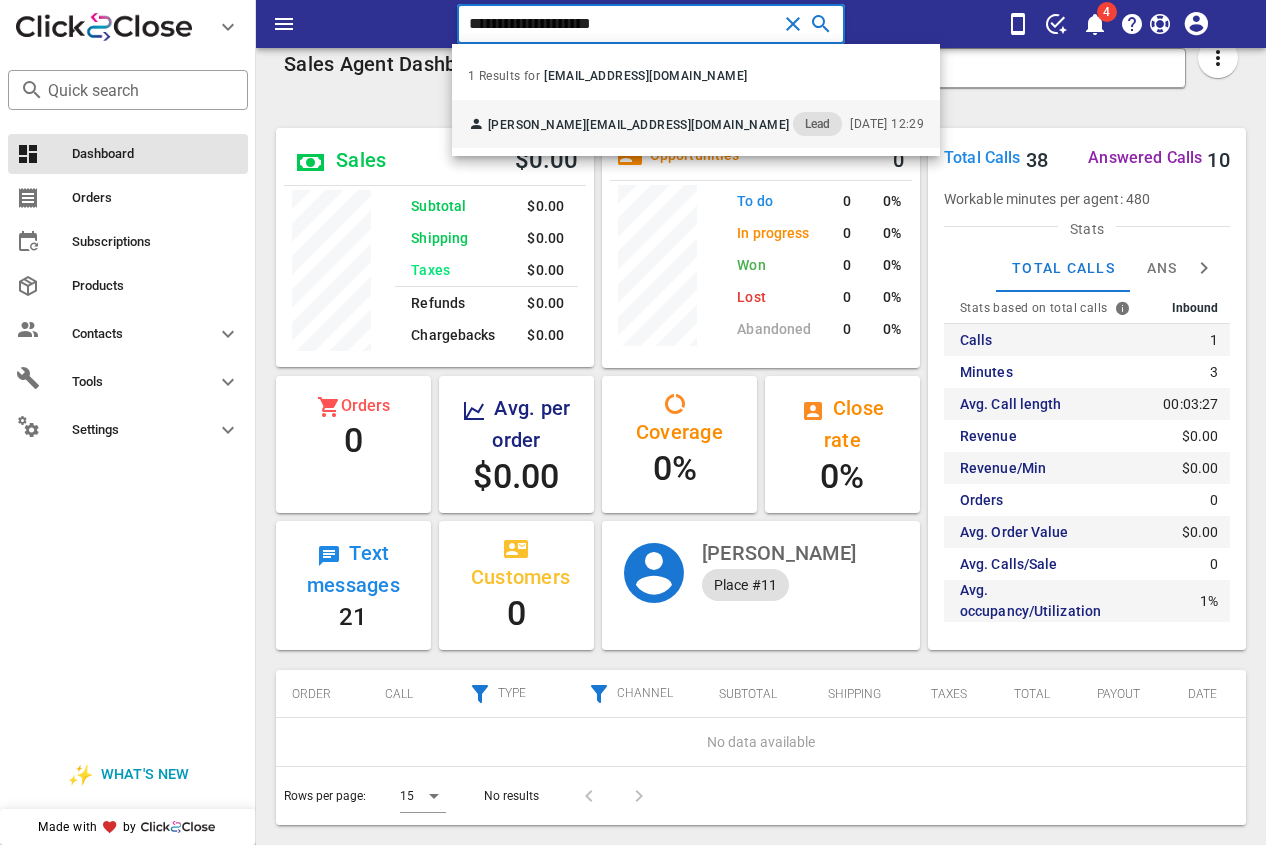 type on "**********" 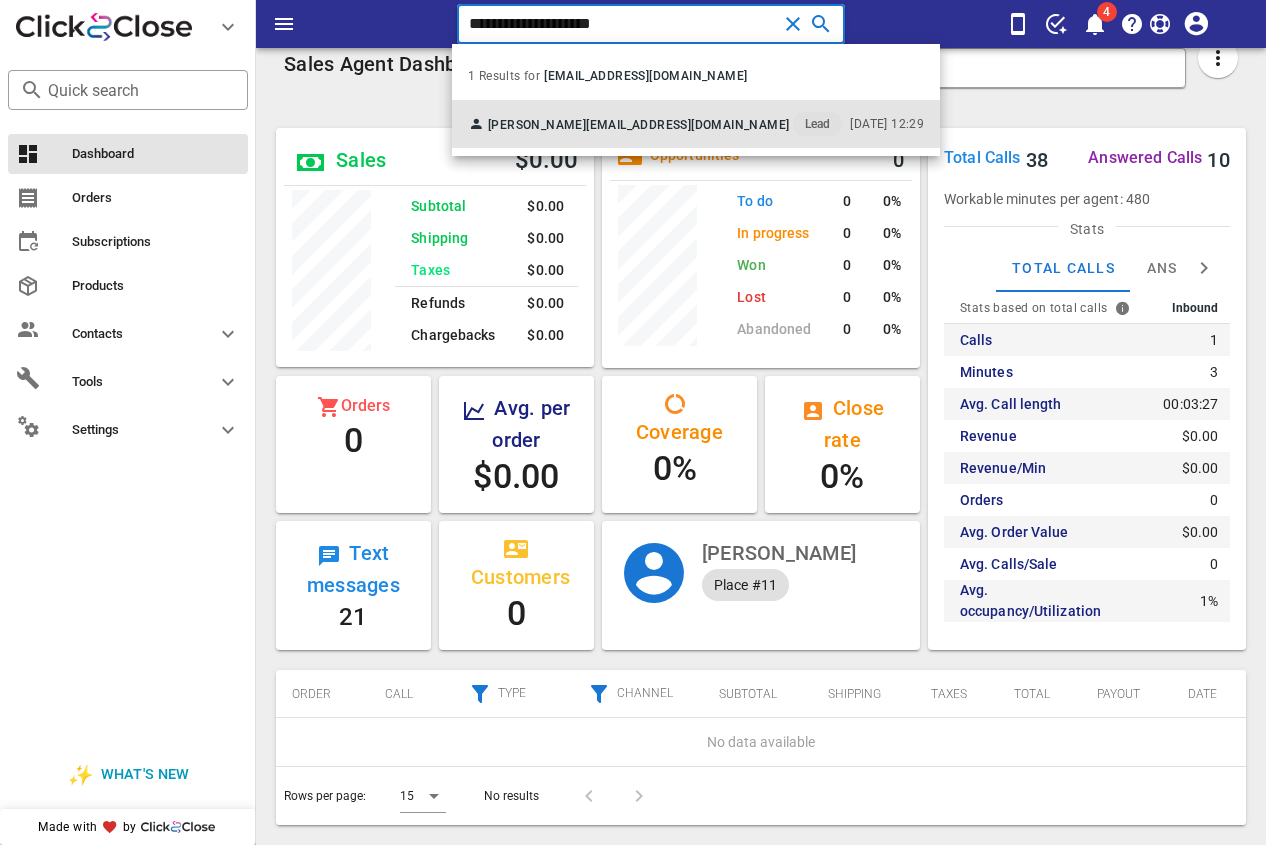 click on "[PERSON_NAME]" at bounding box center [537, 125] 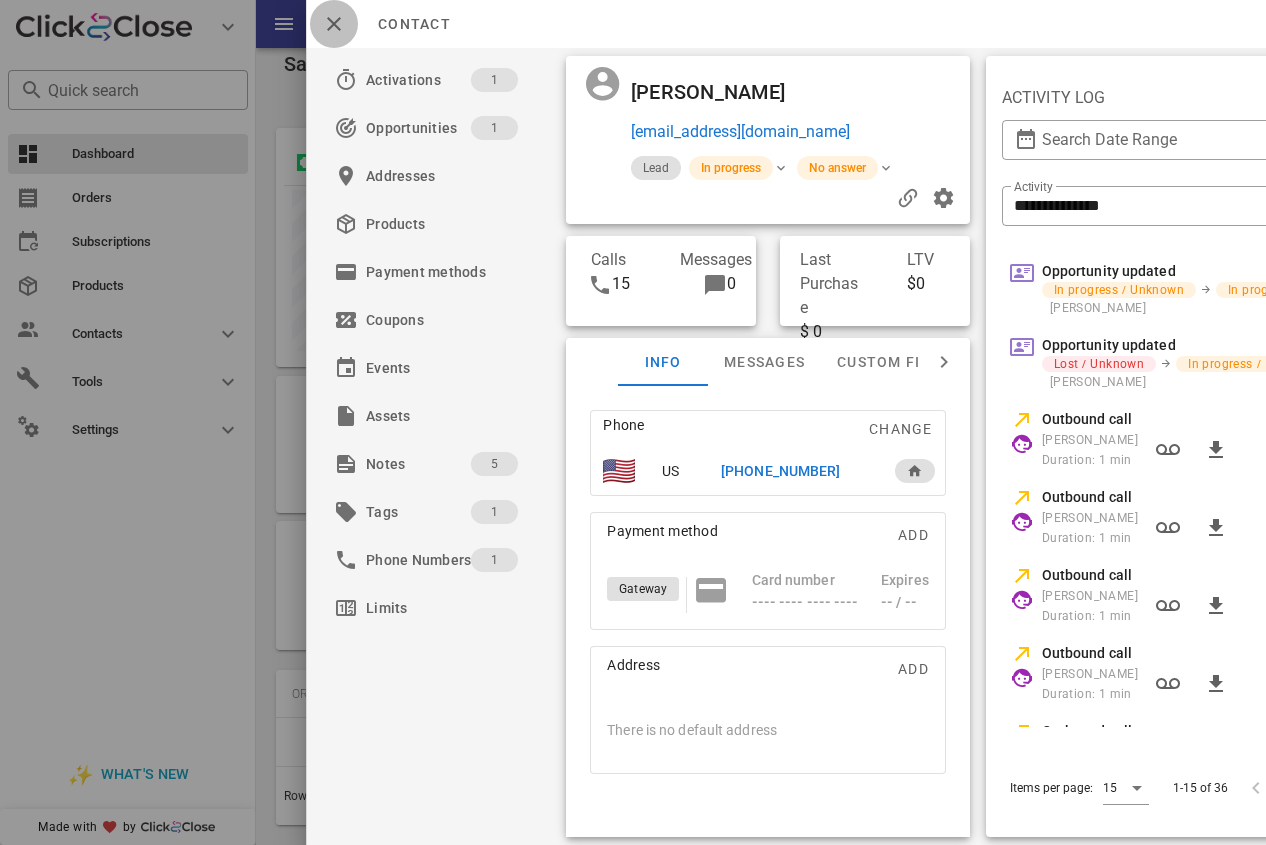 click at bounding box center [334, 24] 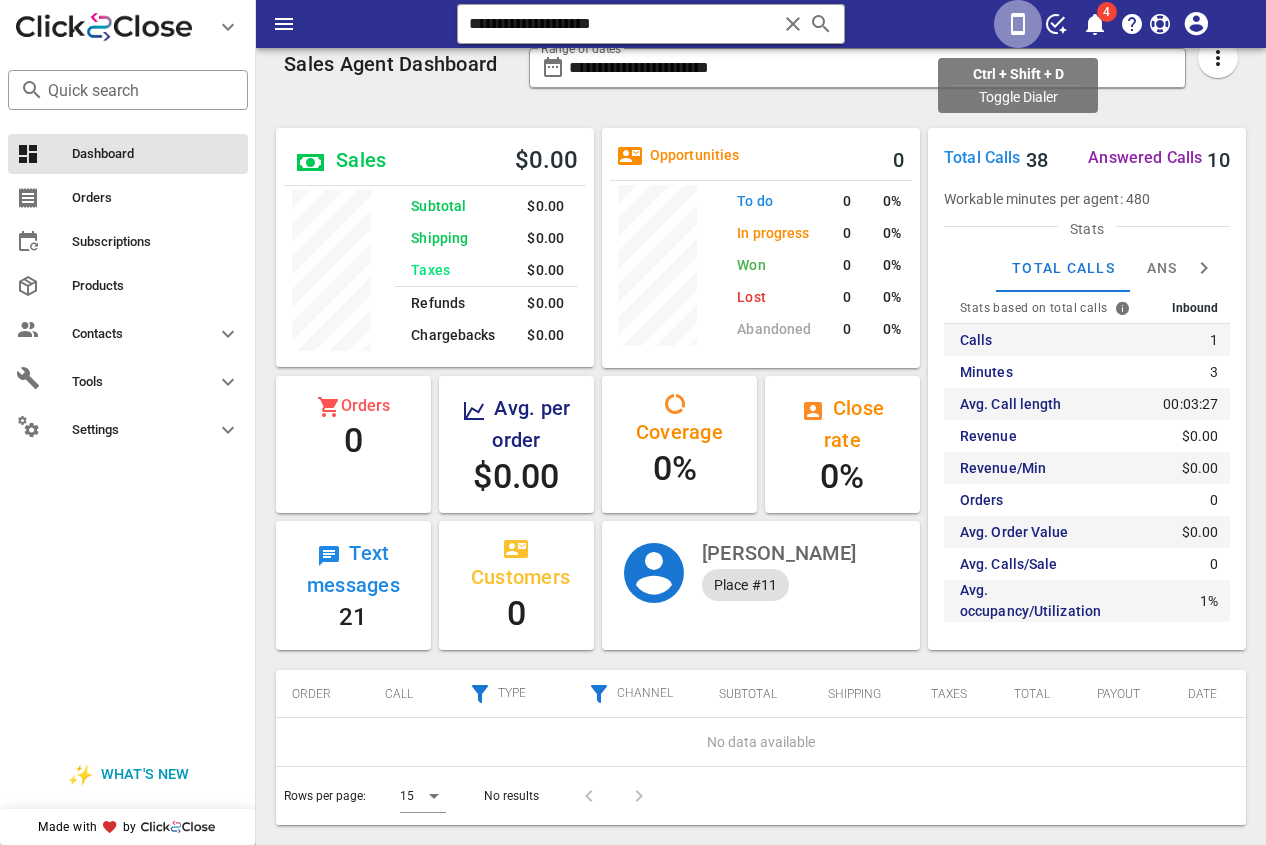 click at bounding box center (1018, 24) 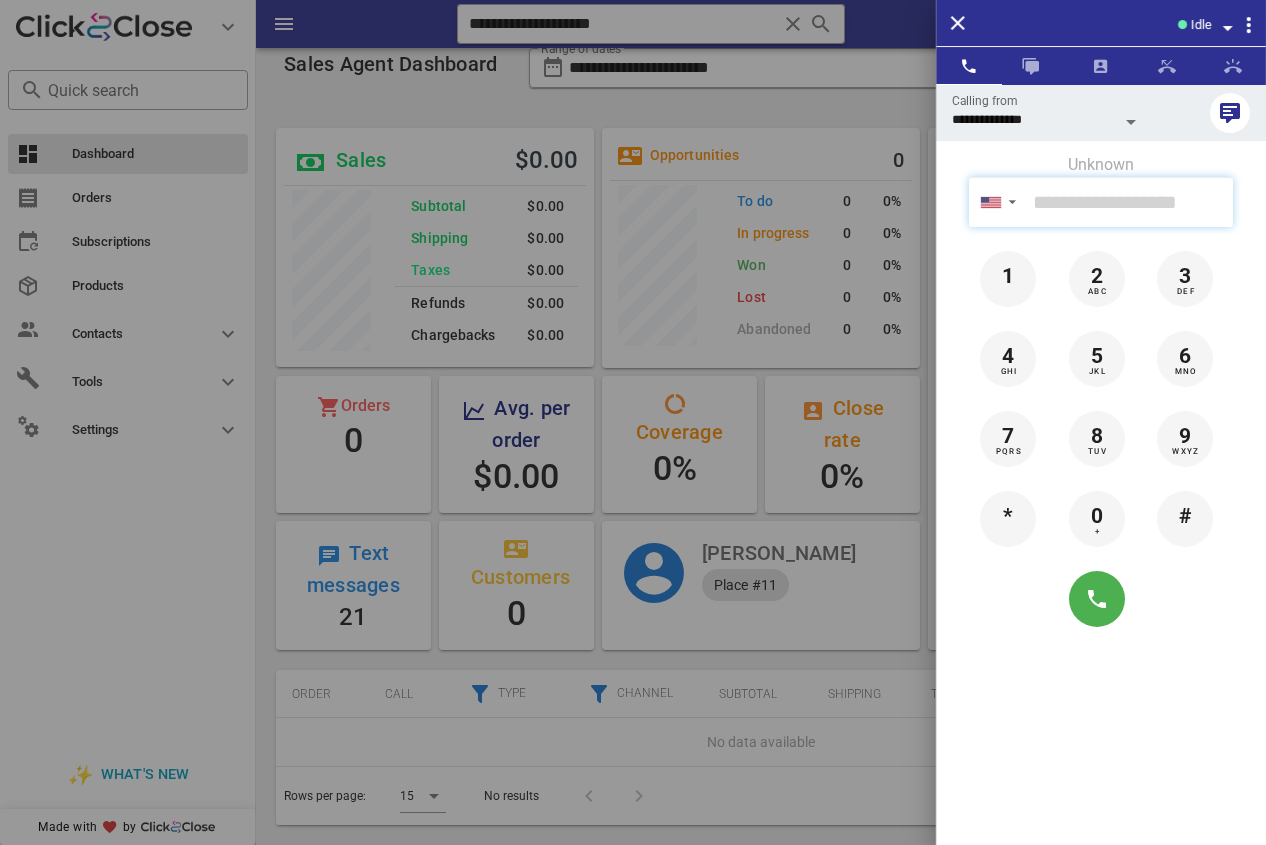 click at bounding box center (1129, 202) 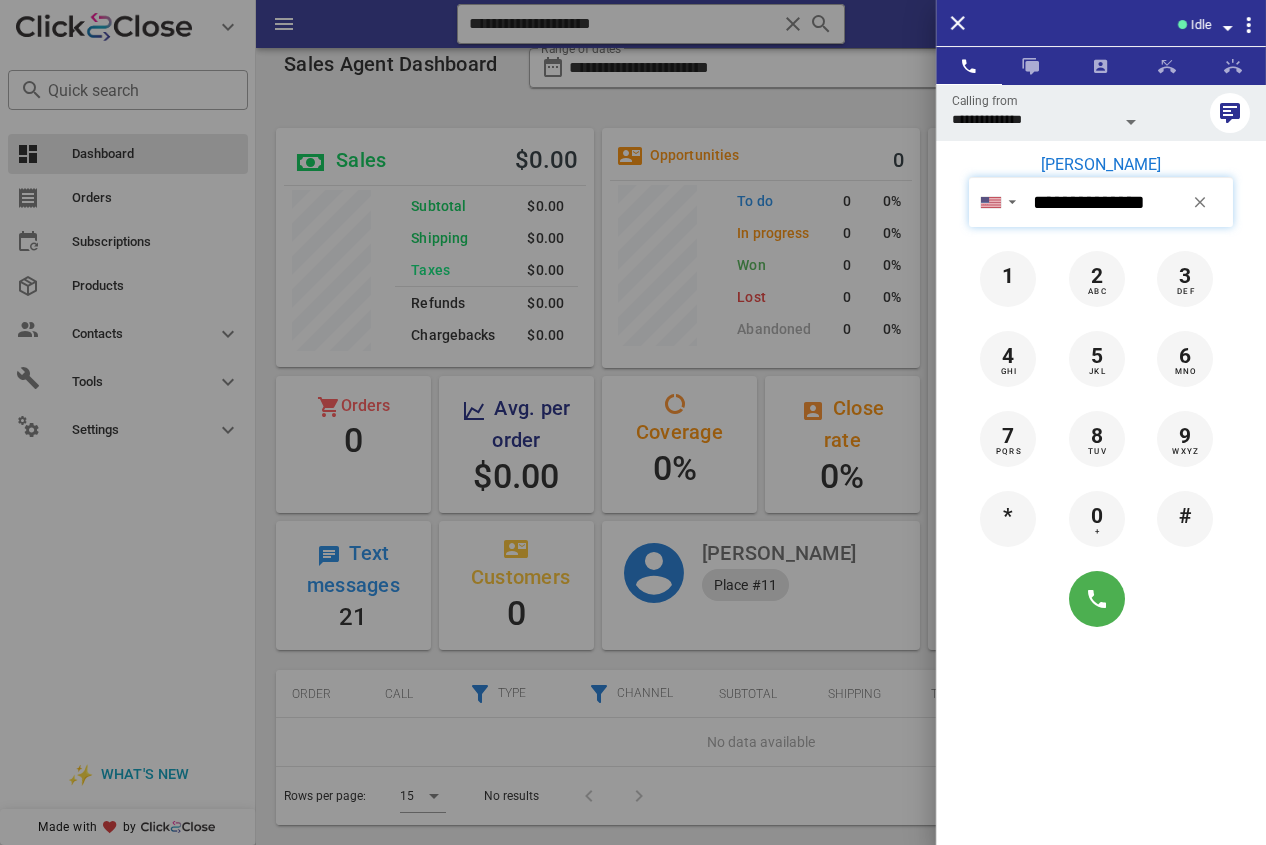 drag, startPoint x: 1090, startPoint y: 181, endPoint x: 1085, endPoint y: 169, distance: 13 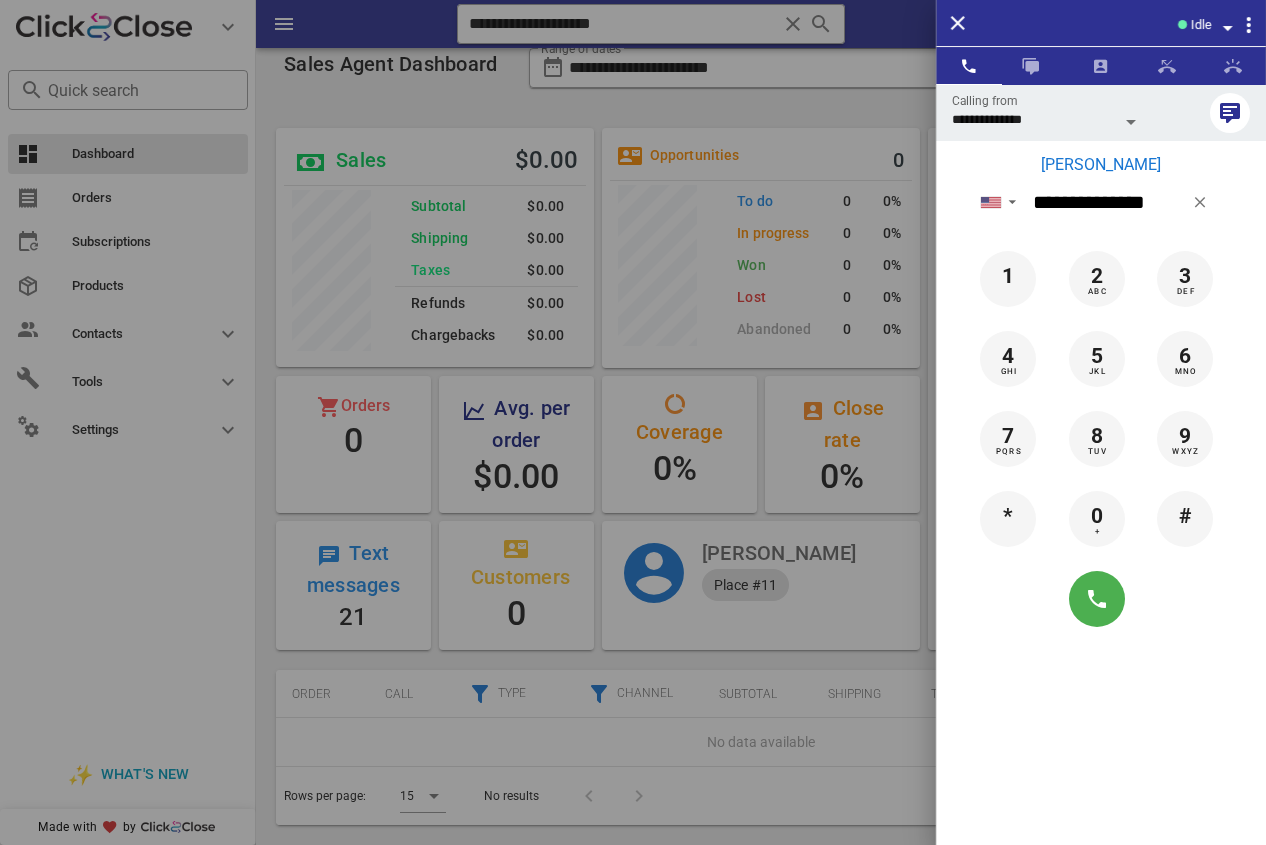 click on "[PERSON_NAME]" at bounding box center (1101, 165) 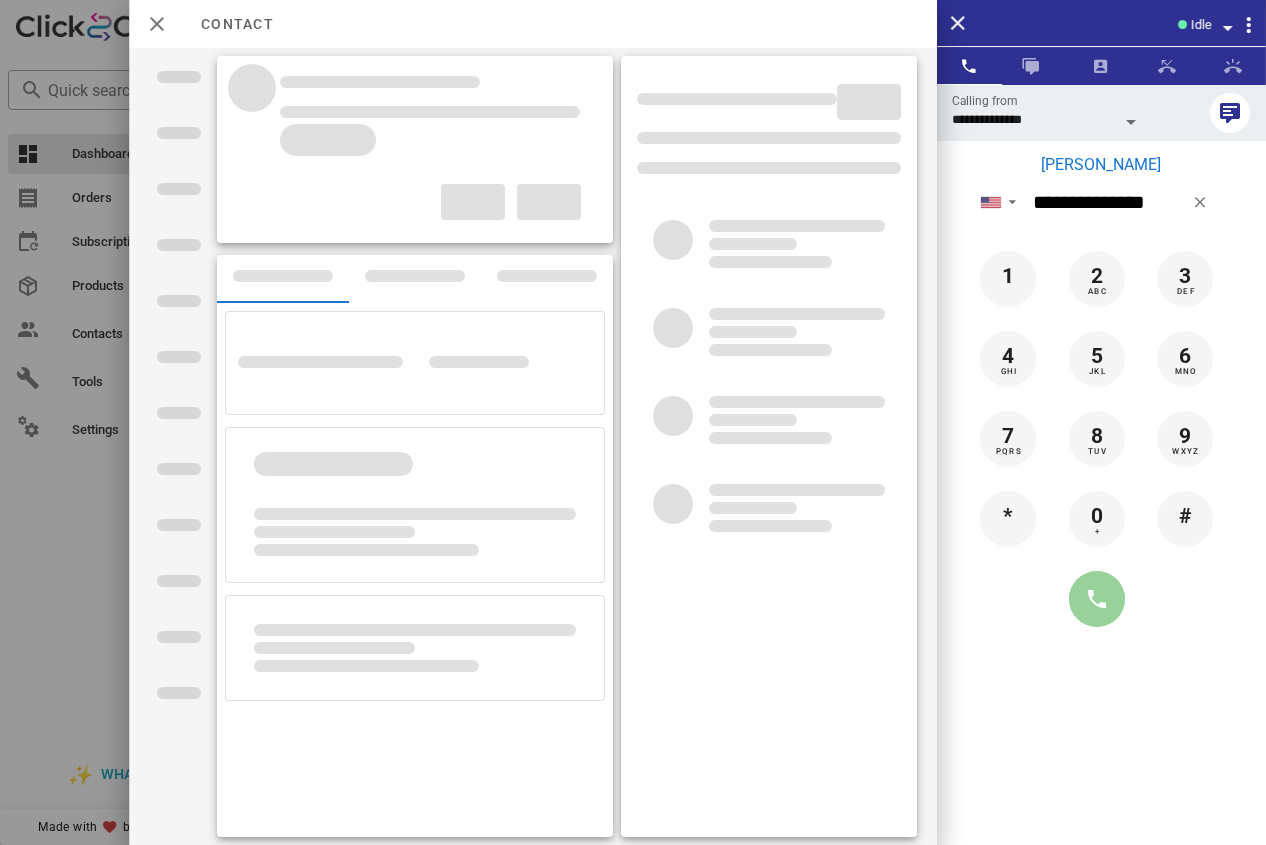 click at bounding box center (1097, 599) 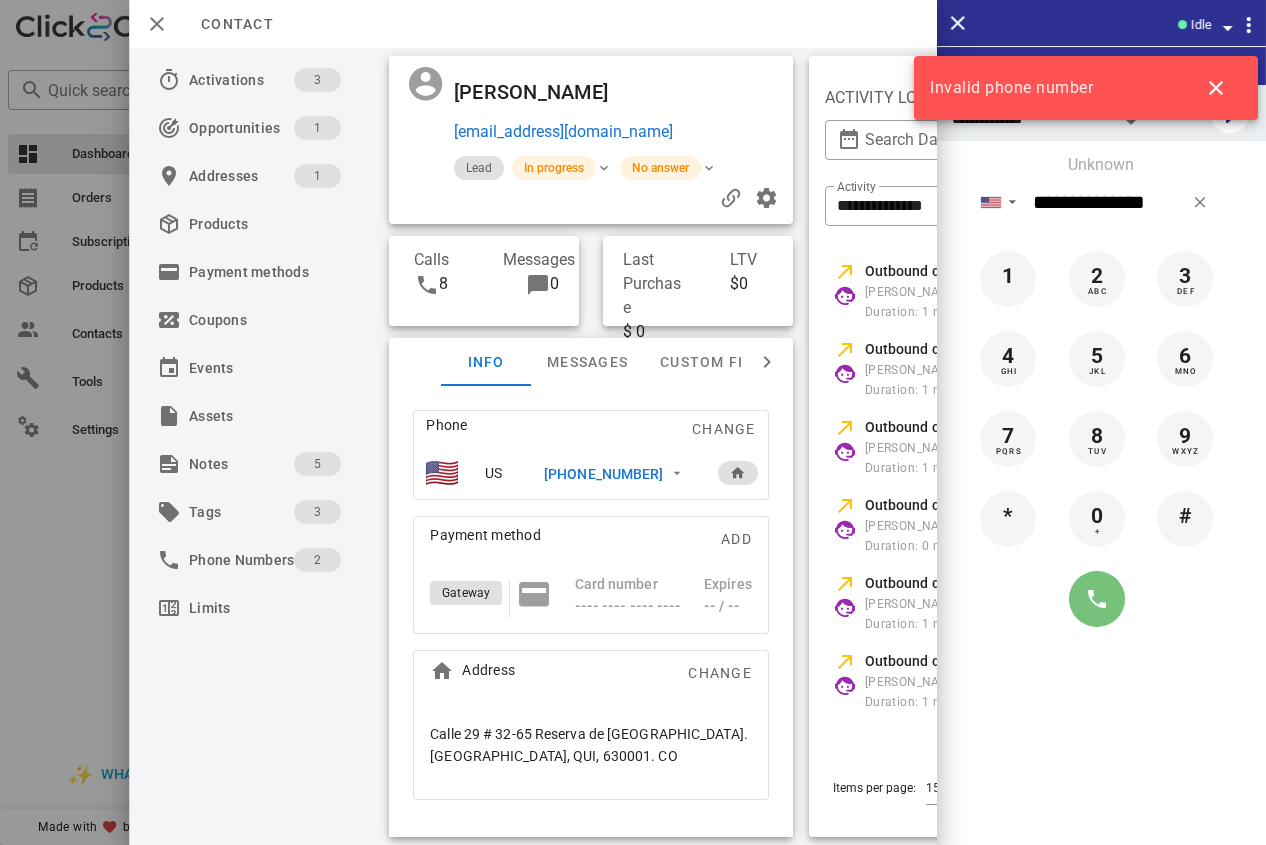drag, startPoint x: 1101, startPoint y: 587, endPoint x: 1048, endPoint y: 340, distance: 252.62225 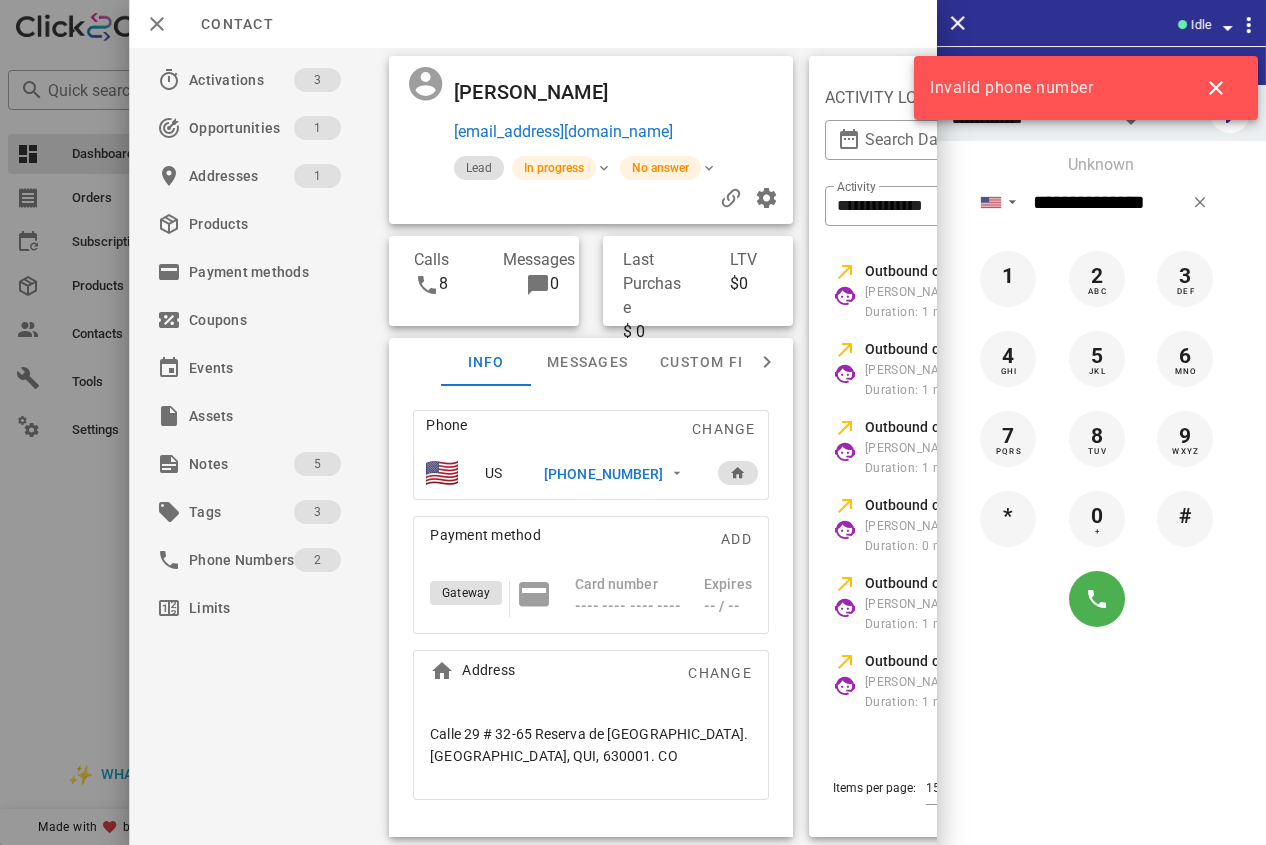 click on "[PHONE_NUMBER]" at bounding box center [617, 473] 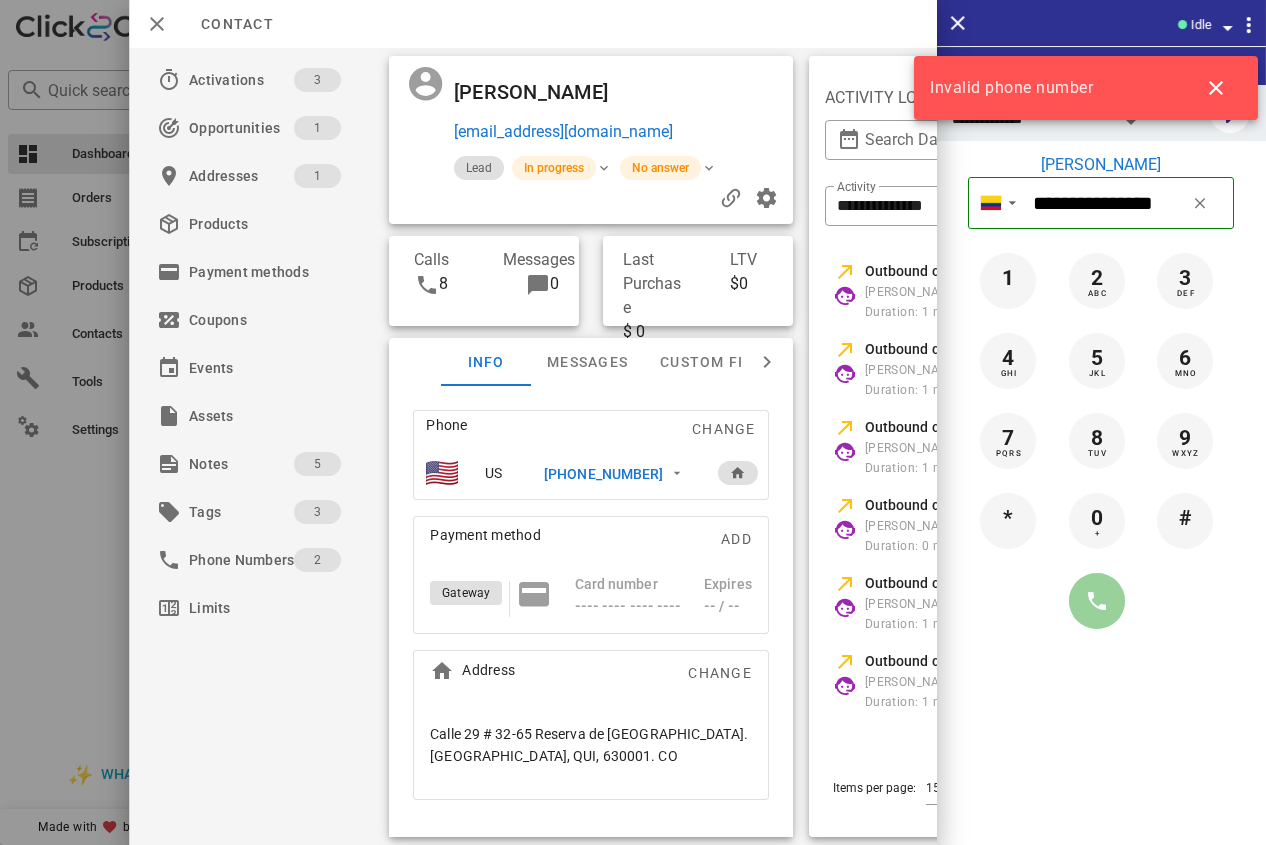 click at bounding box center [1097, 601] 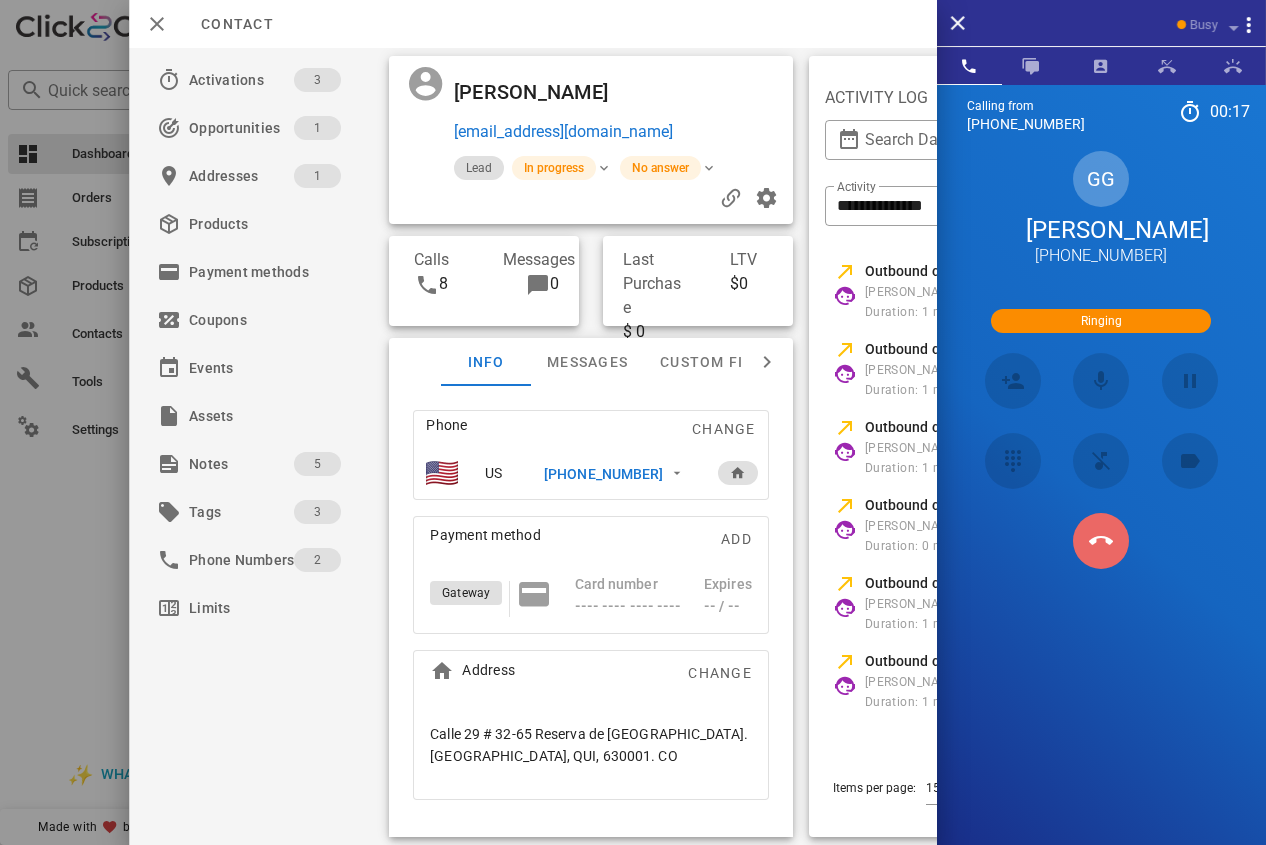 click at bounding box center [1101, 541] 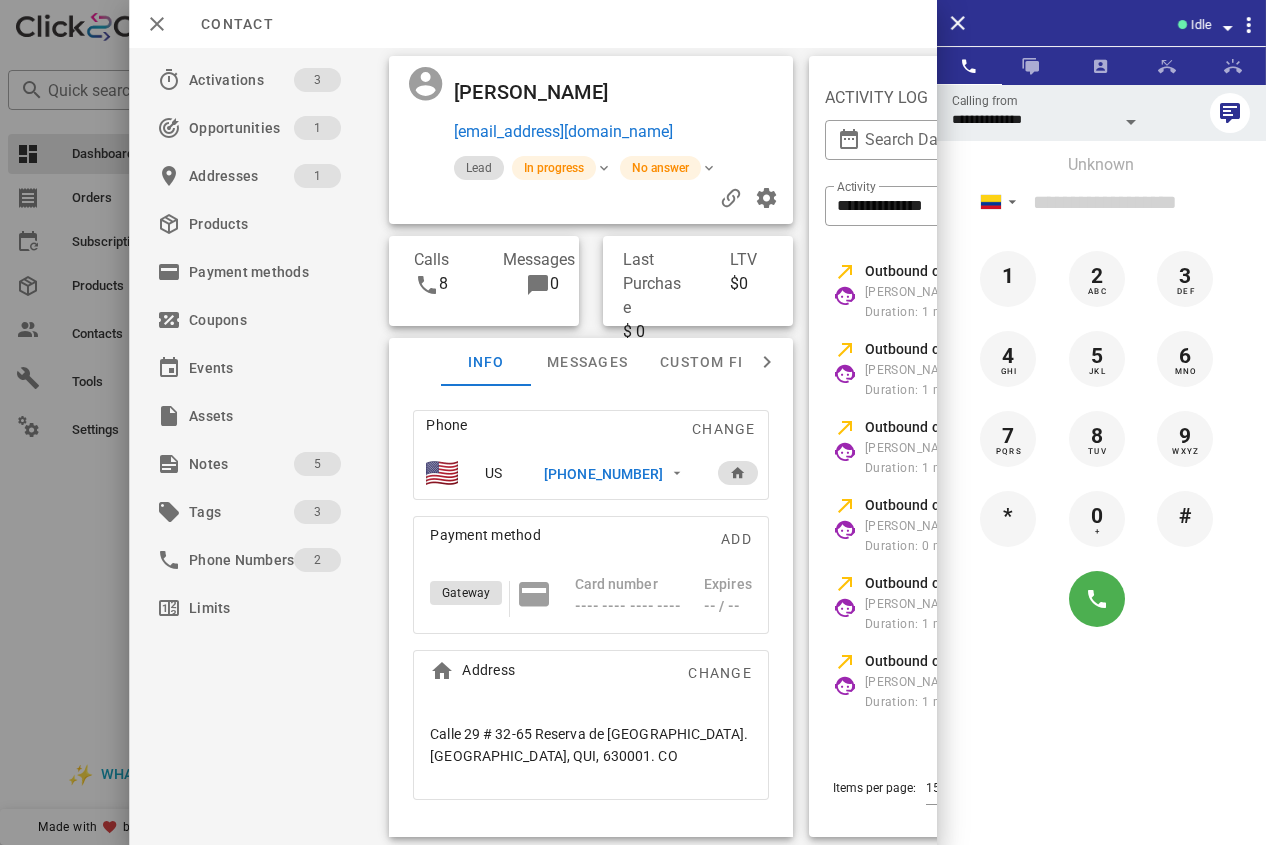 click on "[PHONE_NUMBER]" at bounding box center [603, 474] 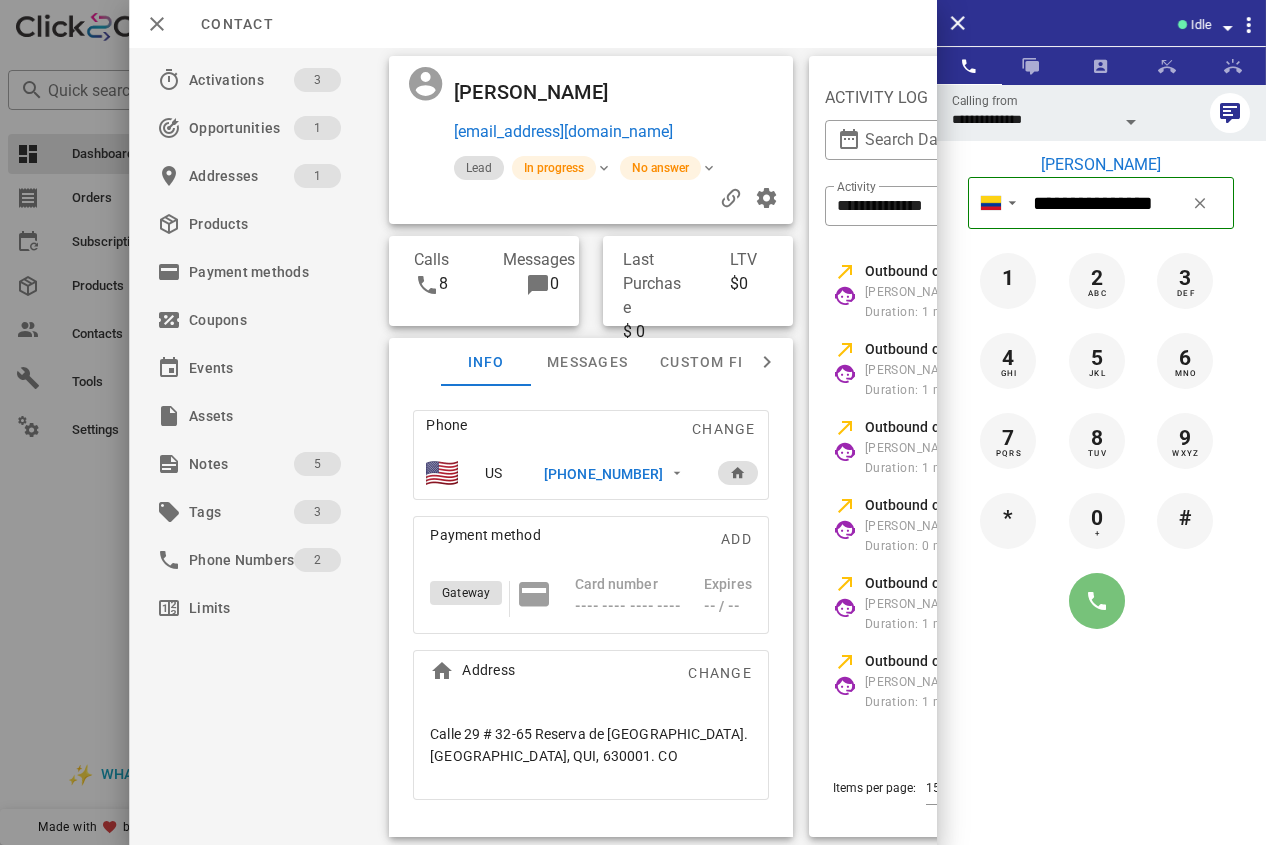 click at bounding box center (1097, 601) 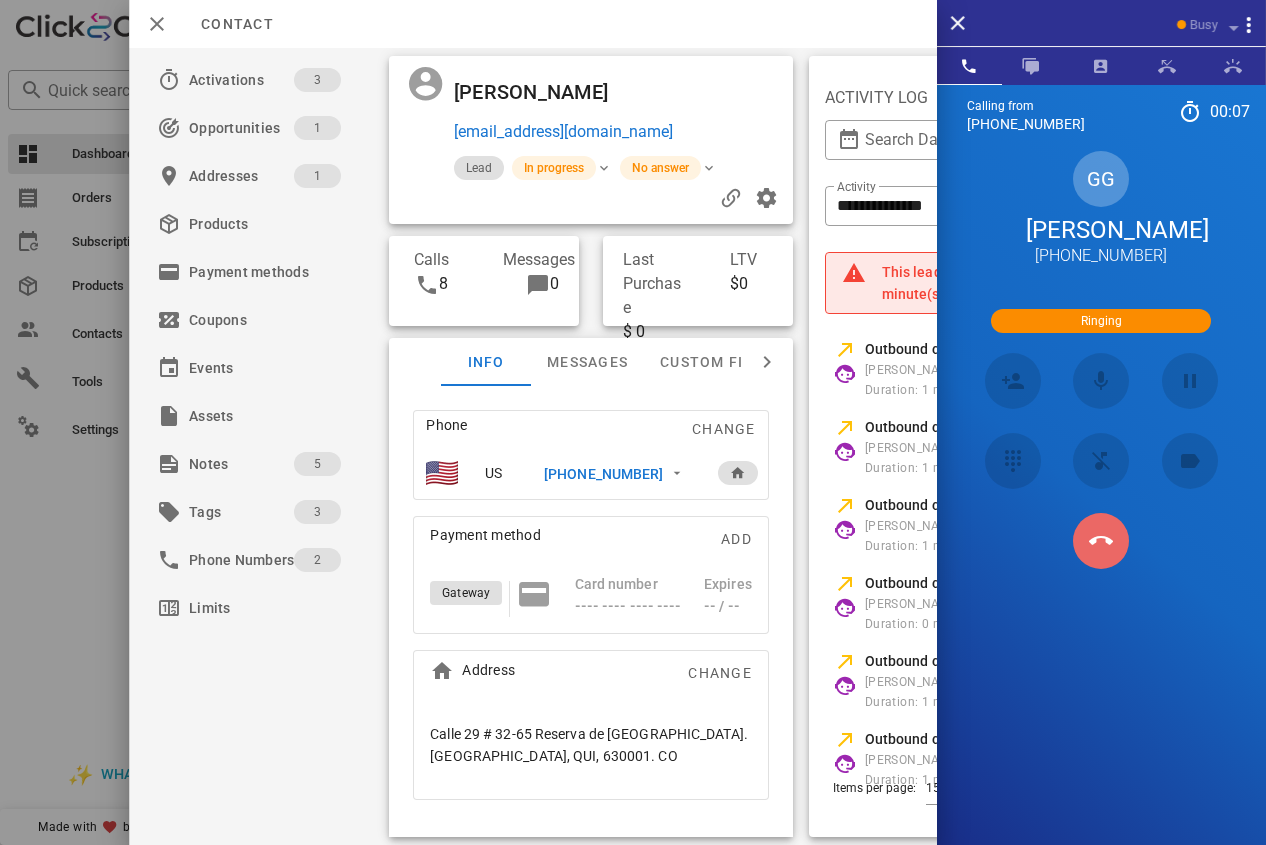 click at bounding box center (1101, 541) 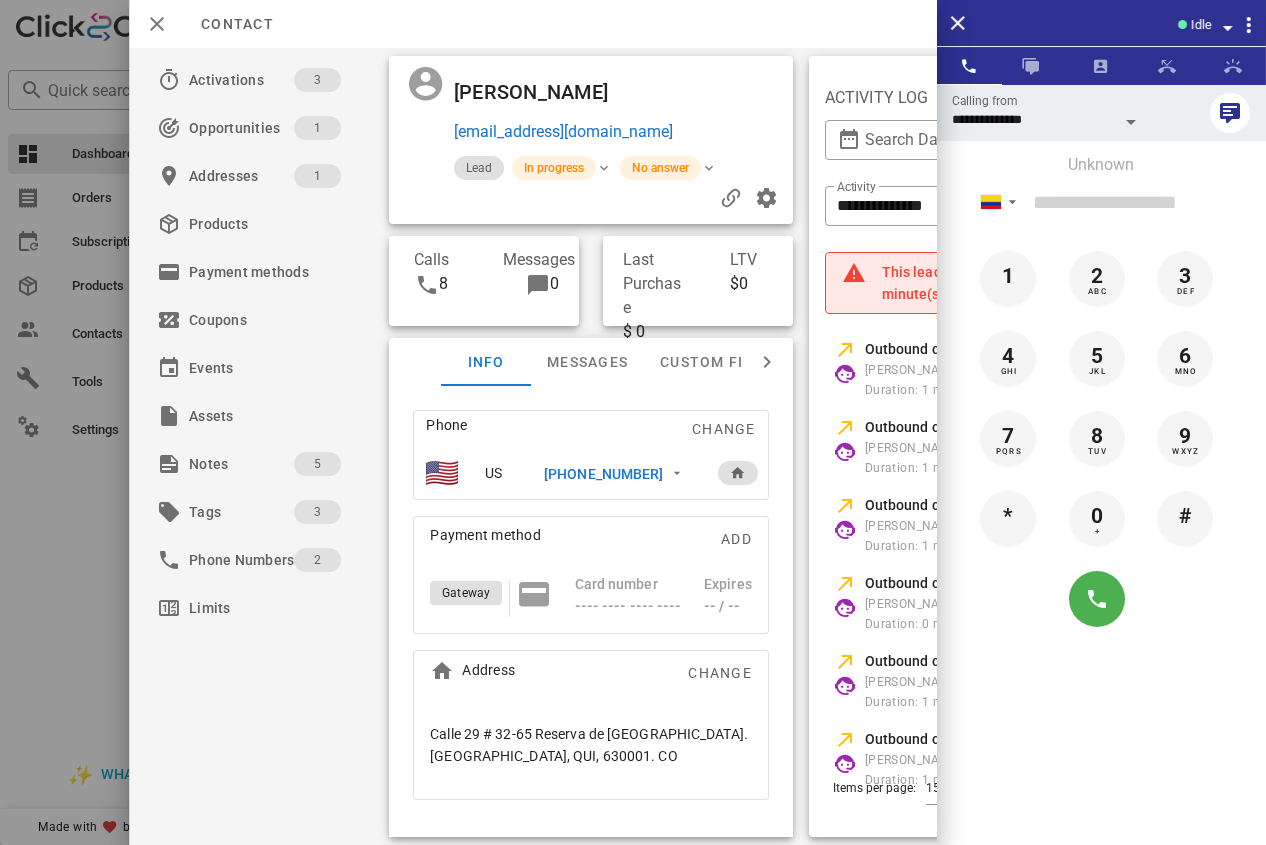 click on "[PHONE_NUMBER]" at bounding box center [603, 474] 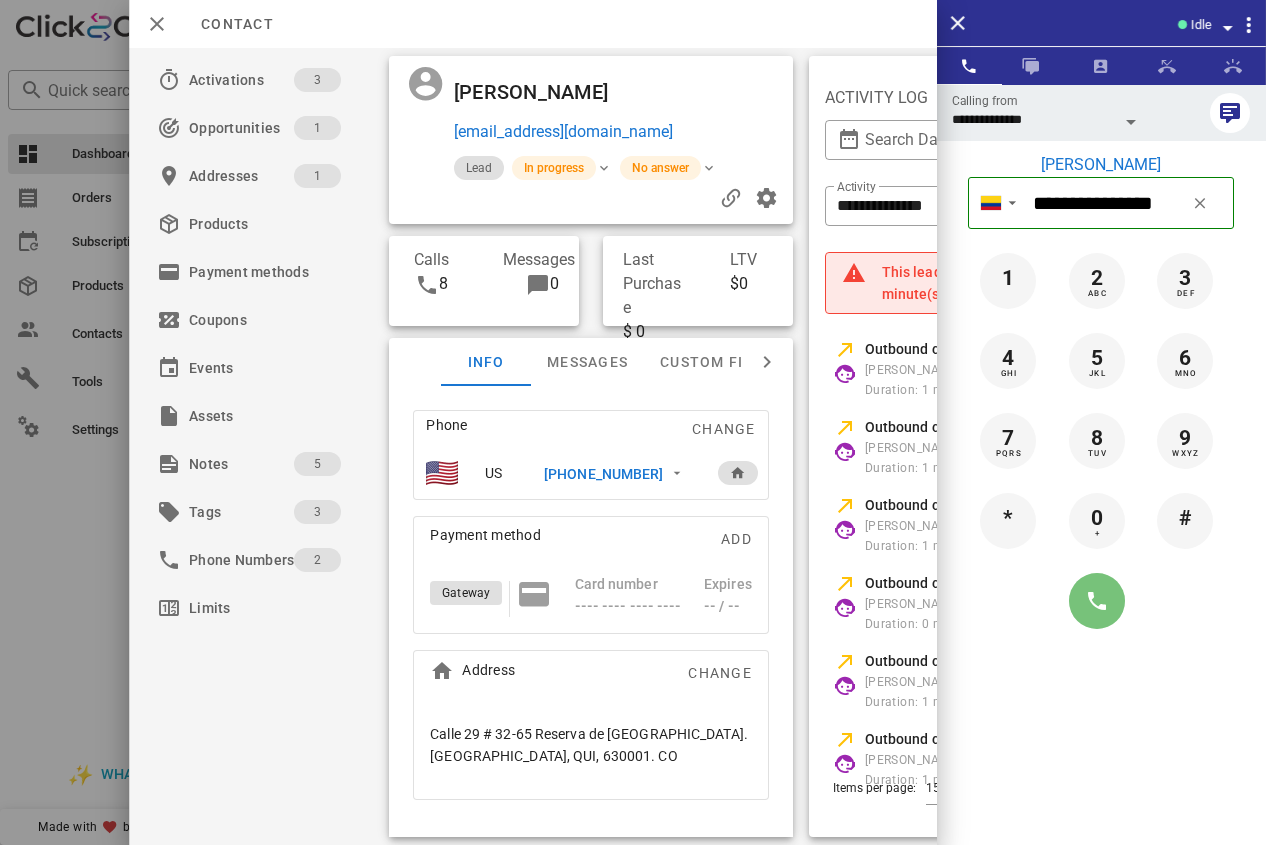 click at bounding box center (1097, 601) 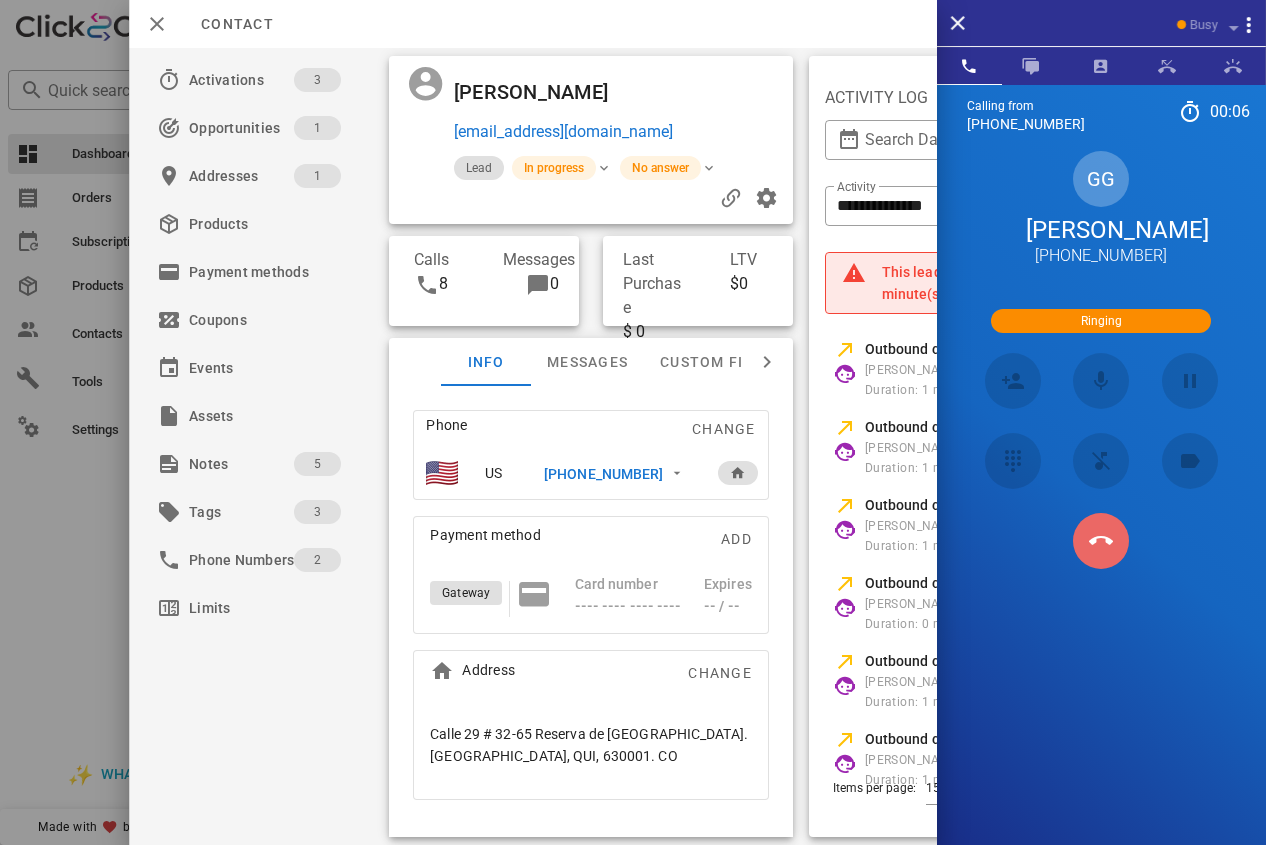 click at bounding box center (1101, 541) 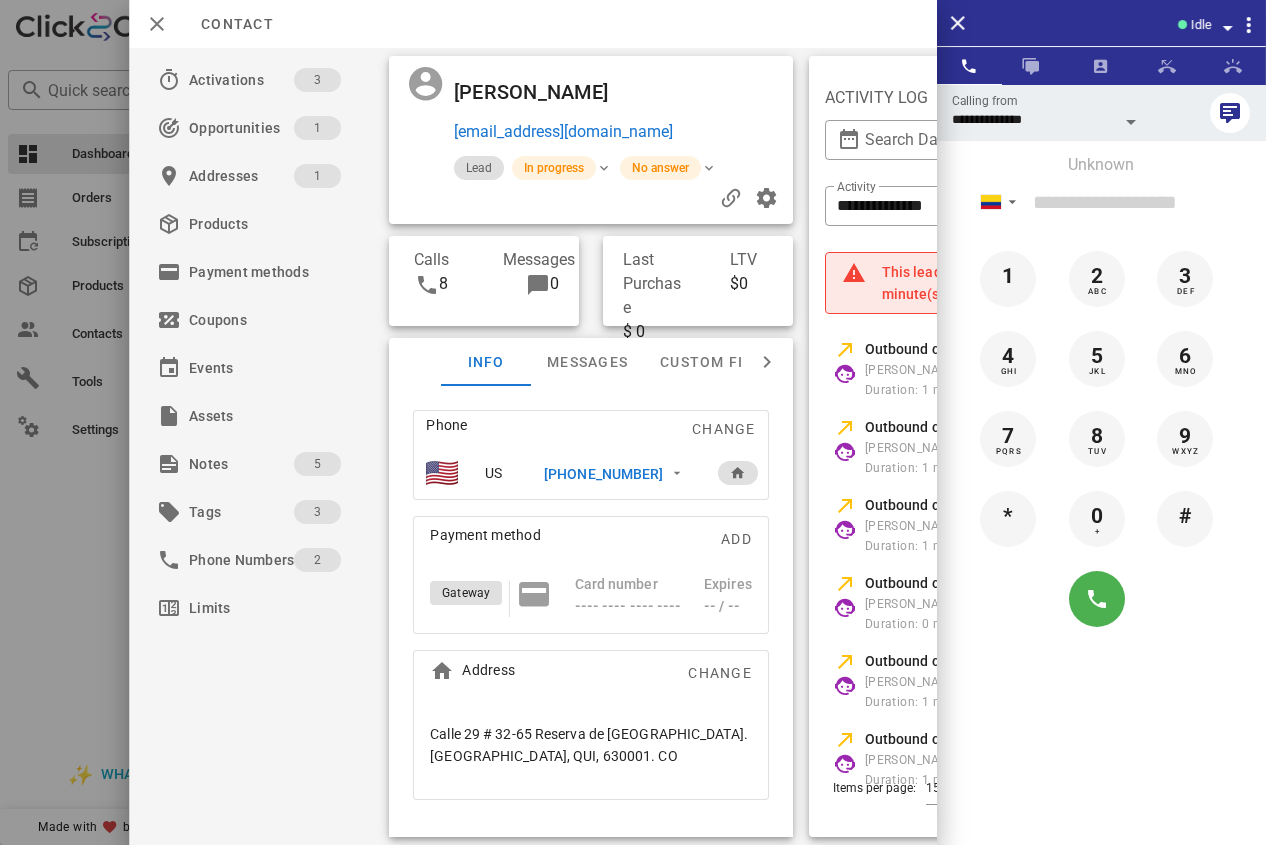 click on "[PHONE_NUMBER]" at bounding box center [603, 474] 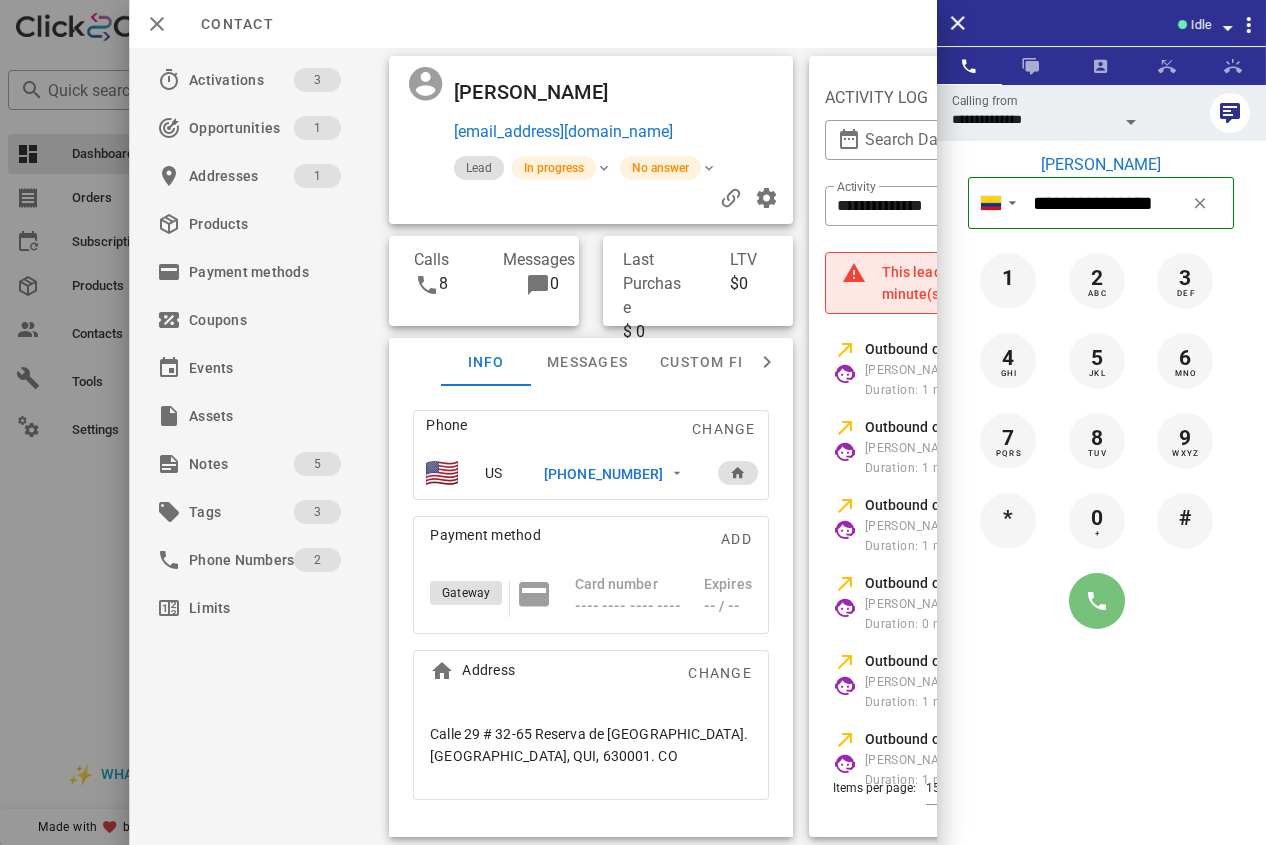click at bounding box center (1097, 601) 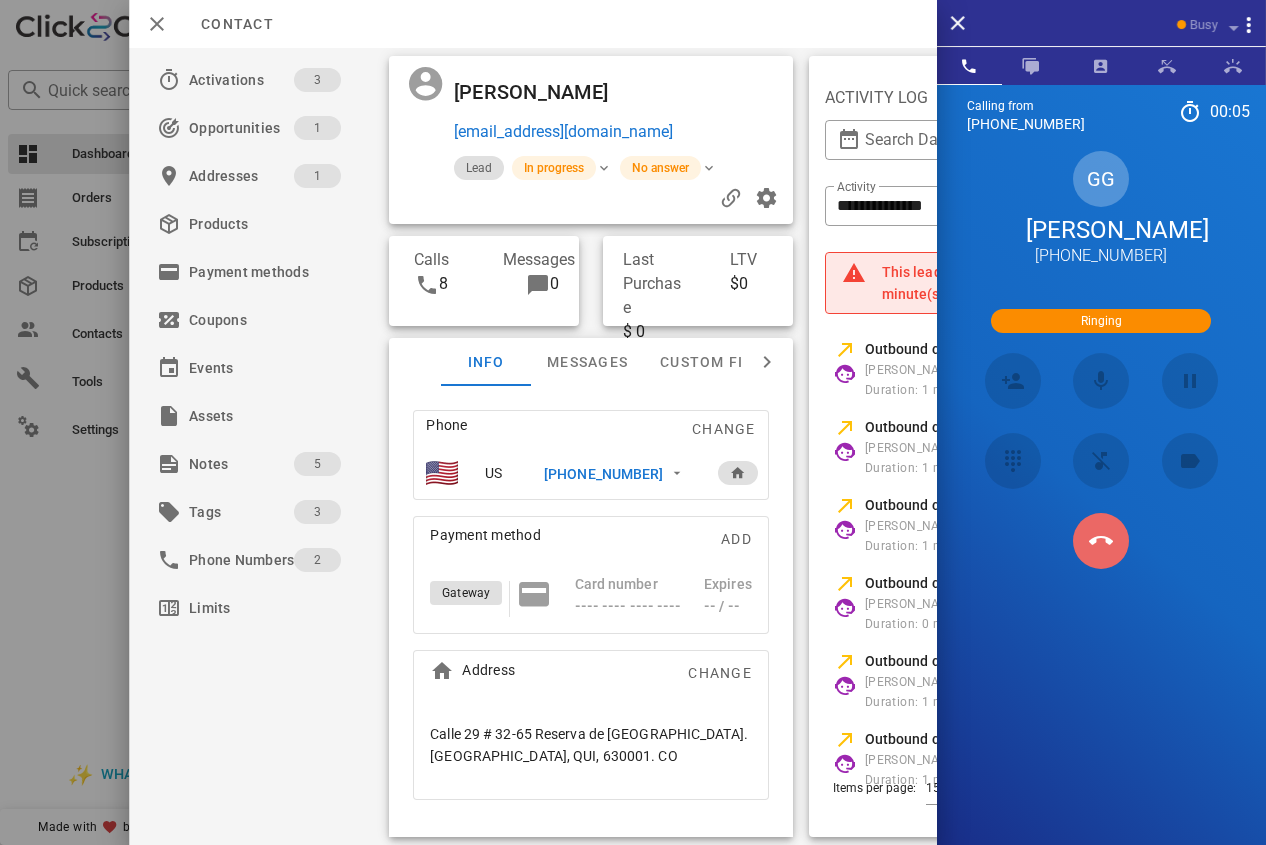 click at bounding box center (1101, 541) 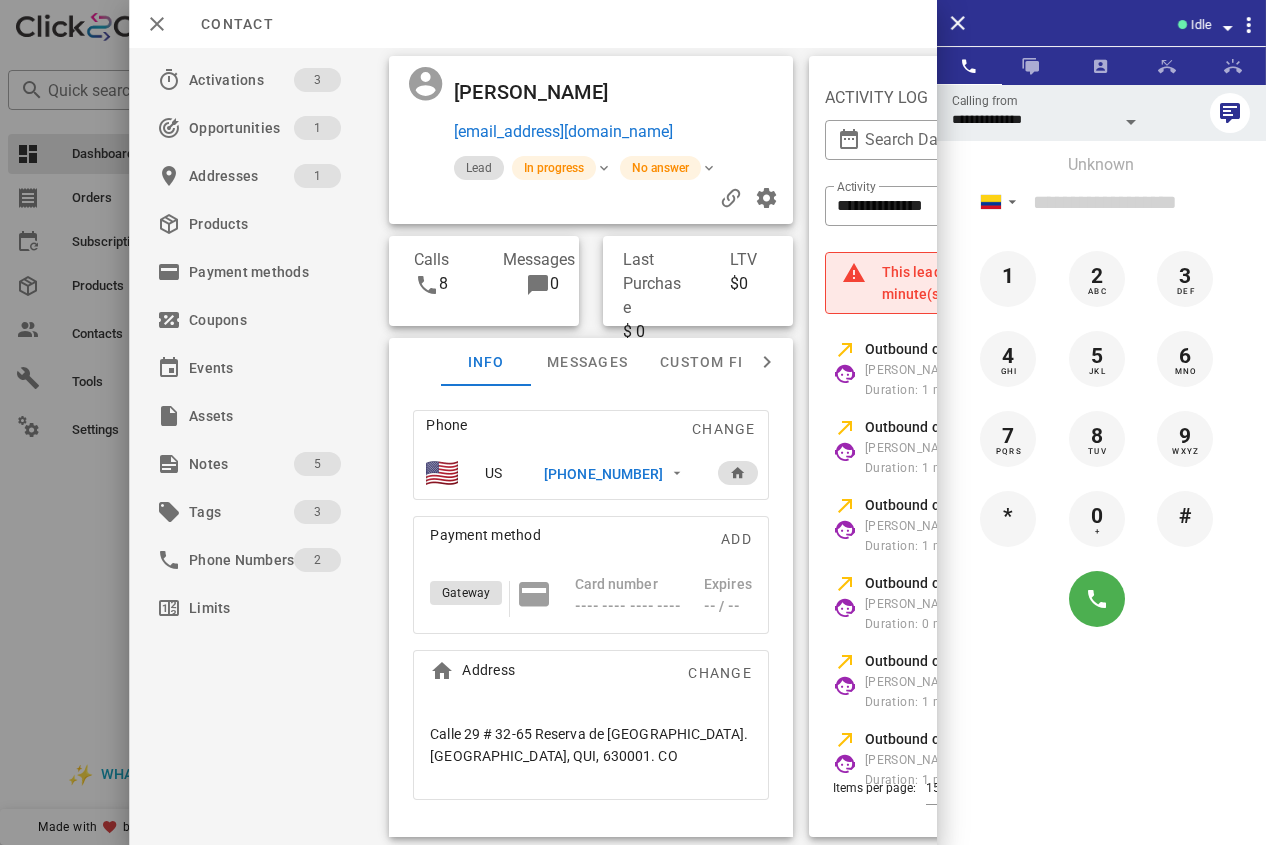 click on "[PHONE_NUMBER]" at bounding box center (603, 474) 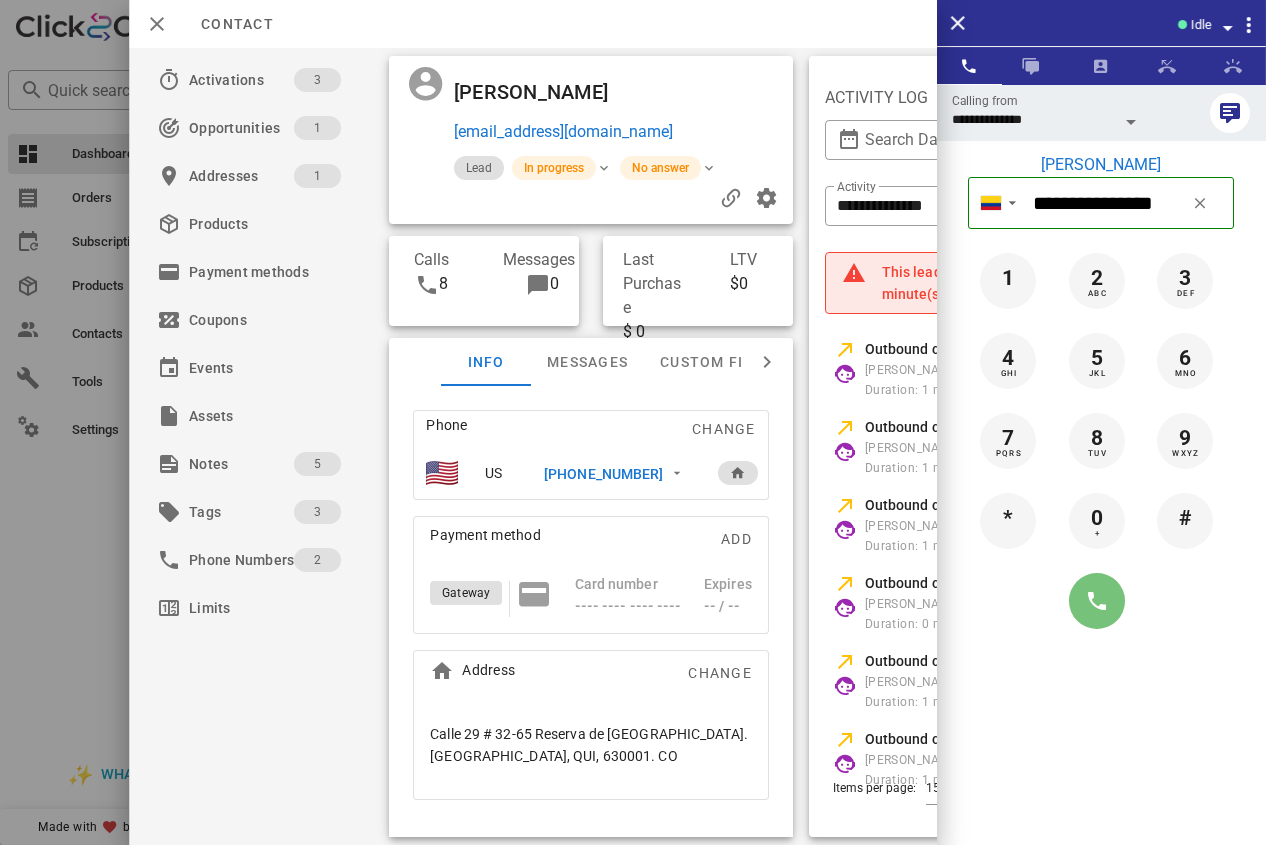 click at bounding box center [1097, 601] 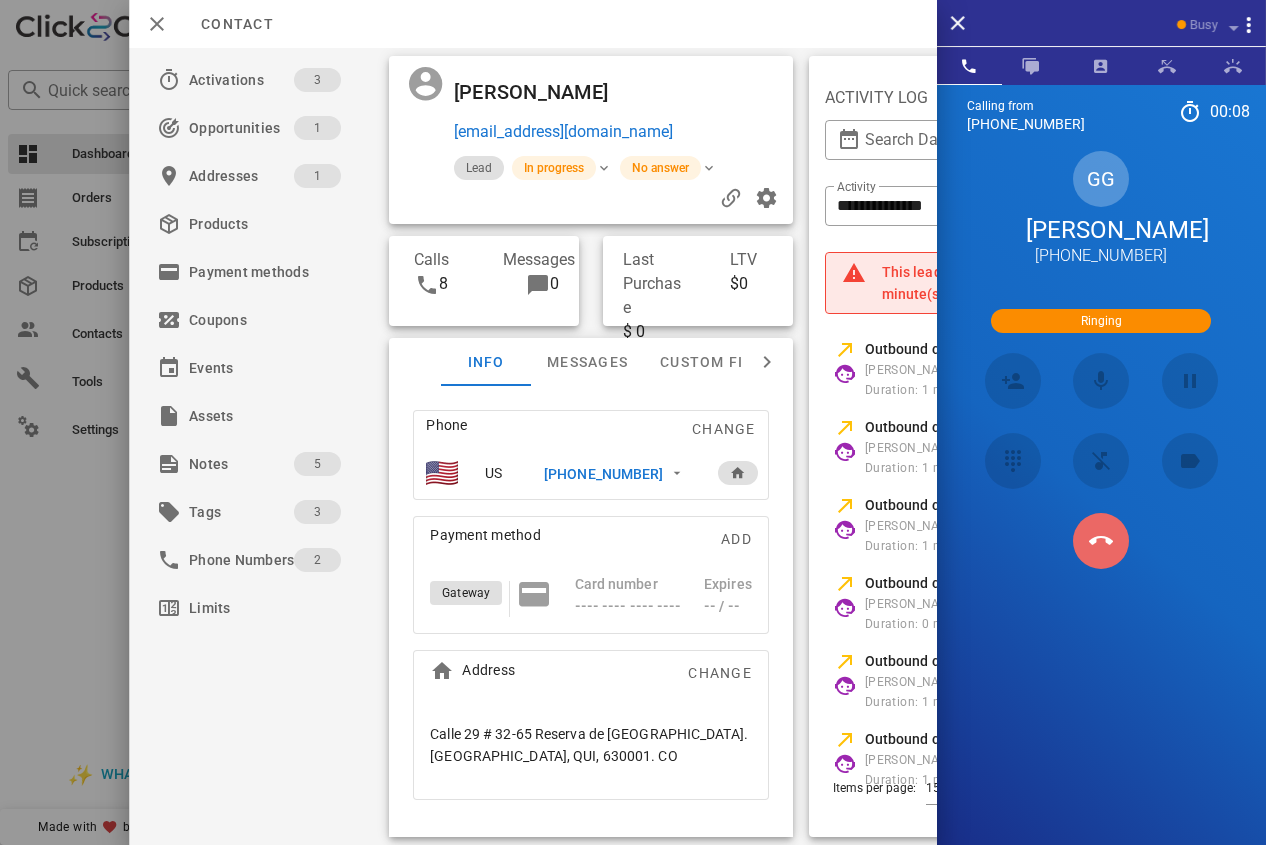click at bounding box center (1101, 541) 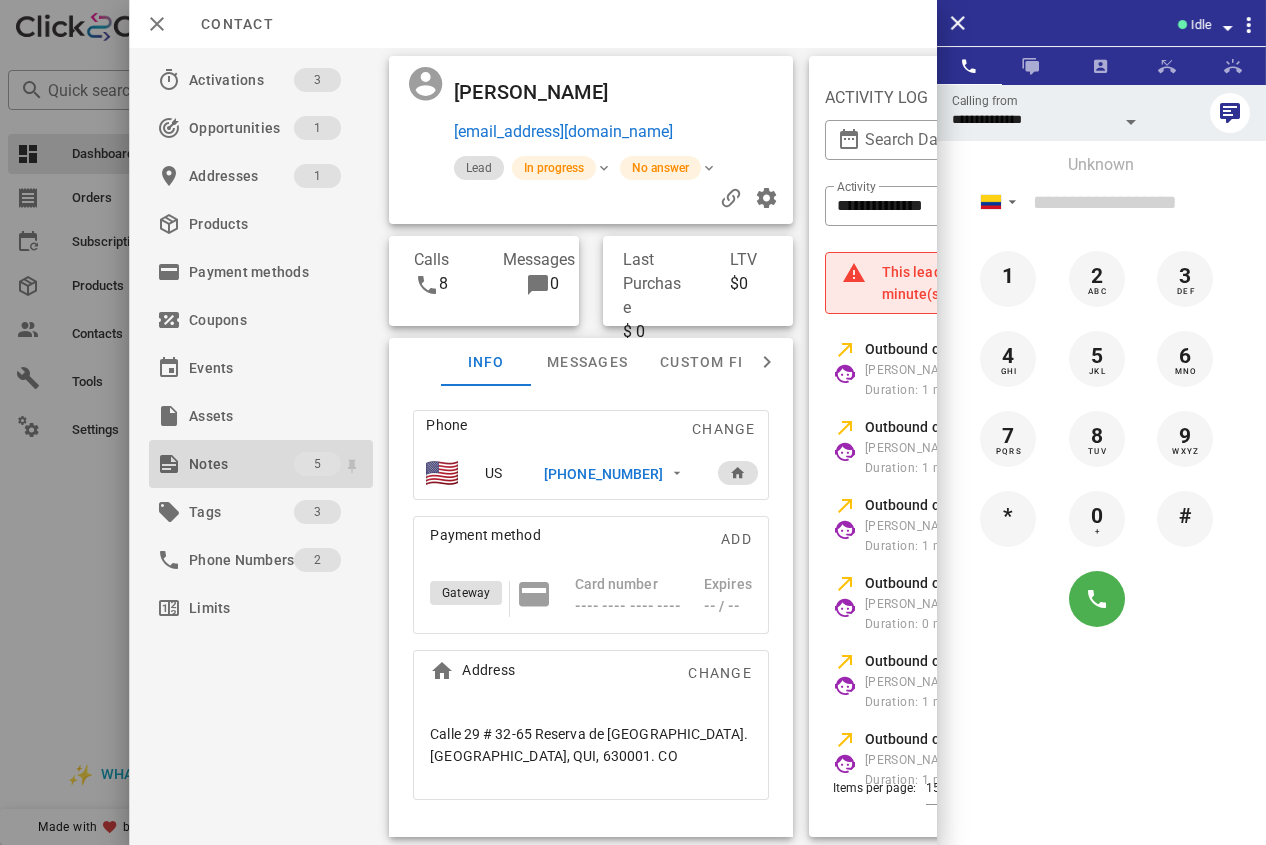 click on "Notes" at bounding box center (241, 464) 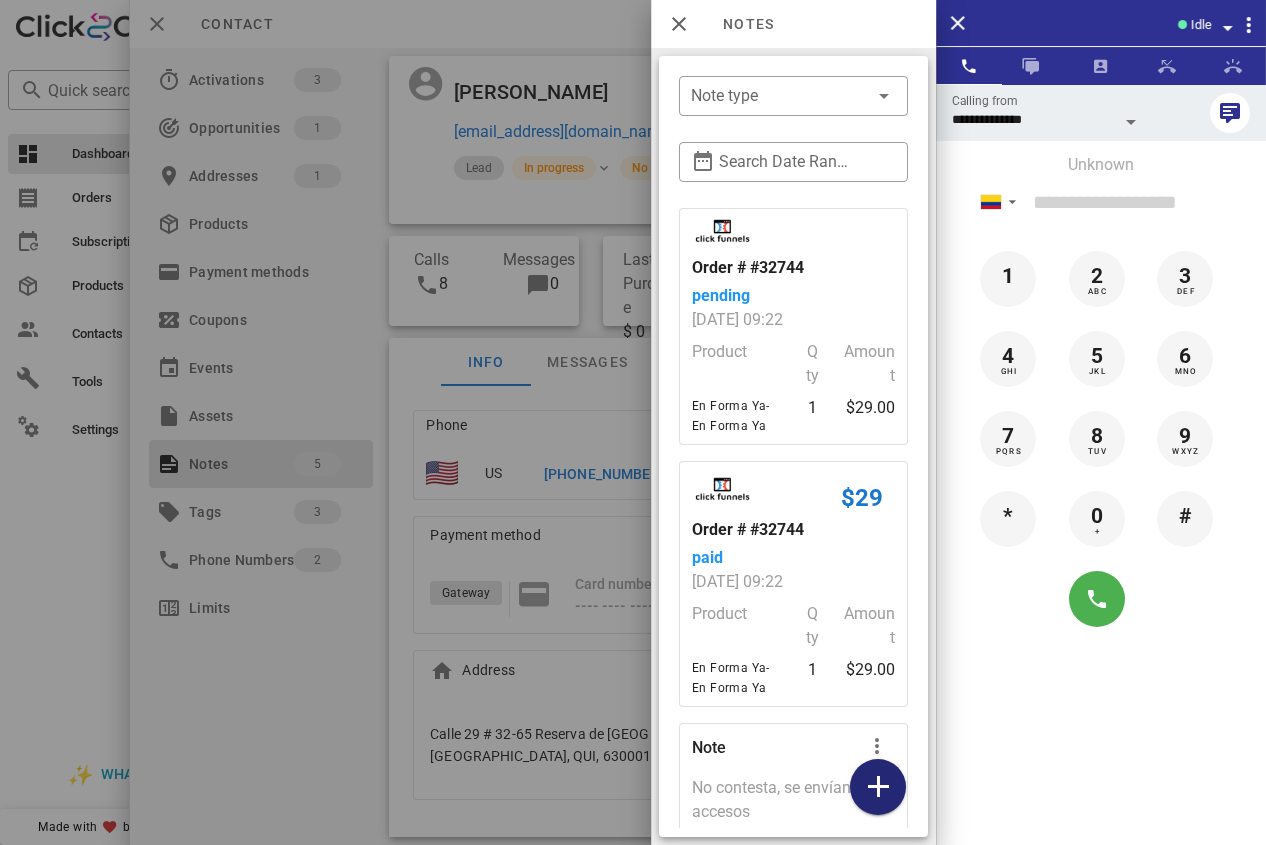 drag, startPoint x: 876, startPoint y: 786, endPoint x: 888, endPoint y: 773, distance: 17.691807 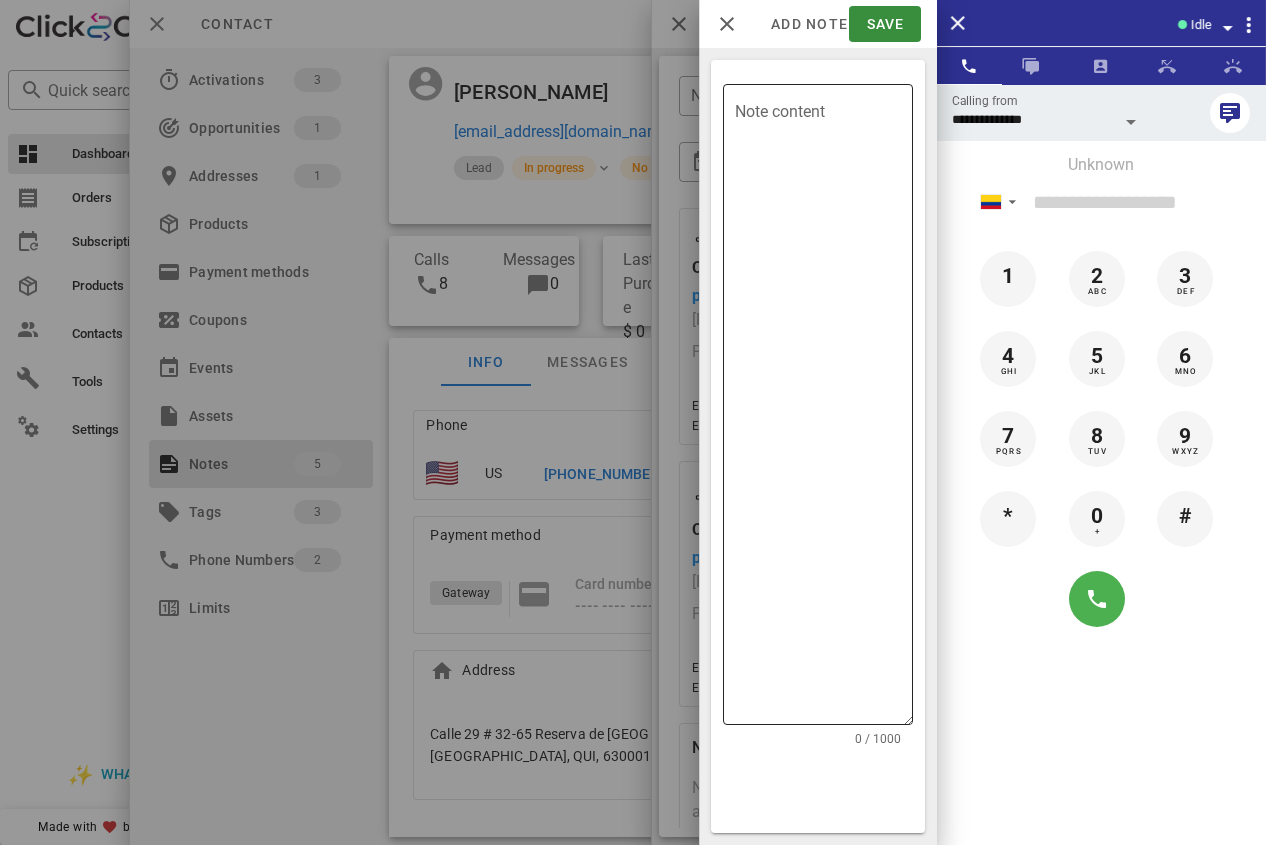 click on "Note content" at bounding box center [824, 409] 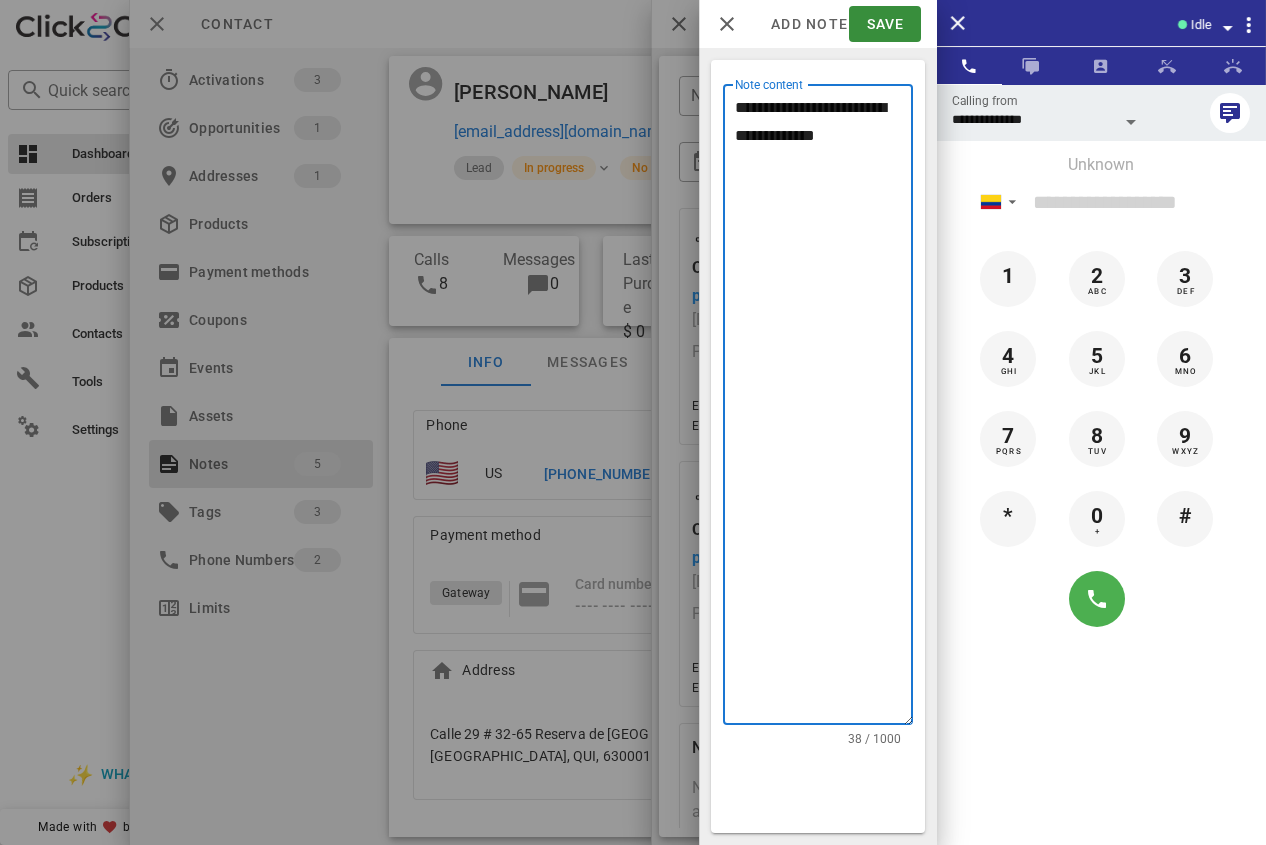 drag, startPoint x: 774, startPoint y: 111, endPoint x: 813, endPoint y: 110, distance: 39.012817 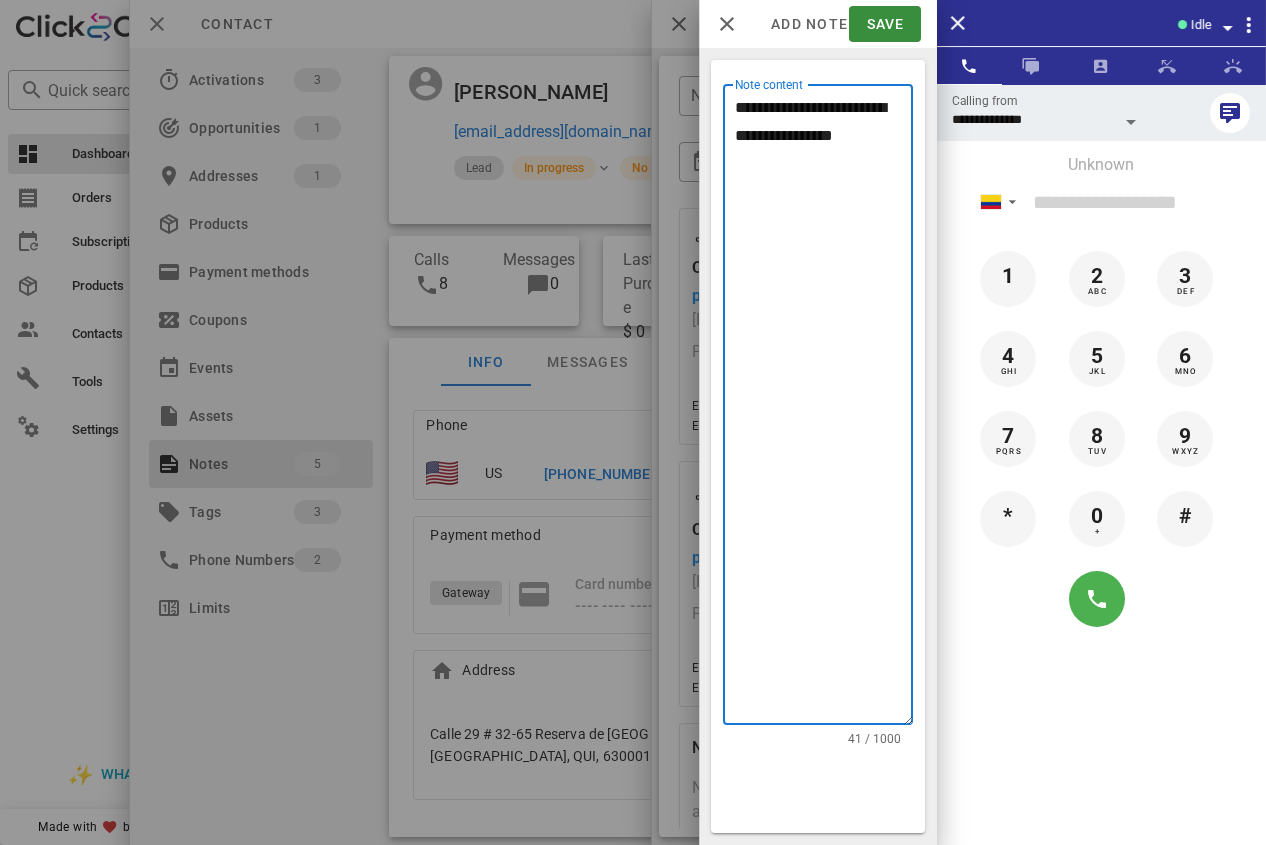drag, startPoint x: 773, startPoint y: 110, endPoint x: 845, endPoint y: 93, distance: 73.97973 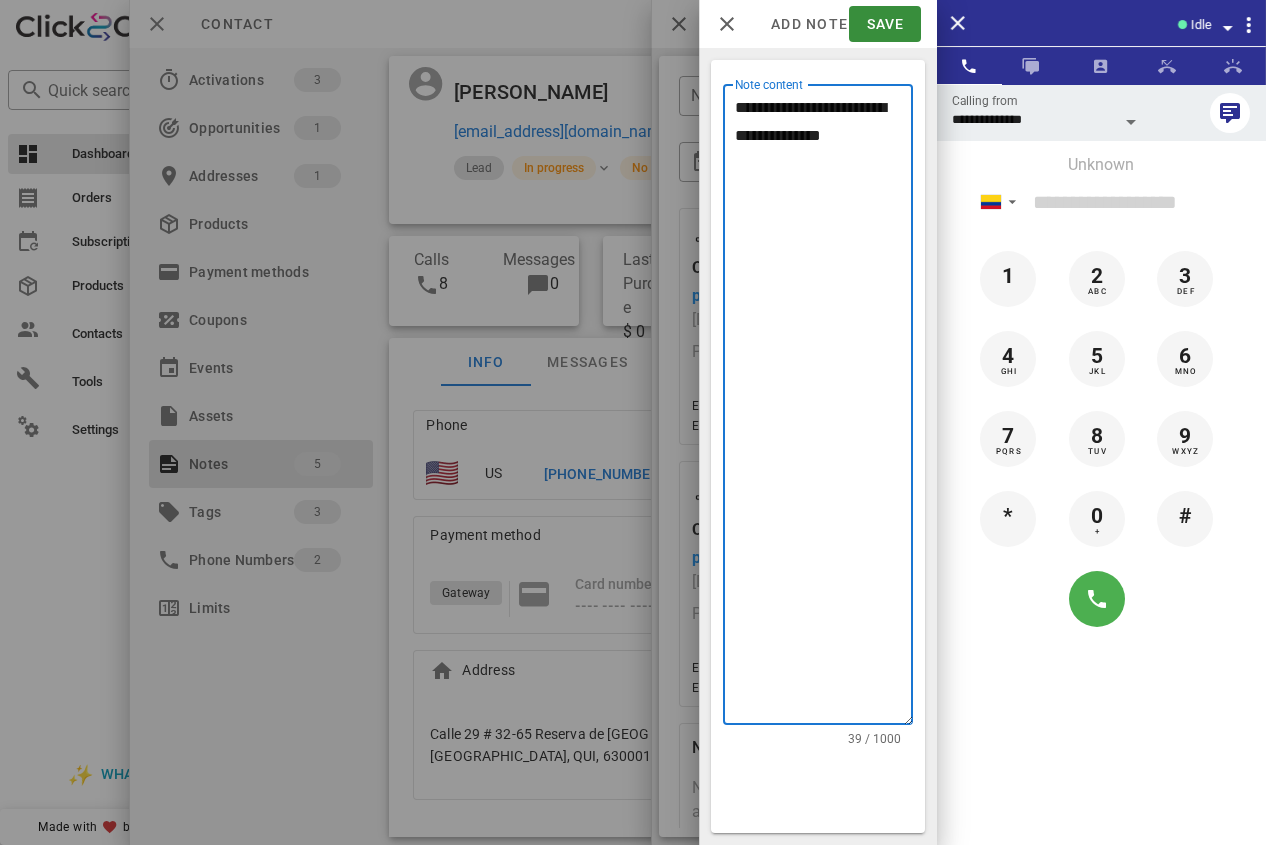 click on "**********" at bounding box center [824, 409] 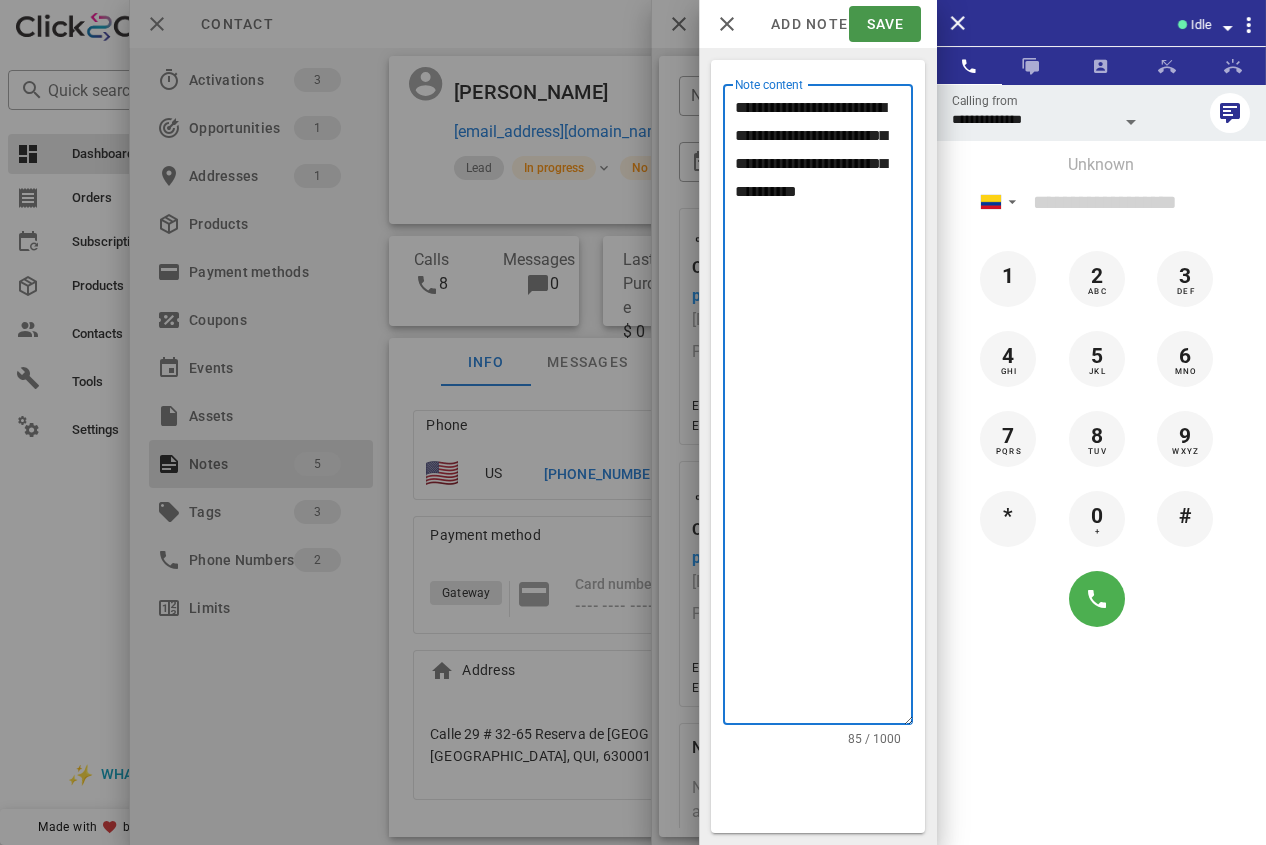 type on "**********" 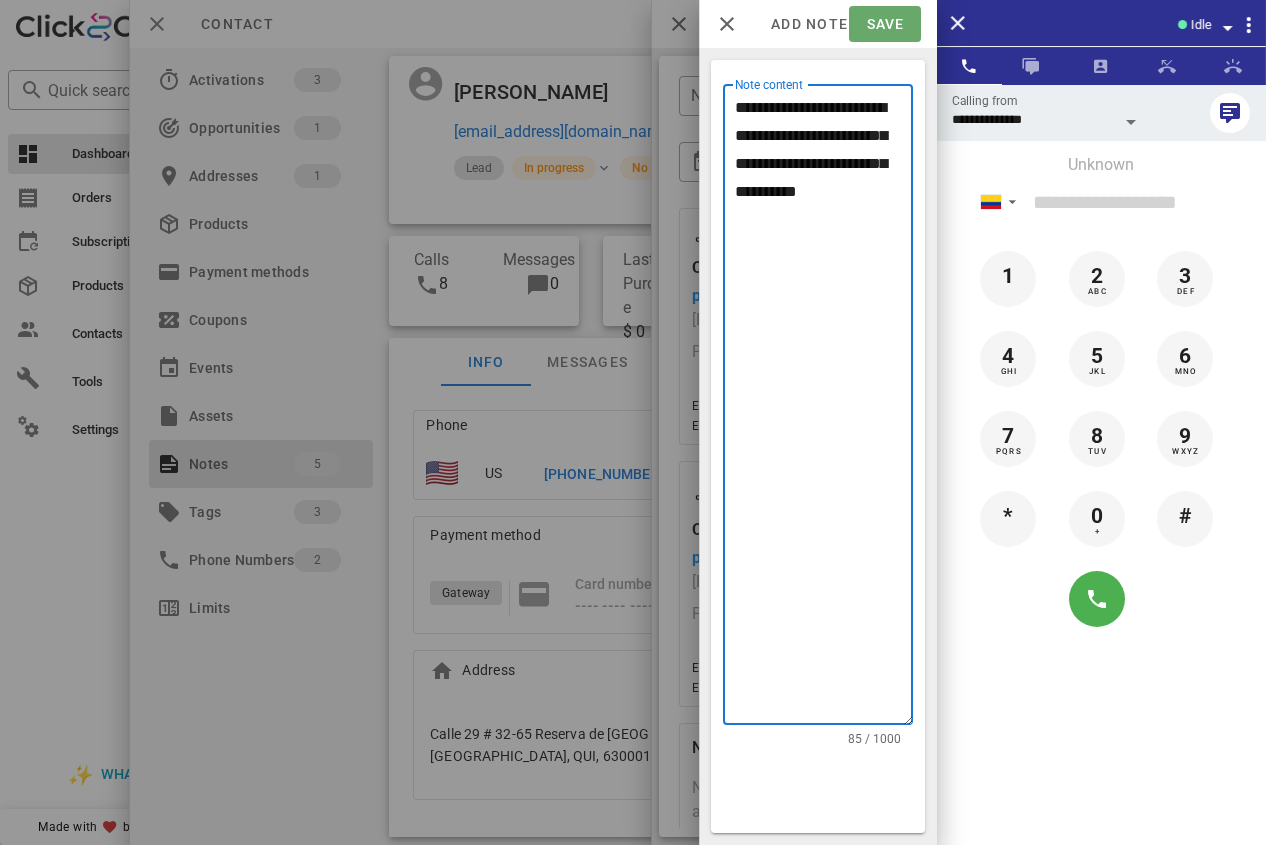 click on "Save" at bounding box center (884, 24) 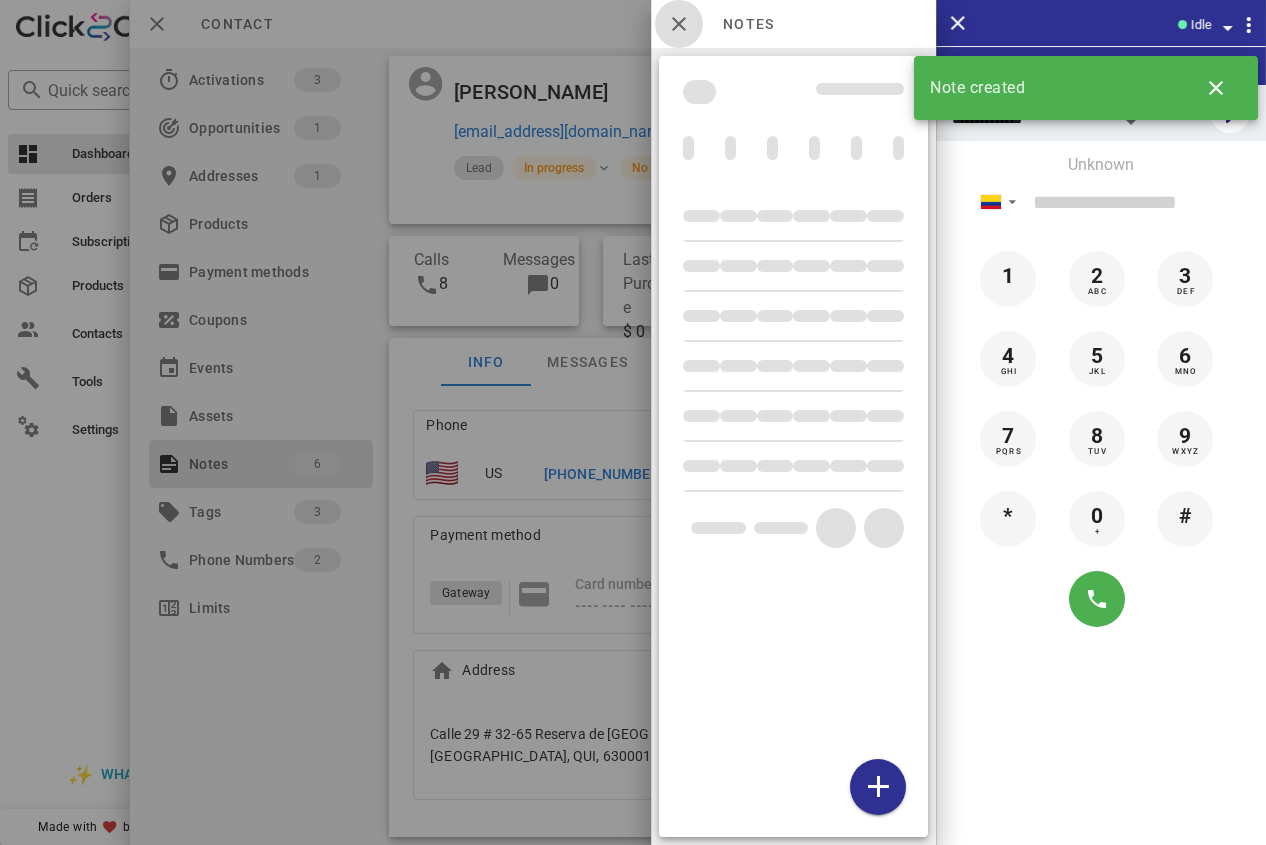 click at bounding box center (679, 24) 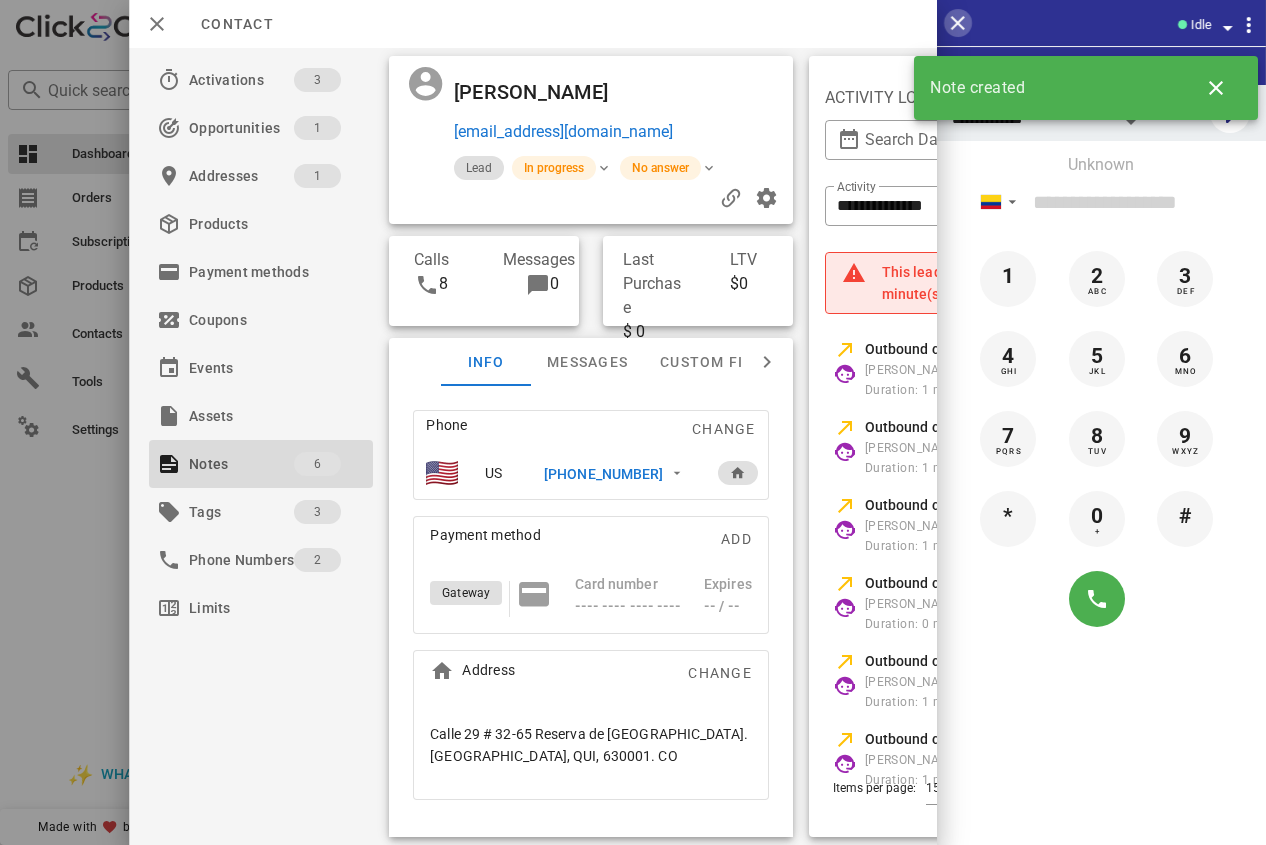 click at bounding box center [958, 23] 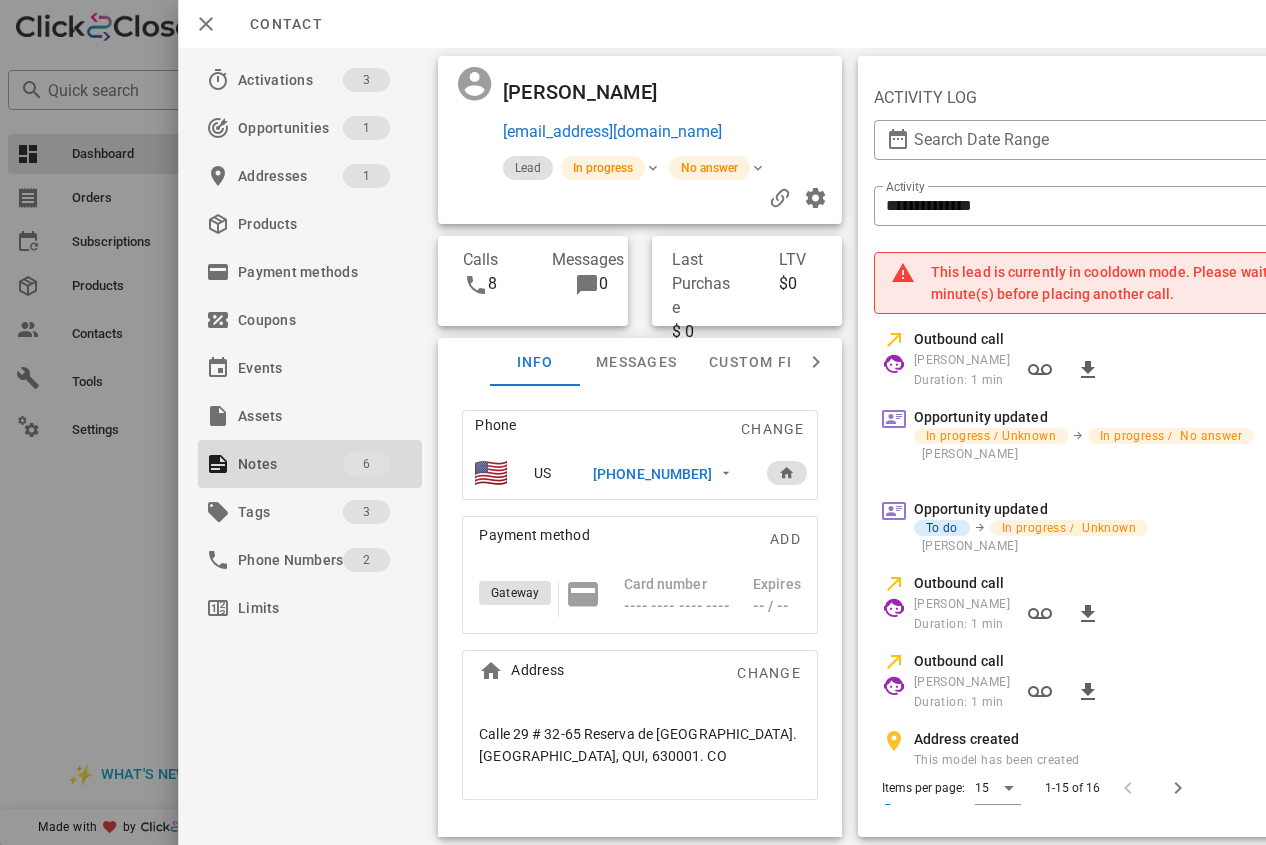 scroll, scrollTop: 0, scrollLeft: 0, axis: both 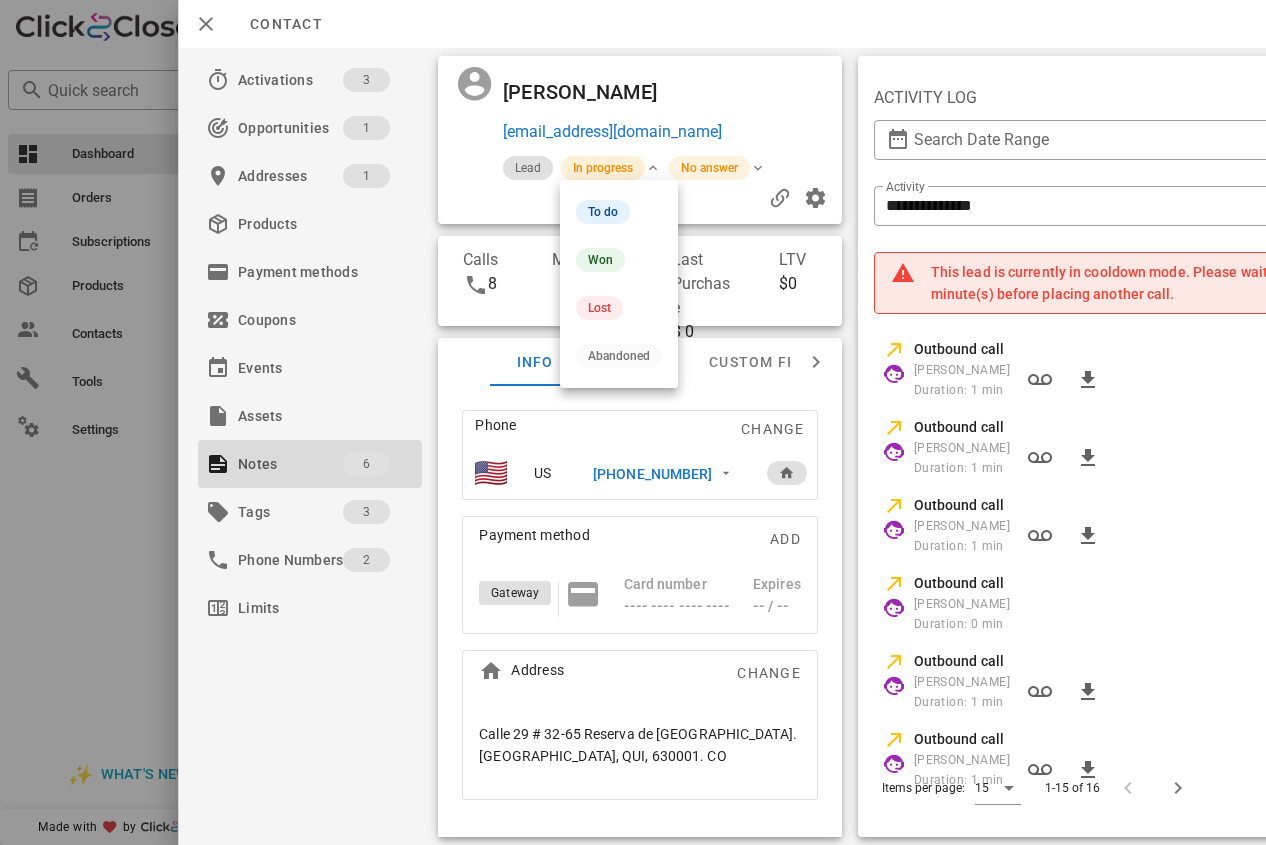 click on "In progress" at bounding box center (603, 168) 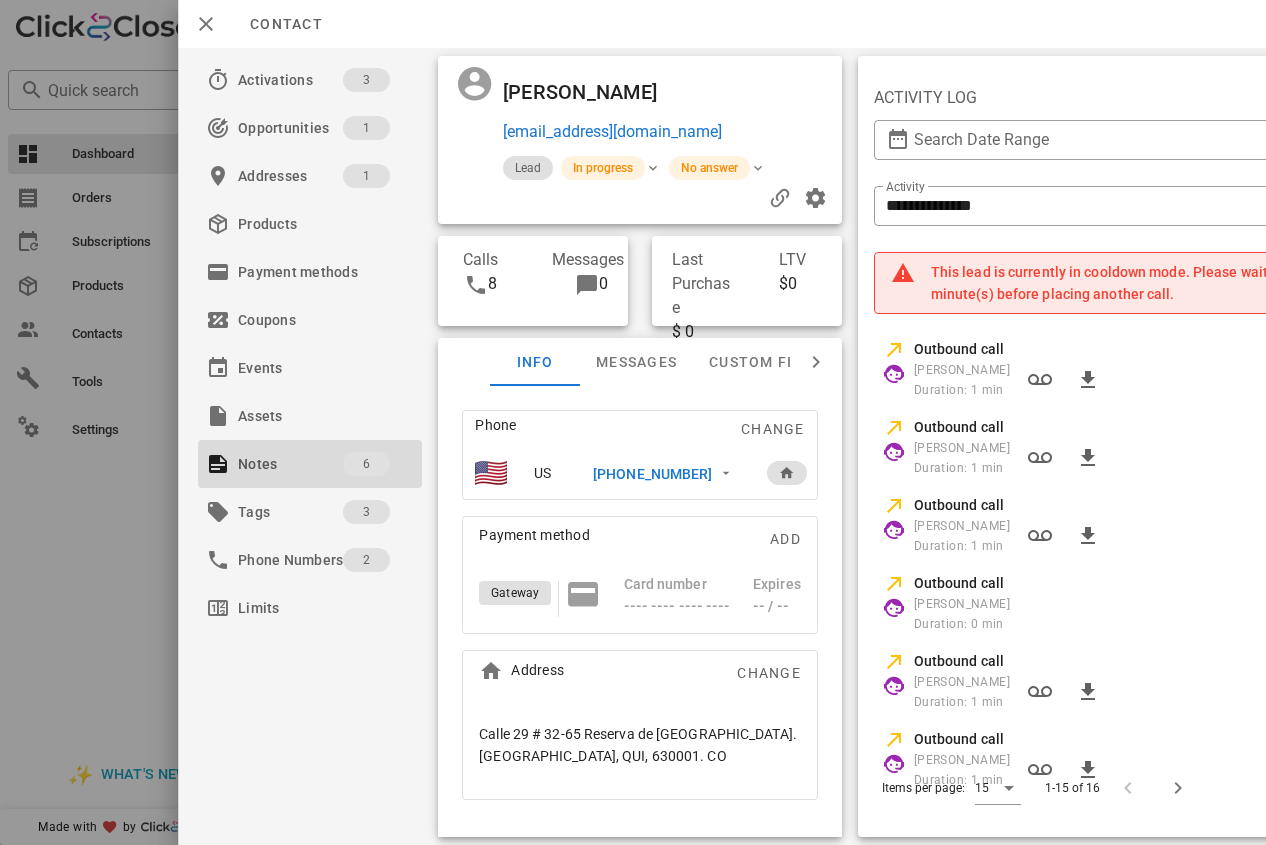 click at bounding box center (640, 198) 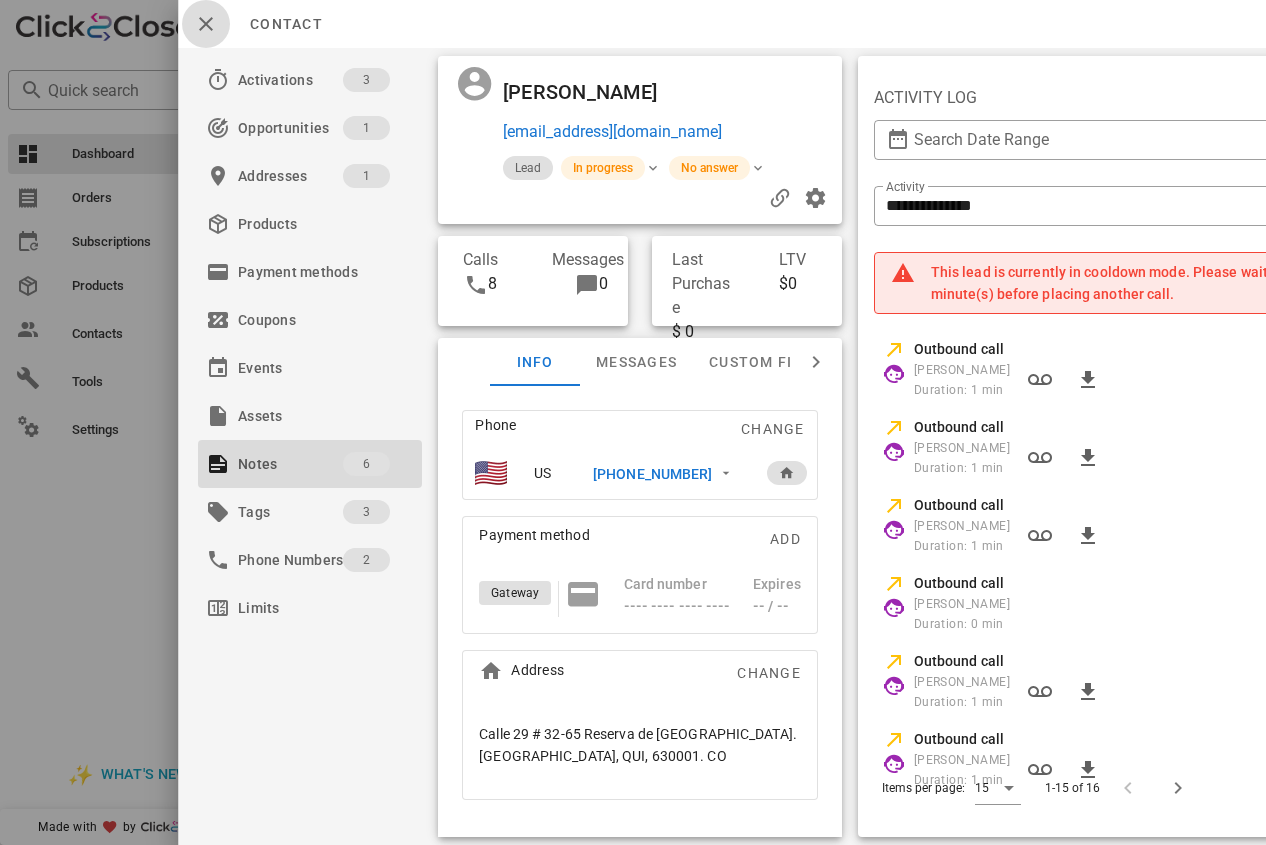 click at bounding box center [206, 24] 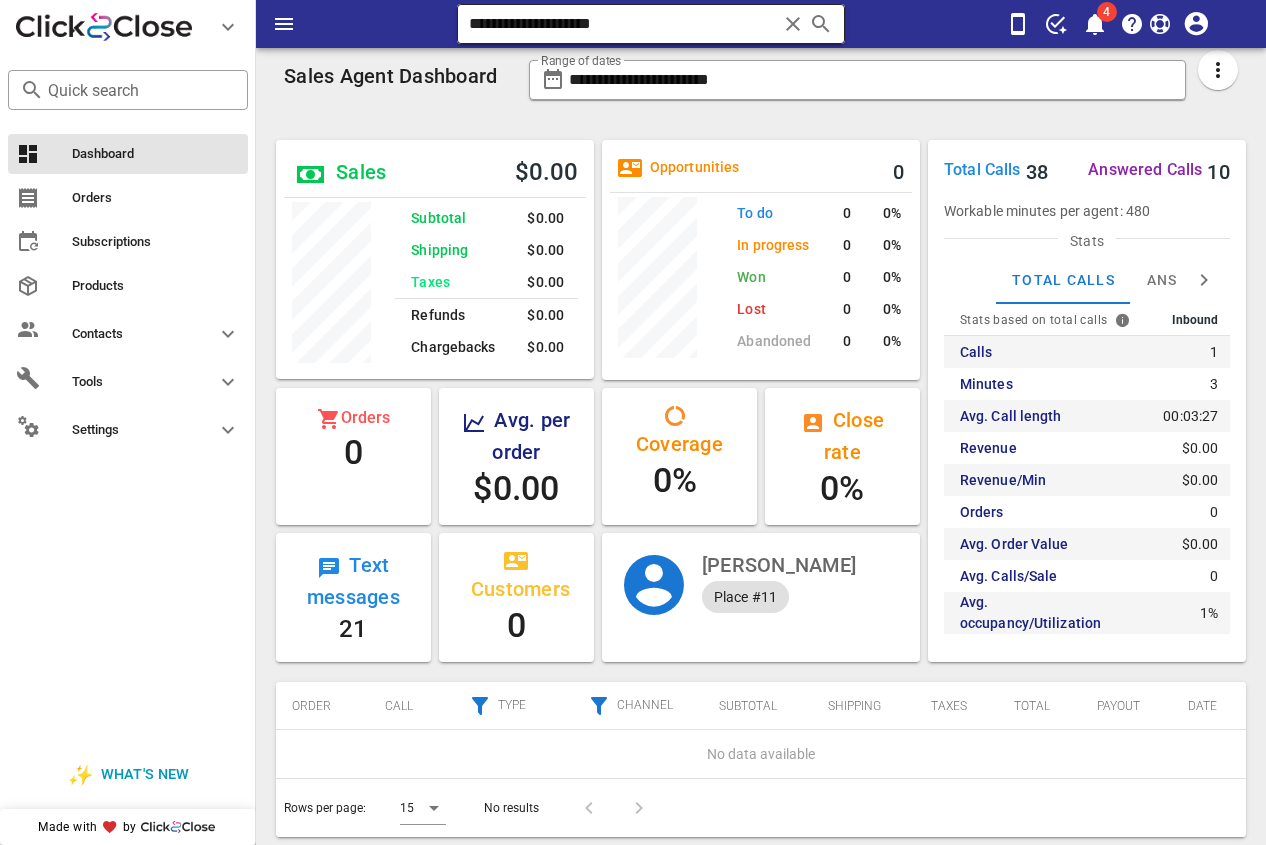 click on "**********" at bounding box center [623, 24] 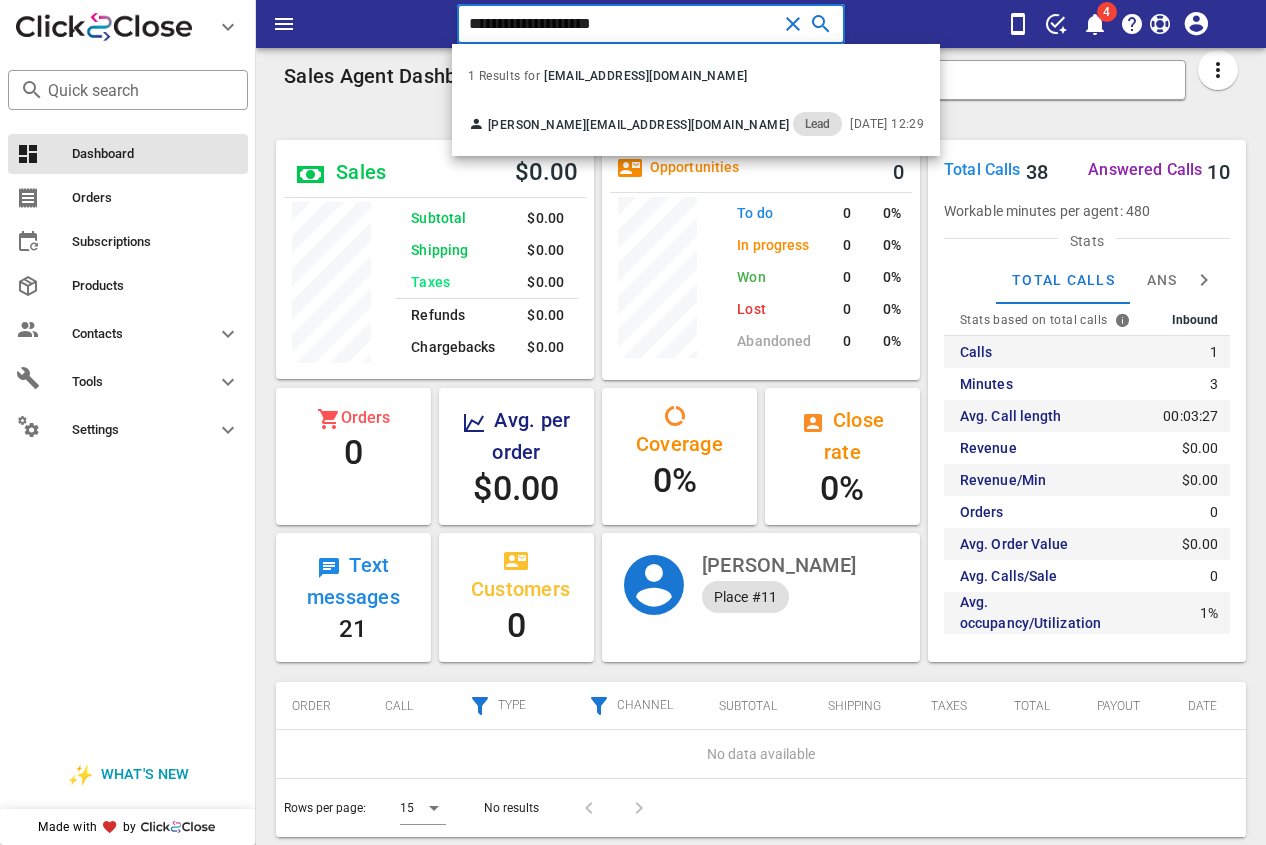 drag, startPoint x: 681, startPoint y: 23, endPoint x: 391, endPoint y: 23, distance: 290 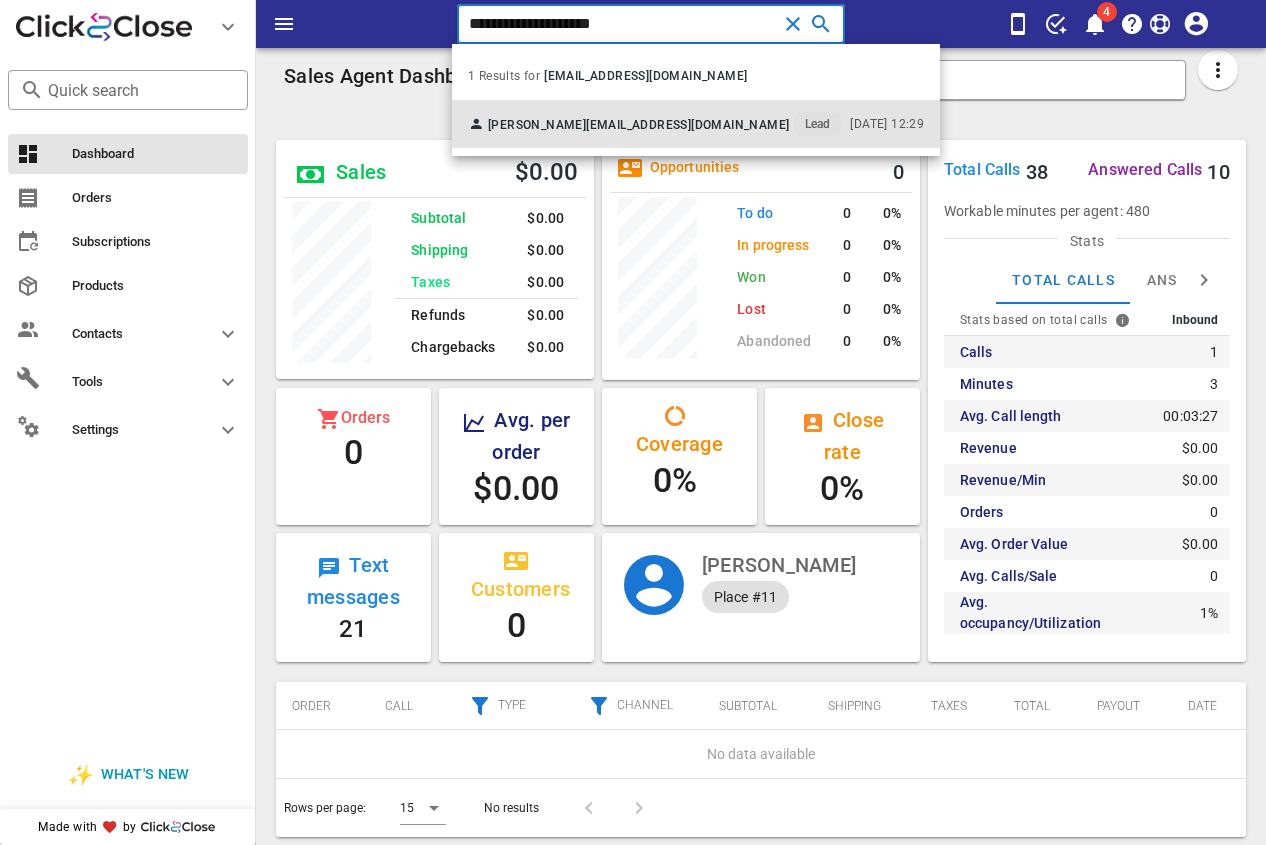 click on "[PERSON_NAME]   [EMAIL_ADDRESS][DOMAIN_NAME]   Lead" at bounding box center [655, 124] 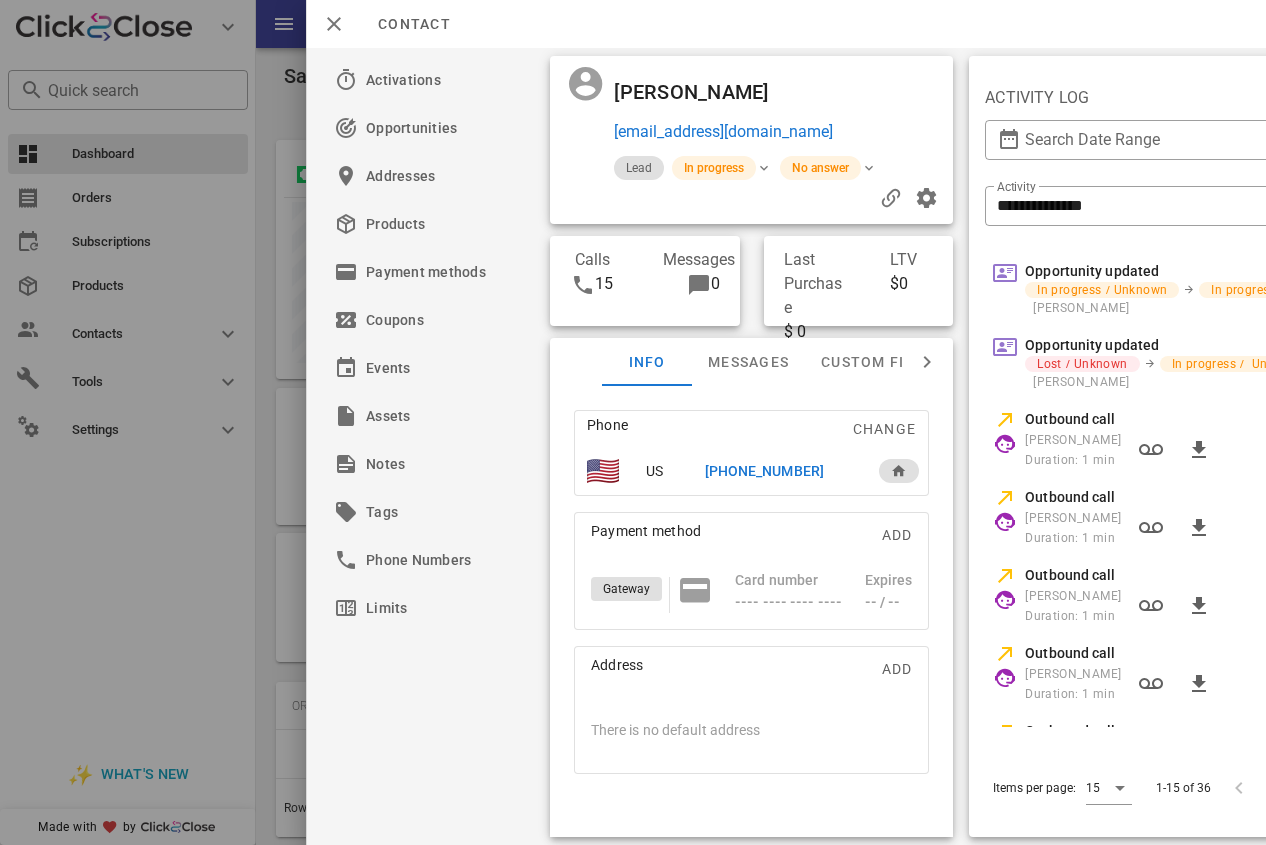 click on "[PHONE_NUMBER]" at bounding box center (764, 471) 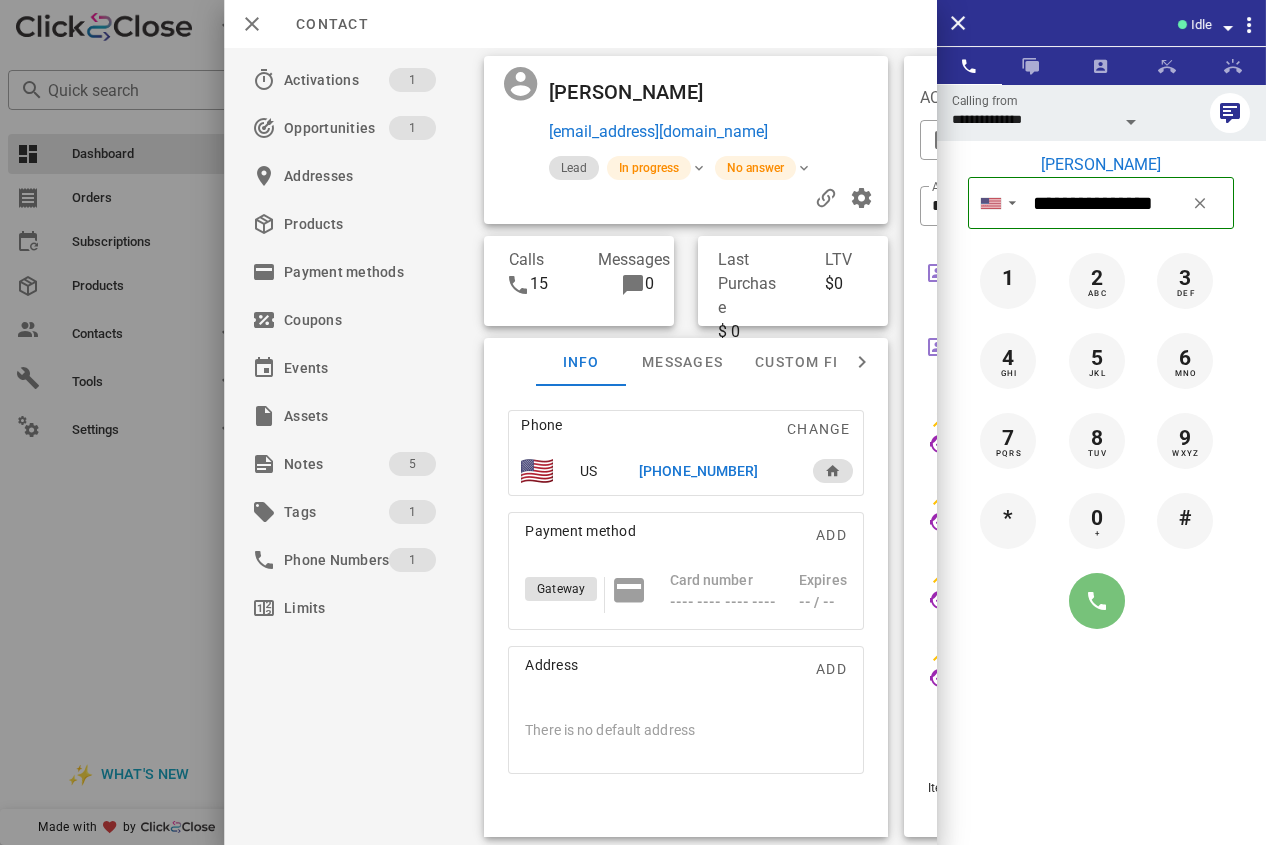 click at bounding box center [1097, 601] 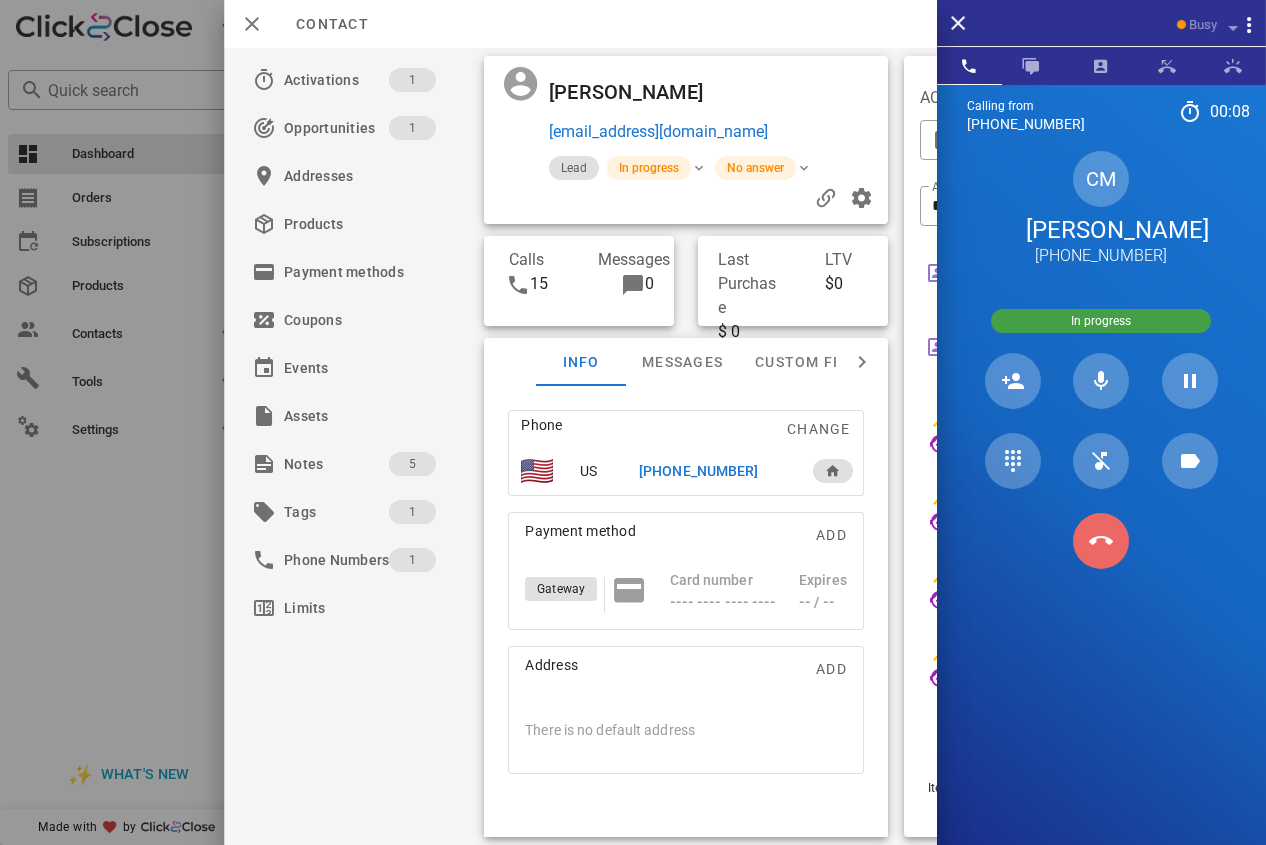 drag, startPoint x: 1104, startPoint y: 582, endPoint x: 974, endPoint y: 456, distance: 181.04143 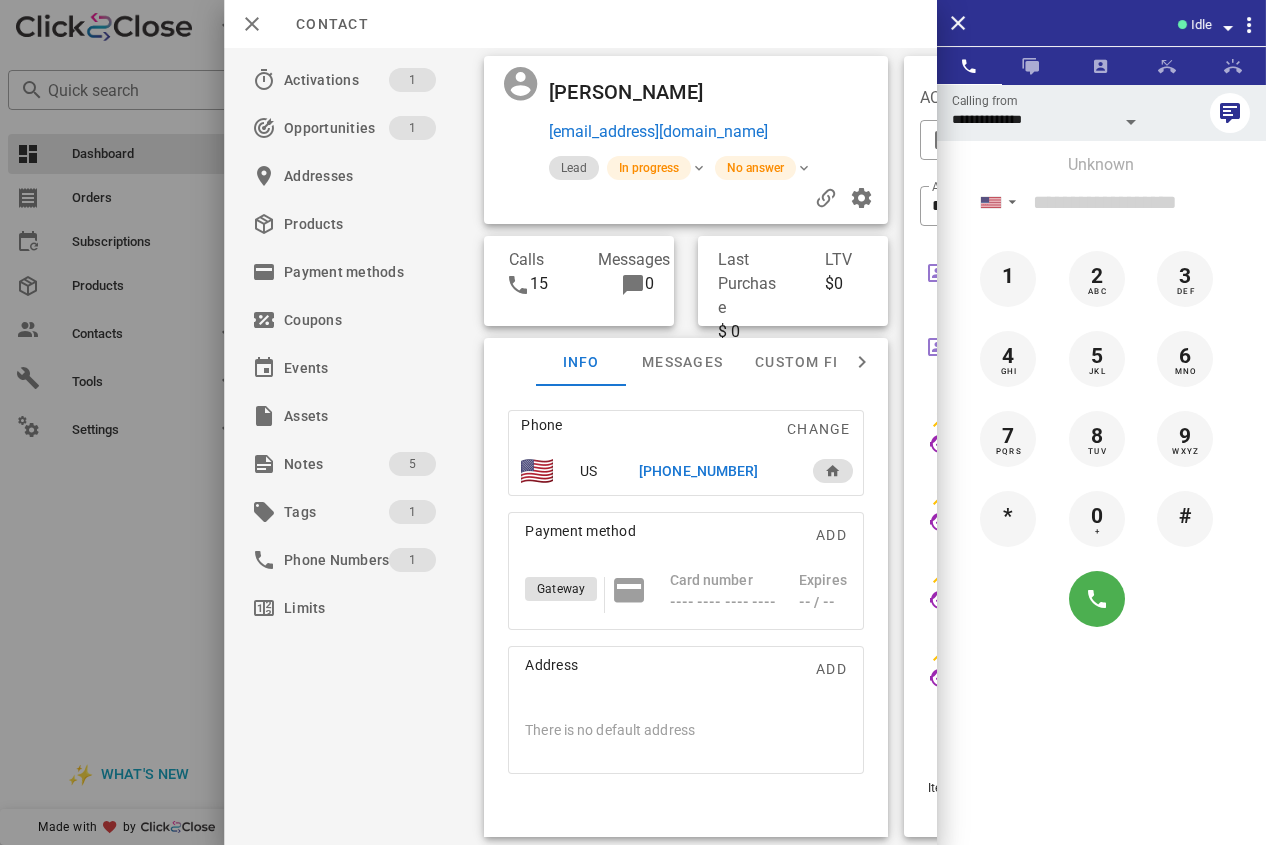 click on "[PHONE_NUMBER]" at bounding box center (698, 471) 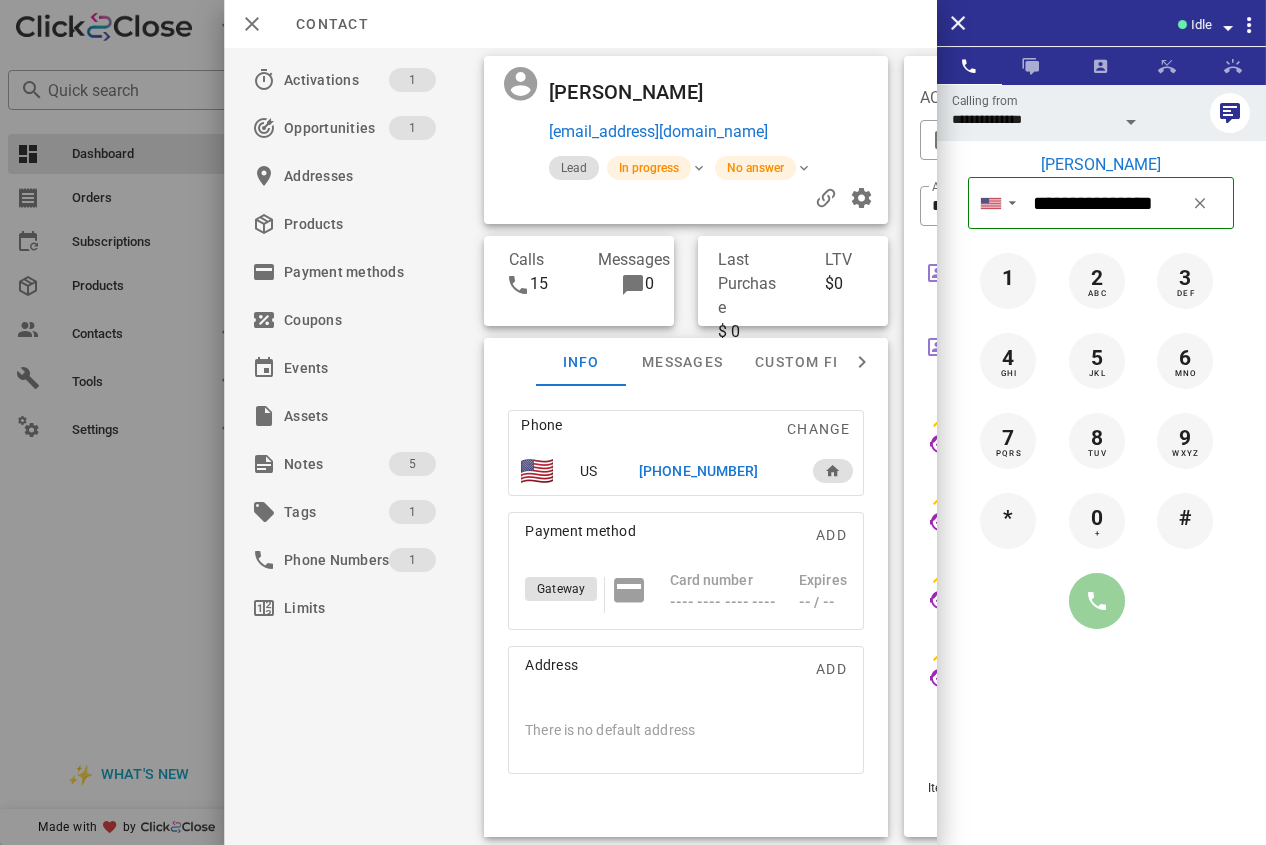 click at bounding box center (1097, 601) 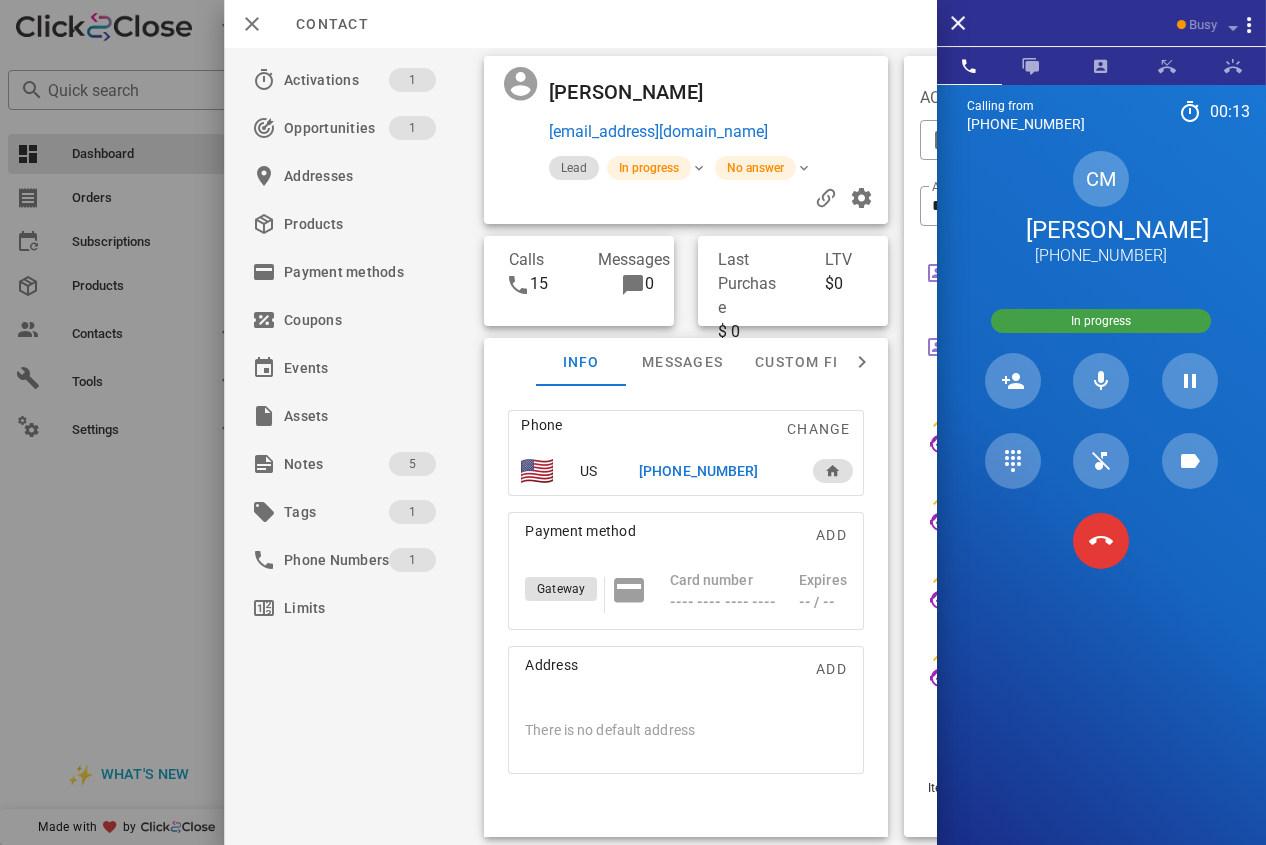 click at bounding box center [1101, 541] 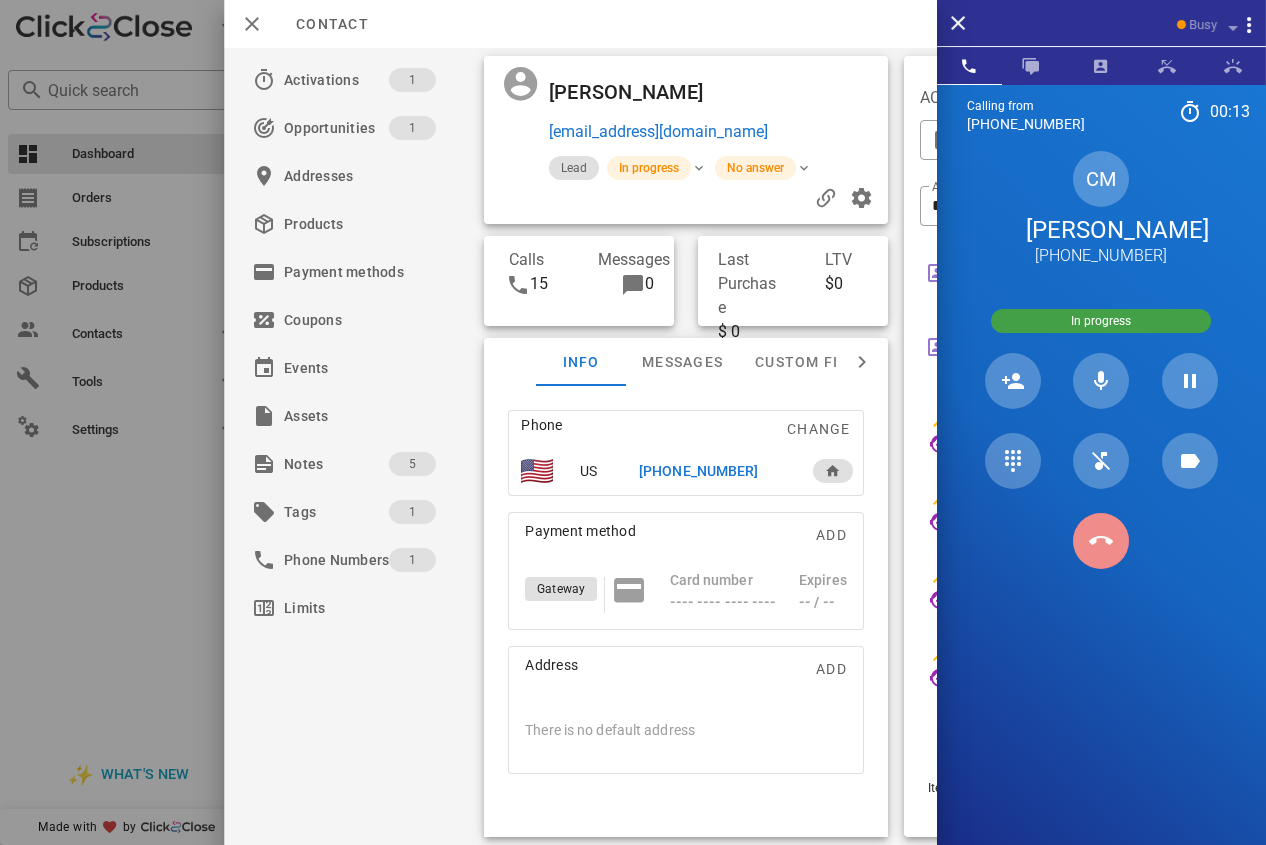 click at bounding box center [1101, 541] 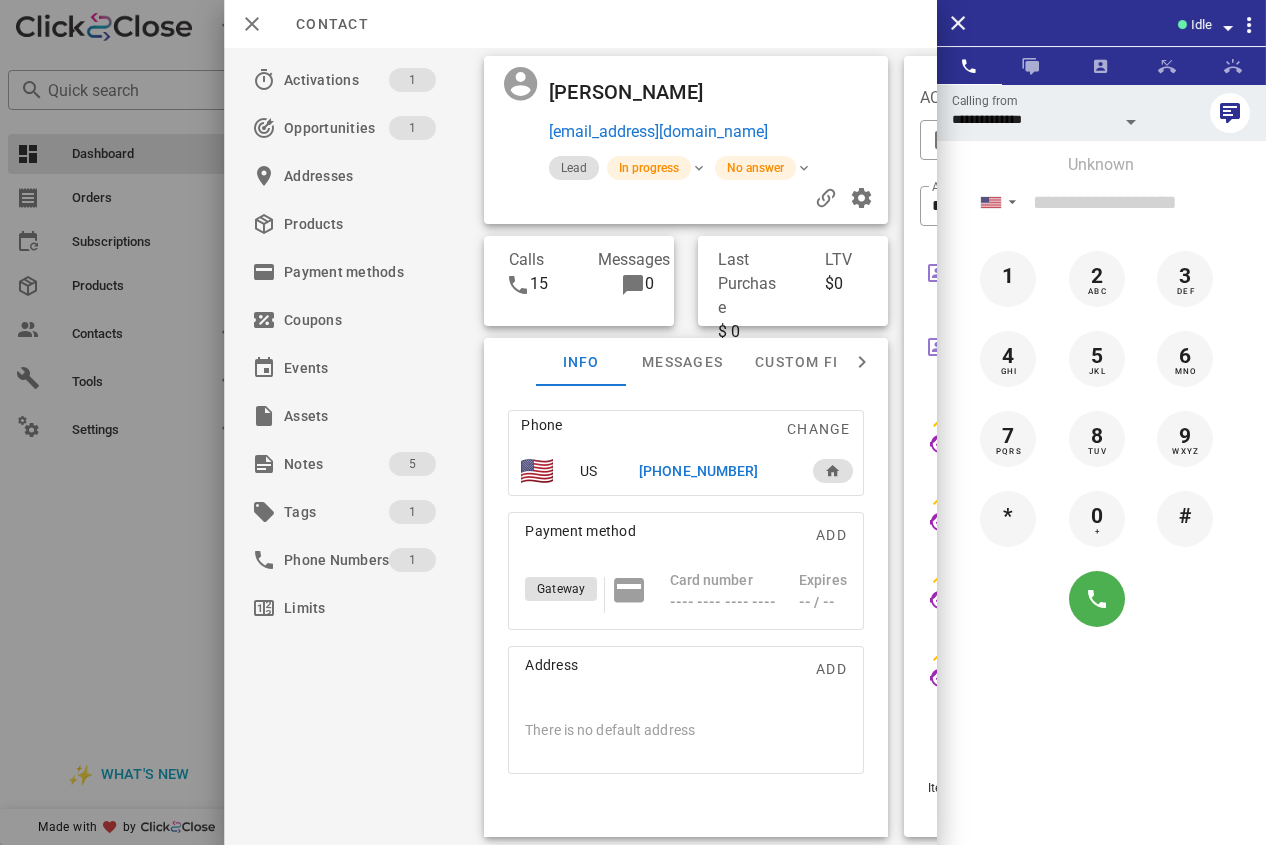 click on "[PHONE_NUMBER]" at bounding box center (698, 471) 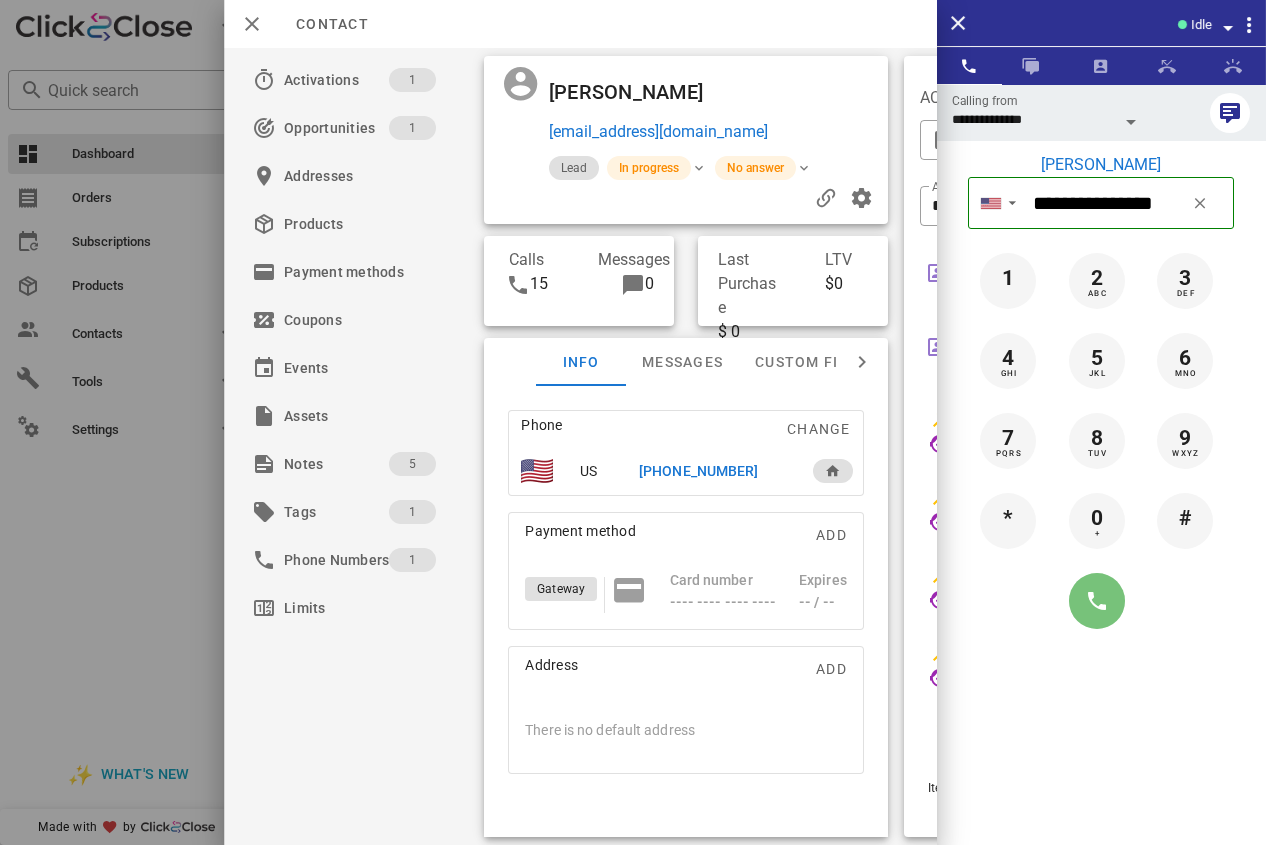 click at bounding box center [1097, 601] 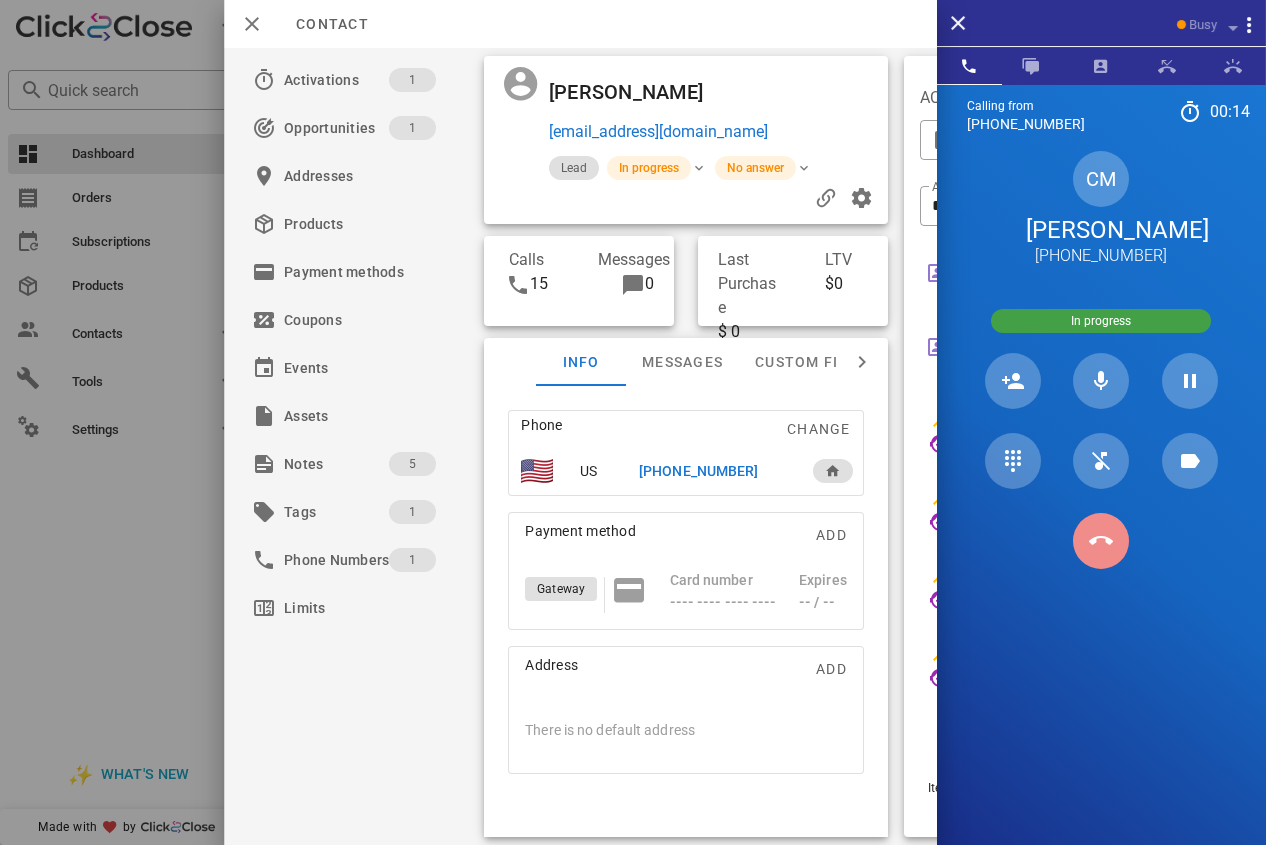 click at bounding box center [1101, 541] 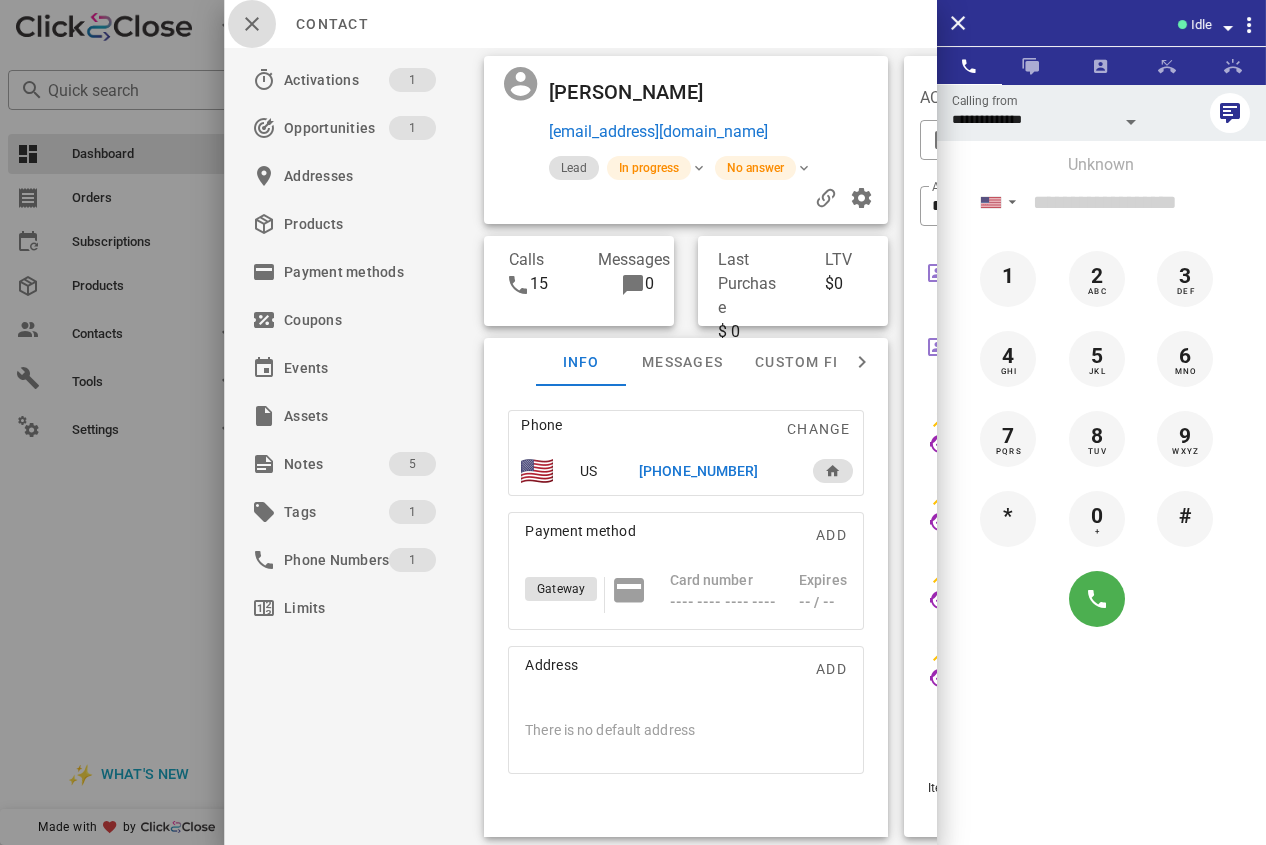 click at bounding box center [252, 24] 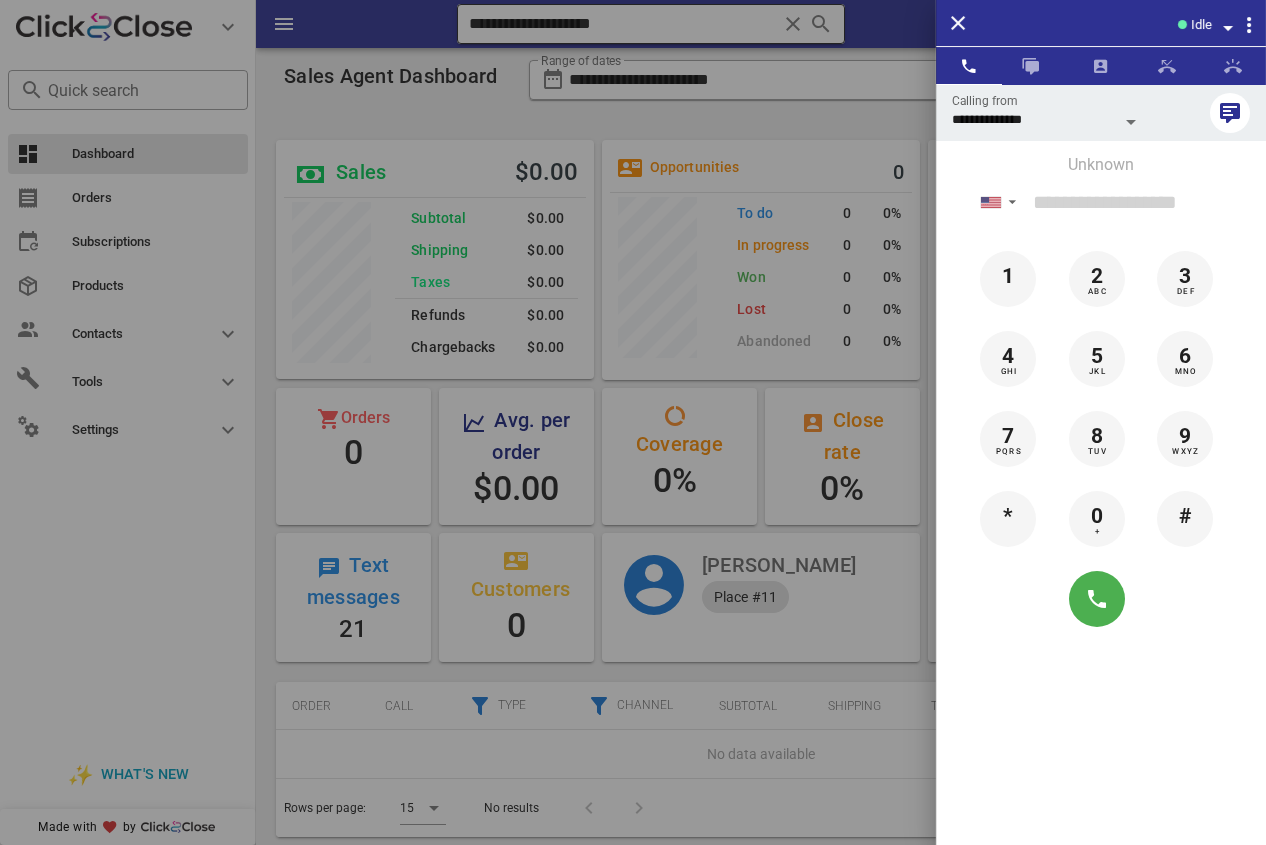 click at bounding box center [633, 422] 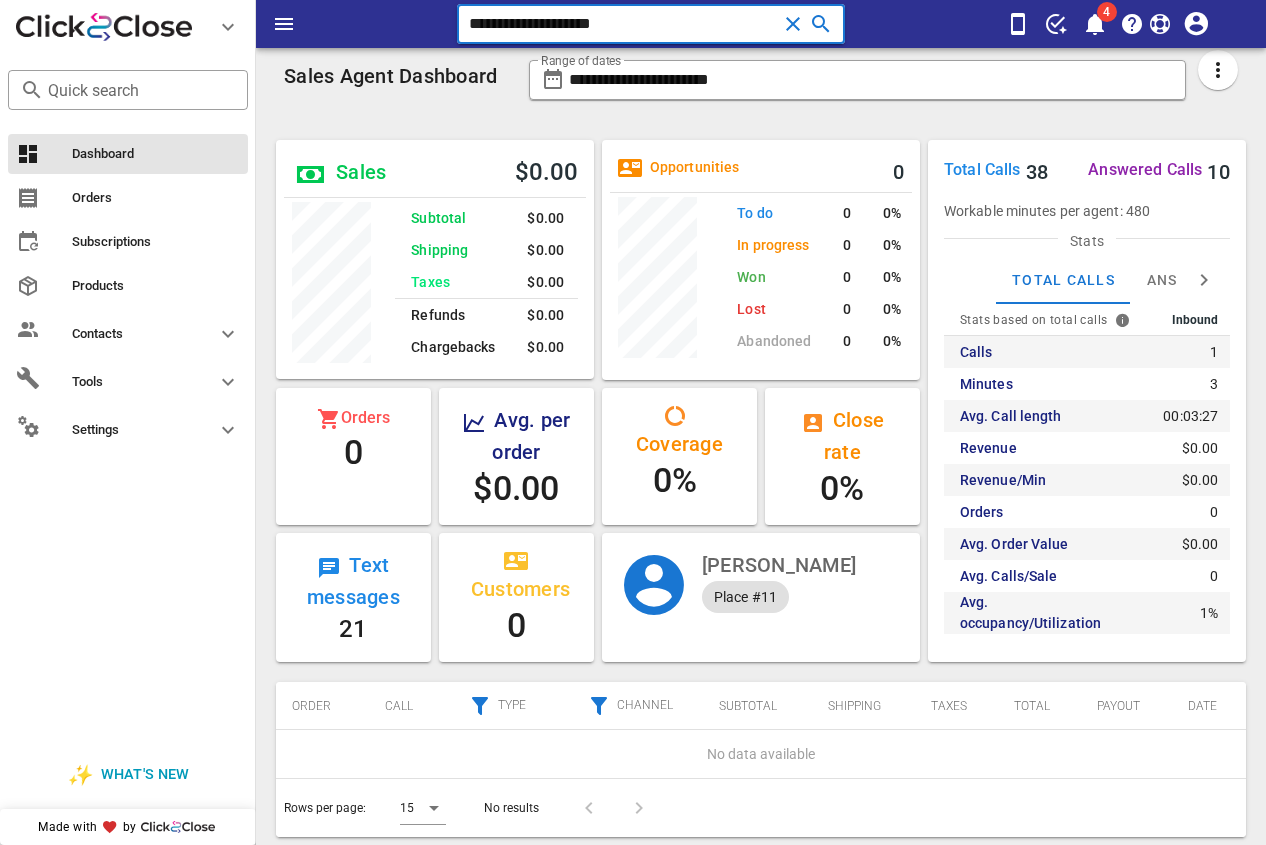 drag, startPoint x: 574, startPoint y: 29, endPoint x: 332, endPoint y: 29, distance: 242 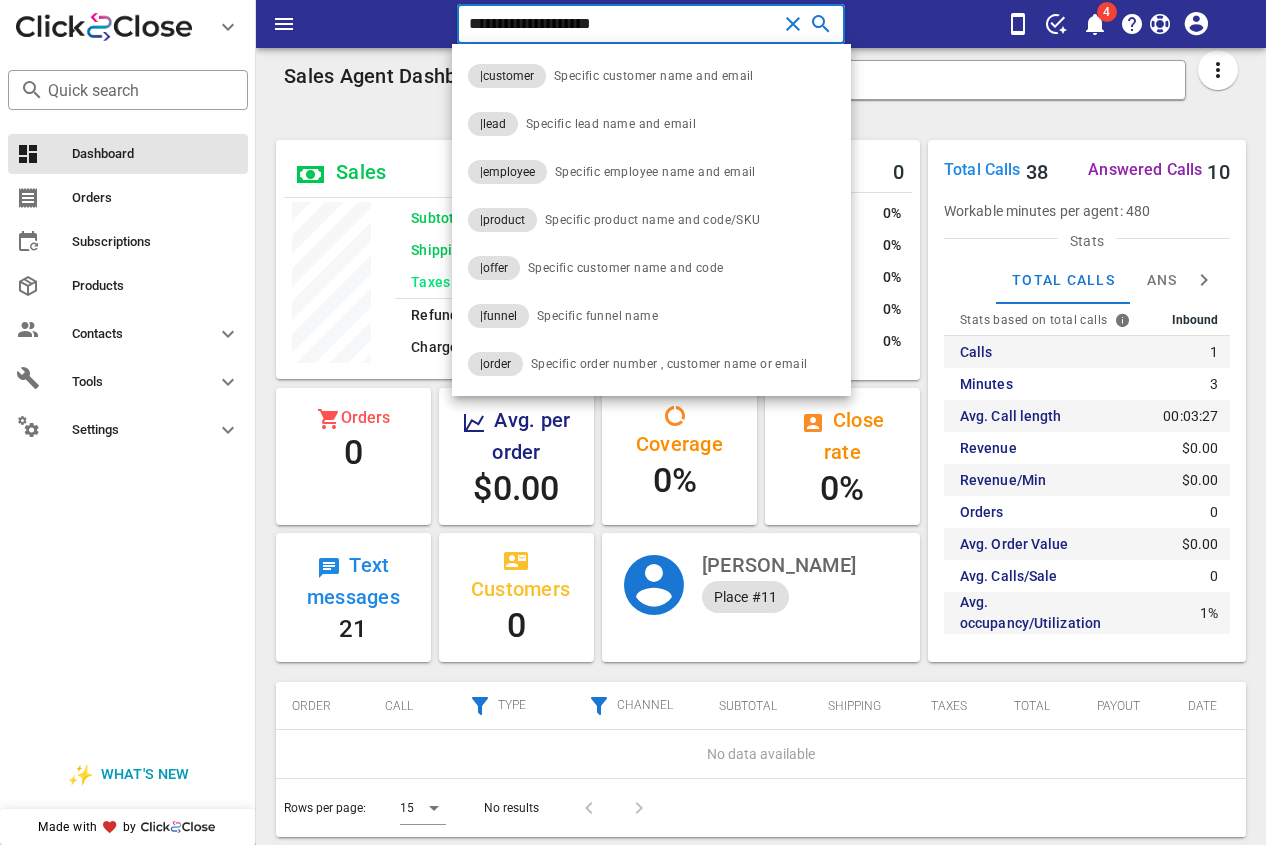 paste on "*" 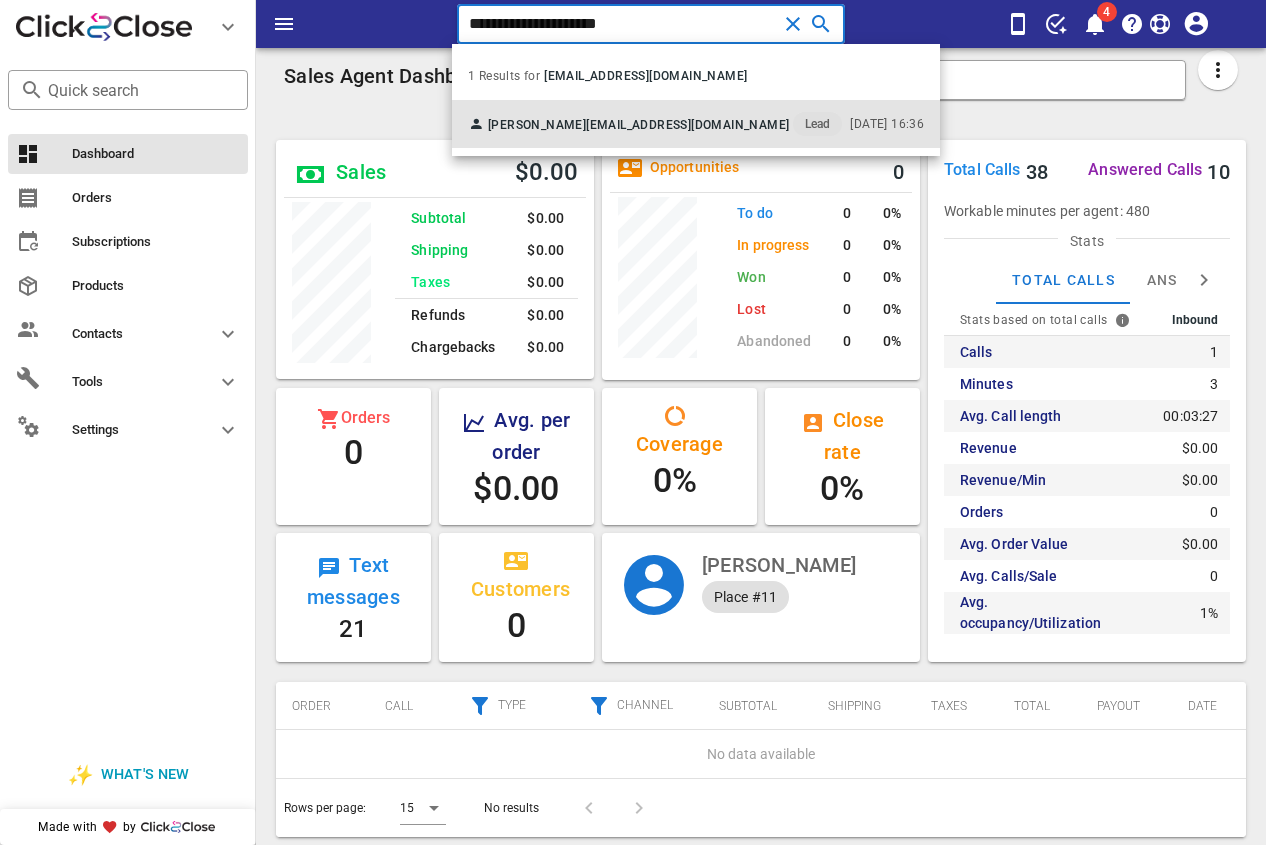 click on "[PERSON_NAME]" at bounding box center [537, 125] 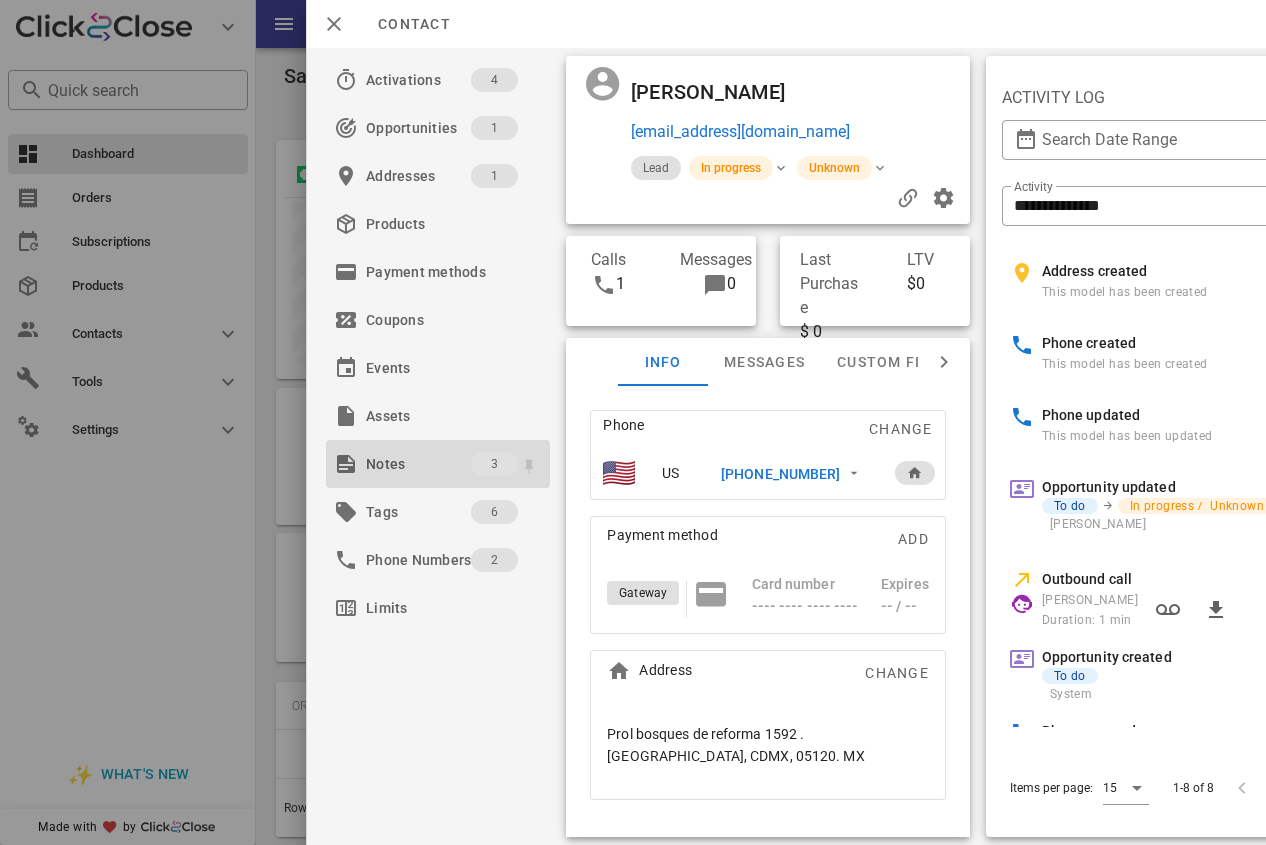 click on "Notes" at bounding box center (418, 464) 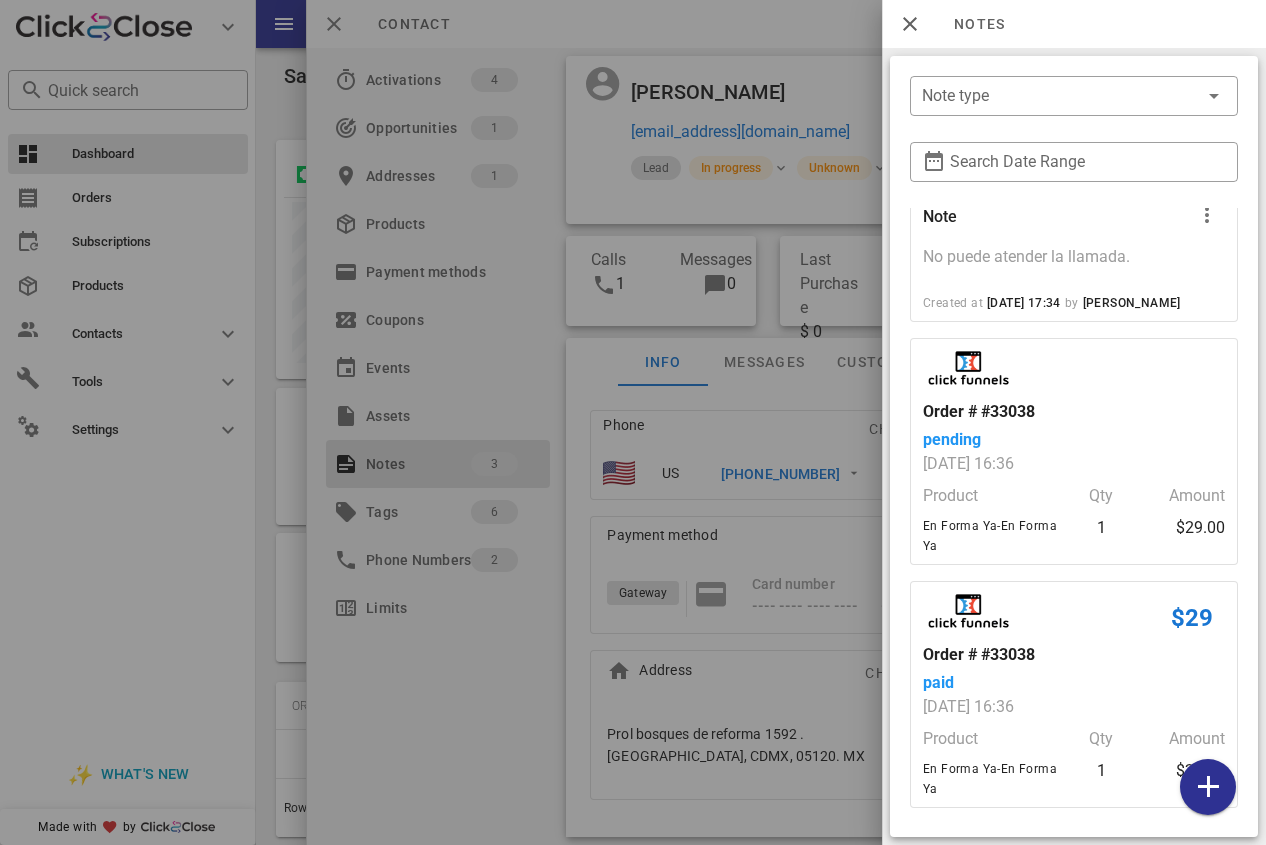 scroll, scrollTop: 20, scrollLeft: 0, axis: vertical 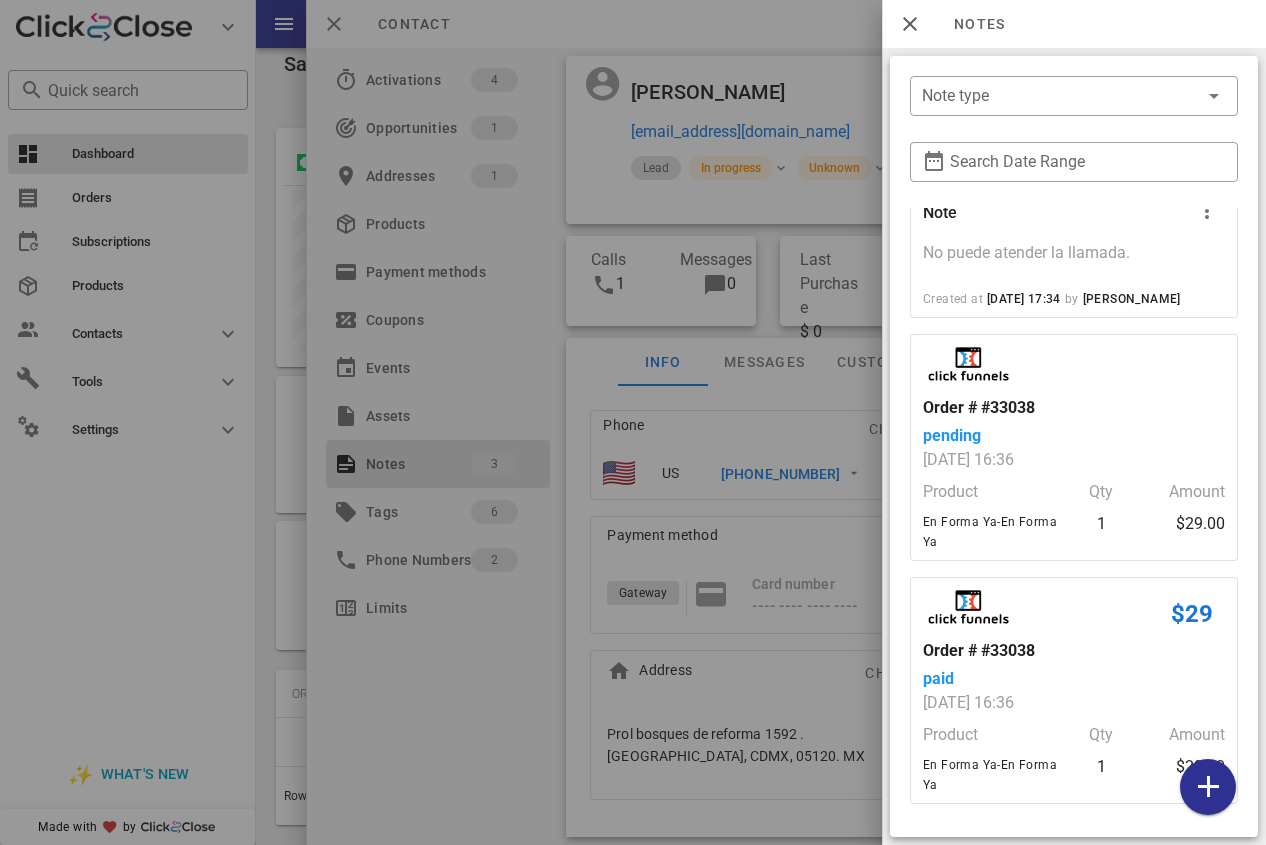 click at bounding box center (633, 422) 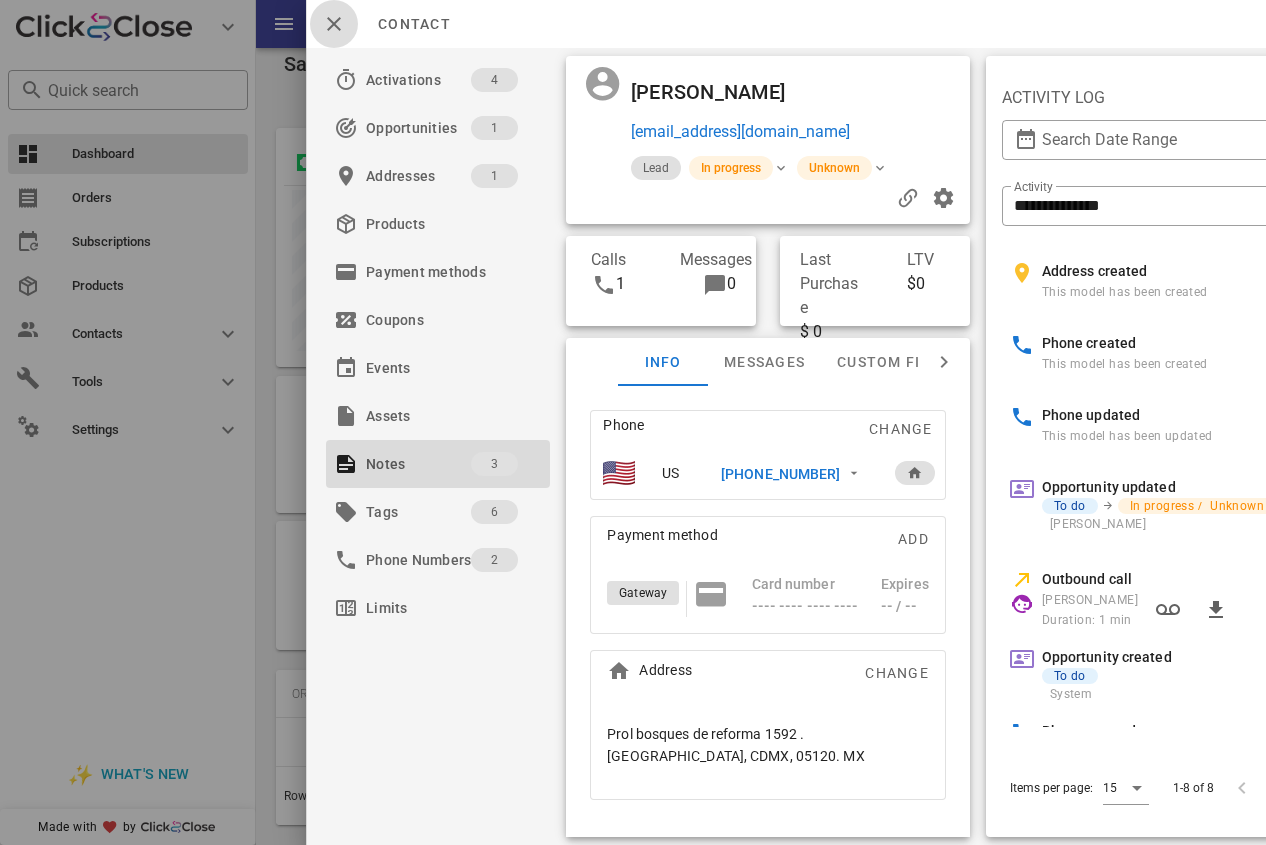 click at bounding box center [334, 24] 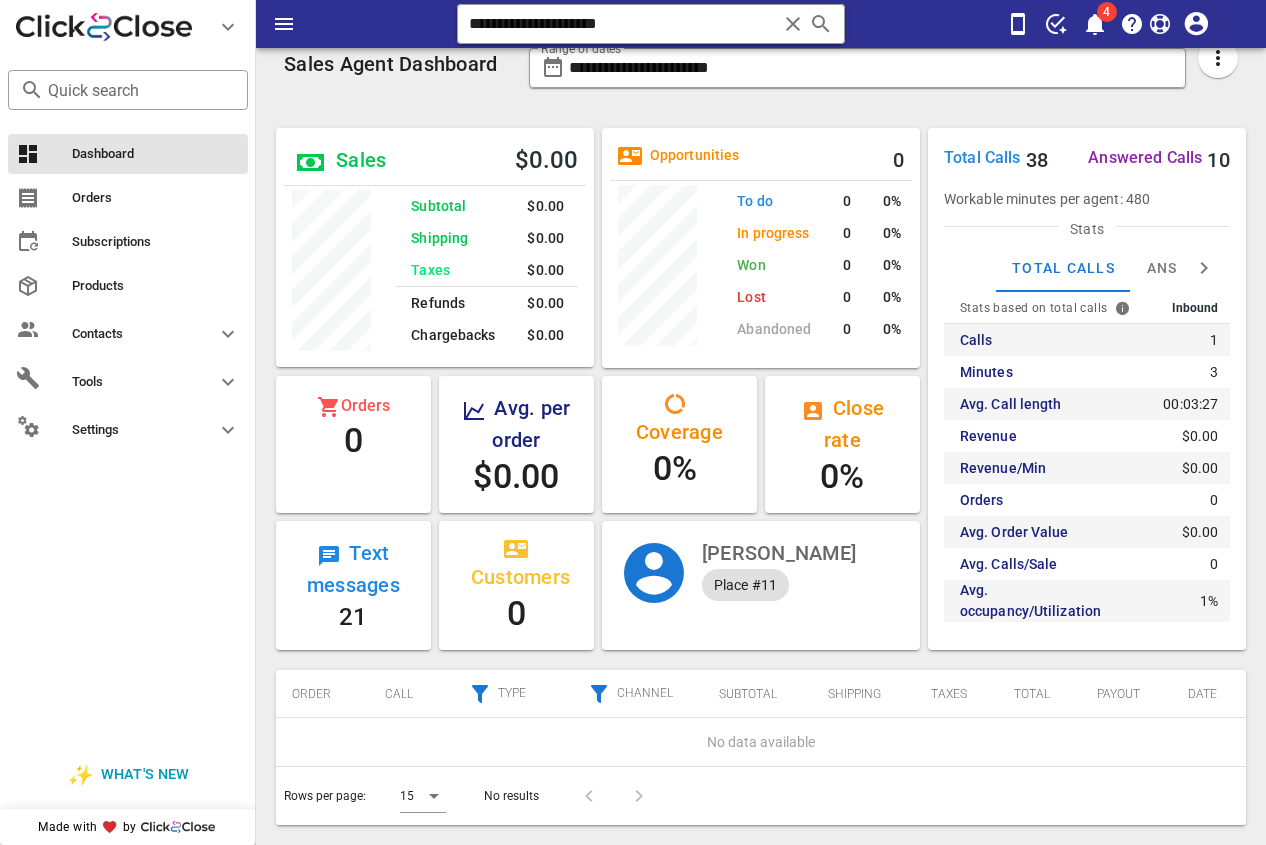 drag, startPoint x: 578, startPoint y: 47, endPoint x: 596, endPoint y: 47, distance: 18 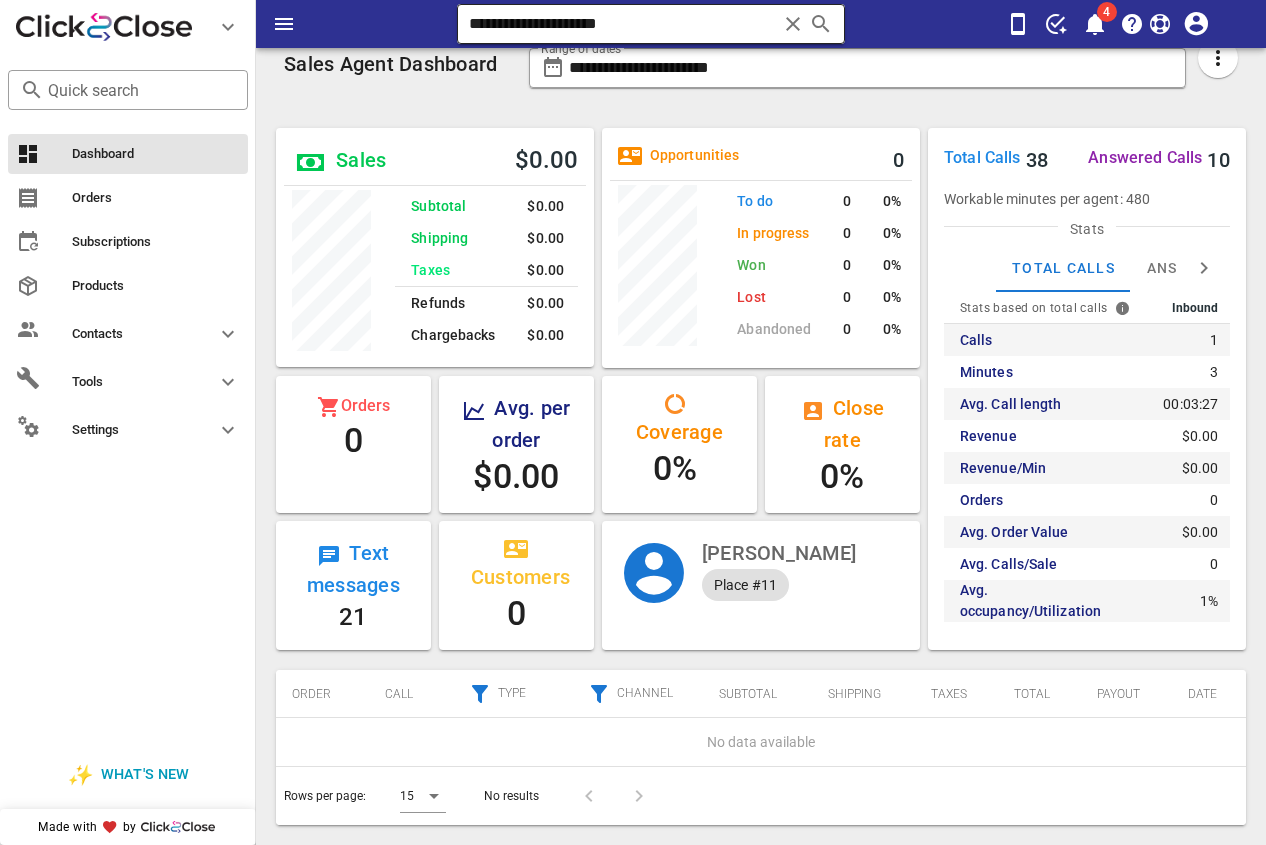 drag, startPoint x: 687, startPoint y: 35, endPoint x: 619, endPoint y: 34, distance: 68.007355 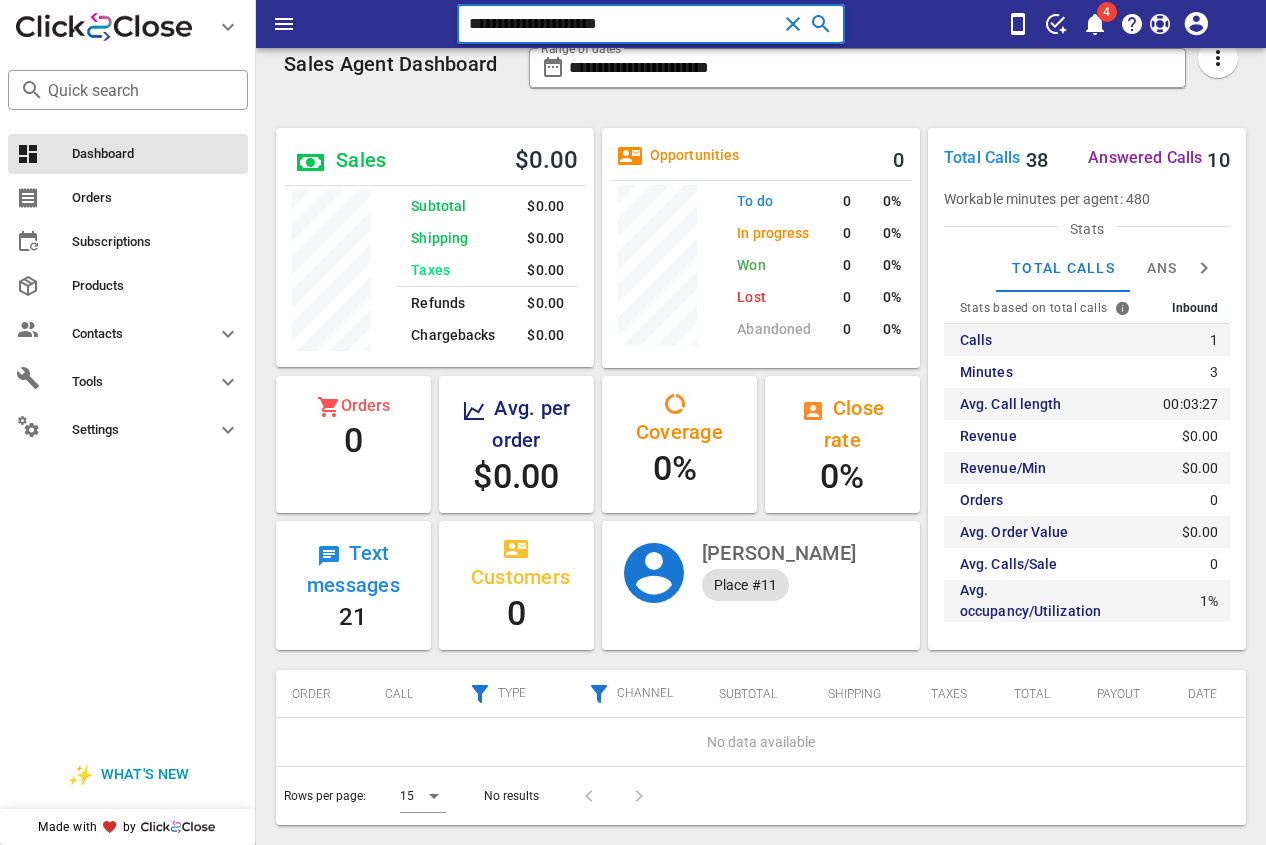 drag, startPoint x: 524, startPoint y: 38, endPoint x: 474, endPoint y: 55, distance: 52.810986 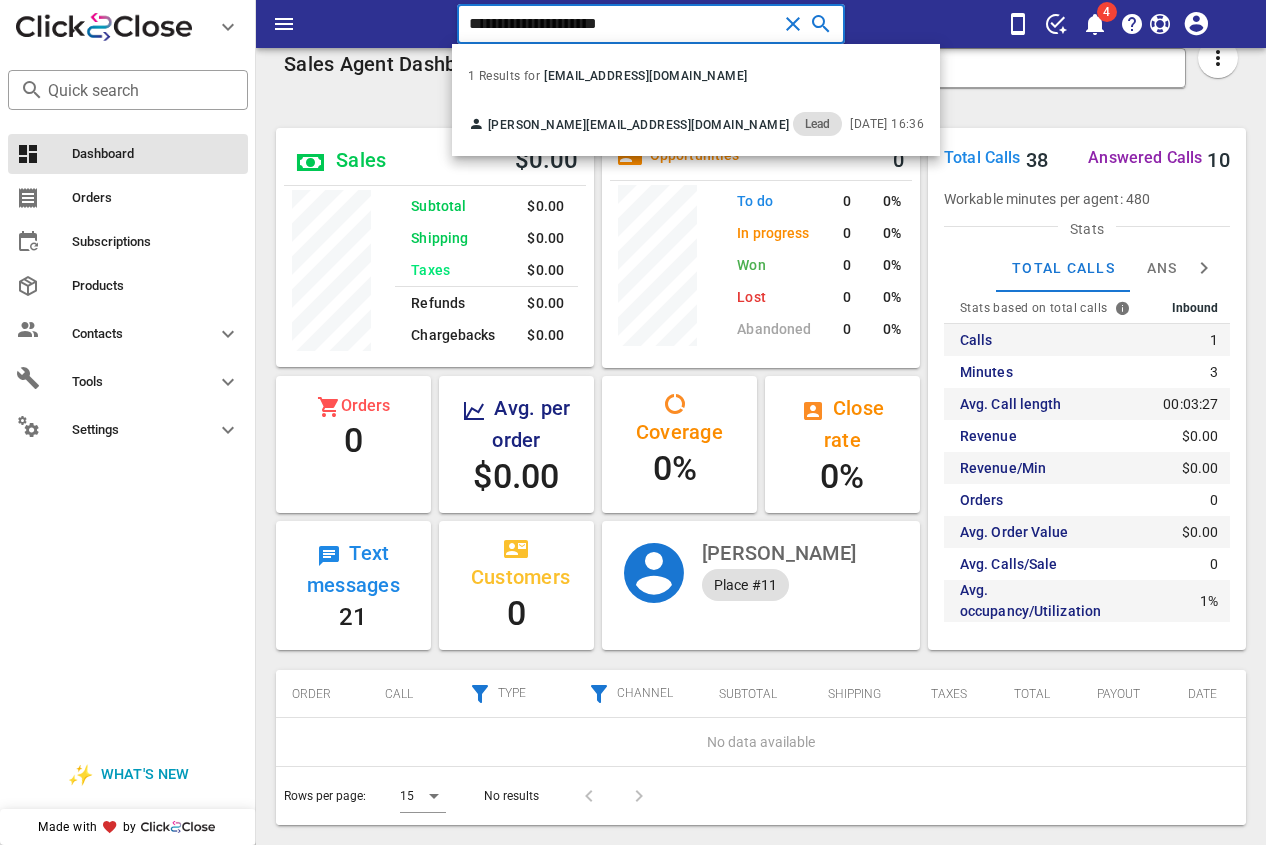 drag, startPoint x: 720, startPoint y: 15, endPoint x: 318, endPoint y: 17, distance: 402.00497 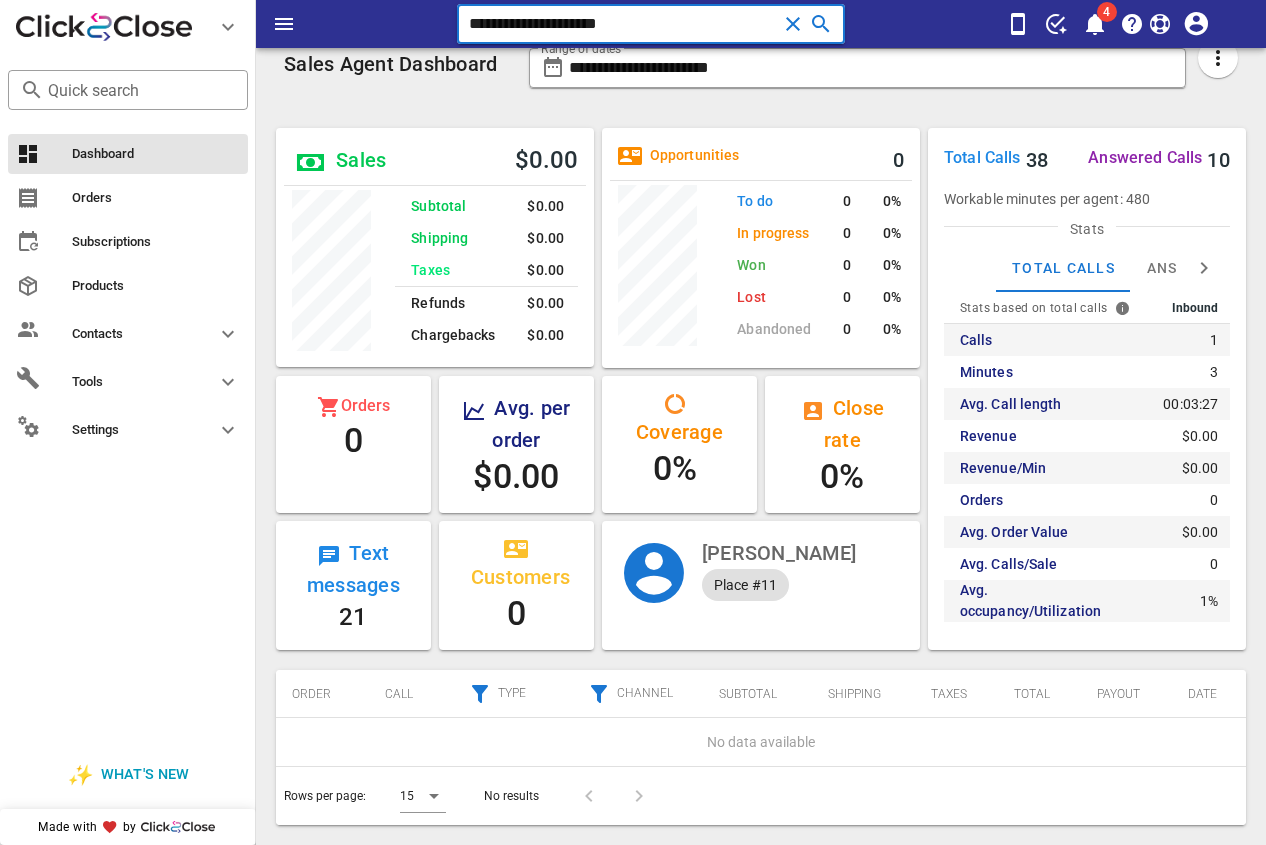paste on "**********" 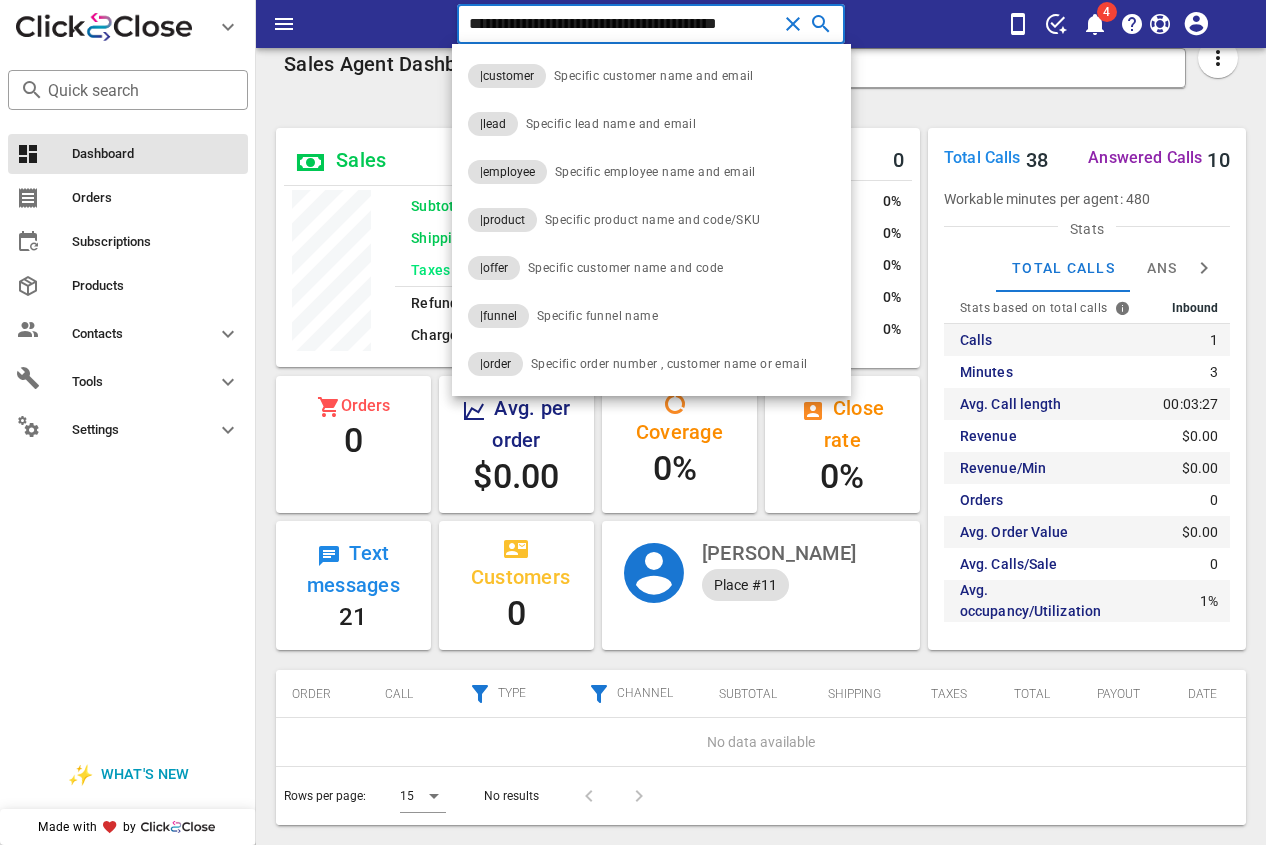 type on "**********" 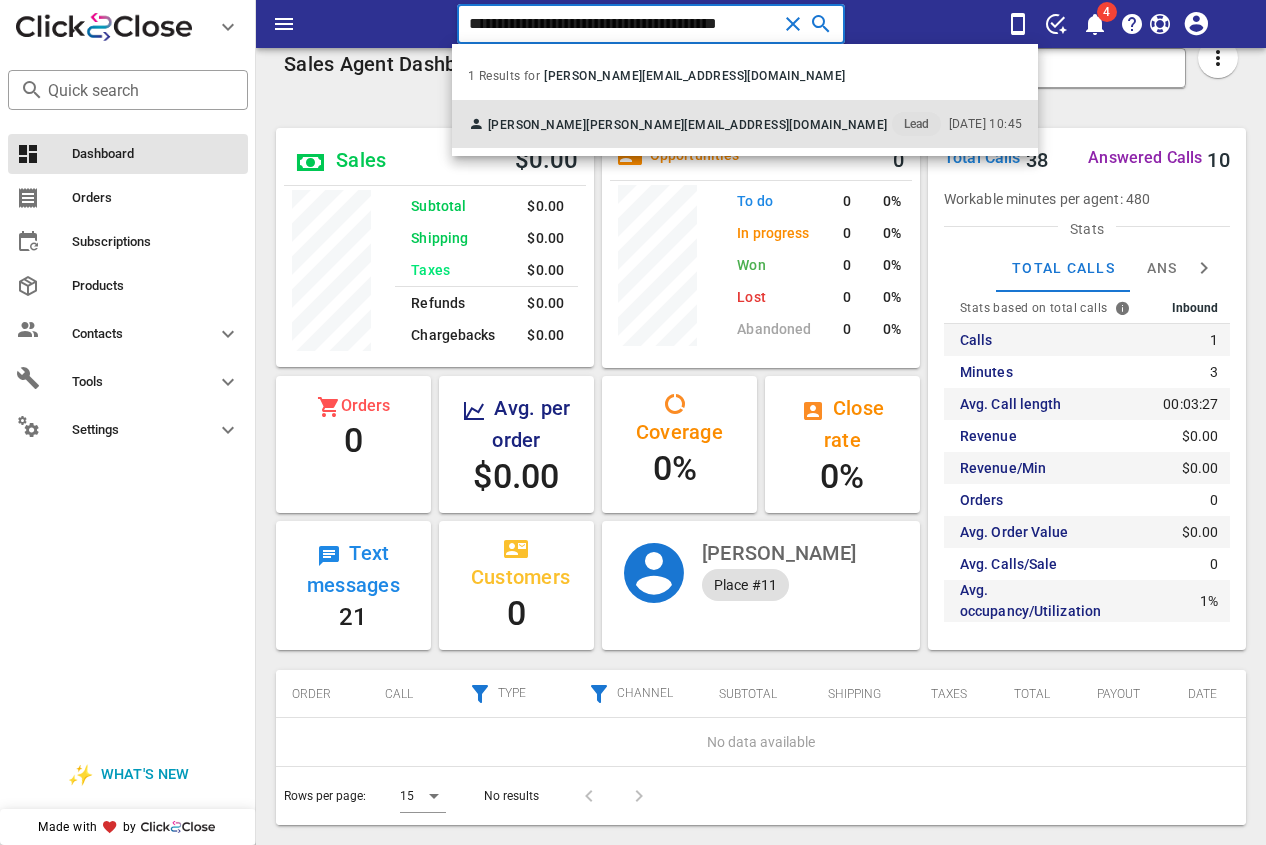 click on "[PERSON_NAME]   [PERSON_NAME][EMAIL_ADDRESS][DOMAIN_NAME]   Lead" at bounding box center [704, 124] 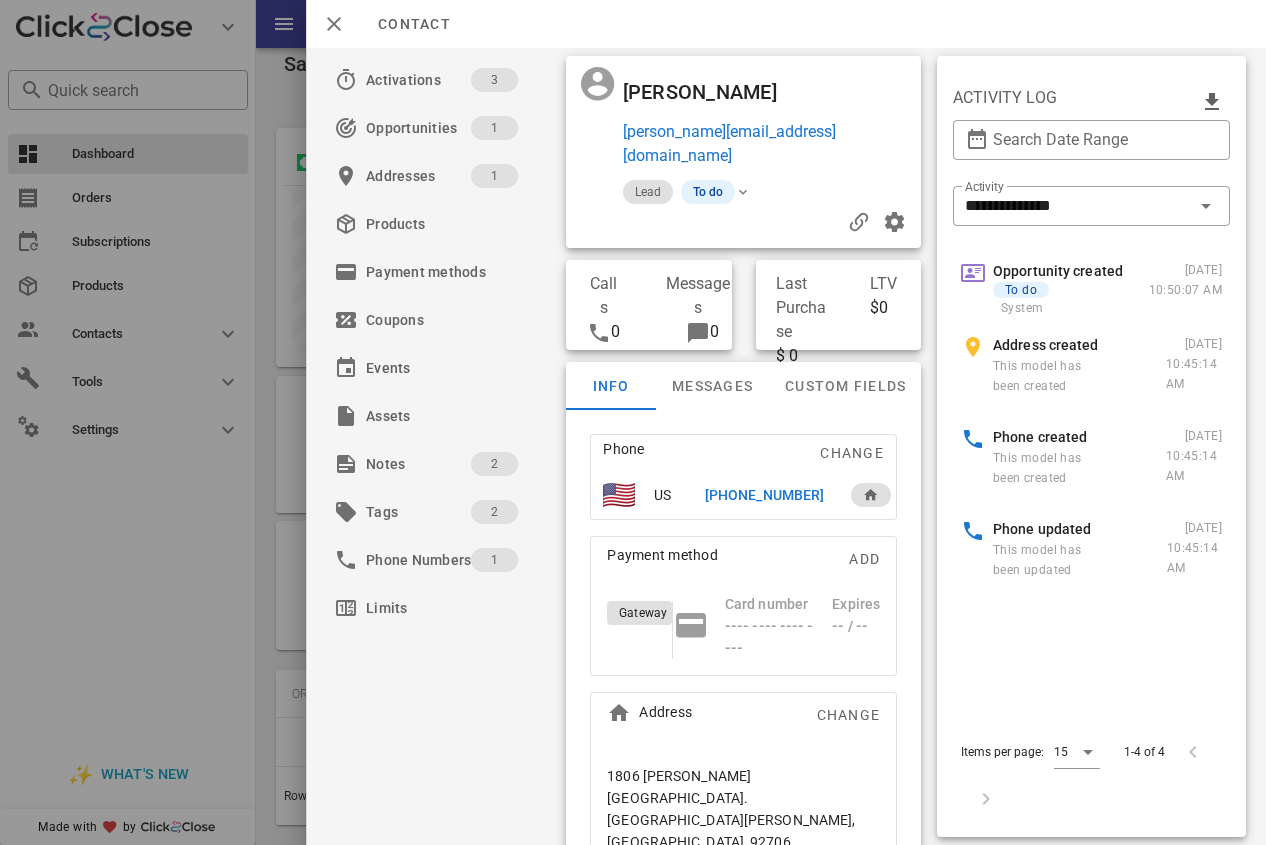 click on "[PHONE_NUMBER]" at bounding box center (764, 495) 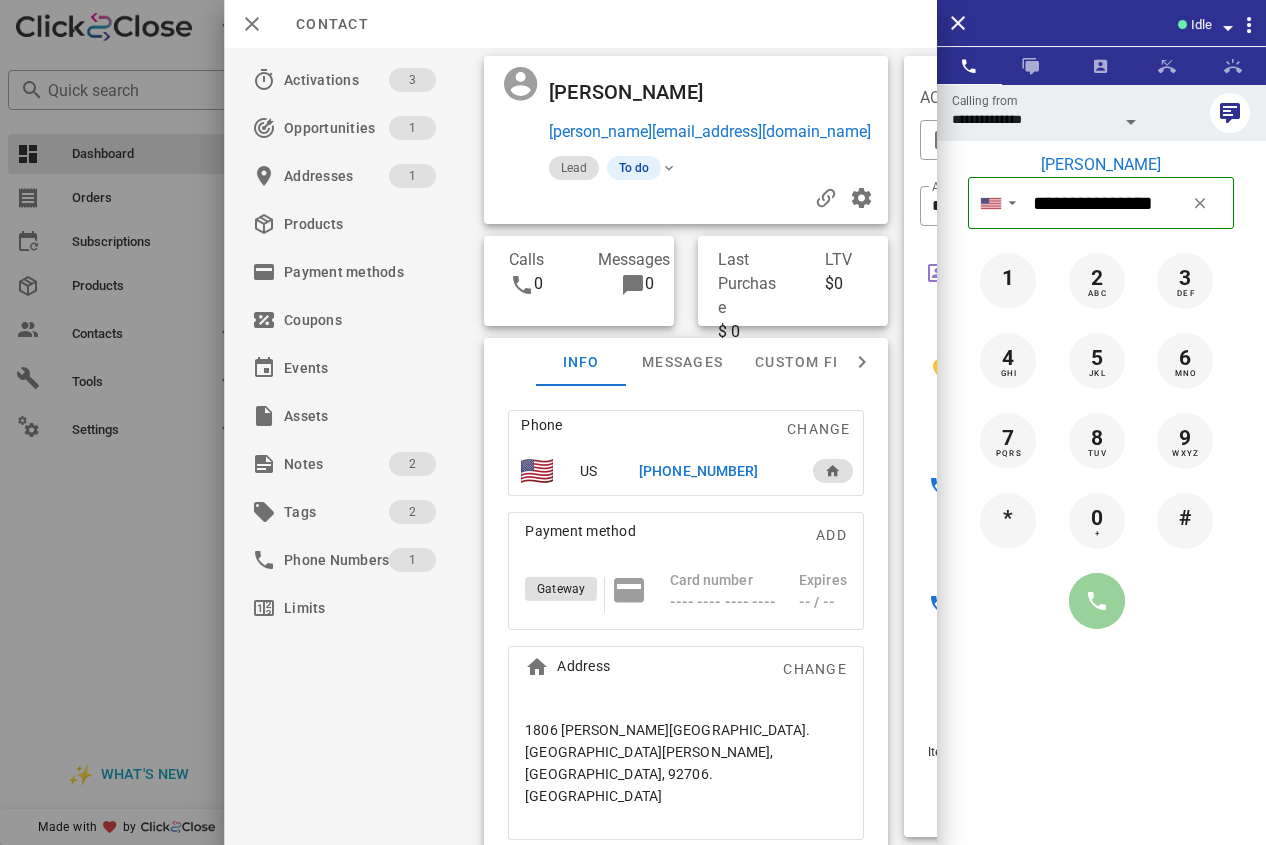 click at bounding box center (1097, 601) 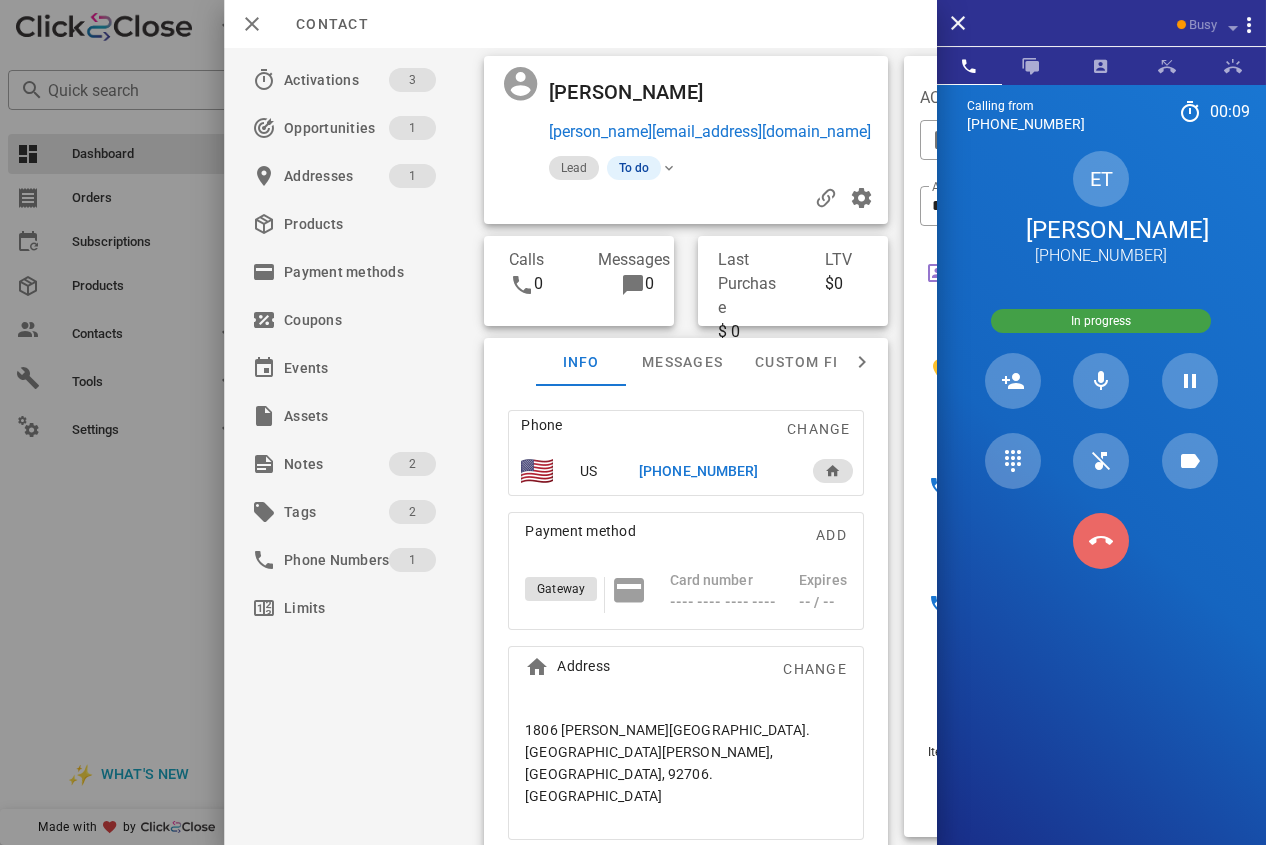 click at bounding box center (1101, 541) 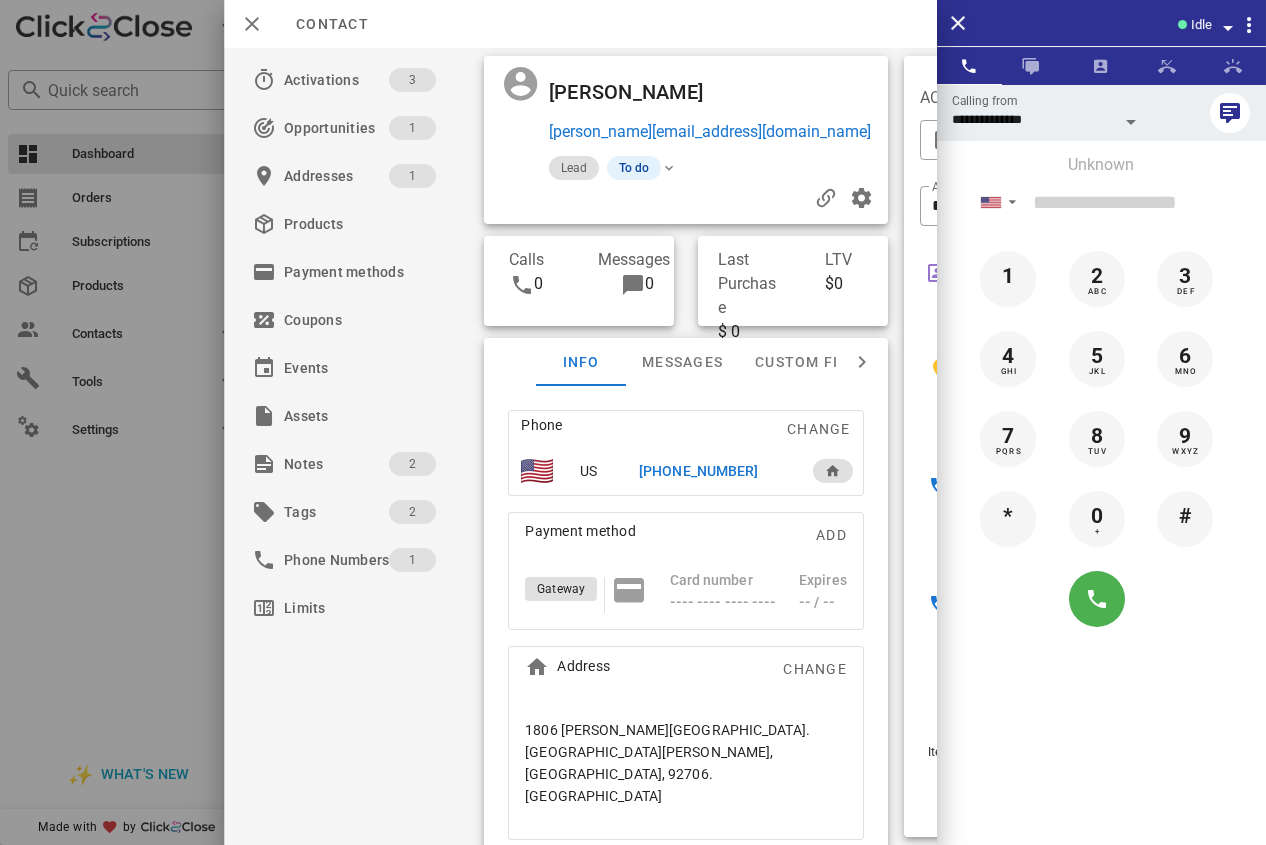 click on "[PHONE_NUMBER]" at bounding box center [698, 471] 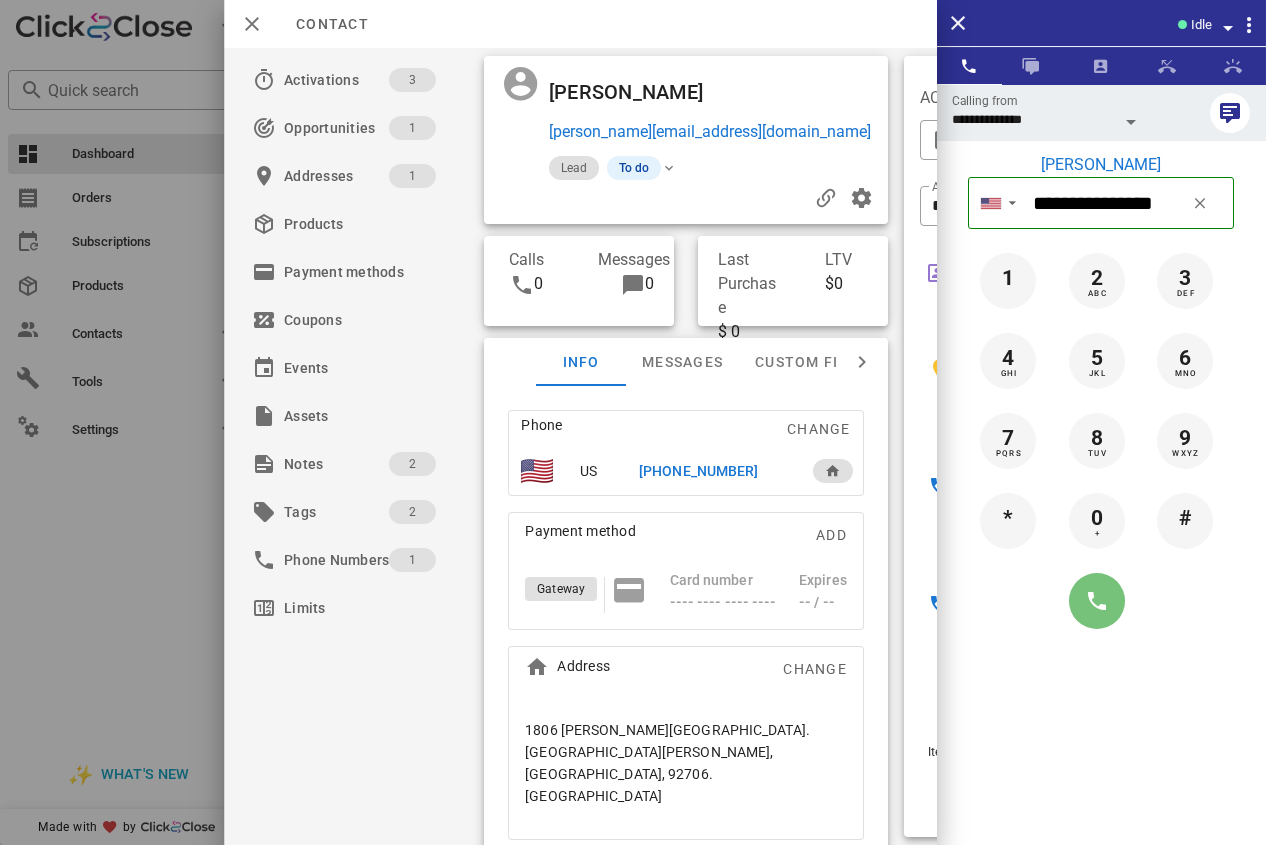 click at bounding box center (1097, 601) 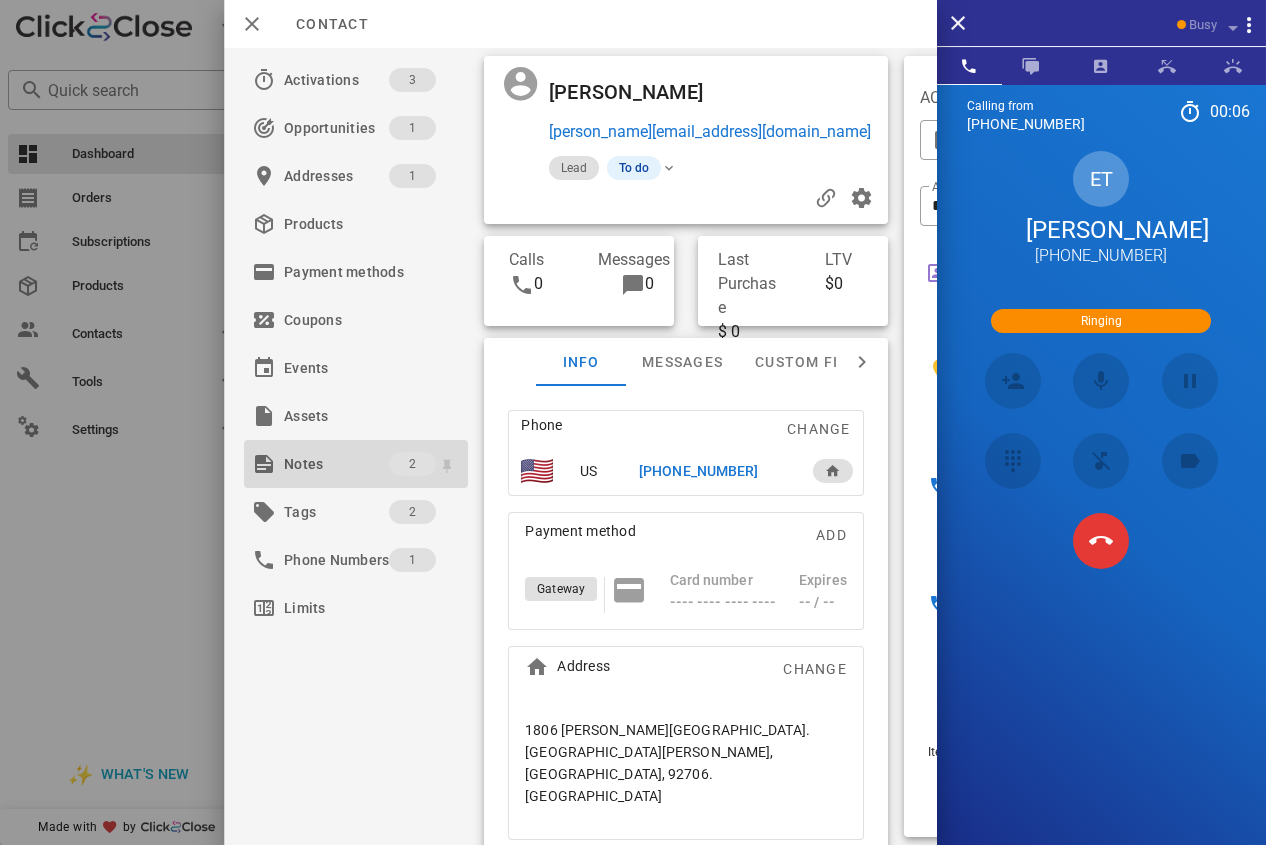 click on "Notes" at bounding box center [336, 464] 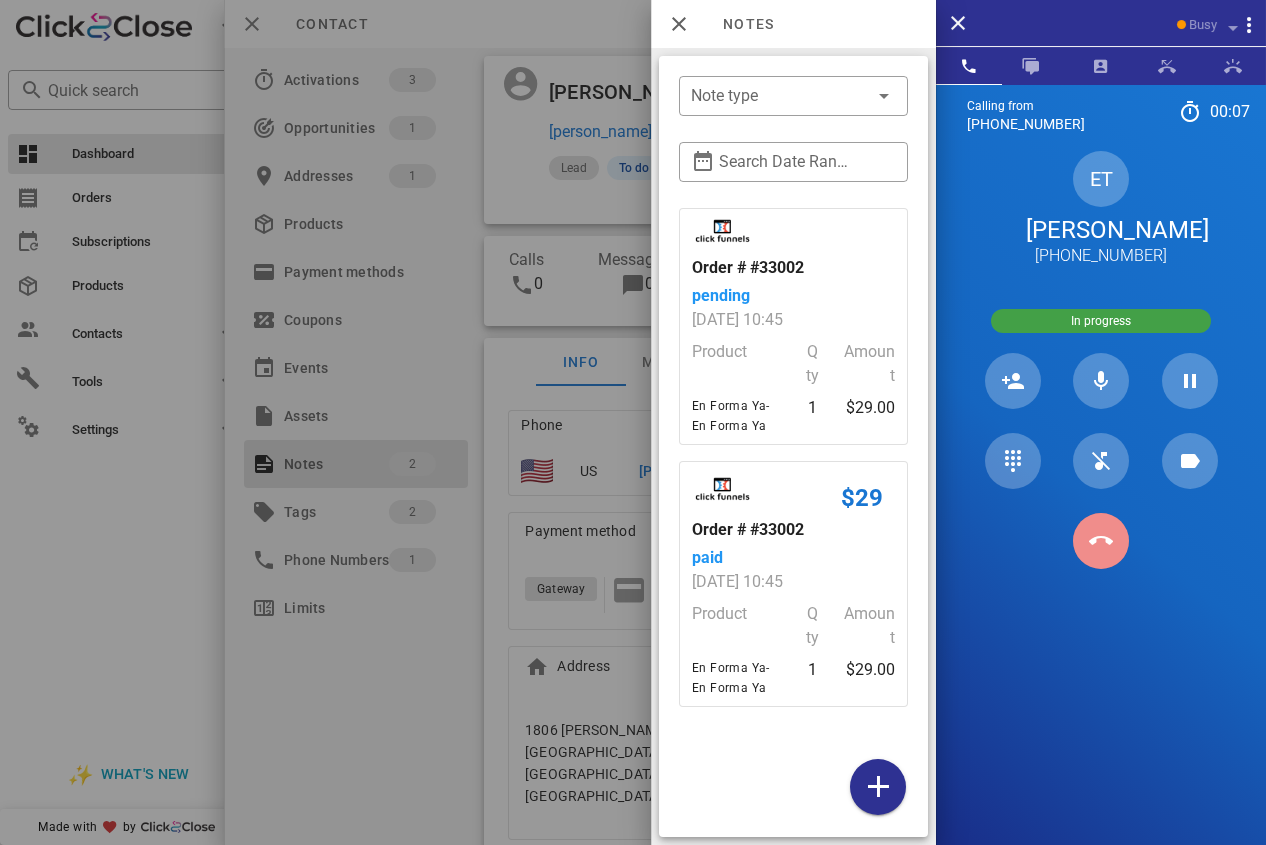 click at bounding box center [1101, 541] 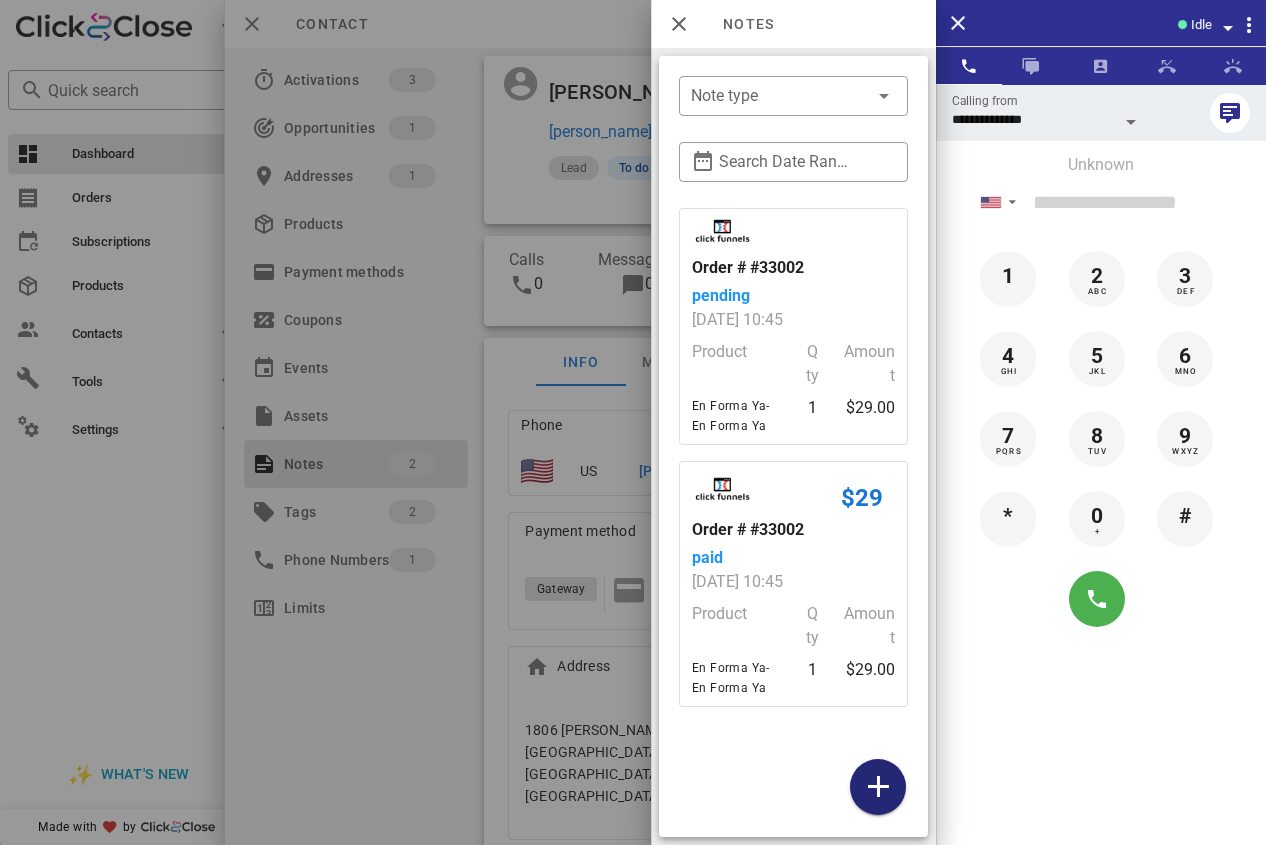 click at bounding box center (878, 787) 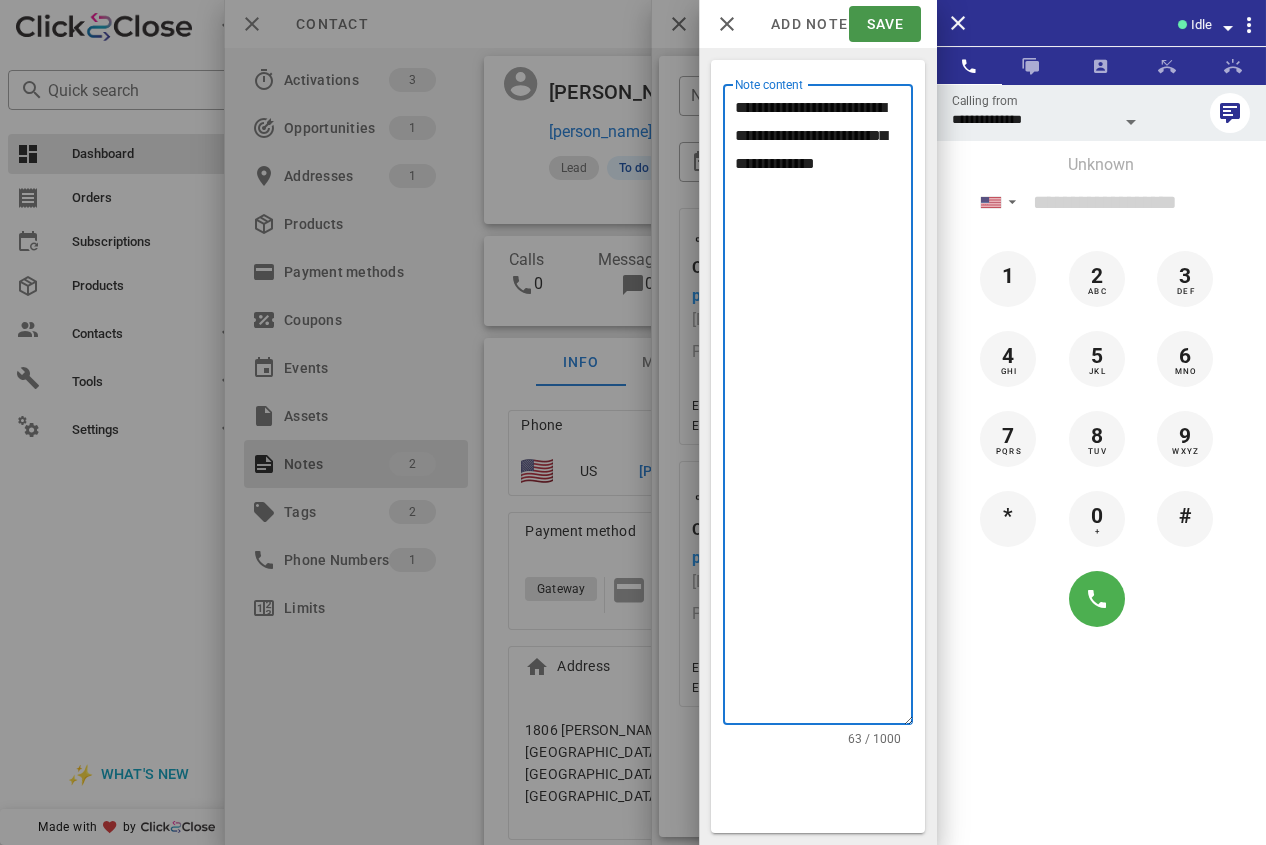 type on "**********" 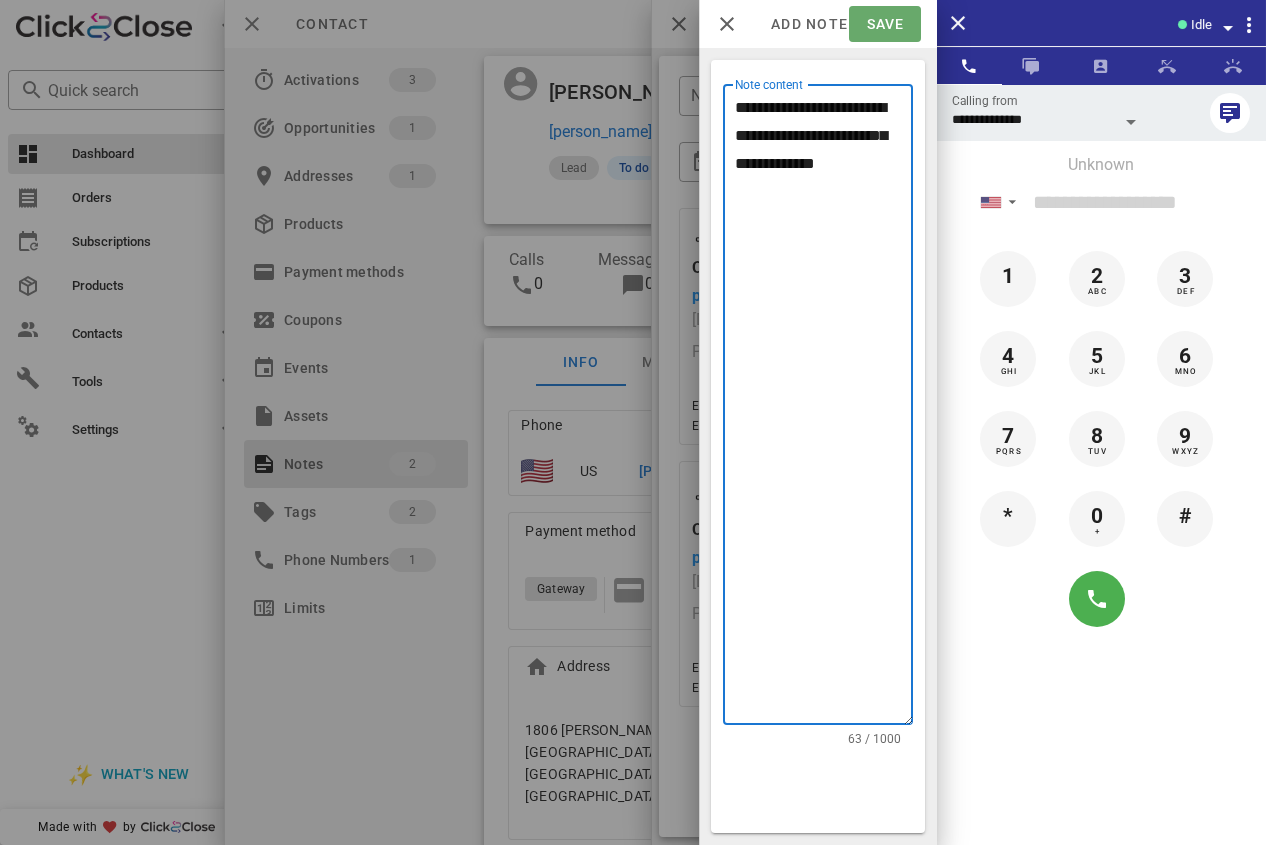 click on "Save" at bounding box center [884, 24] 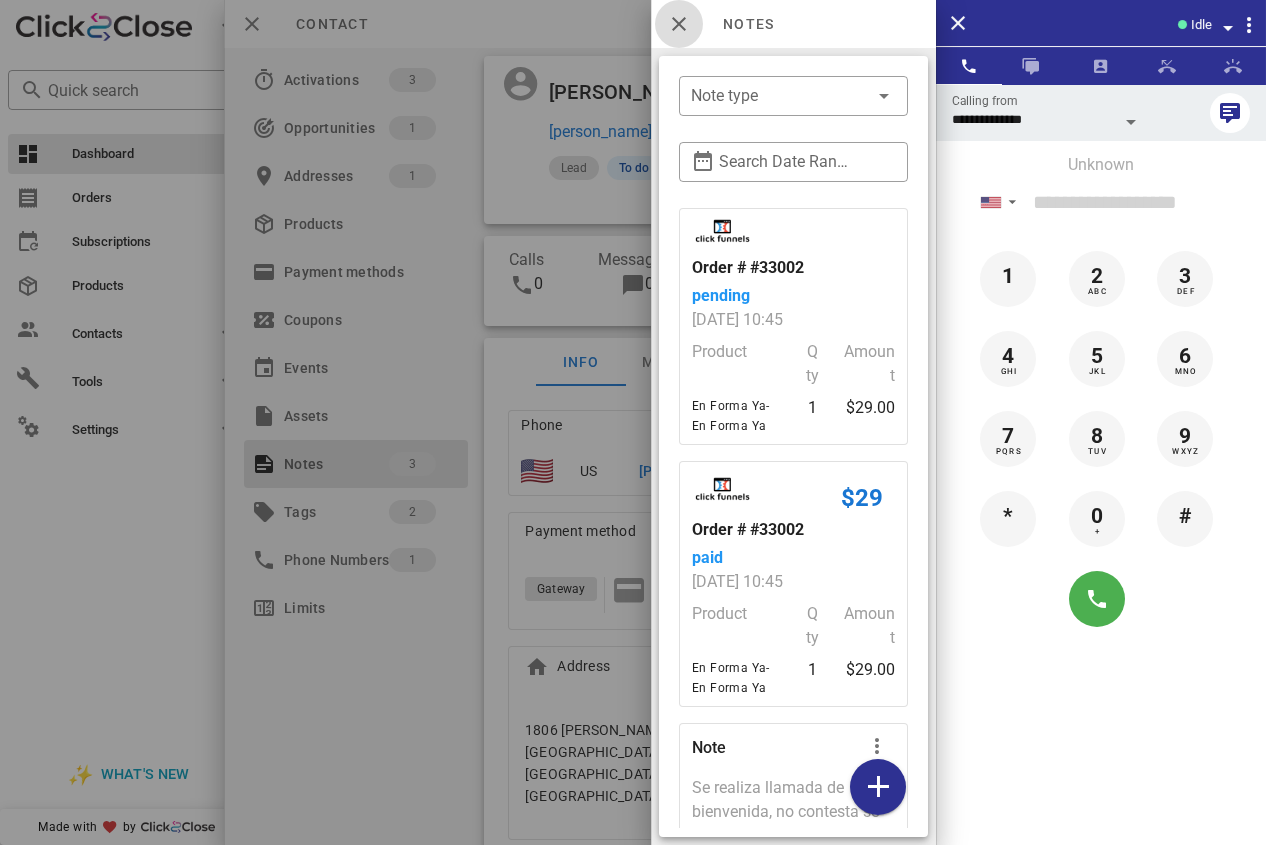 click at bounding box center [679, 24] 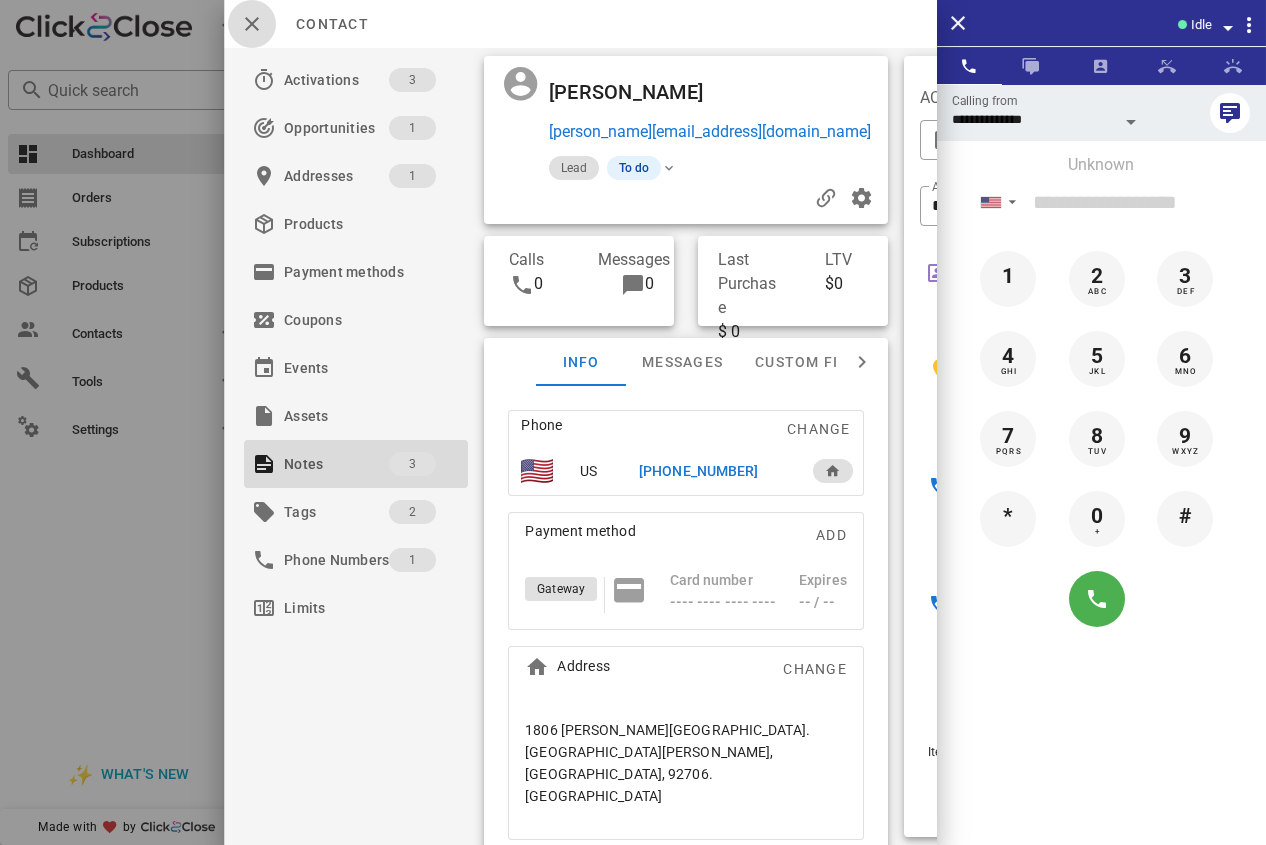 click at bounding box center (252, 24) 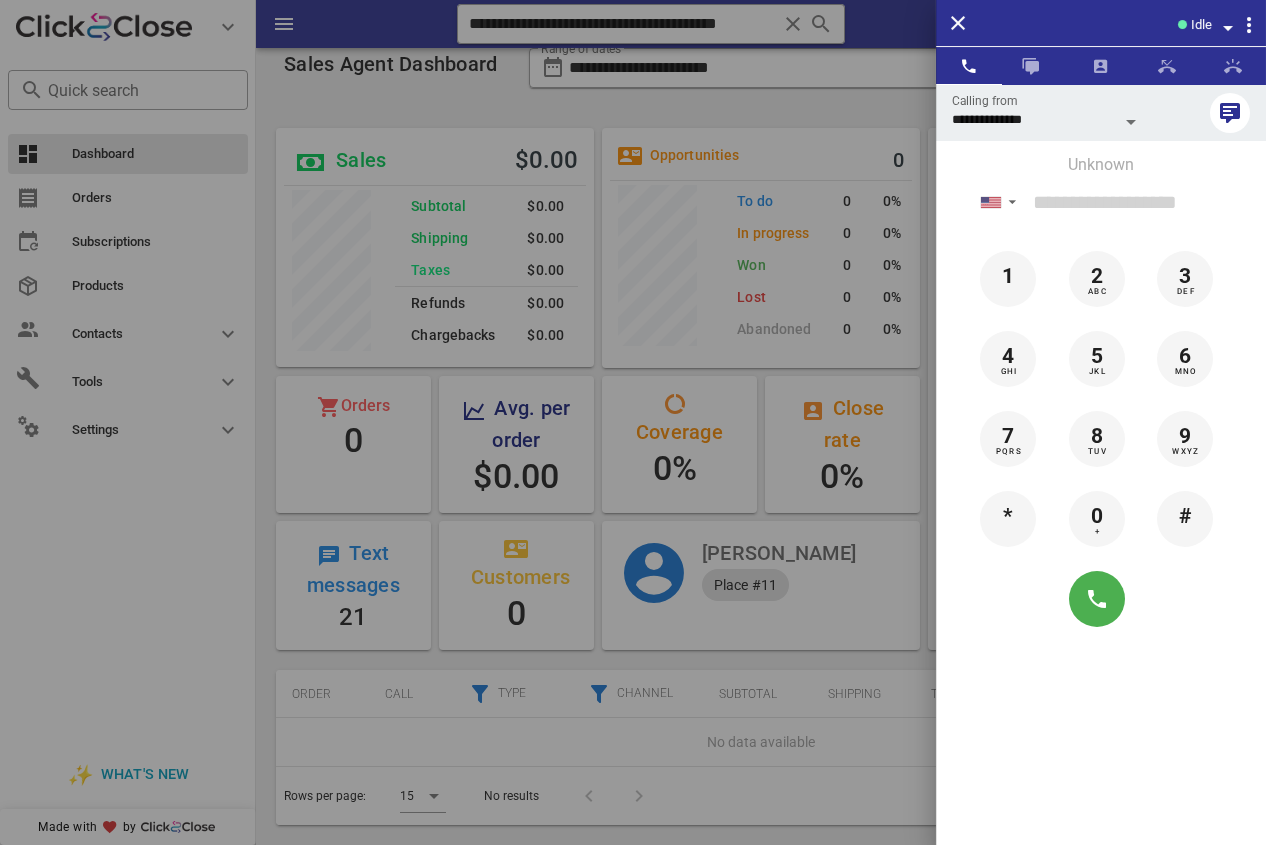 click at bounding box center [633, 422] 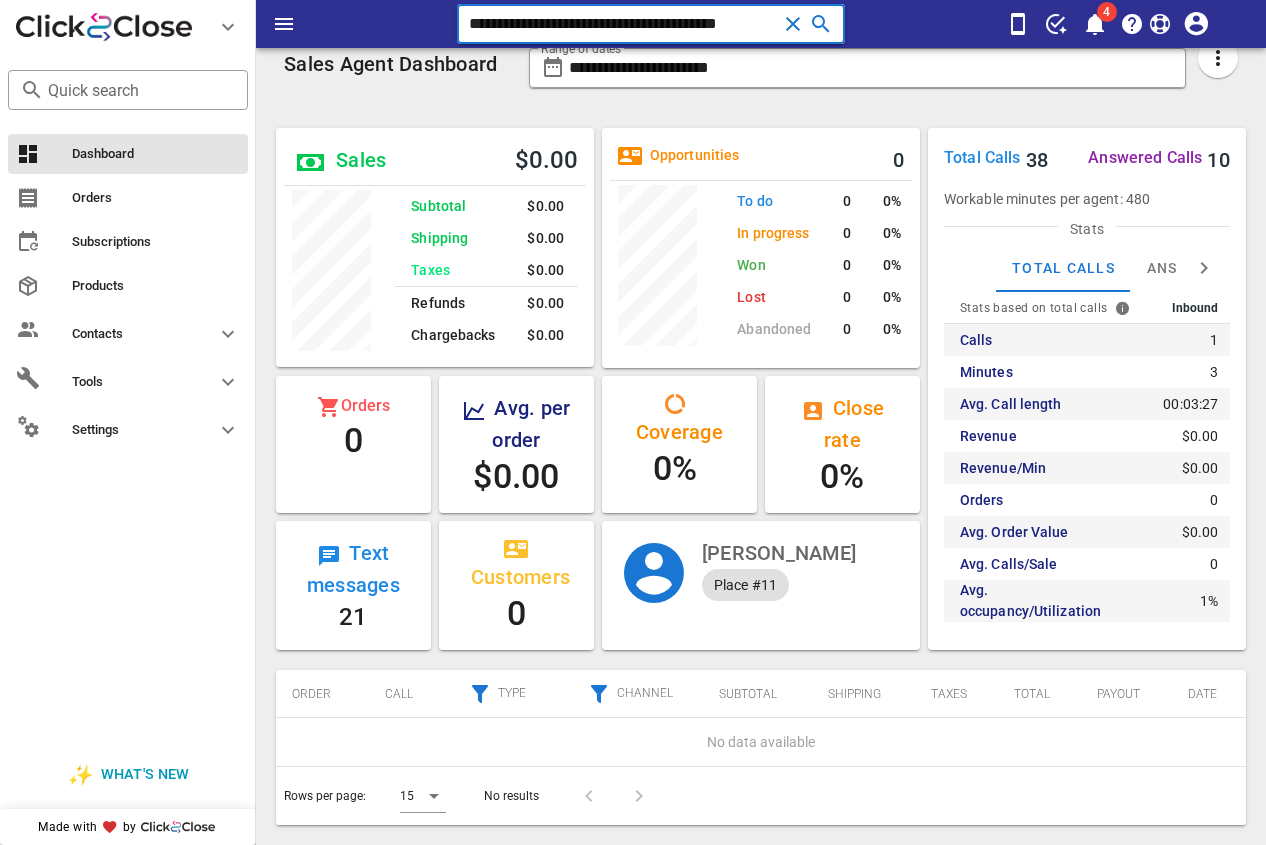 drag, startPoint x: 772, startPoint y: 22, endPoint x: 333, endPoint y: 50, distance: 439.89203 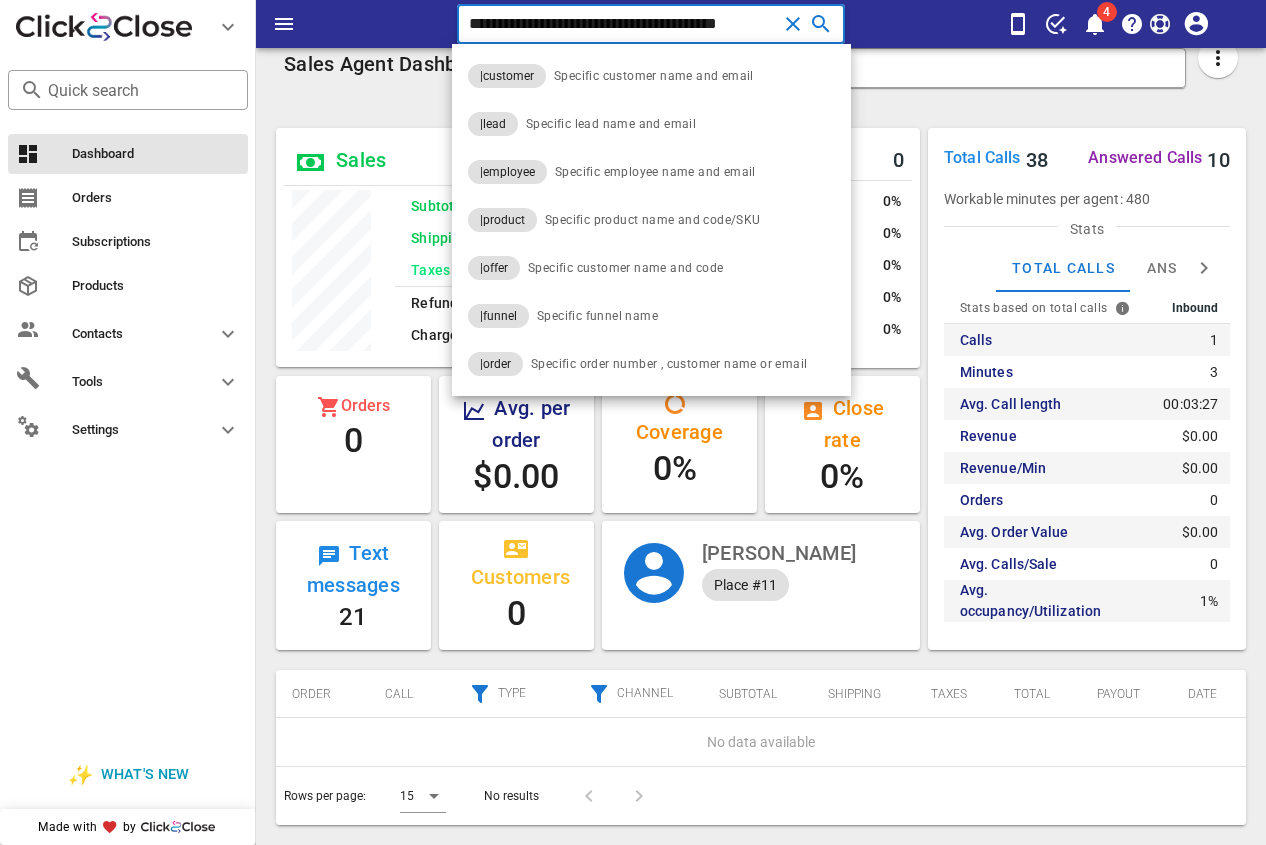 paste 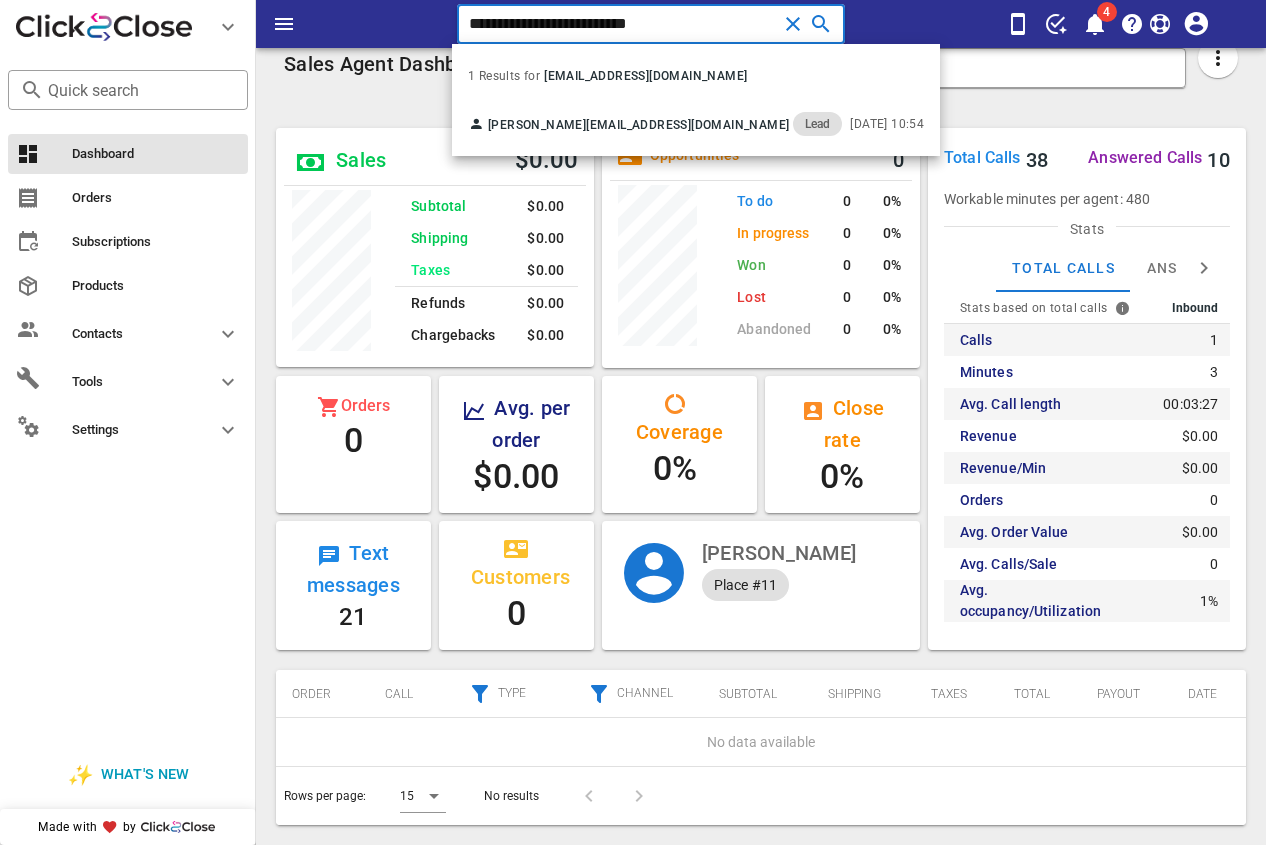 drag, startPoint x: 687, startPoint y: 15, endPoint x: 398, endPoint y: 15, distance: 289 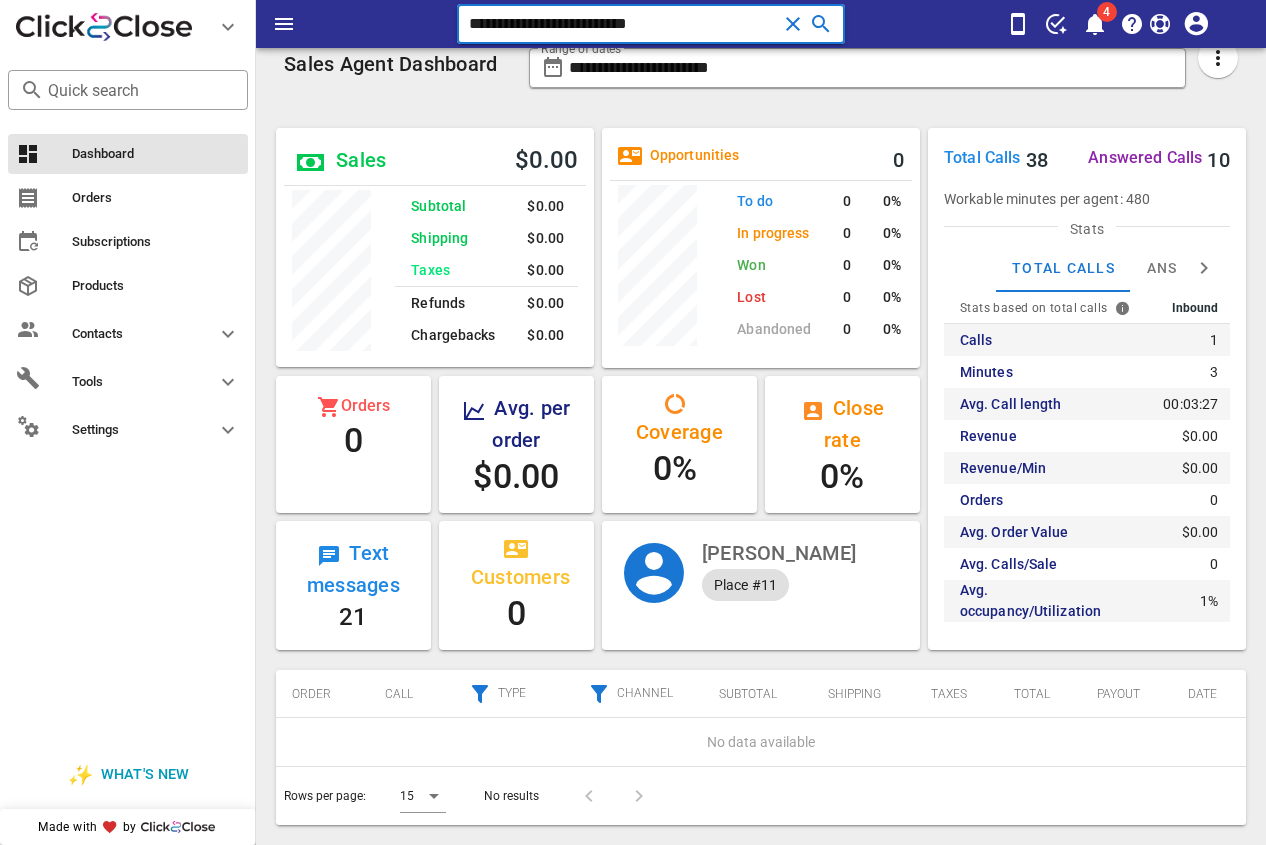 paste 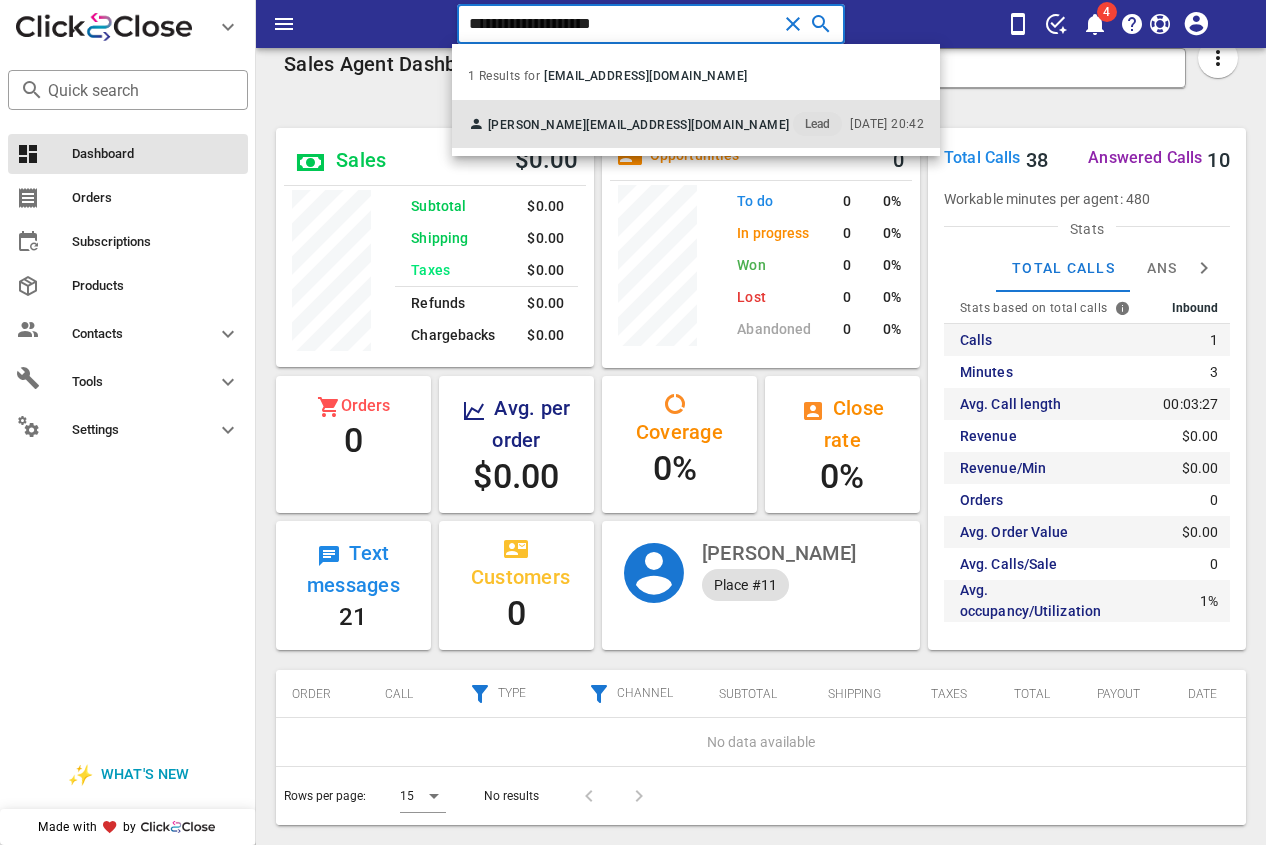 click on "[PERSON_NAME]   [EMAIL_ADDRESS][DOMAIN_NAME]   Lead" at bounding box center [655, 124] 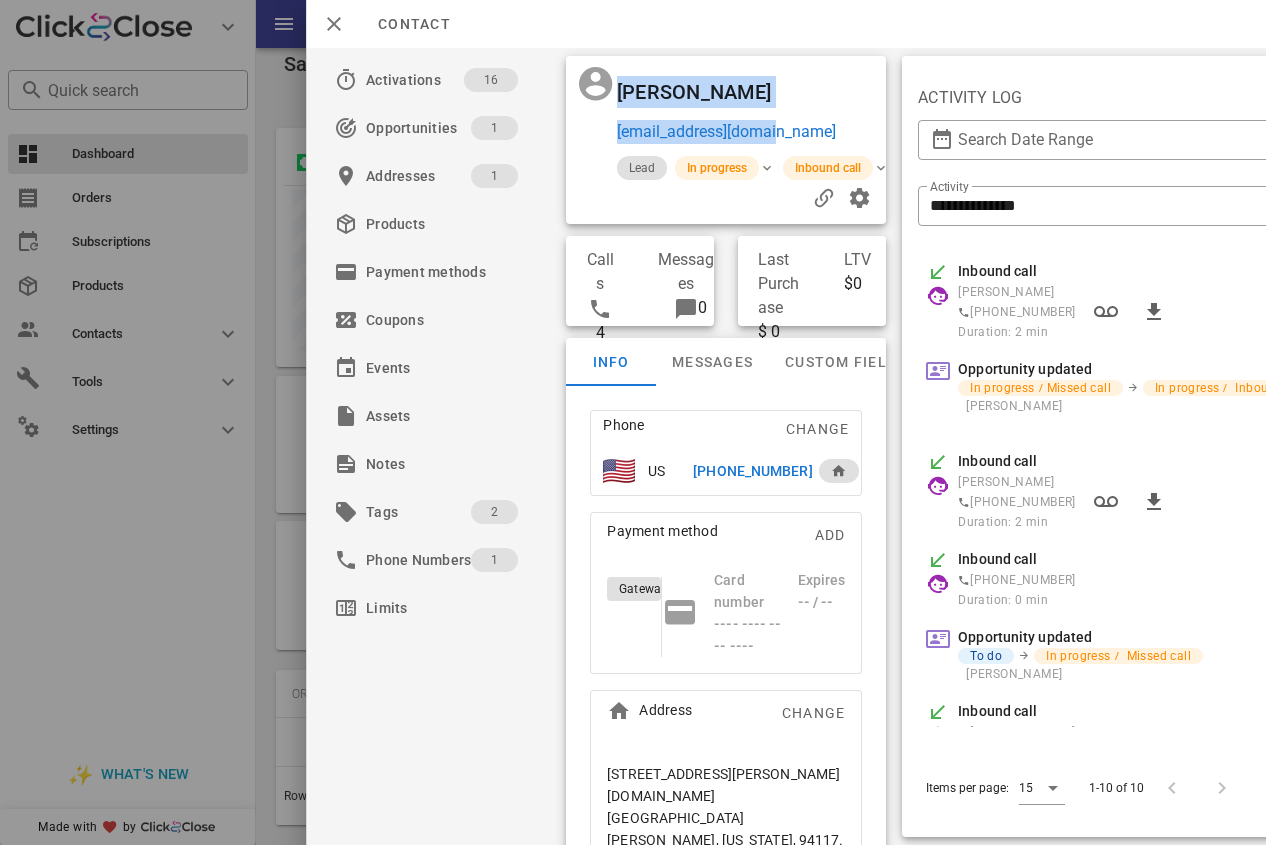 drag, startPoint x: 803, startPoint y: 135, endPoint x: 610, endPoint y: 151, distance: 193.66208 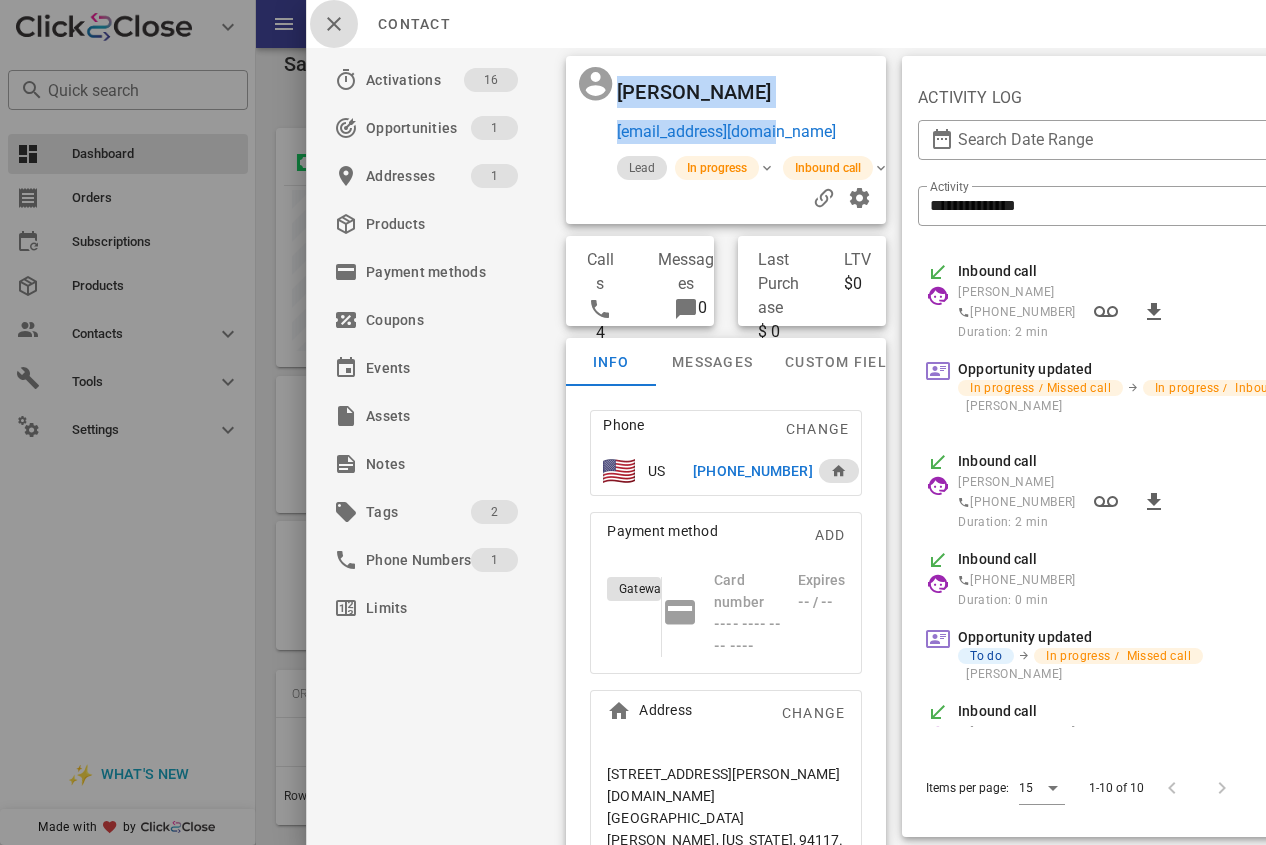 click at bounding box center [334, 24] 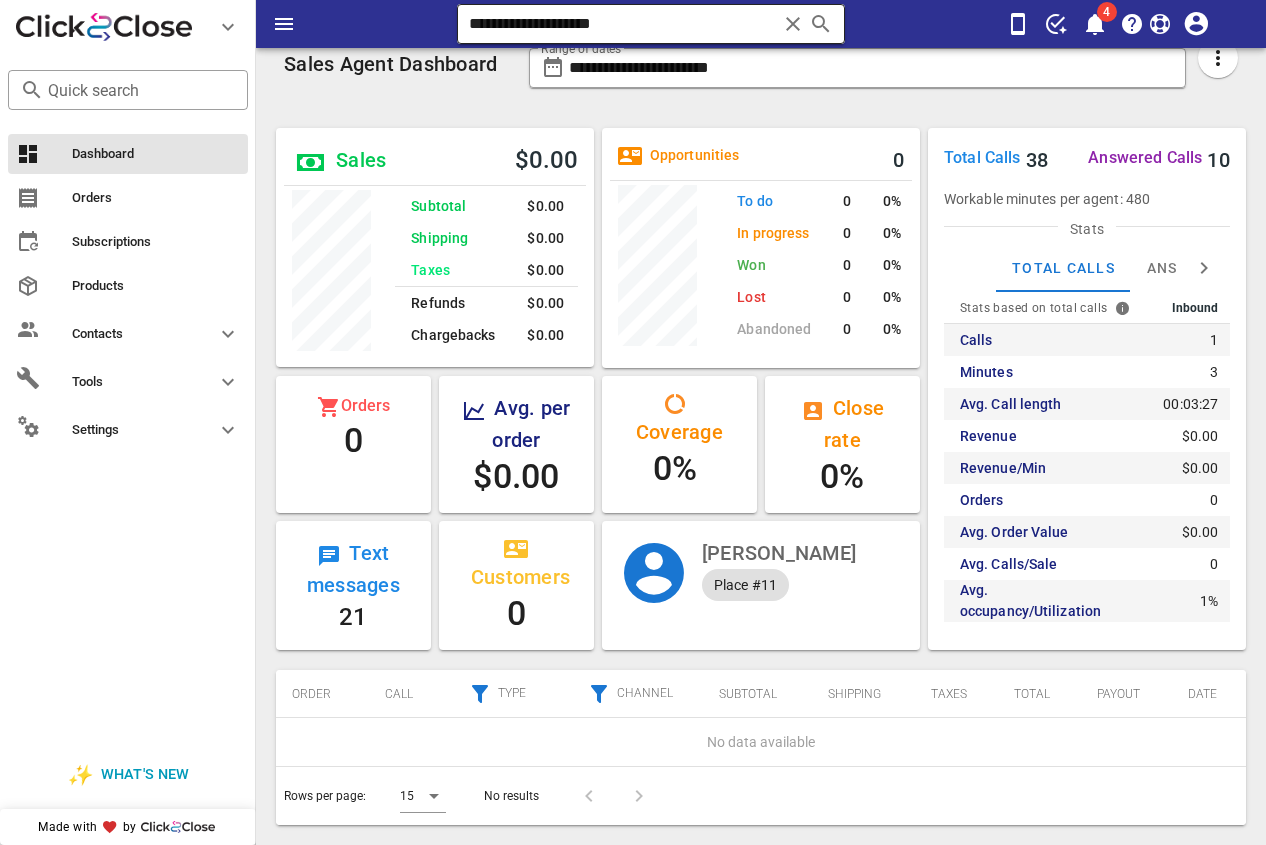 click on "**********" at bounding box center (623, 24) 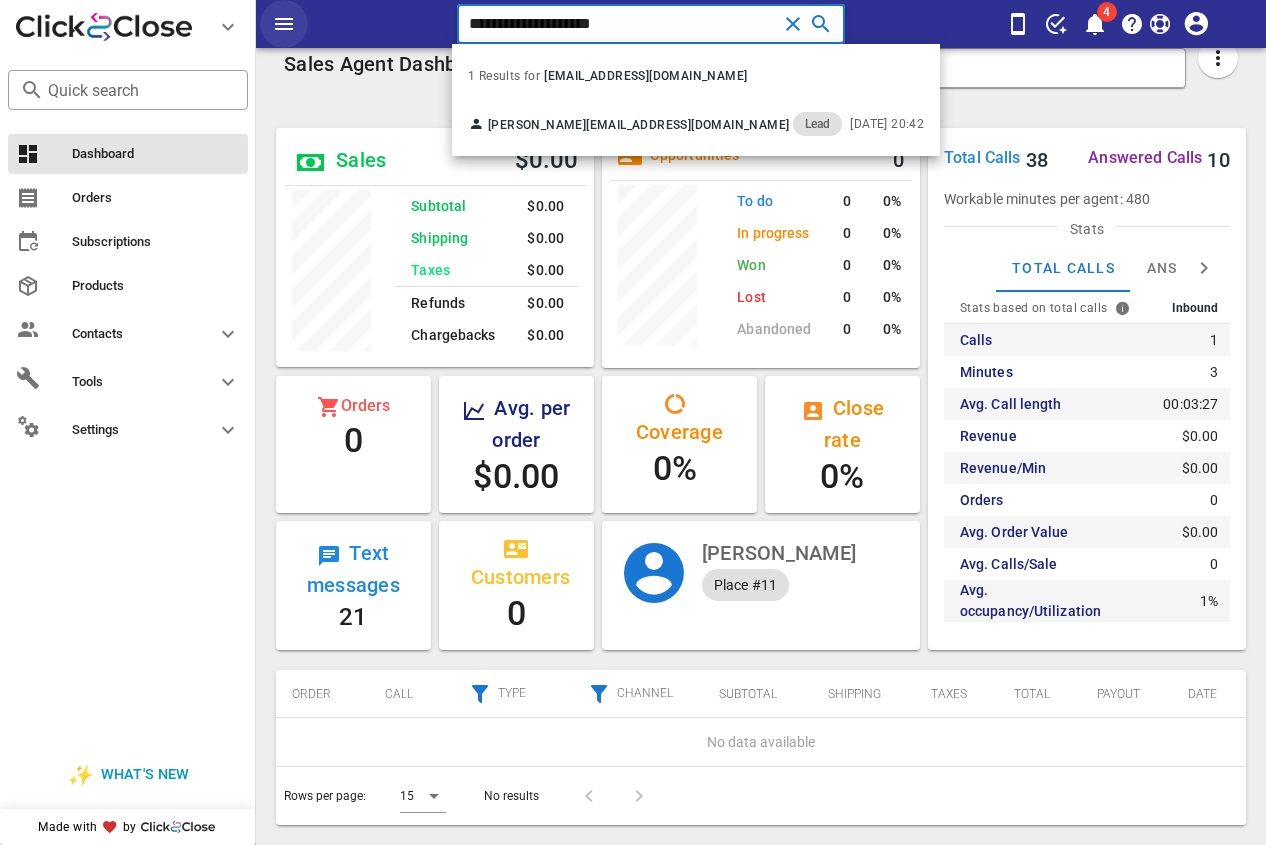 drag, startPoint x: 546, startPoint y: 14, endPoint x: 267, endPoint y: 19, distance: 279.0448 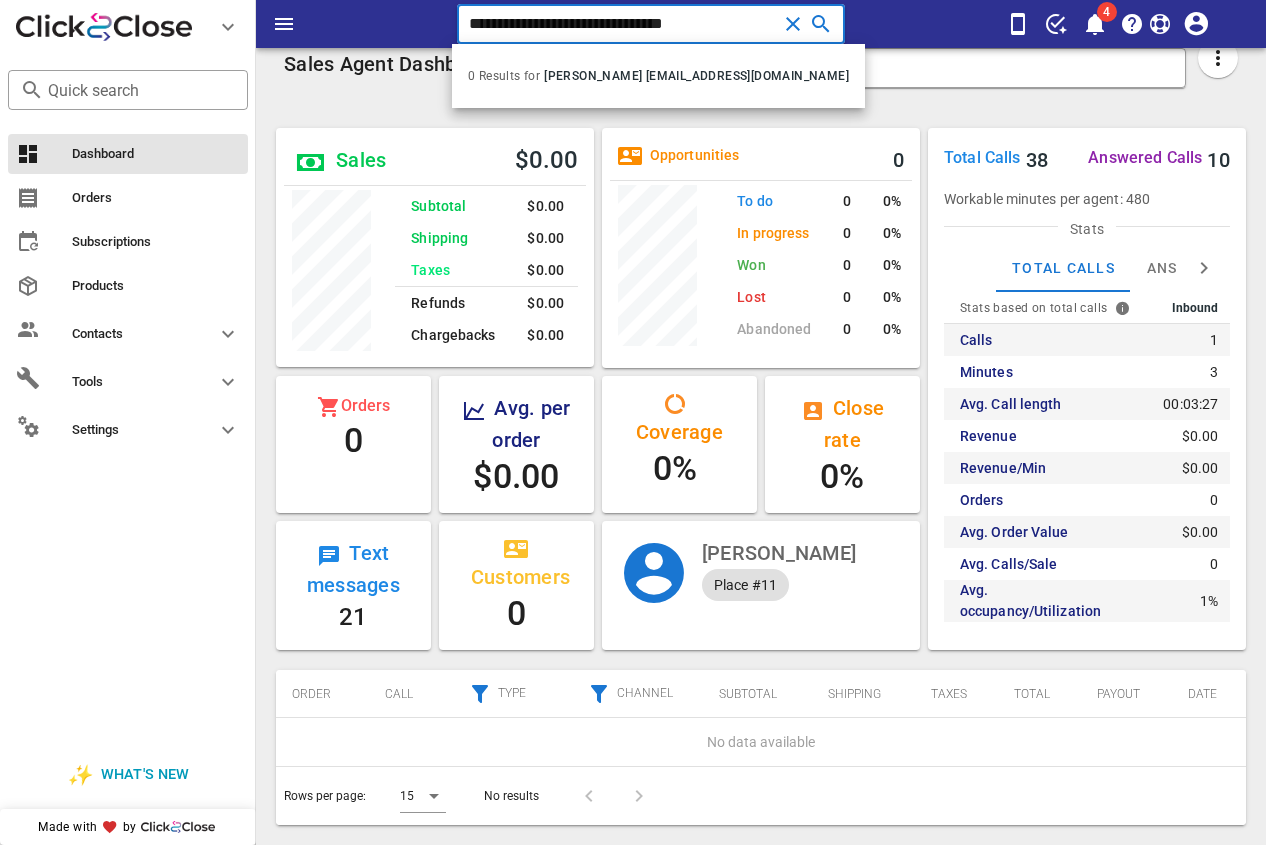 drag, startPoint x: 485, startPoint y: 24, endPoint x: 433, endPoint y: 25, distance: 52.009613 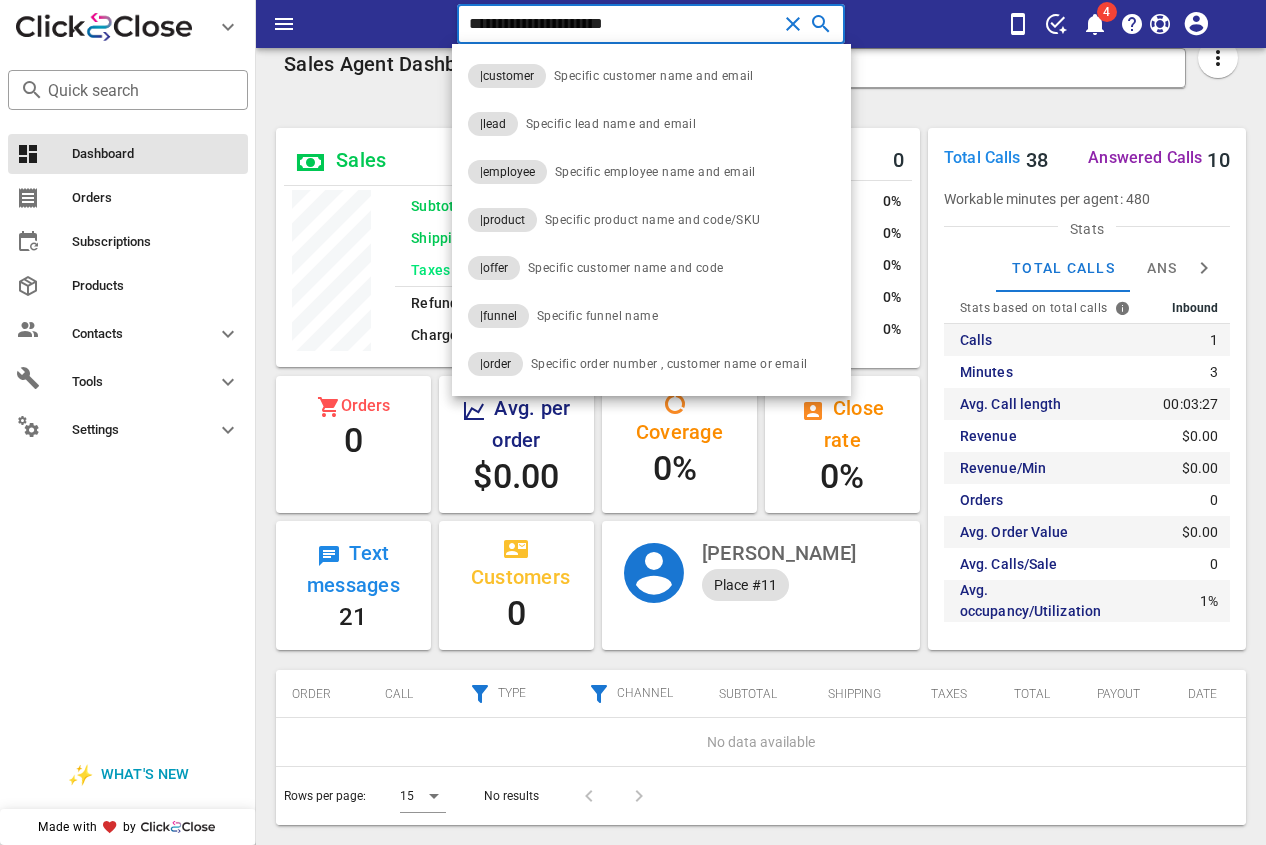 type on "**********" 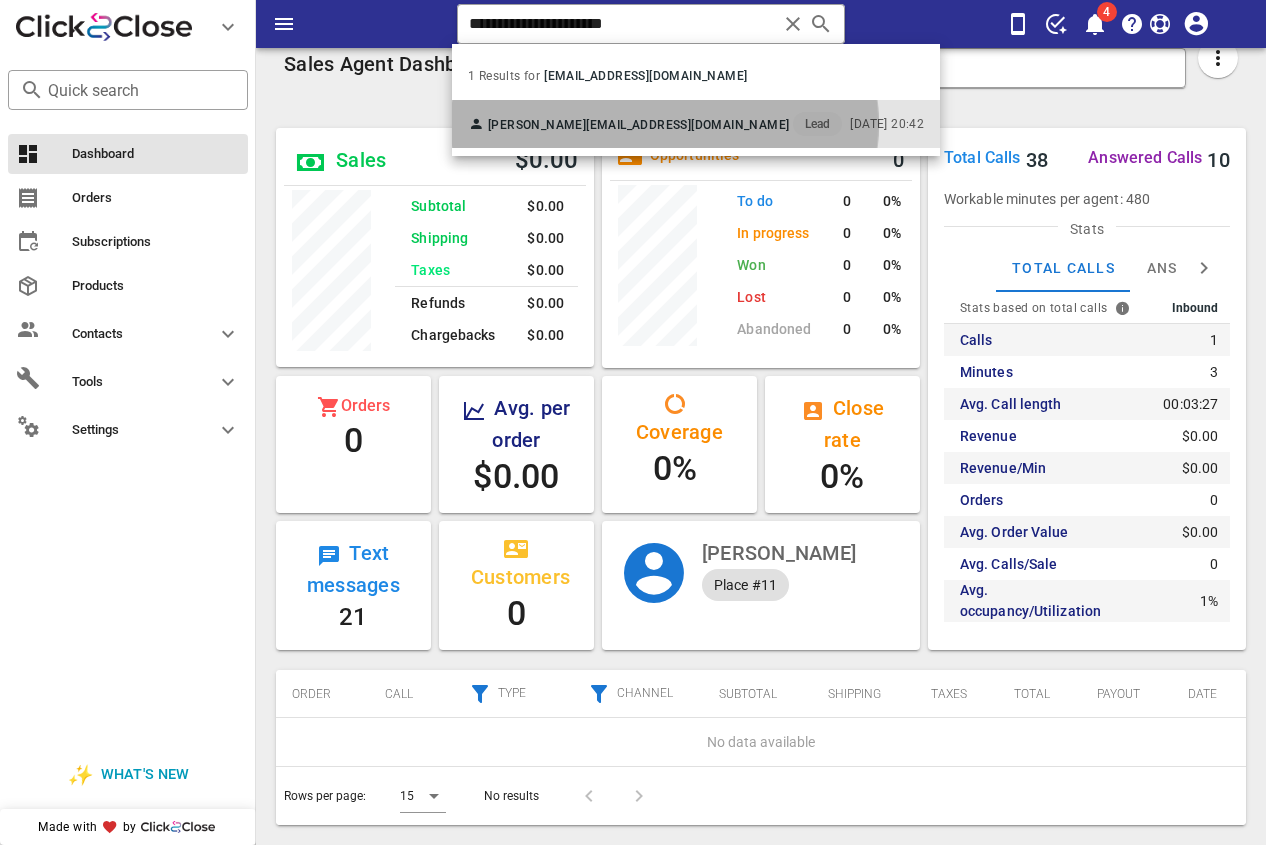 click on "[PERSON_NAME]   [EMAIL_ADDRESS][DOMAIN_NAME]   Lead" at bounding box center (655, 124) 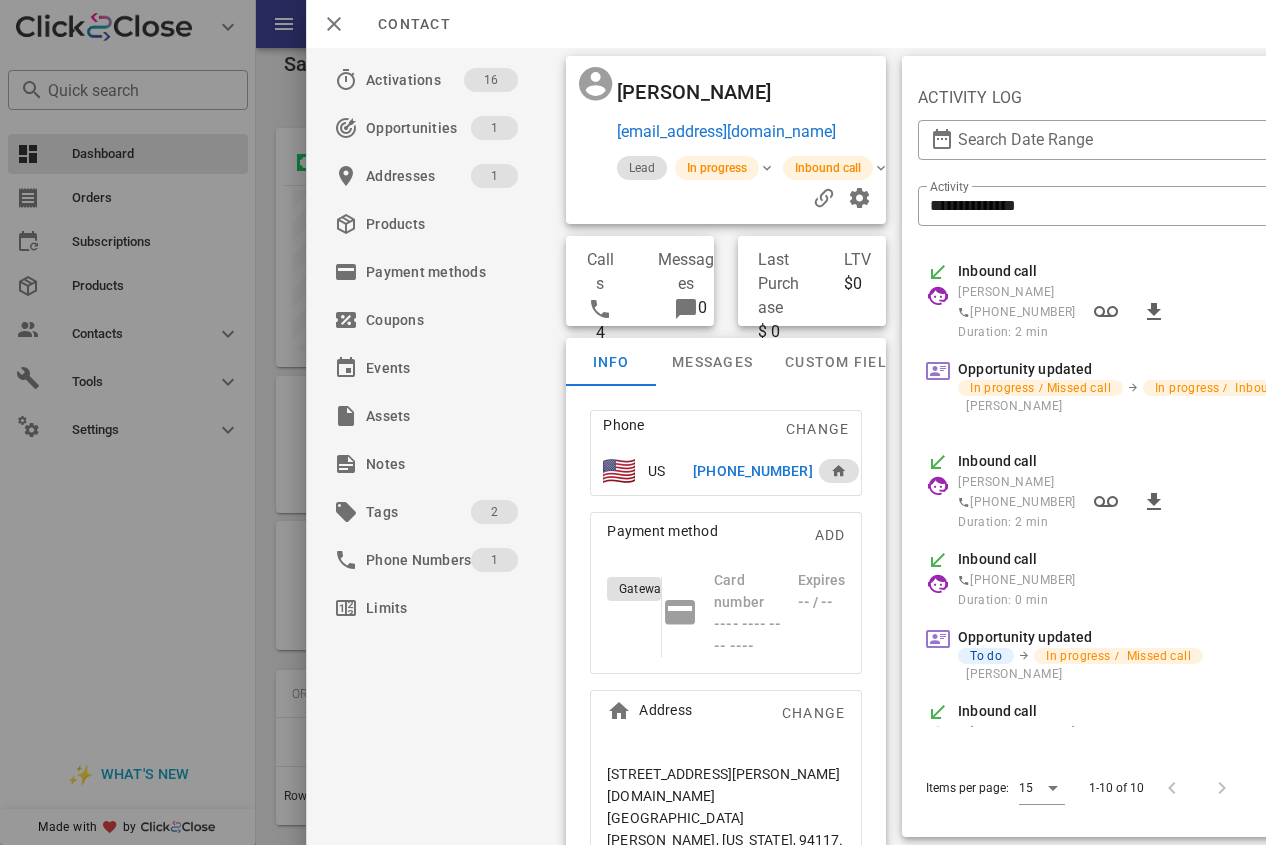click on "[PHONE_NUMBER]" at bounding box center (752, 471) 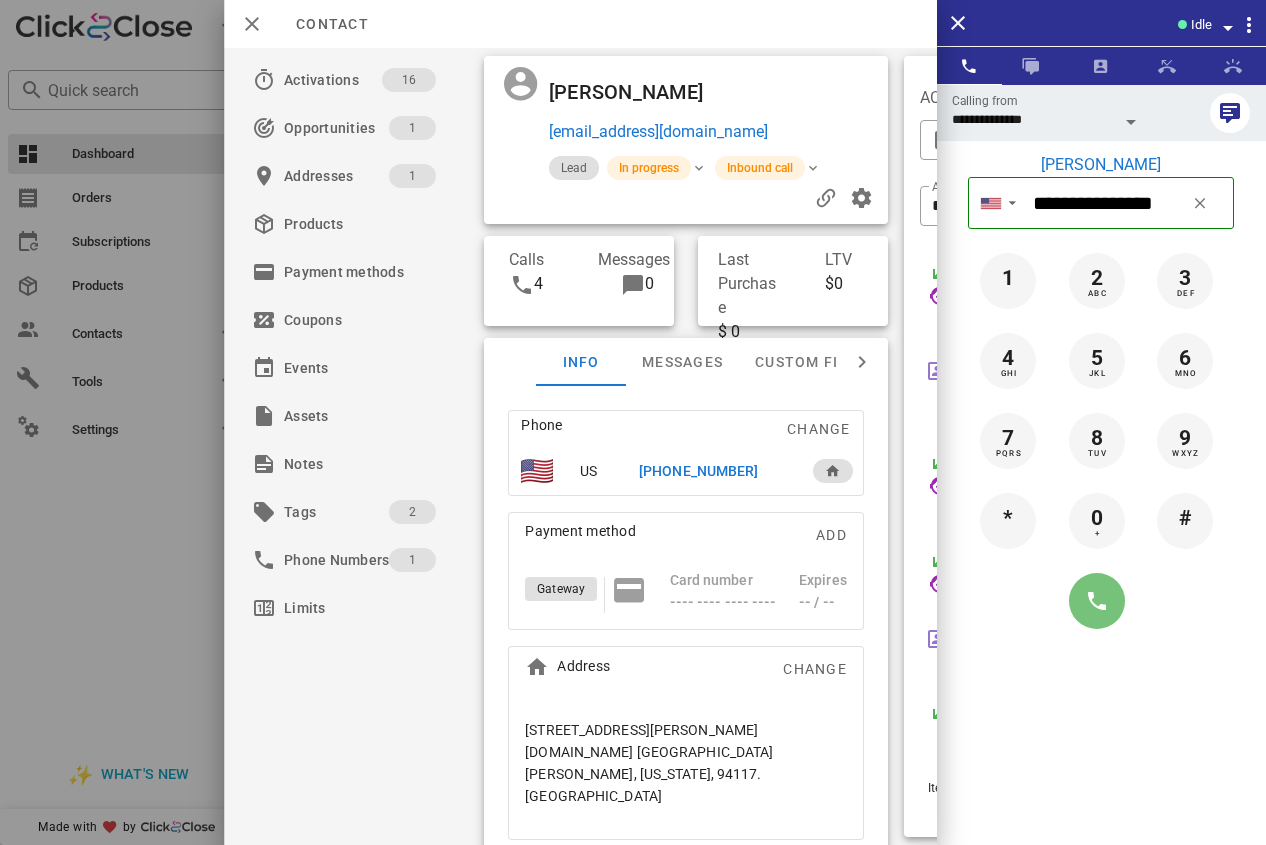 click at bounding box center [1097, 601] 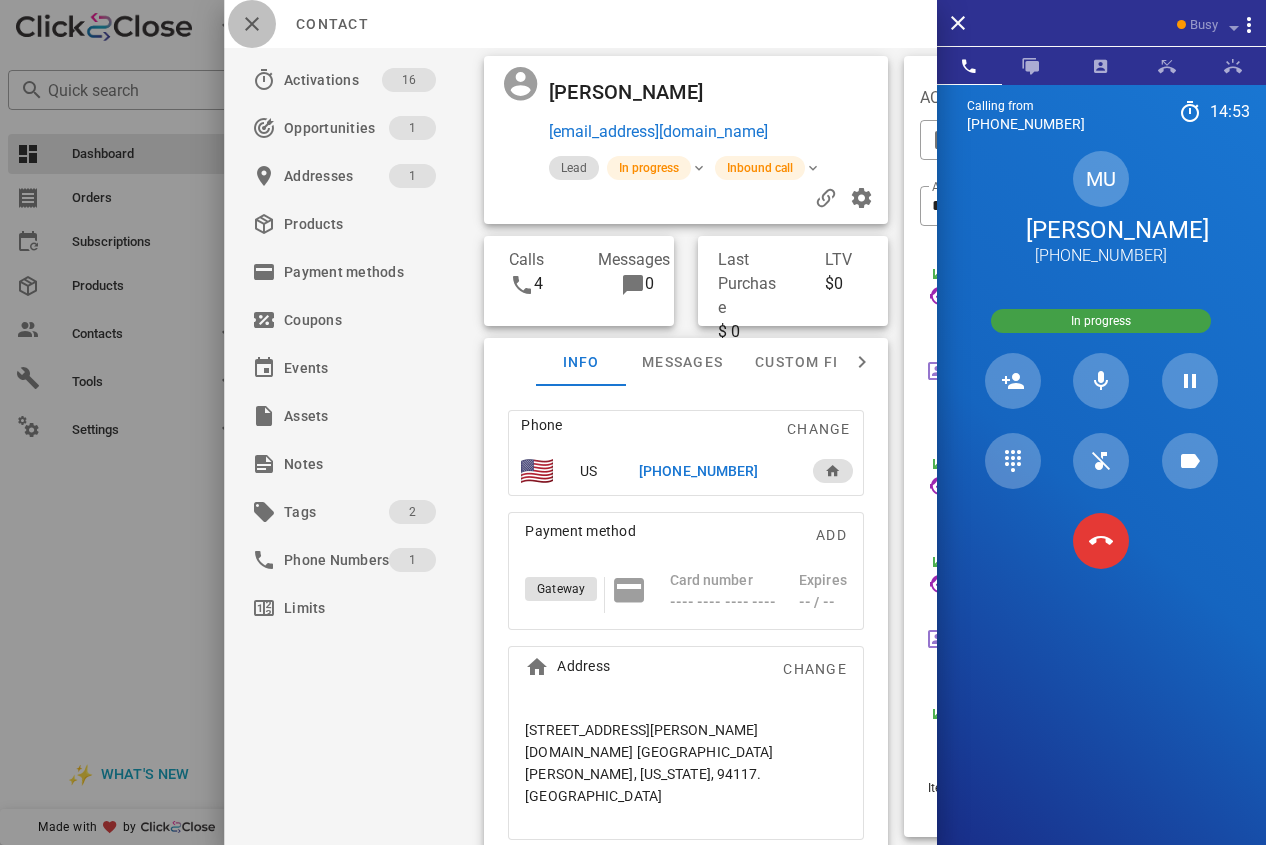click at bounding box center [252, 24] 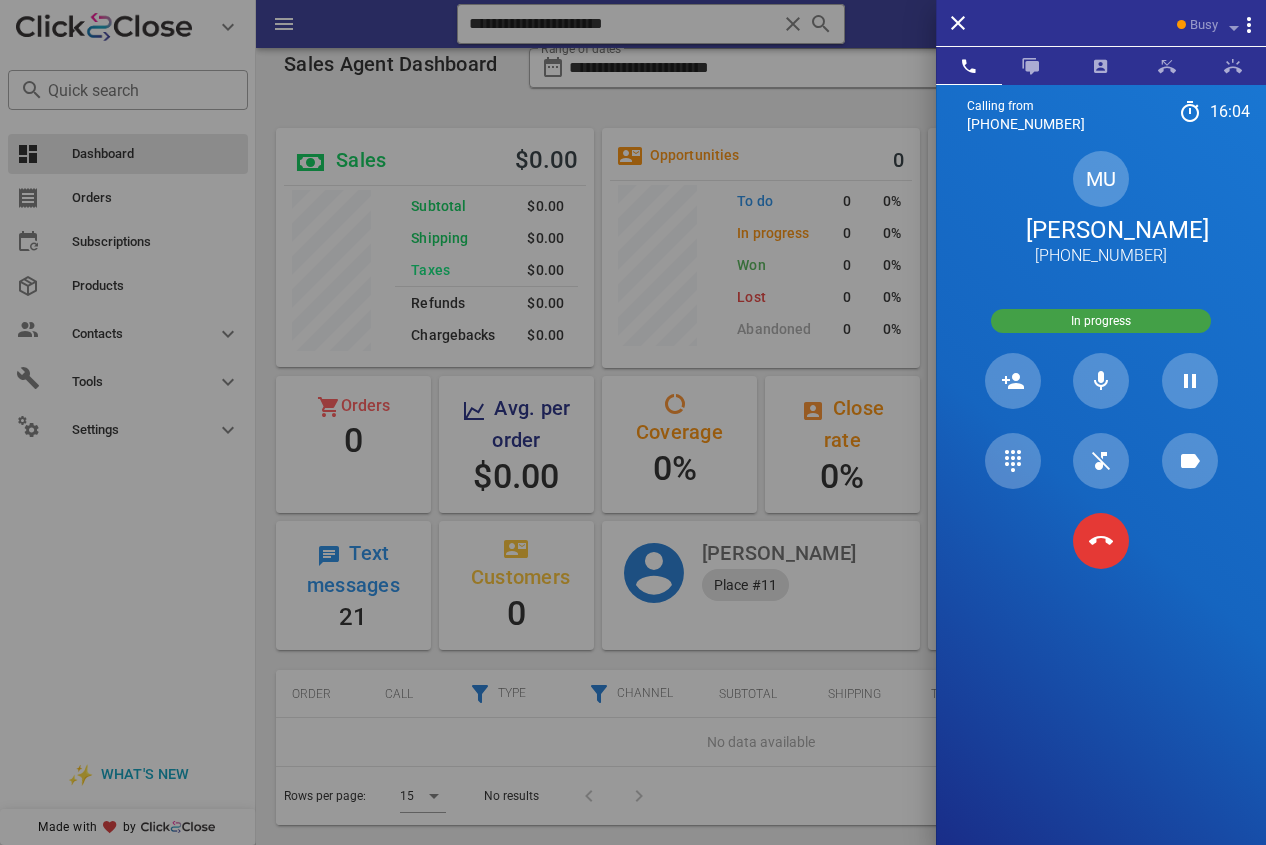 click on "[PERSON_NAME]" at bounding box center [1101, 230] 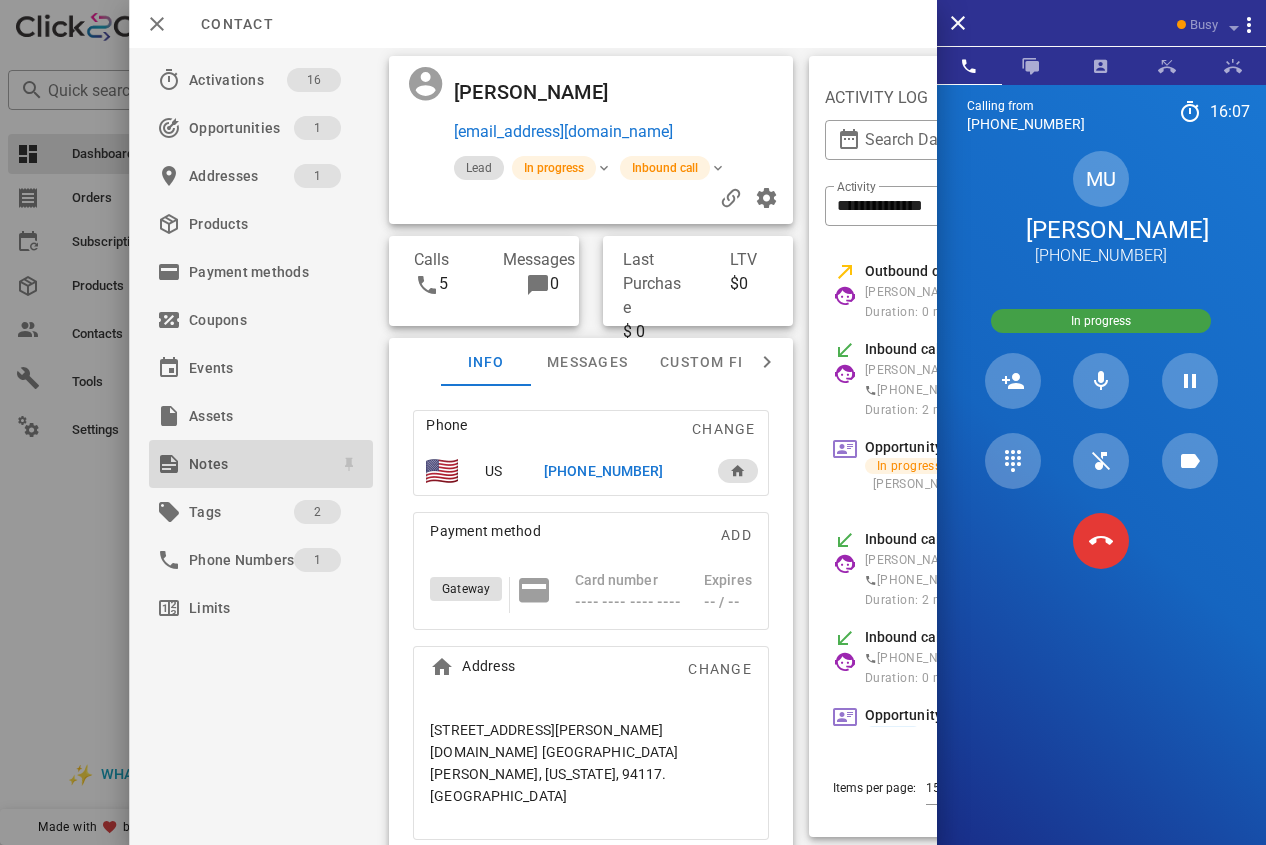 click on "Notes" at bounding box center [257, 464] 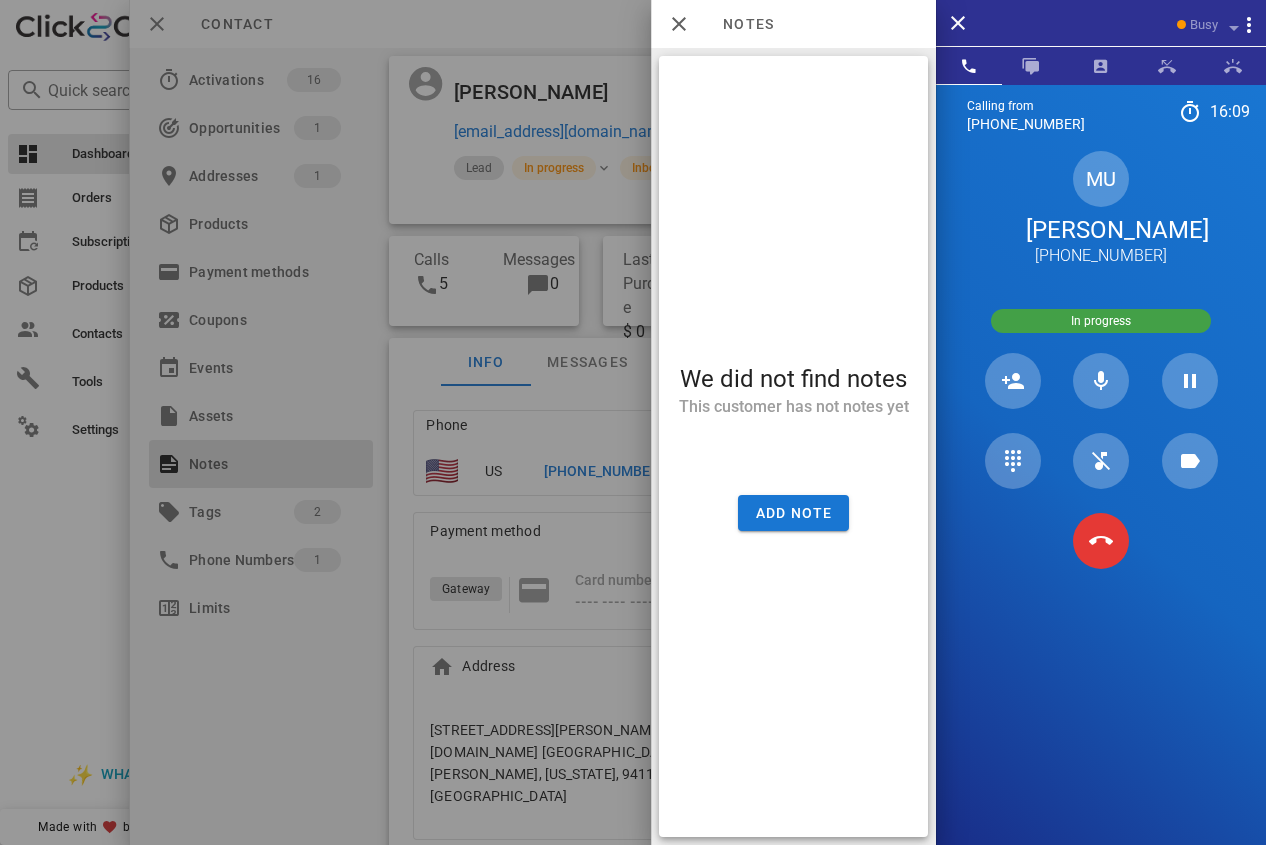 click on "We did not find notes This customer has not notes yet Add note" at bounding box center (793, 446) 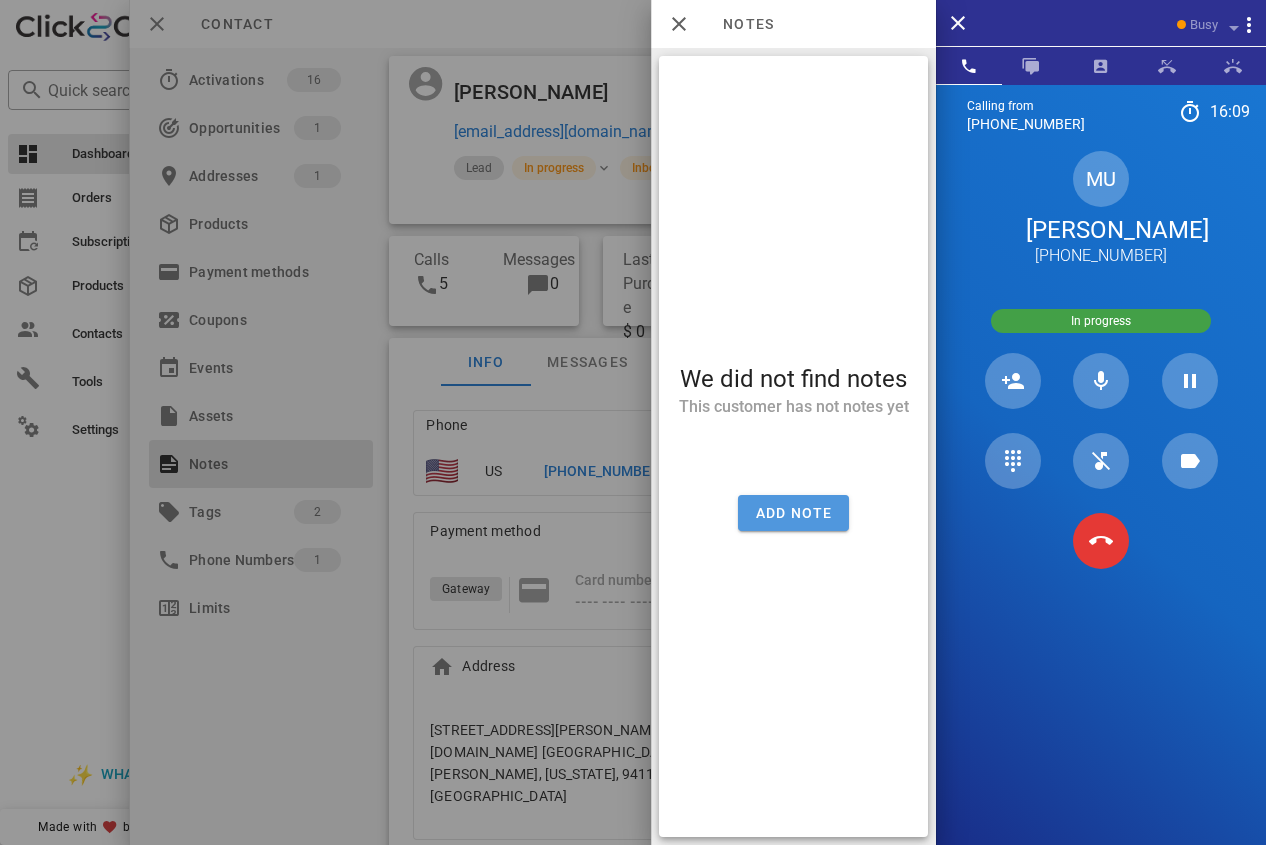 click on "Add note" at bounding box center [793, 513] 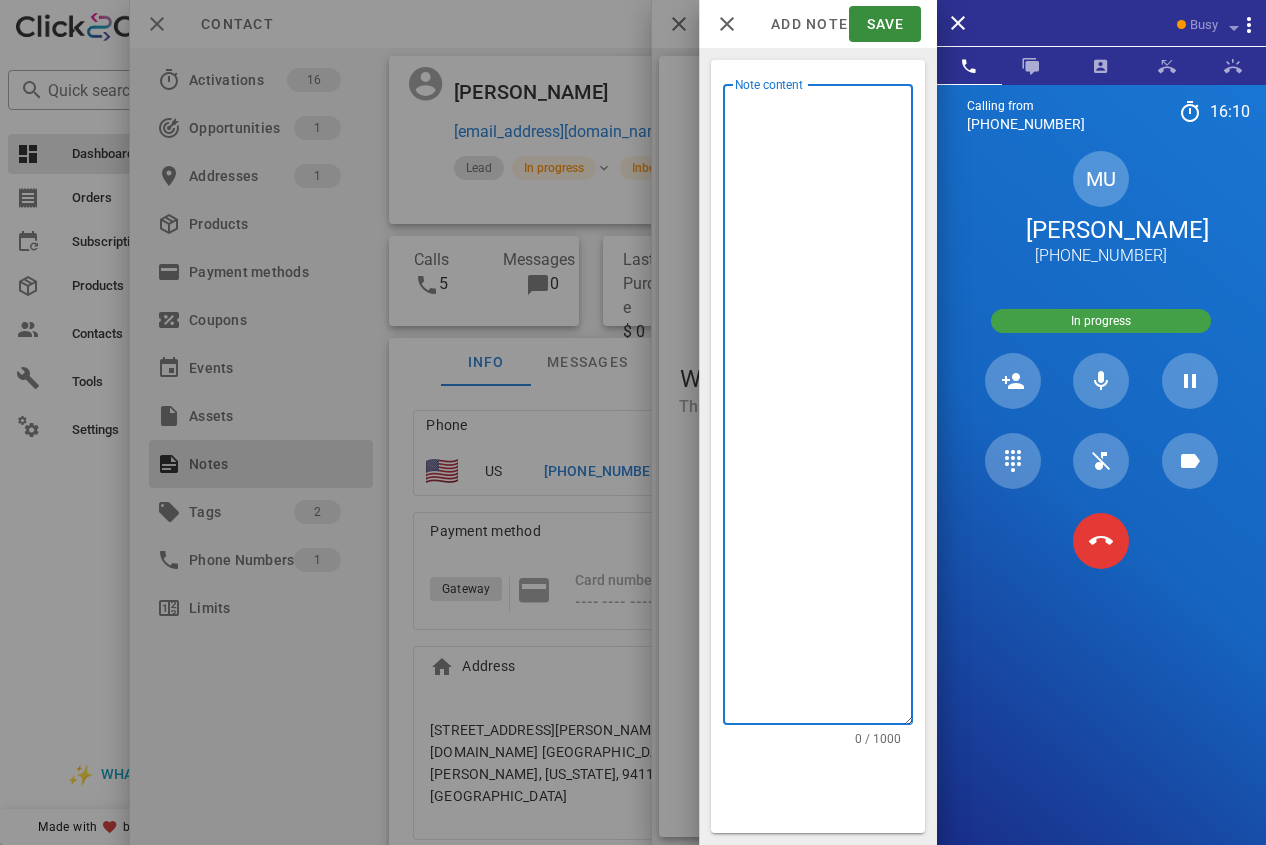 click on "Note content" at bounding box center [824, 409] 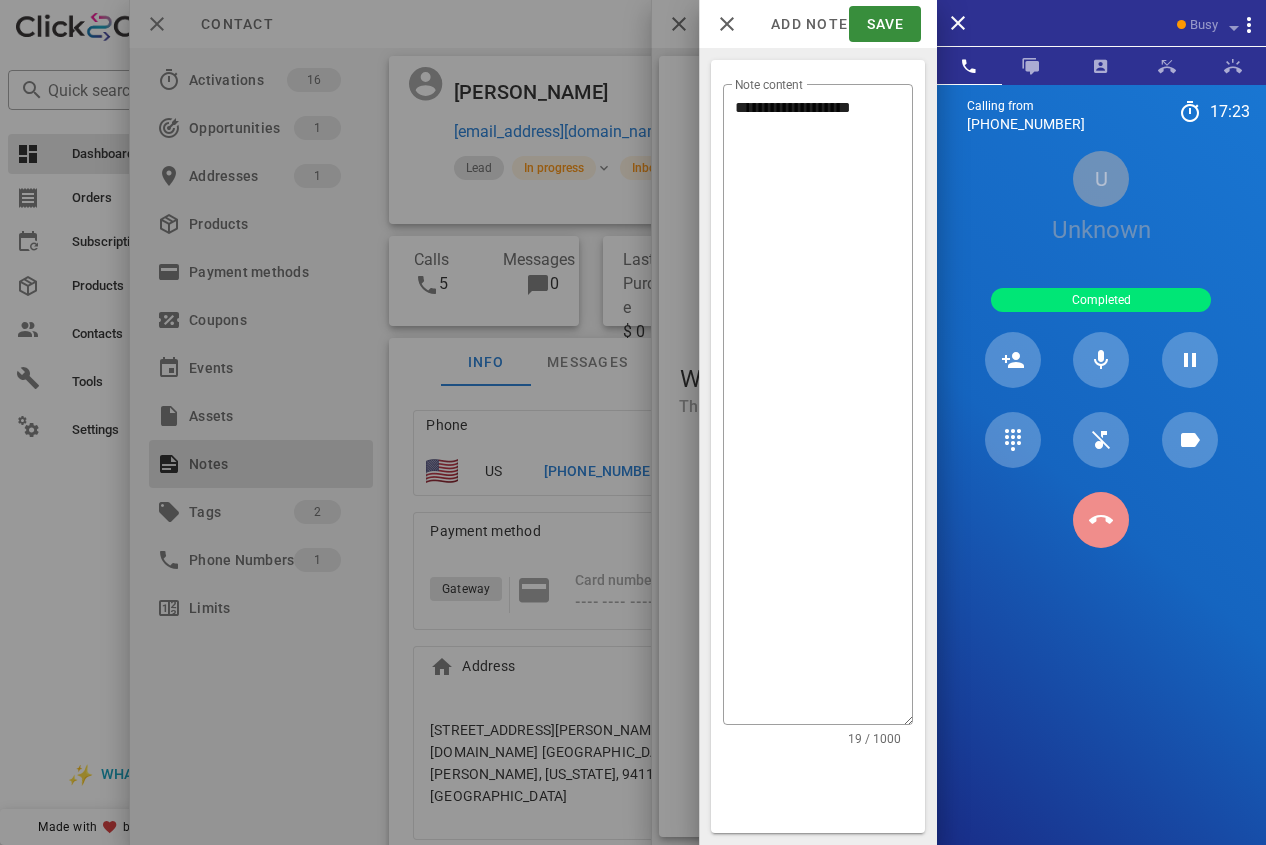 click at bounding box center [1101, 520] 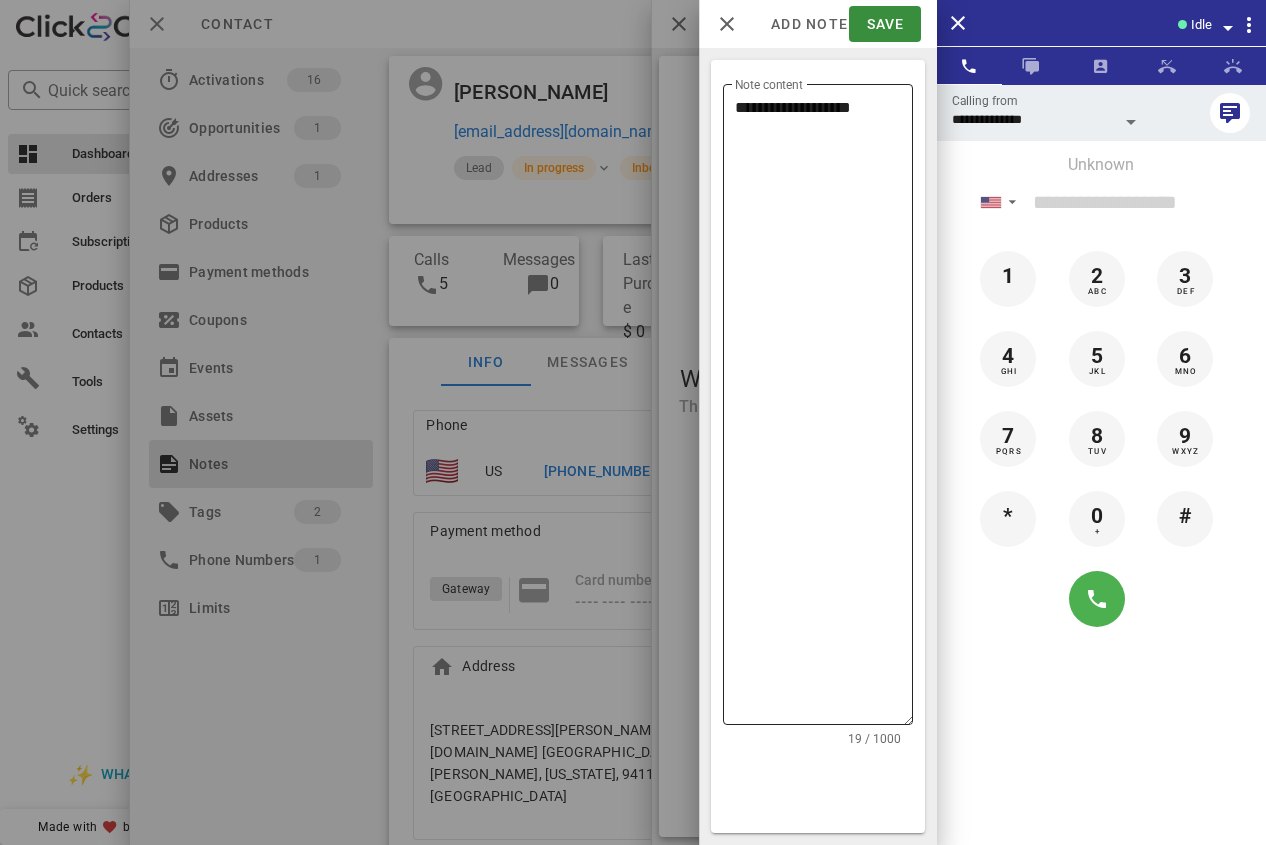 click on "**********" at bounding box center (824, 409) 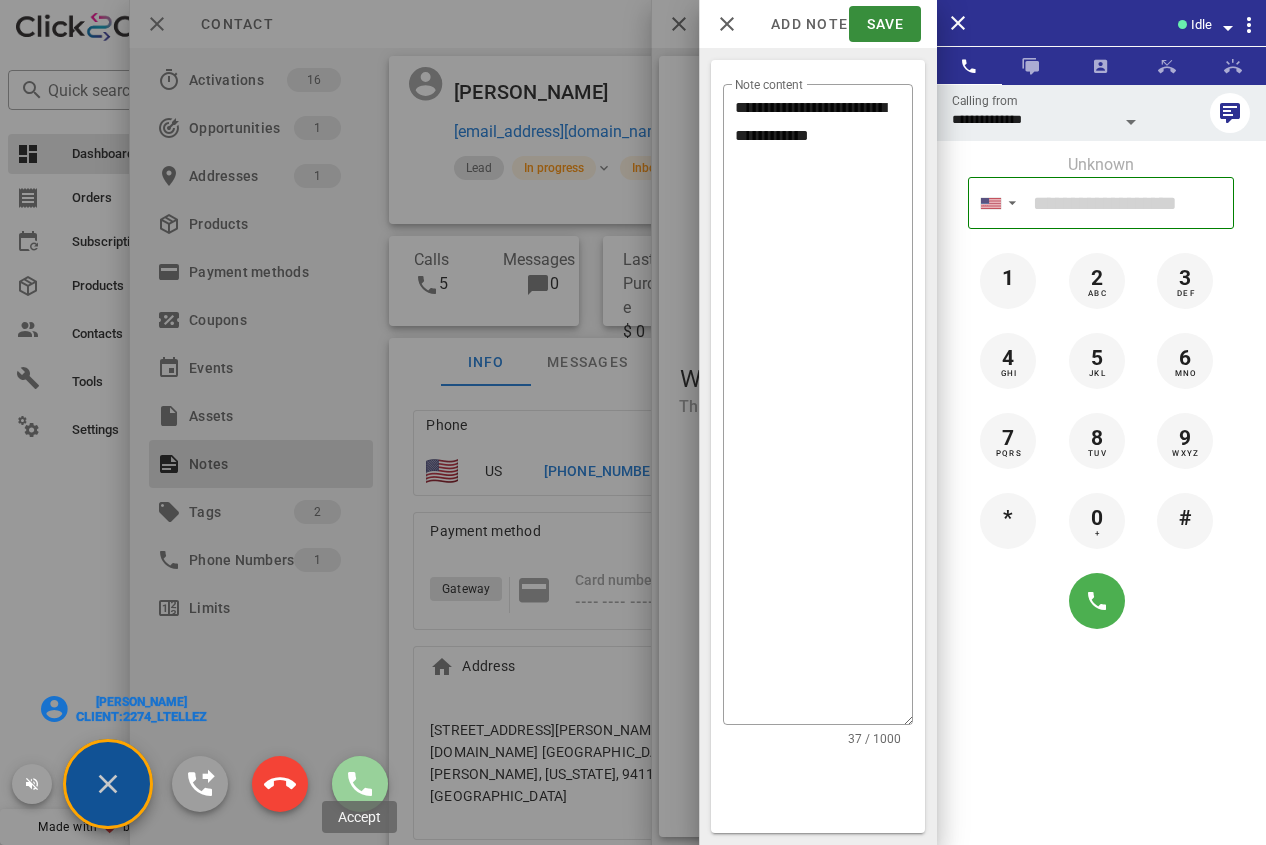 click at bounding box center (360, 784) 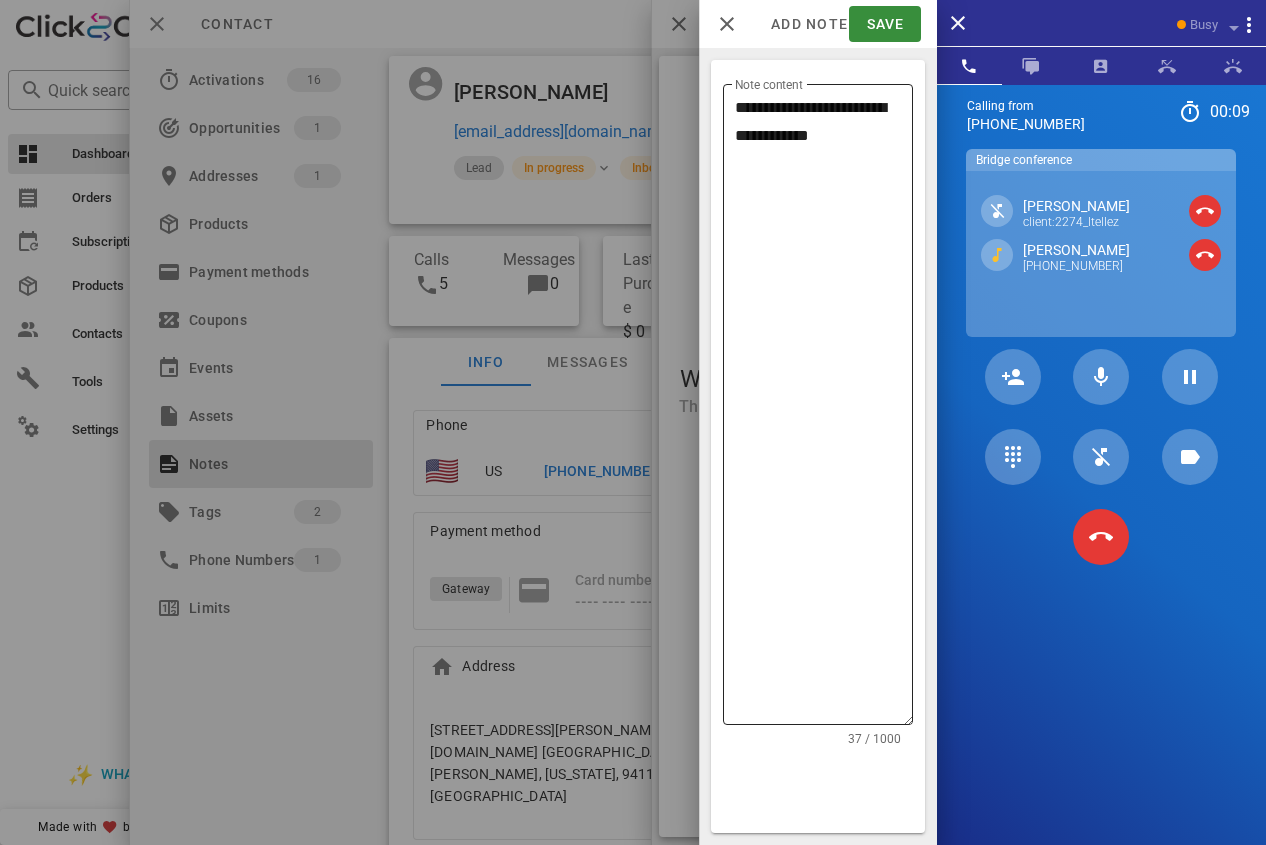 click on "**********" at bounding box center (824, 409) 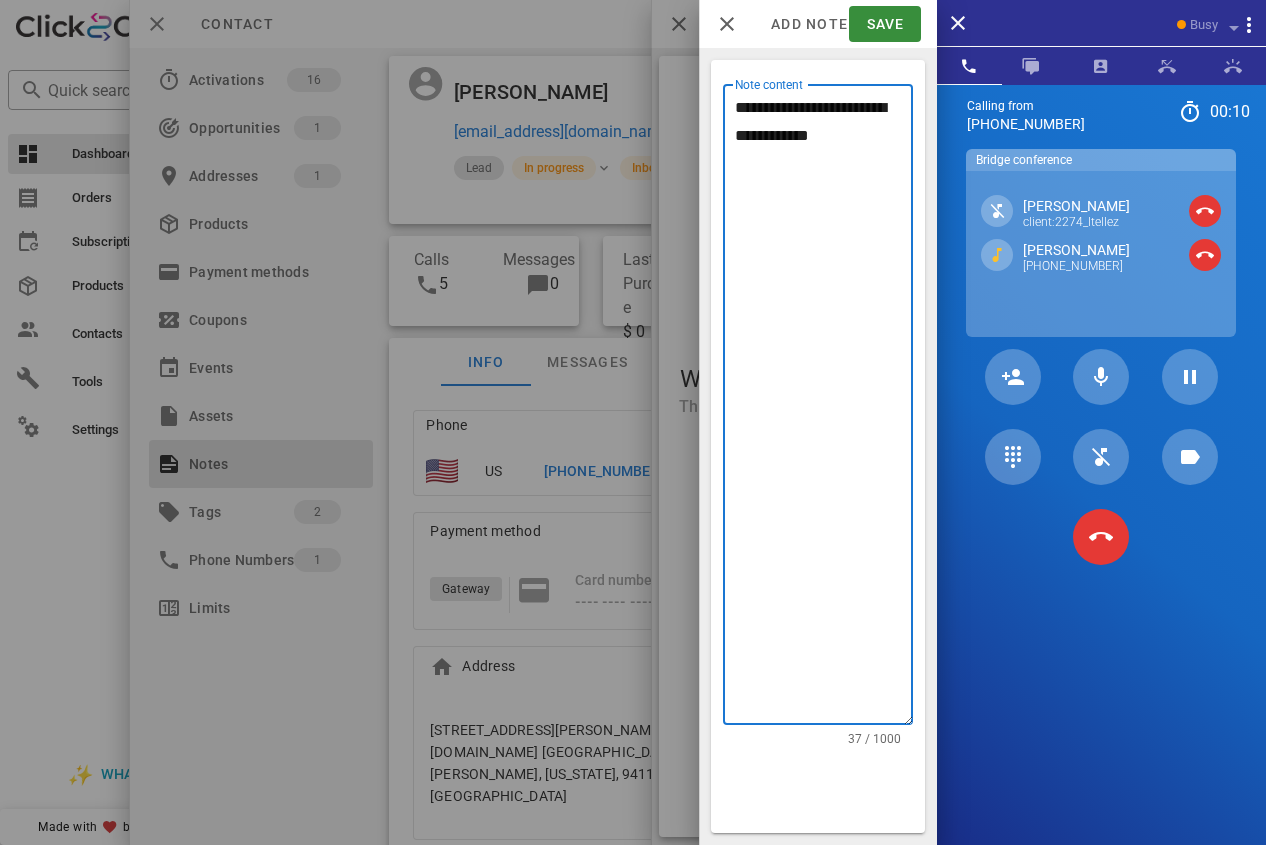 click on "**********" at bounding box center (824, 409) 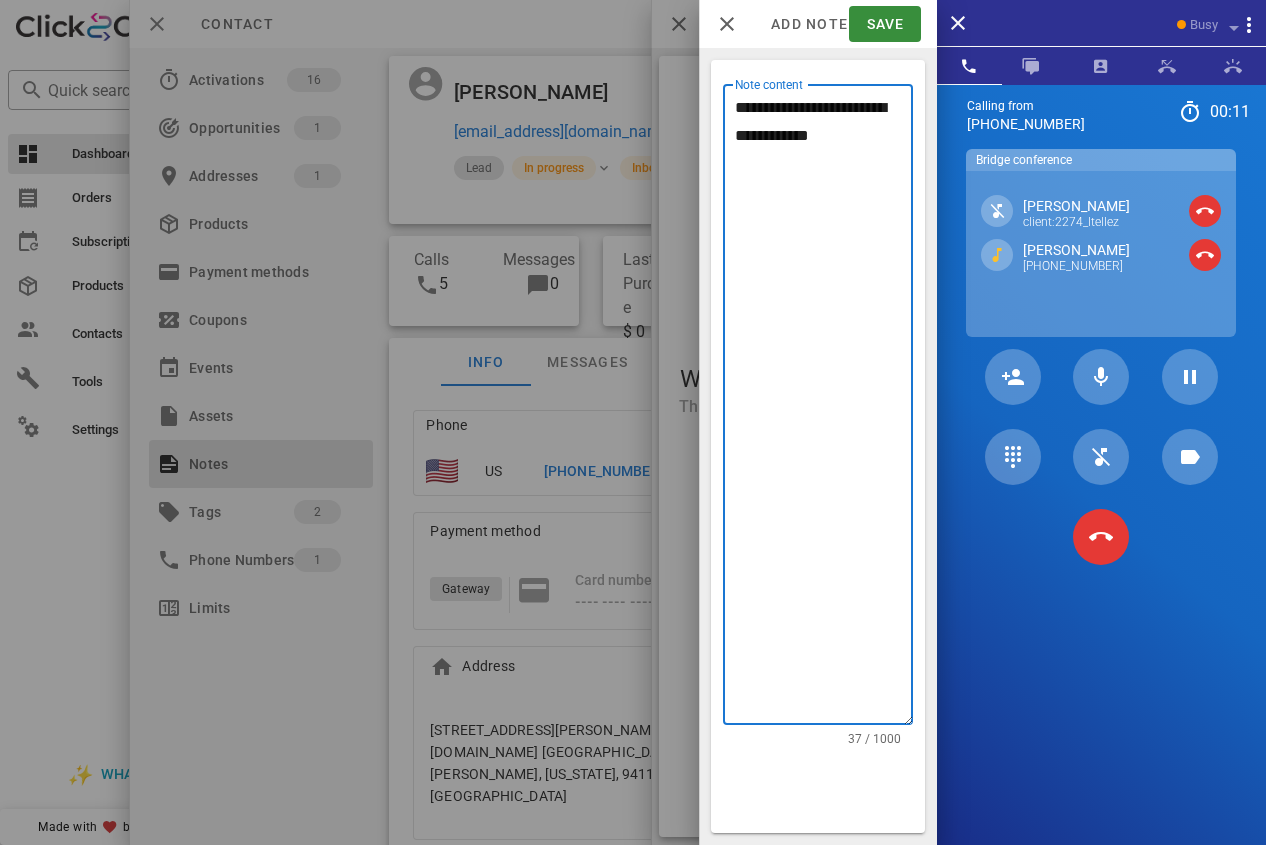 click on "********* * *" 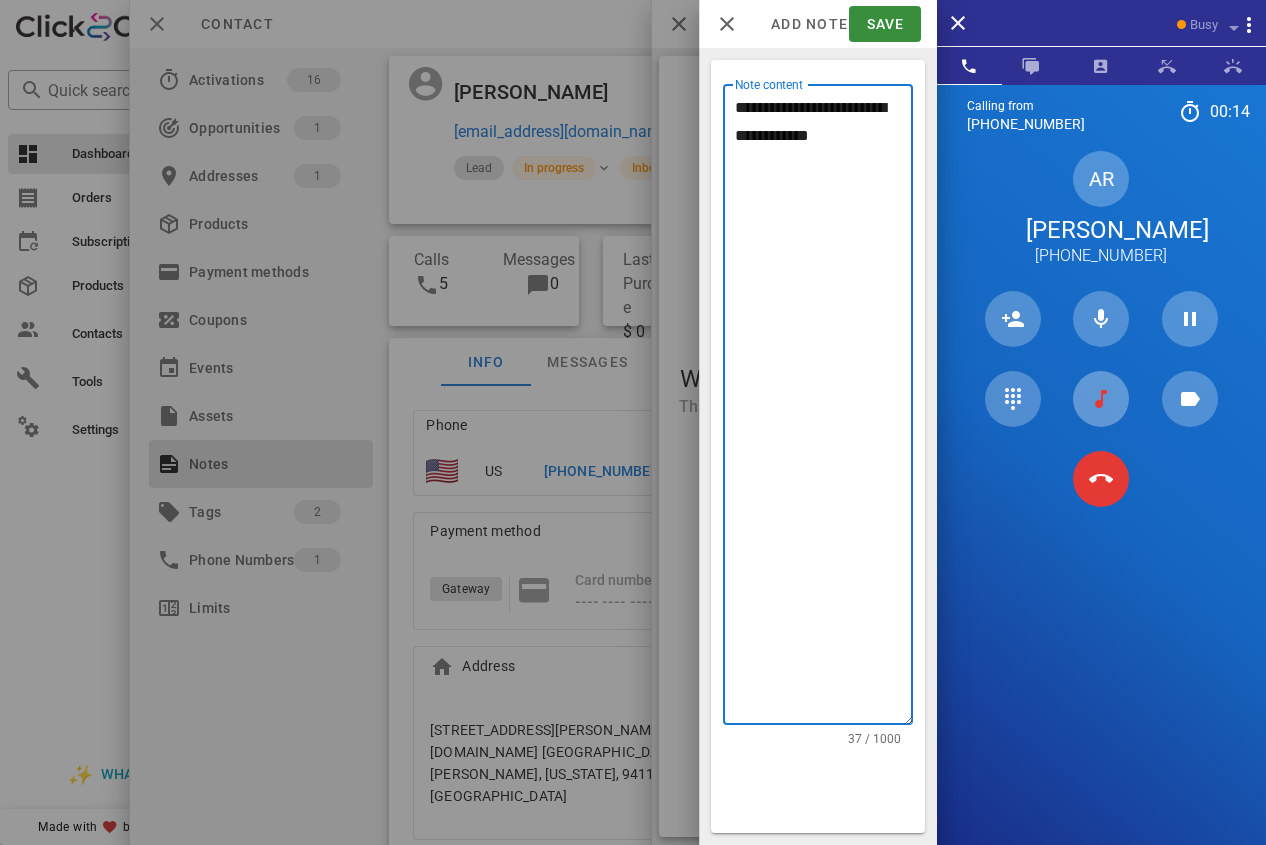 type on "**********" 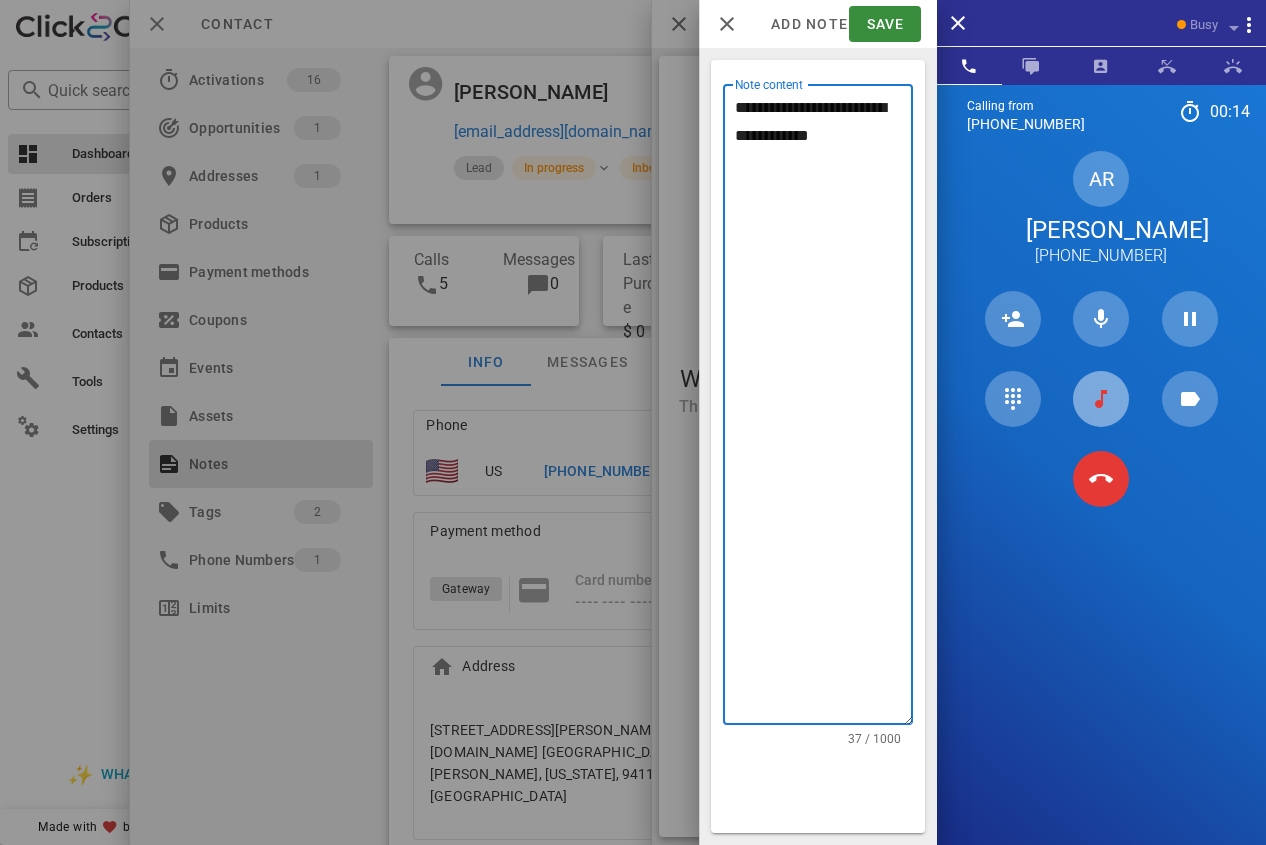 click at bounding box center (1101, 399) 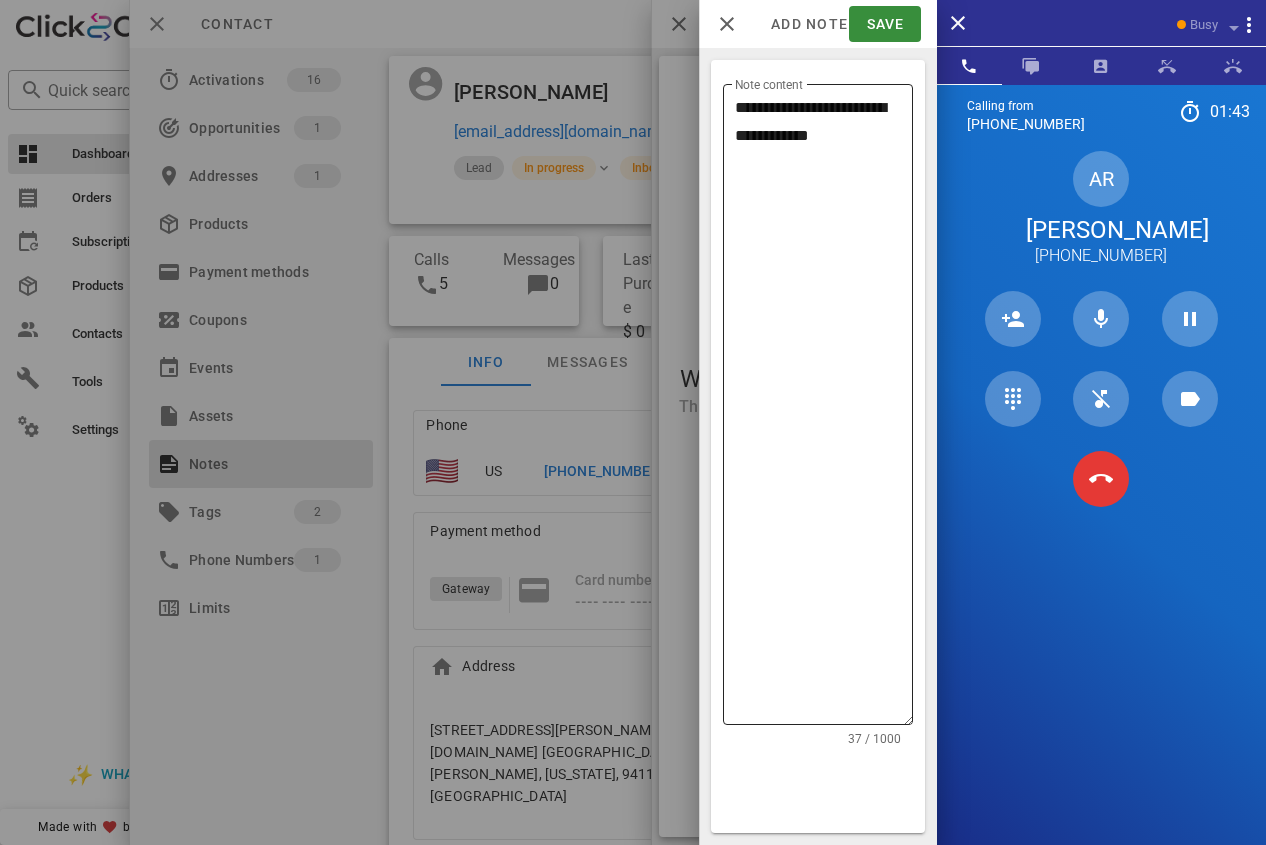 click on "**********" at bounding box center (824, 409) 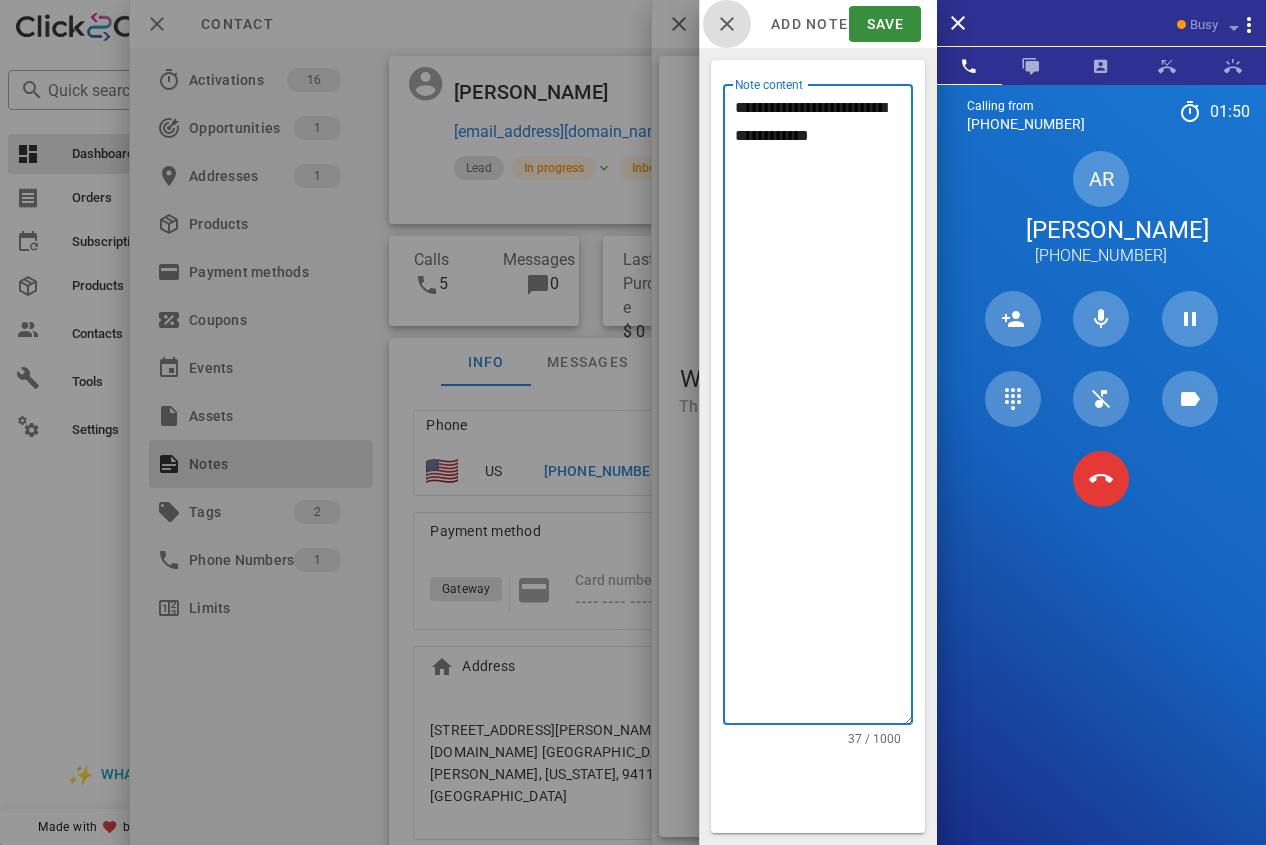 click at bounding box center [727, 24] 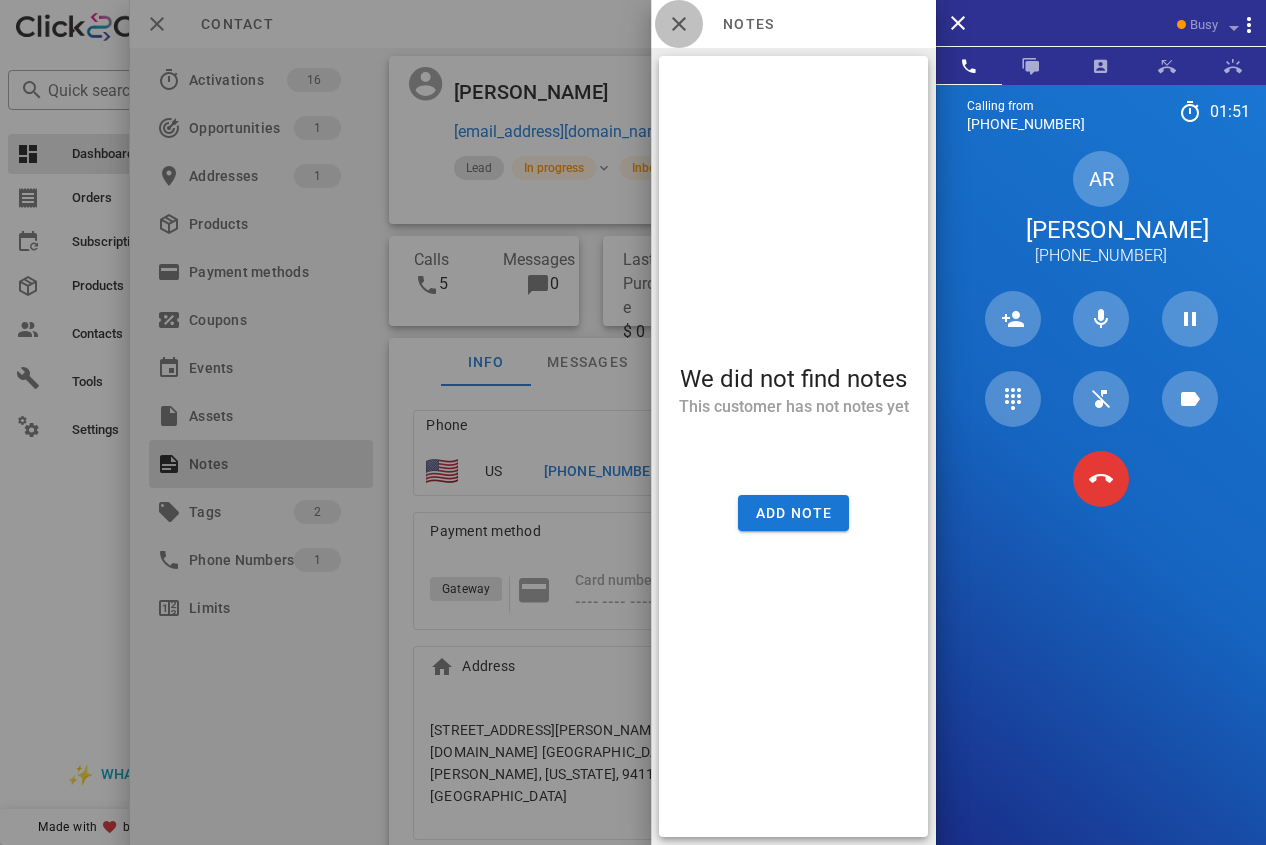 click at bounding box center (679, 24) 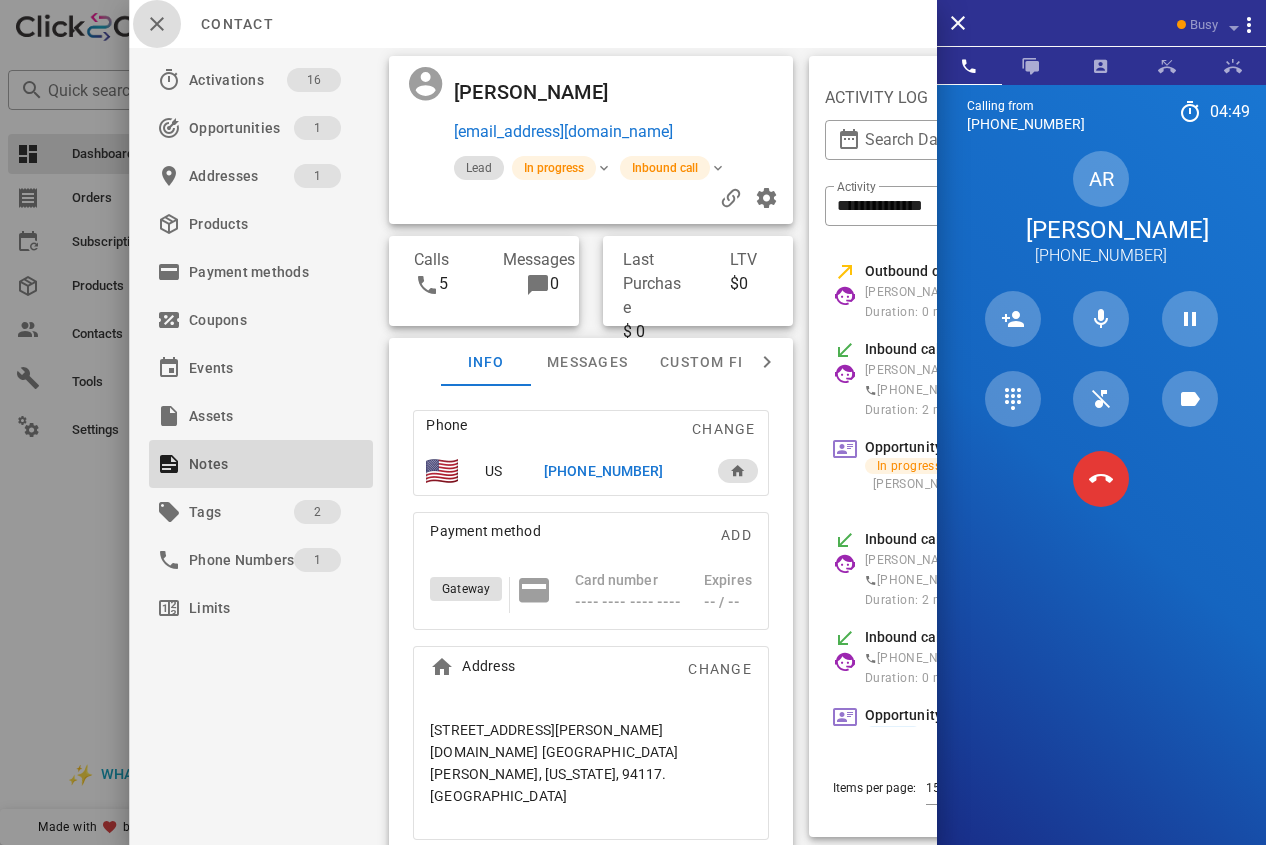 click at bounding box center [157, 24] 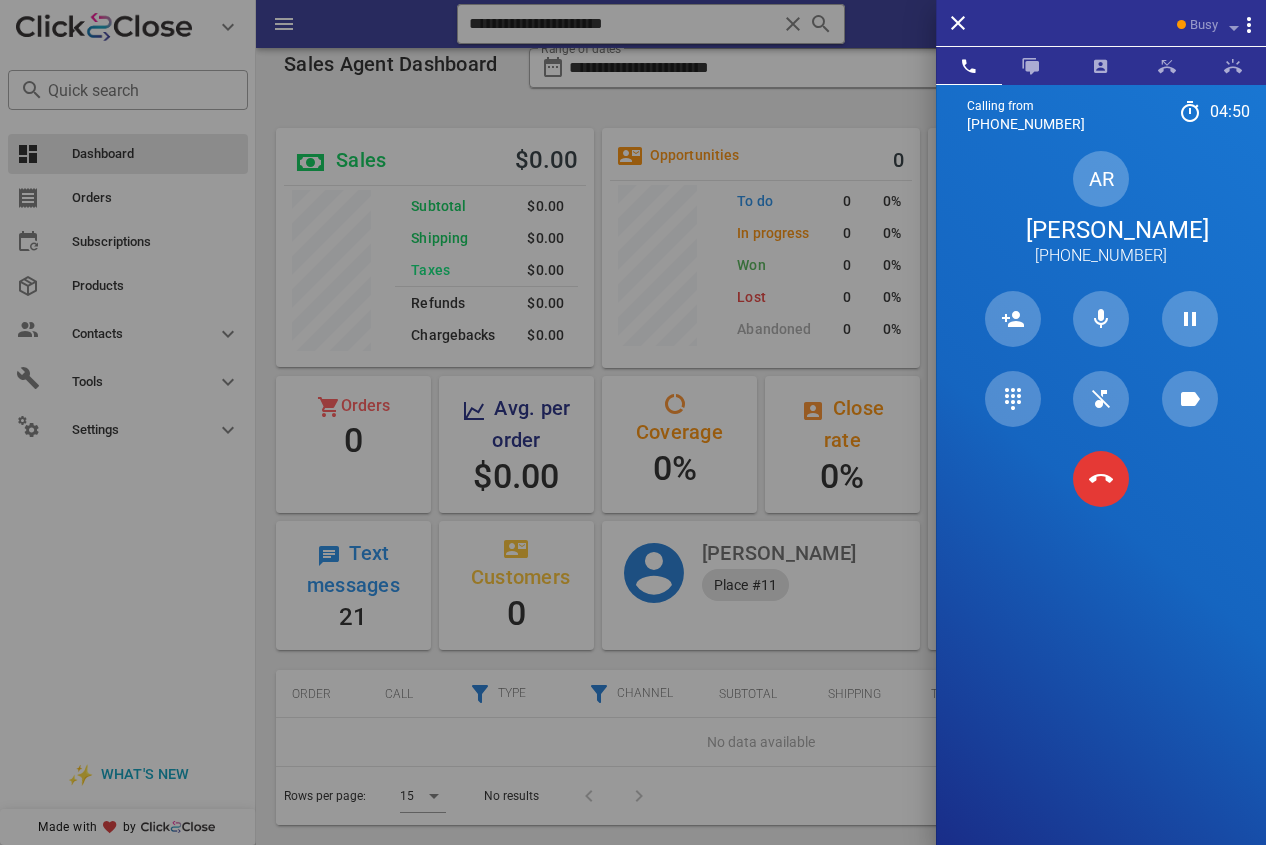 click on "[PERSON_NAME]" at bounding box center (1101, 230) 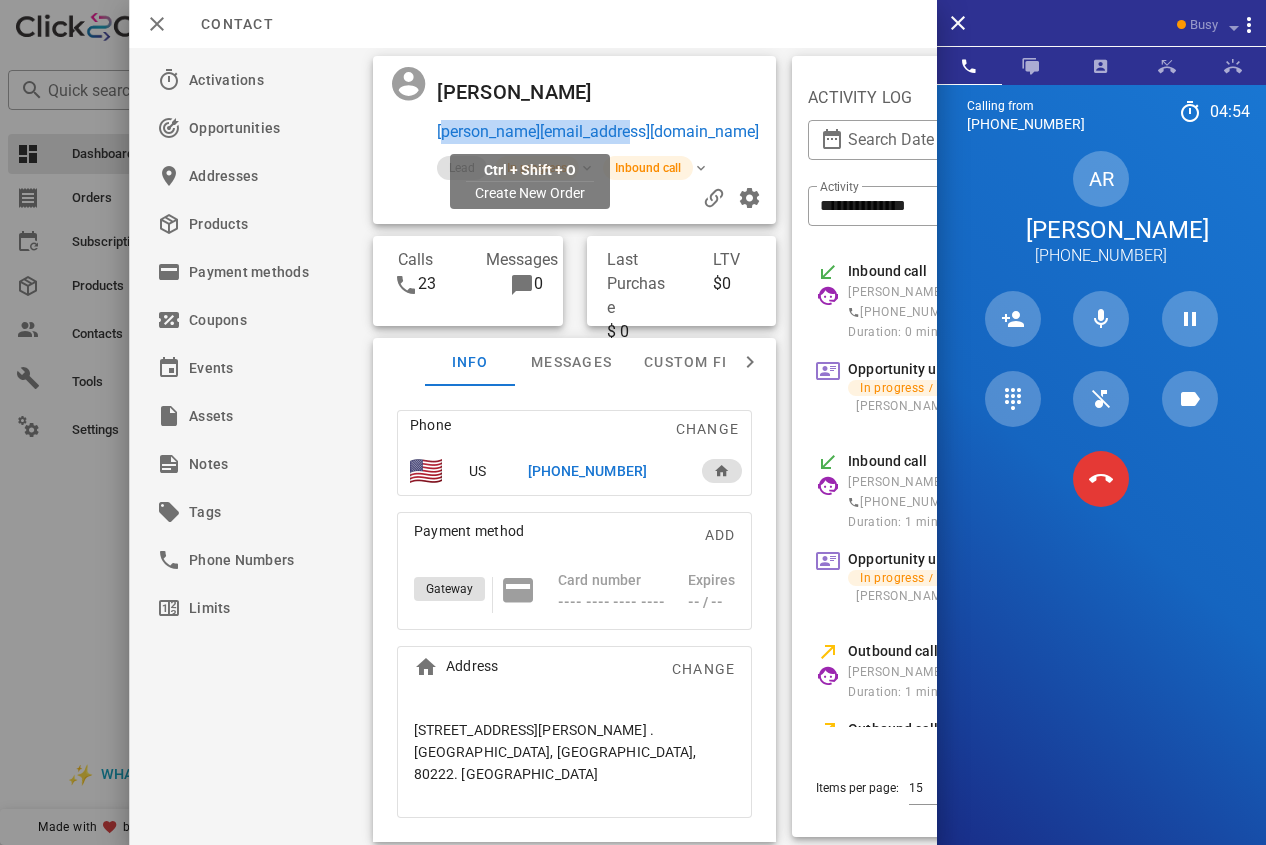 drag, startPoint x: 668, startPoint y: 130, endPoint x: 436, endPoint y: 139, distance: 232.1745 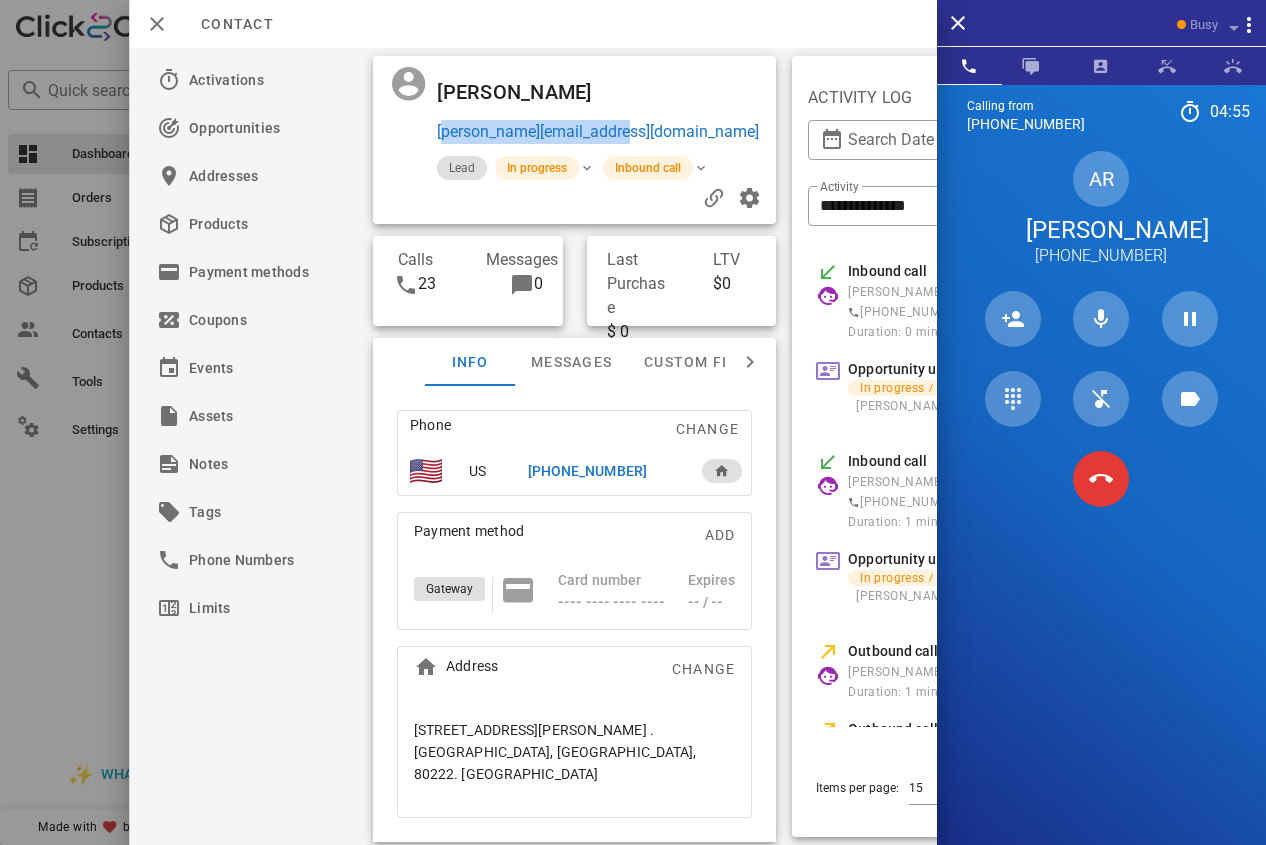 copy on "[PERSON_NAME][EMAIL_ADDRESS][DOMAIN_NAME]" 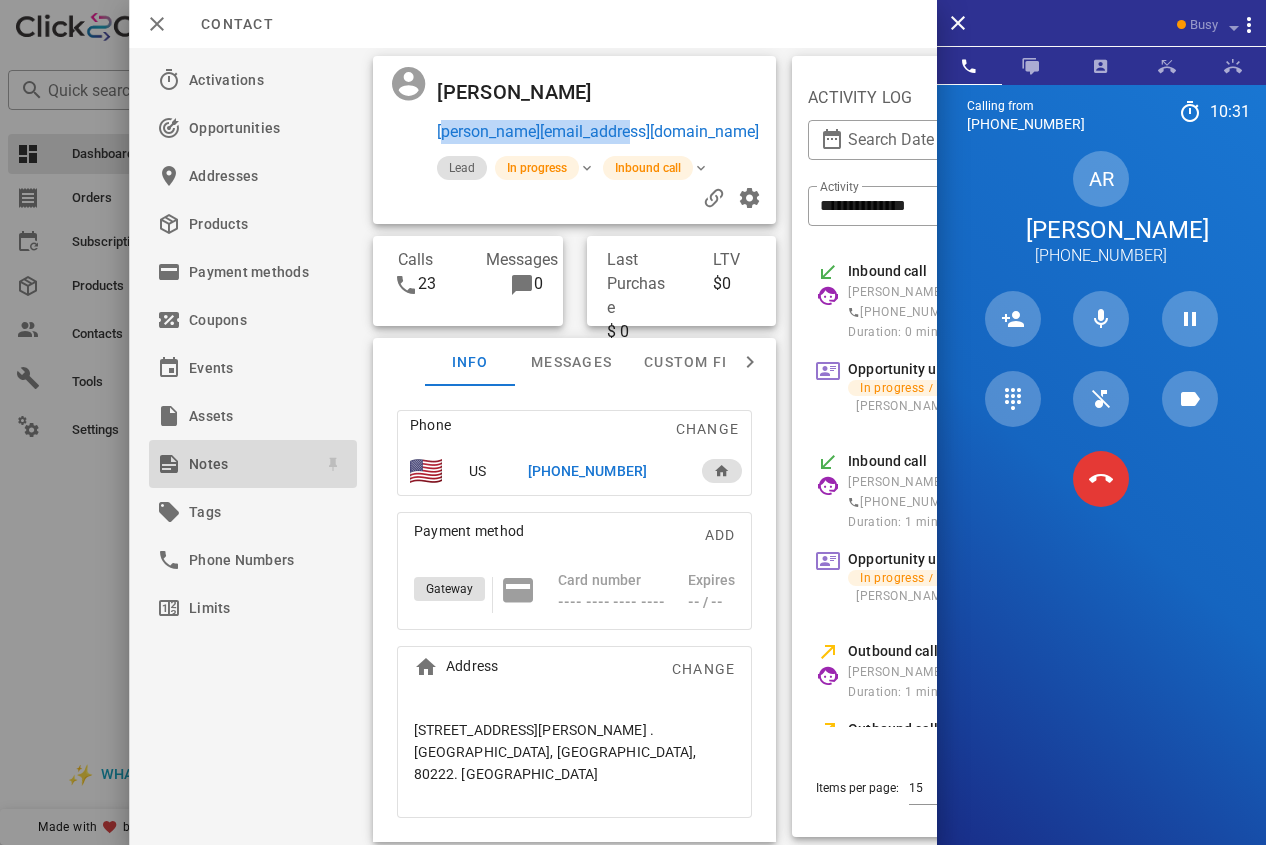 click on "Notes" at bounding box center [249, 464] 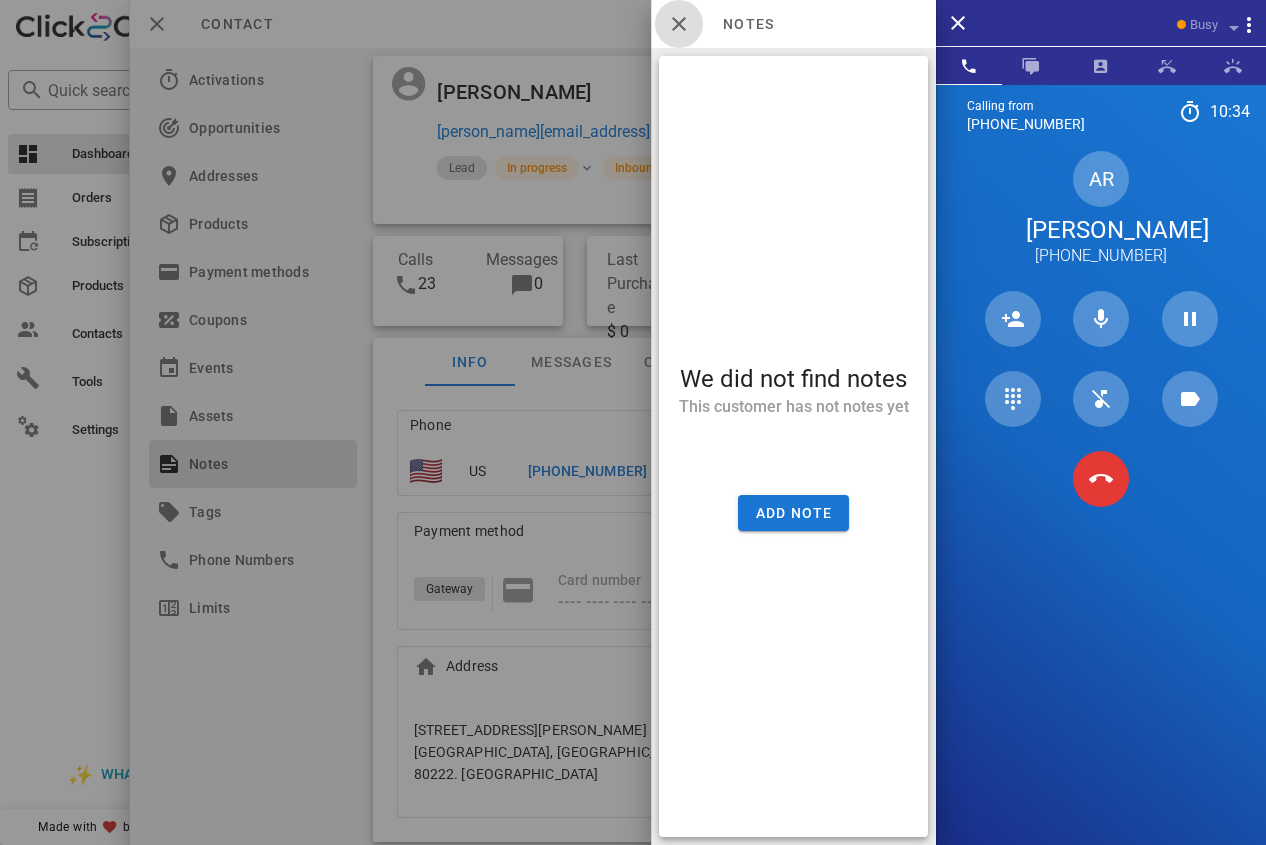 click at bounding box center (679, 24) 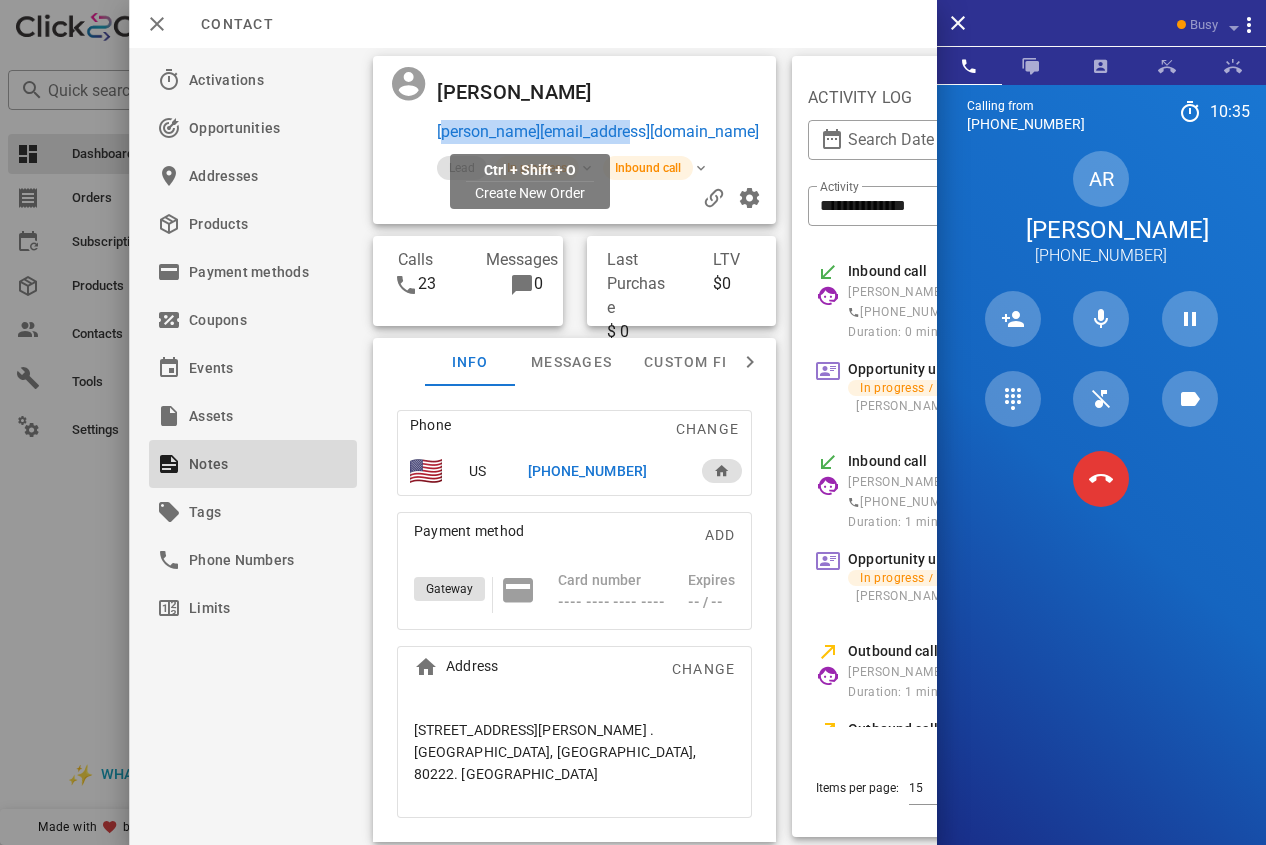 drag, startPoint x: 618, startPoint y: 135, endPoint x: 439, endPoint y: 135, distance: 179 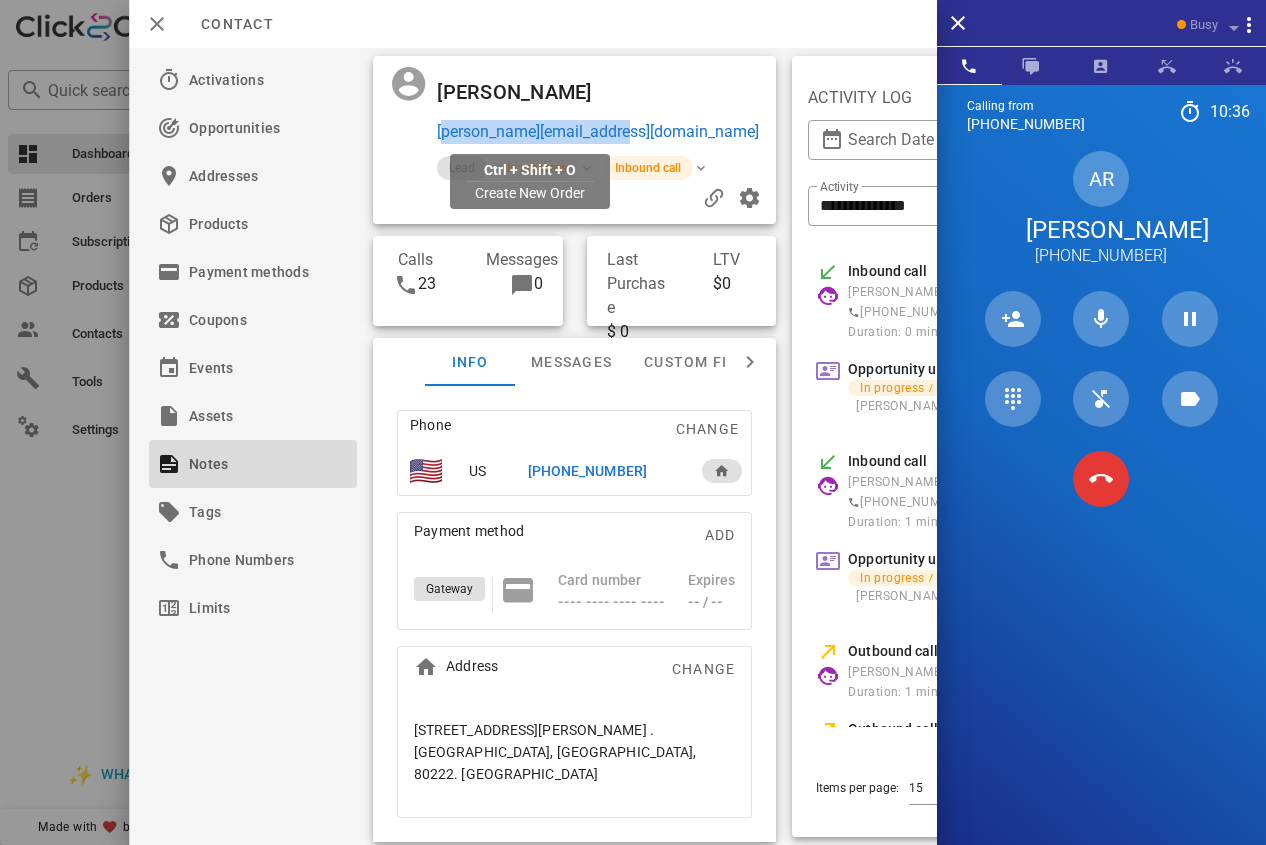 copy on "[PERSON_NAME][EMAIL_ADDRESS][DOMAIN_NAME]" 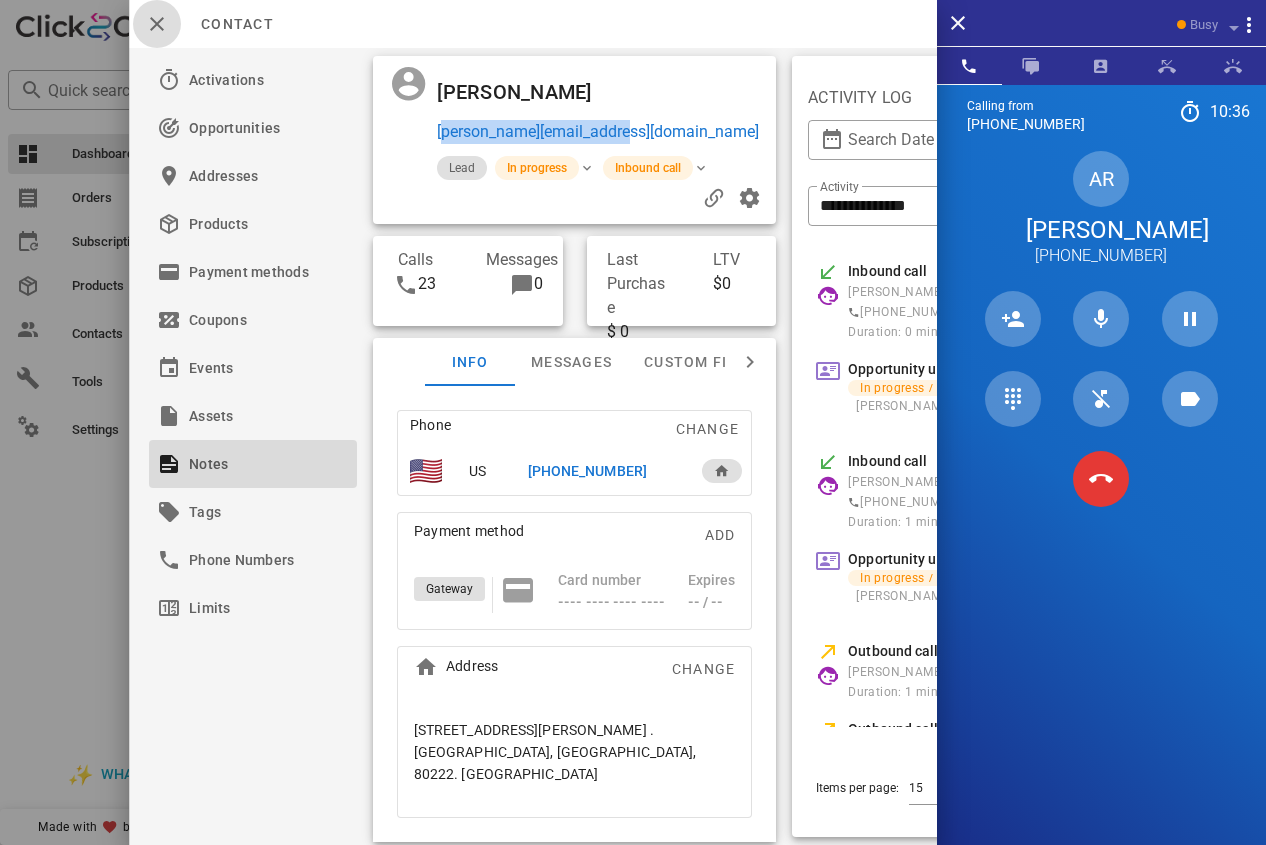 click at bounding box center (157, 24) 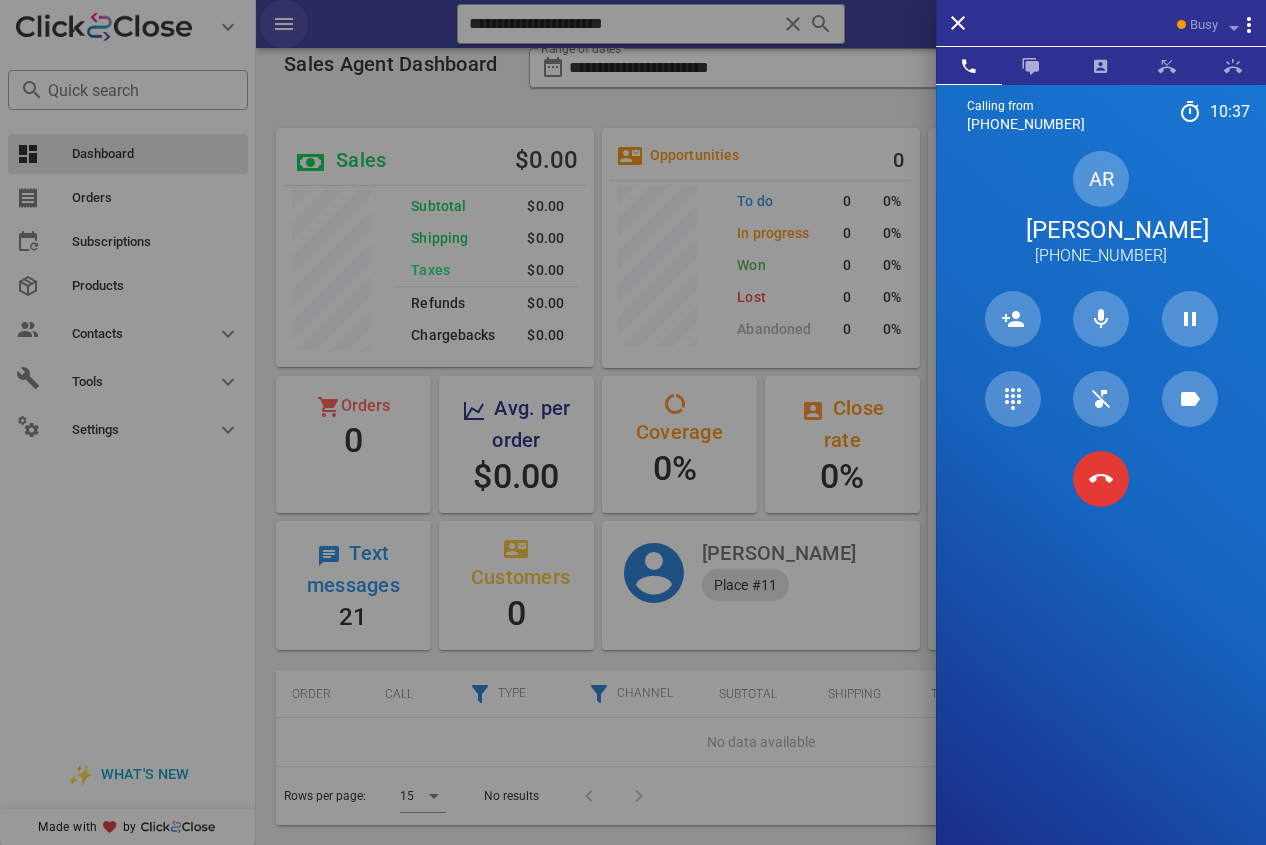 drag, startPoint x: 658, startPoint y: 24, endPoint x: 306, endPoint y: 31, distance: 352.0696 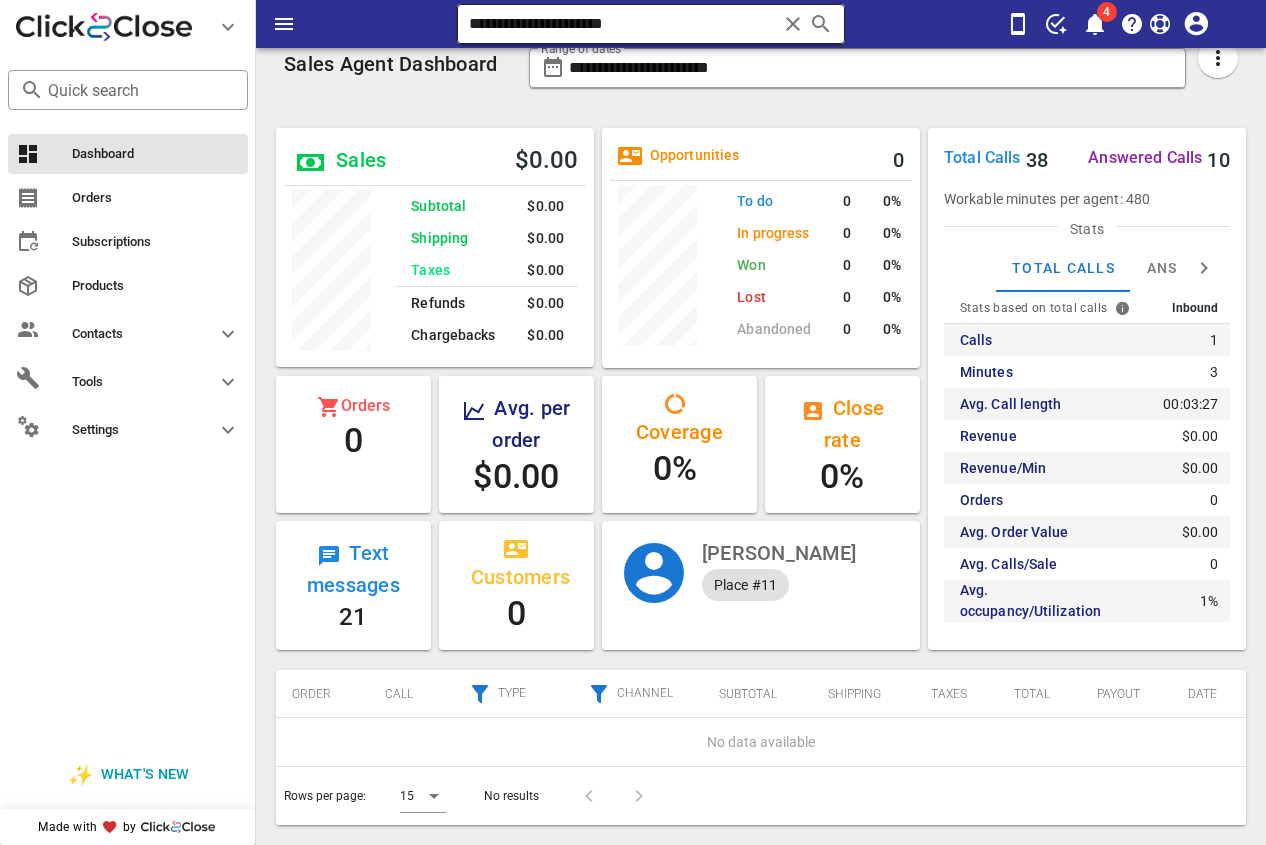 click on "**********" at bounding box center [623, 24] 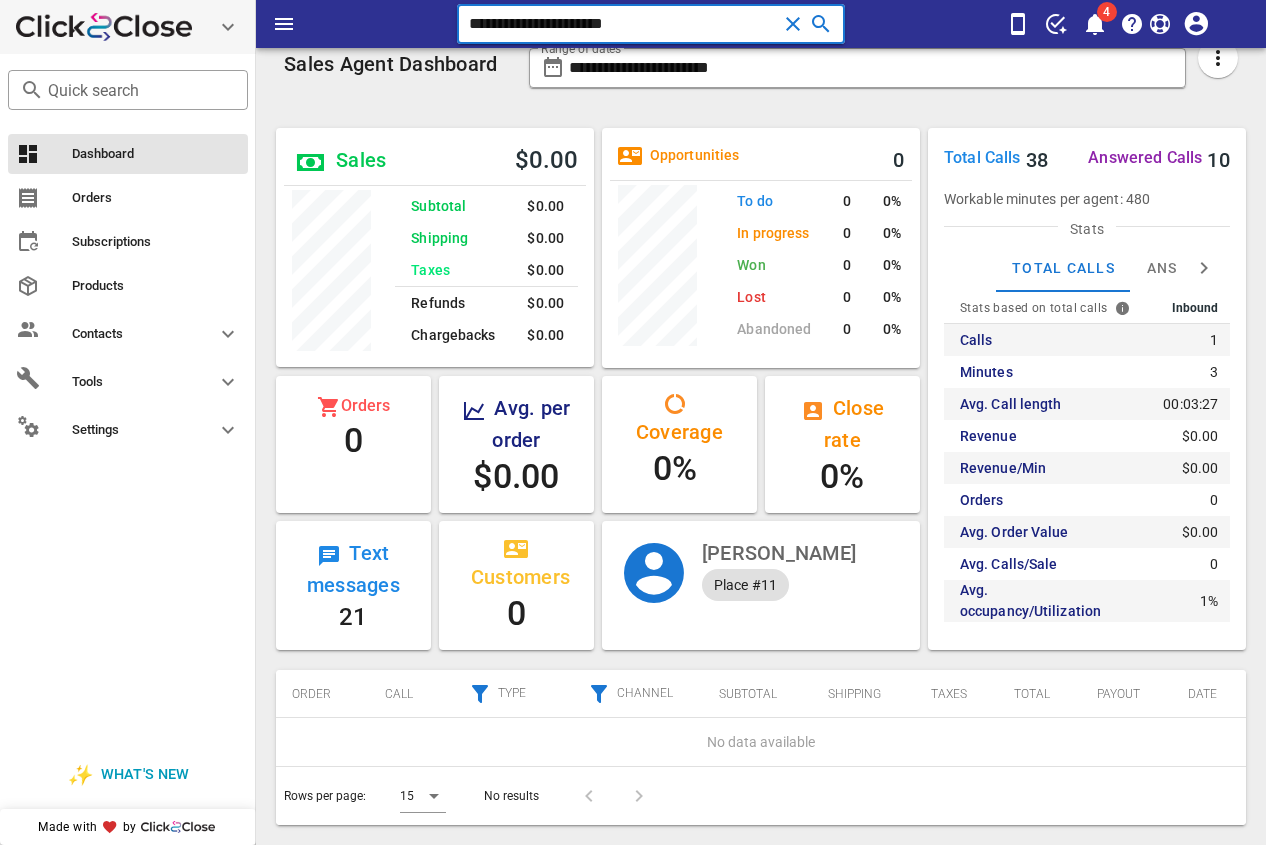 drag, startPoint x: 658, startPoint y: 18, endPoint x: 159, endPoint y: 19, distance: 499.001 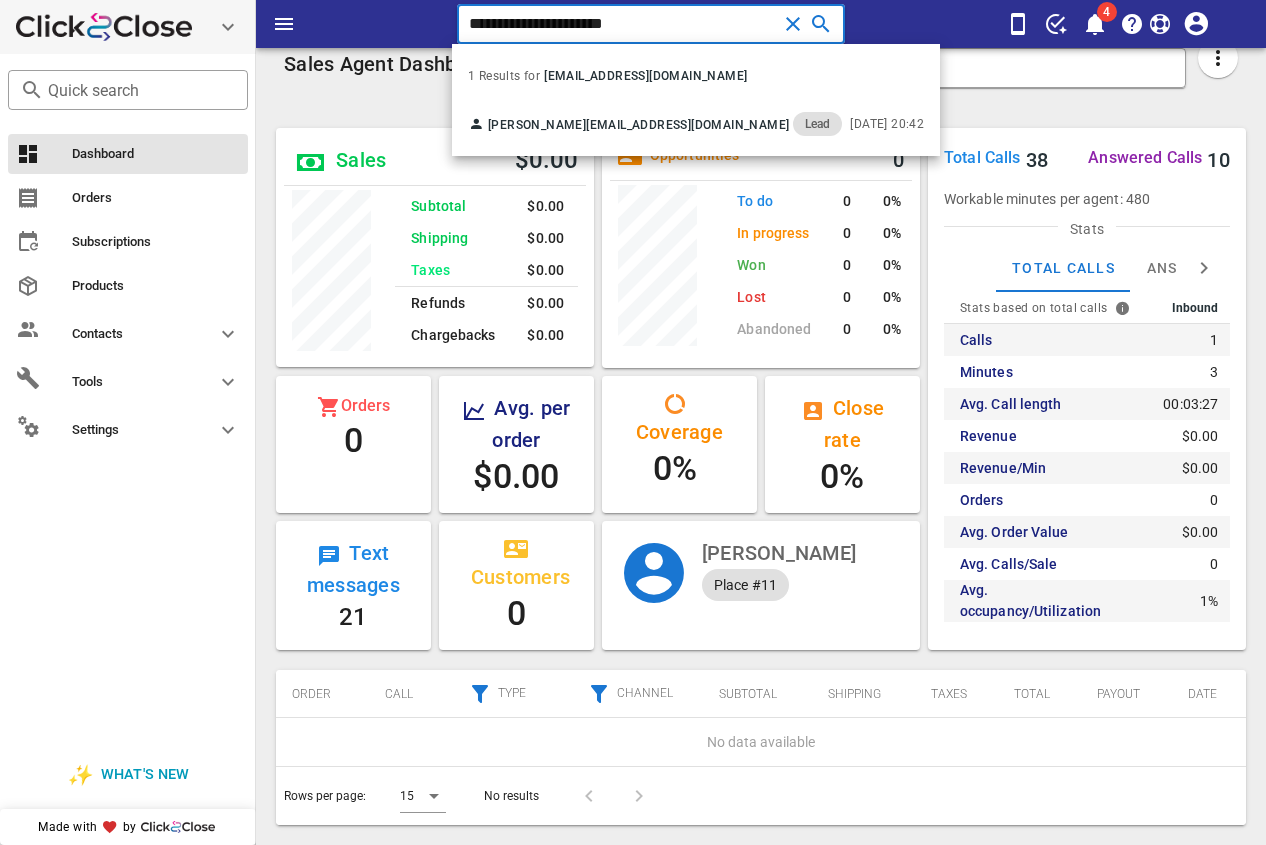 paste on "****" 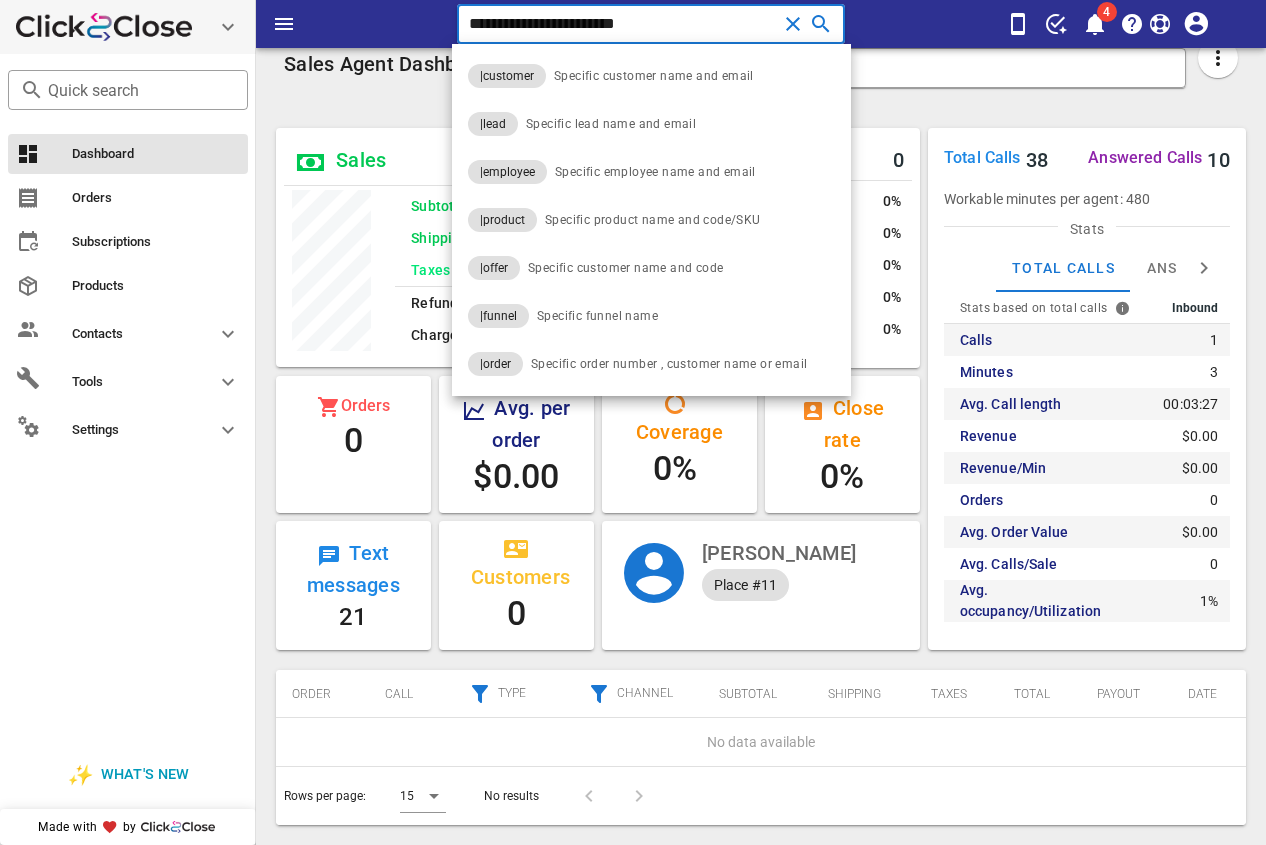 type on "**********" 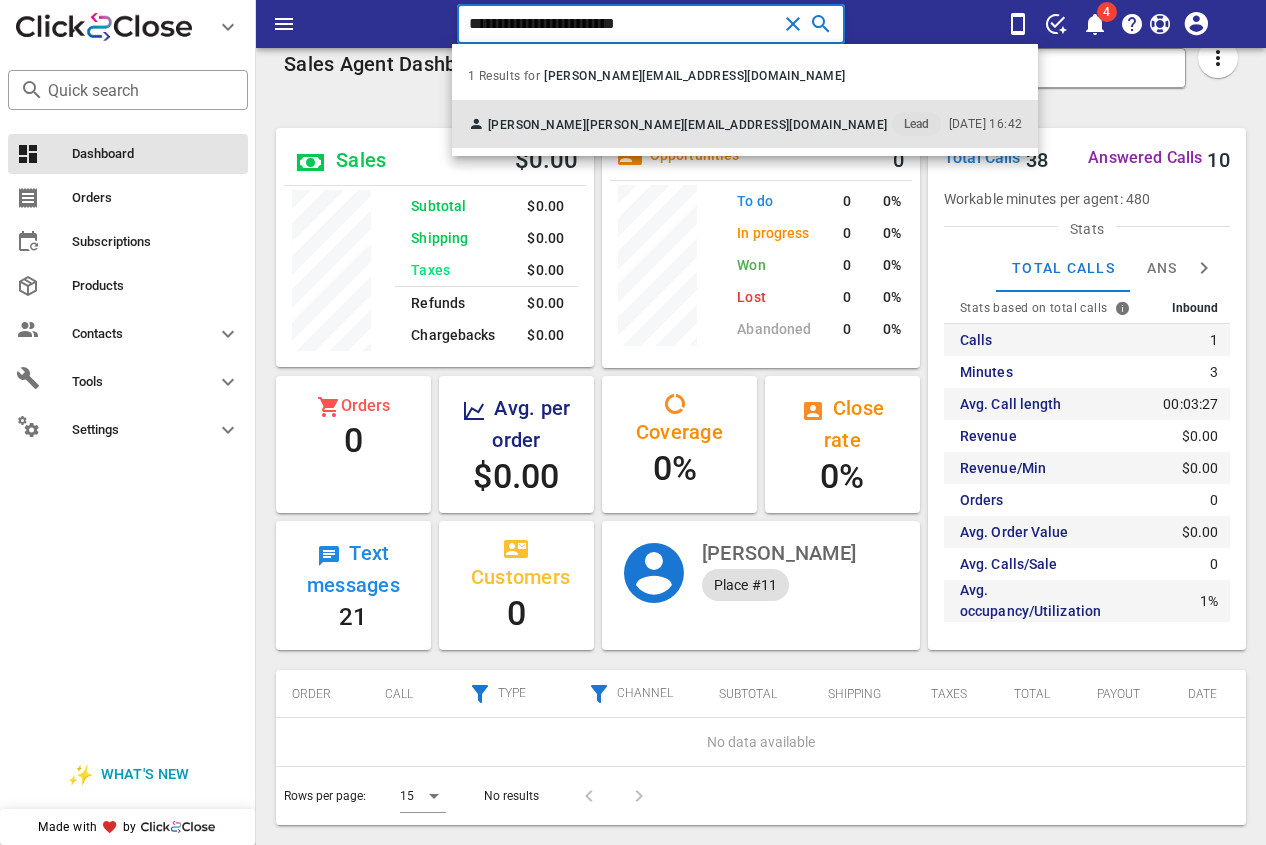 click on "[PERSON_NAME]" at bounding box center [537, 125] 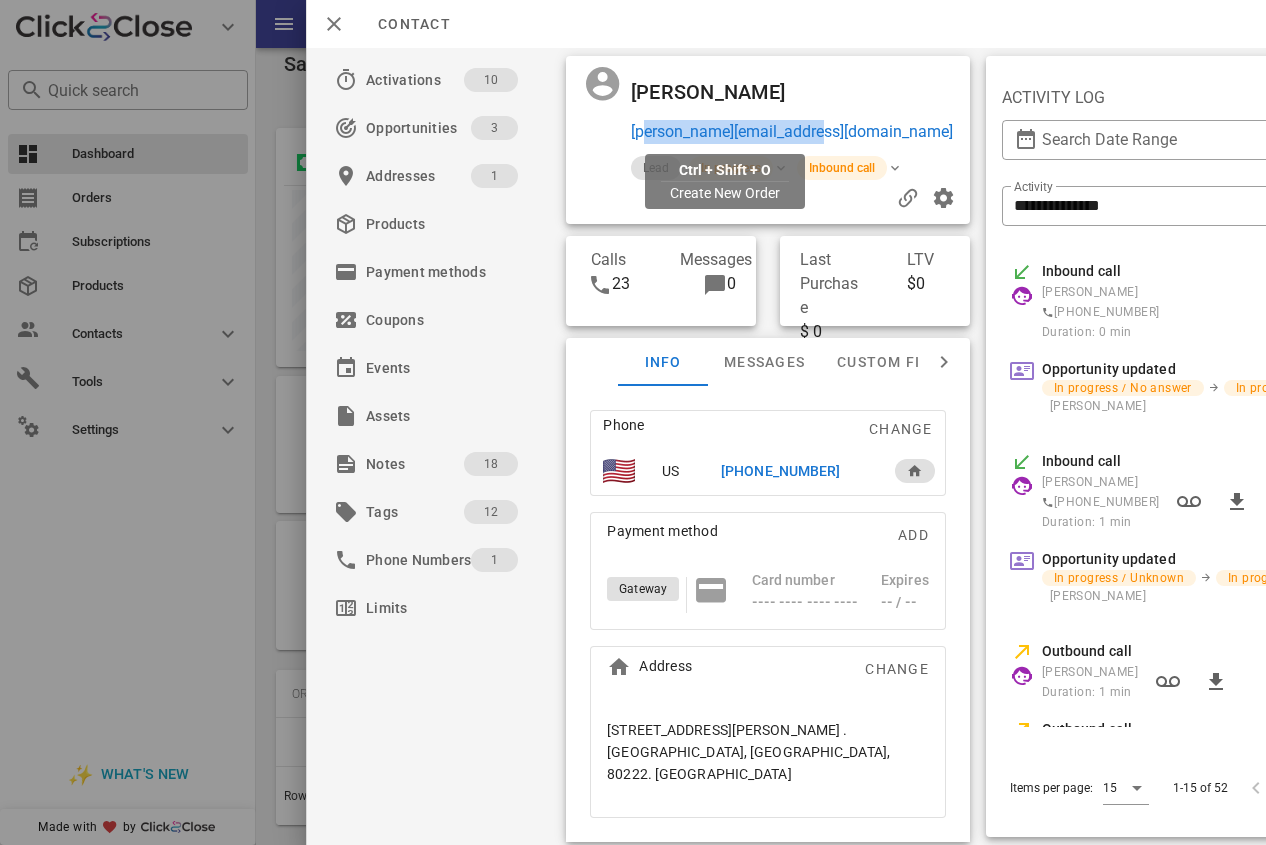 drag, startPoint x: 849, startPoint y: 129, endPoint x: 635, endPoint y: 133, distance: 214.03738 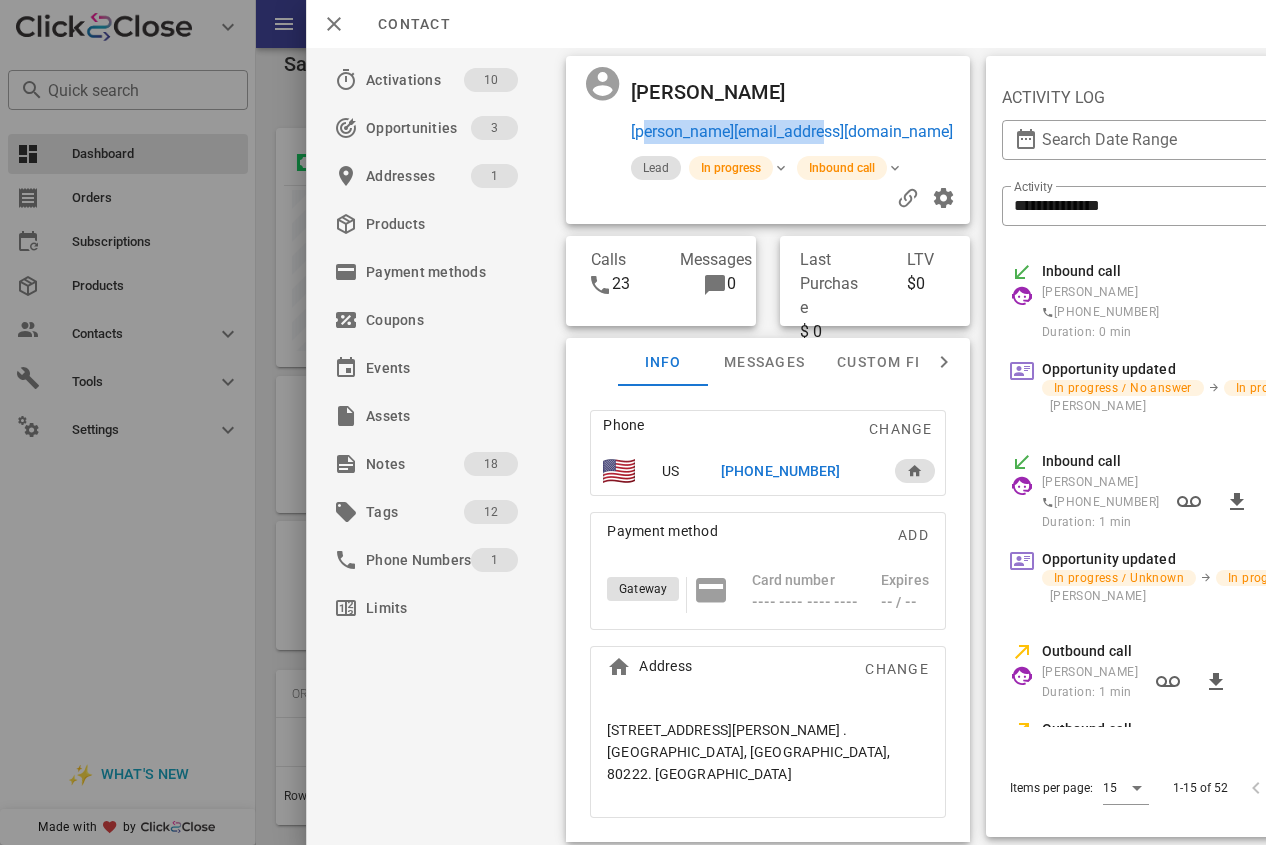 click on "[PERSON_NAME][EMAIL_ADDRESS][DOMAIN_NAME]" at bounding box center [796, 132] 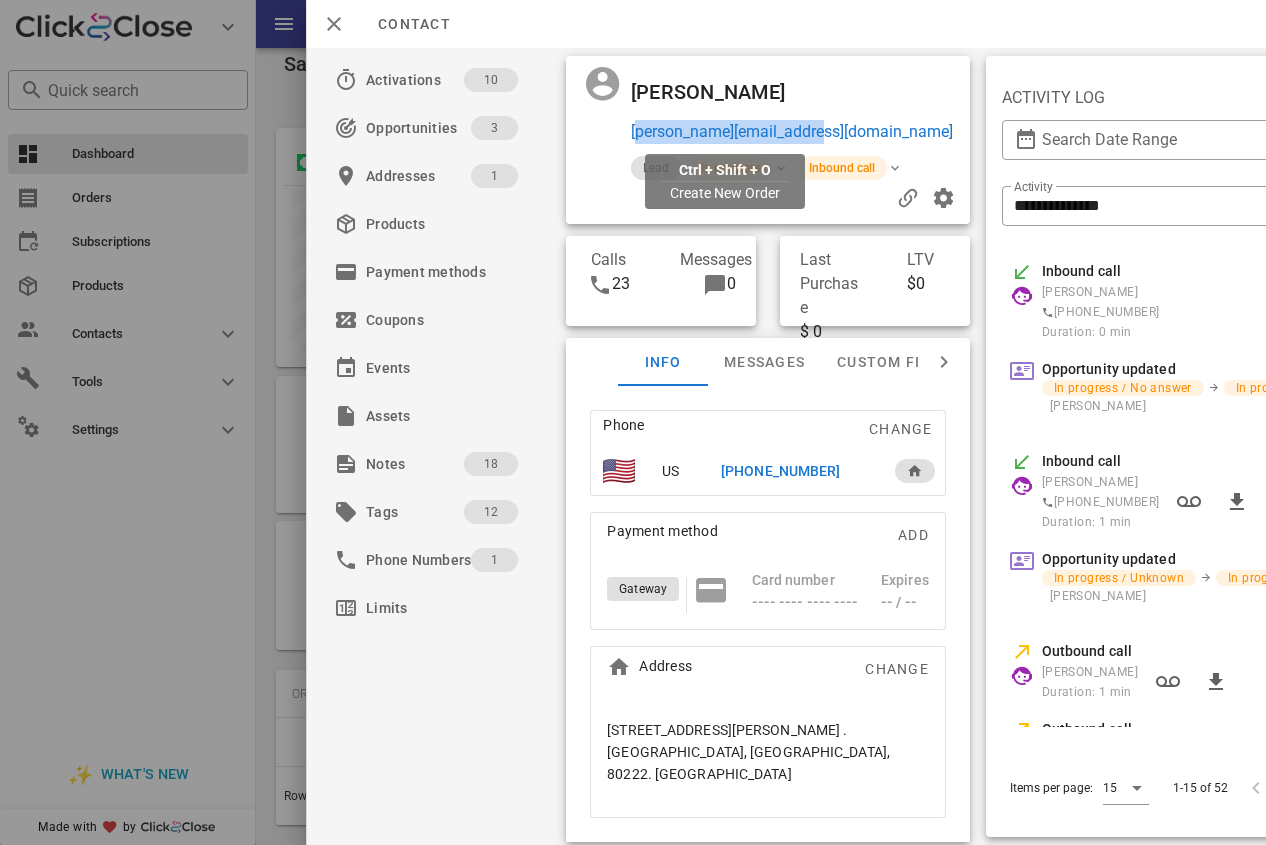drag, startPoint x: 721, startPoint y: 126, endPoint x: 631, endPoint y: 128, distance: 90.02222 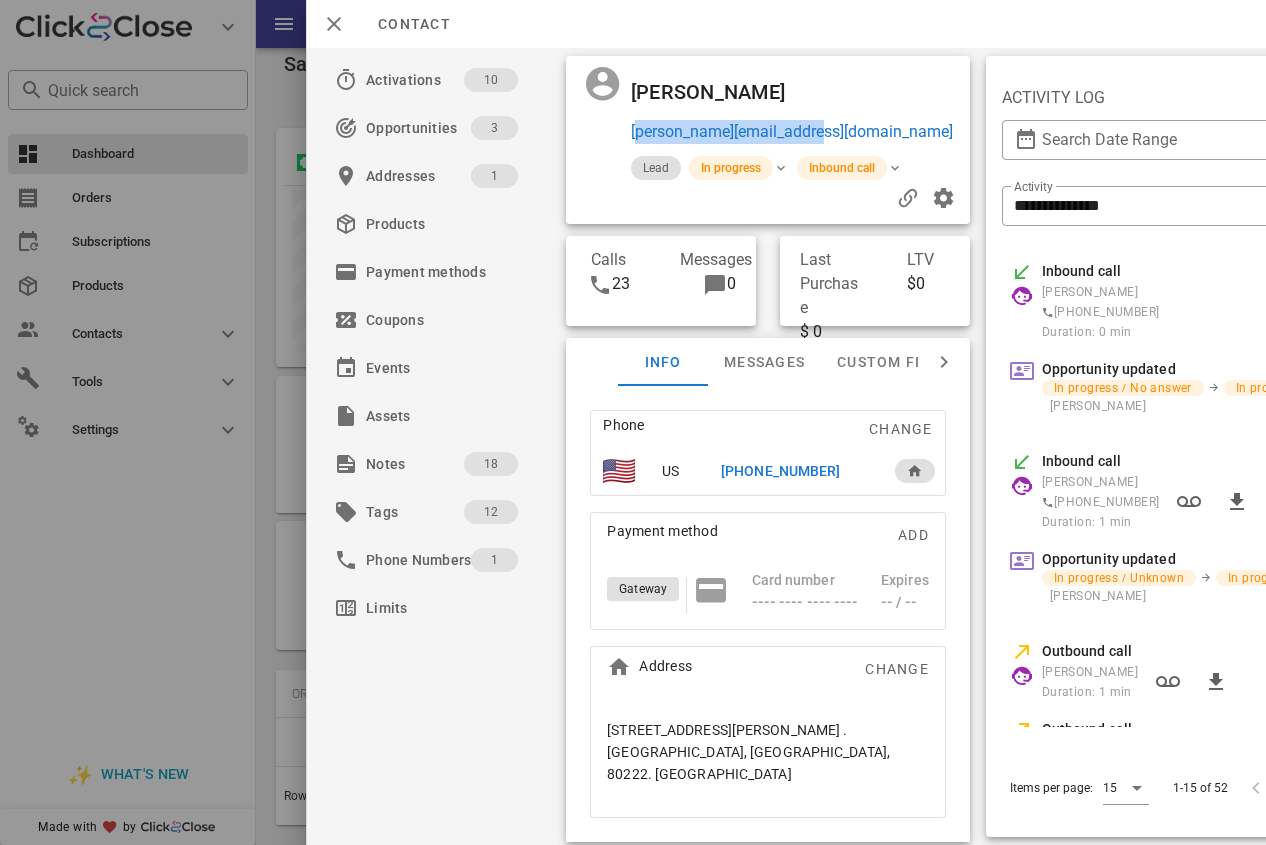 copy on "[PERSON_NAME][EMAIL_ADDRESS][DOMAIN_NAME]" 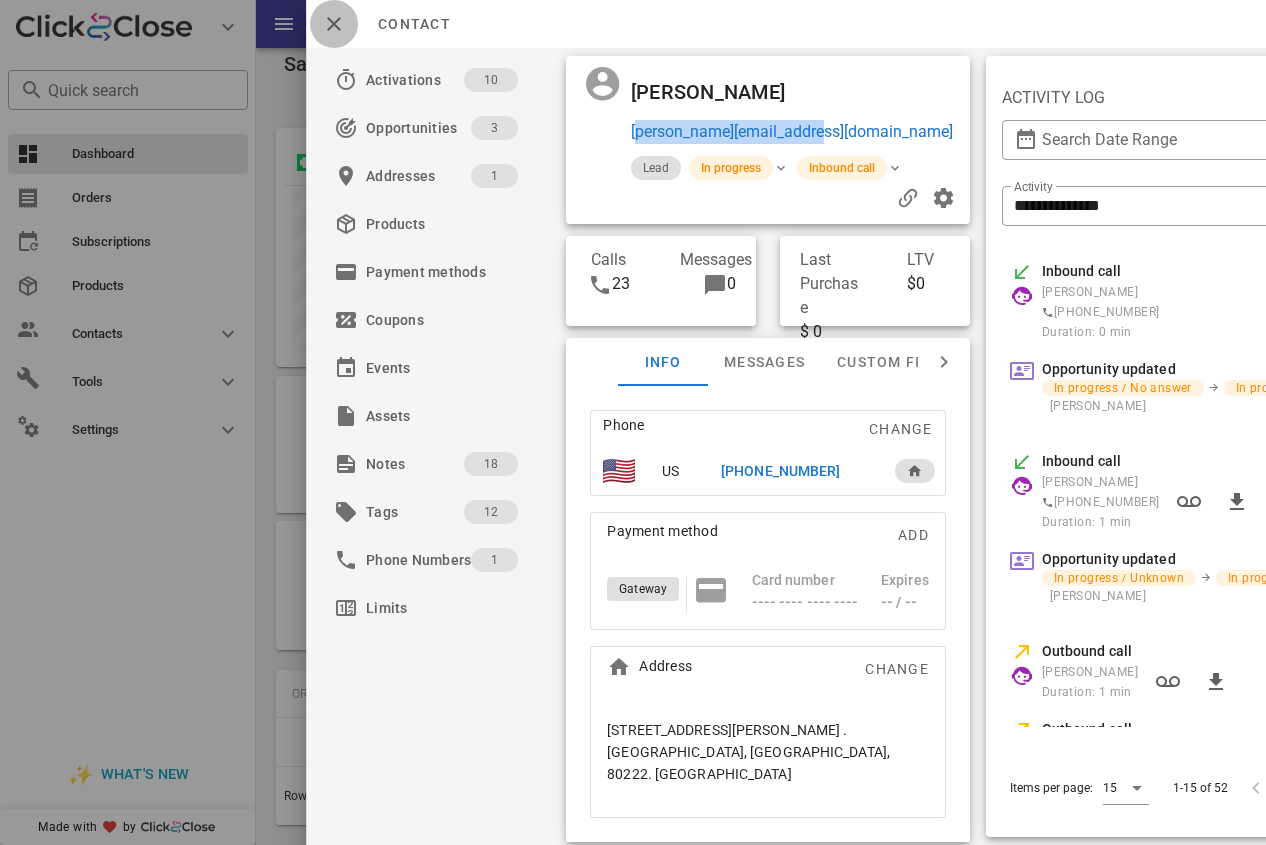 click at bounding box center [334, 24] 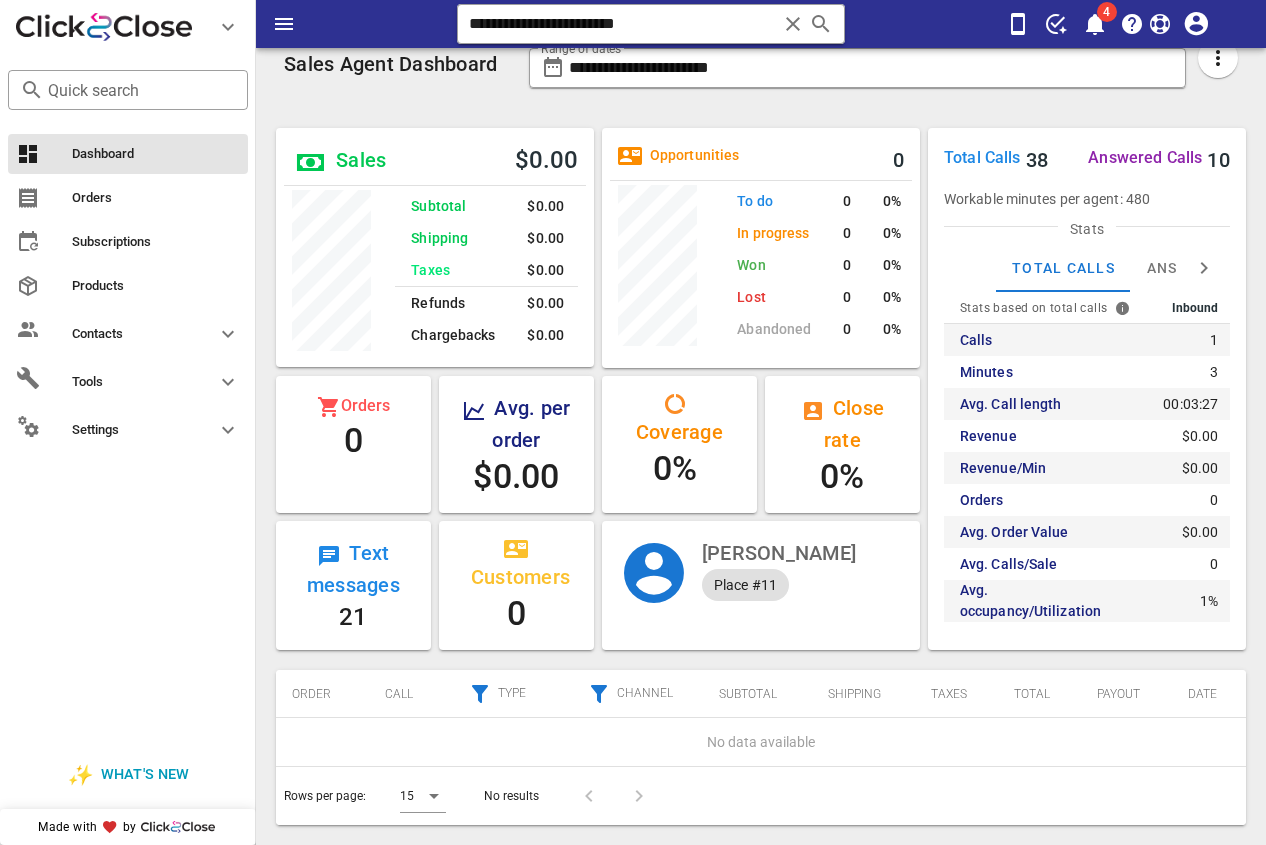 click on "Sales  $0.00   Subtotal   $0.00   Shipping   $0.00   Taxes   $0.00   Refunds   $0.00   Chargebacks   $0.00   Opportunities  0   To do  0 0%  In progress  0 0%  Won  0 0%  Lost  0 0%  Abandoned  0 0% Orders 0 Avg. per order $0.00 Coverage 0% Close rate 0% Text messages 21  Customers 0 [PERSON_NAME] Place #11" at bounding box center [598, 389] 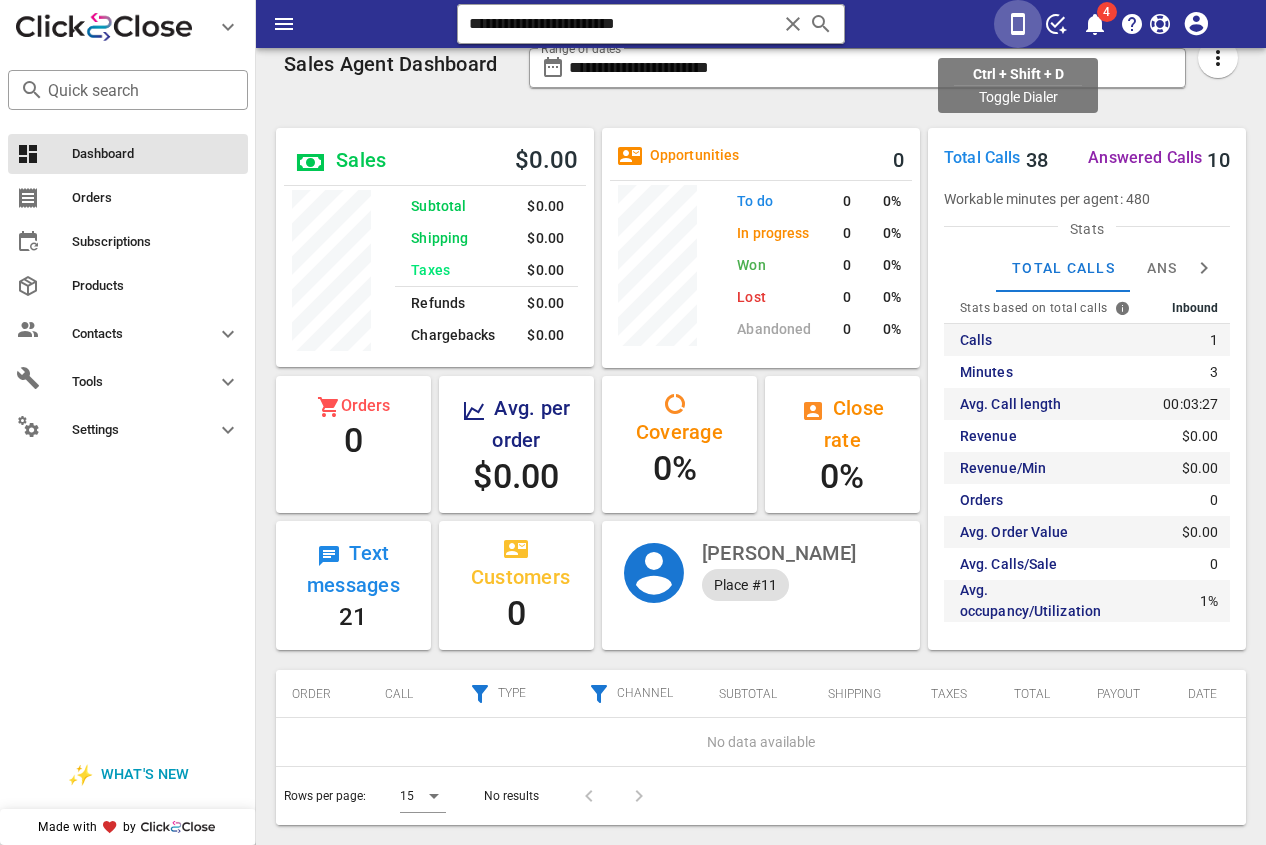click at bounding box center (1018, 24) 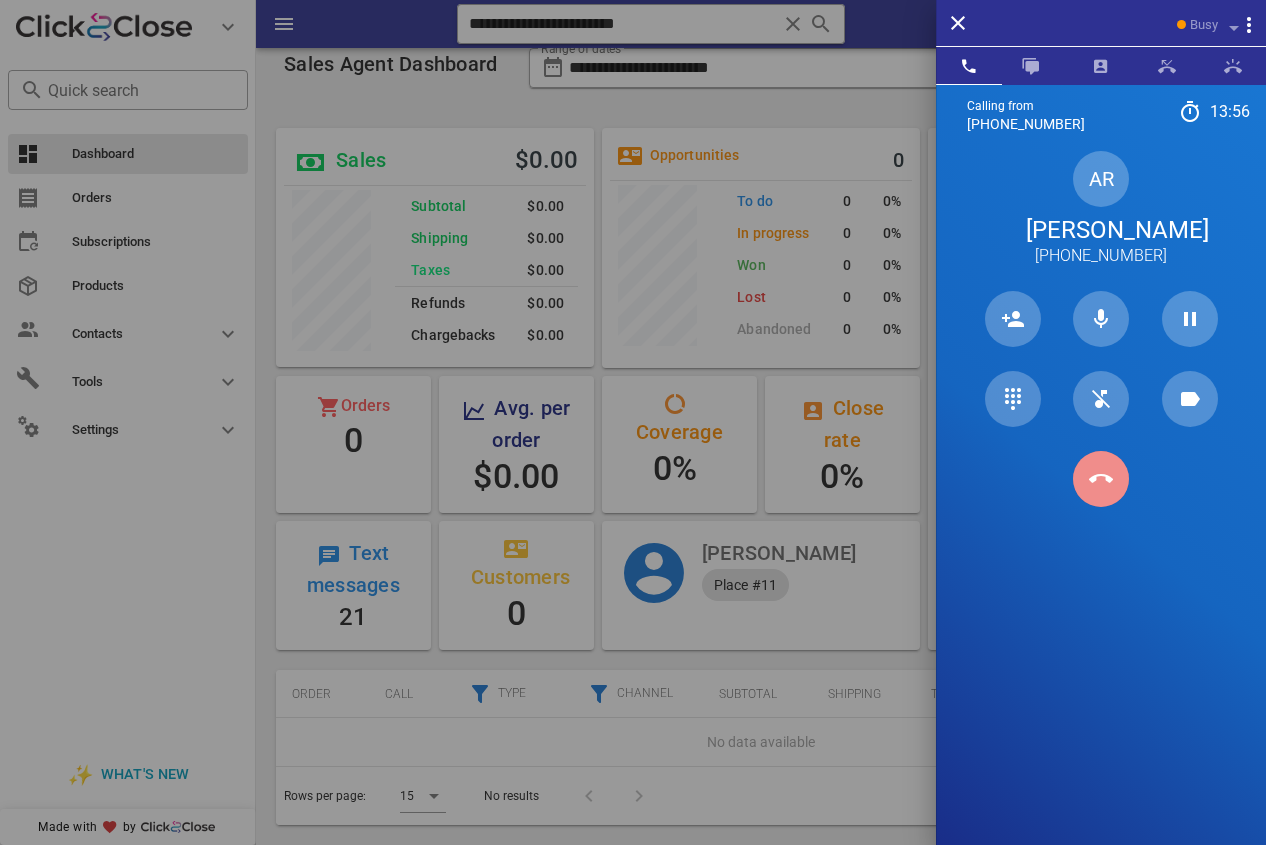 click at bounding box center [1101, 479] 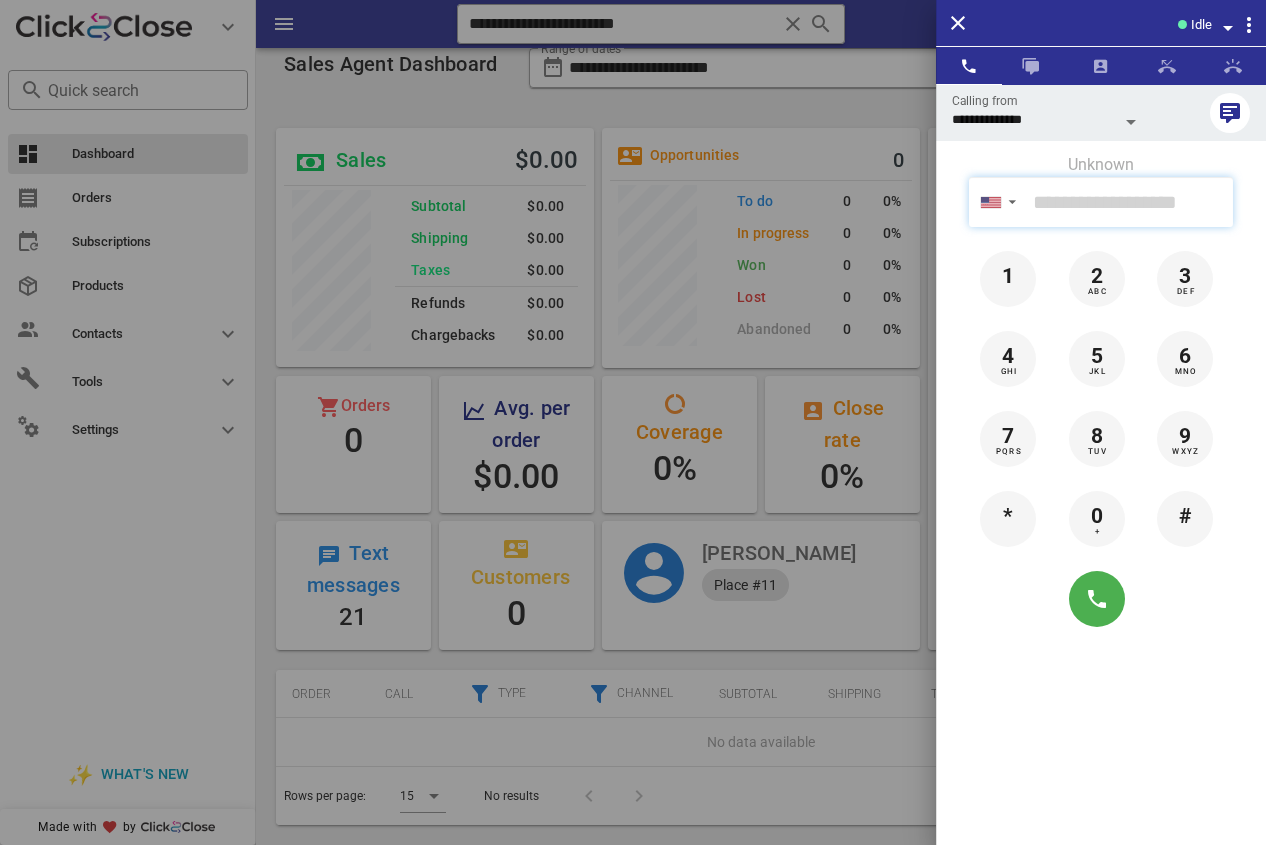 click at bounding box center [1129, 202] 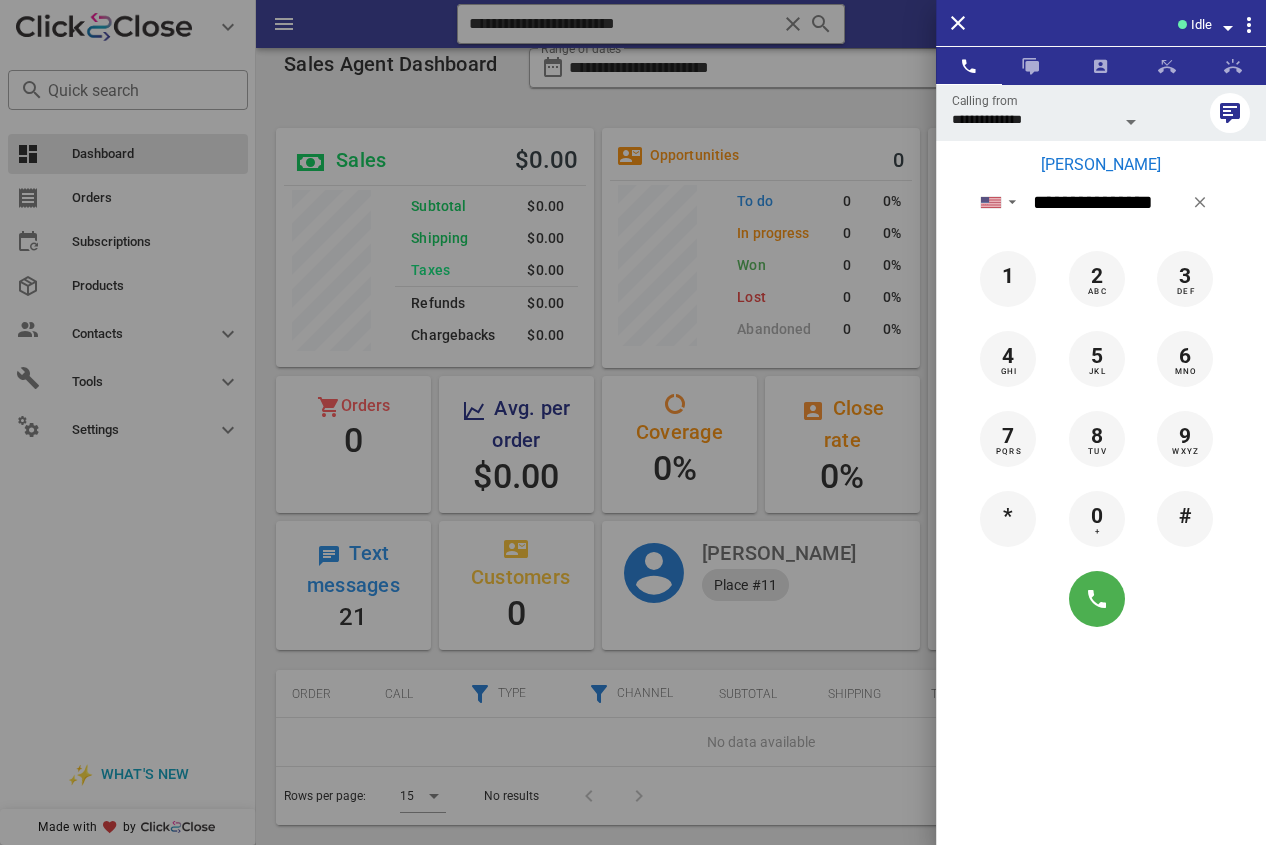 click on "[PERSON_NAME]" at bounding box center [1101, 165] 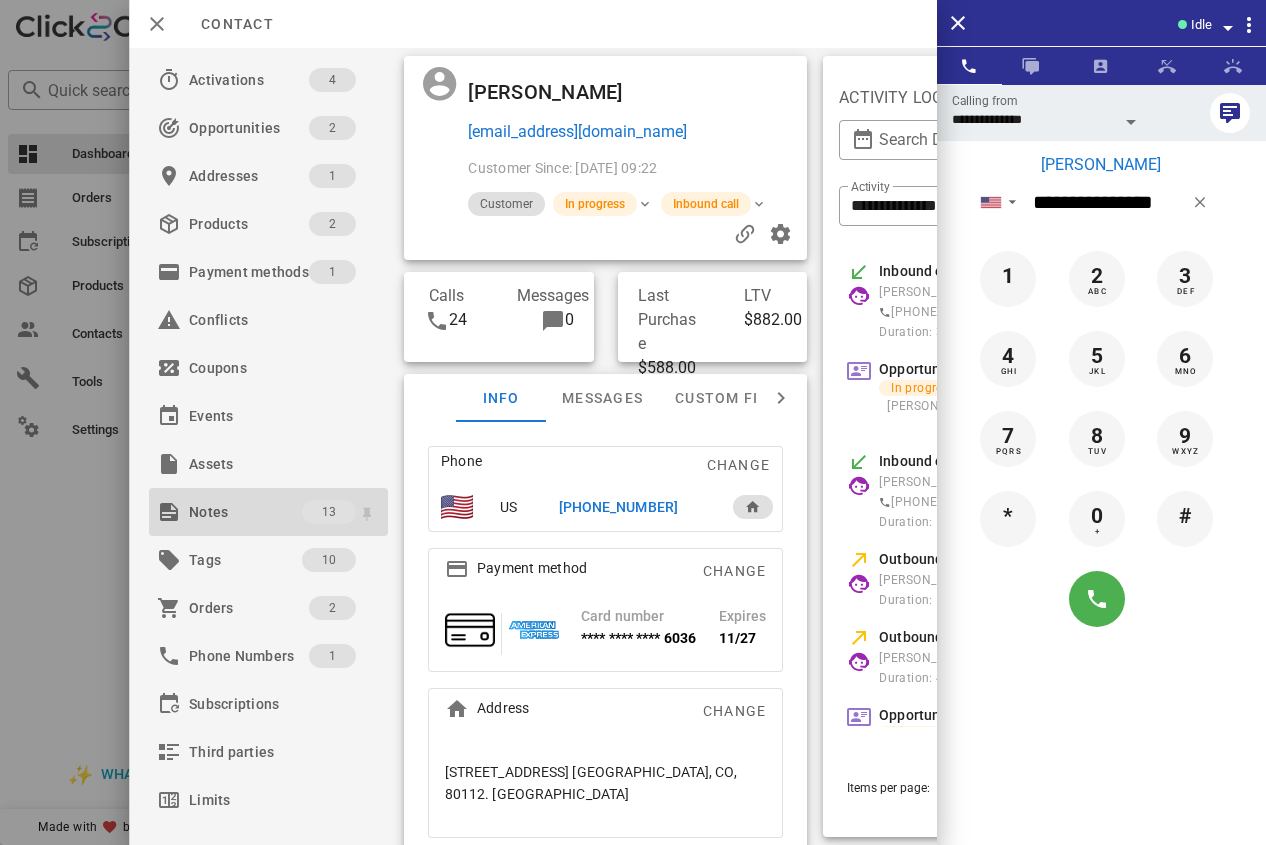 click on "Notes" at bounding box center (245, 512) 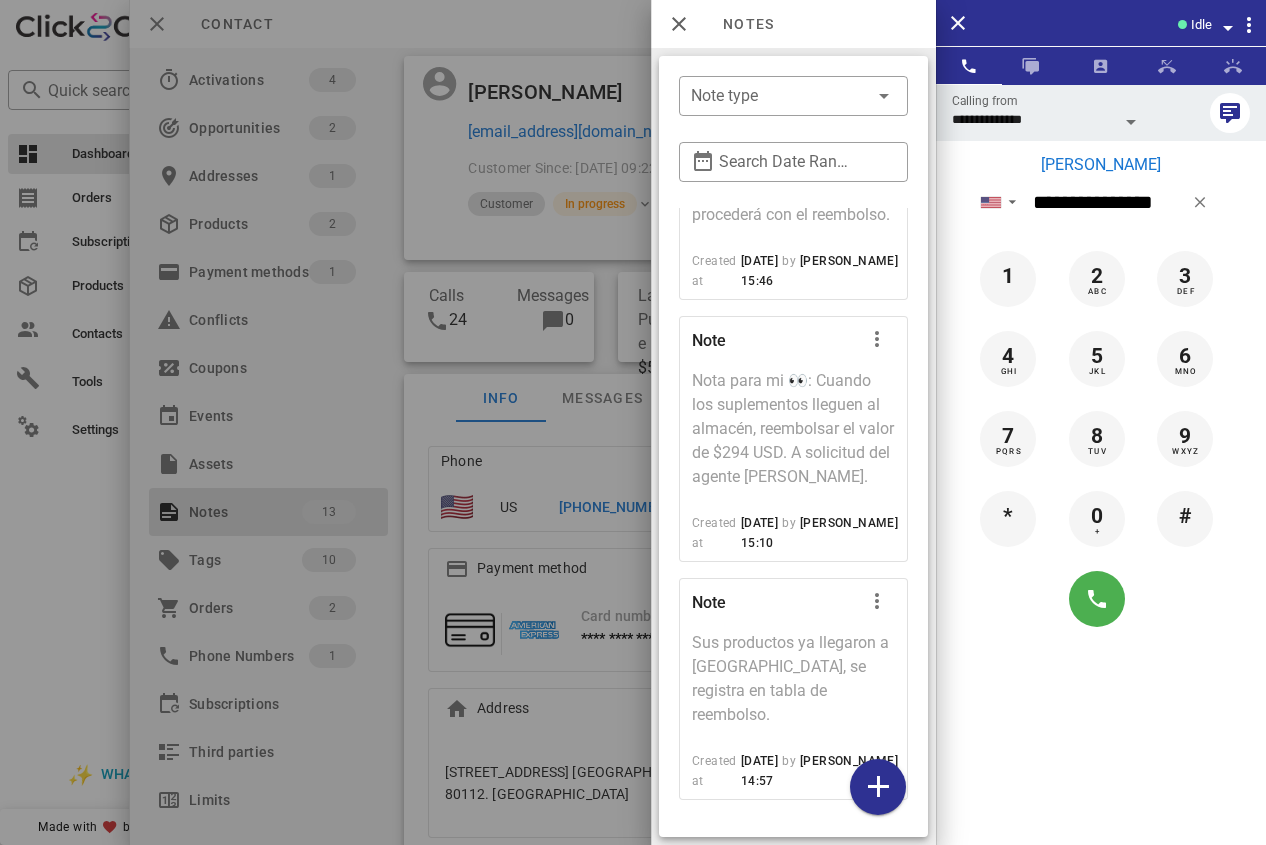 scroll, scrollTop: 3500, scrollLeft: 0, axis: vertical 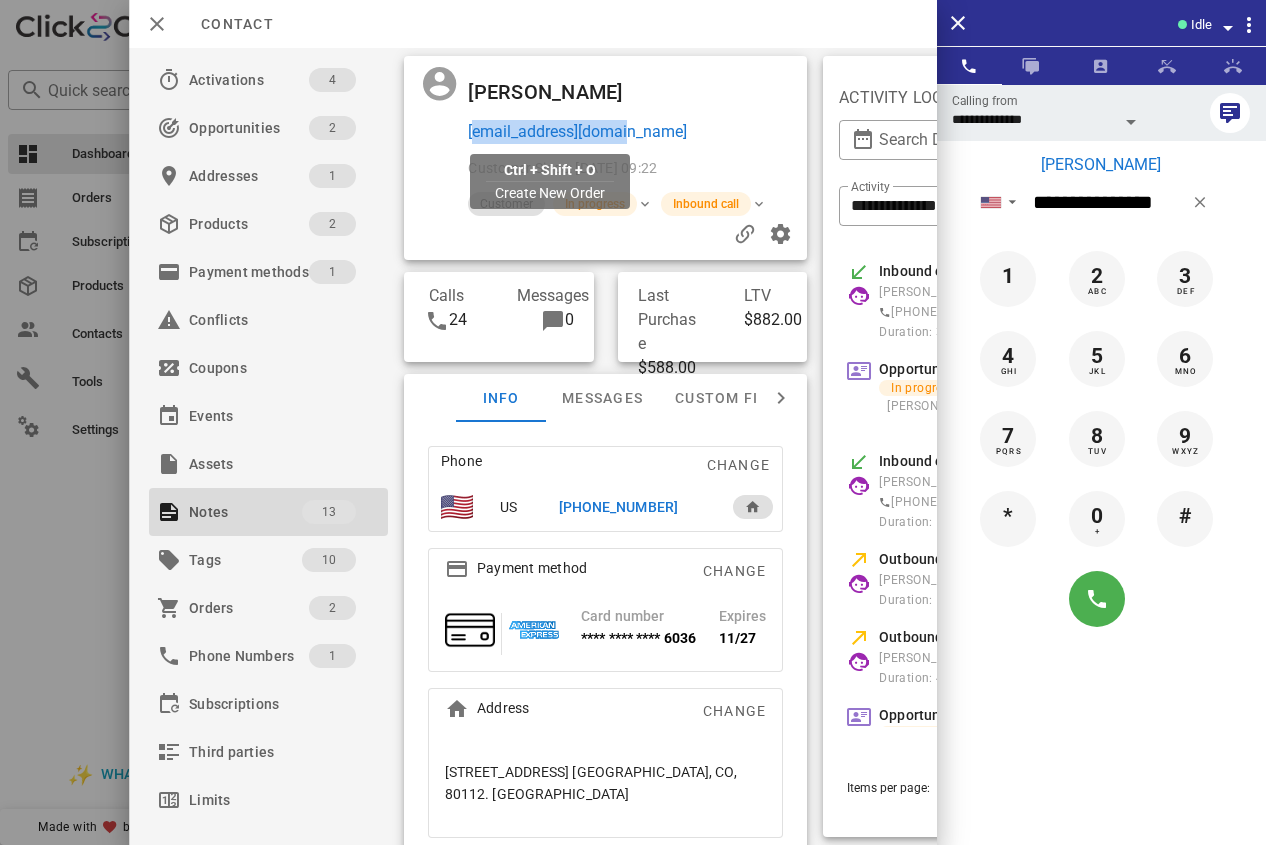 drag, startPoint x: 662, startPoint y: 132, endPoint x: 467, endPoint y: 132, distance: 195 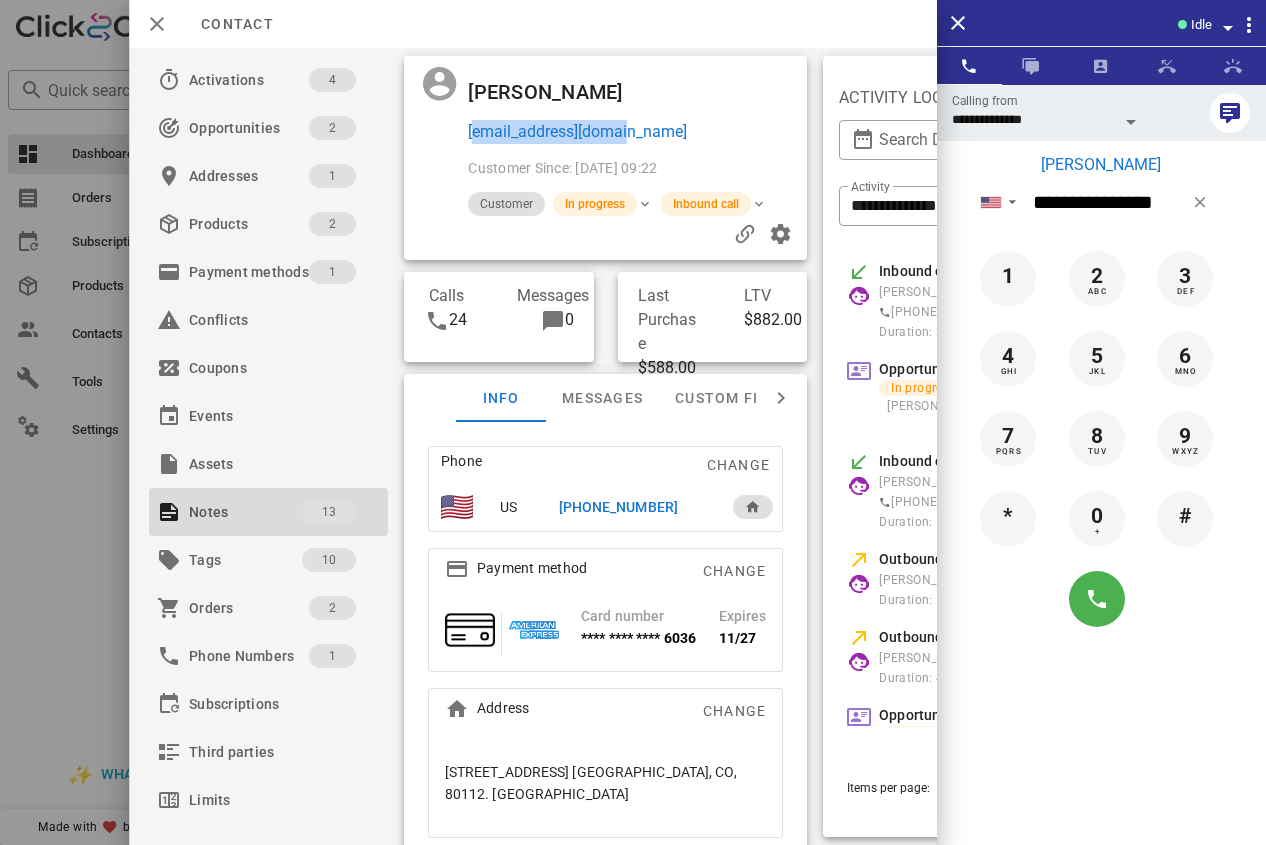 copy on "[EMAIL_ADDRESS][DOMAIN_NAME]" 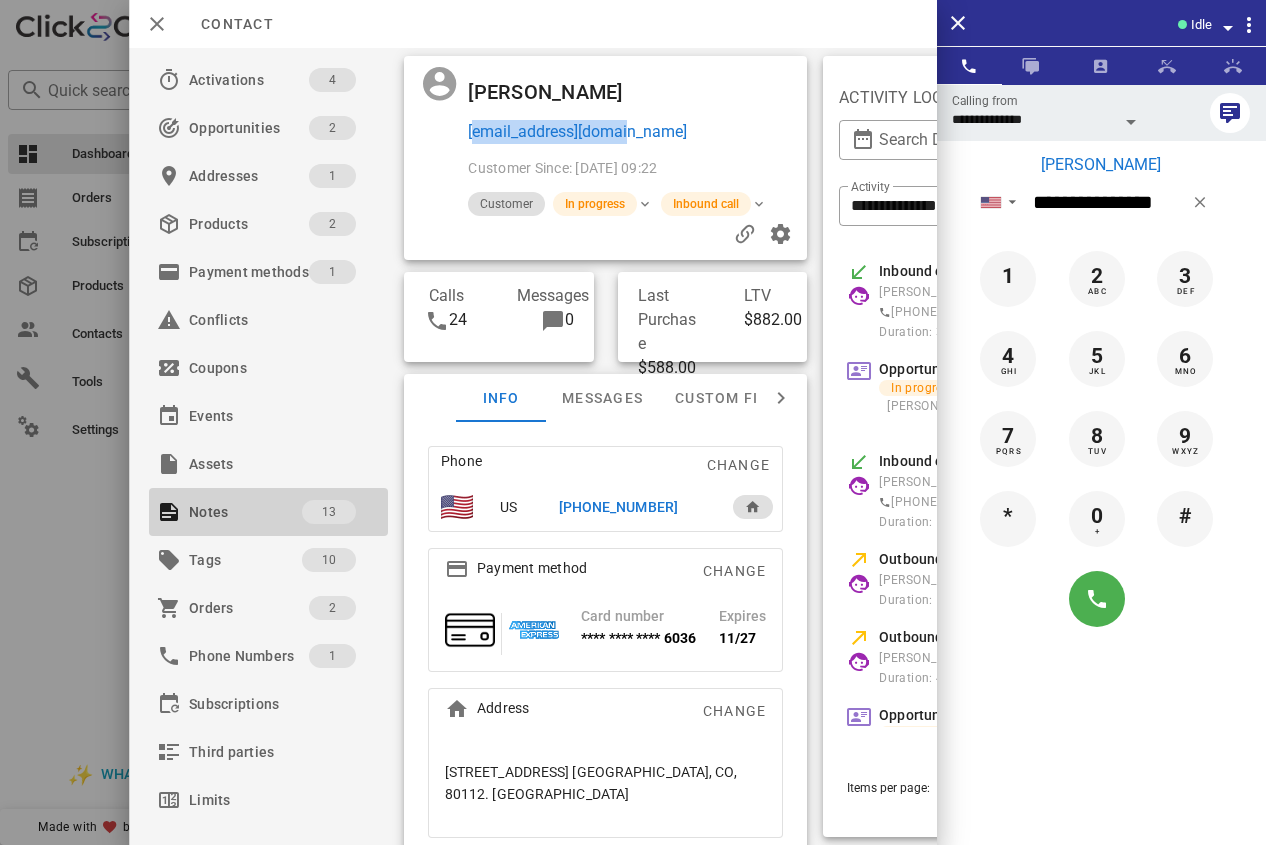click on "Notes" at bounding box center [245, 512] 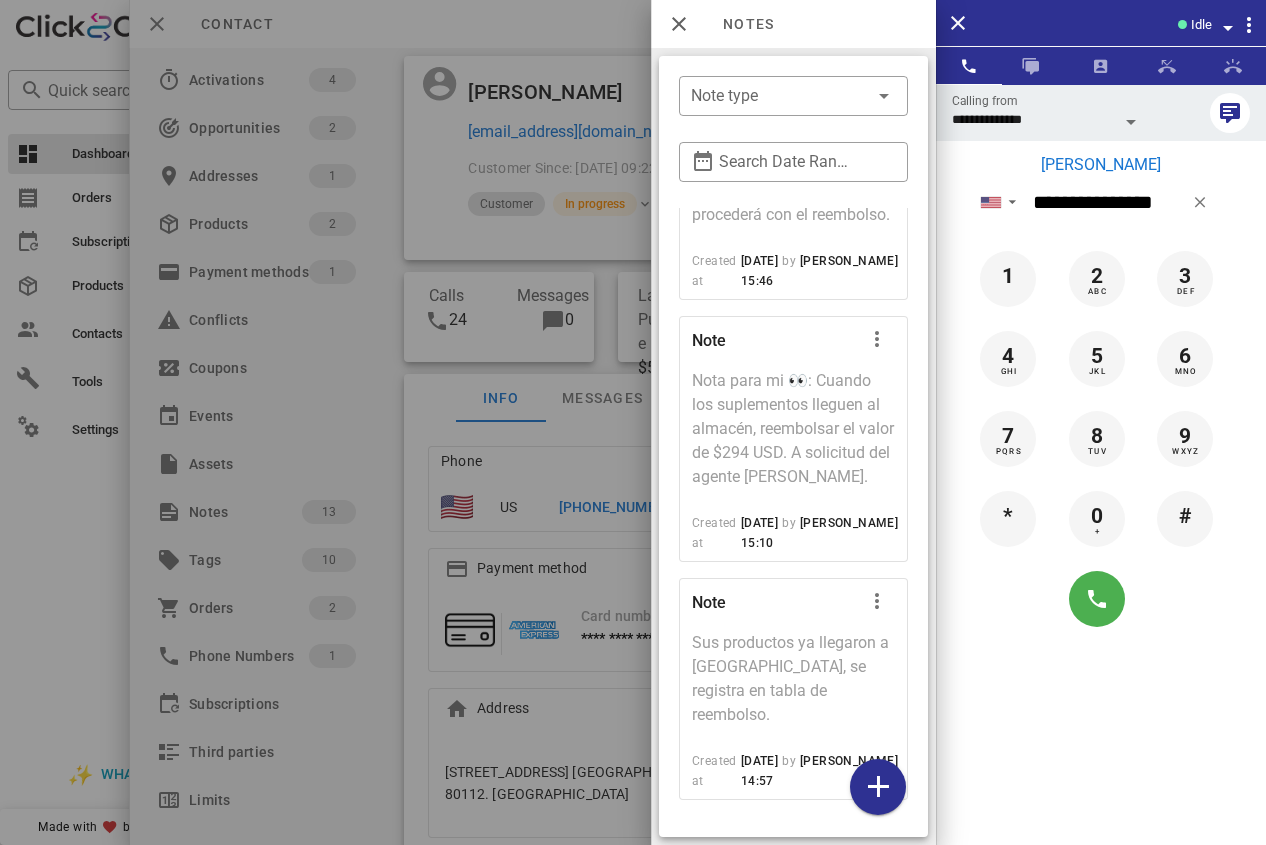 scroll, scrollTop: 3500, scrollLeft: 0, axis: vertical 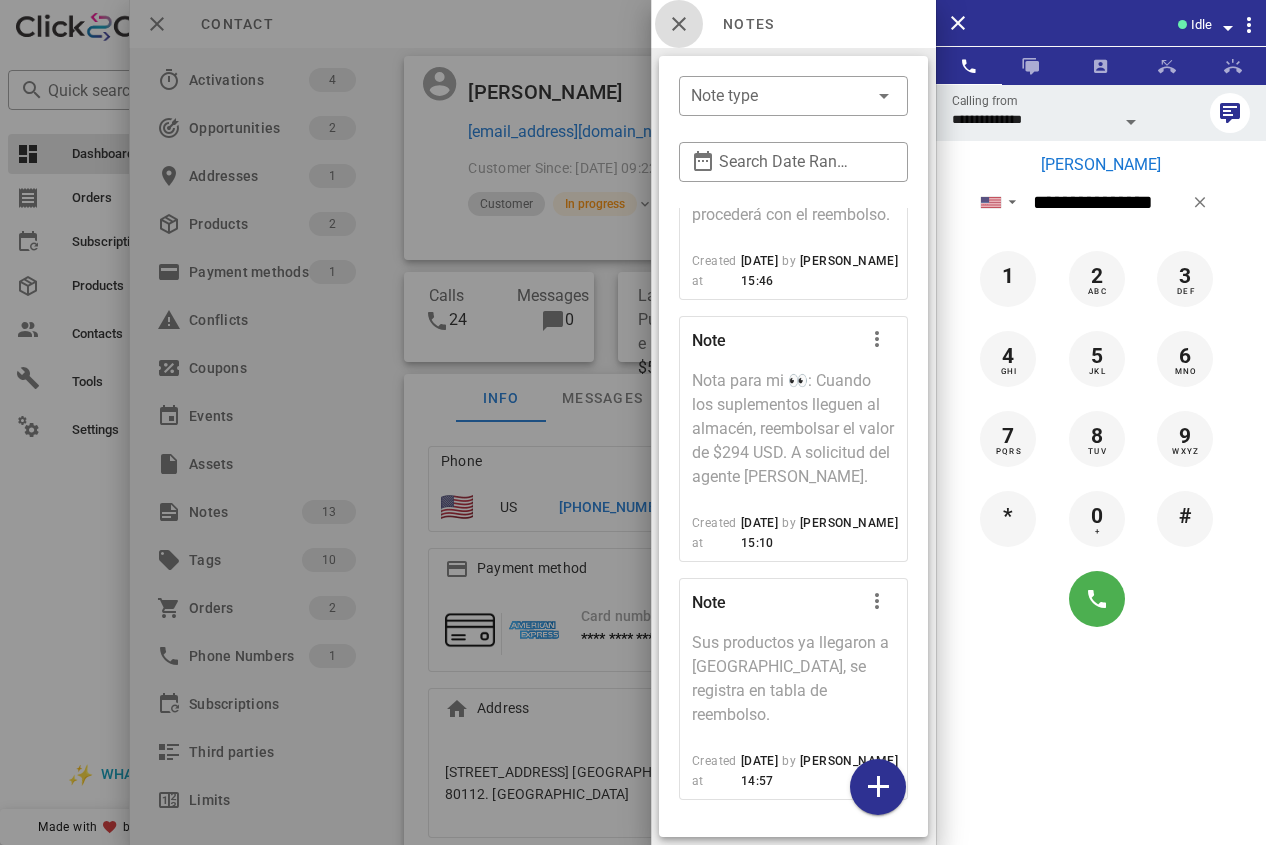 click at bounding box center [679, 24] 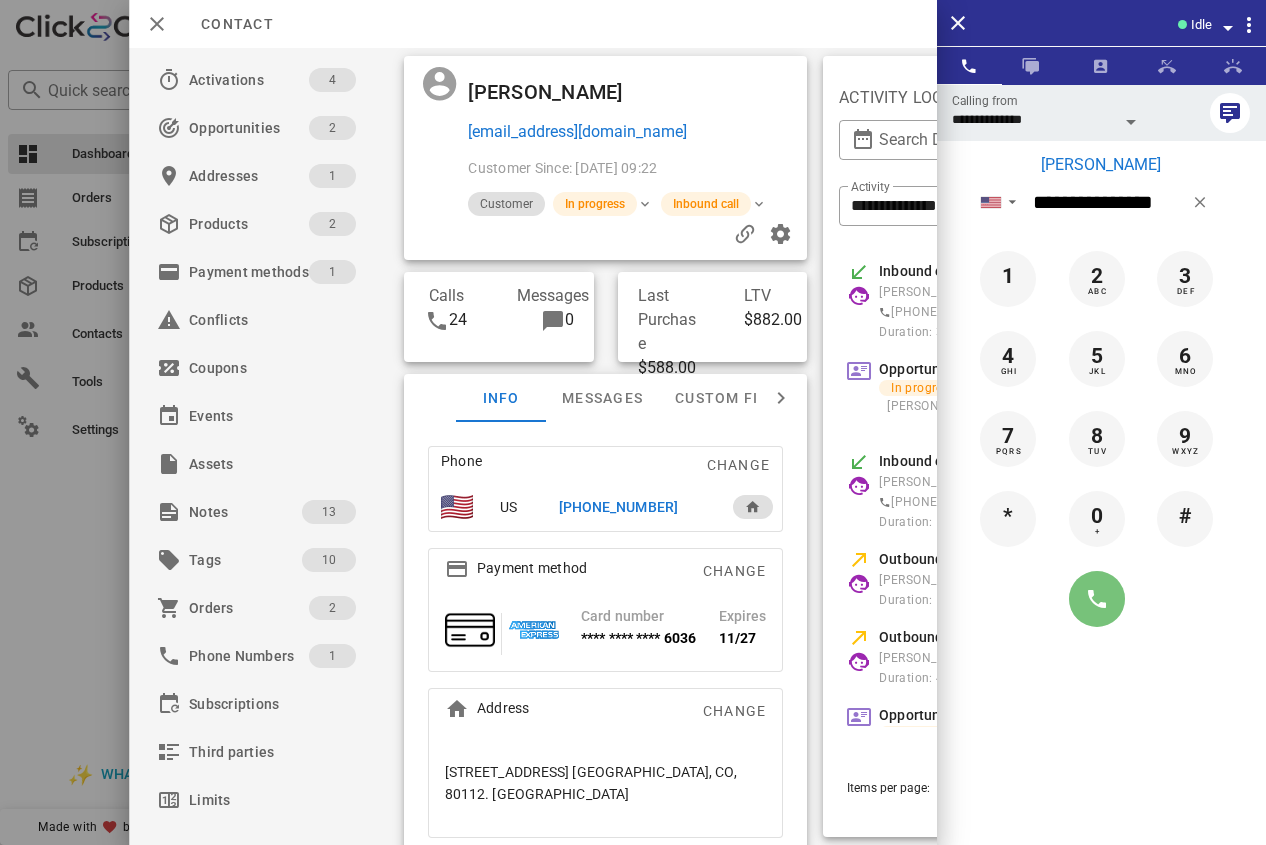 click at bounding box center [1097, 599] 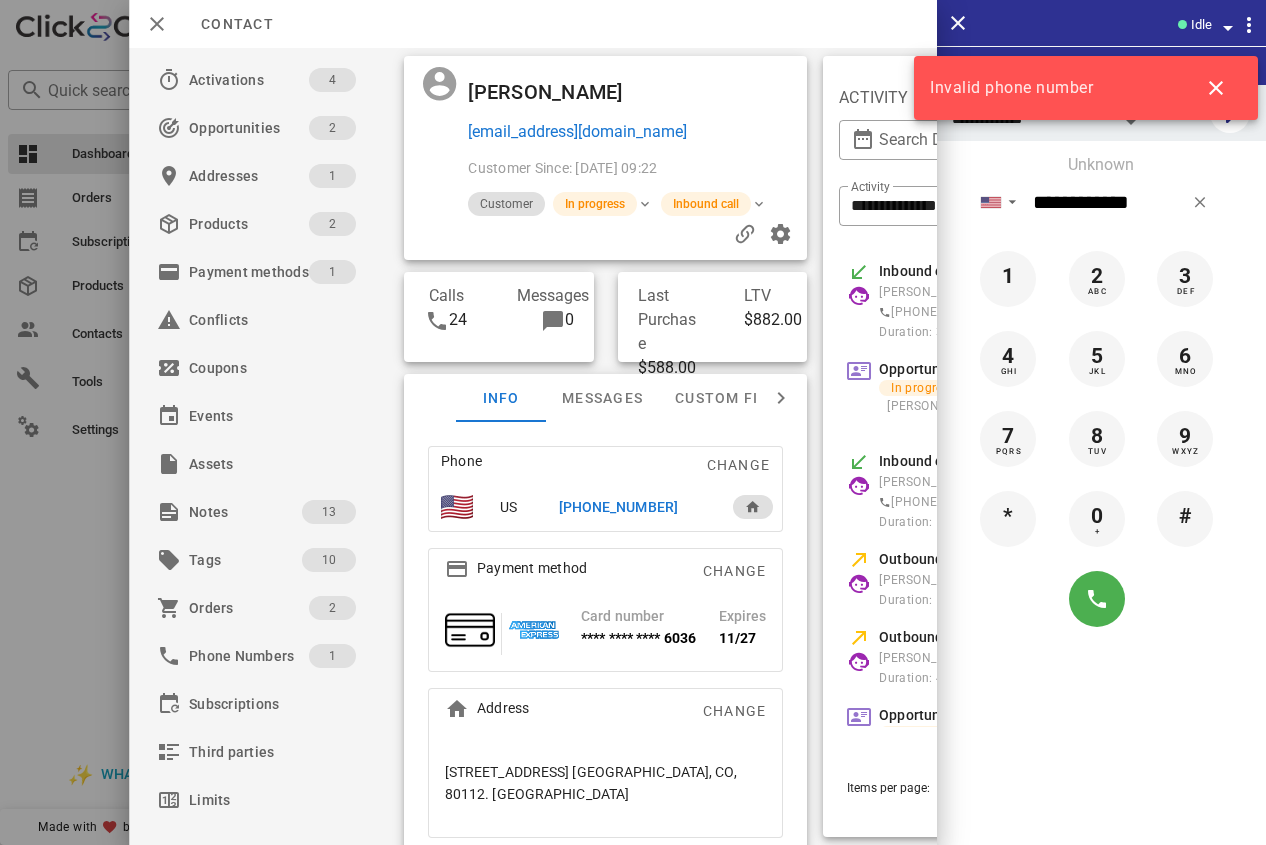 click on "[PHONE_NUMBER]" at bounding box center [617, 507] 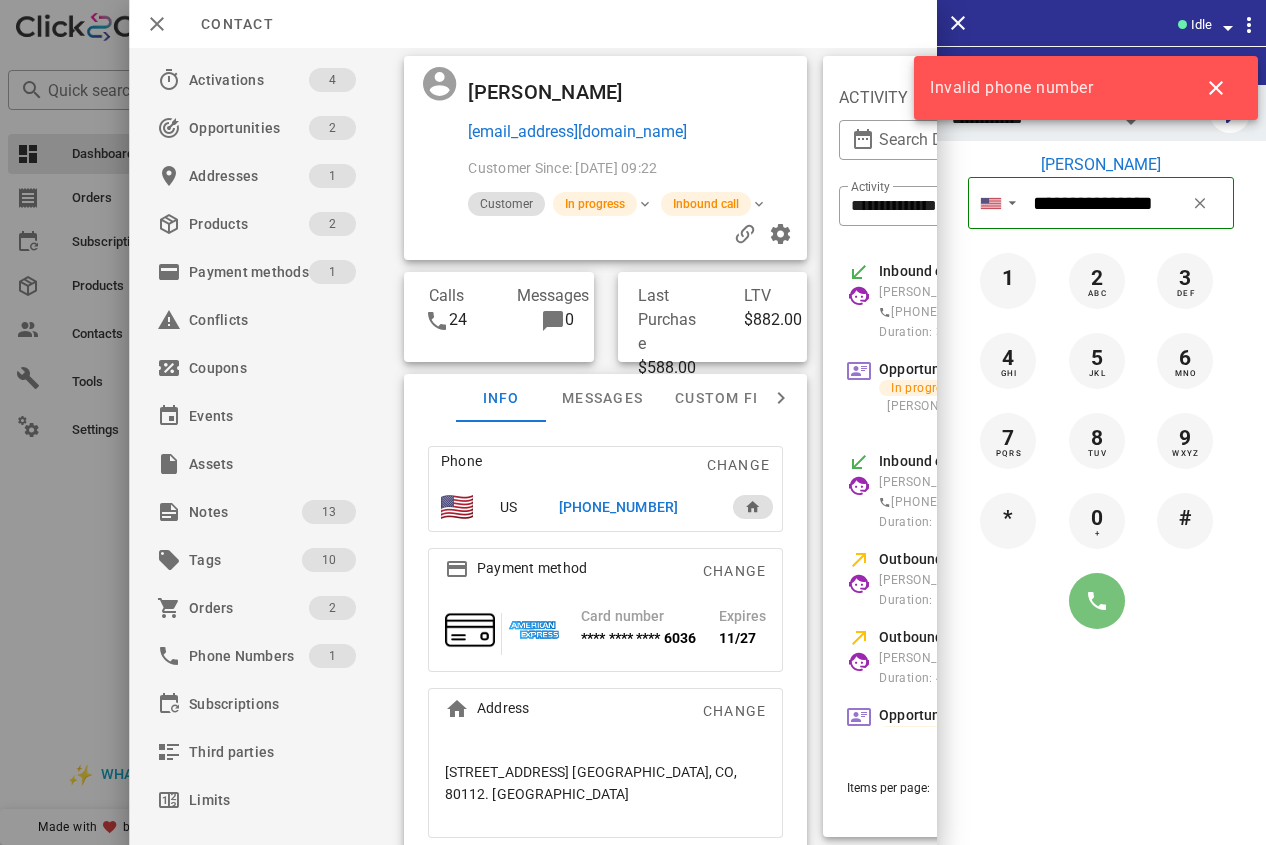 click at bounding box center (1097, 601) 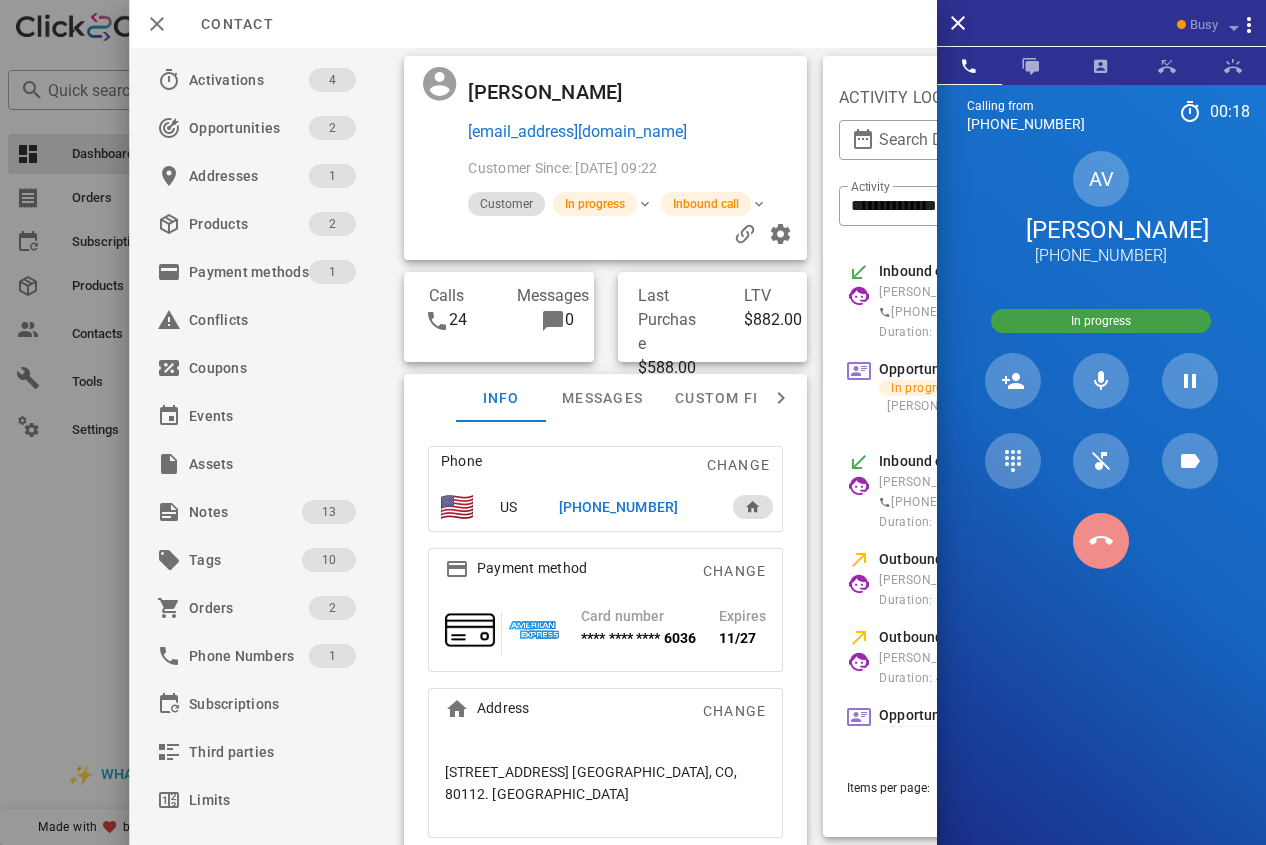 click at bounding box center [1101, 541] 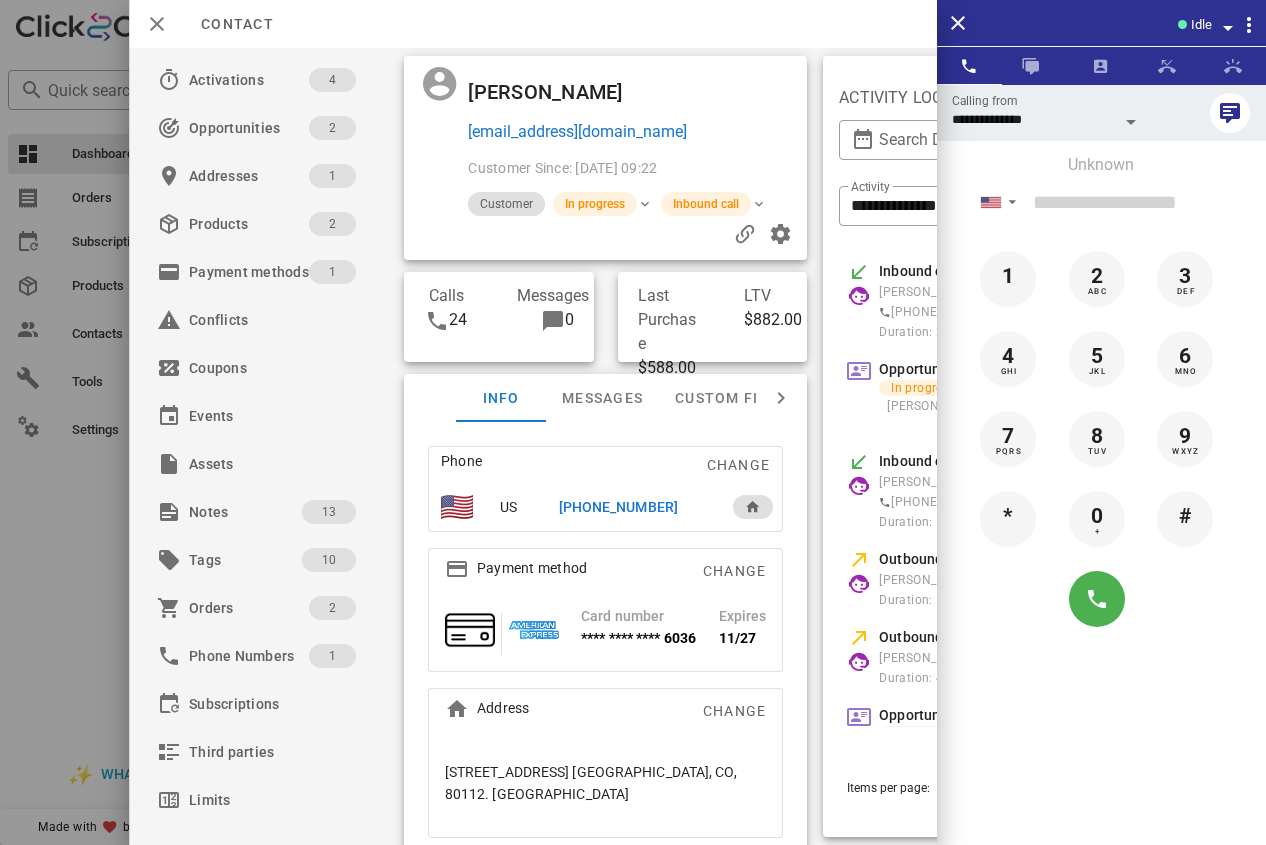 click on "[PHONE_NUMBER]" at bounding box center [634, 507] 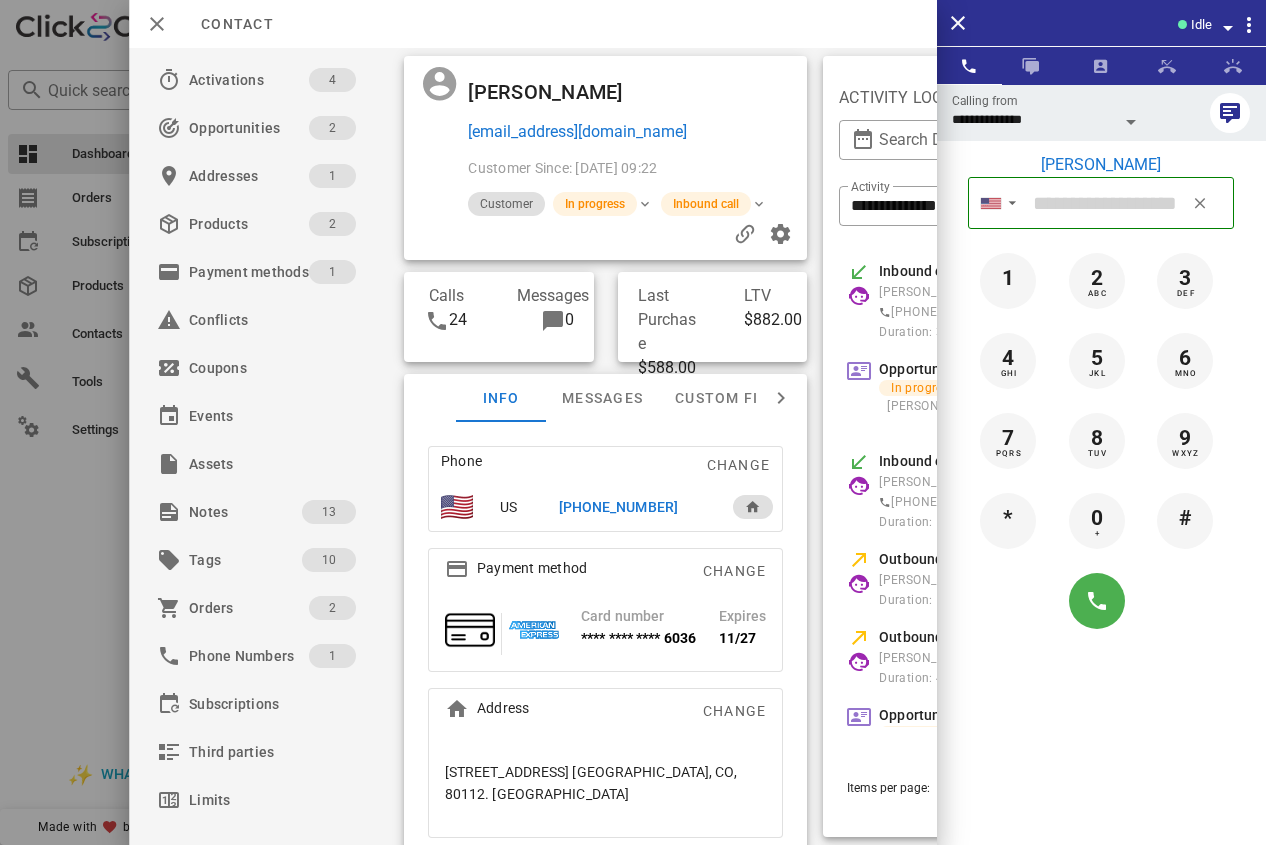 type on "**********" 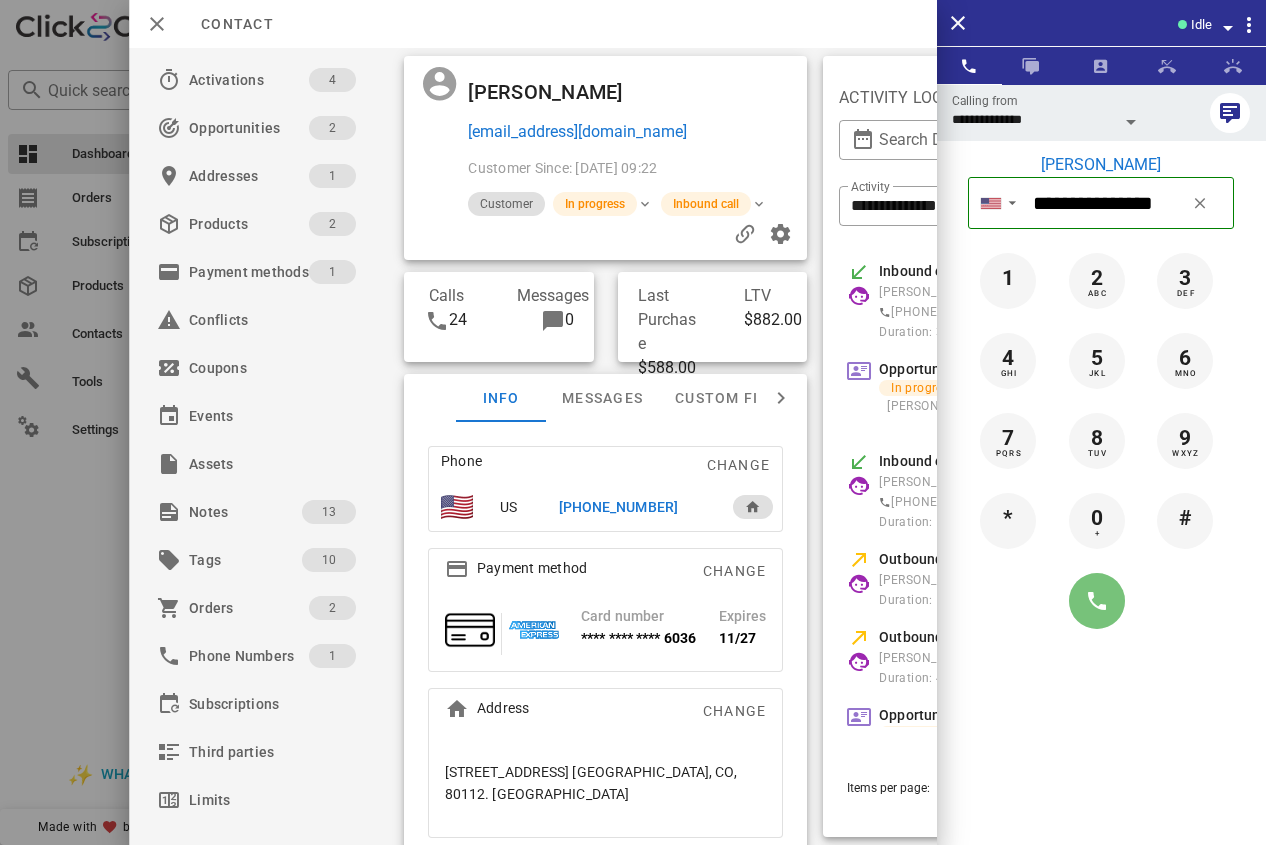 click at bounding box center (1097, 601) 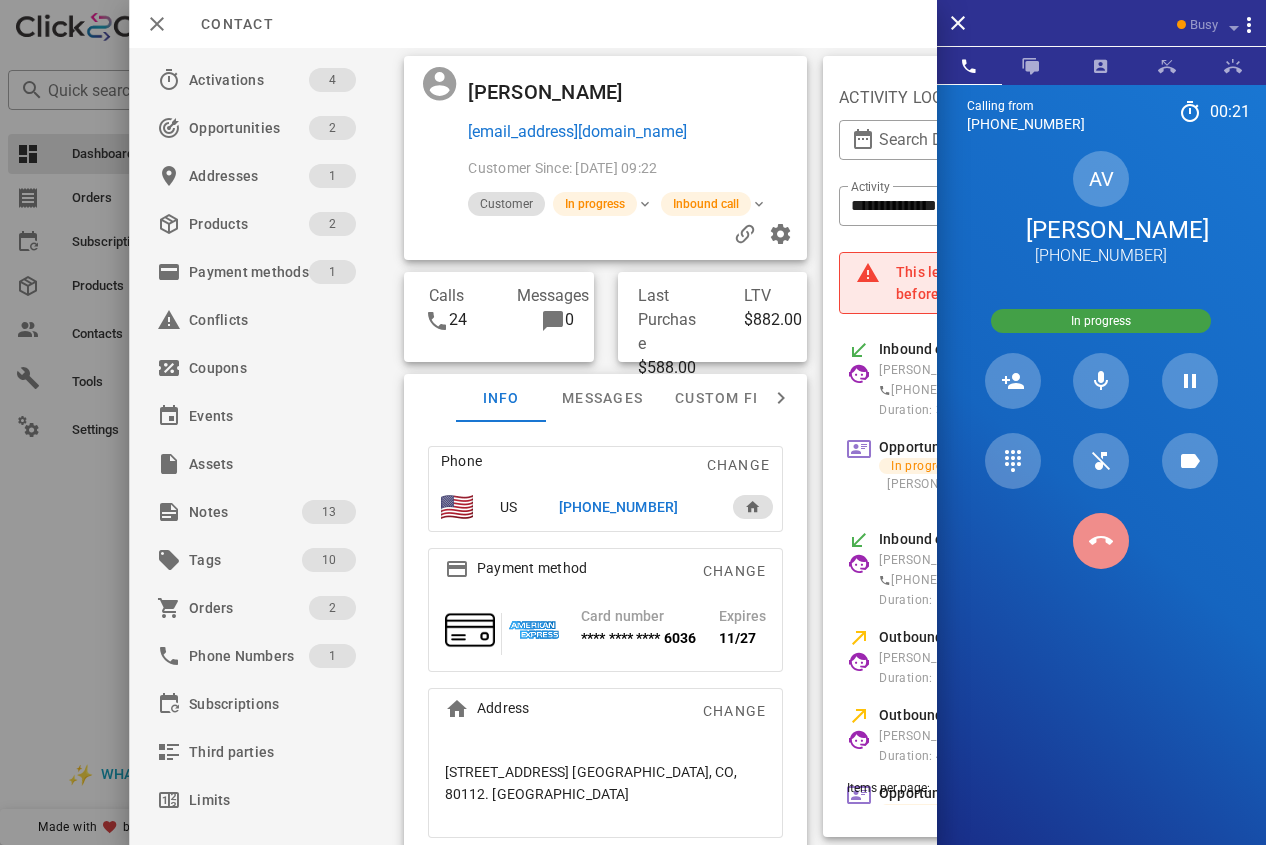 click at bounding box center (1101, 541) 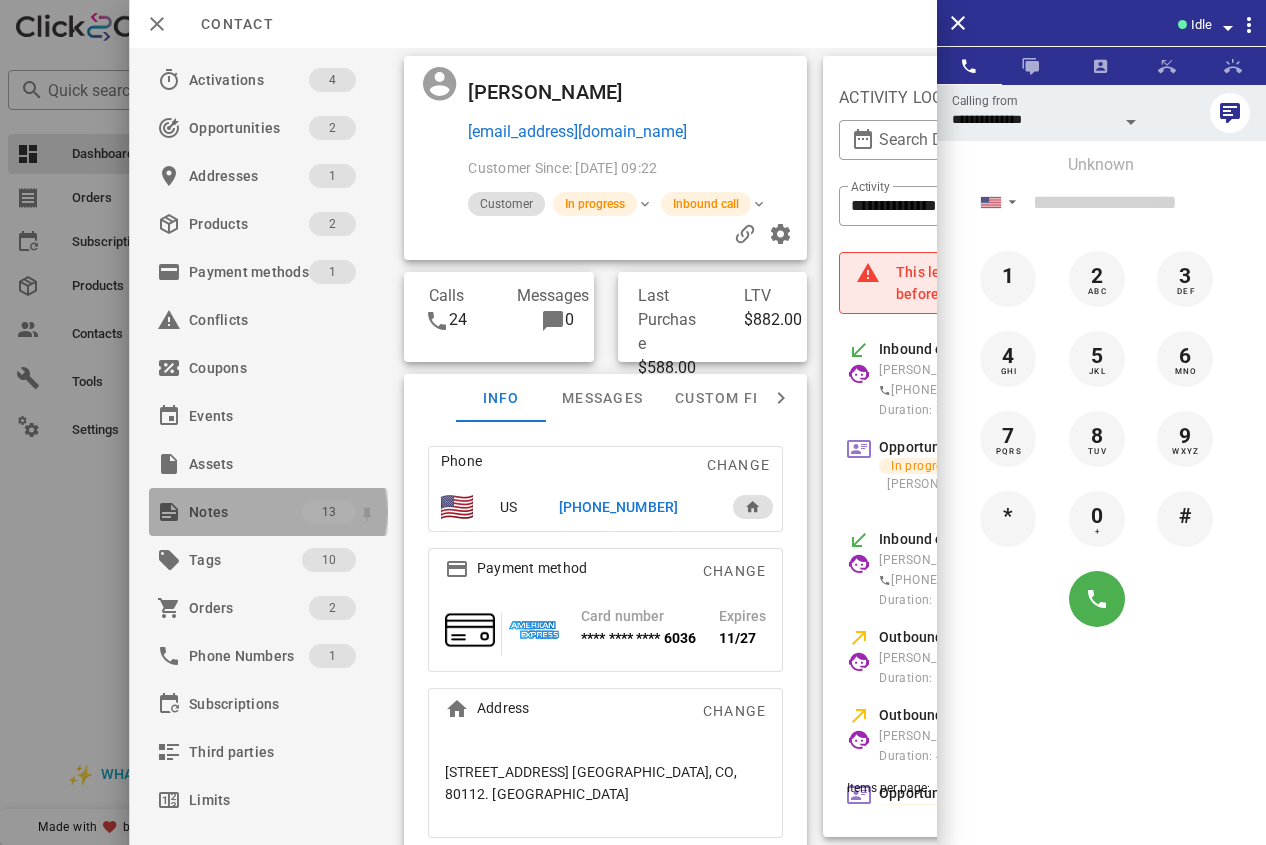 click on "Notes" at bounding box center (245, 512) 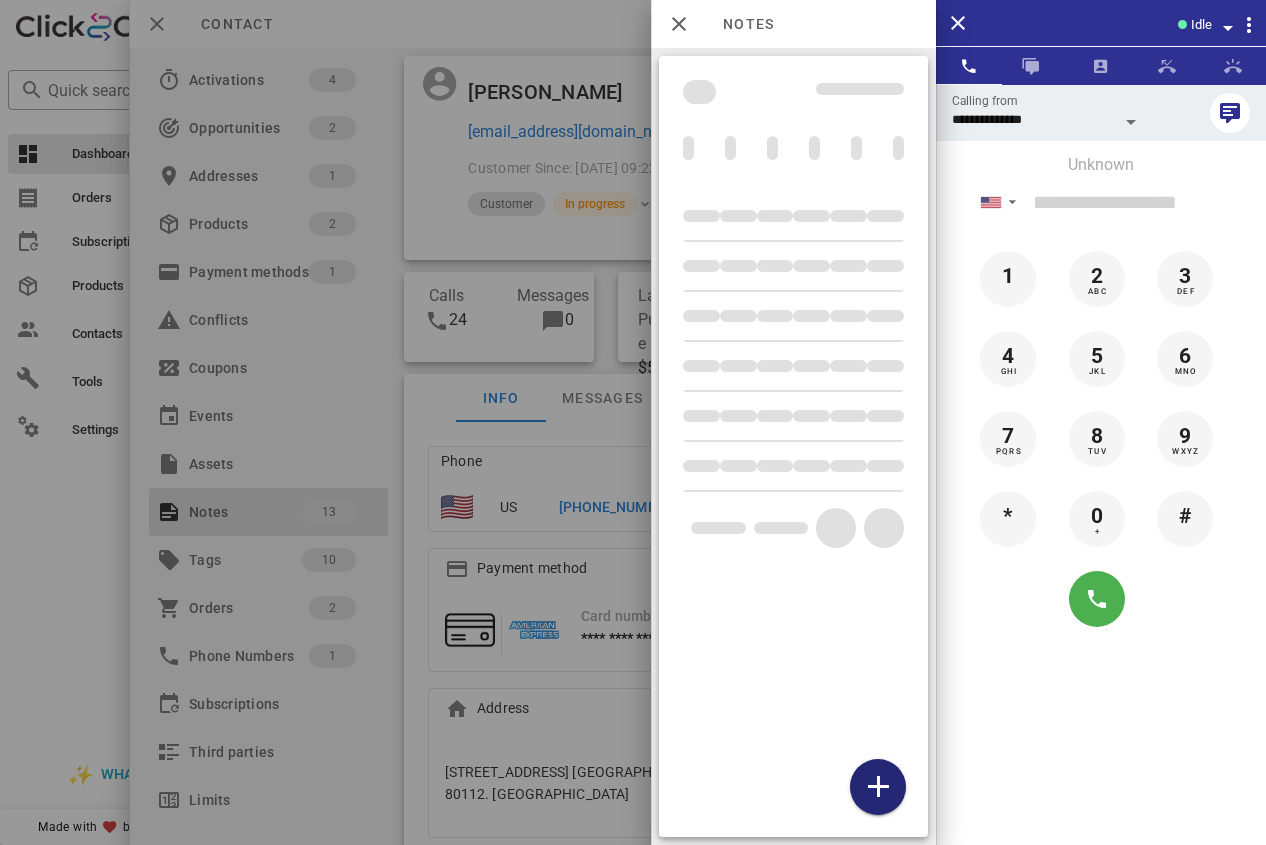 click at bounding box center [878, 787] 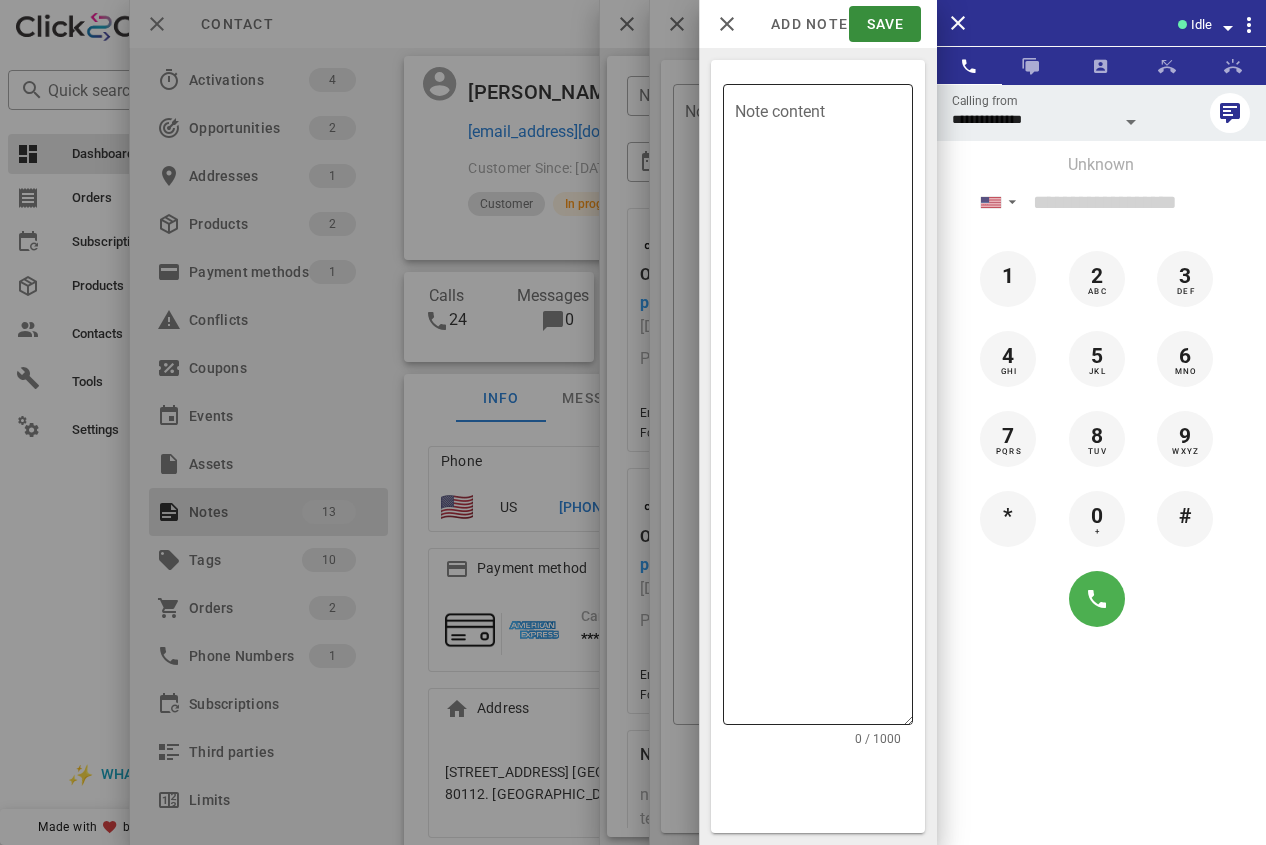 click on "Note content" at bounding box center [824, 409] 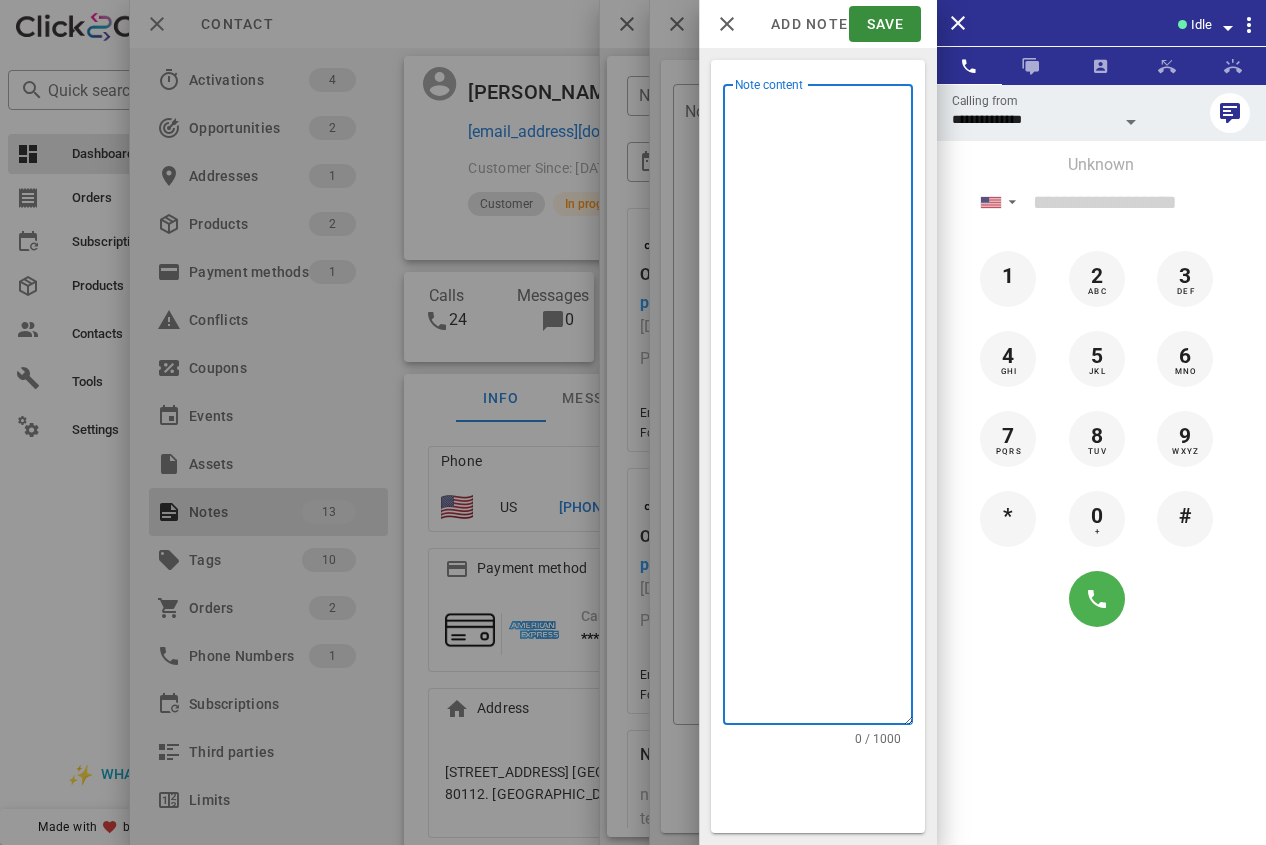 drag, startPoint x: 784, startPoint y: 274, endPoint x: 721, endPoint y: 102, distance: 183.17477 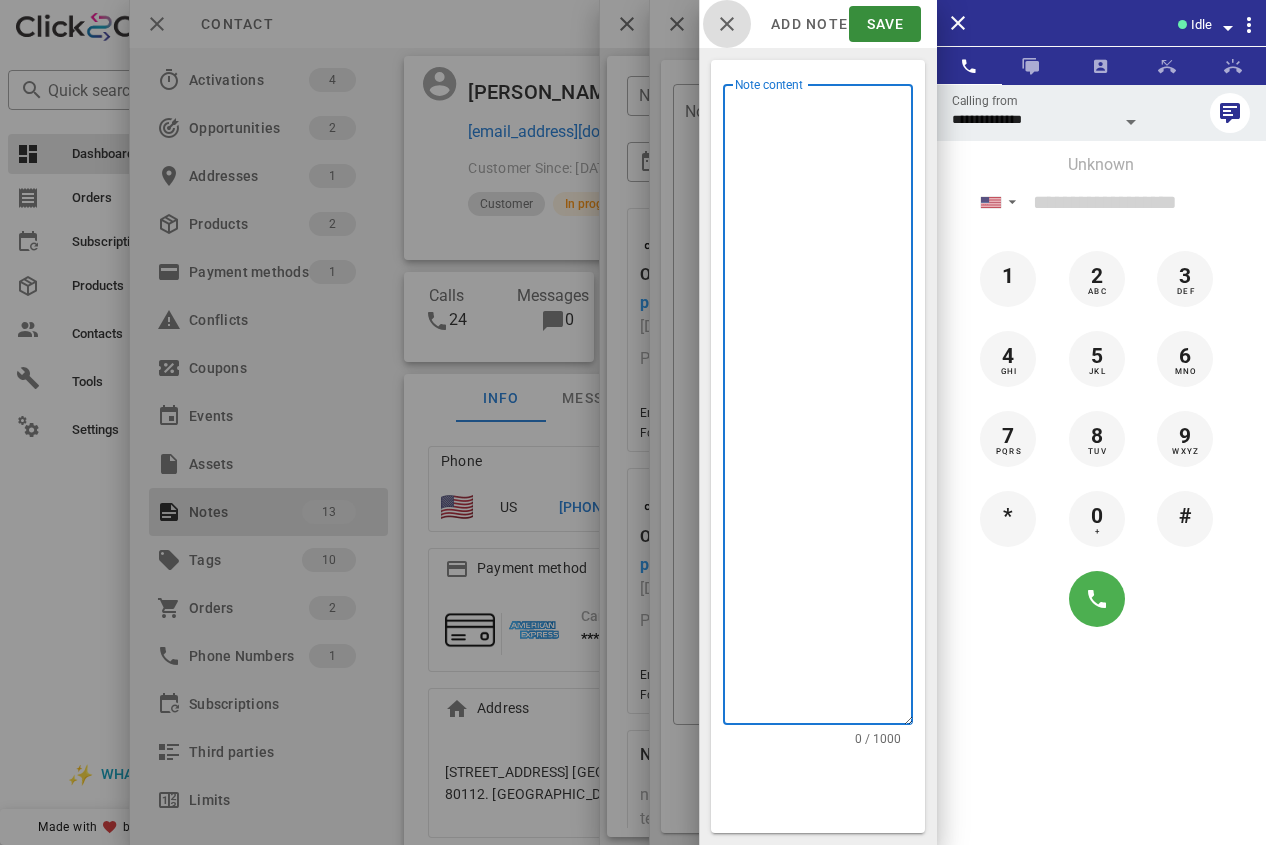 click at bounding box center (727, 24) 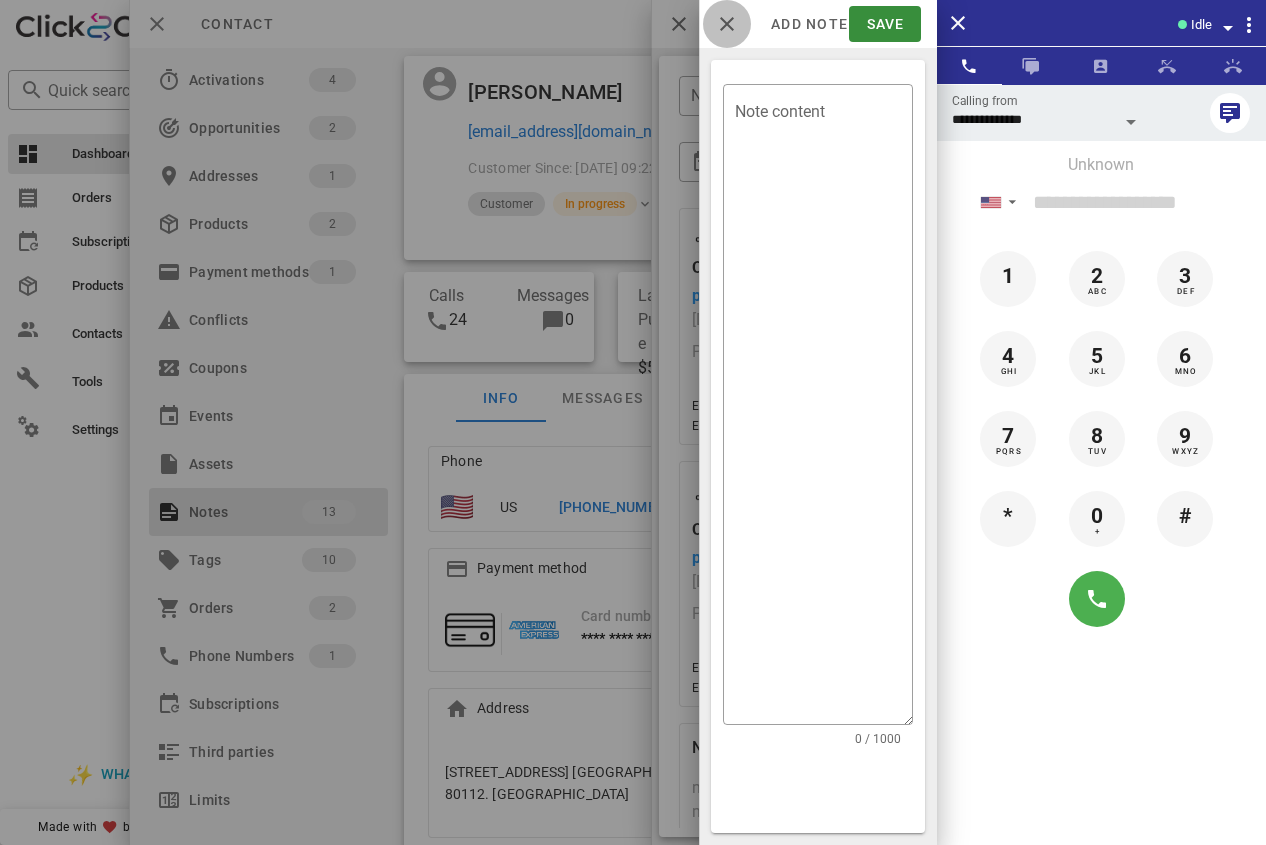 click at bounding box center [727, 24] 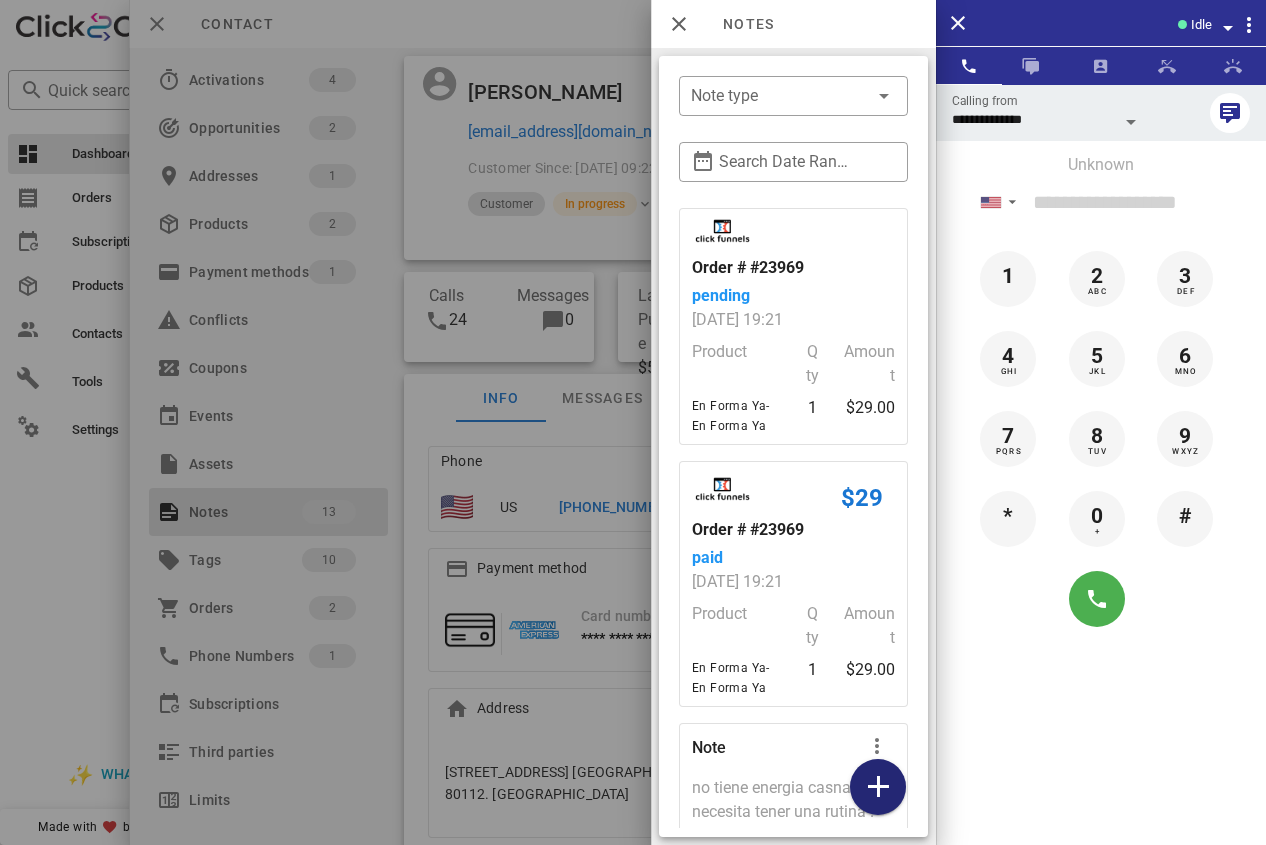 click at bounding box center (878, 787) 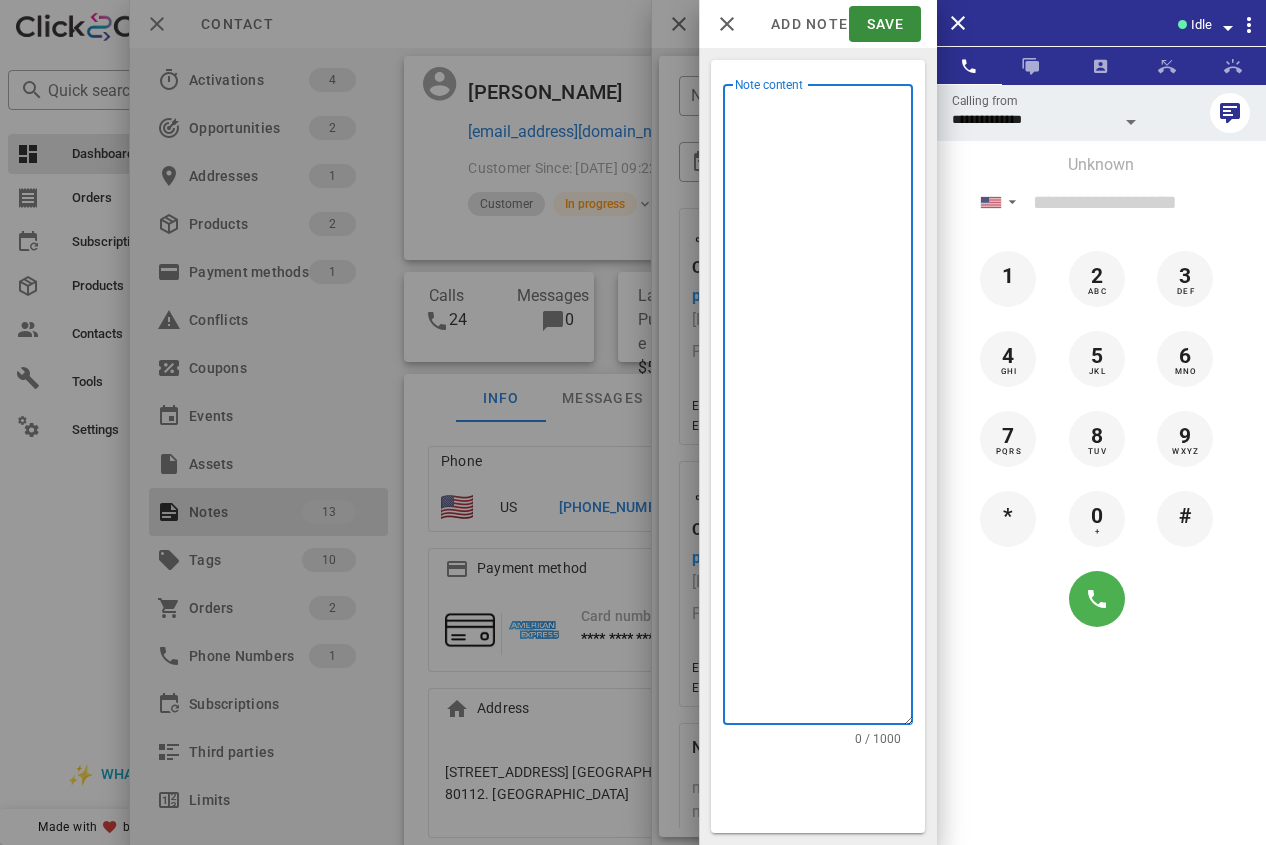 drag, startPoint x: 826, startPoint y: 359, endPoint x: 801, endPoint y: 234, distance: 127.47549 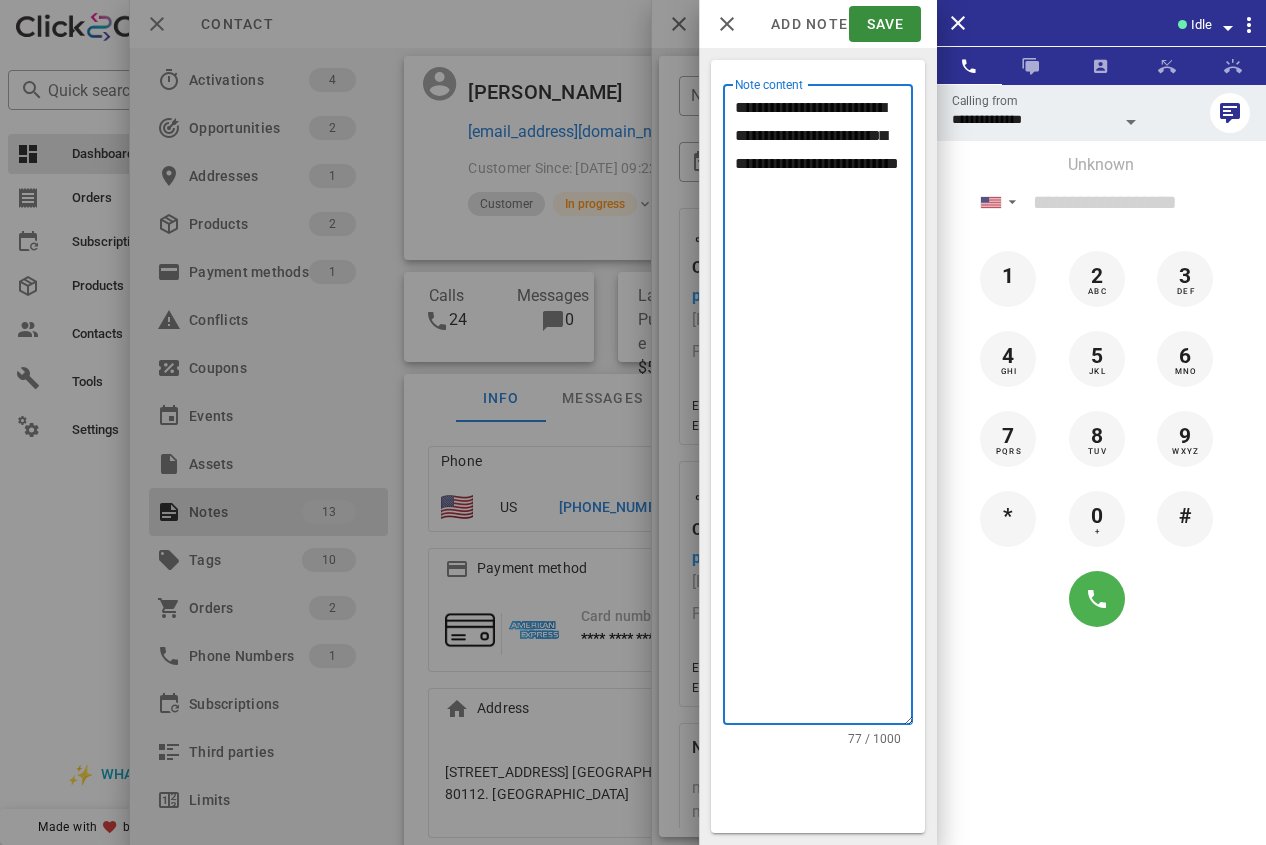 click on "**********" at bounding box center (824, 409) 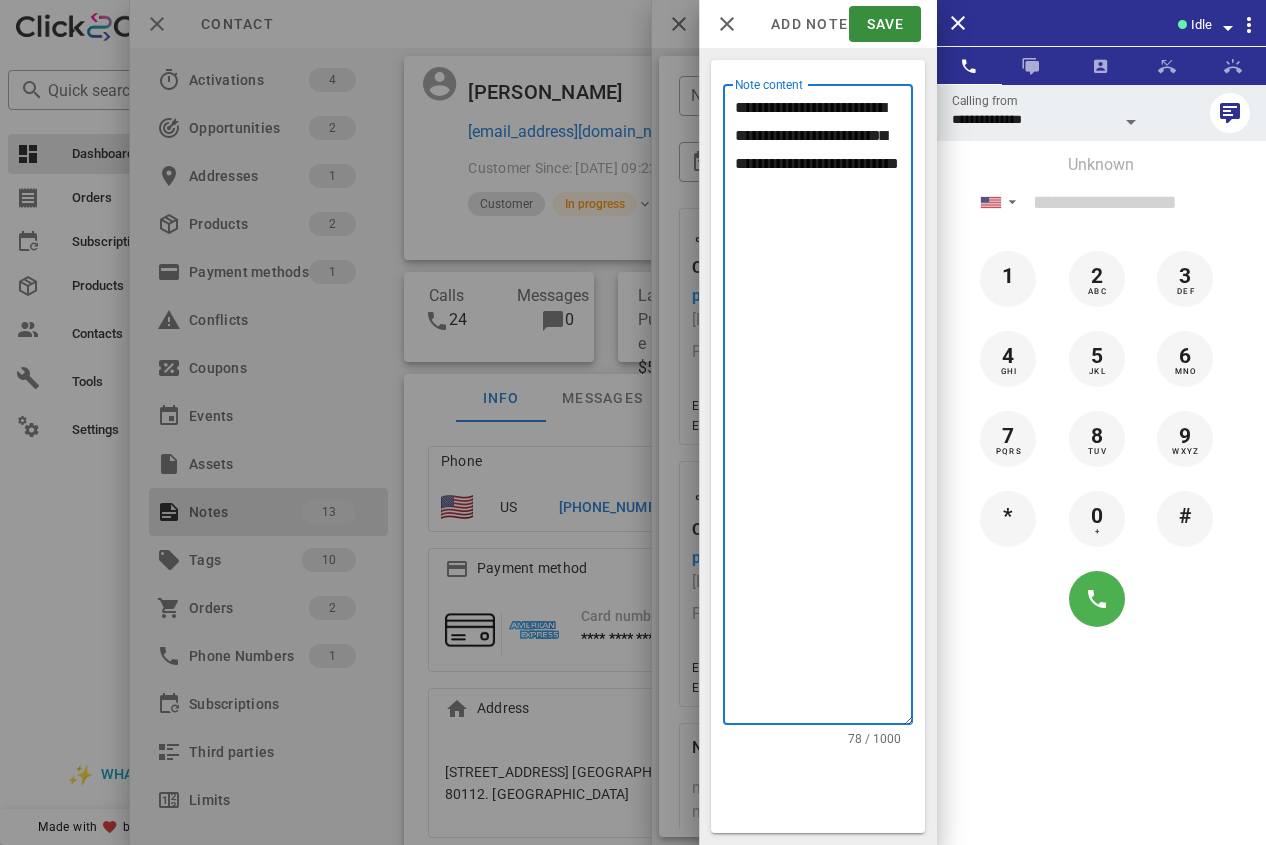 click on "**********" at bounding box center [824, 409] 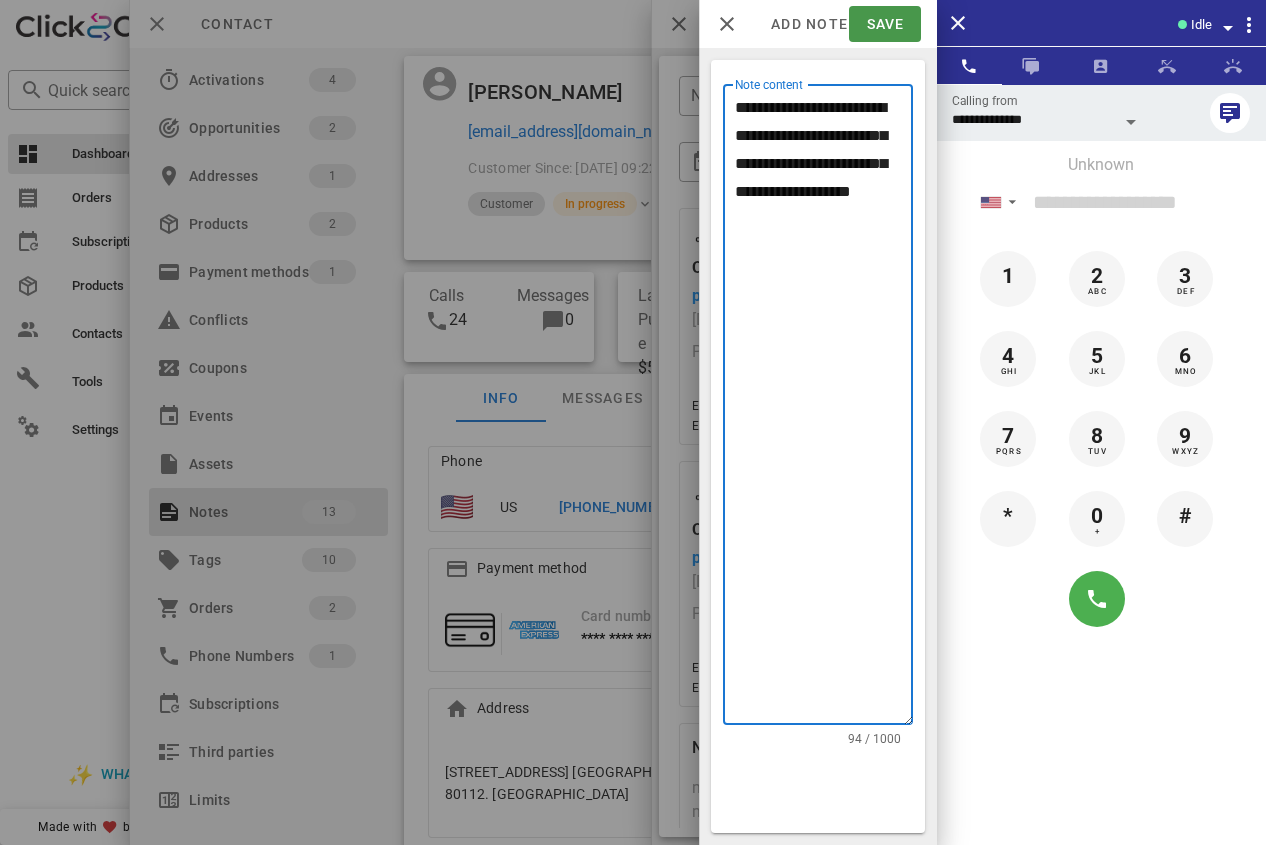 type on "**********" 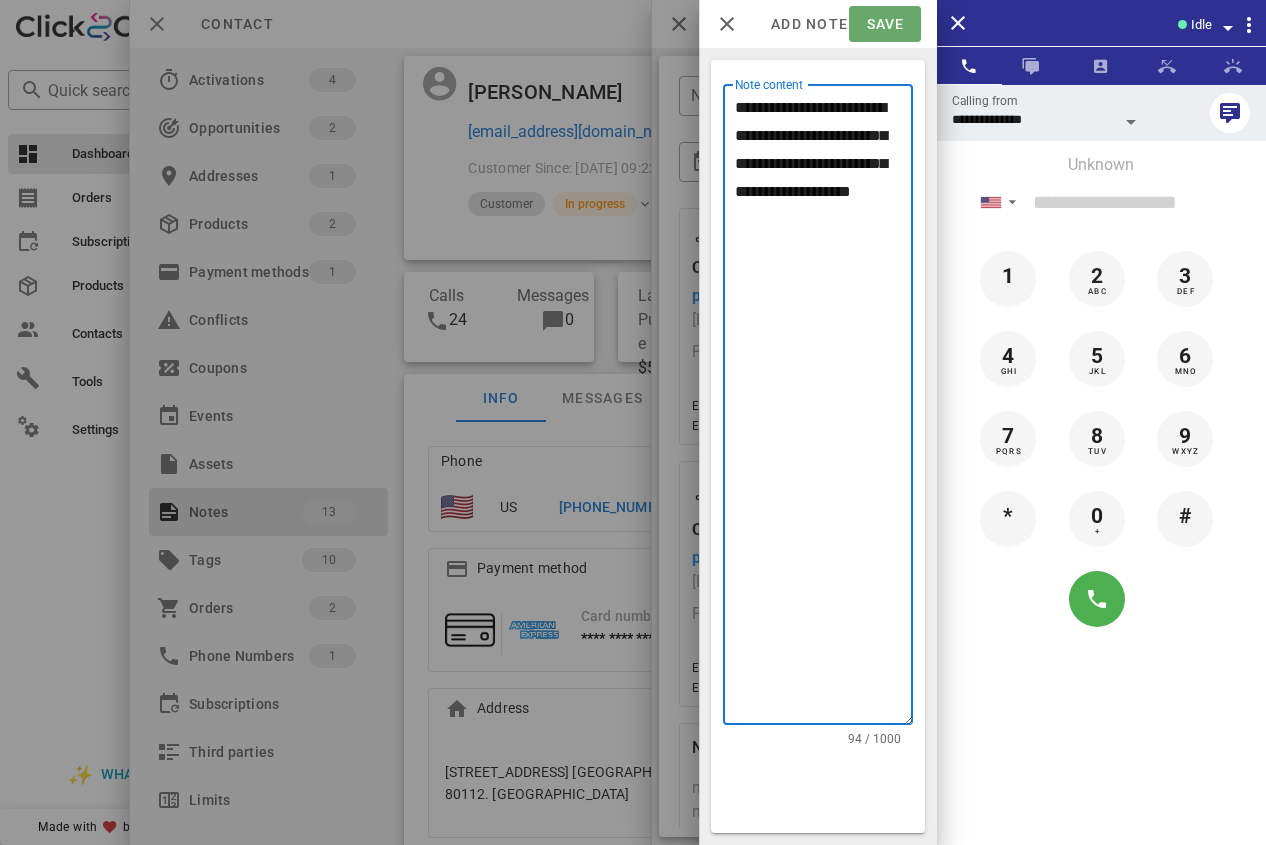 click on "Save" at bounding box center (884, 24) 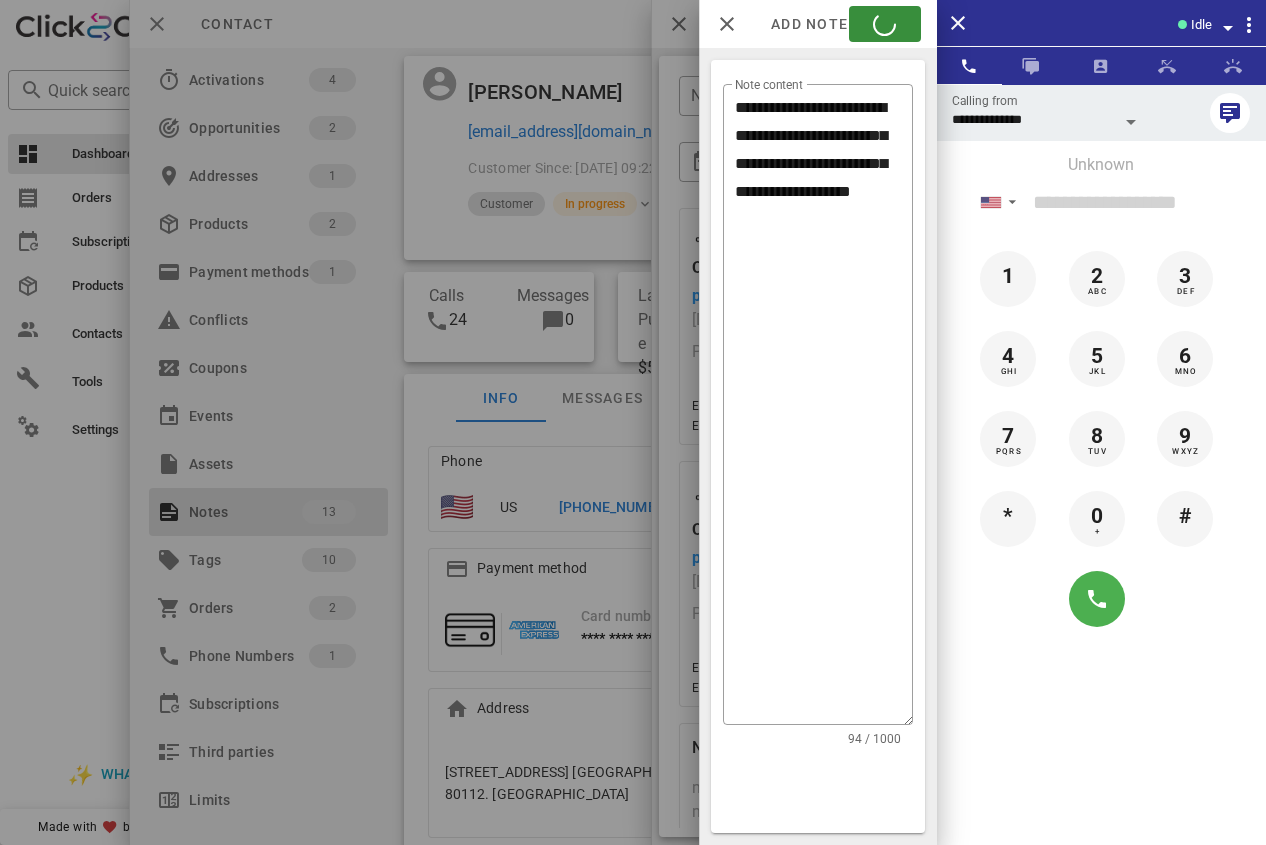 click at bounding box center [633, 422] 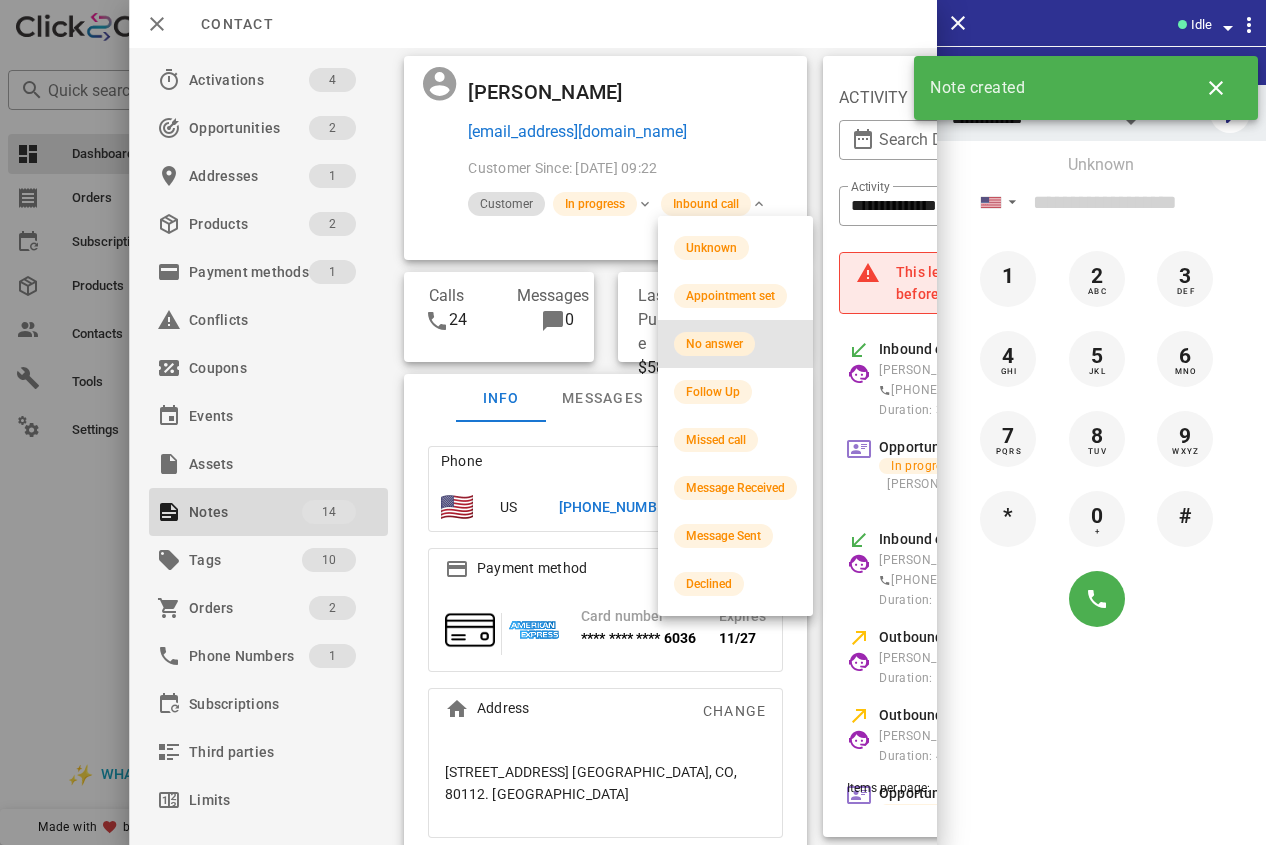 click on "No answer" at bounding box center (714, 344) 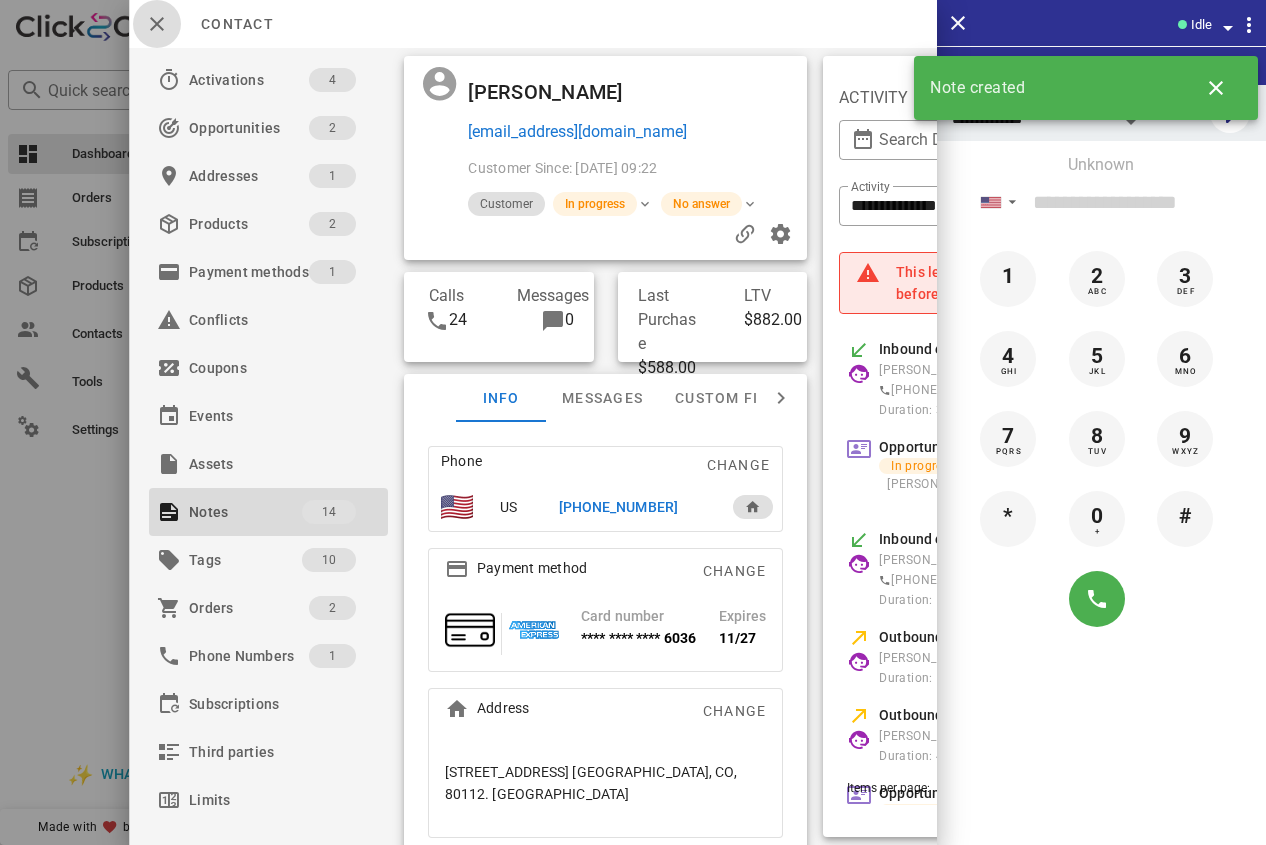 click at bounding box center [157, 24] 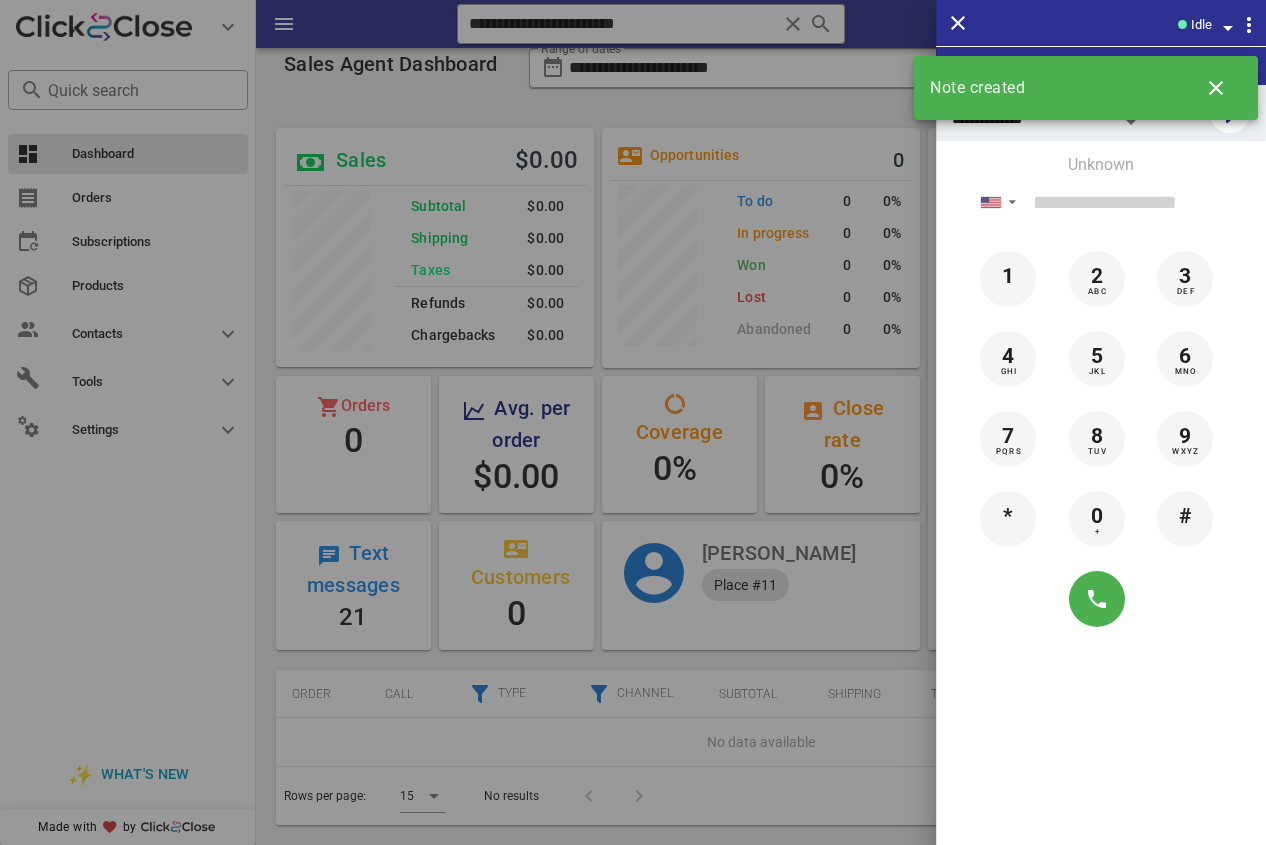 click at bounding box center [633, 422] 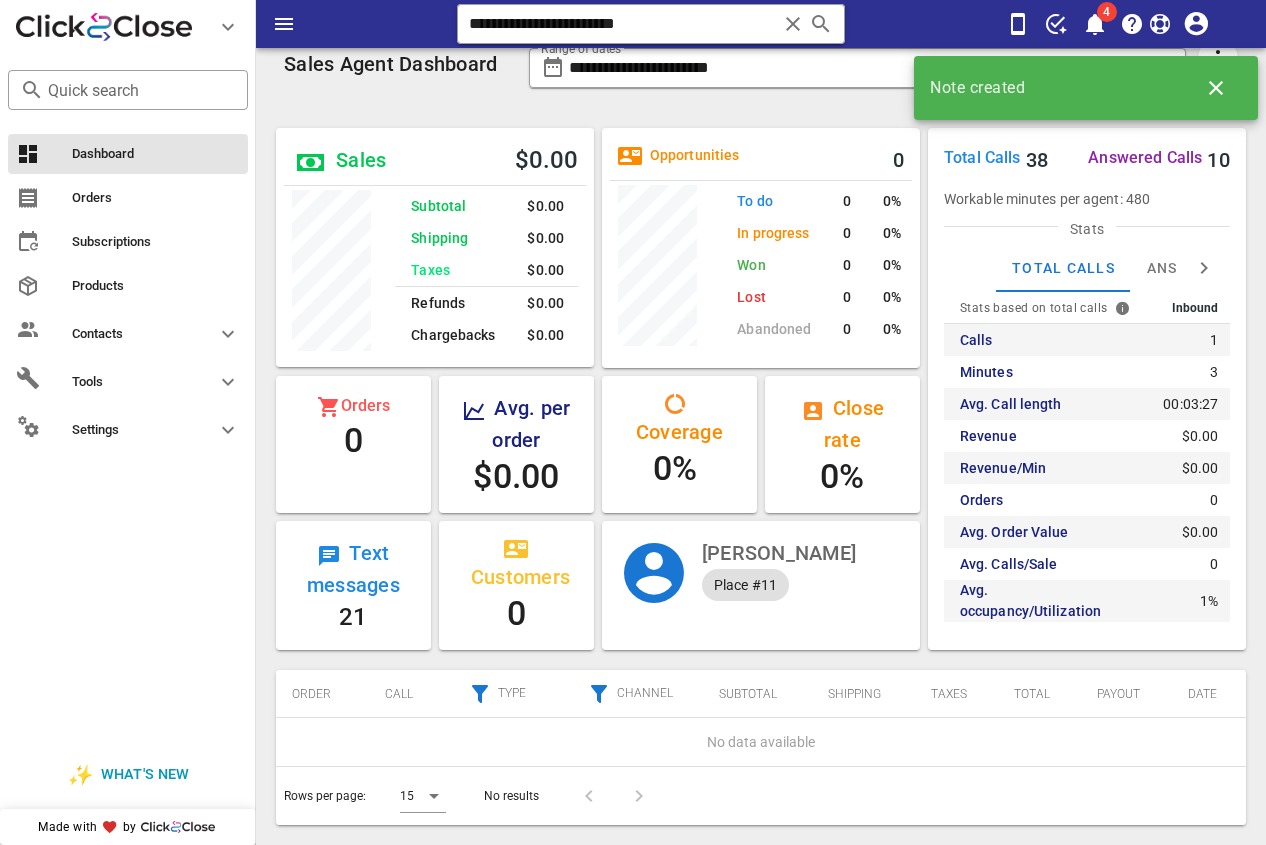 click on "**********" at bounding box center (761, 440) 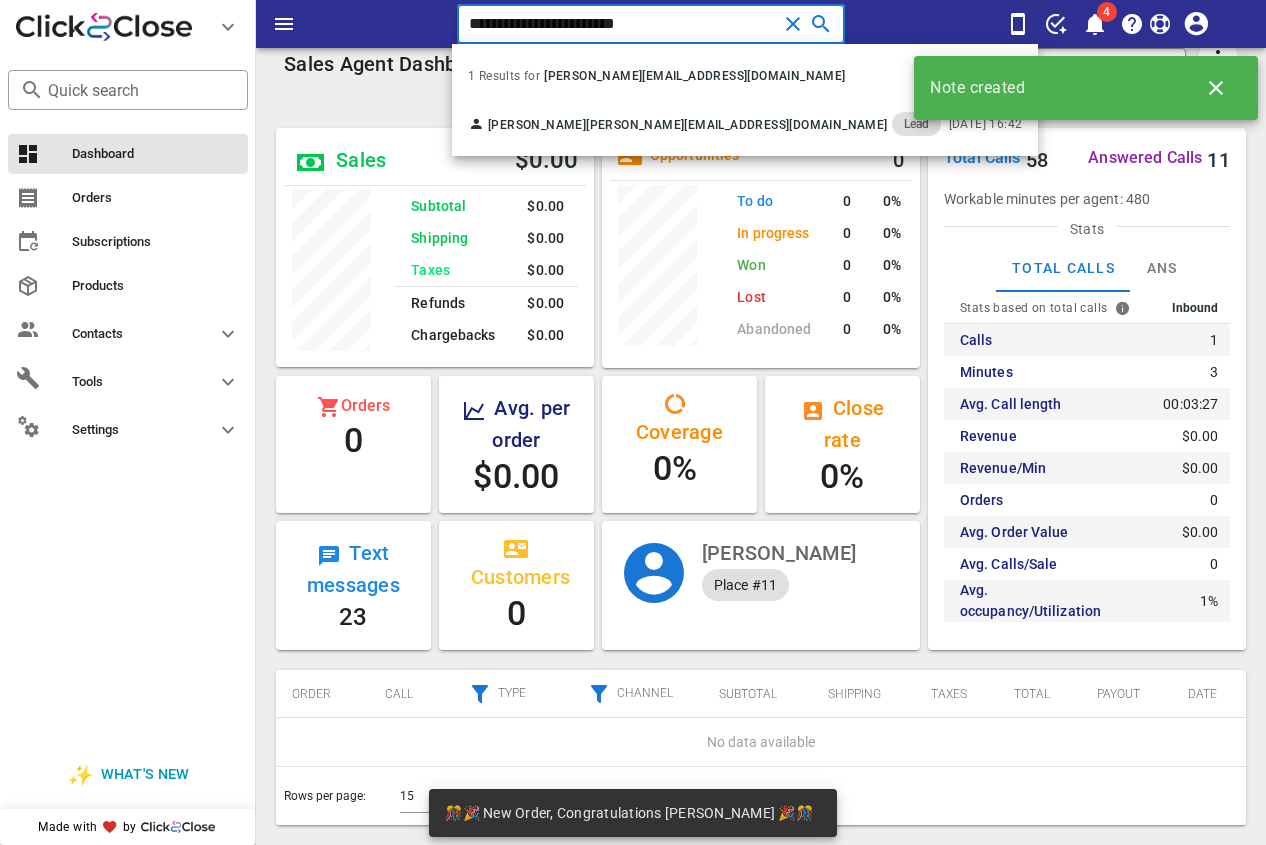scroll, scrollTop: 999754, scrollLeft: 999682, axis: both 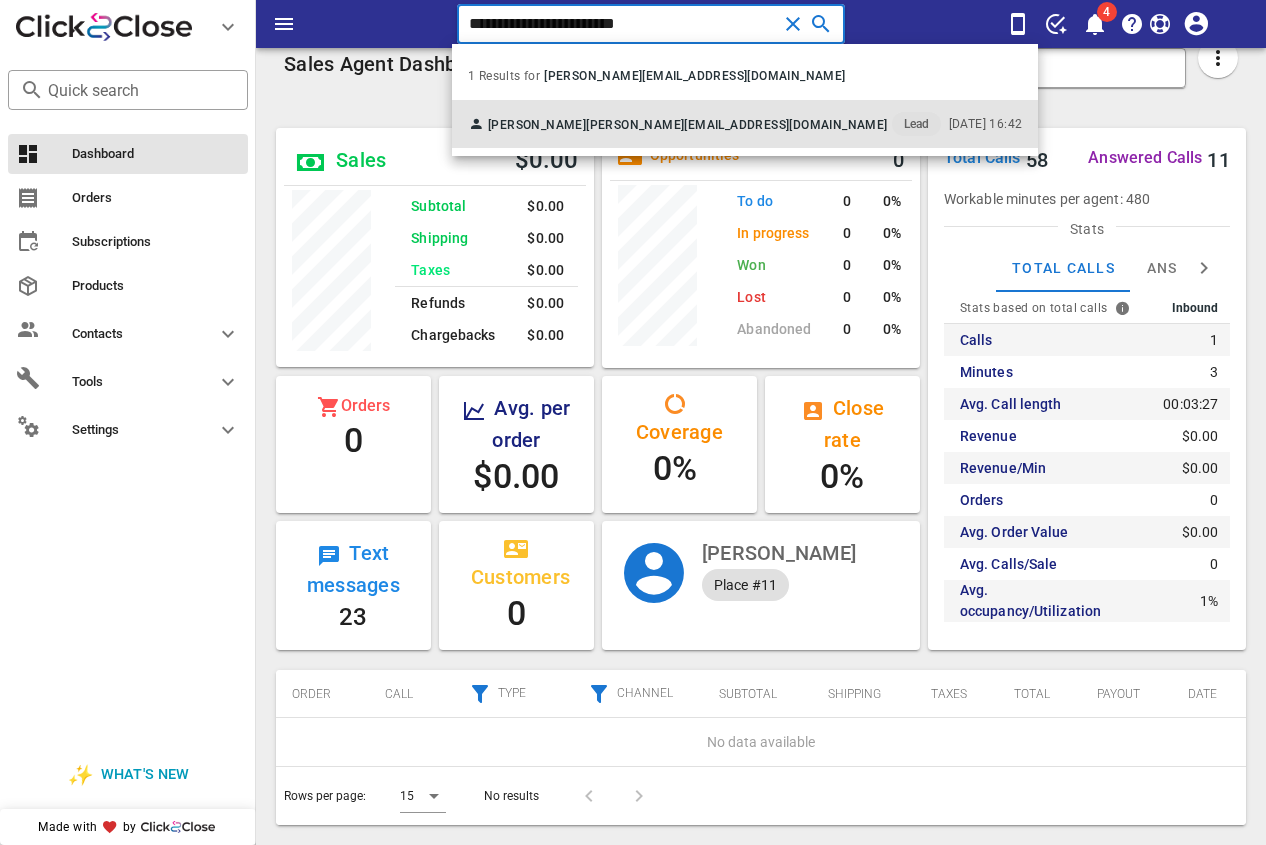 click on "[PERSON_NAME]" at bounding box center (537, 125) 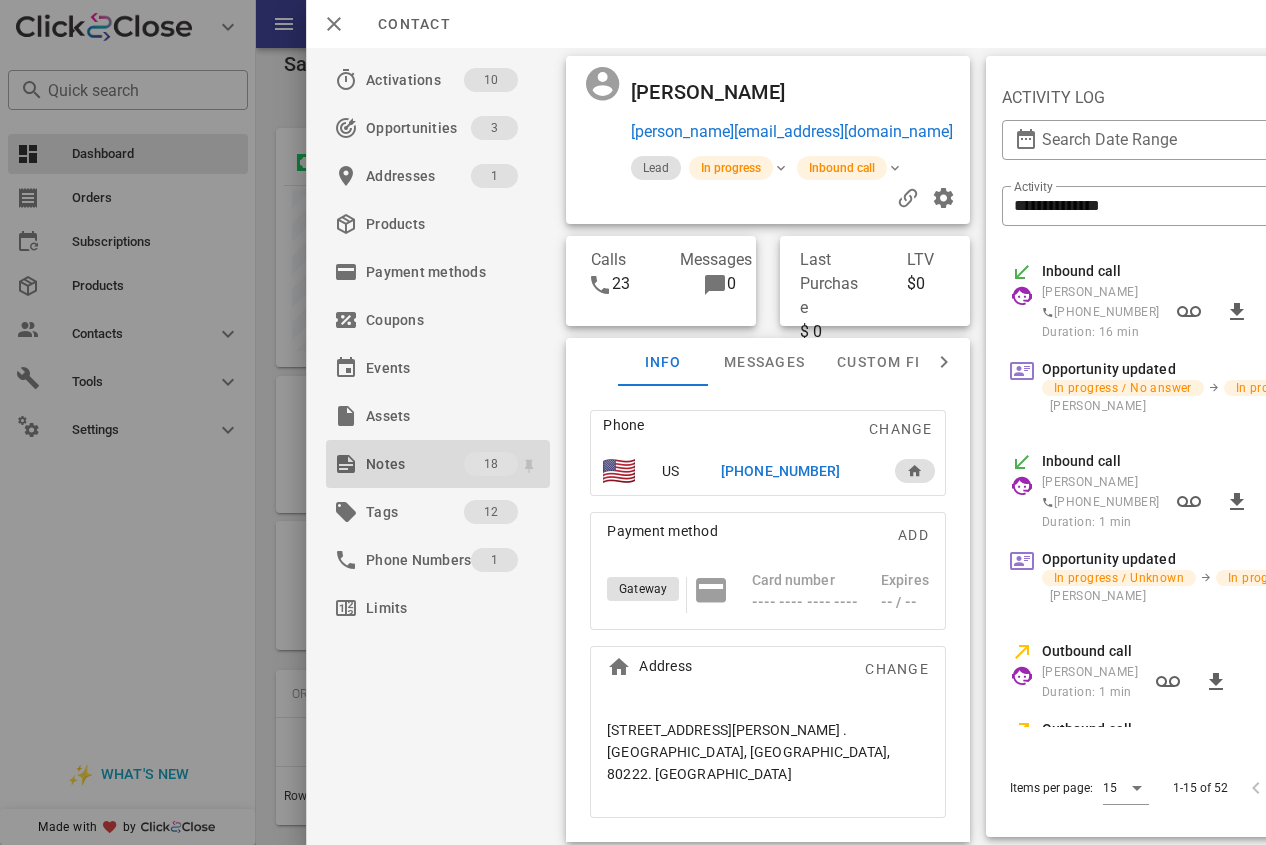 click on "Notes" at bounding box center [415, 464] 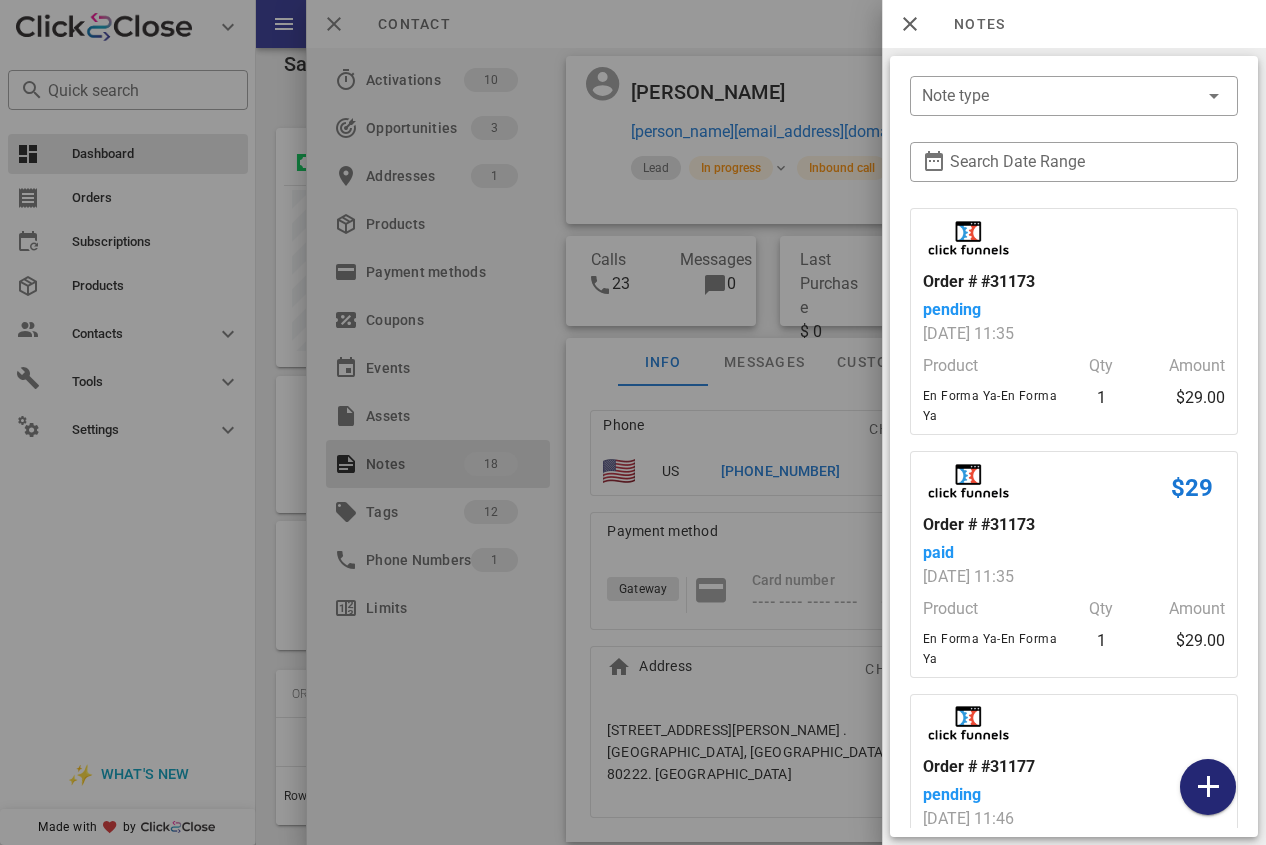 click at bounding box center [1208, 787] 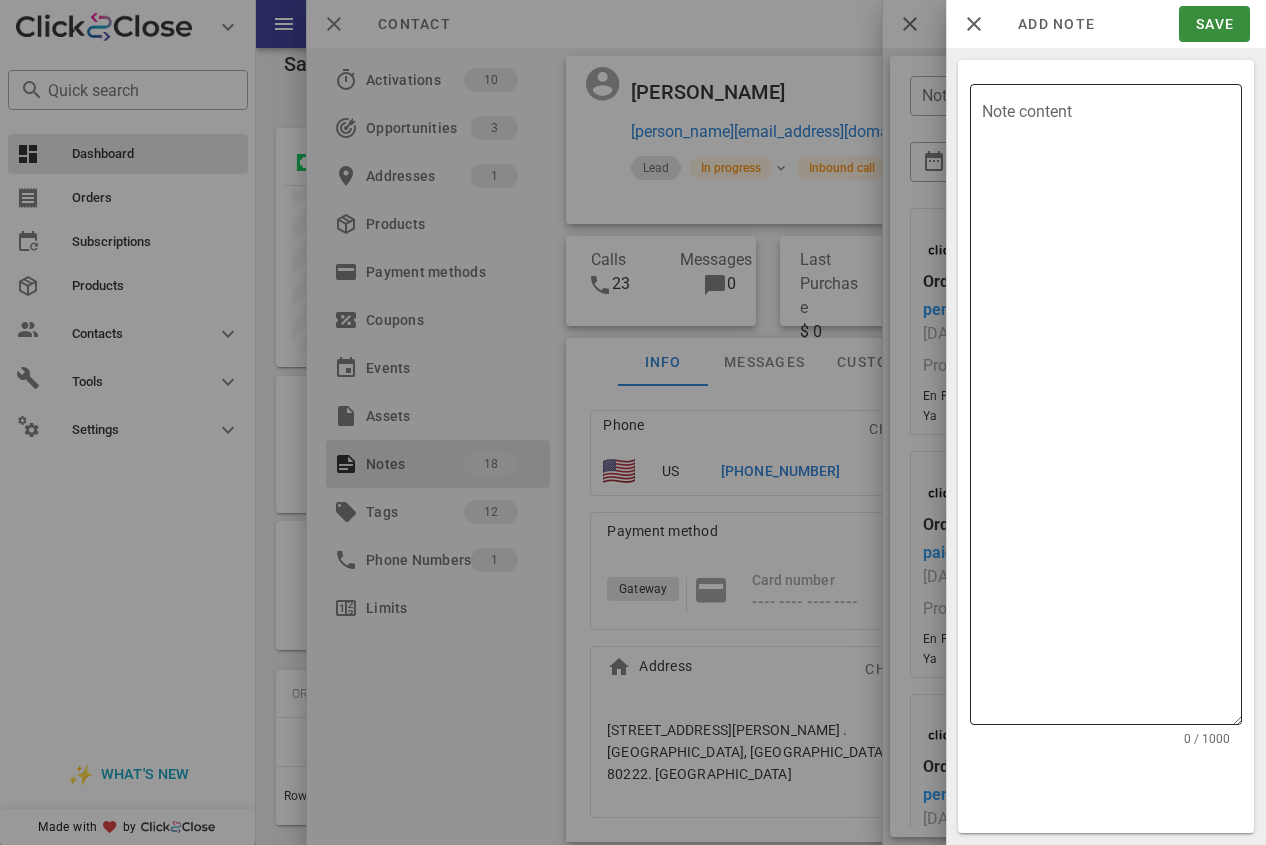 click on "Note content" at bounding box center (1112, 409) 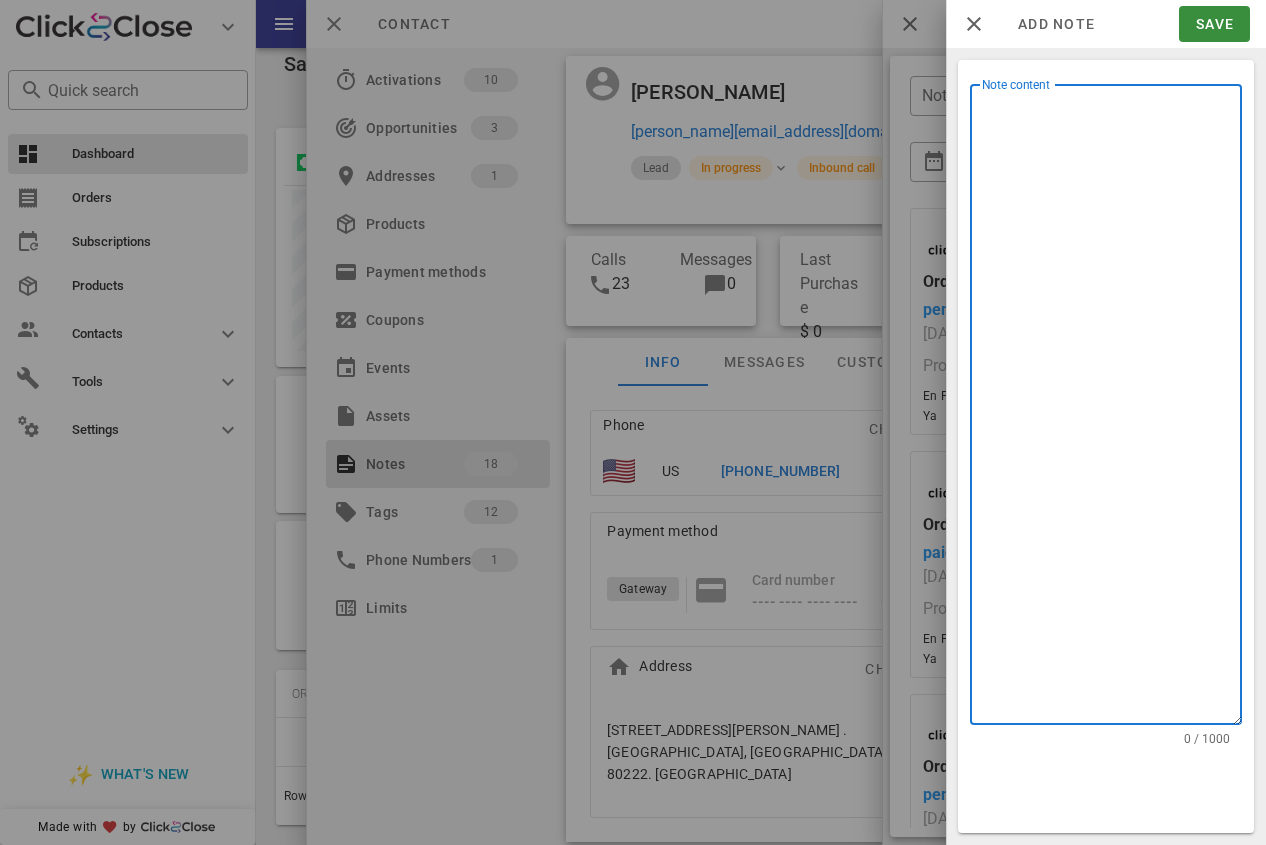 click on "Note content" at bounding box center [1112, 409] 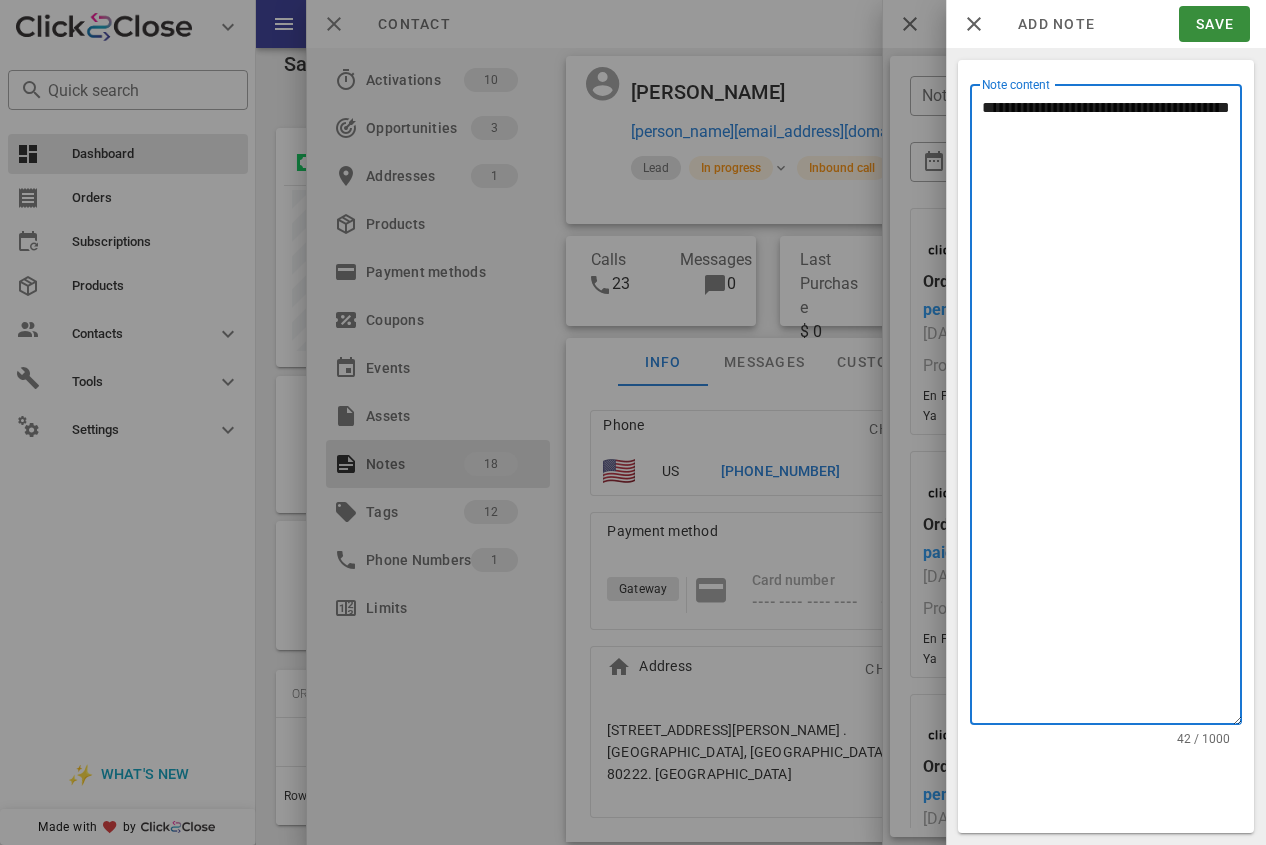 click on "**********" at bounding box center [1112, 409] 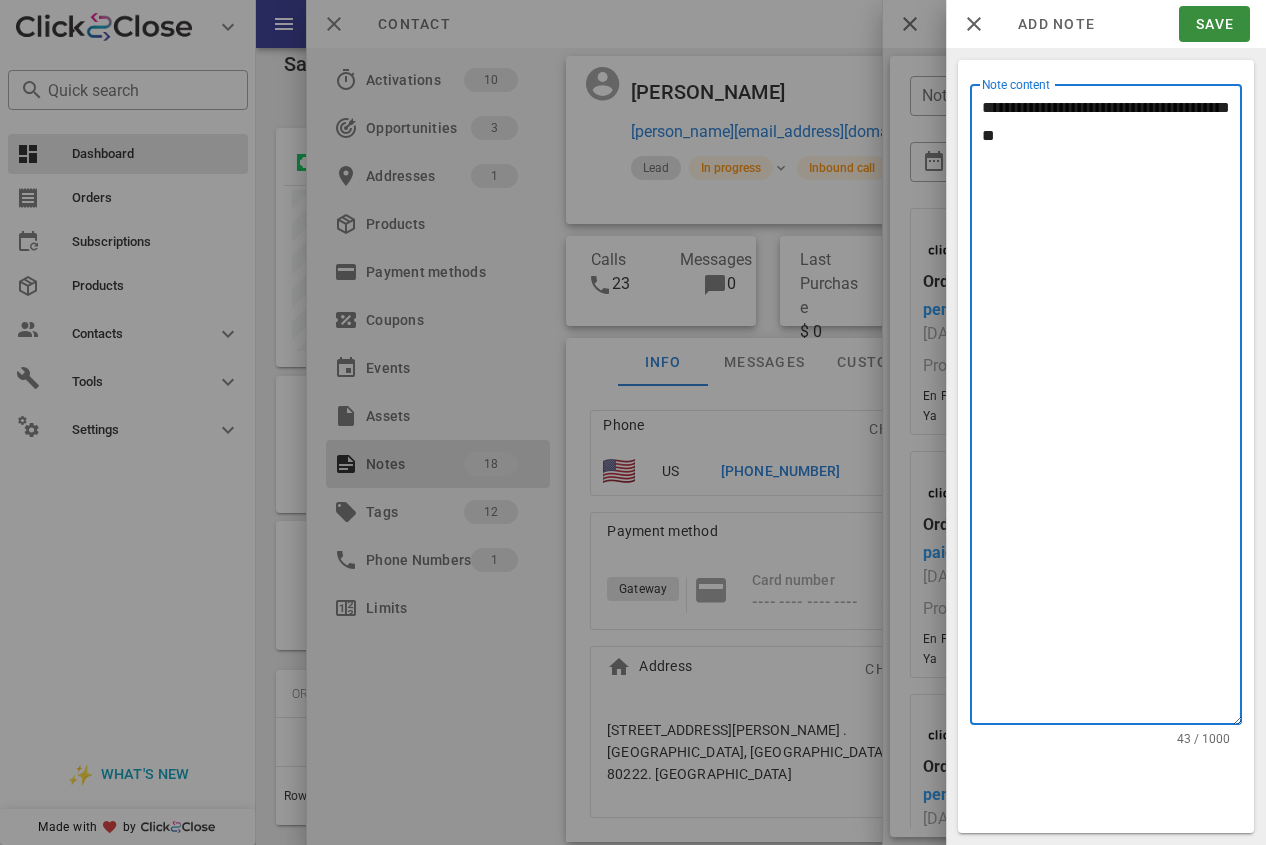 drag, startPoint x: 1112, startPoint y: 109, endPoint x: 1171, endPoint y: 140, distance: 66.64833 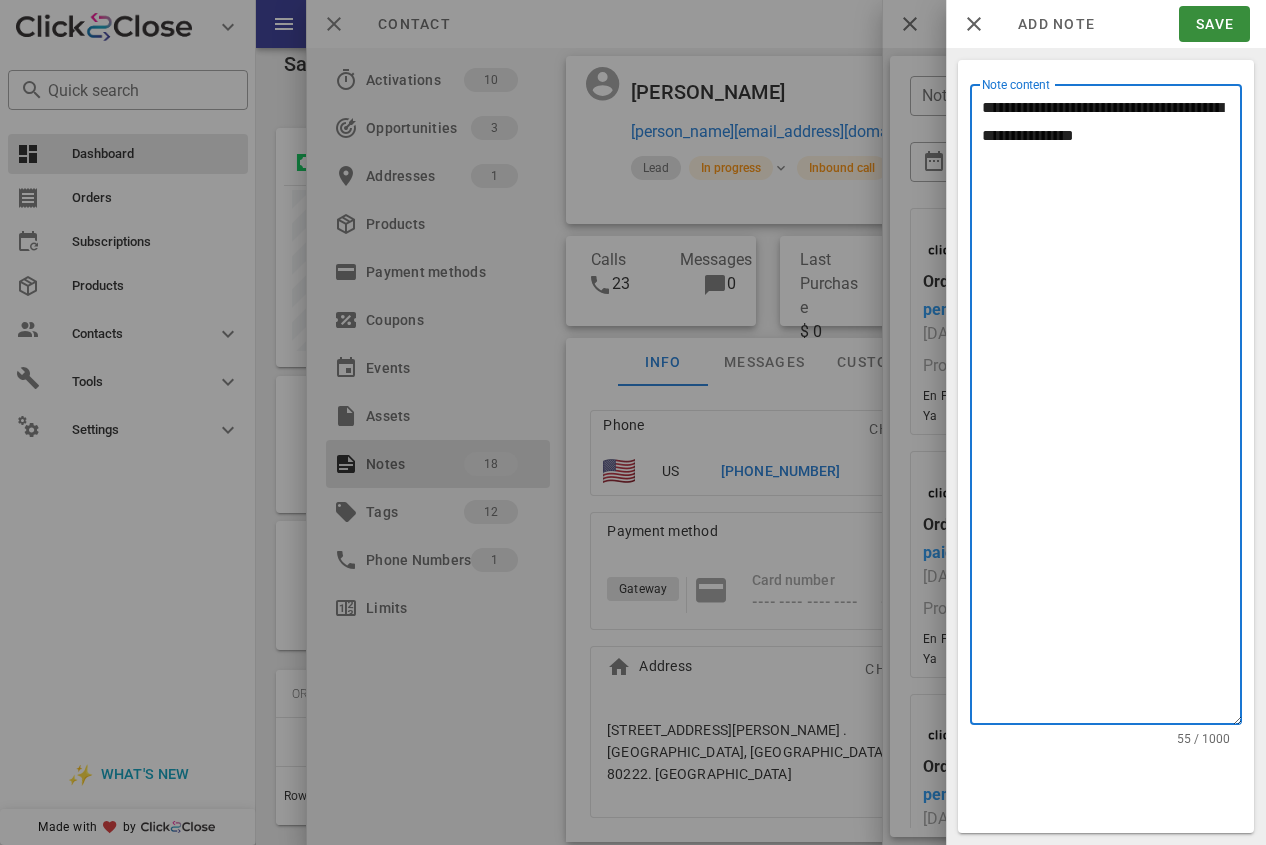 click on "**********" at bounding box center (1112, 409) 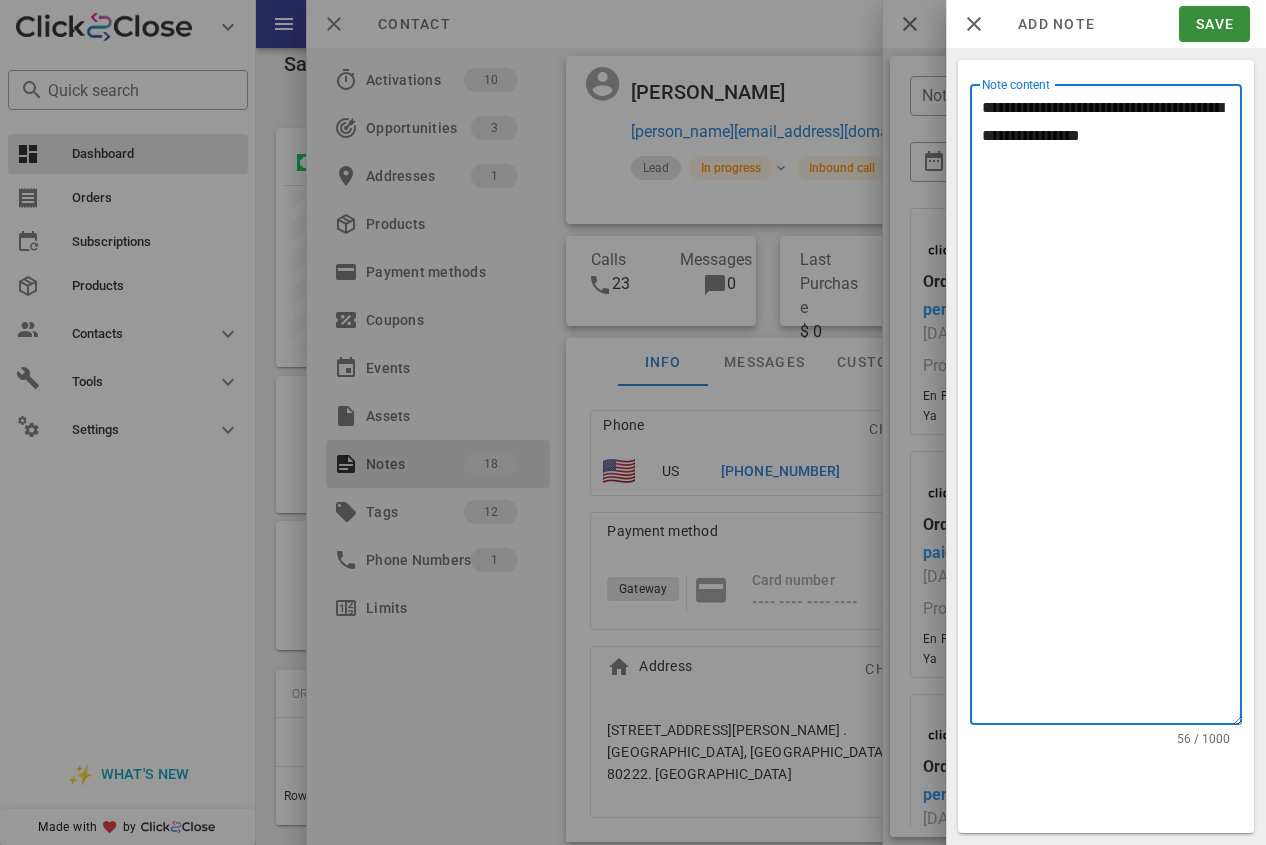 click on "**********" at bounding box center [1112, 409] 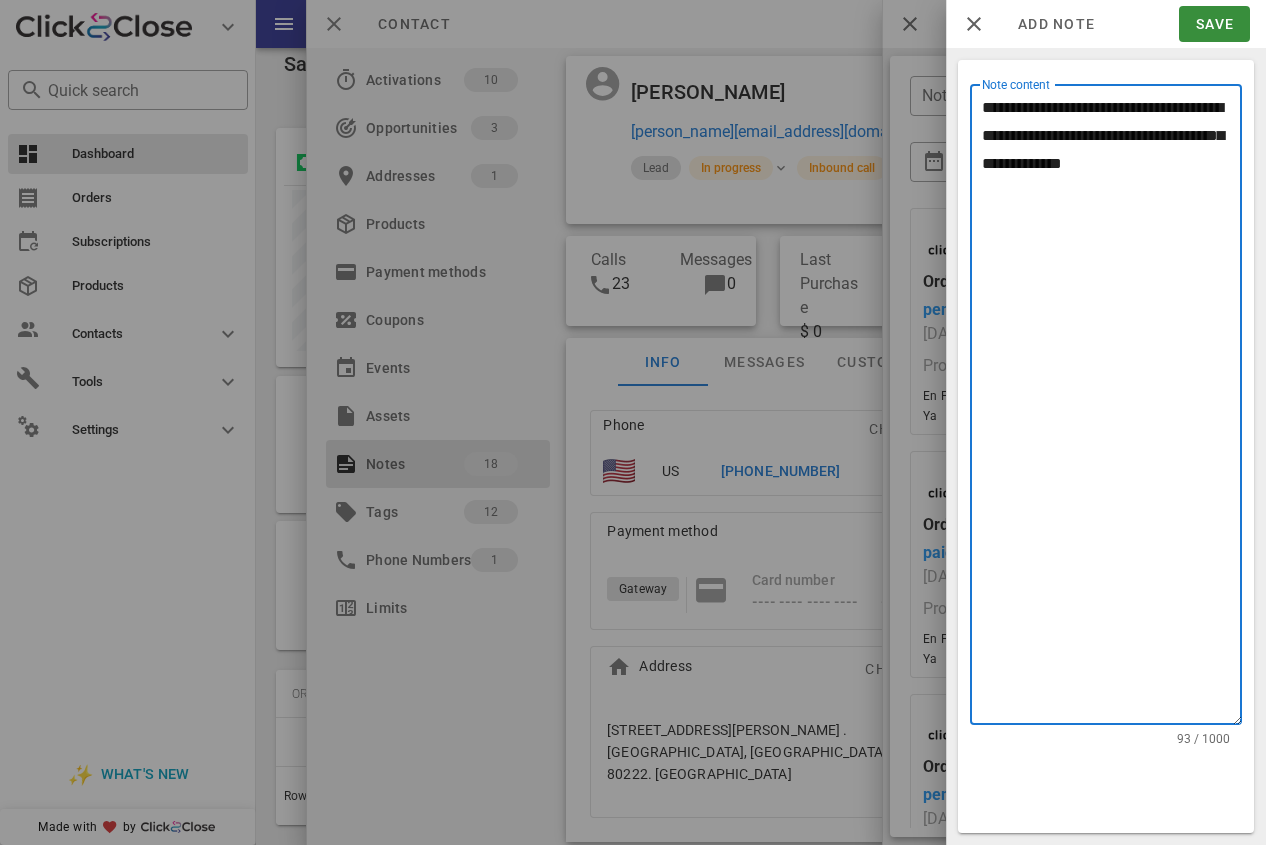 click on "**********" at bounding box center (1112, 409) 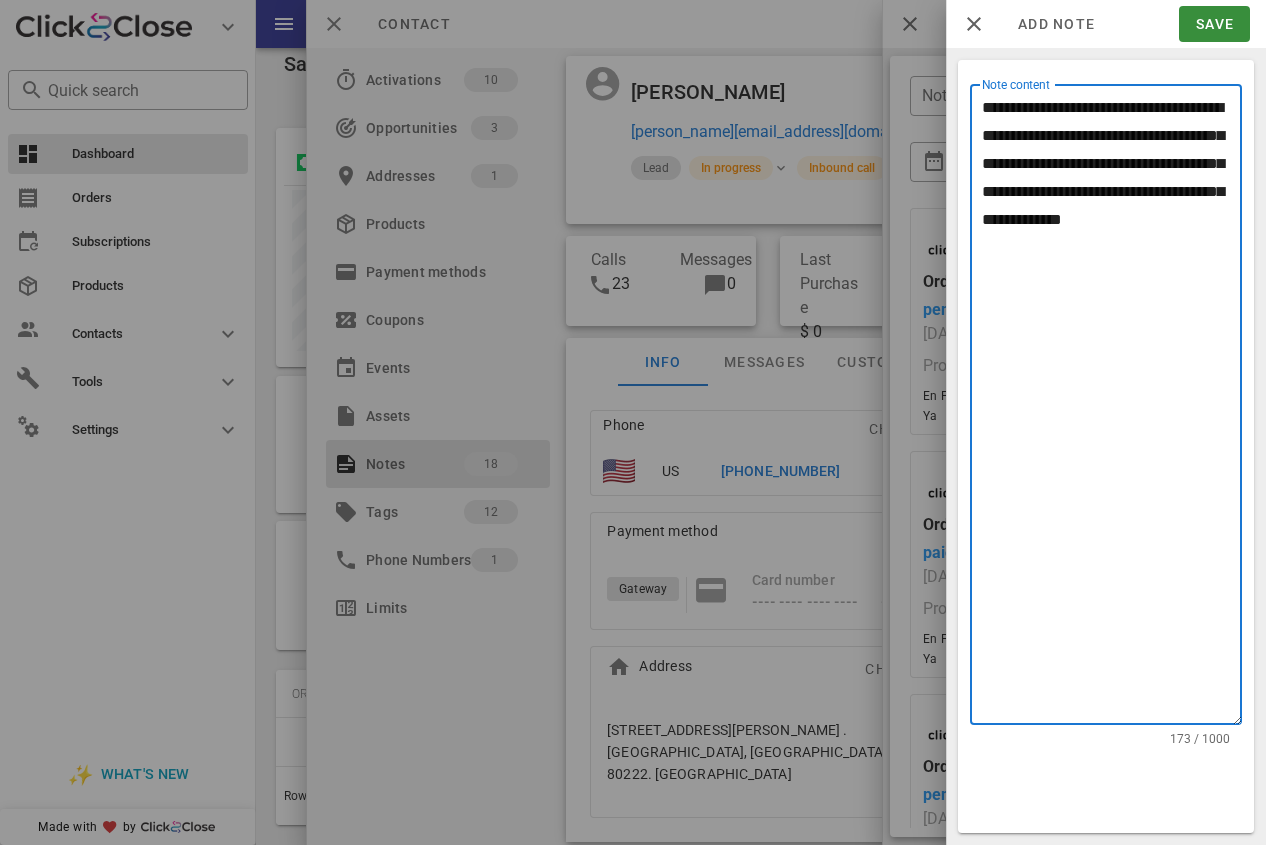 click on "**********" at bounding box center [1112, 409] 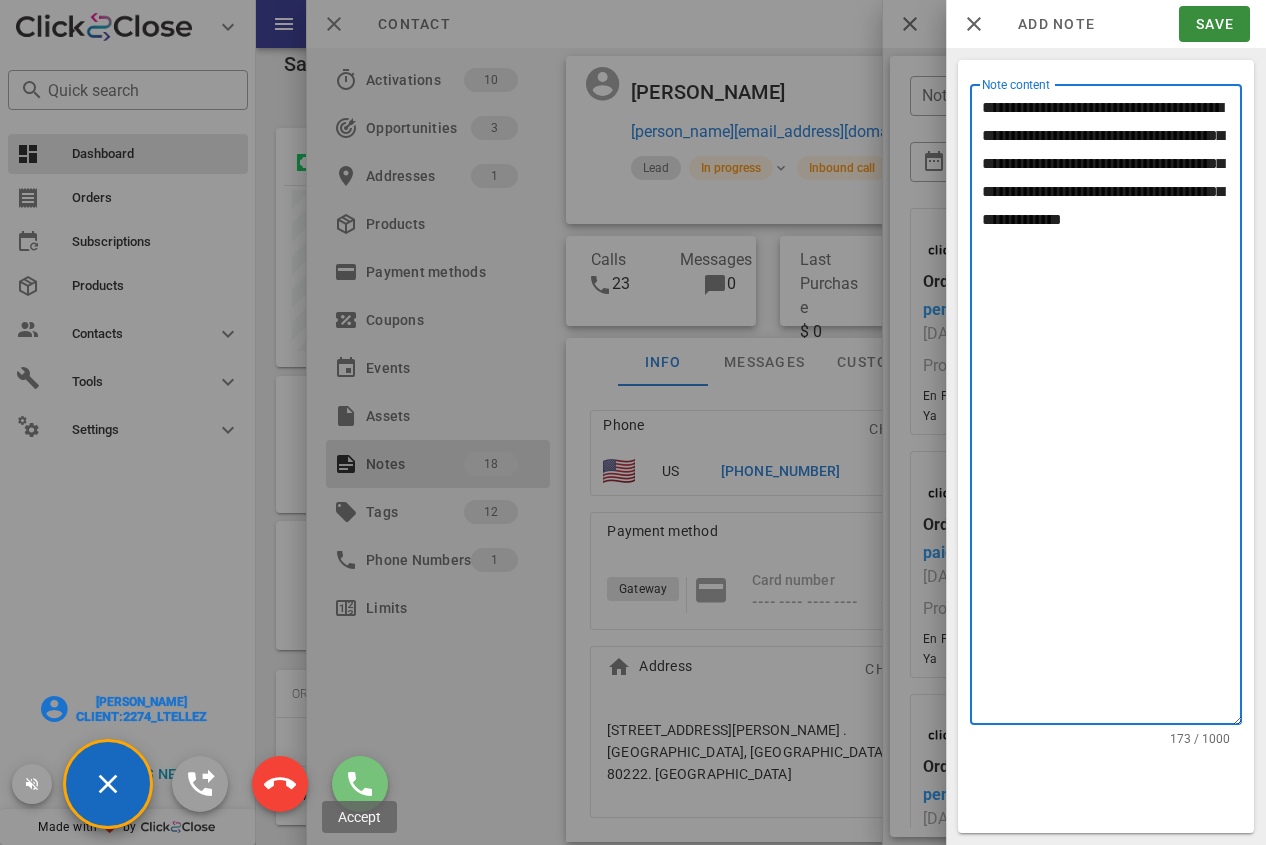 click at bounding box center (360, 784) 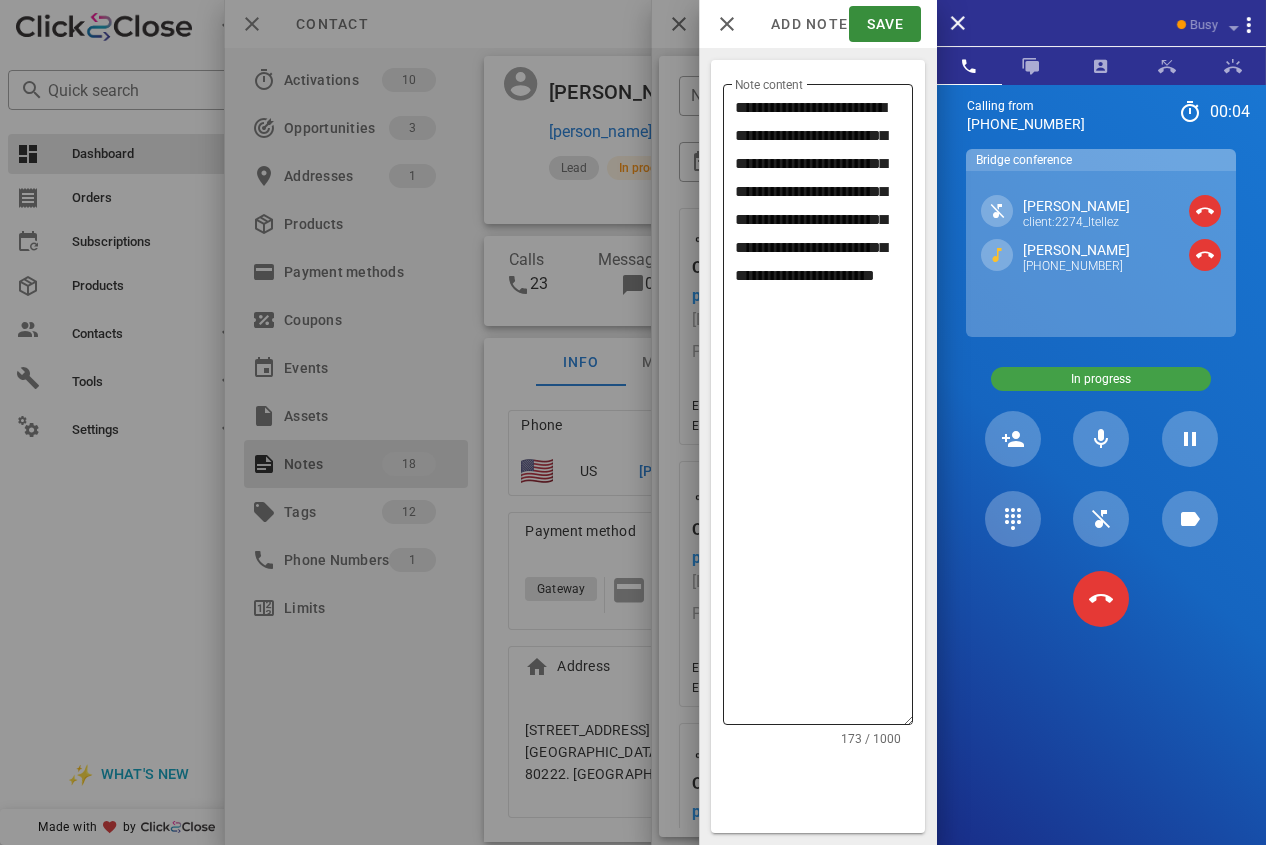click on "**********" at bounding box center (824, 409) 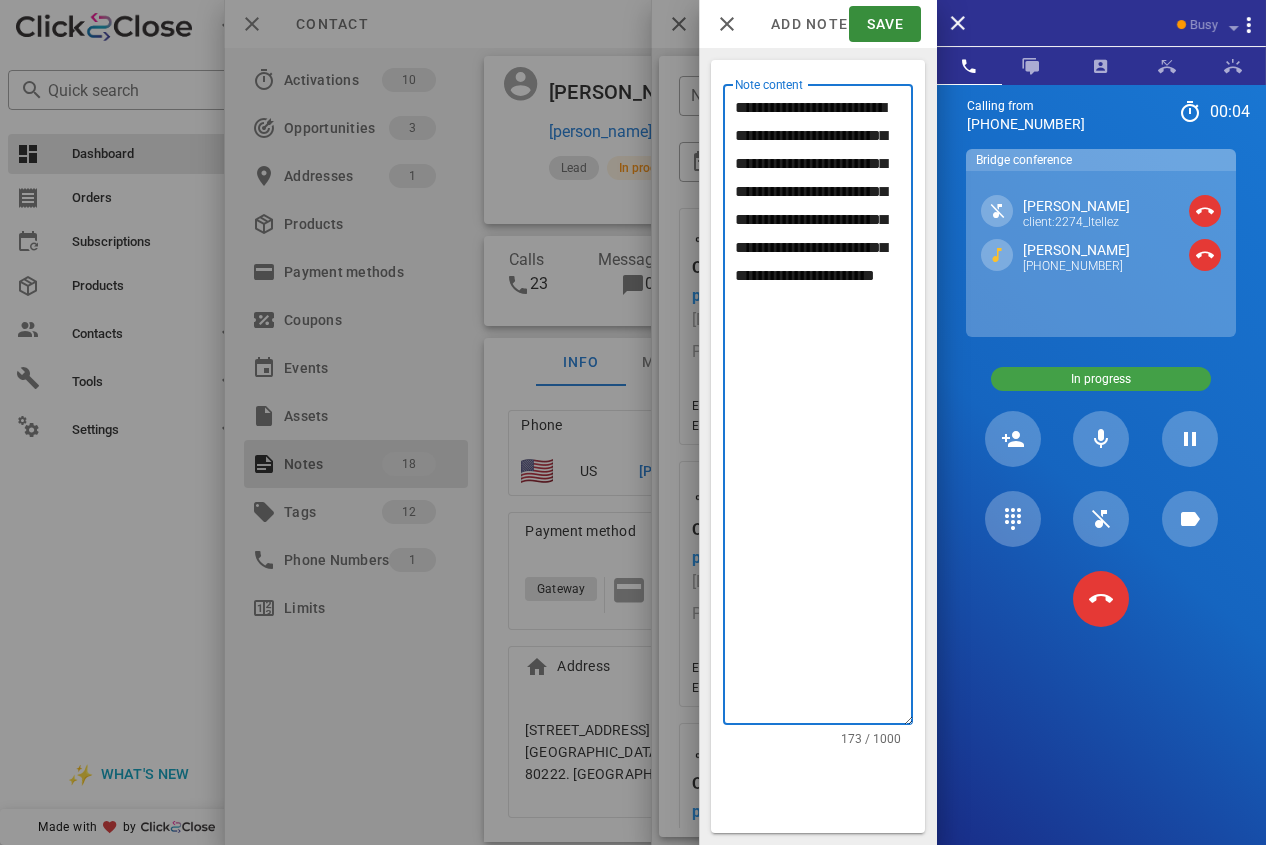 click on "*****" 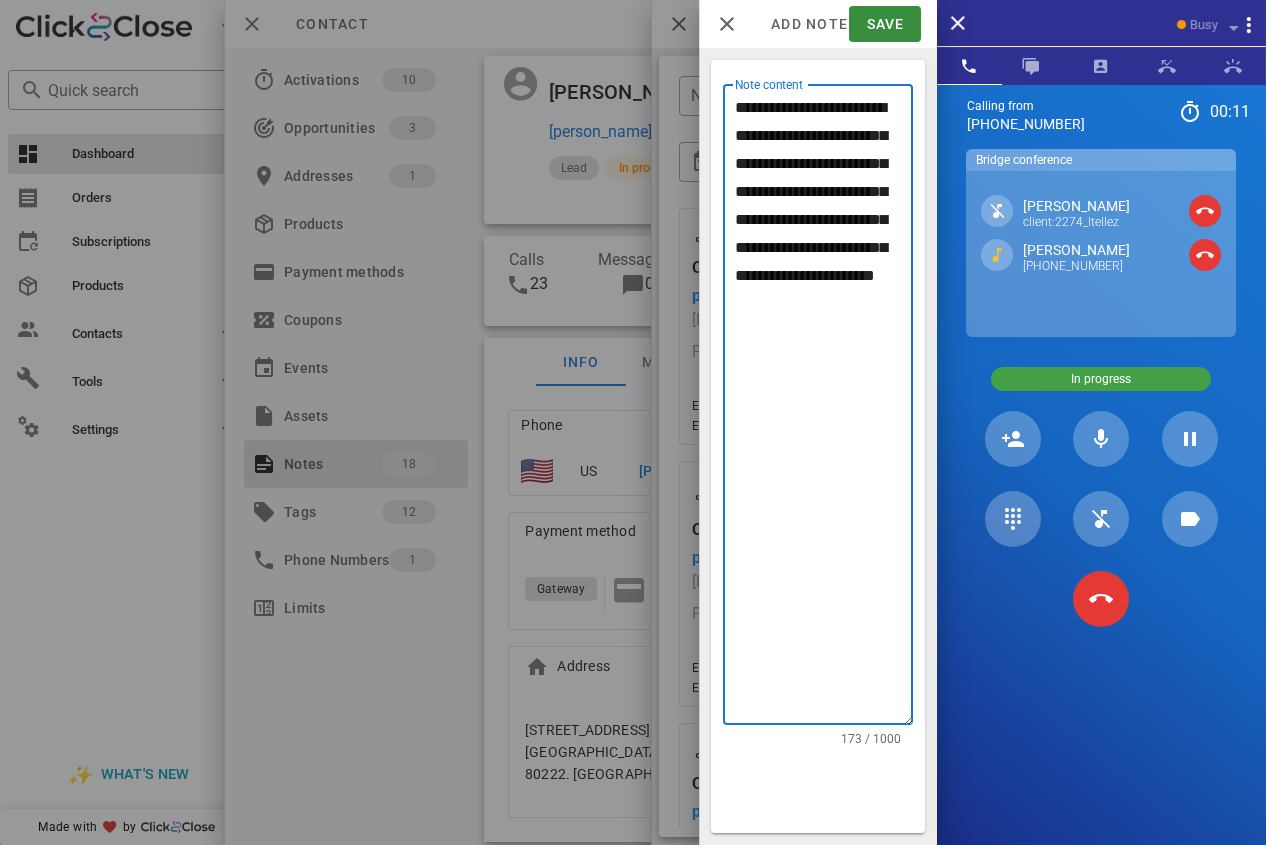click on "**********" at bounding box center [824, 409] 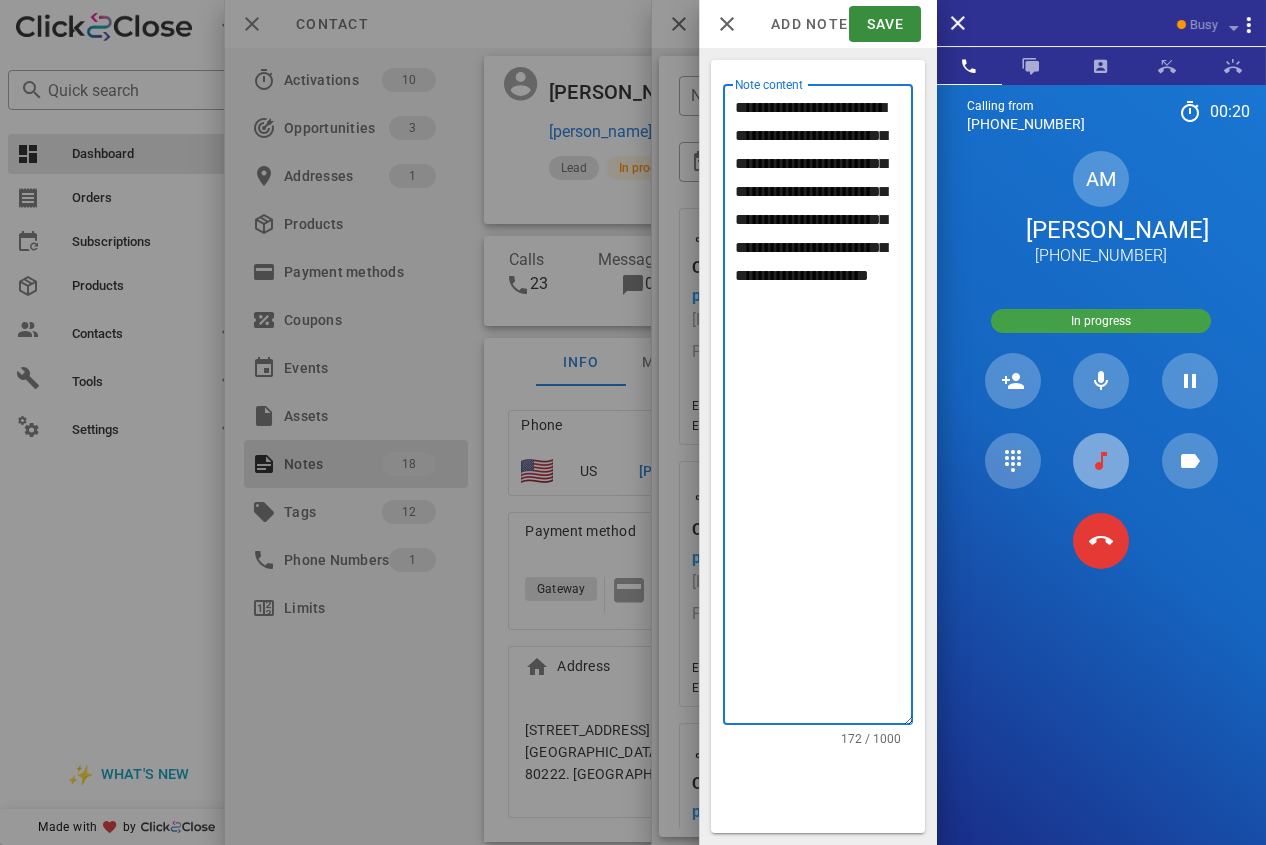 click at bounding box center [1101, 461] 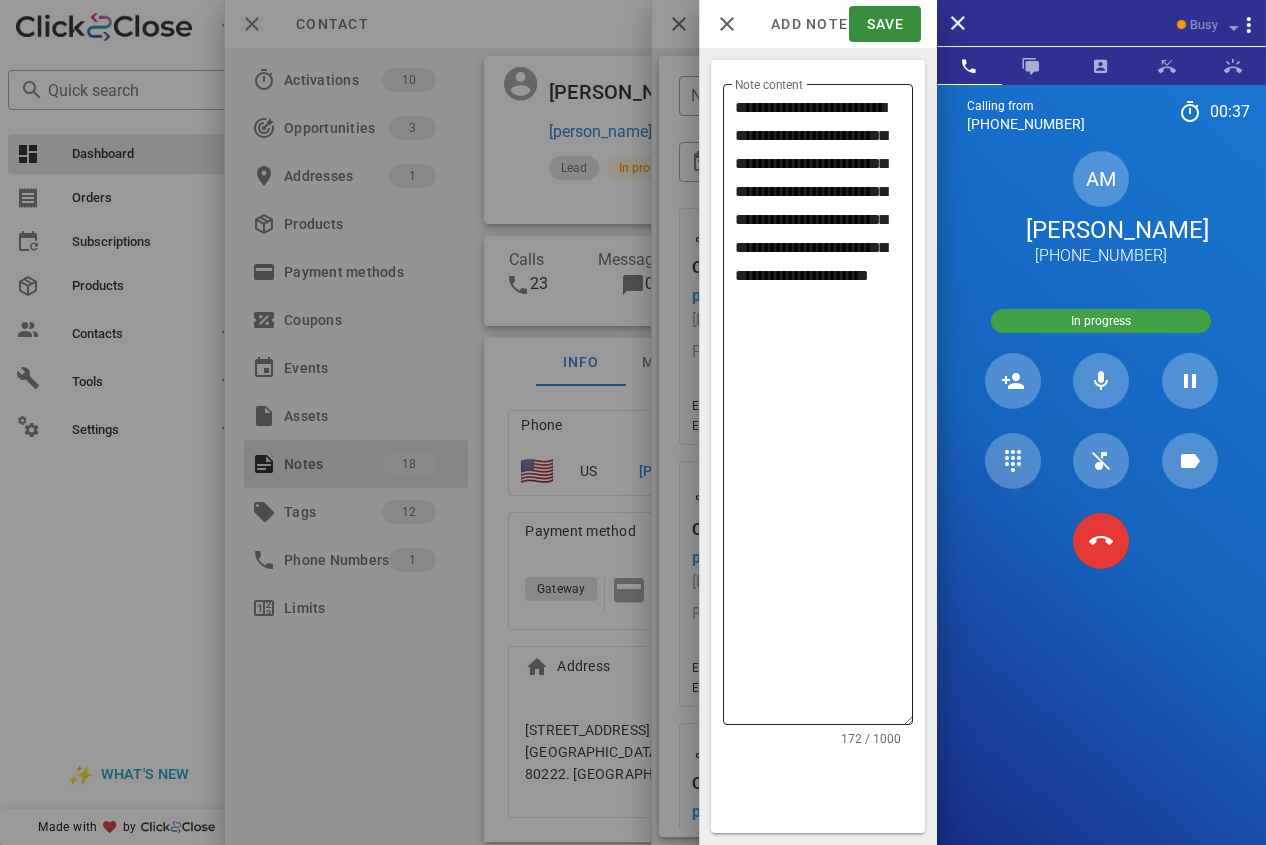 click on "**********" at bounding box center (824, 409) 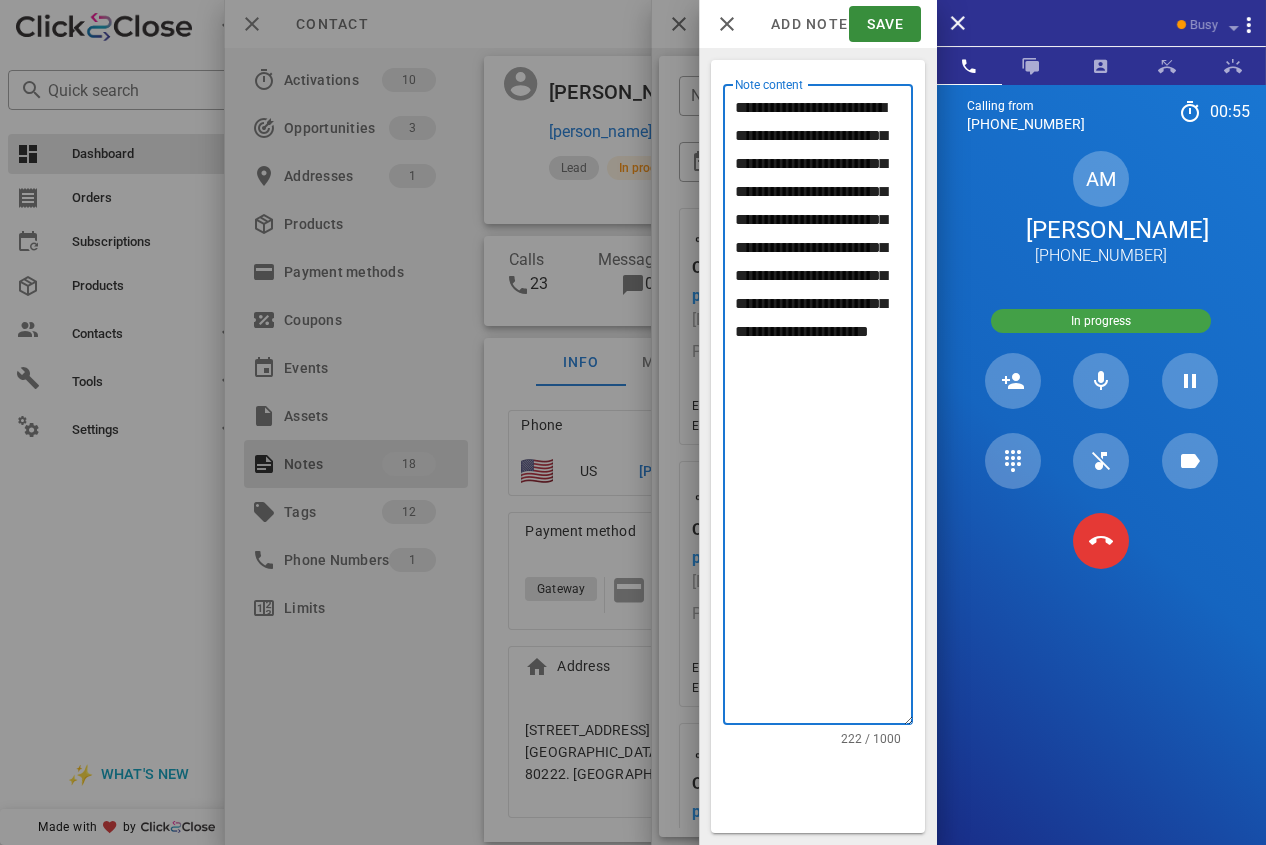 click on "**********" at bounding box center [824, 409] 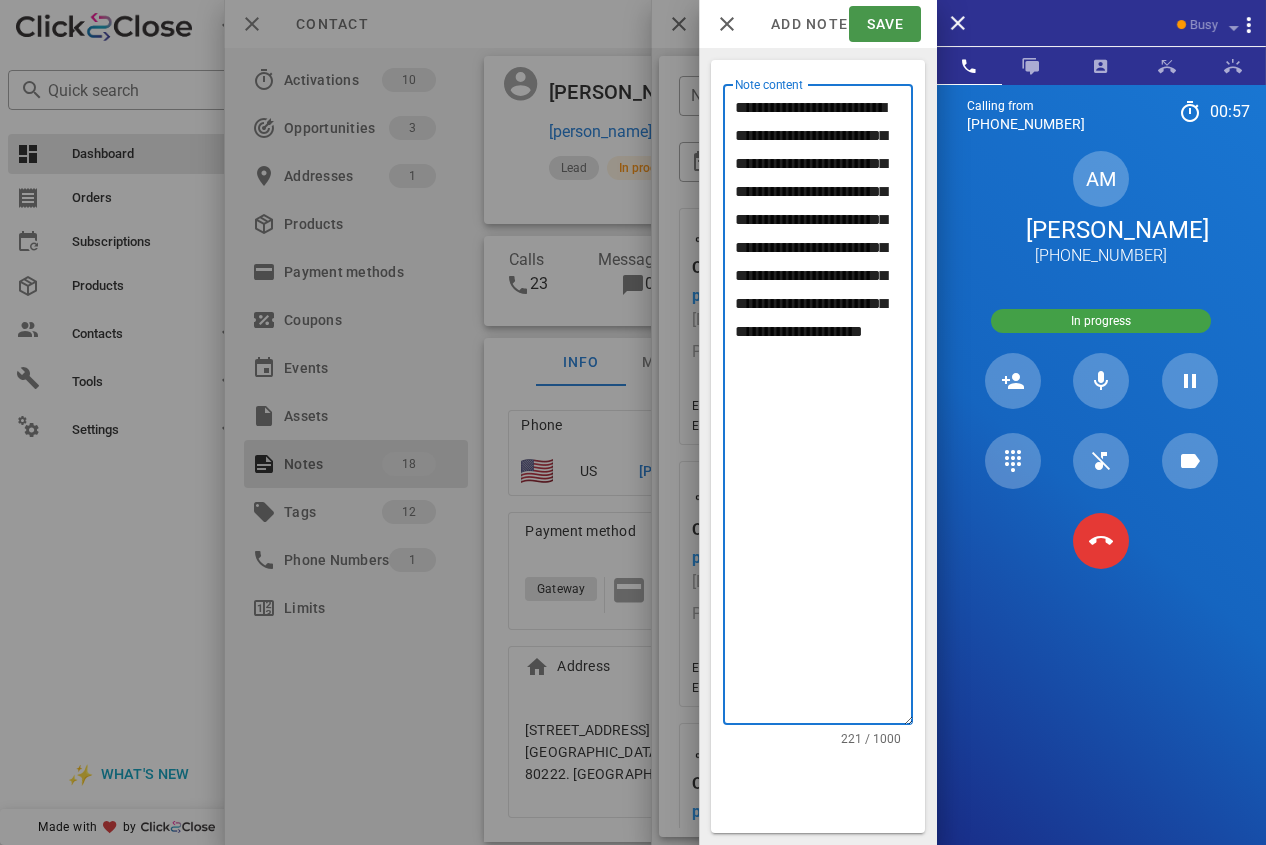type on "**********" 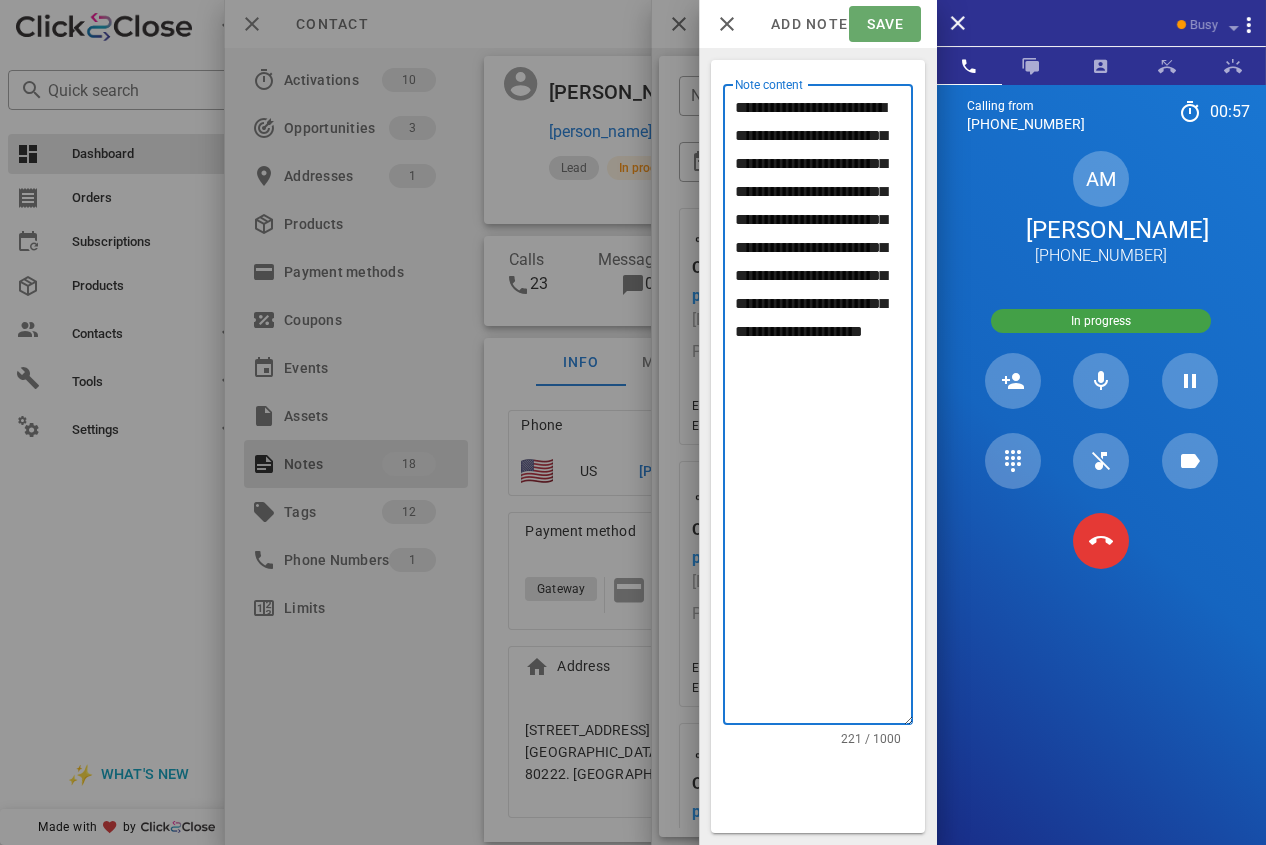 click on "Save" at bounding box center [884, 24] 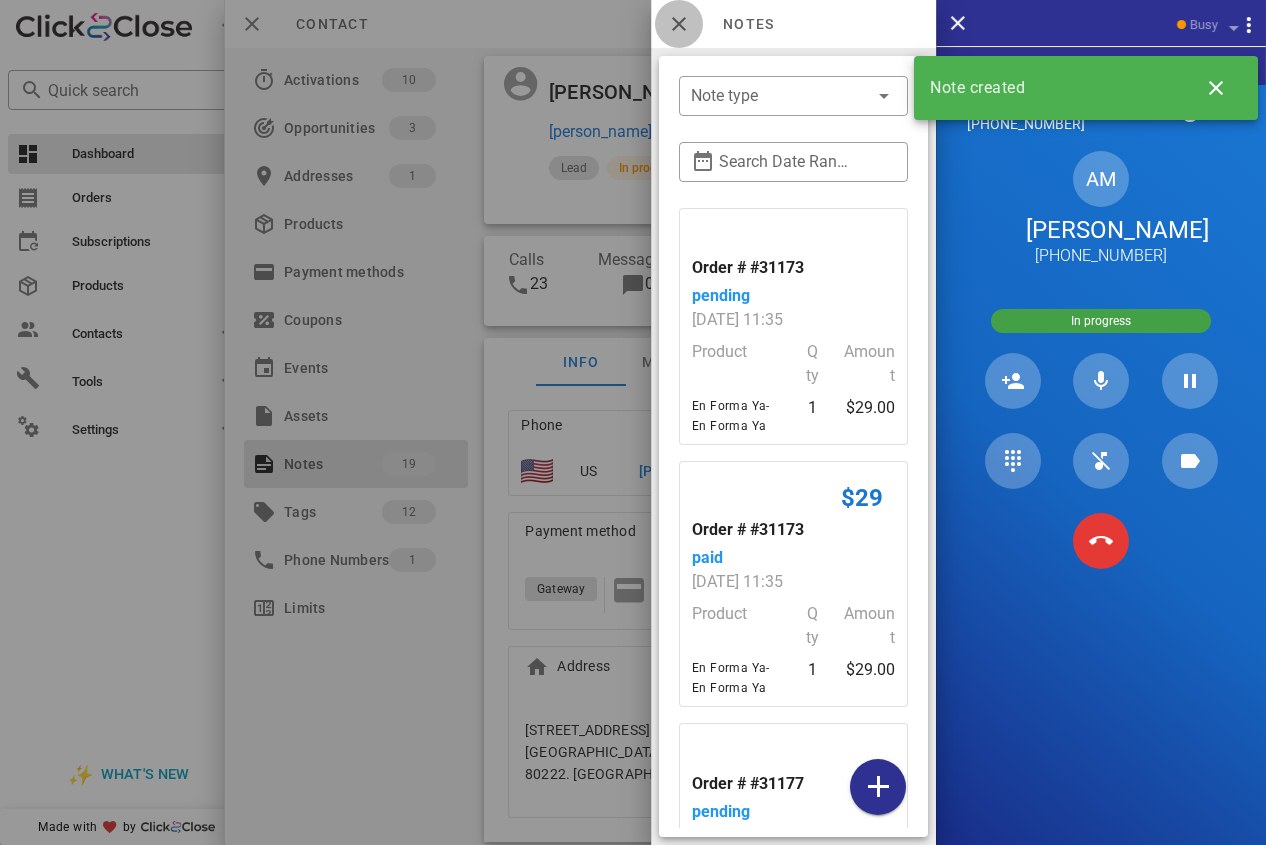 click at bounding box center (679, 24) 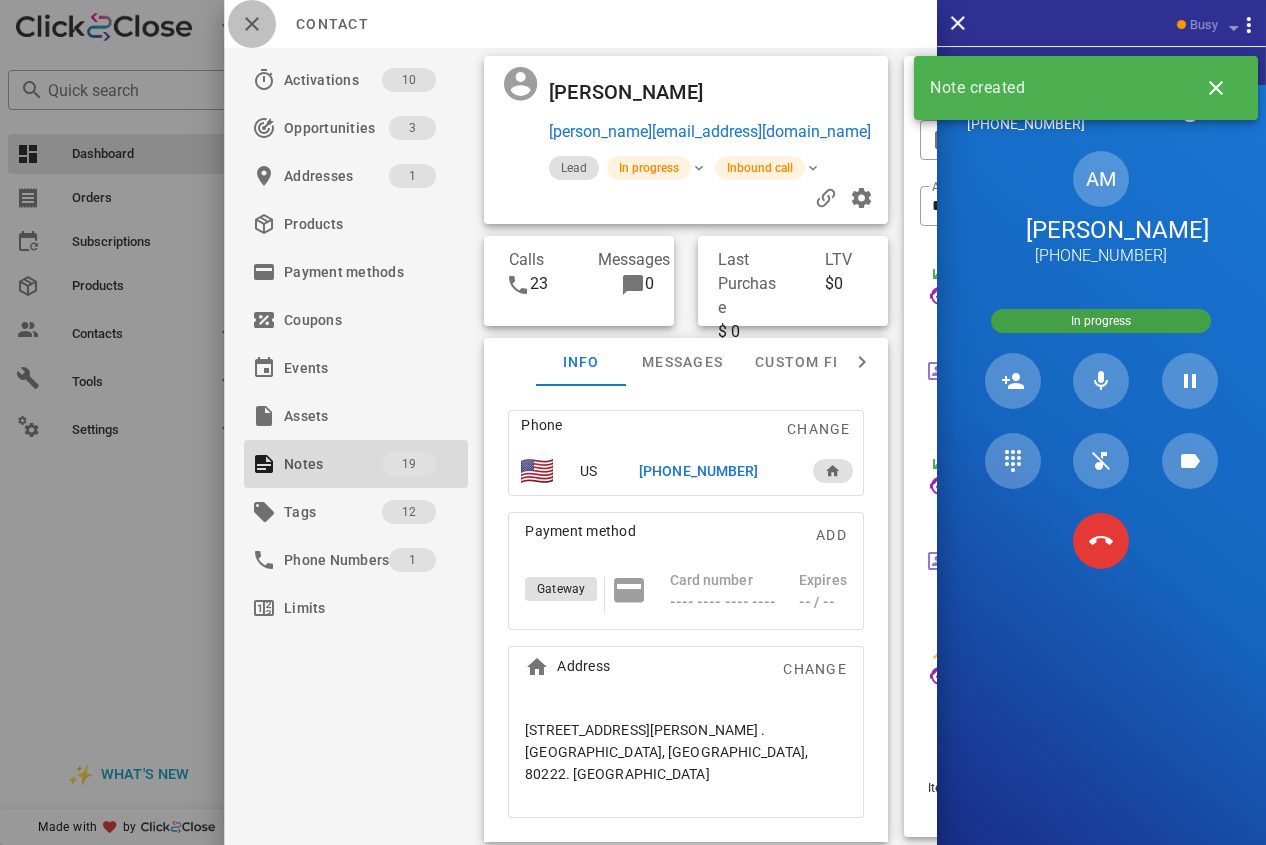 click at bounding box center (252, 24) 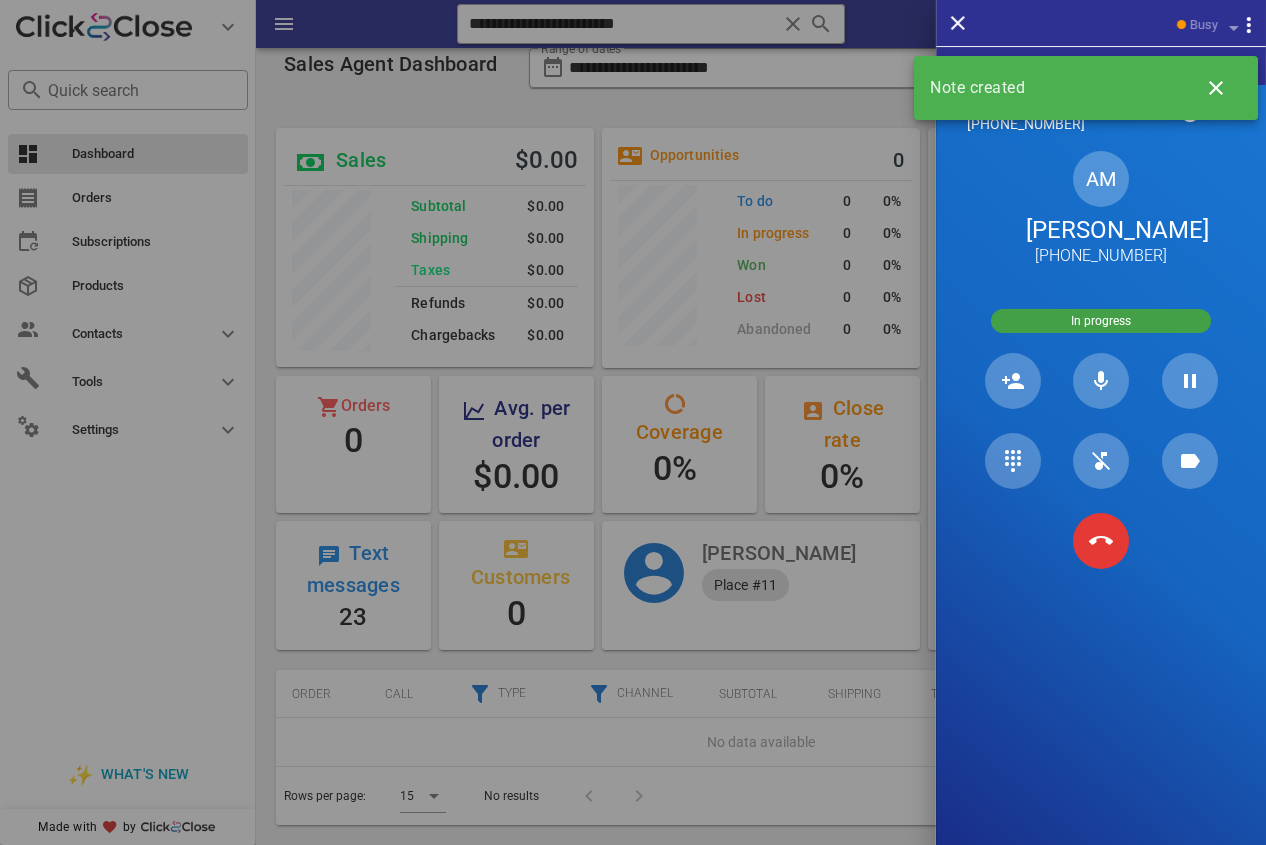 click on "[PERSON_NAME]" at bounding box center (1101, 230) 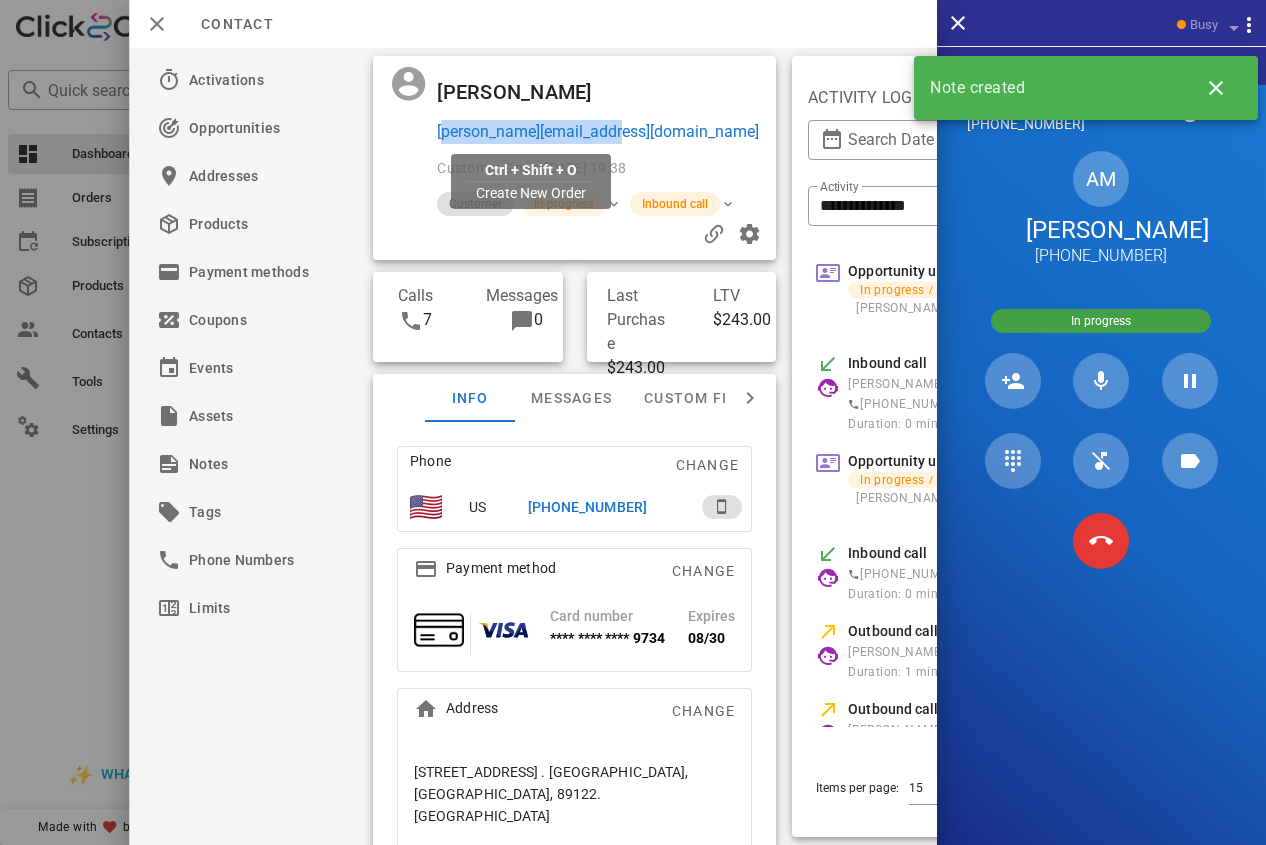 drag, startPoint x: 694, startPoint y: 129, endPoint x: 436, endPoint y: 135, distance: 258.06976 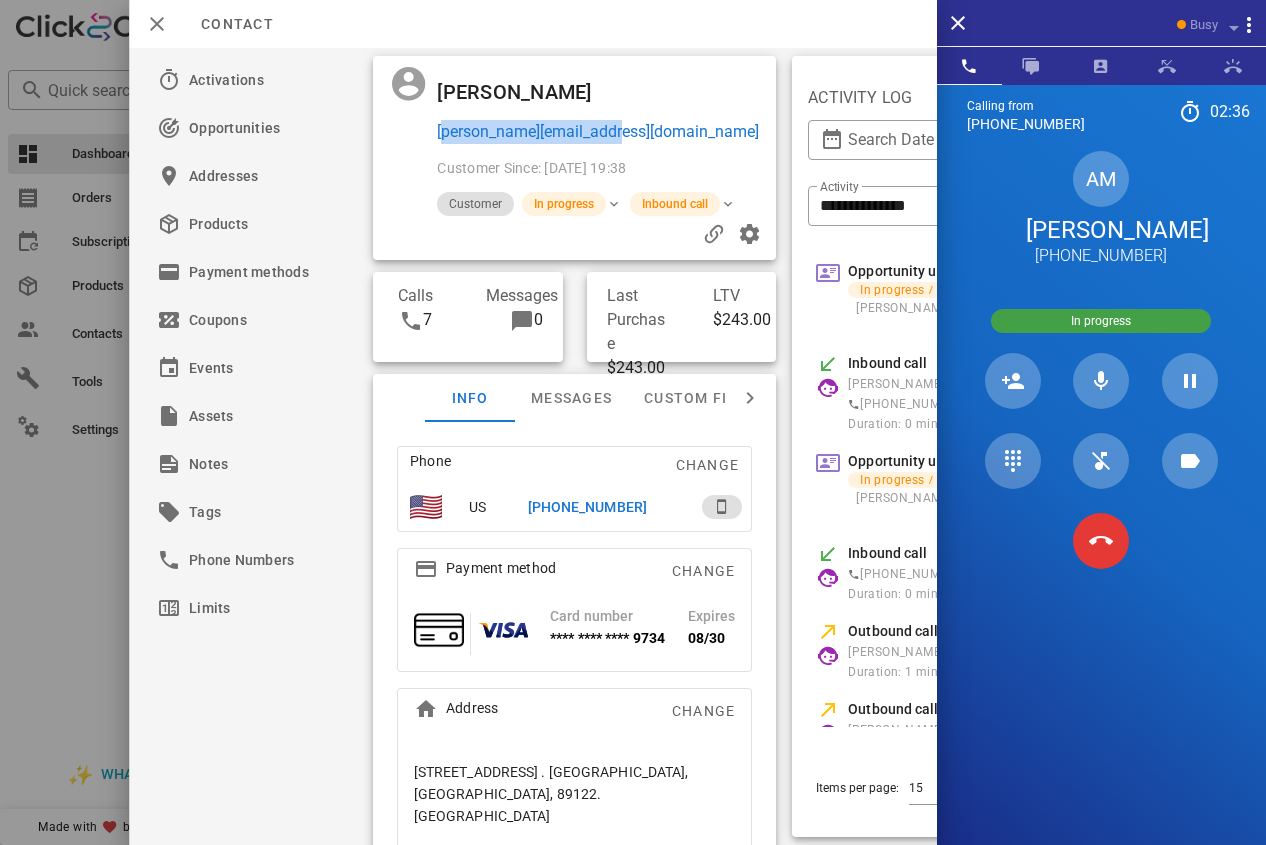 click on "[PERSON_NAME][EMAIL_ADDRESS][DOMAIN_NAME]" at bounding box center (602, 132) 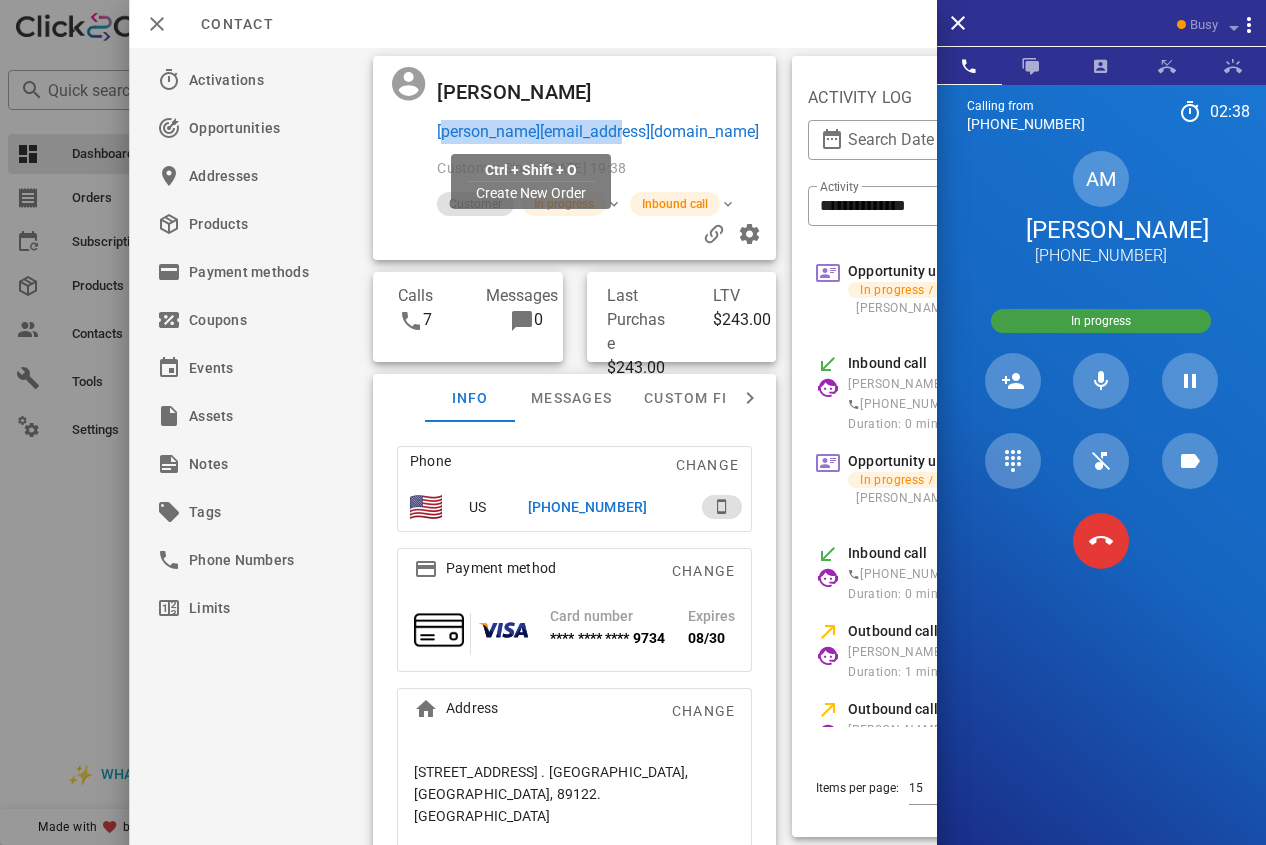 drag, startPoint x: 655, startPoint y: 134, endPoint x: 437, endPoint y: 143, distance: 218.1857 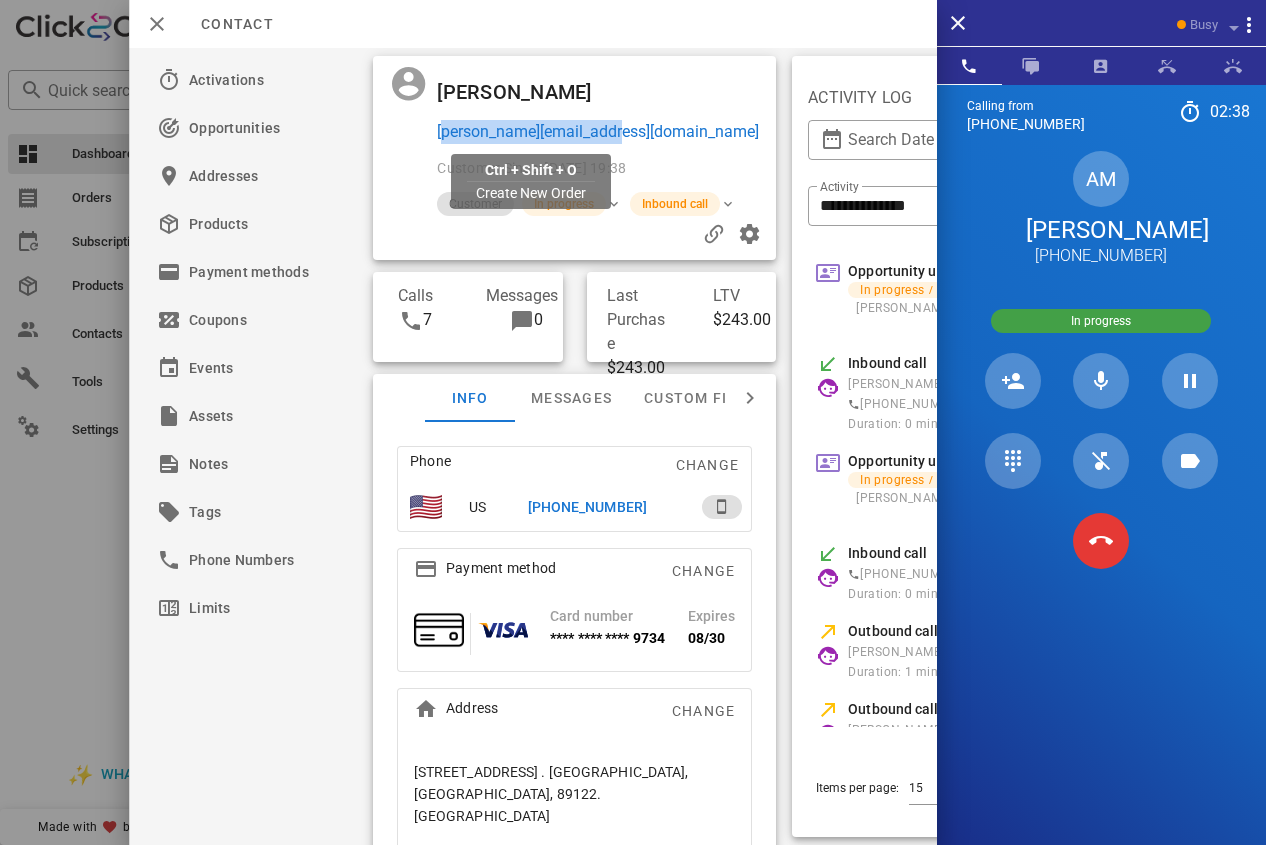 copy on "[PERSON_NAME][EMAIL_ADDRESS][DOMAIN_NAME]" 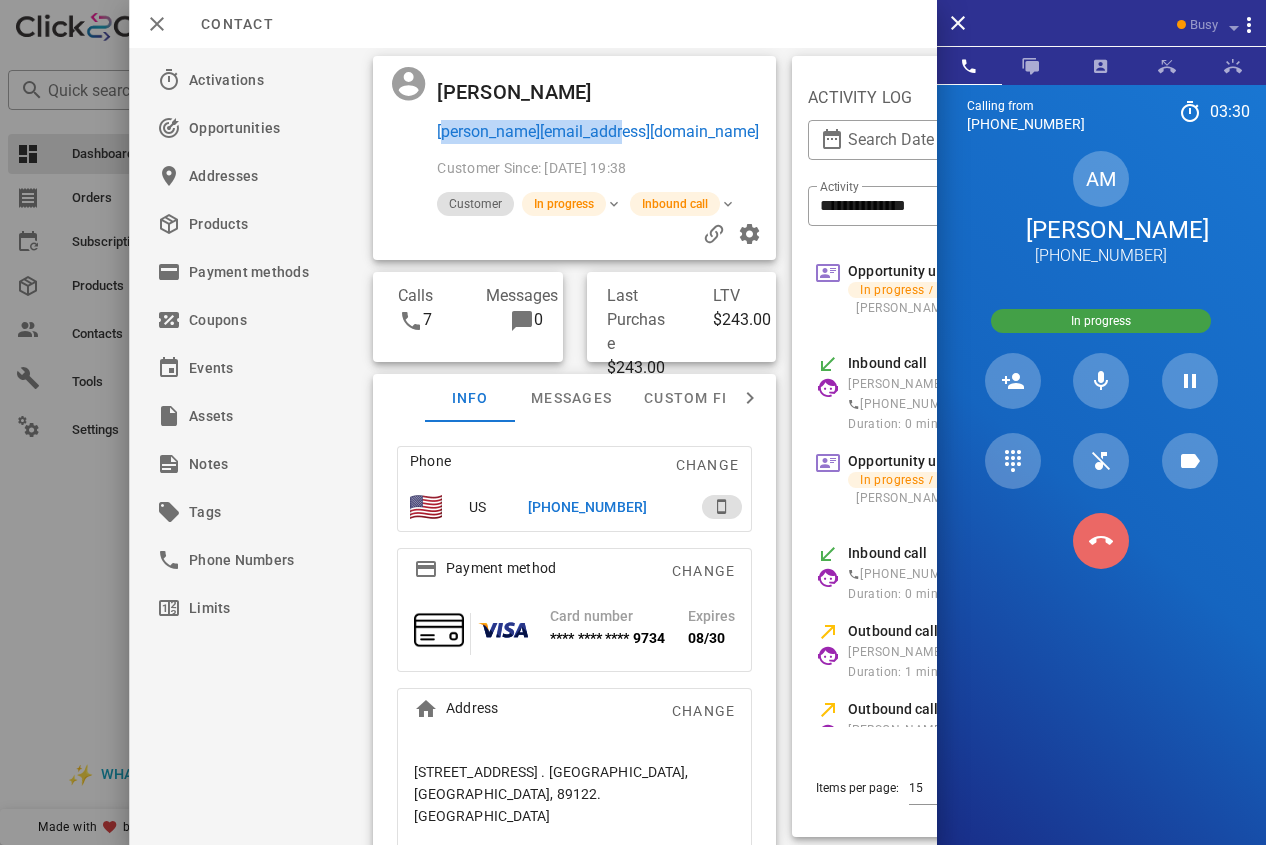 click at bounding box center [1101, 541] 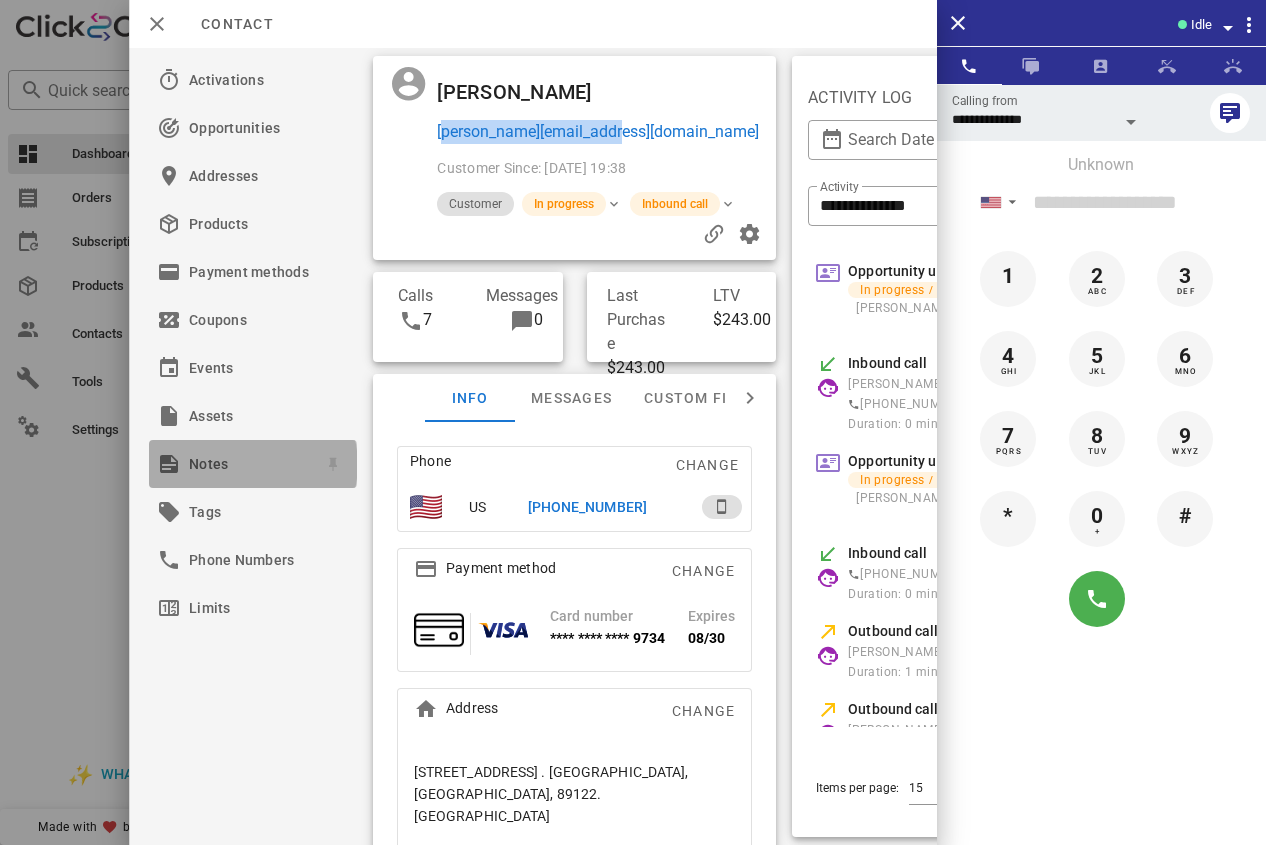 click on "Notes" at bounding box center (253, 464) 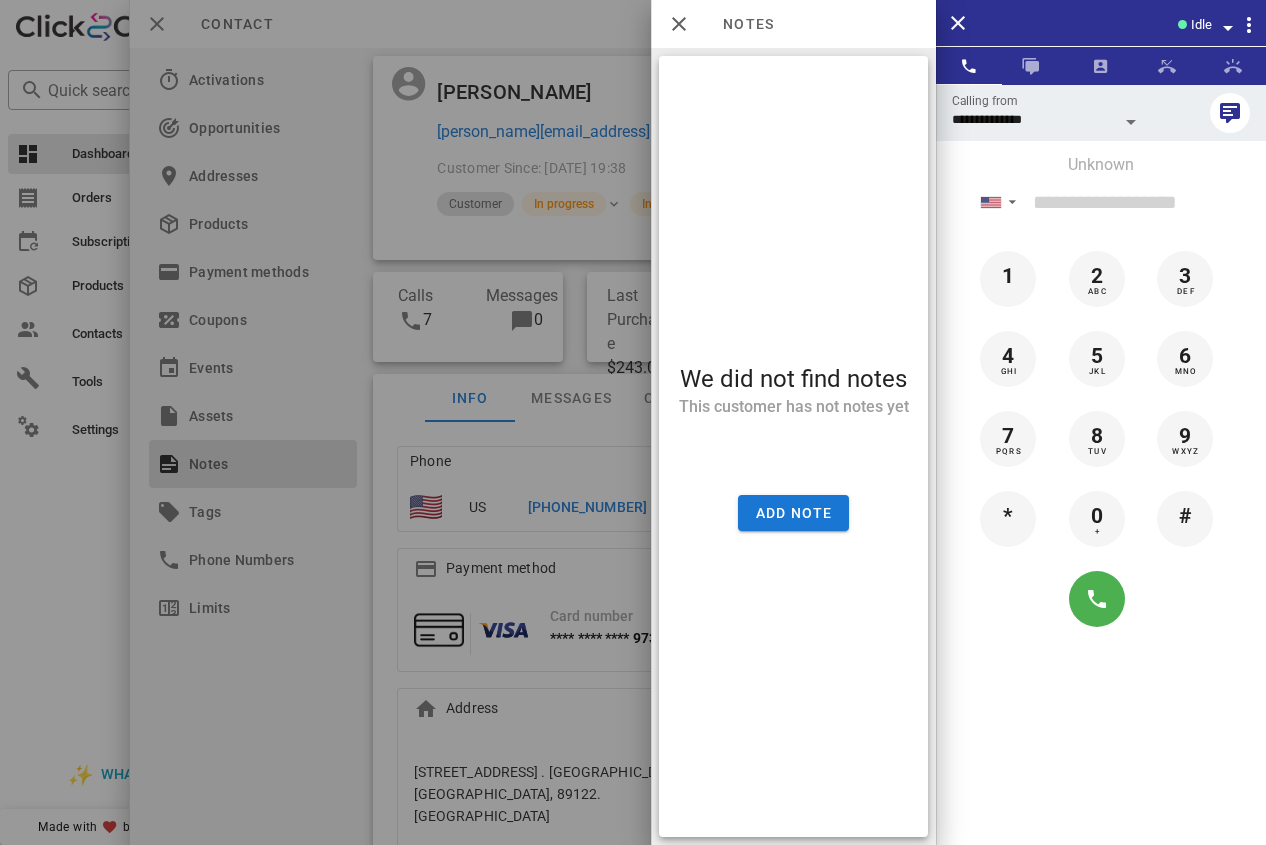 click at bounding box center [633, 422] 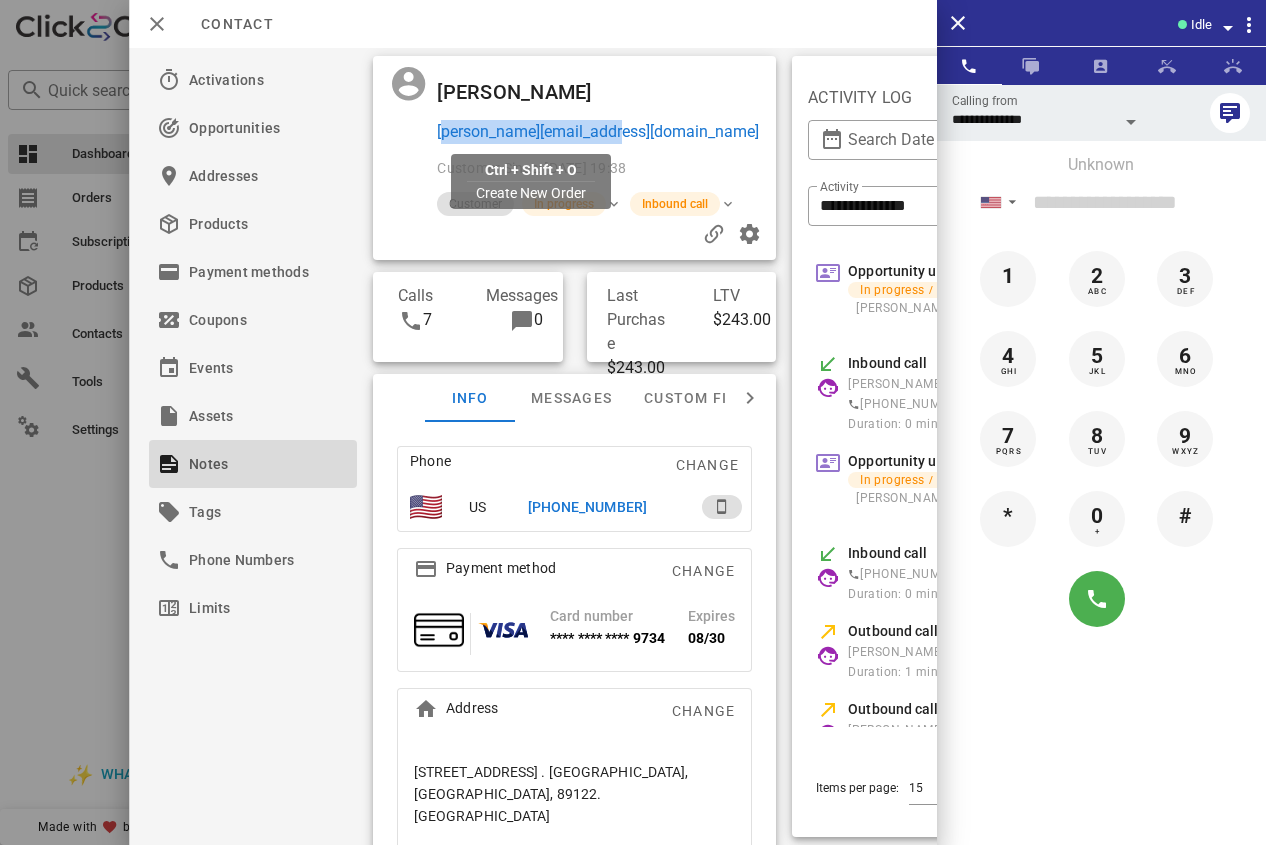 drag, startPoint x: 614, startPoint y: 138, endPoint x: 442, endPoint y: 134, distance: 172.04651 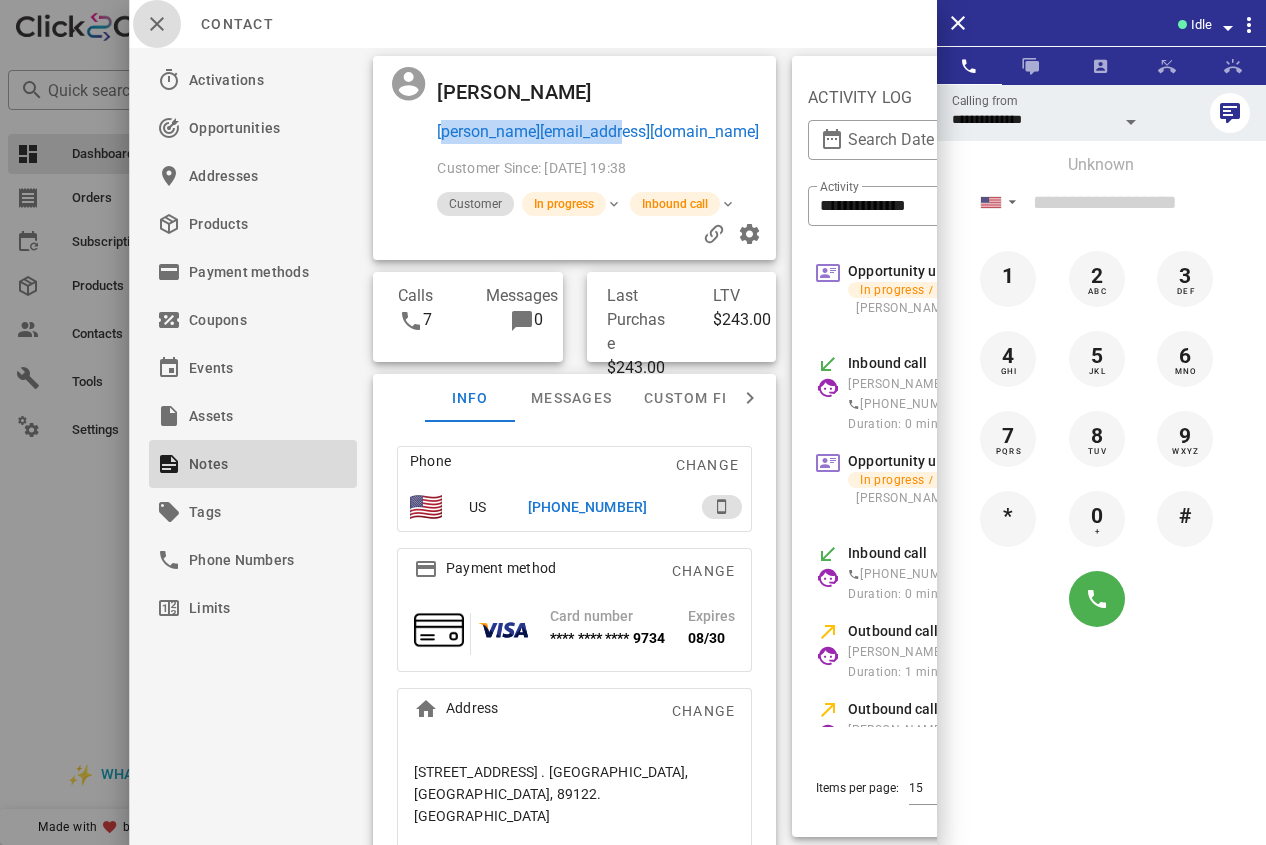 click at bounding box center (157, 24) 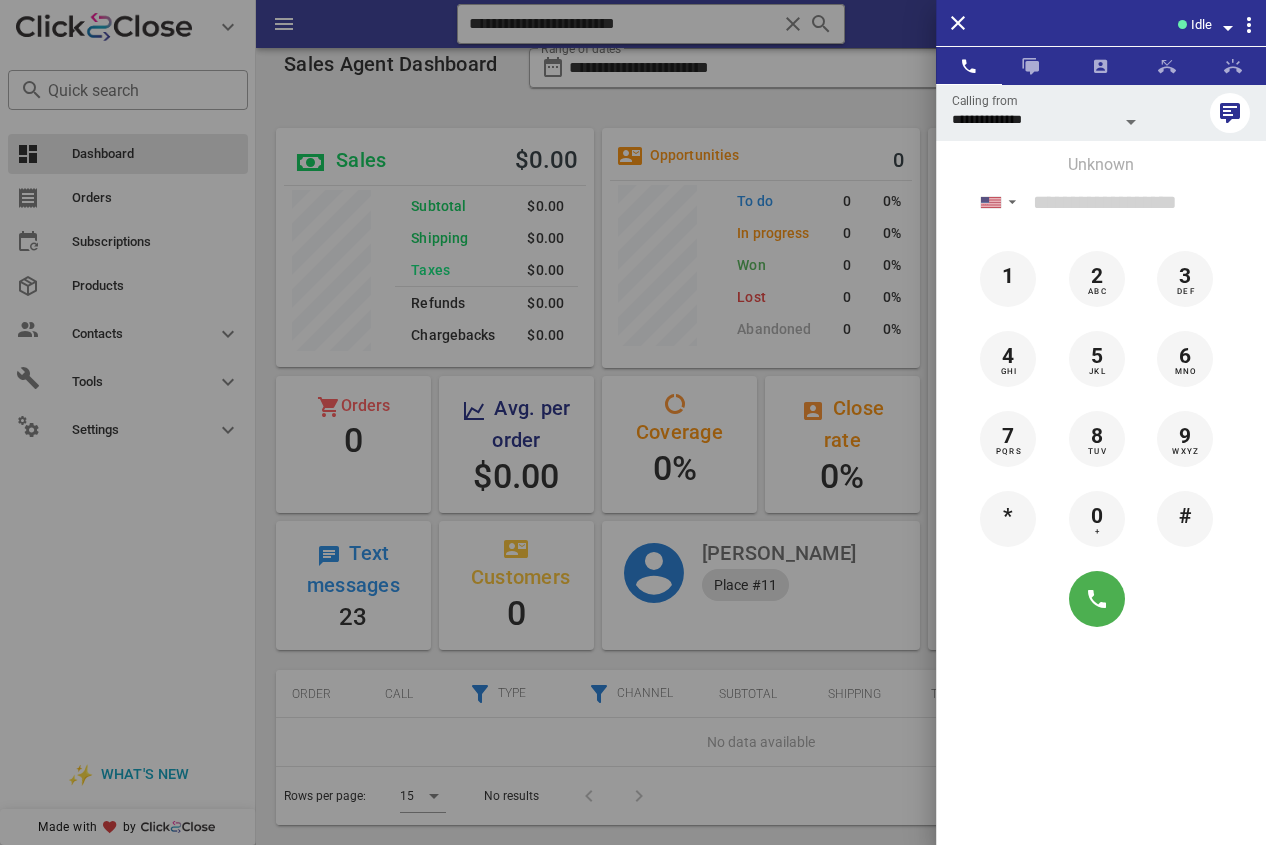 click at bounding box center (633, 422) 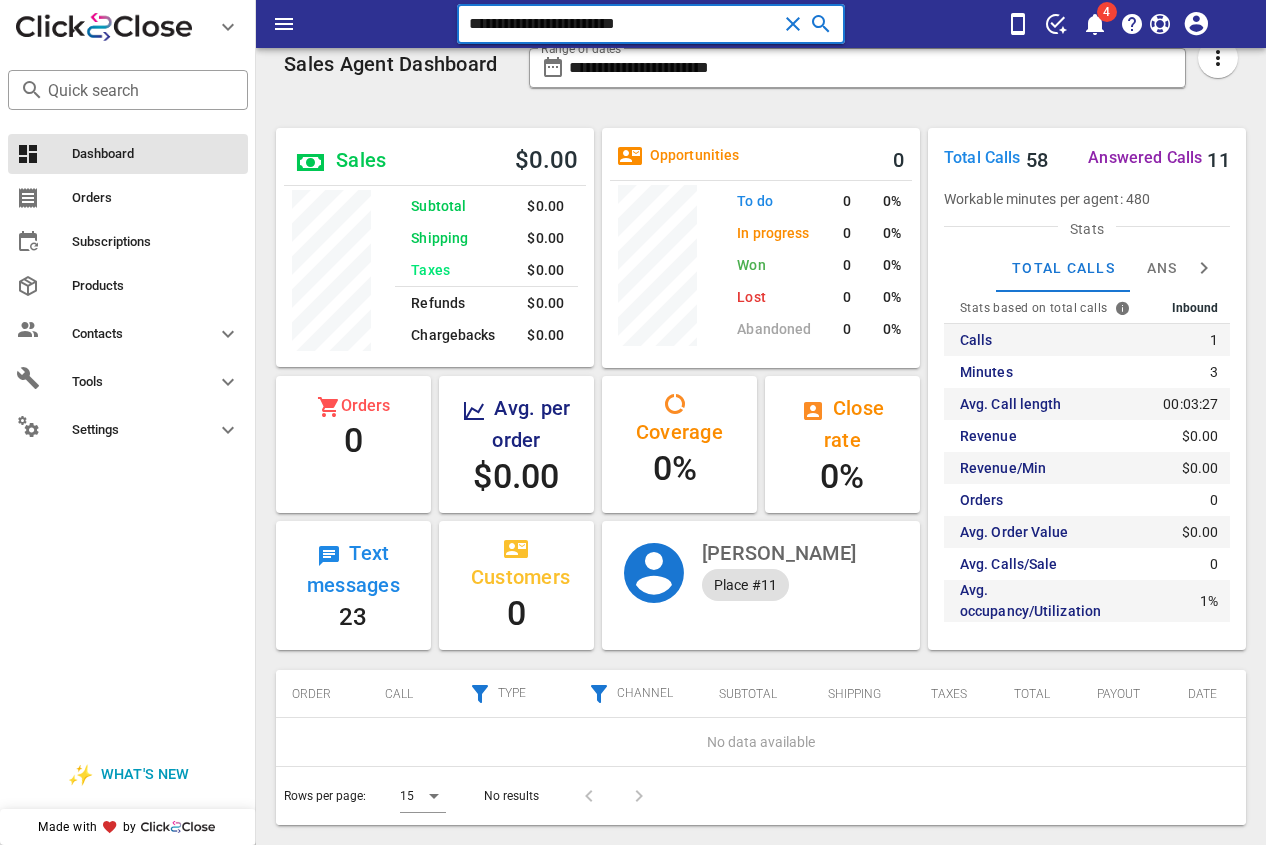 drag, startPoint x: 548, startPoint y: 33, endPoint x: 456, endPoint y: 31, distance: 92.021736 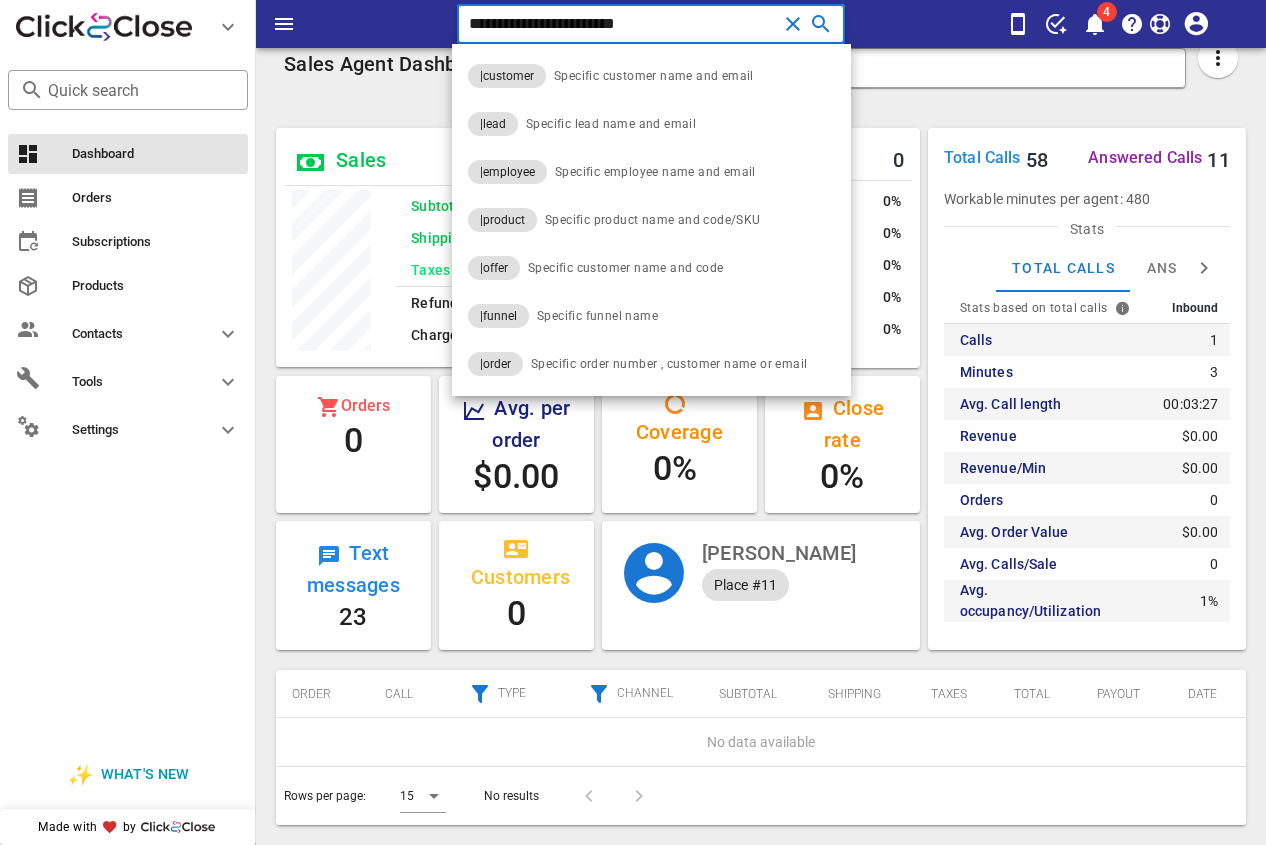paste 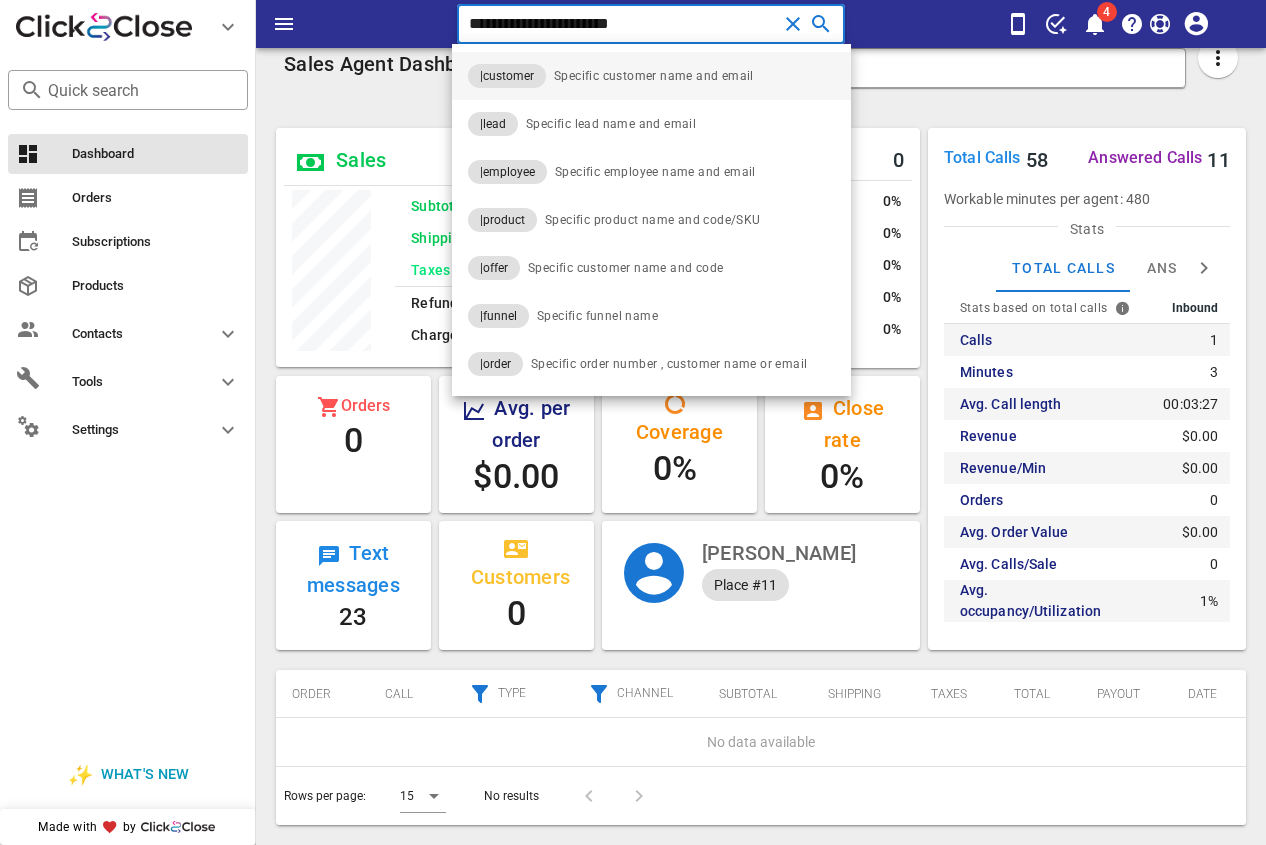 type on "**********" 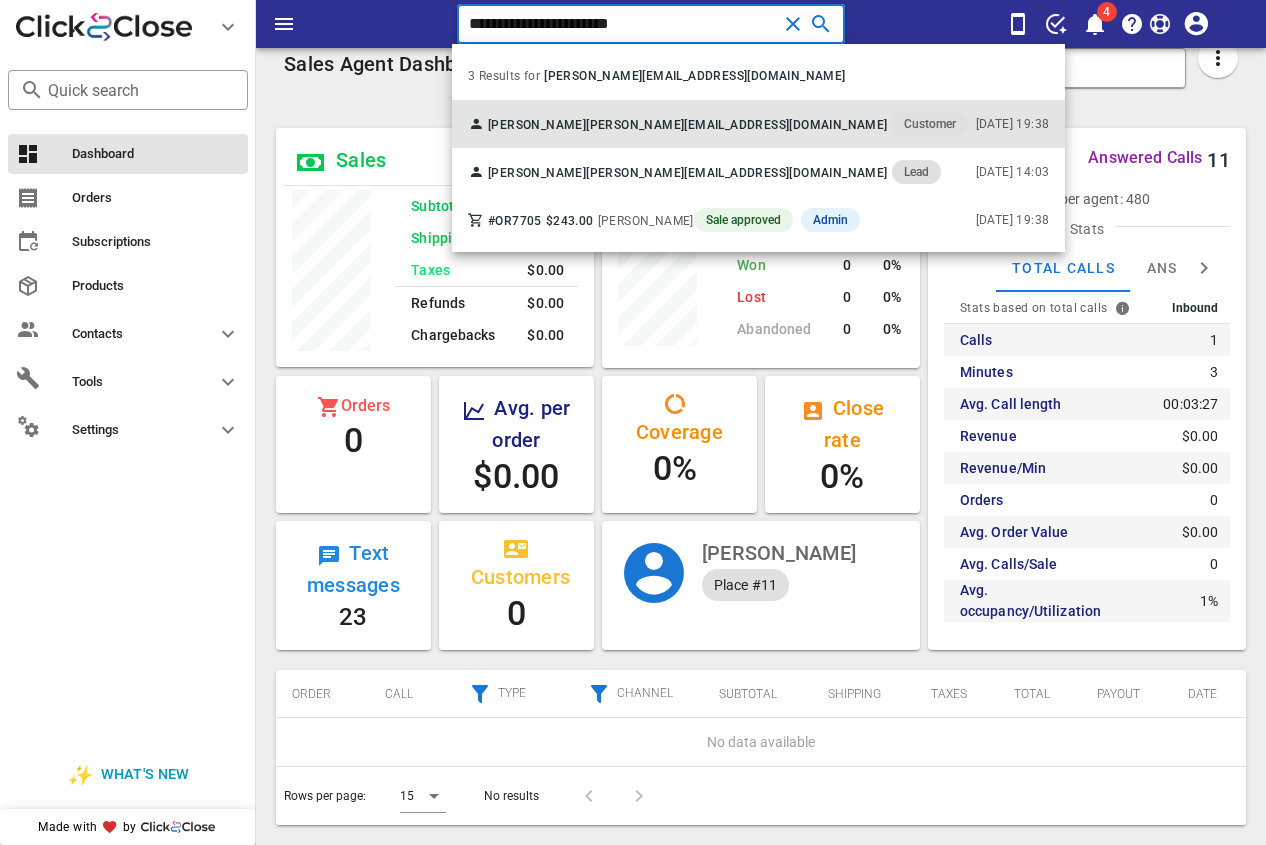 click on "[PERSON_NAME]" at bounding box center (537, 125) 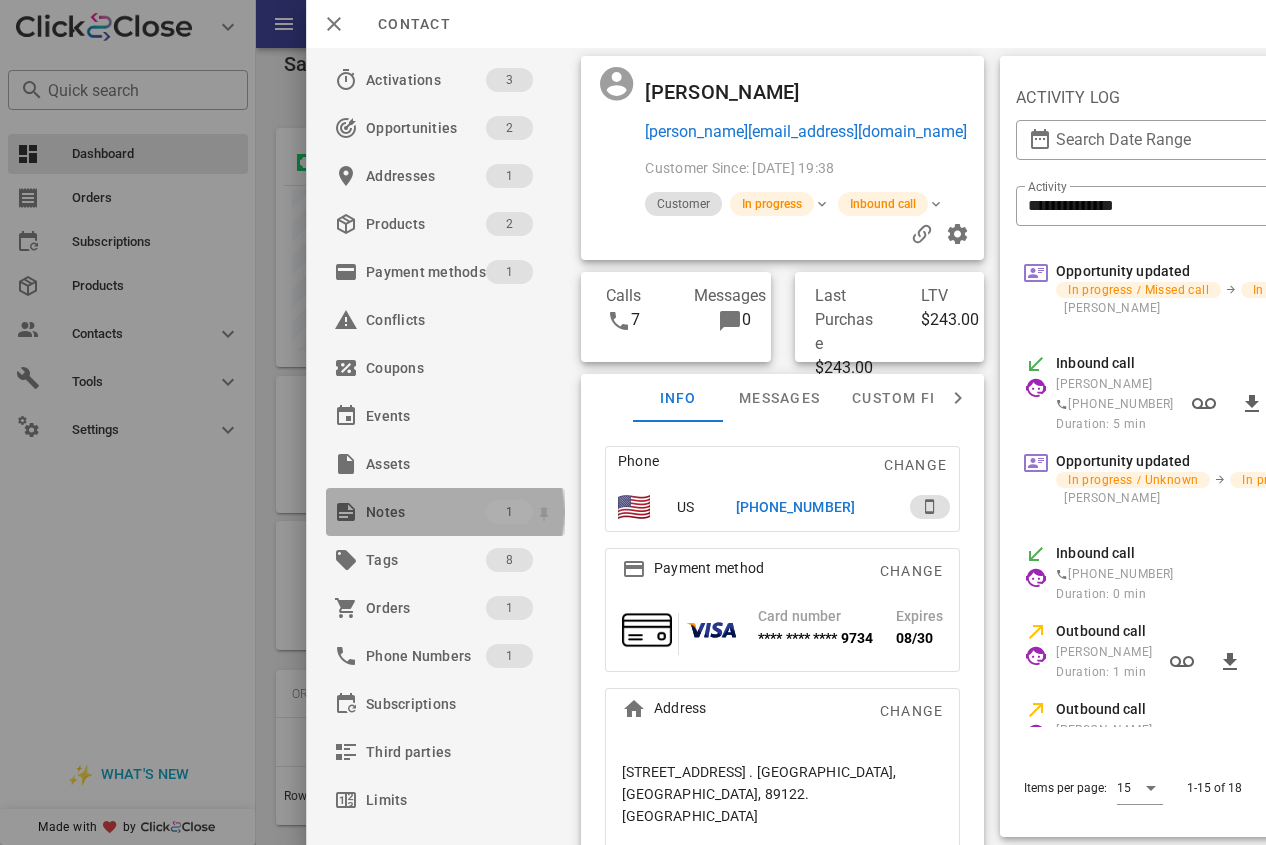 click on "Notes" at bounding box center (426, 512) 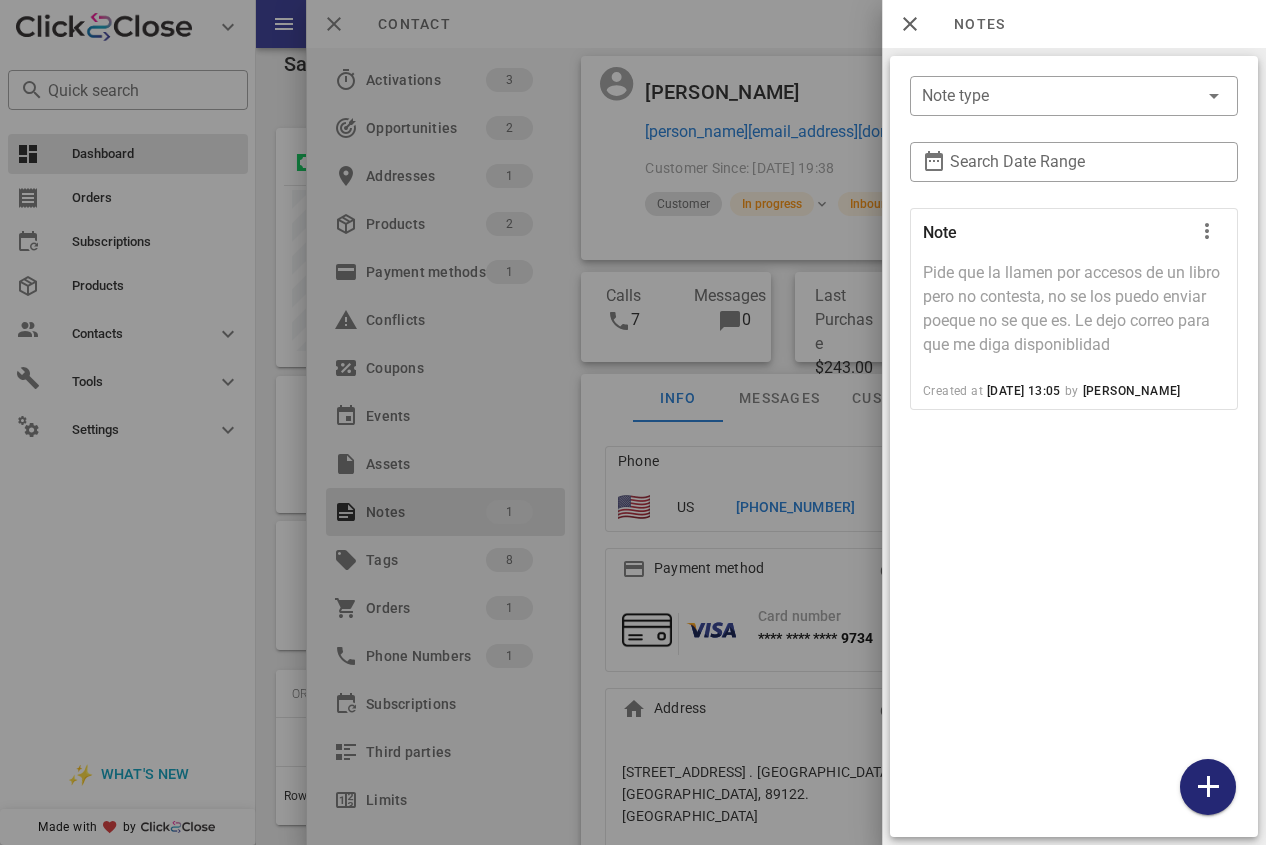 click at bounding box center (1208, 787) 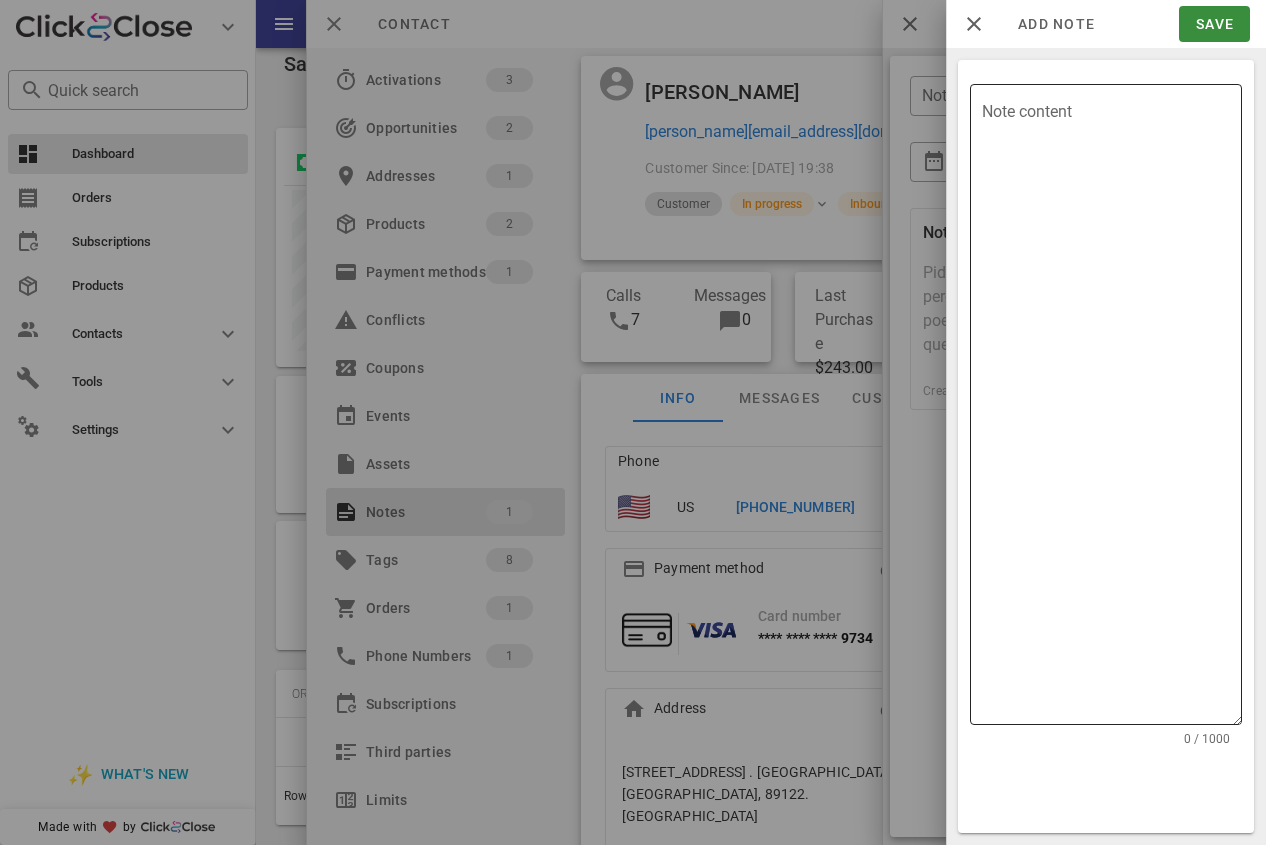 click on "Note content" at bounding box center (1112, 409) 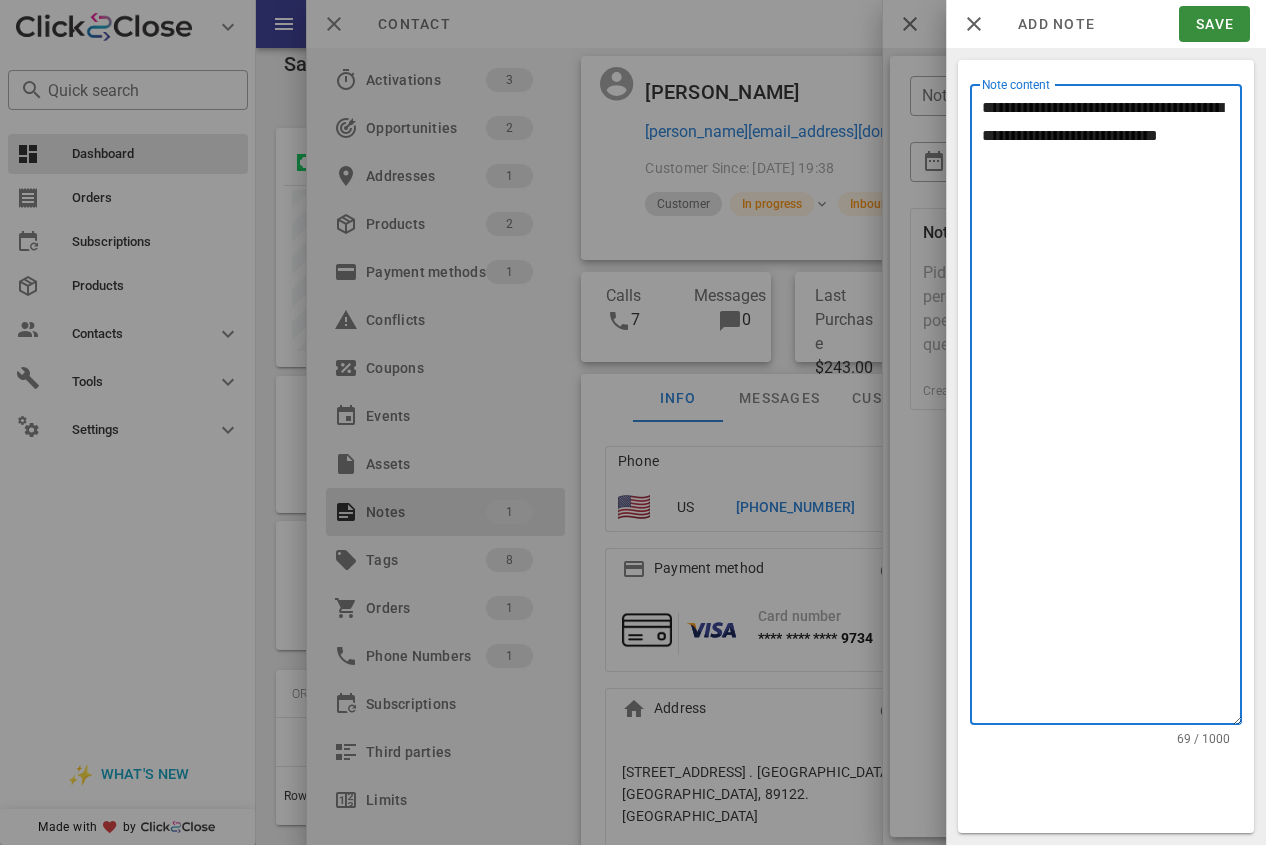 paste on "*******
********" 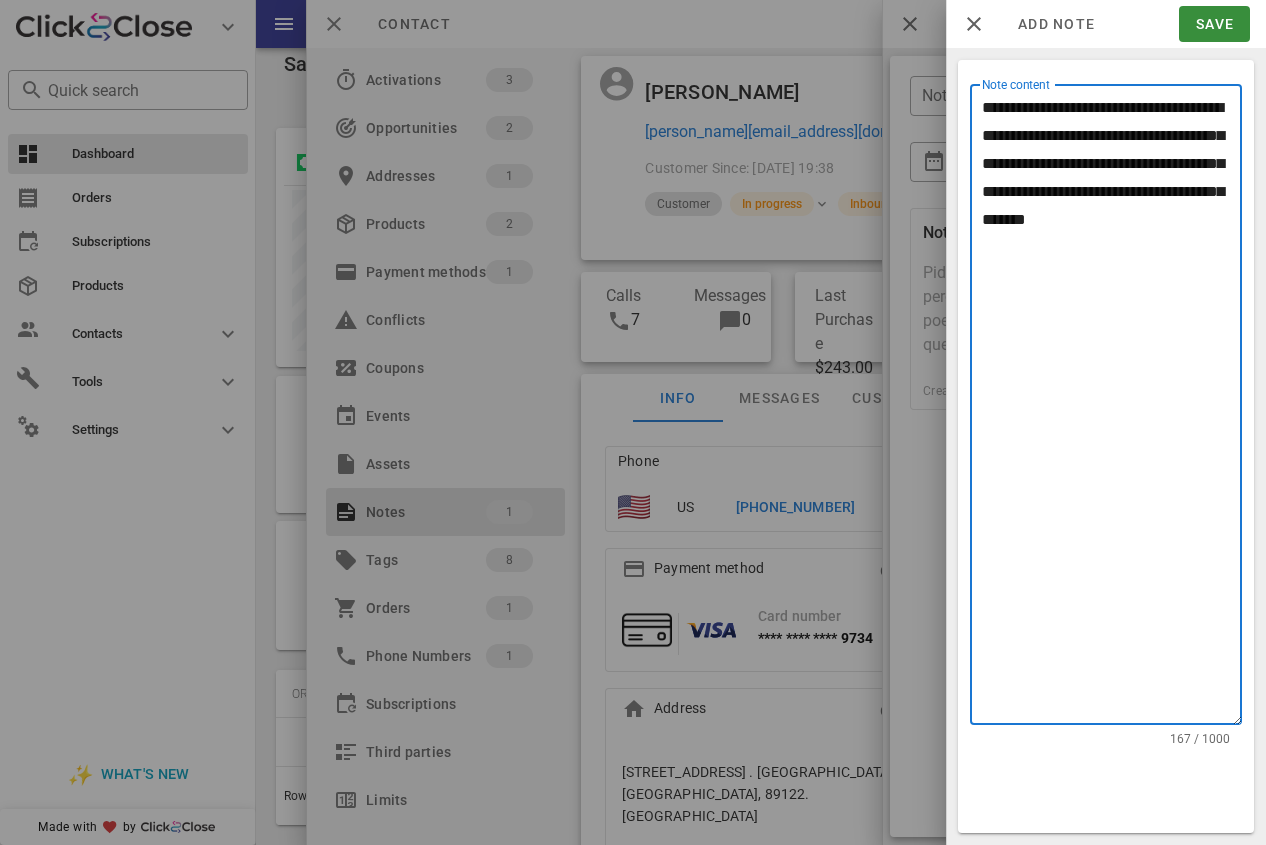 drag, startPoint x: 1021, startPoint y: 257, endPoint x: 1034, endPoint y: 261, distance: 13.601471 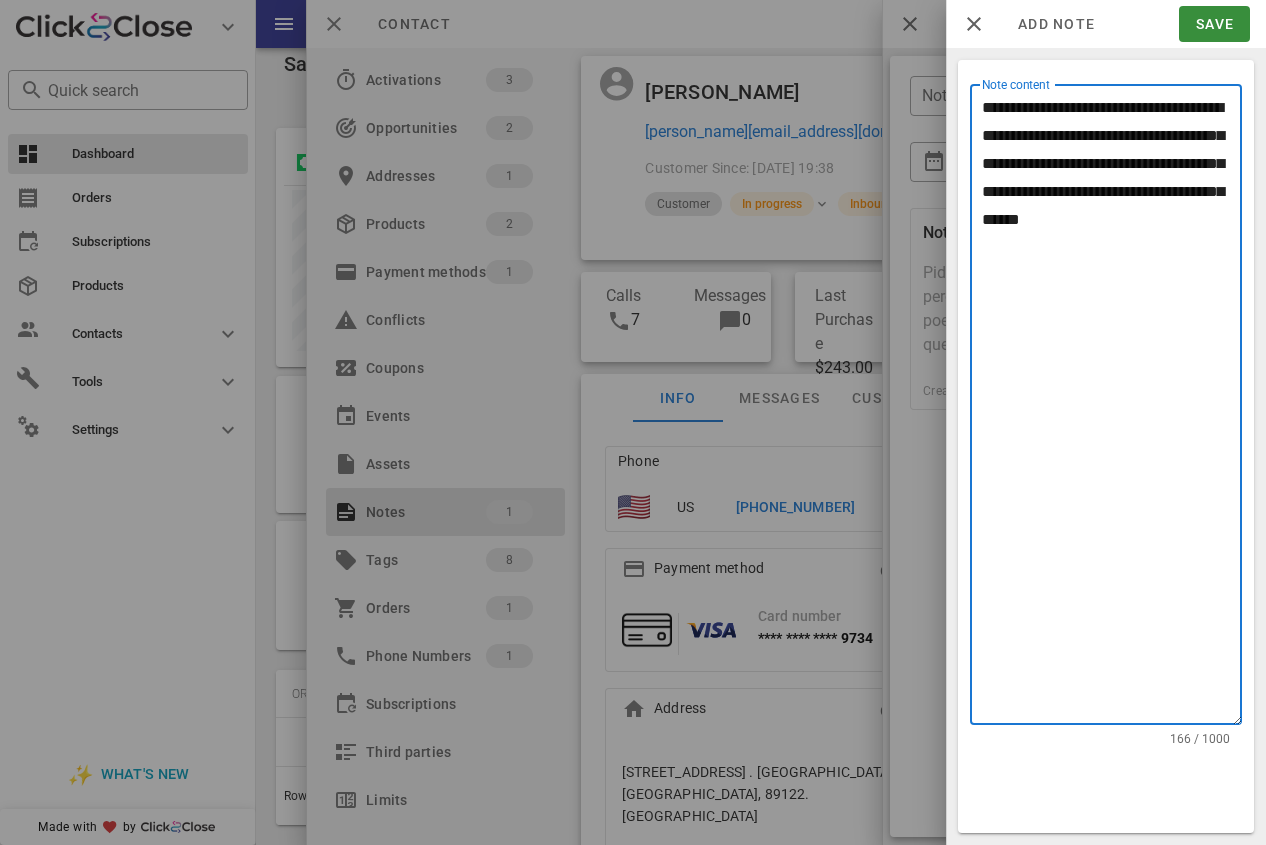 click on "**********" at bounding box center (1112, 409) 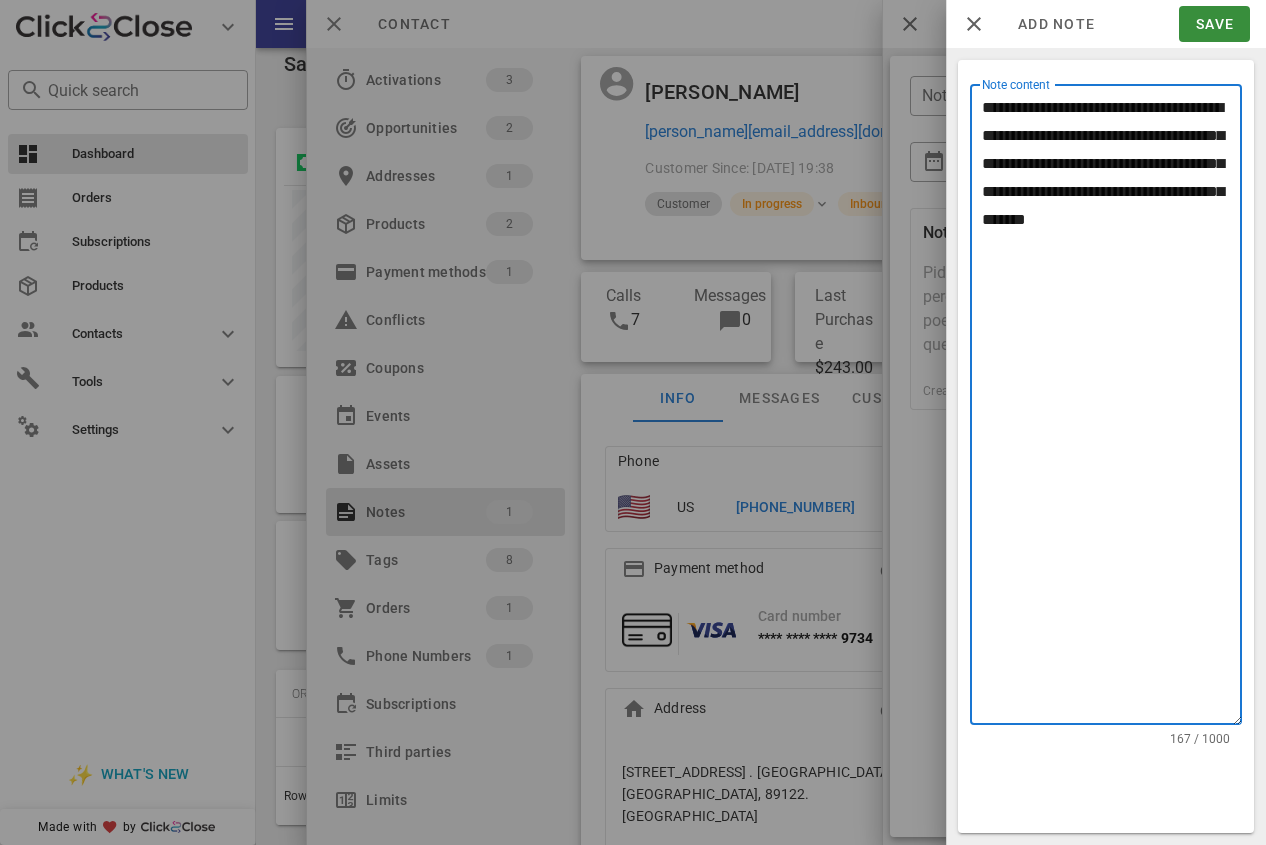 click on "**********" at bounding box center [1112, 409] 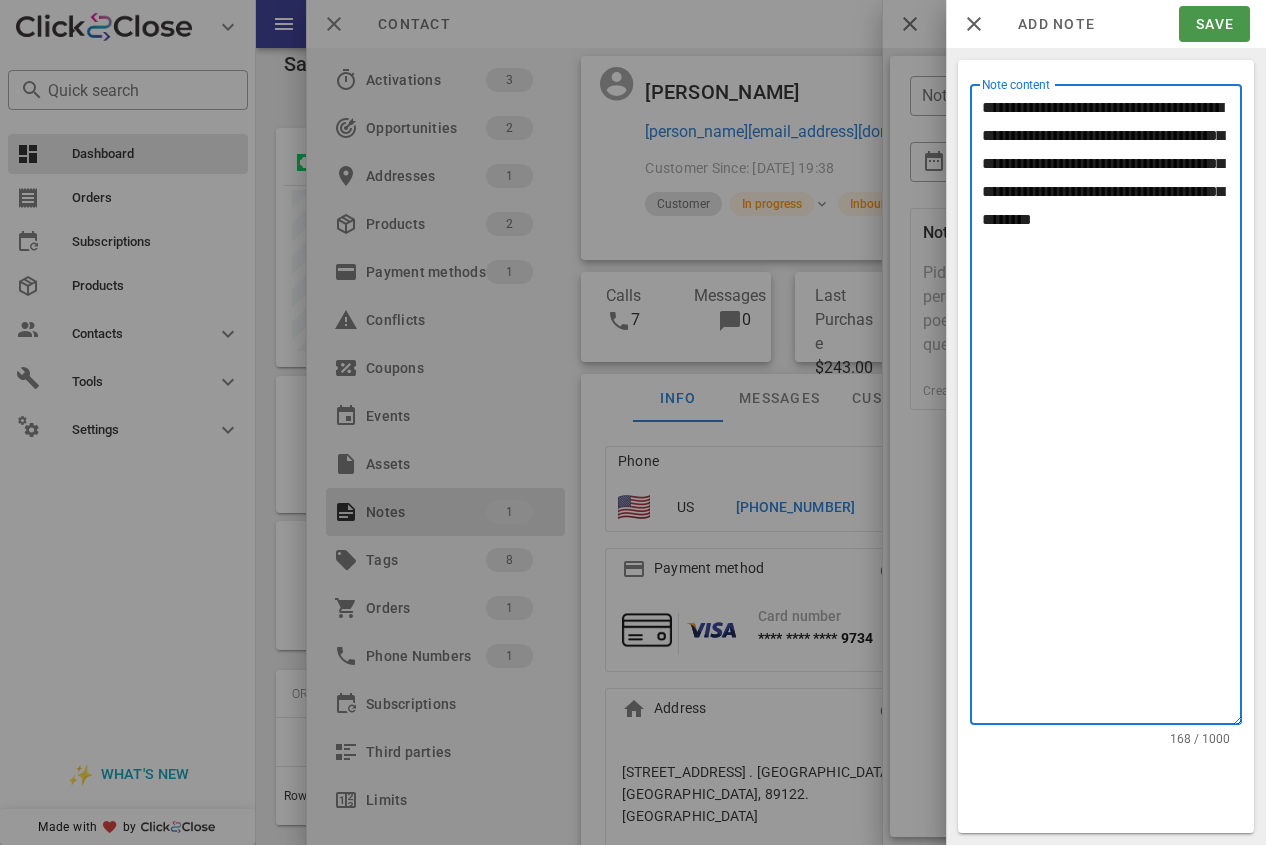 type on "**********" 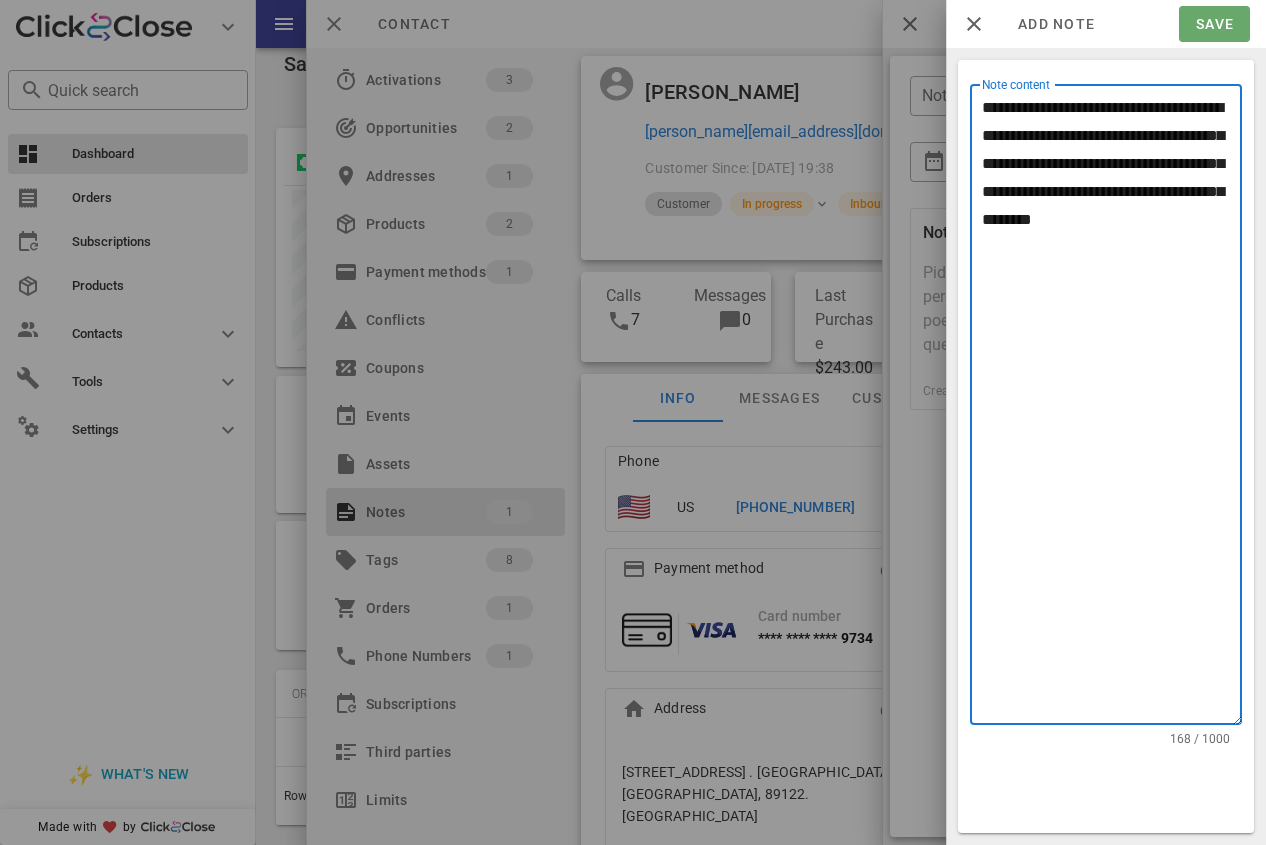 click on "Save" at bounding box center [1214, 24] 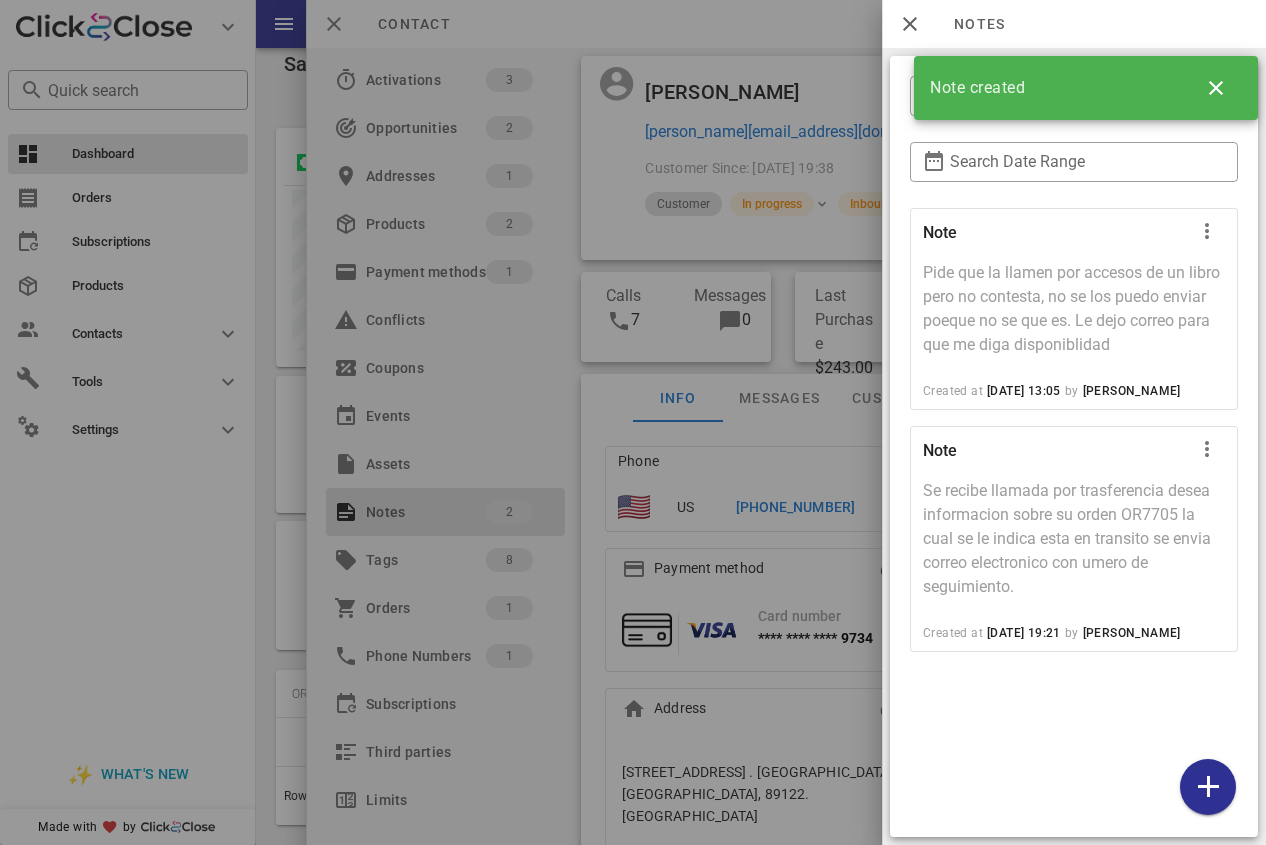 click at bounding box center (633, 422) 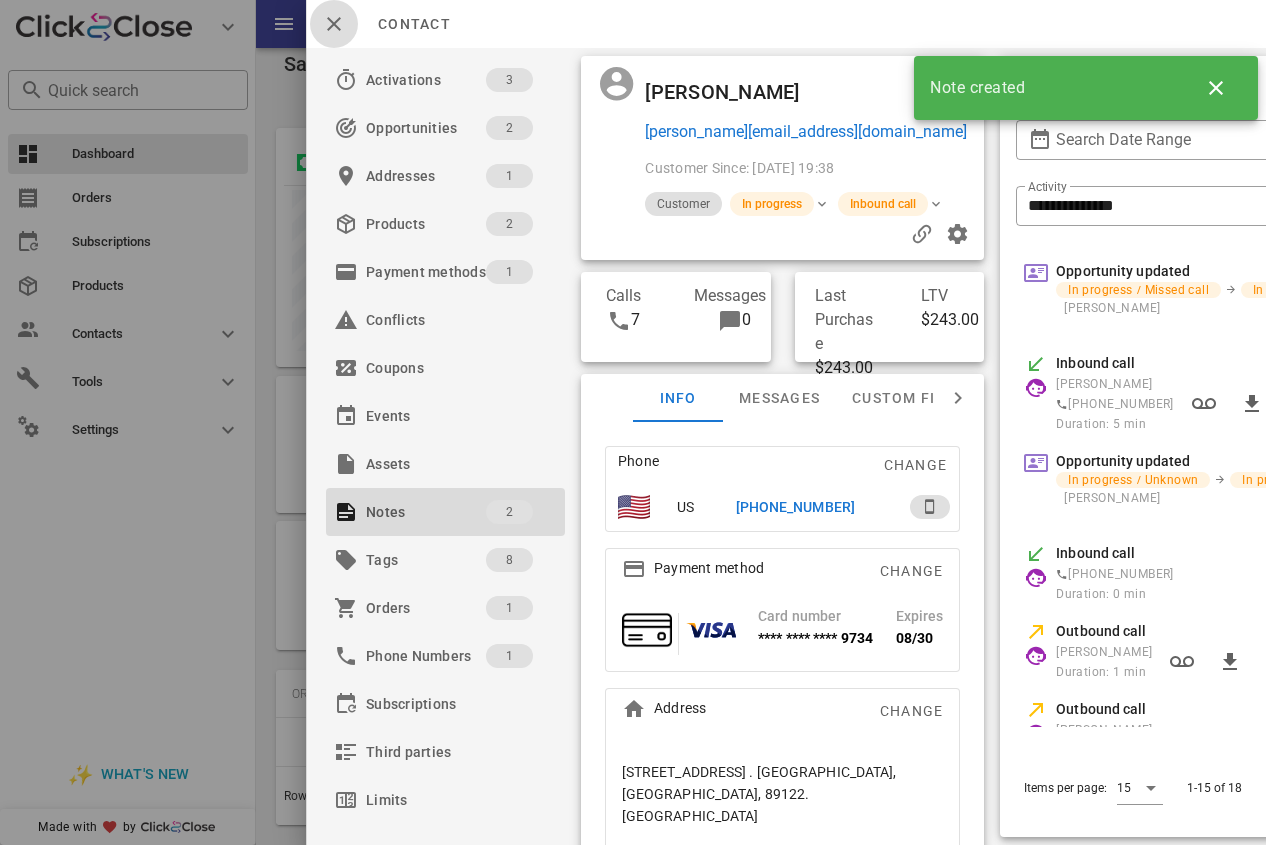click at bounding box center (334, 24) 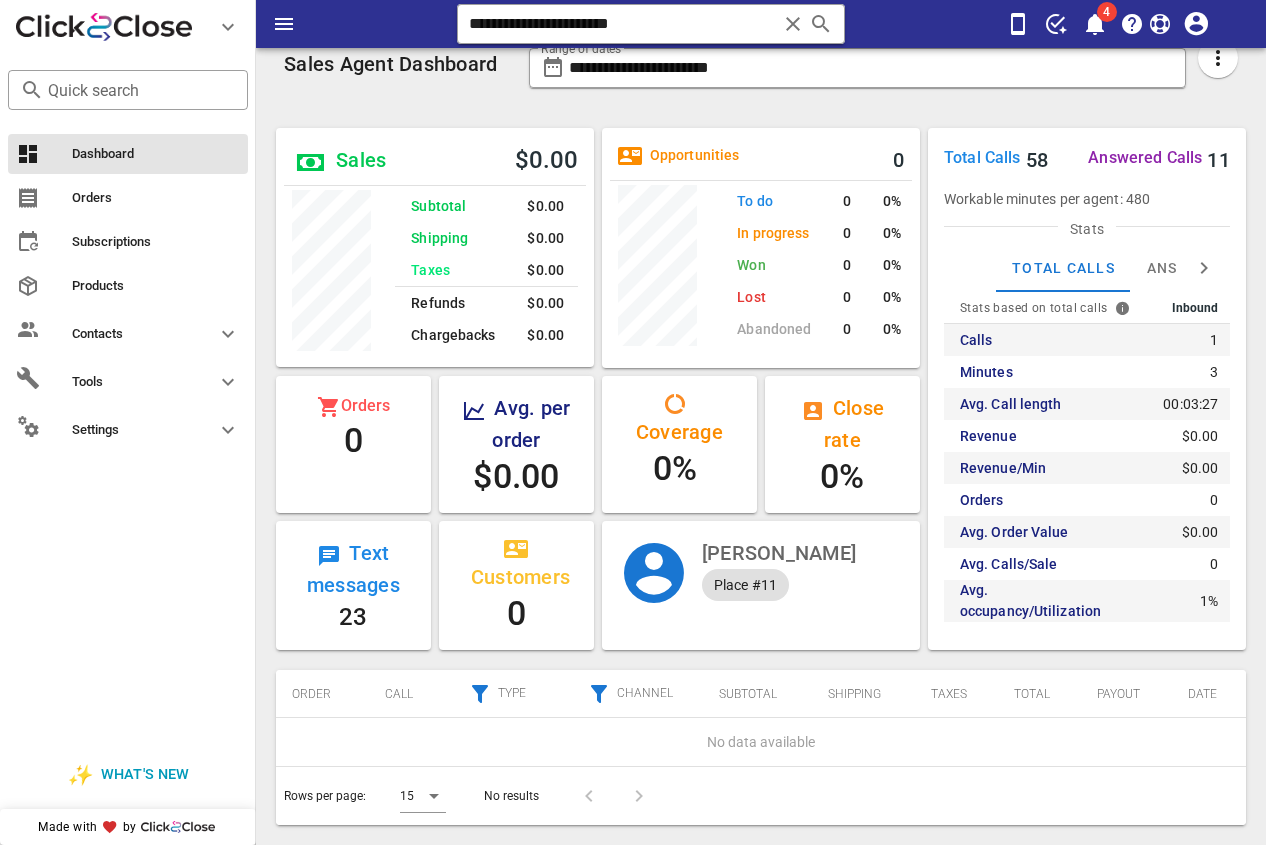 drag, startPoint x: 627, startPoint y: 23, endPoint x: 326, endPoint y: 31, distance: 301.1063 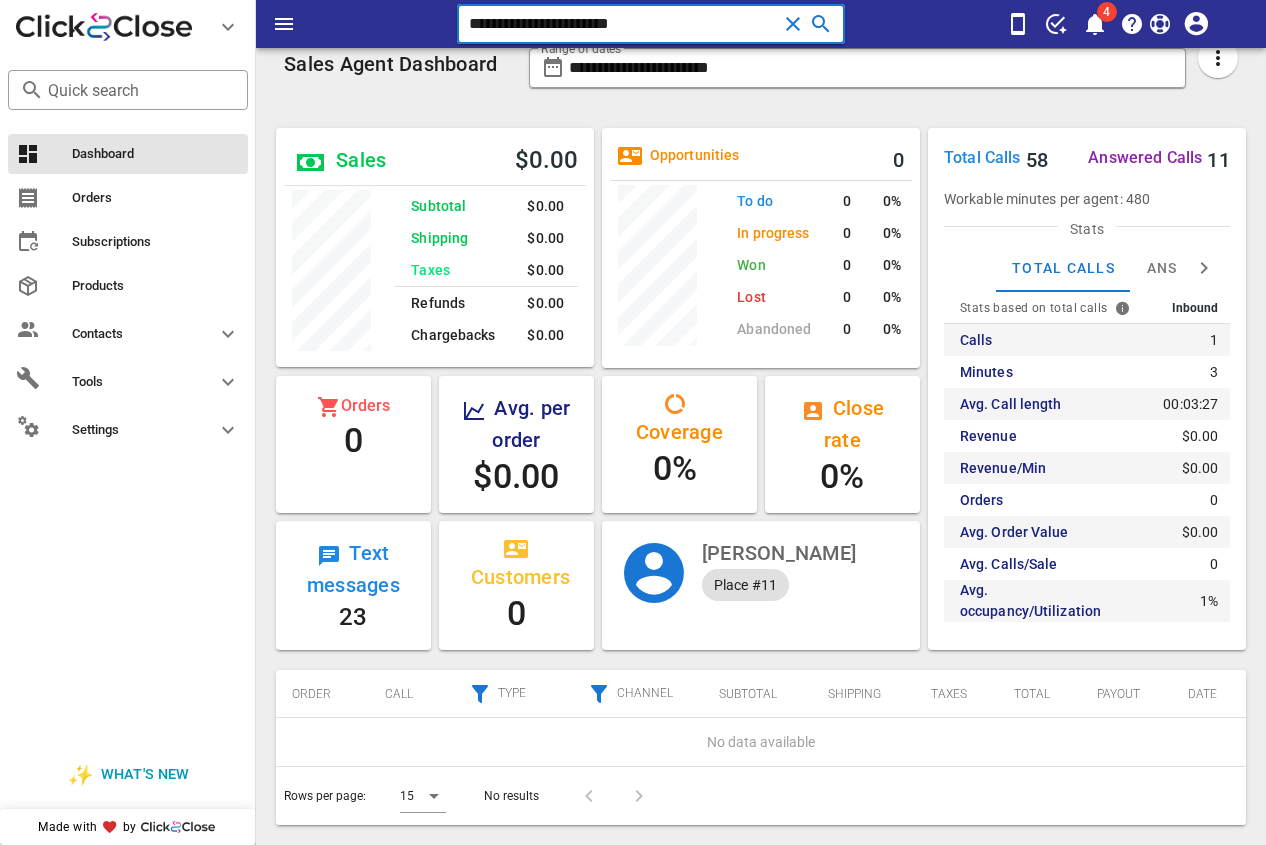 paste on "*" 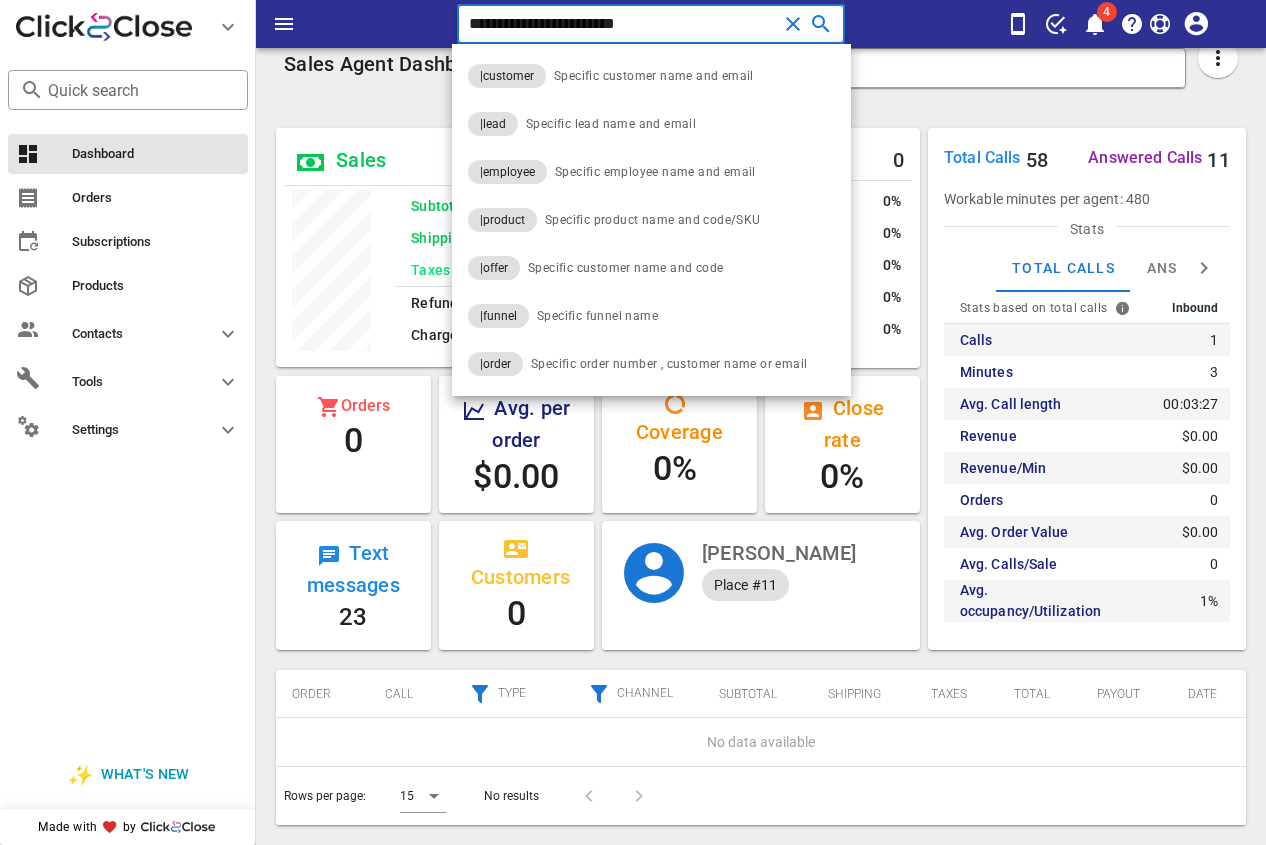 type on "**********" 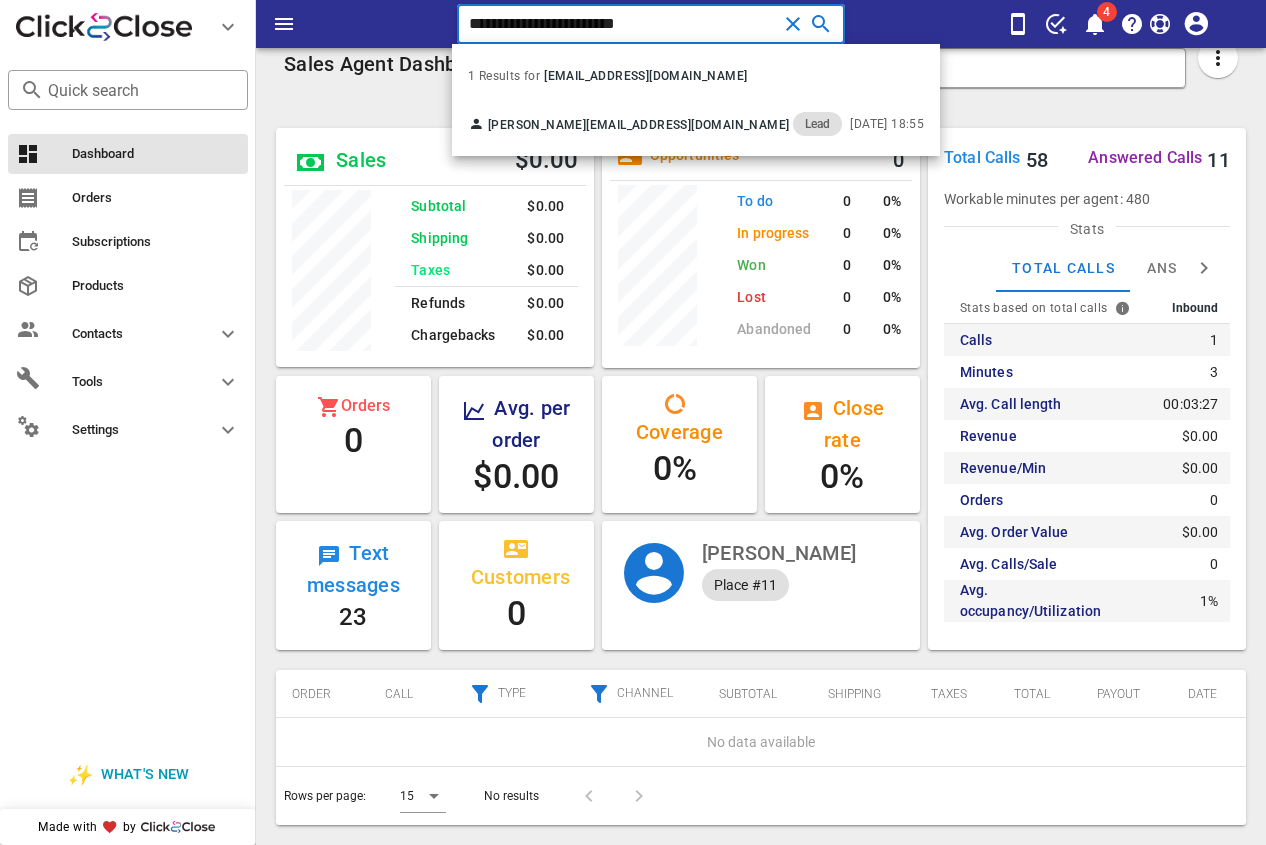 drag, startPoint x: 698, startPoint y: 24, endPoint x: 465, endPoint y: 29, distance: 233.05363 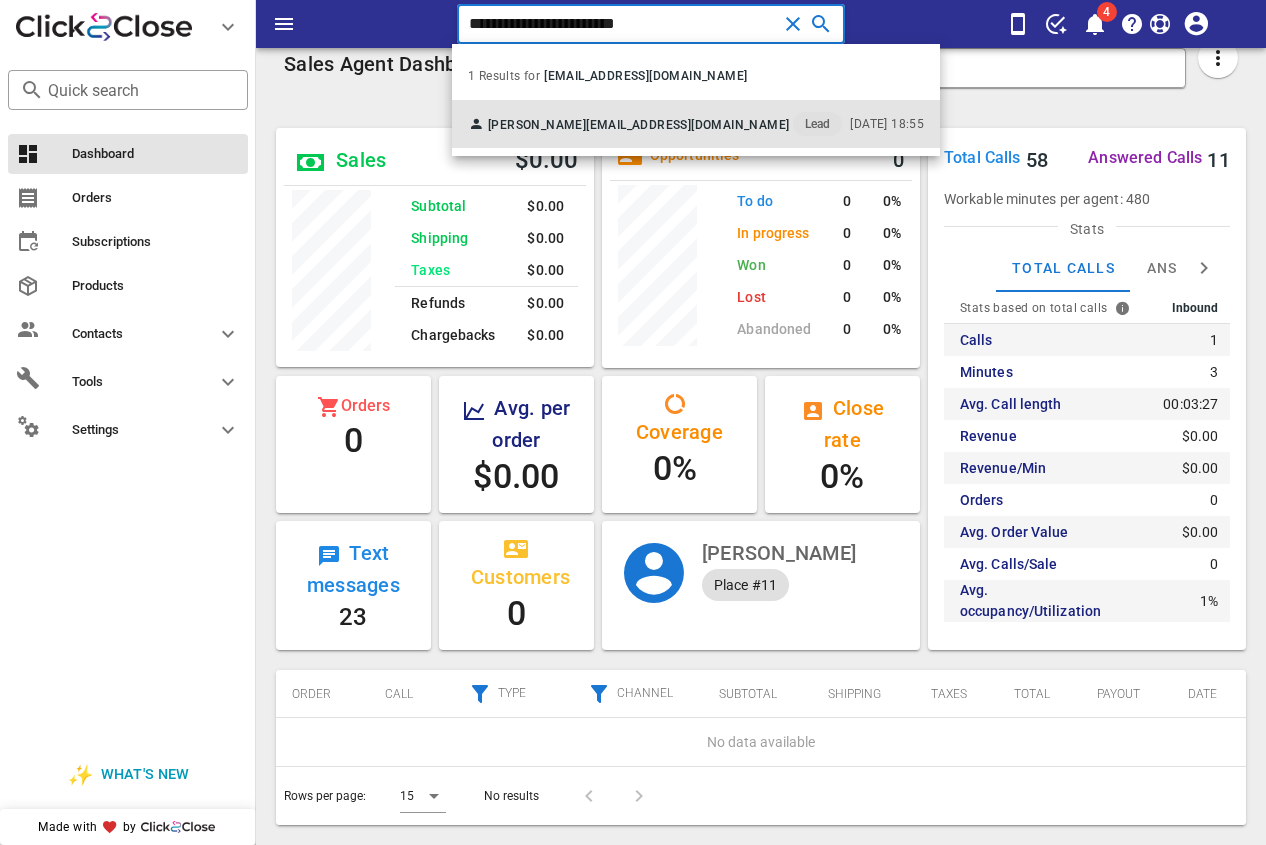 click on "[EMAIL_ADDRESS][DOMAIN_NAME]" at bounding box center [687, 125] 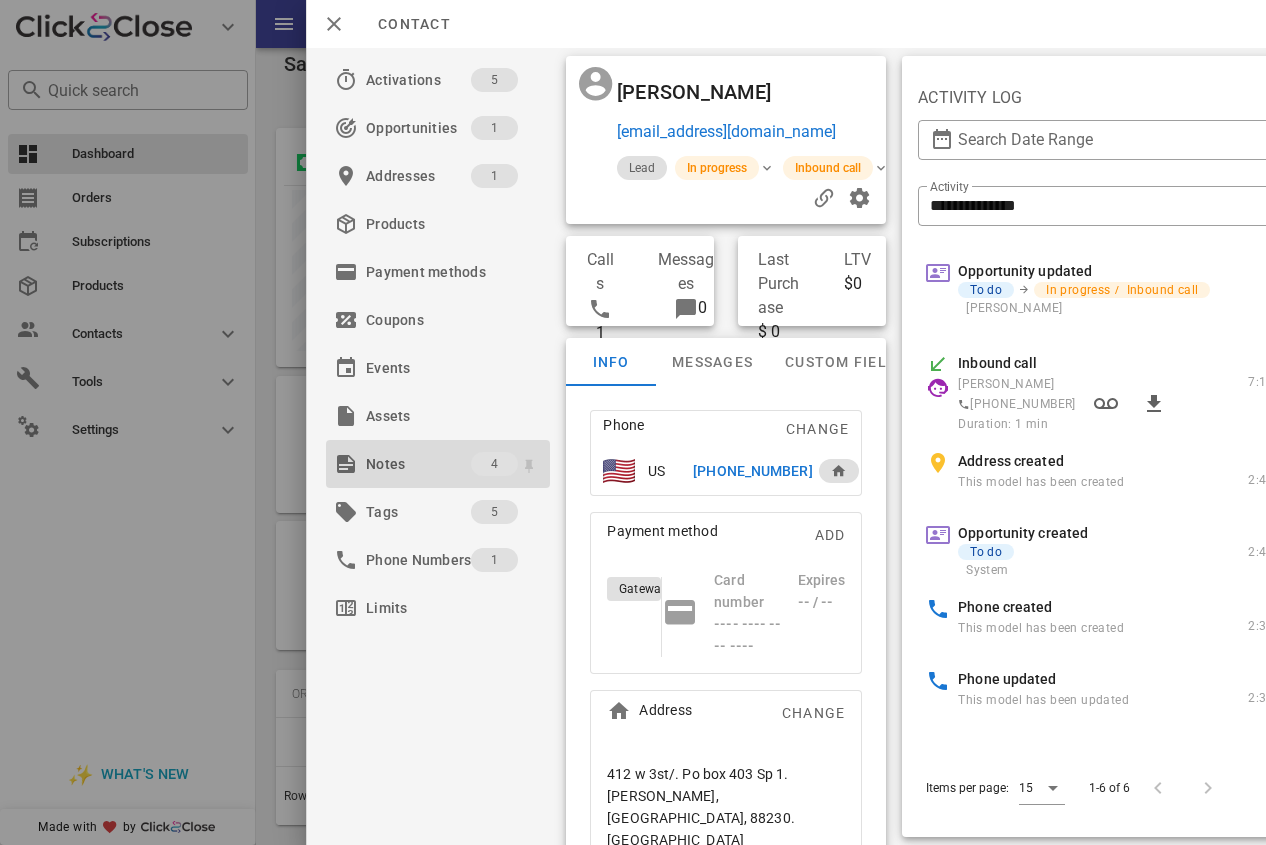 click on "Notes" at bounding box center [418, 464] 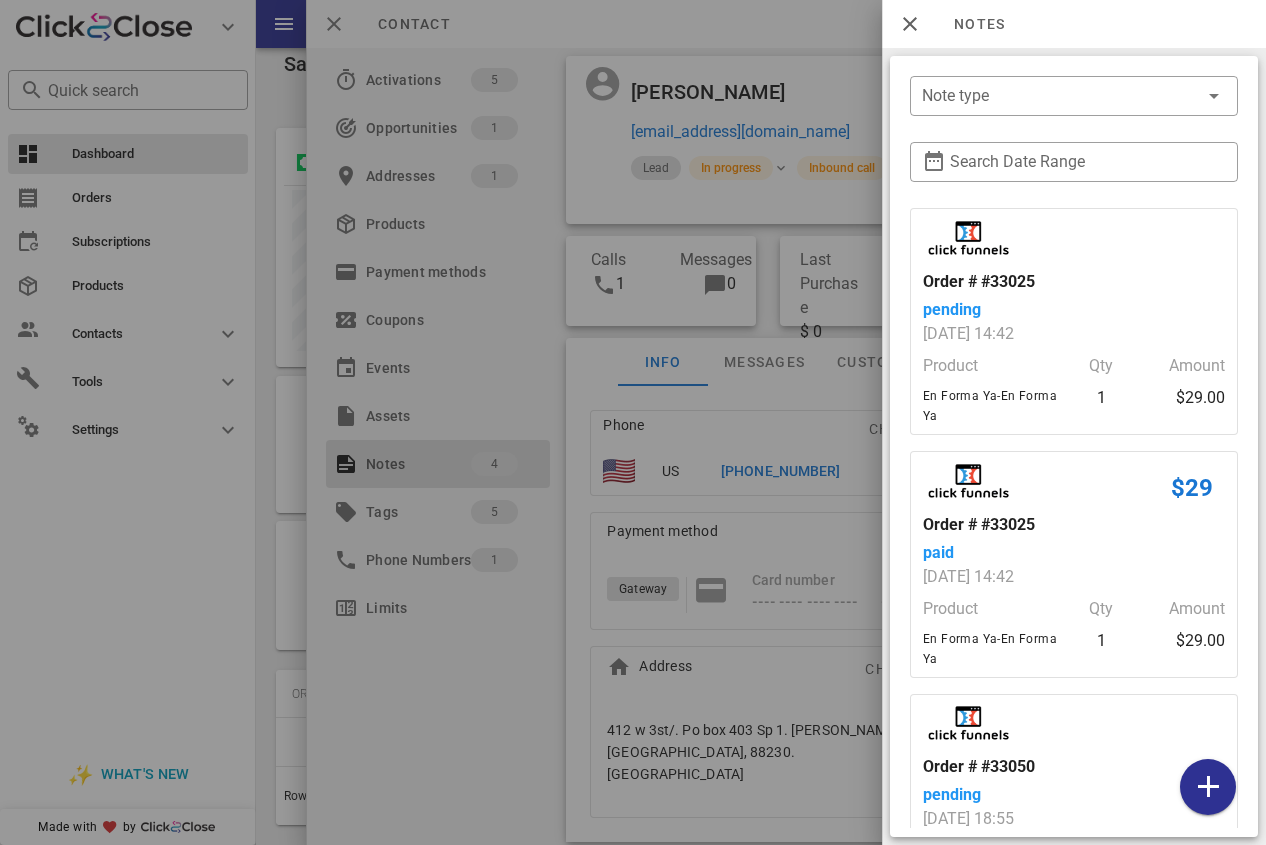 click at bounding box center [633, 422] 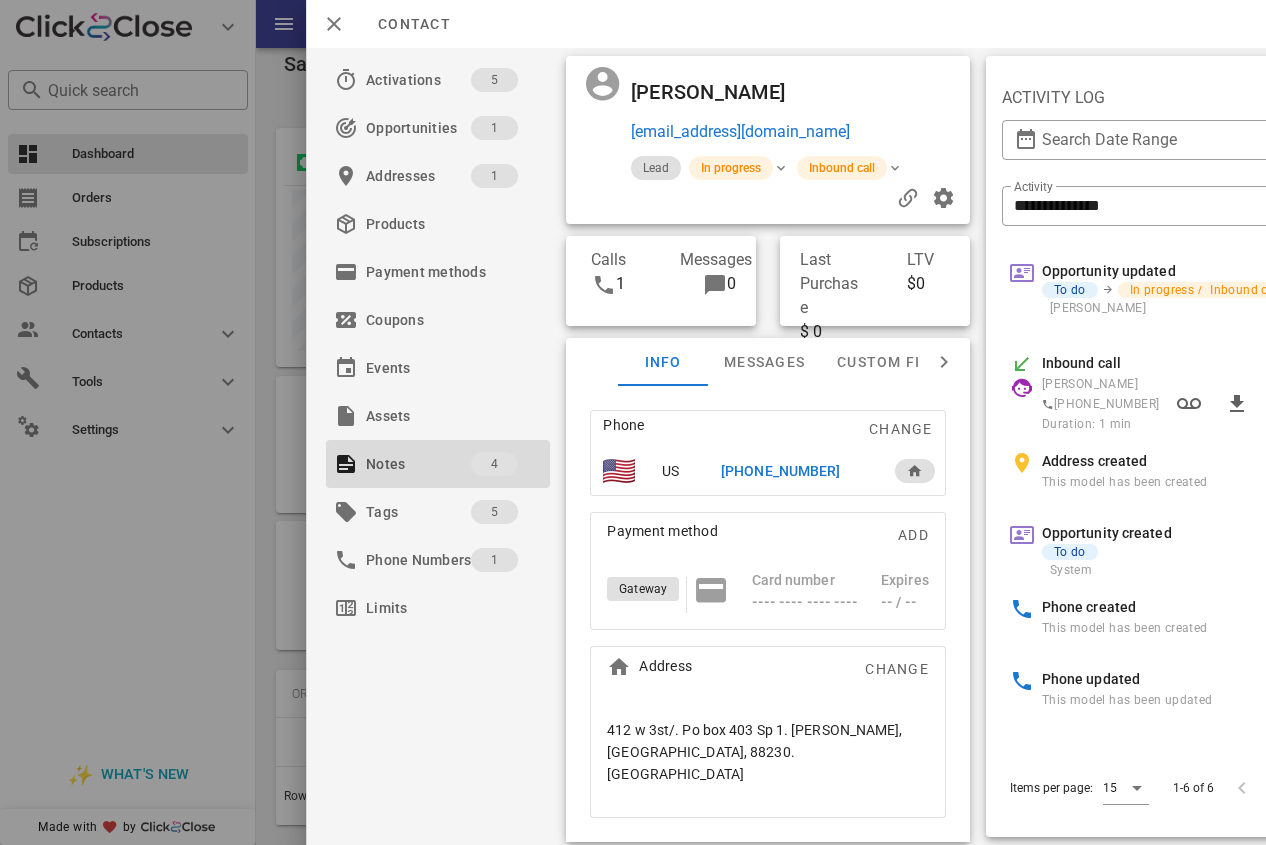 click on "[PHONE_NUMBER]" at bounding box center [780, 471] 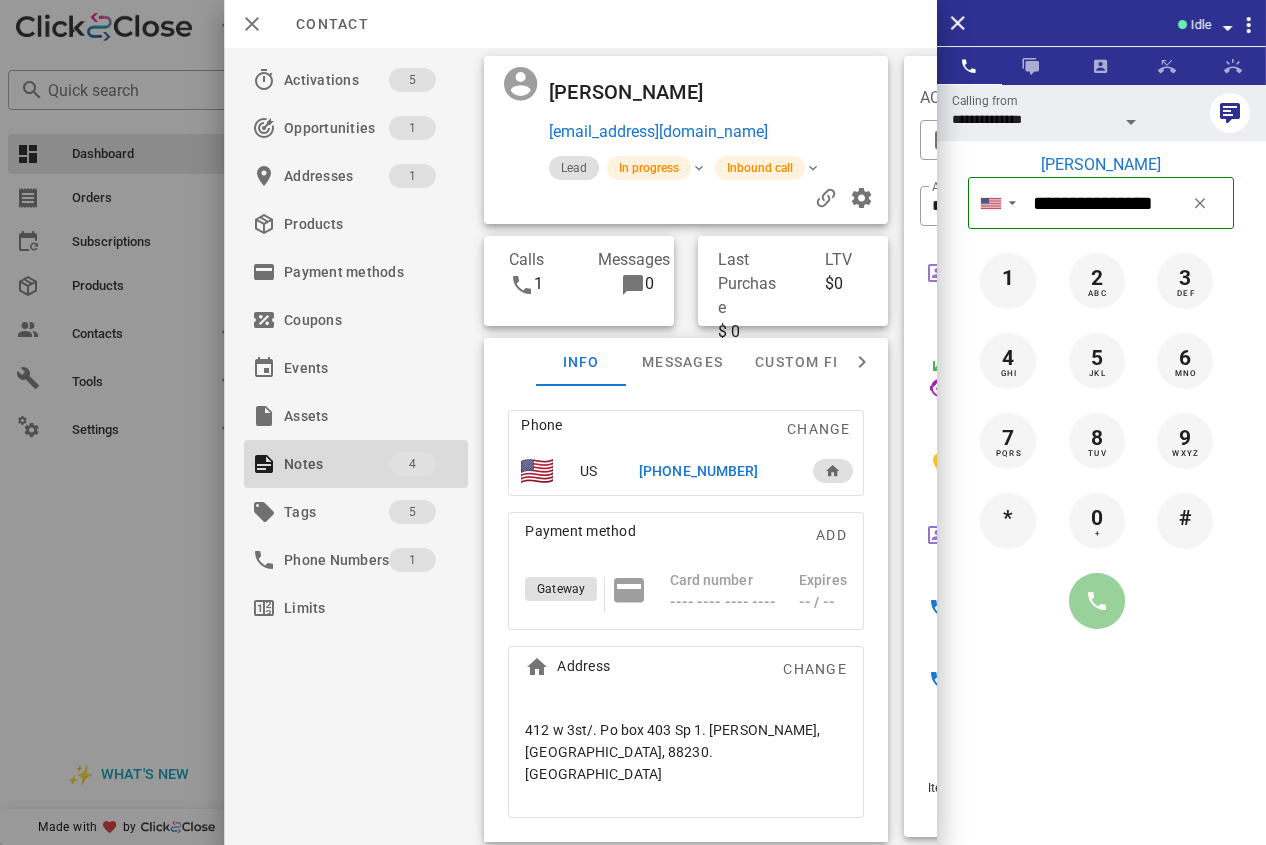 click at bounding box center (1097, 601) 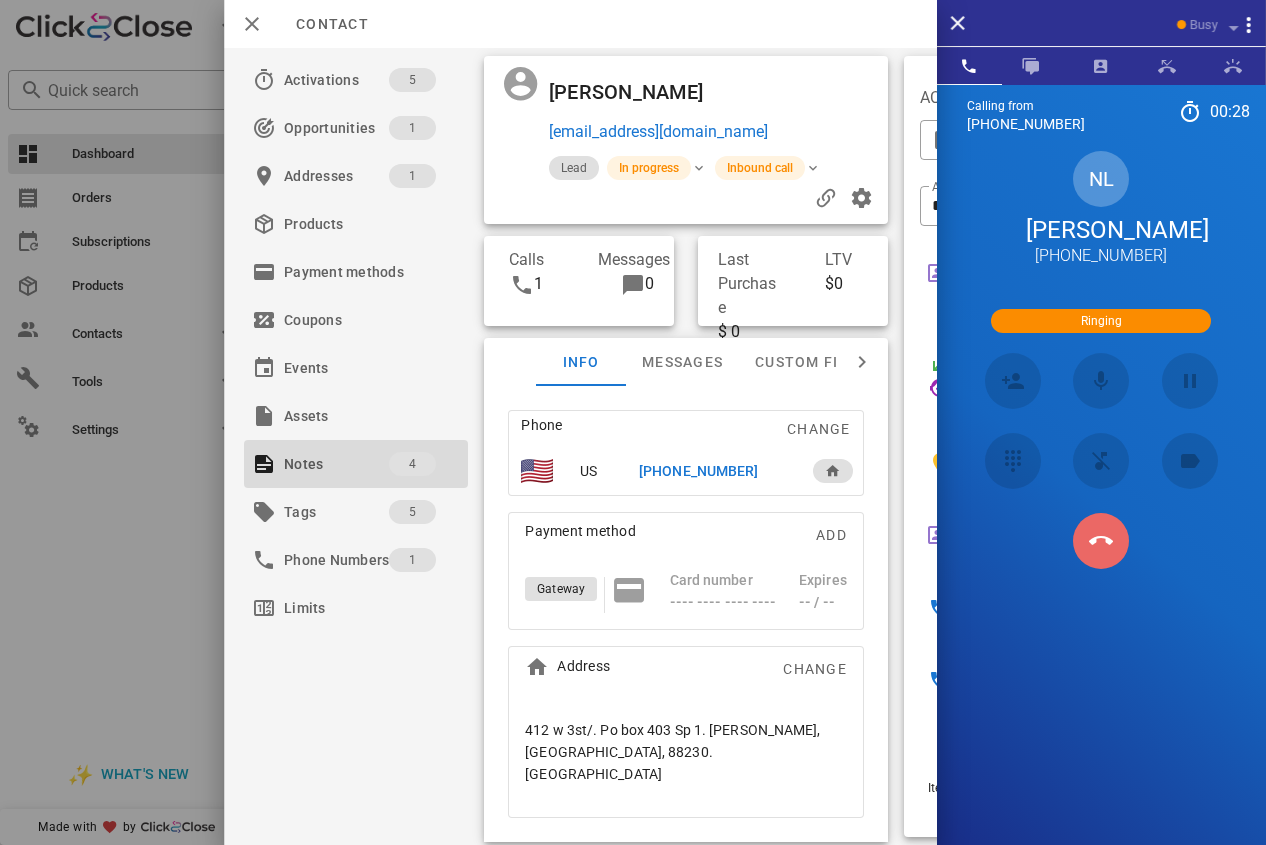 drag, startPoint x: 1114, startPoint y: 545, endPoint x: 790, endPoint y: 603, distance: 329.15042 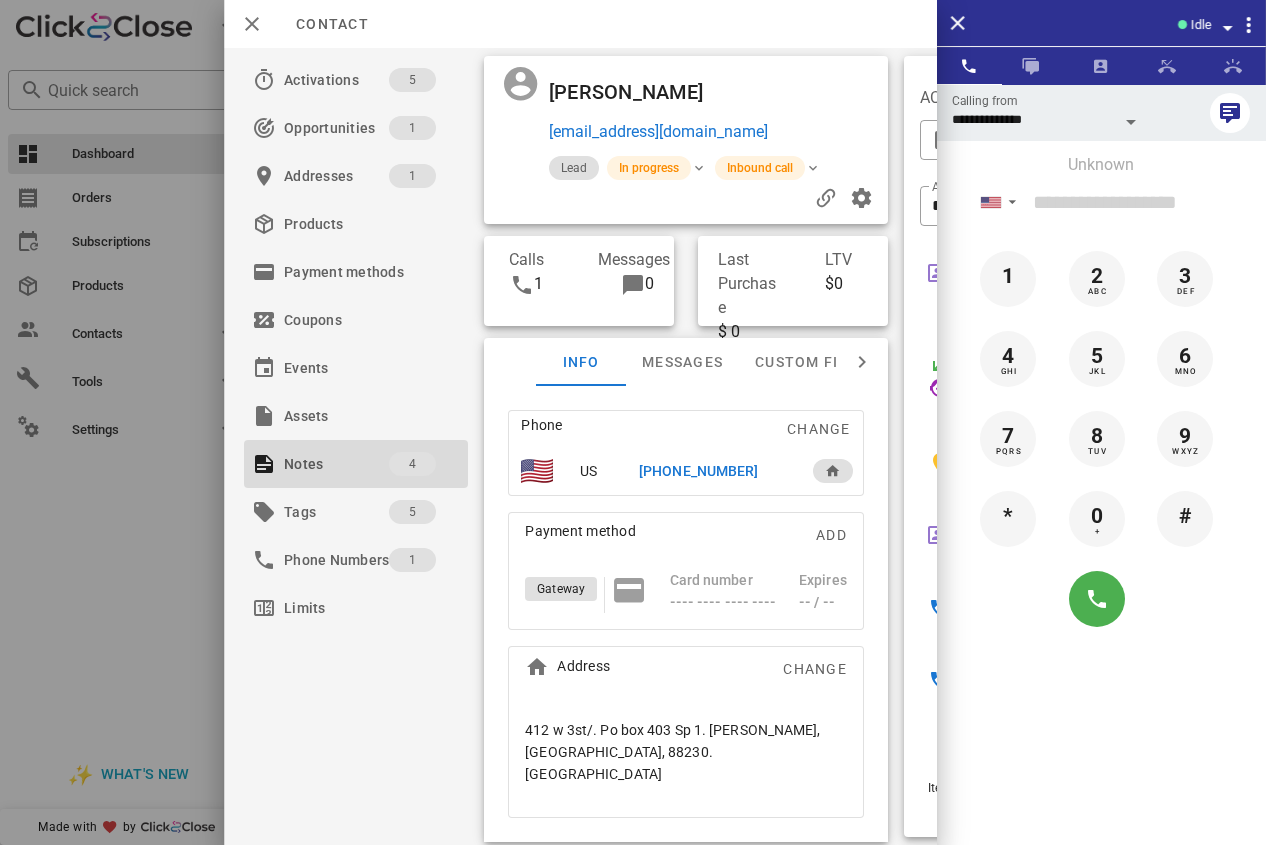 click on "[PHONE_NUMBER]" at bounding box center [698, 471] 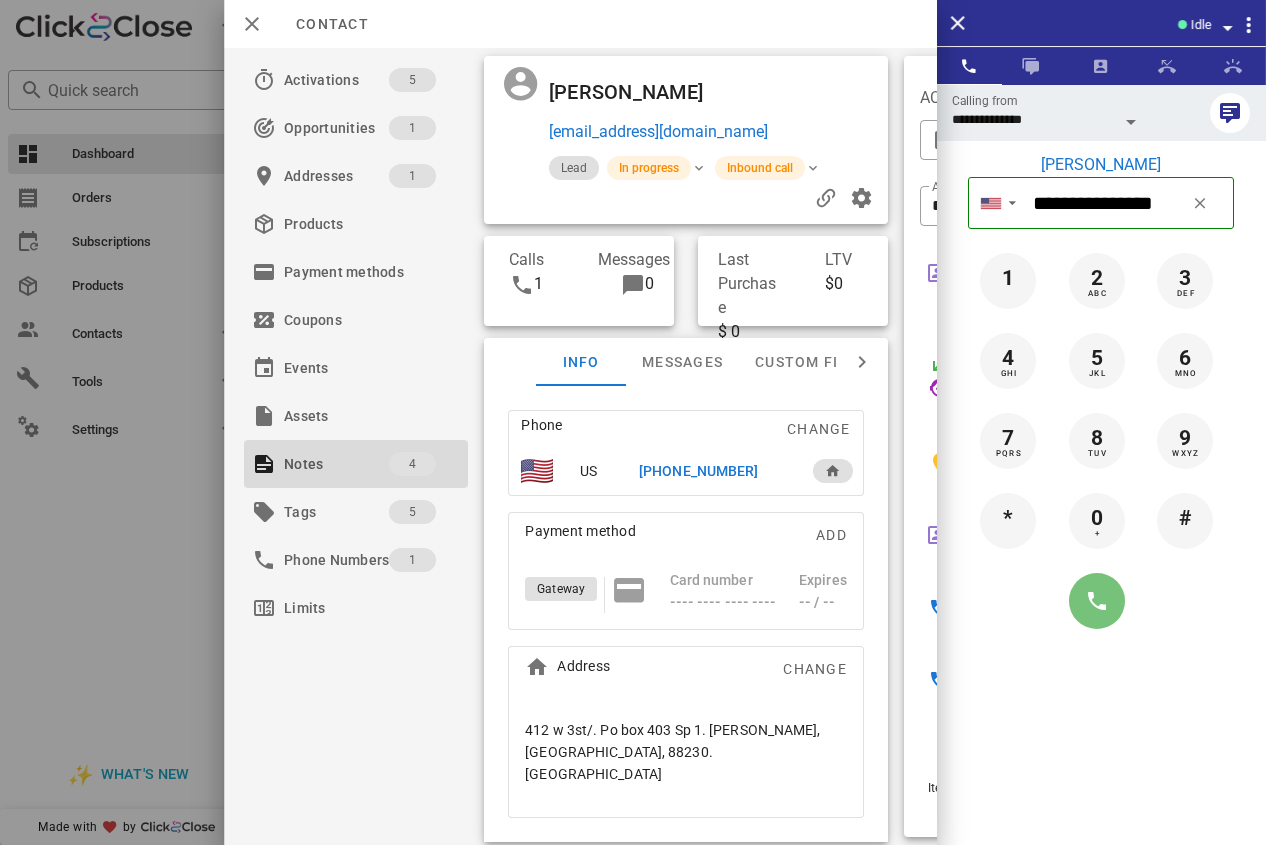 click at bounding box center (1097, 601) 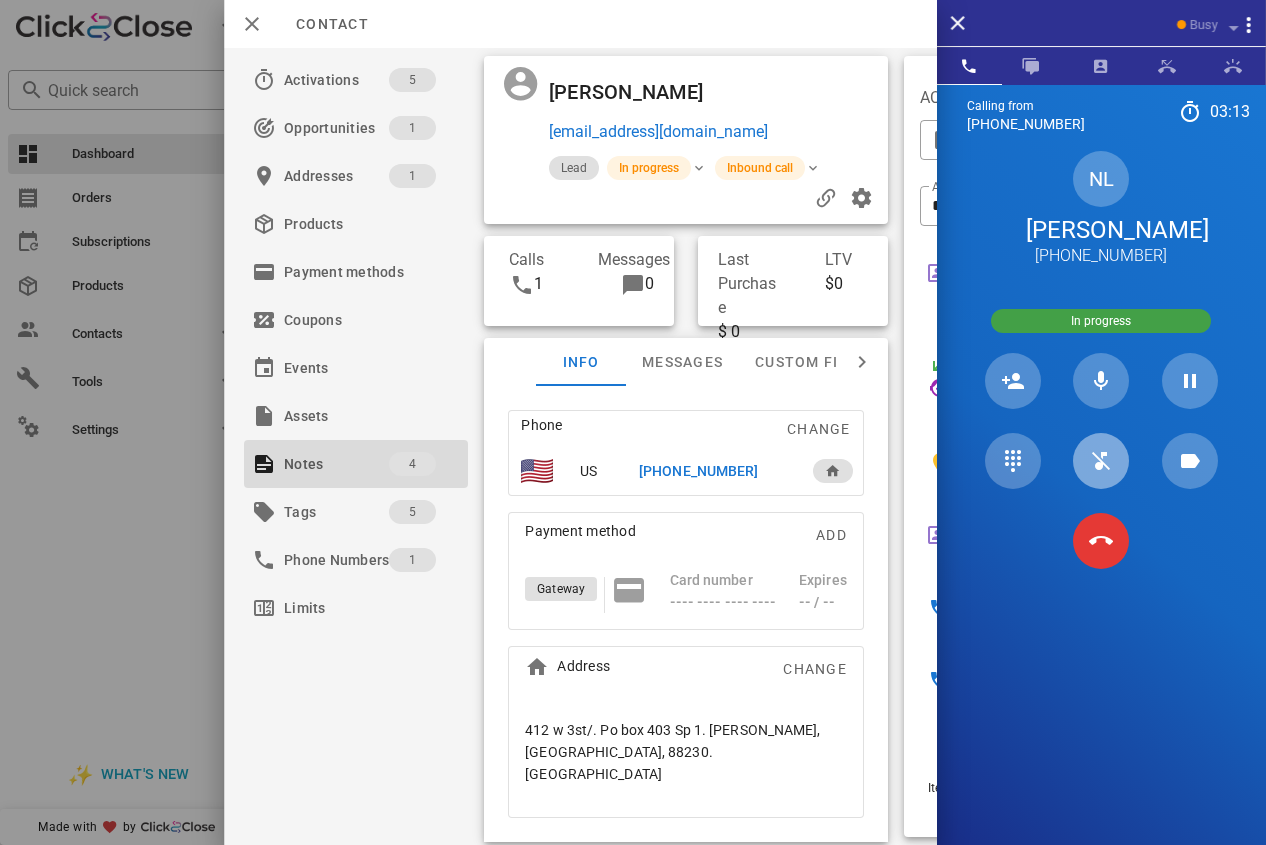 click at bounding box center [1101, 461] 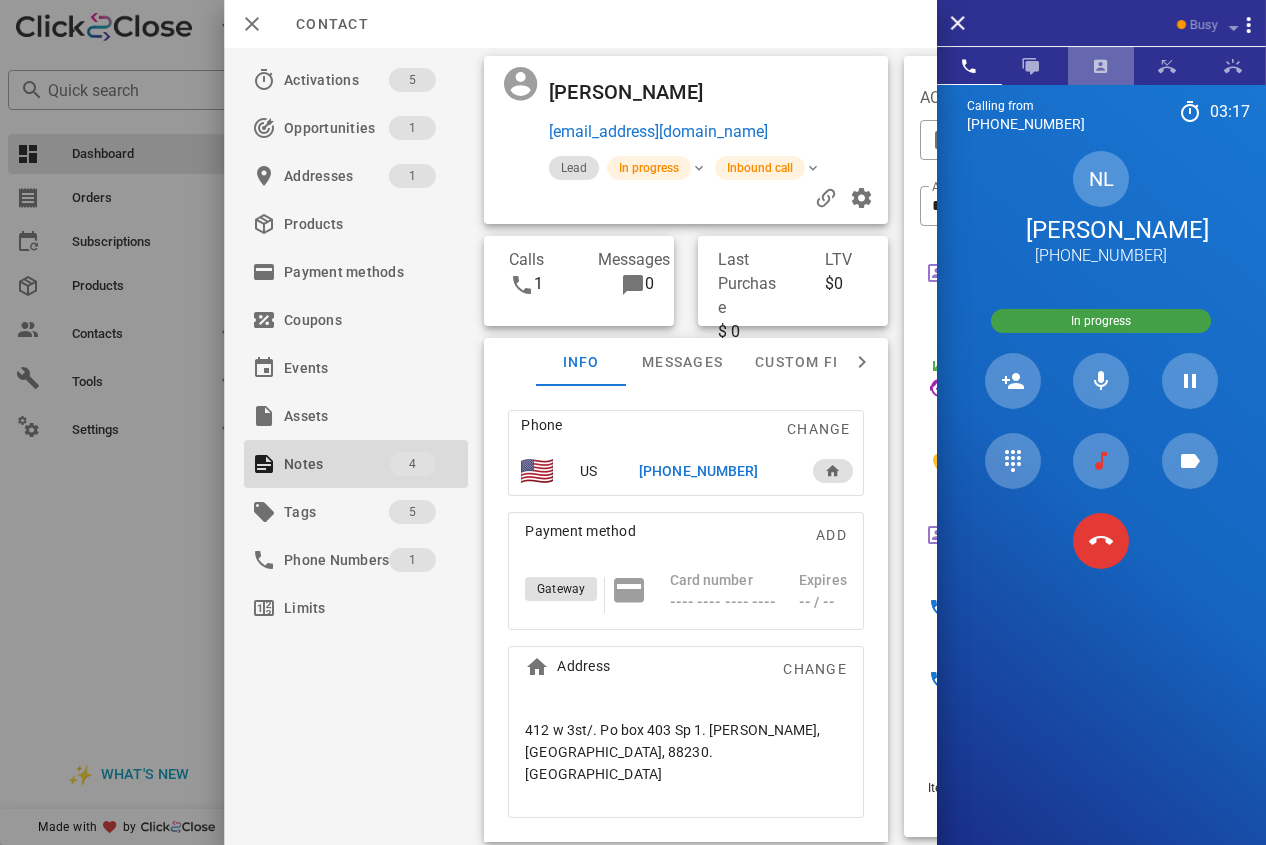 click at bounding box center (1101, 66) 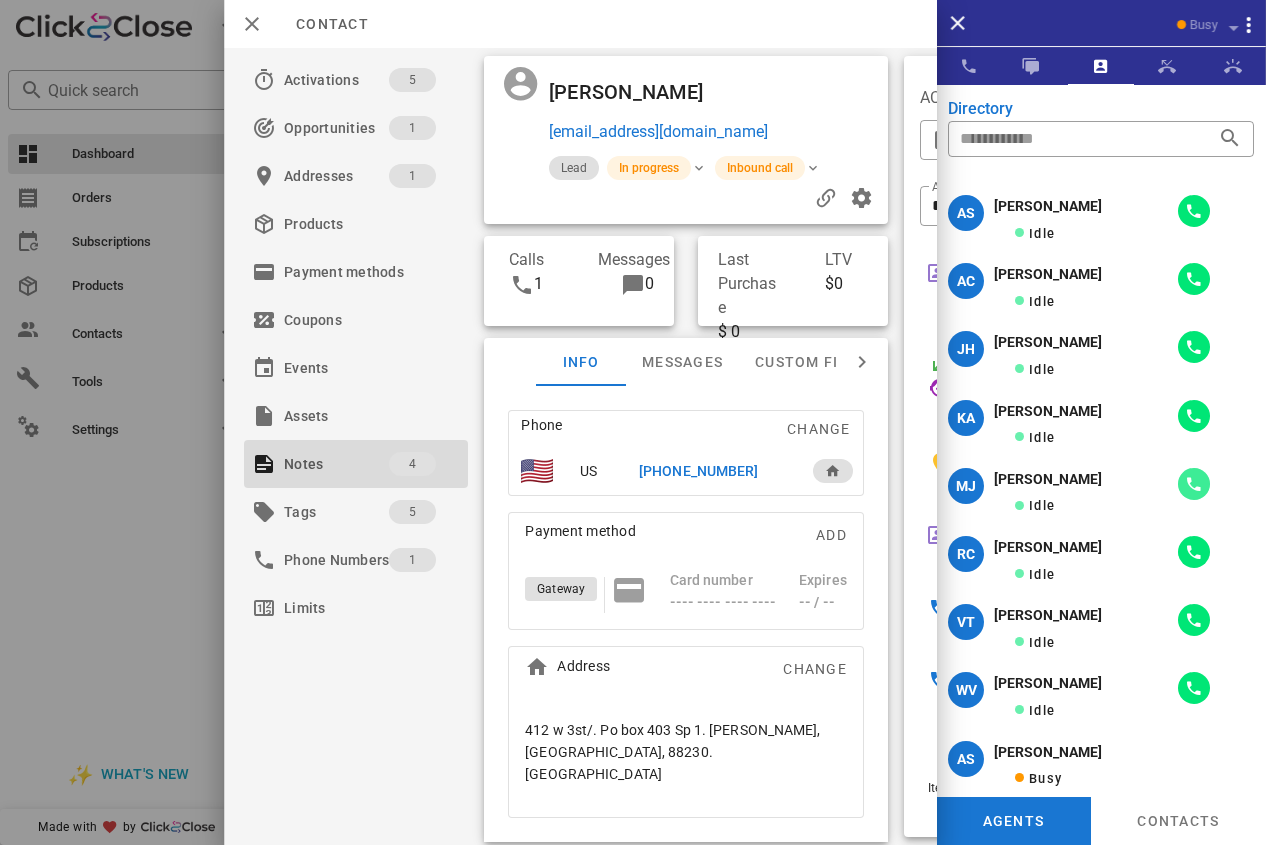 click at bounding box center [1194, 484] 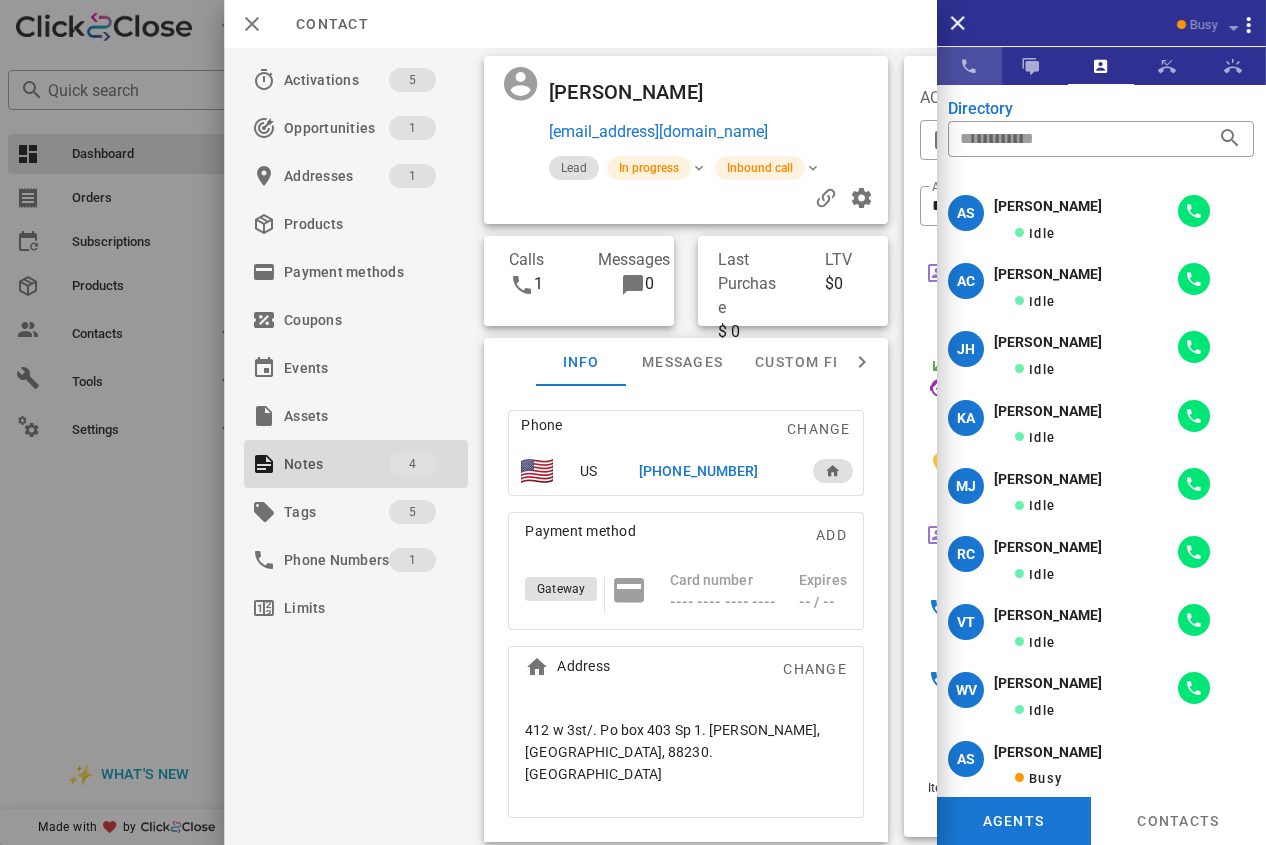 click at bounding box center [969, 66] 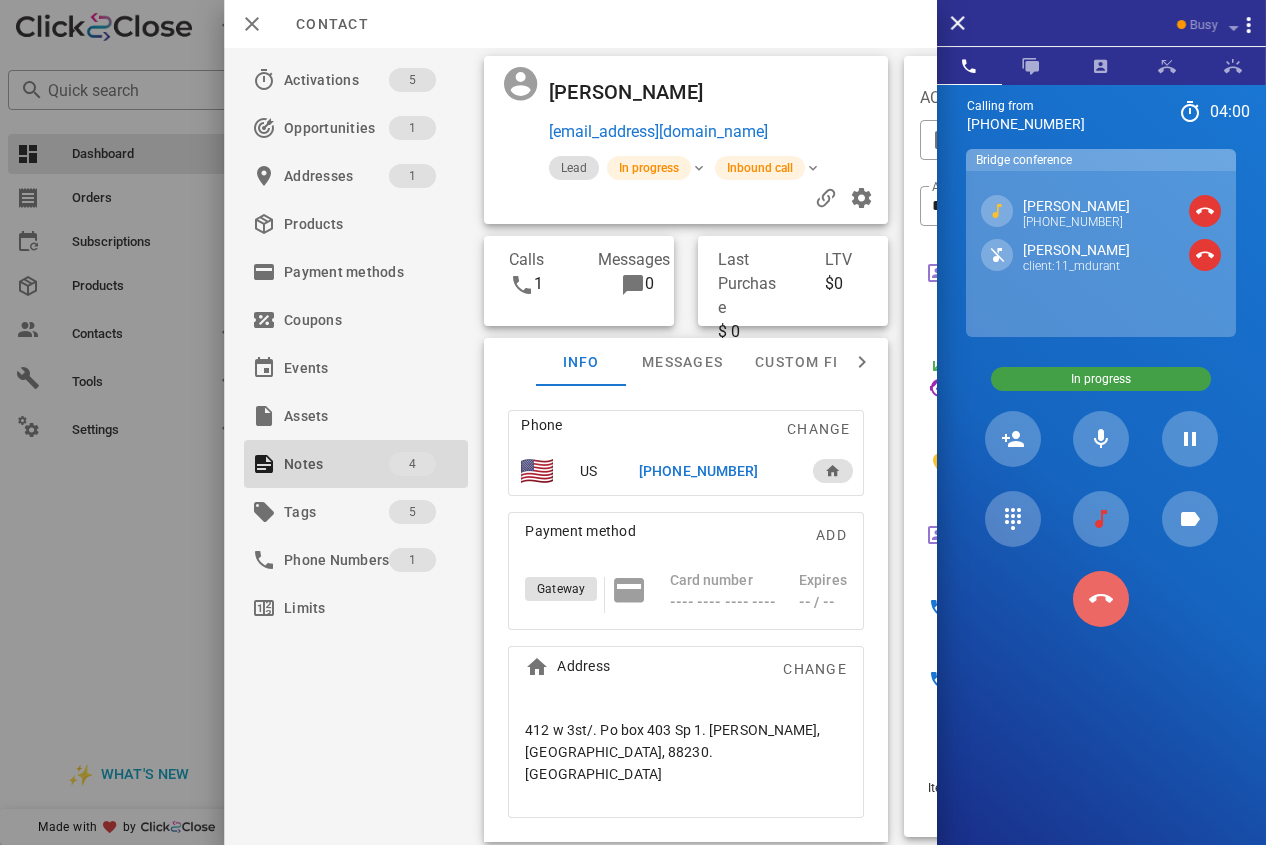 click at bounding box center (1101, 599) 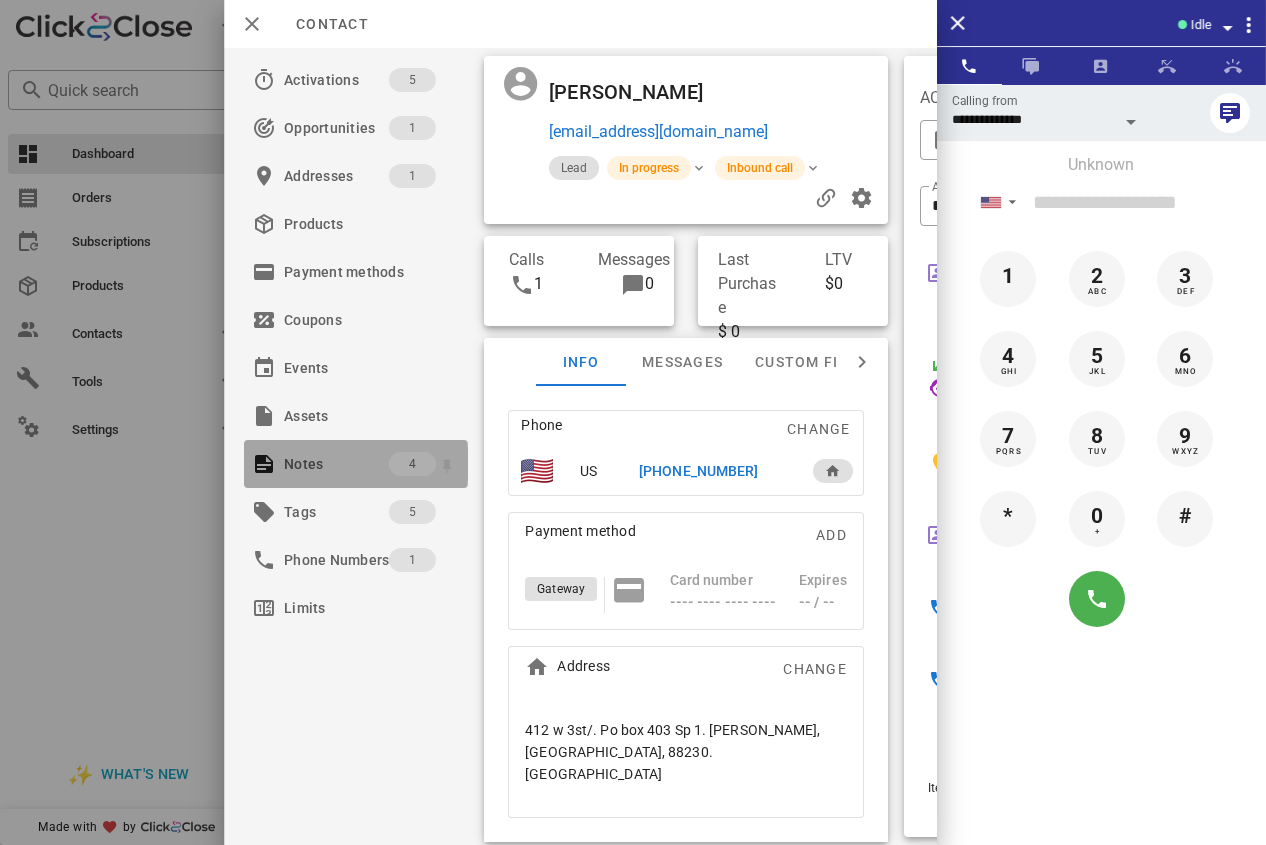 click on "Notes" at bounding box center (336, 464) 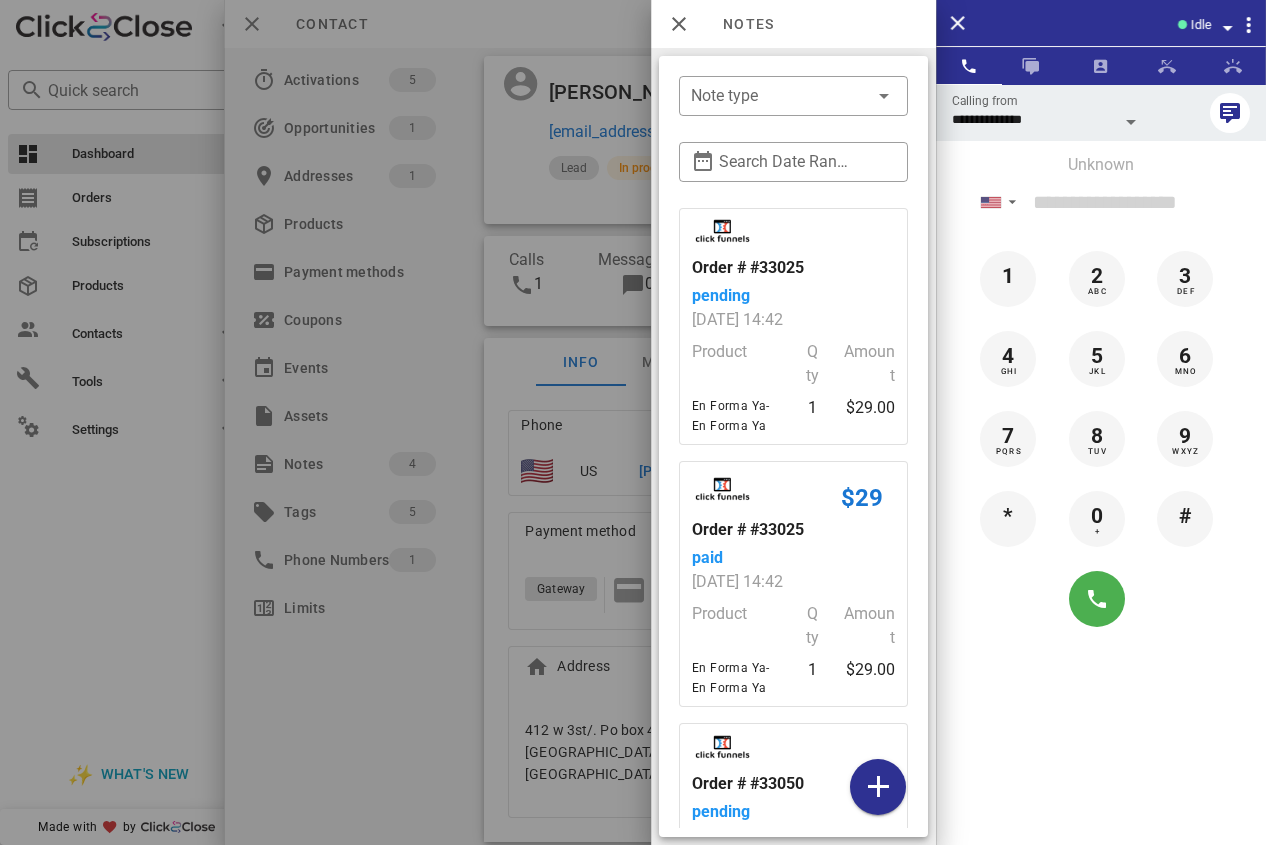 click at bounding box center (633, 422) 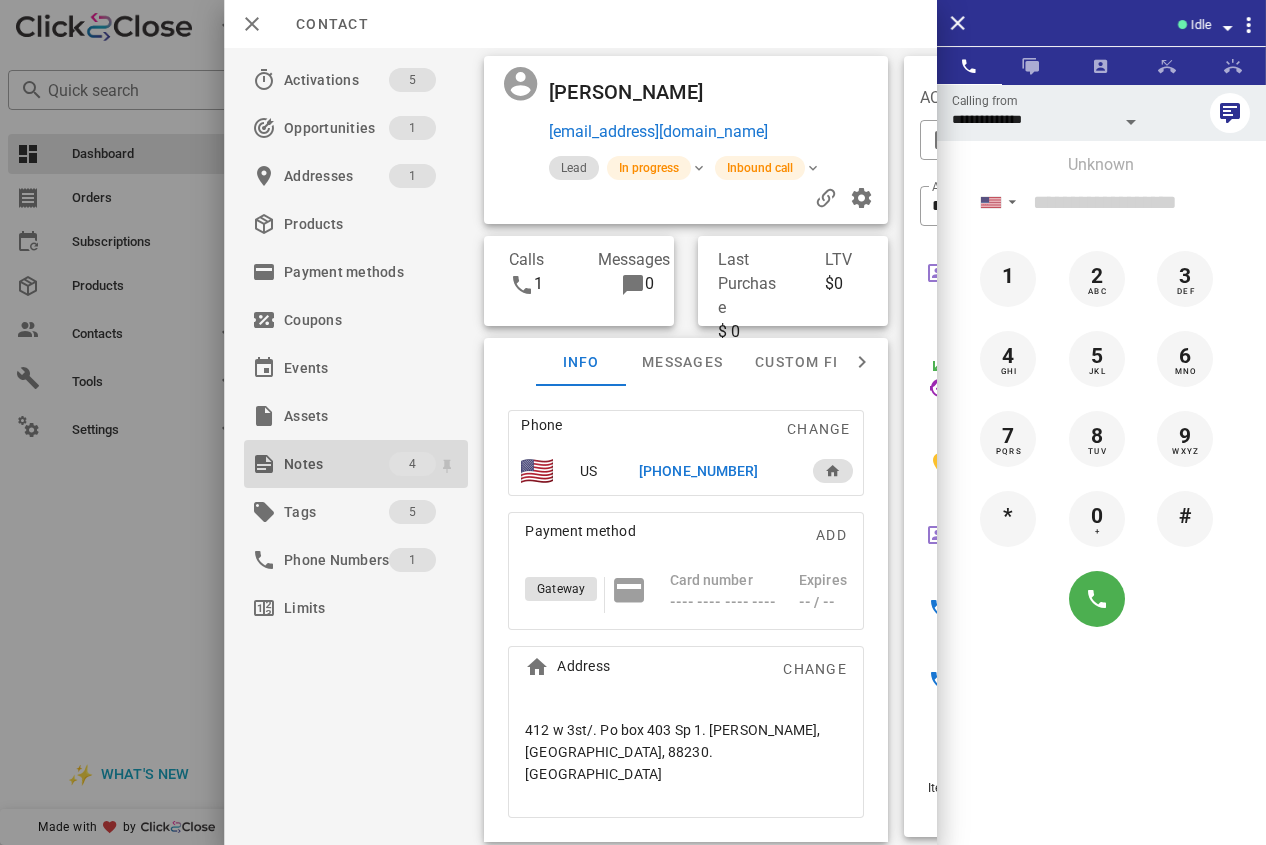 click on "Notes" at bounding box center [336, 464] 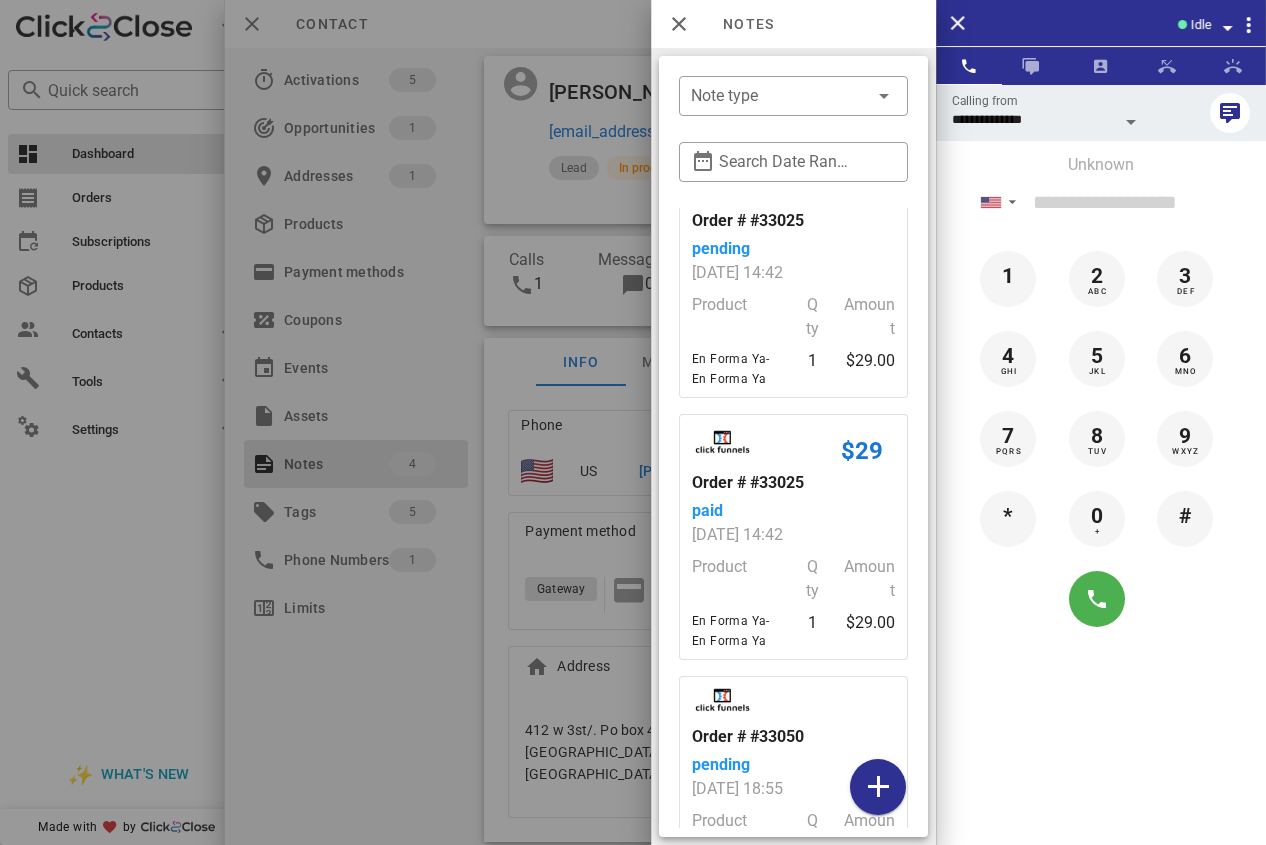 scroll, scrollTop: 0, scrollLeft: 0, axis: both 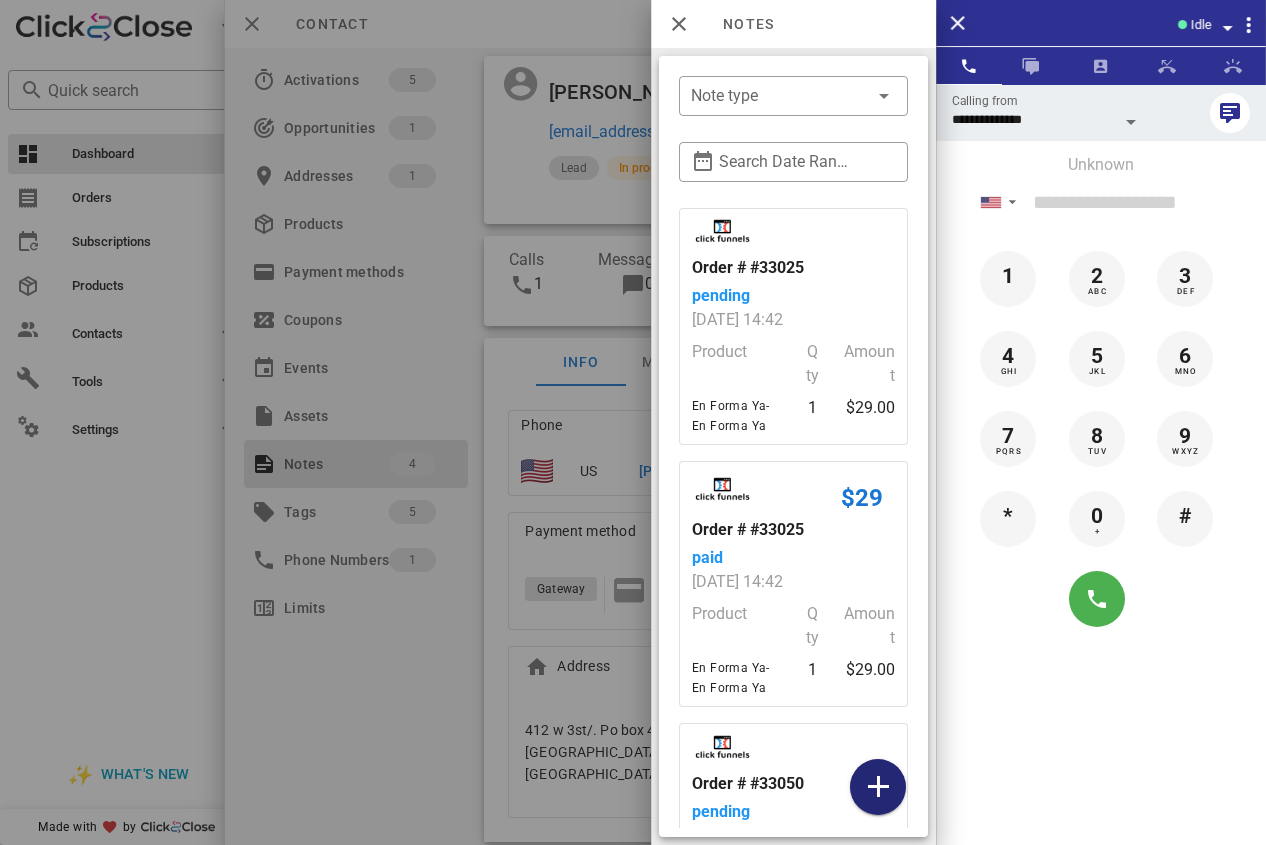 click at bounding box center (878, 787) 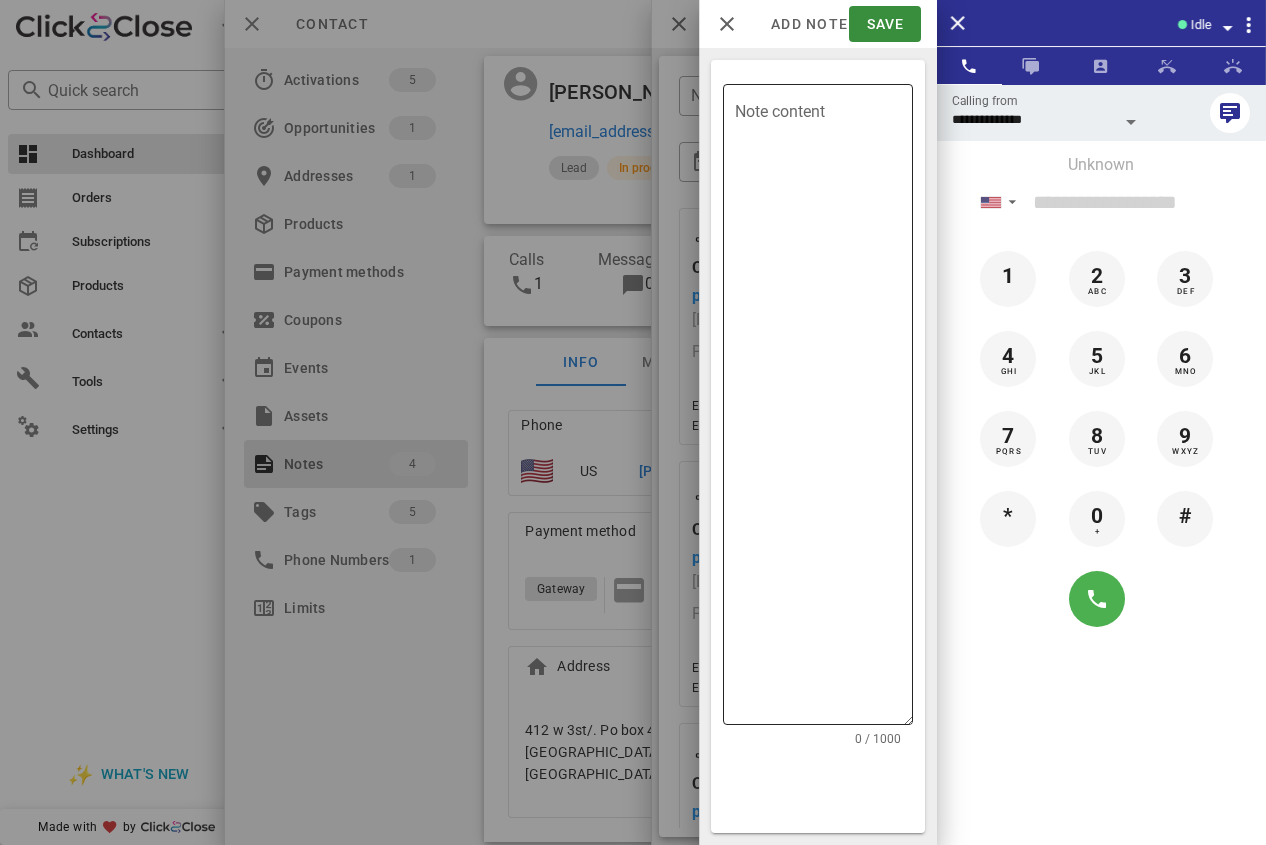 click on "Note content" at bounding box center [824, 409] 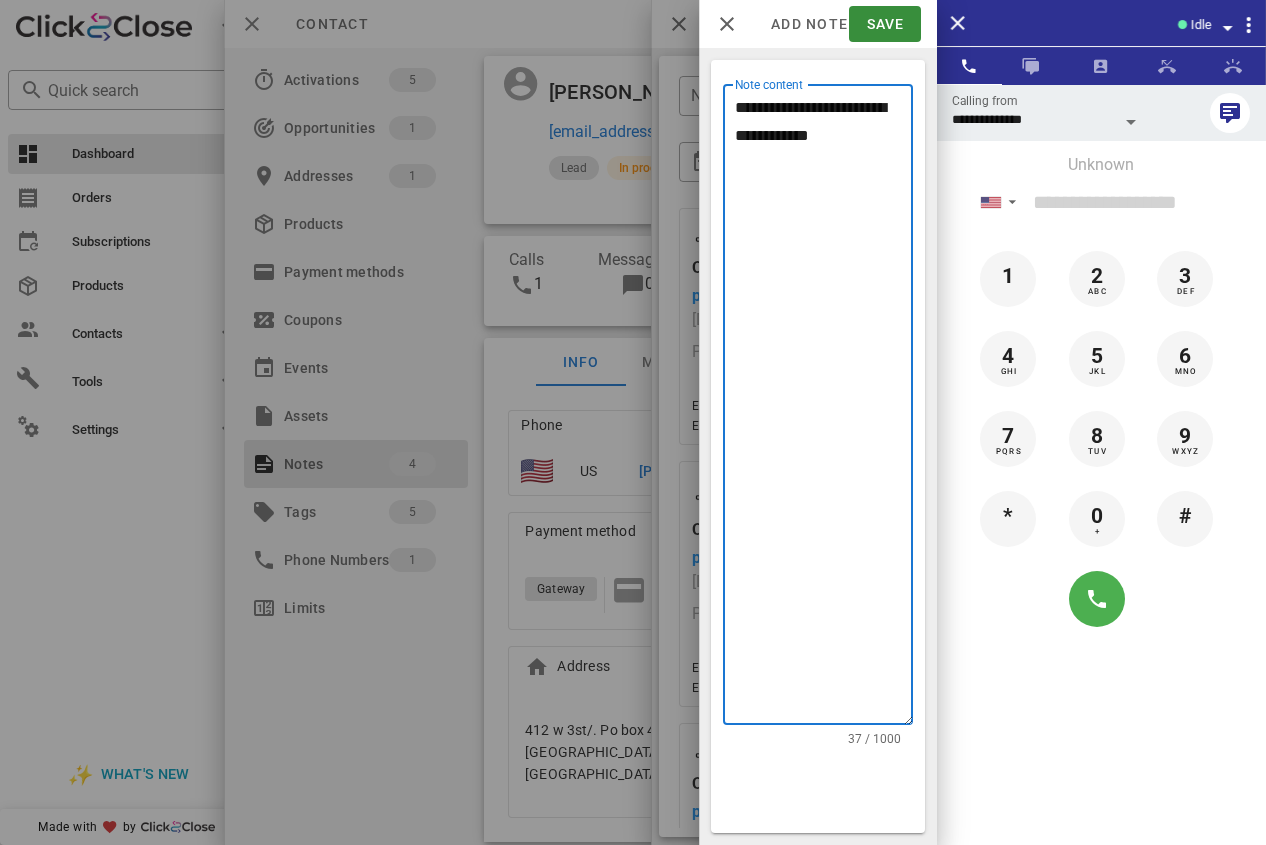 click on "**********" at bounding box center (824, 409) 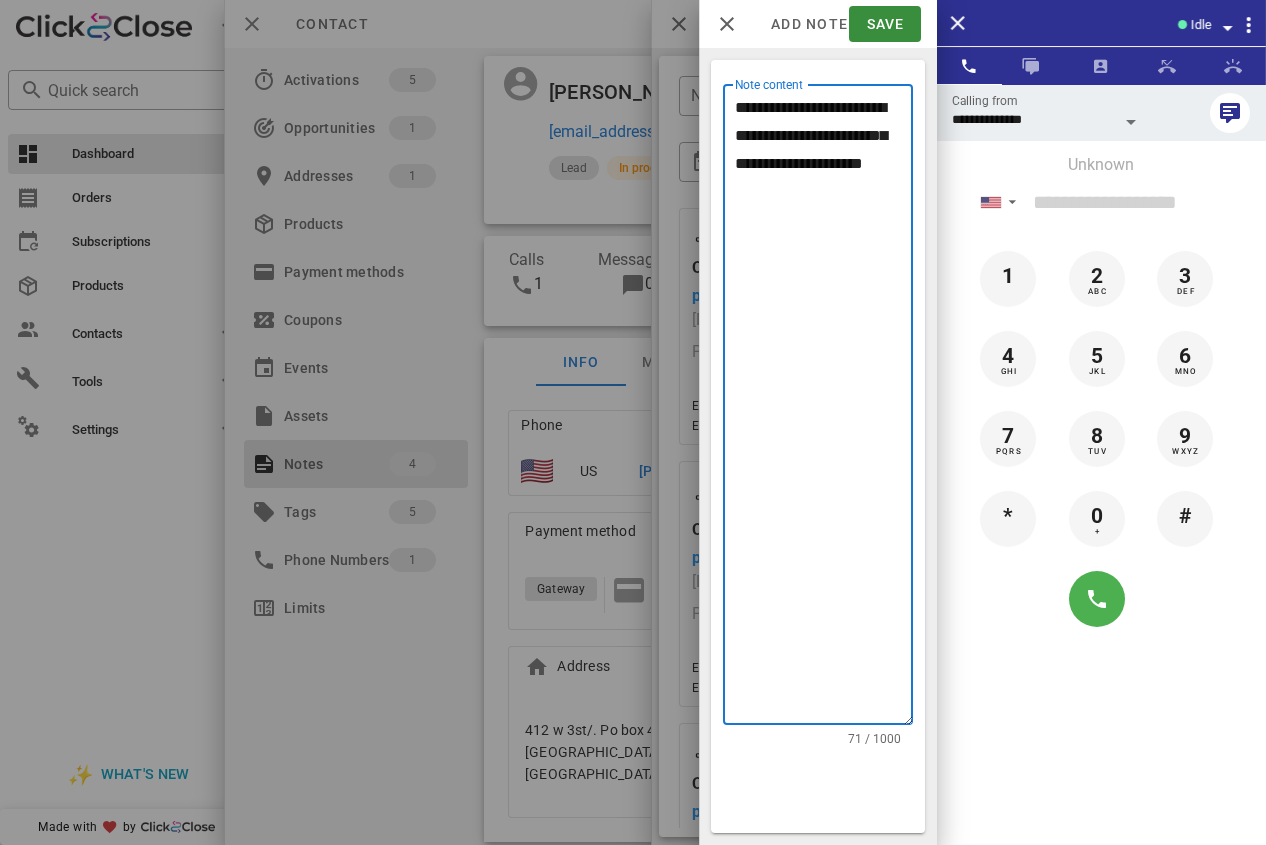 click on "**********" at bounding box center (824, 409) 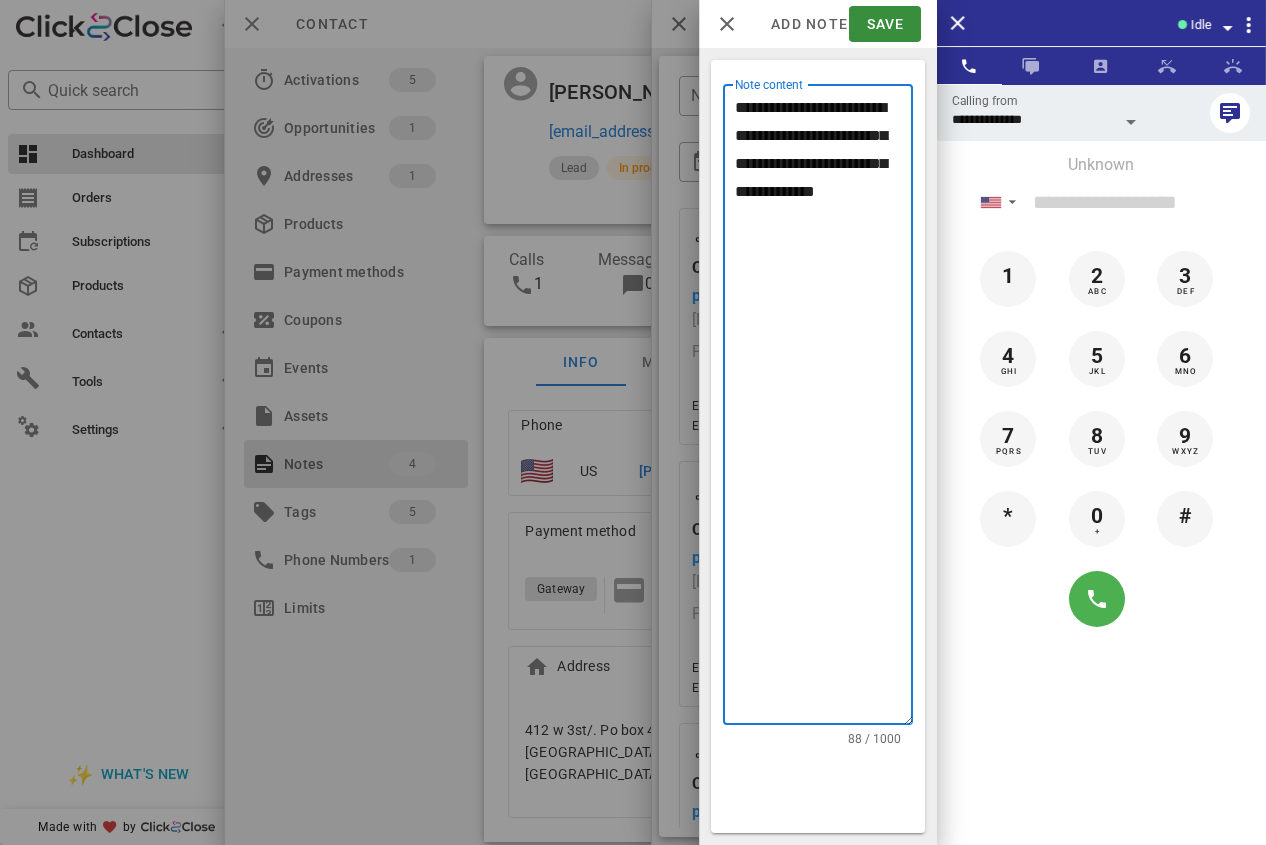click on "**********" at bounding box center [824, 409] 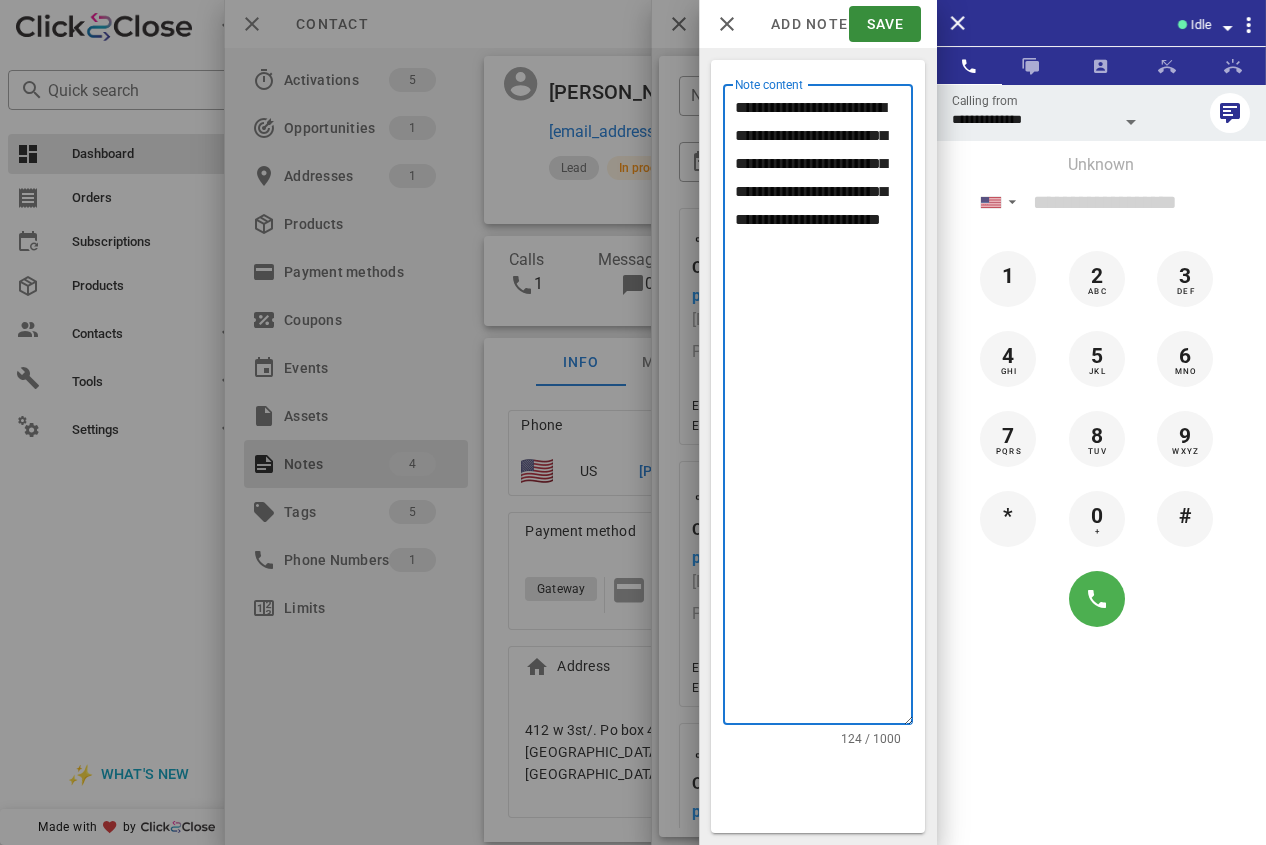 click on "**********" at bounding box center (824, 409) 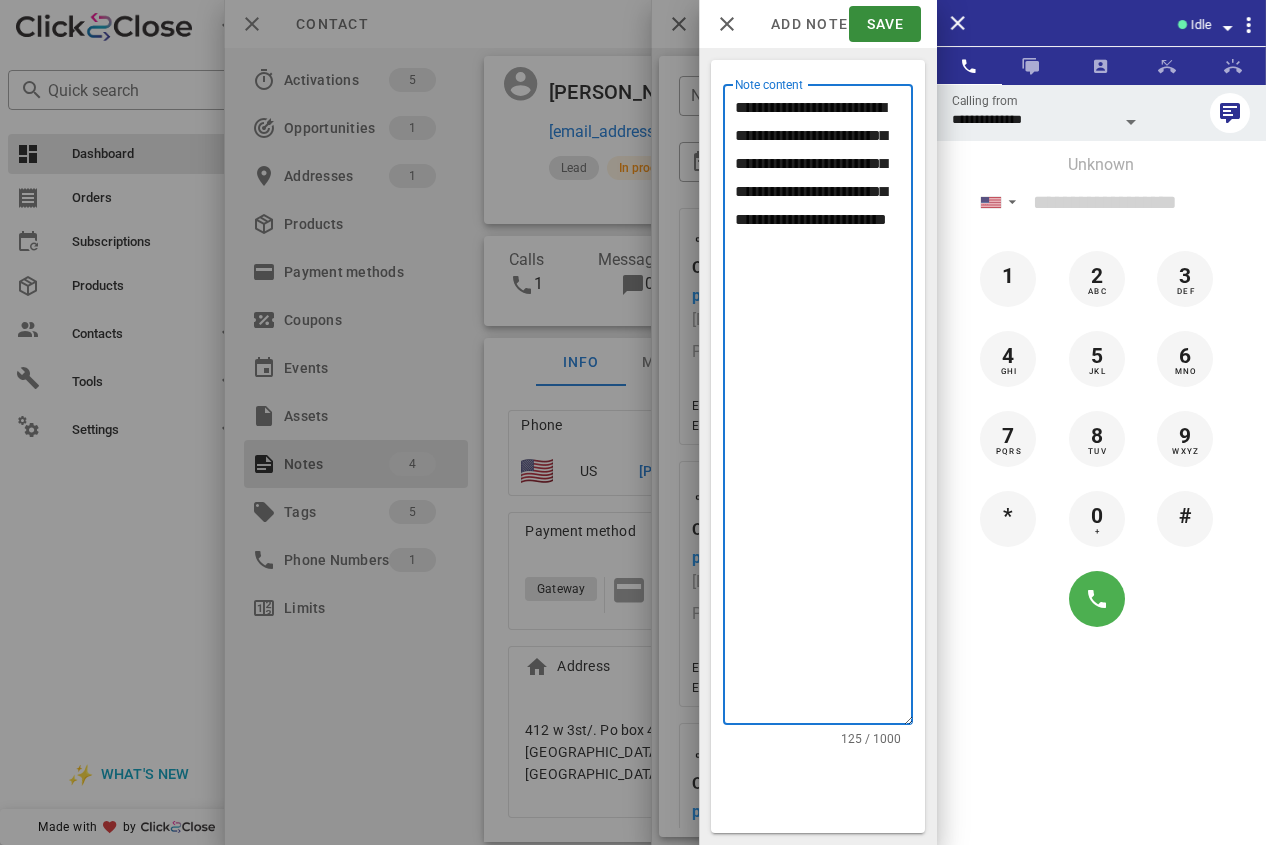 click on "**********" at bounding box center (824, 409) 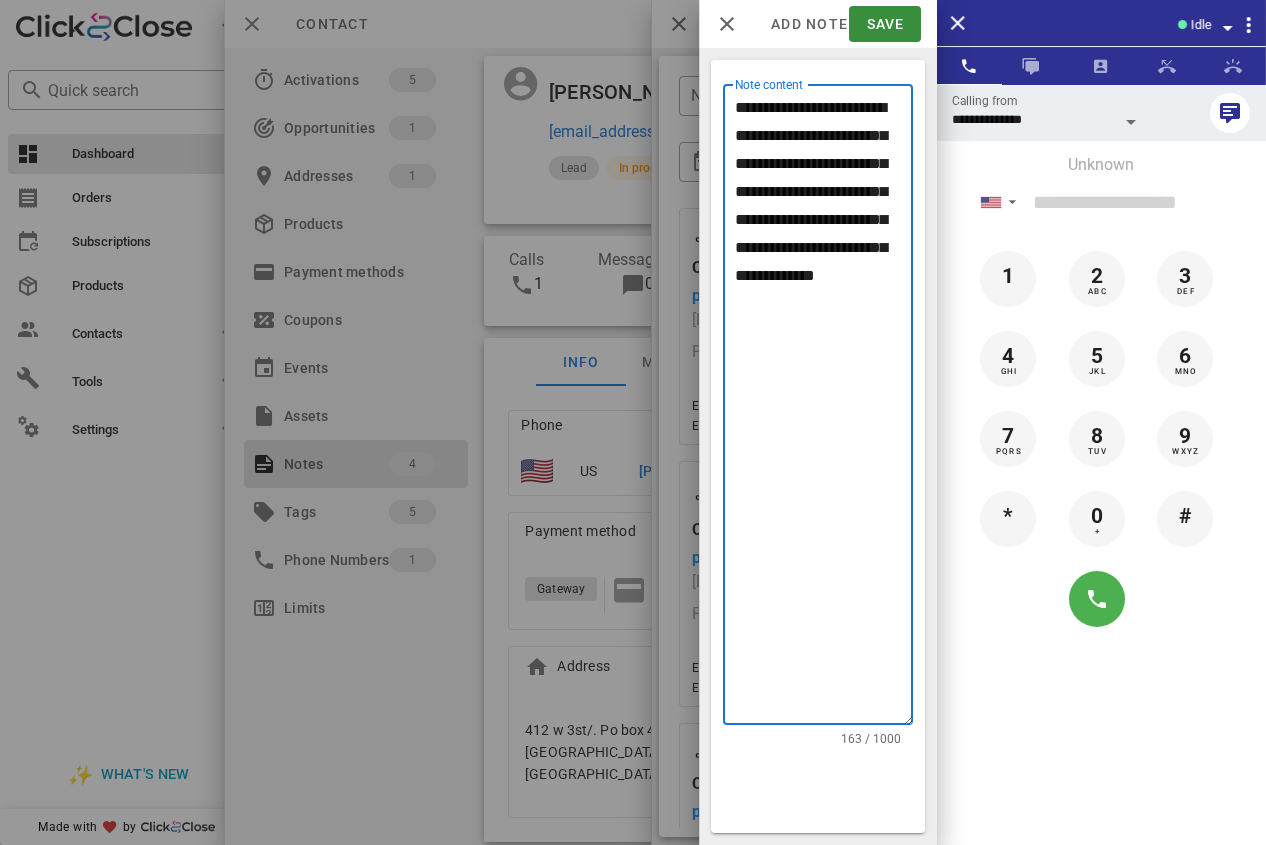 click on "**********" at bounding box center [824, 409] 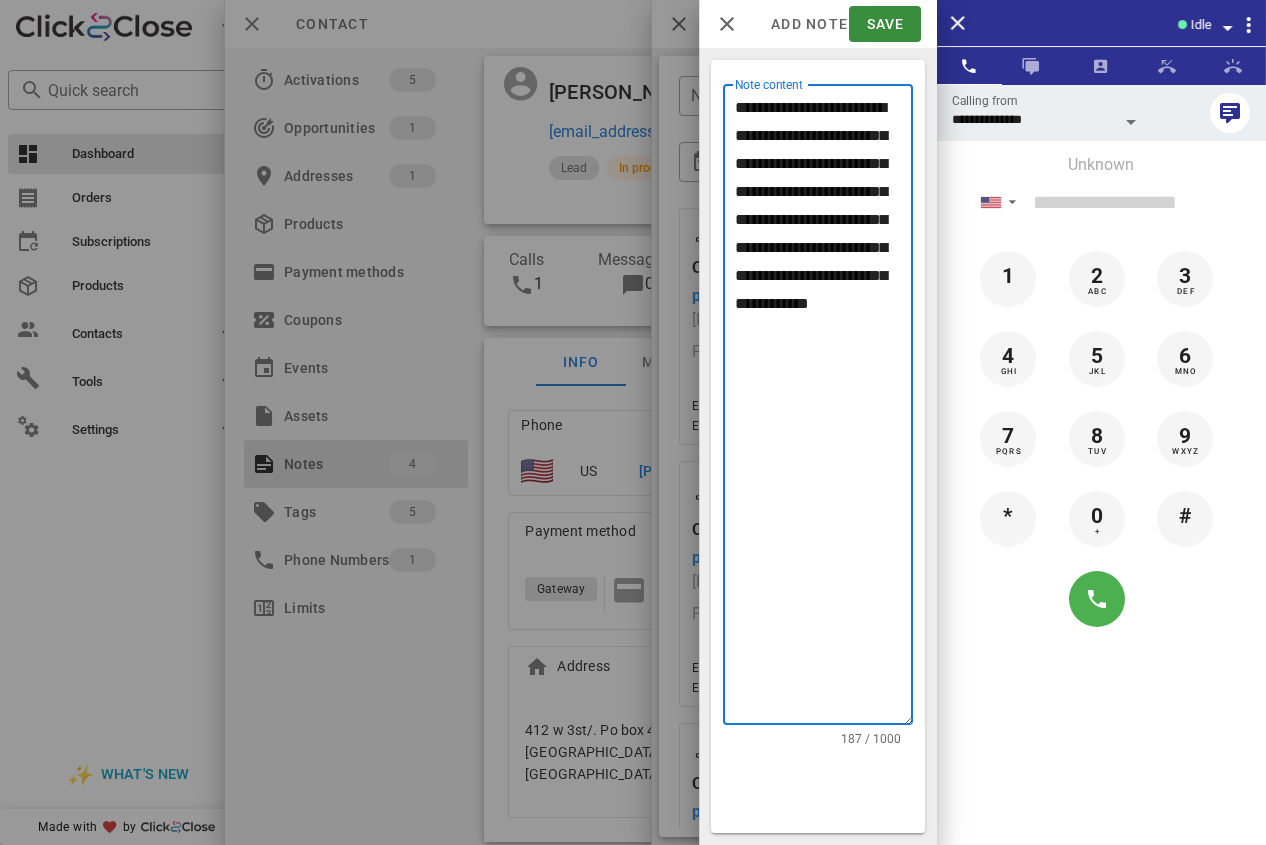 click on "**********" at bounding box center (824, 409) 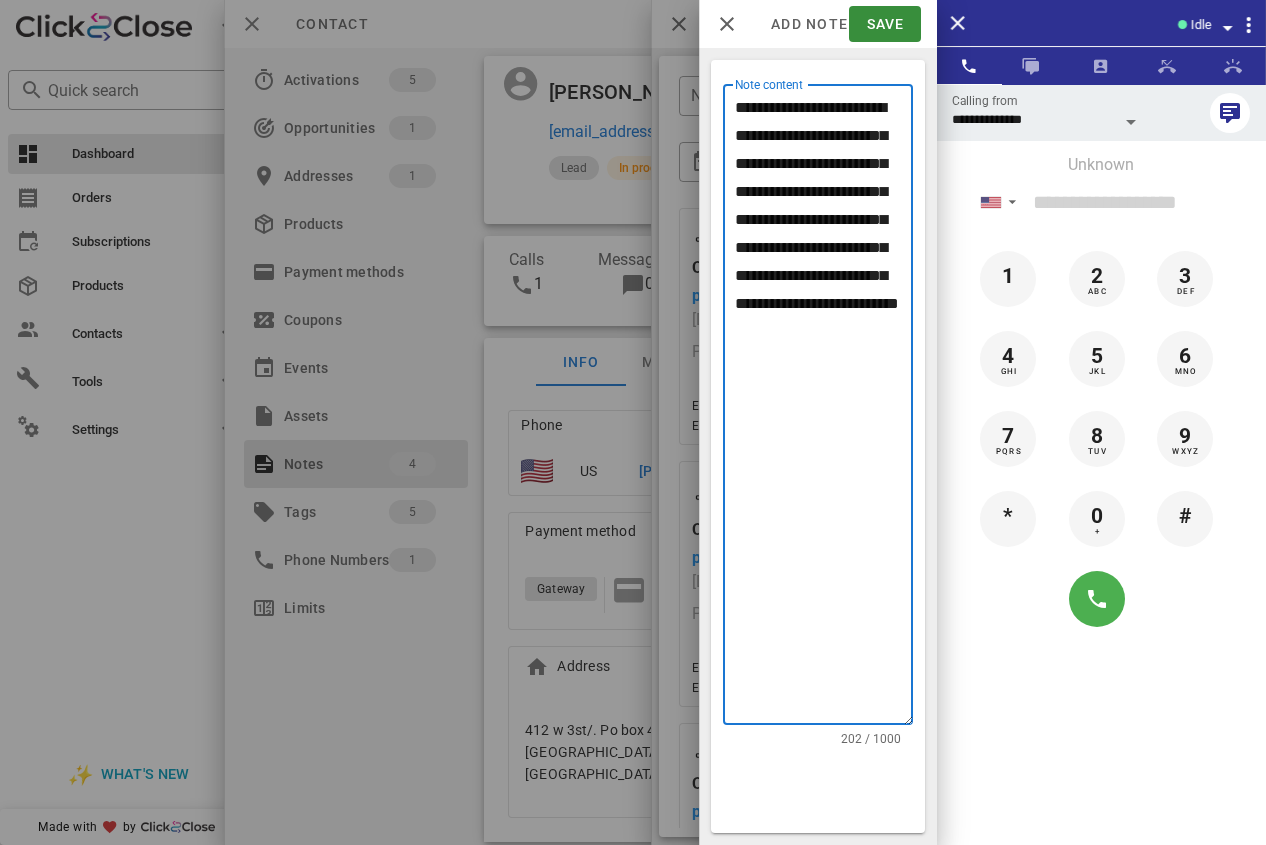 click on "**********" at bounding box center (824, 409) 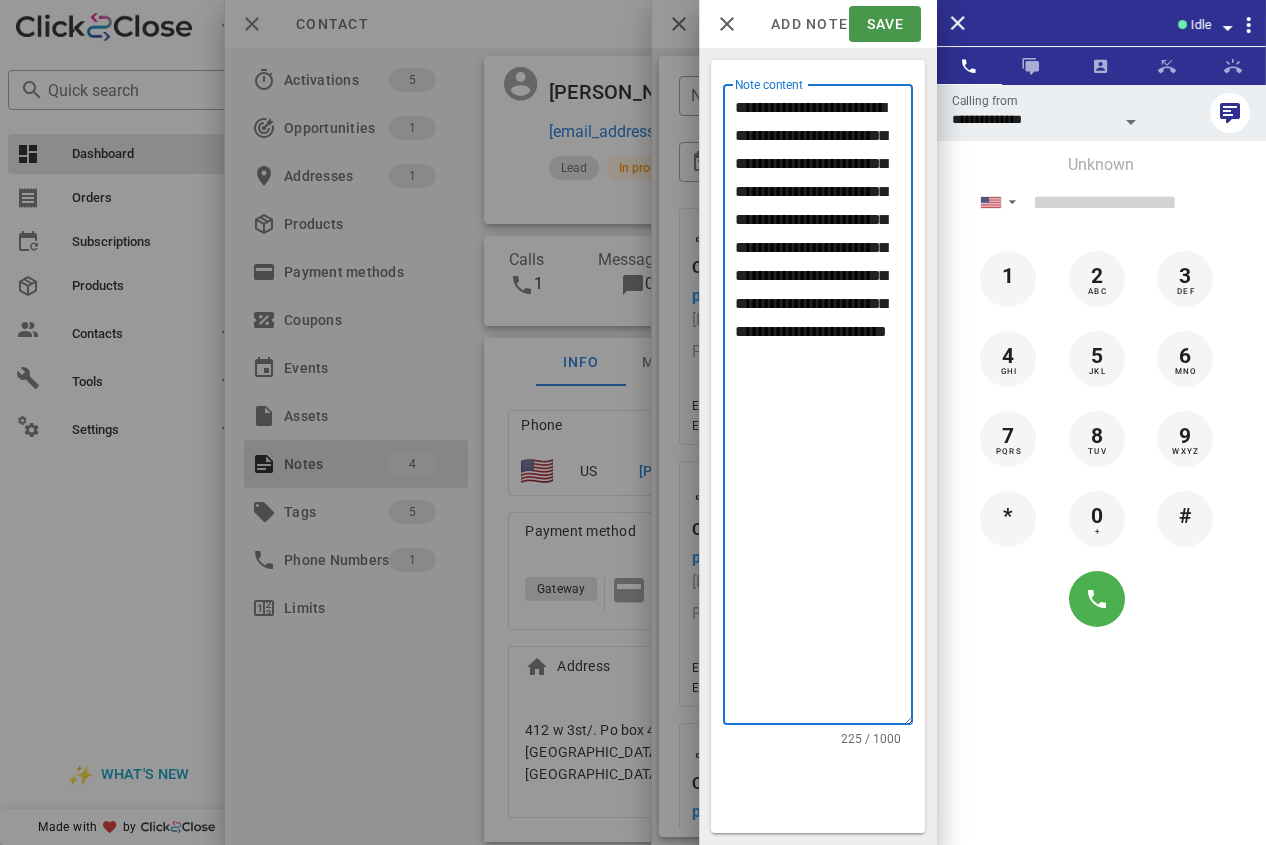 type on "**********" 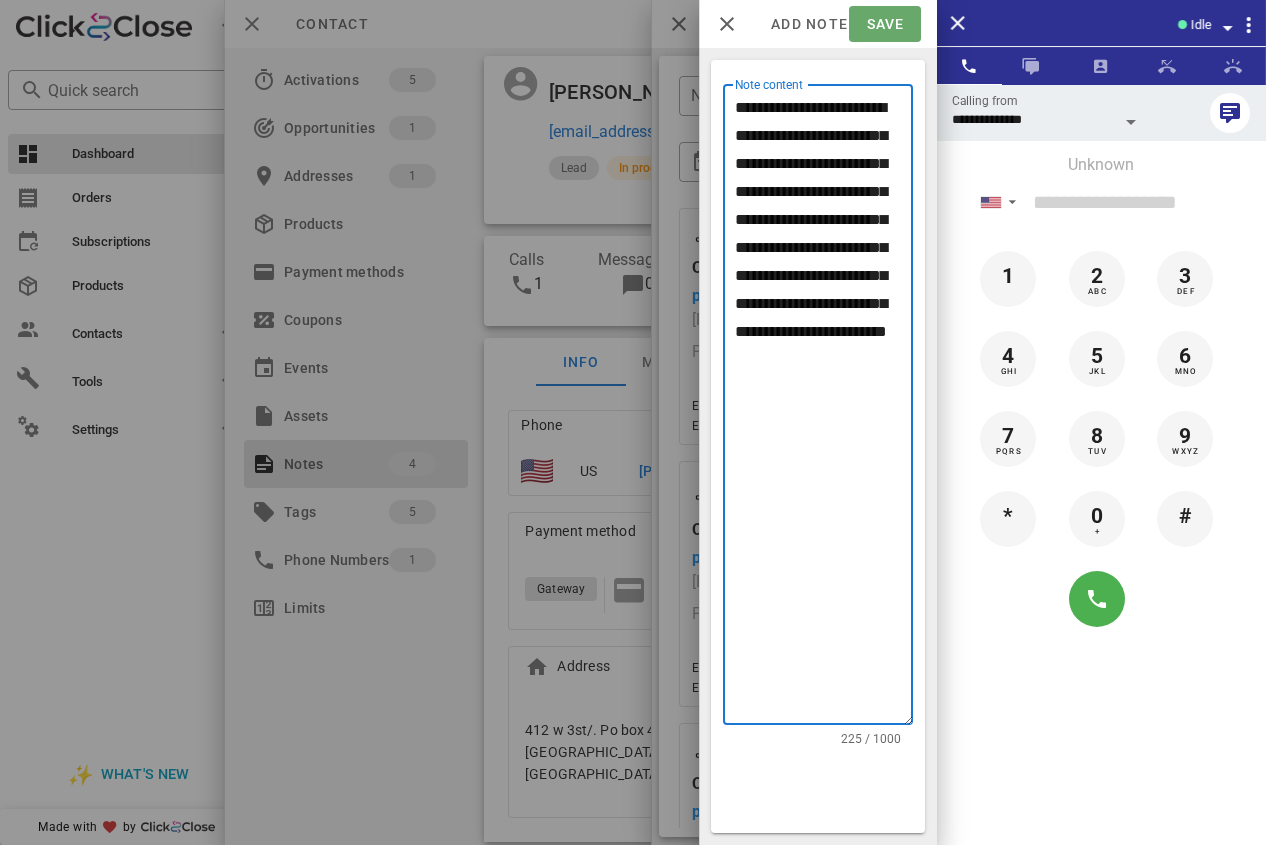 drag, startPoint x: 894, startPoint y: 34, endPoint x: 819, endPoint y: 58, distance: 78.74643 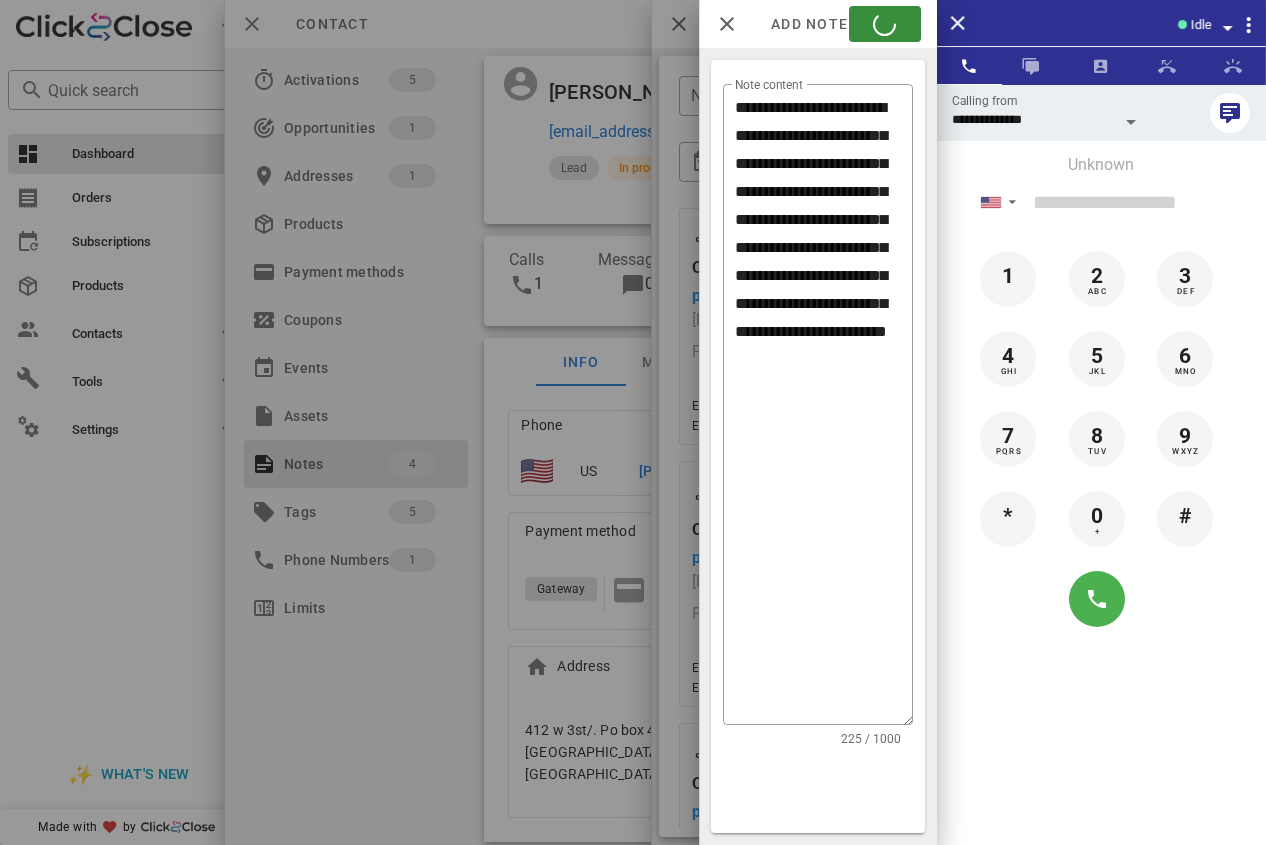 click at bounding box center (633, 422) 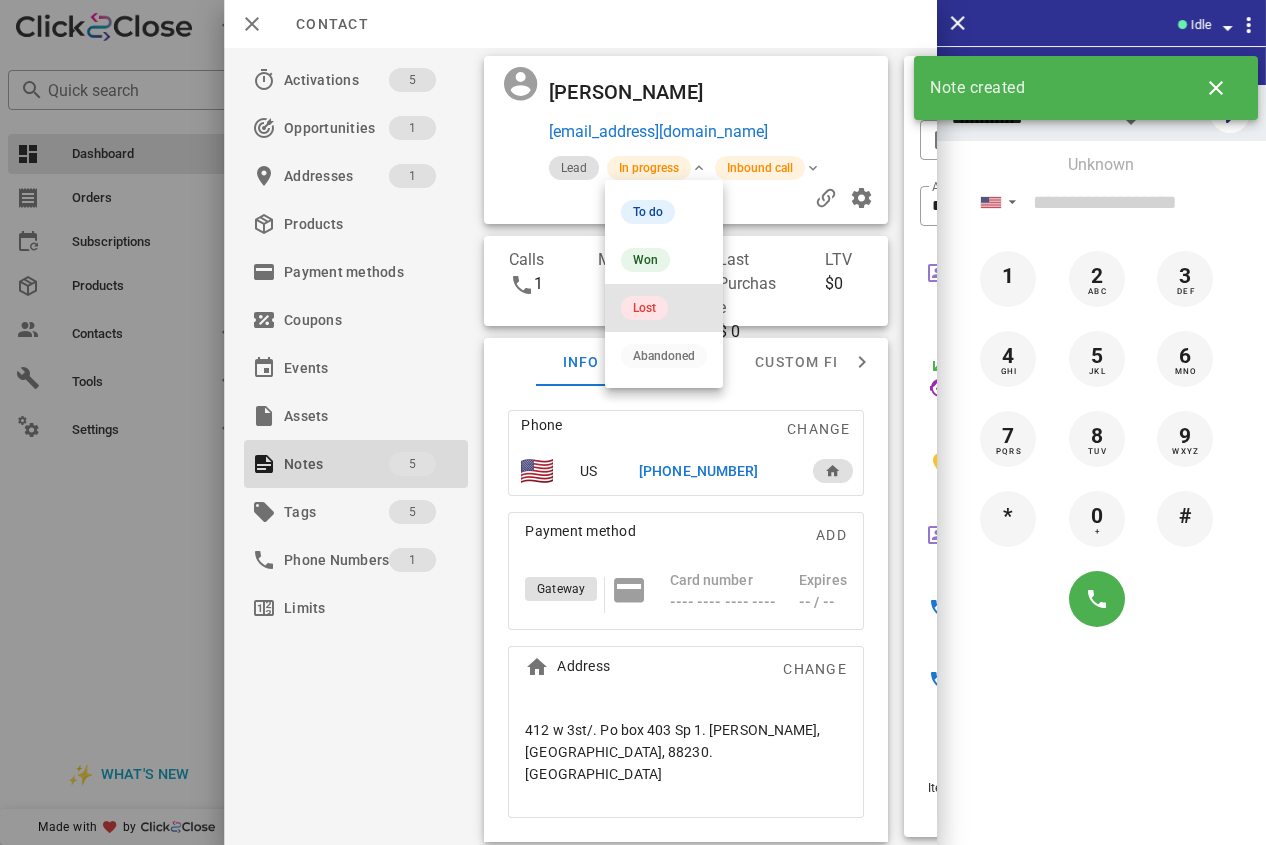 click on "Lost" at bounding box center [644, 308] 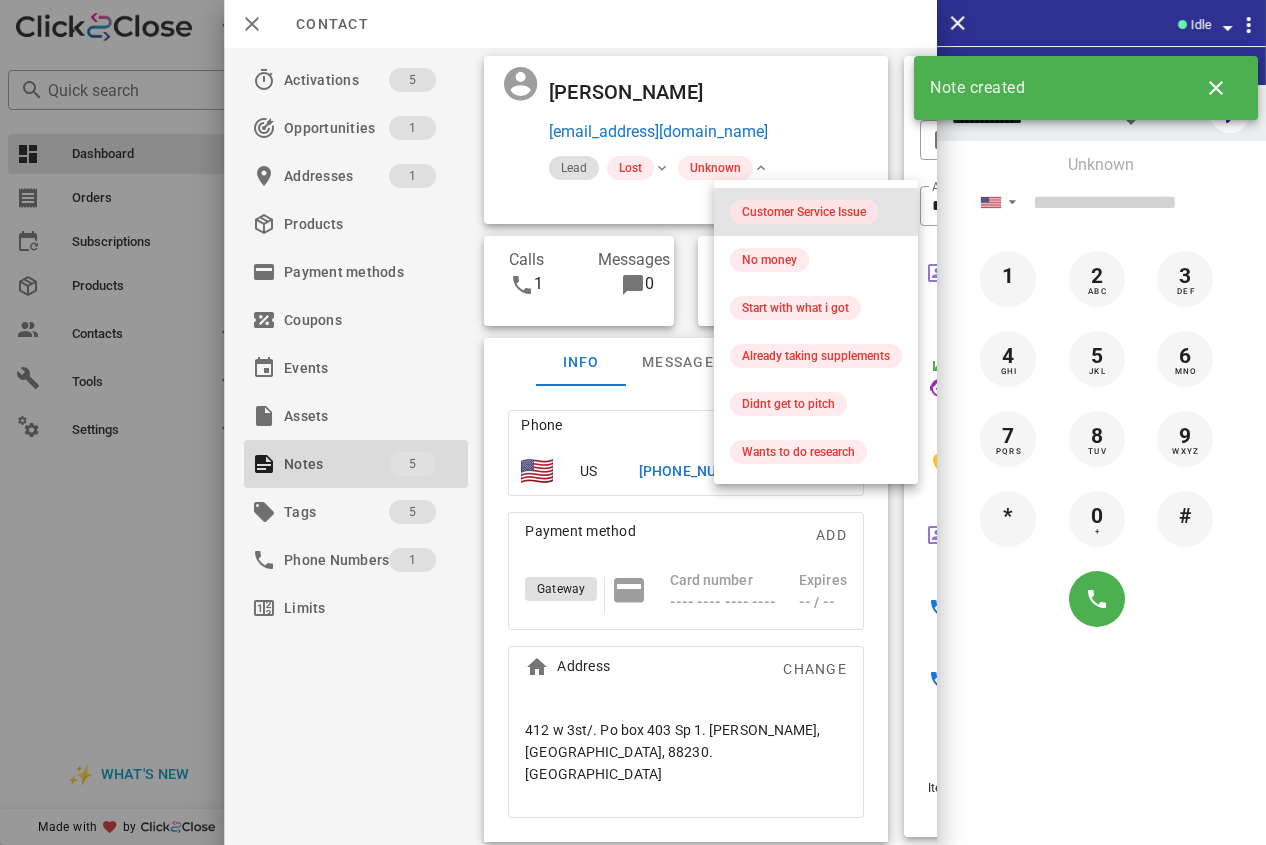 click on "Customer Service Issue" at bounding box center (804, 212) 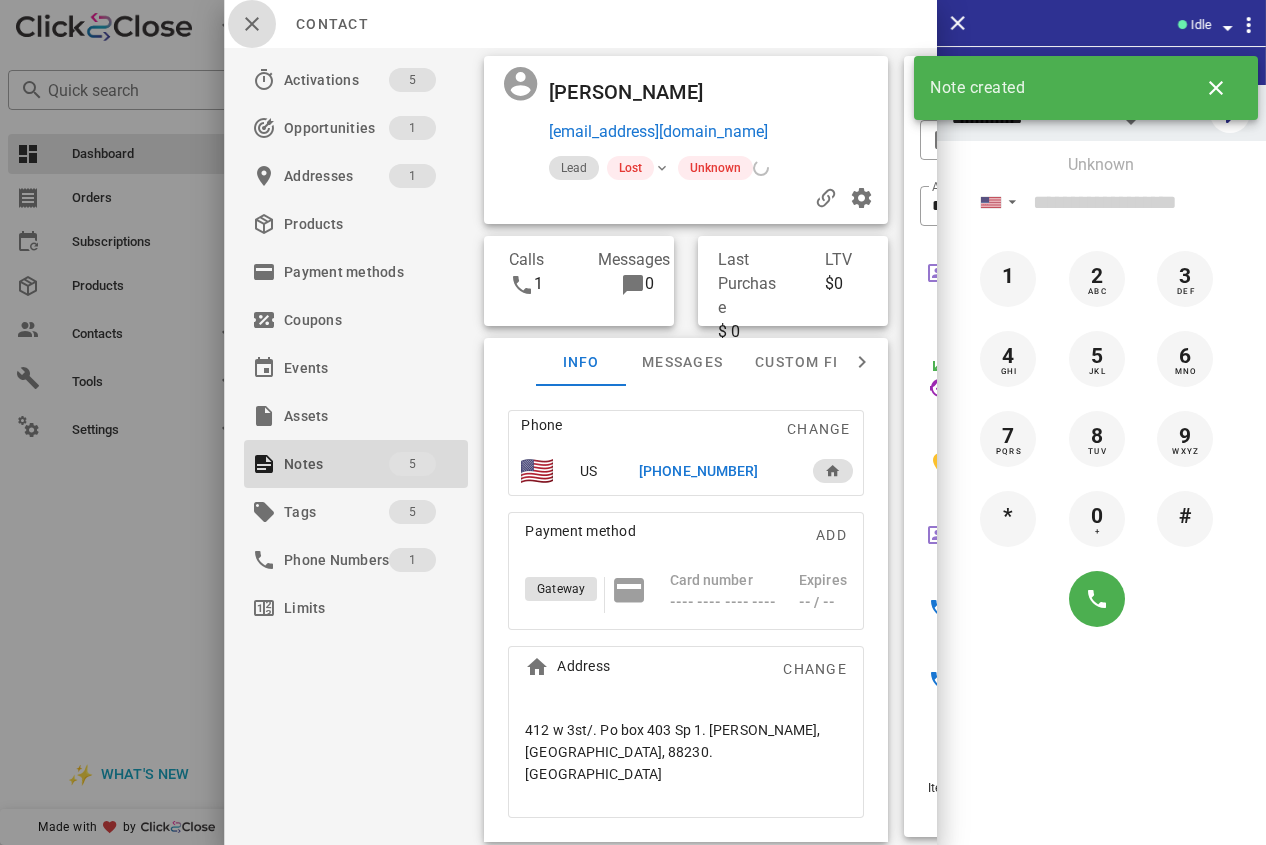 click at bounding box center [252, 24] 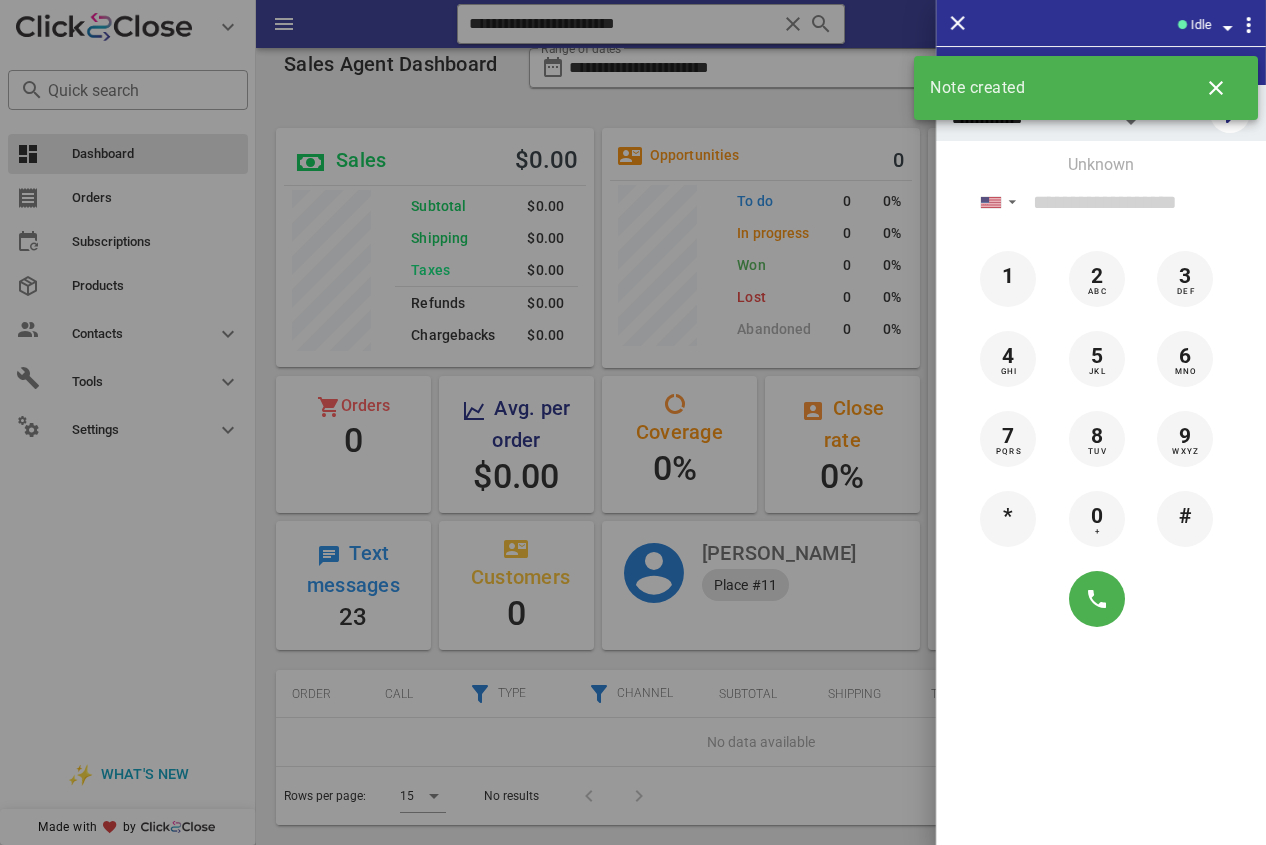 click at bounding box center [633, 422] 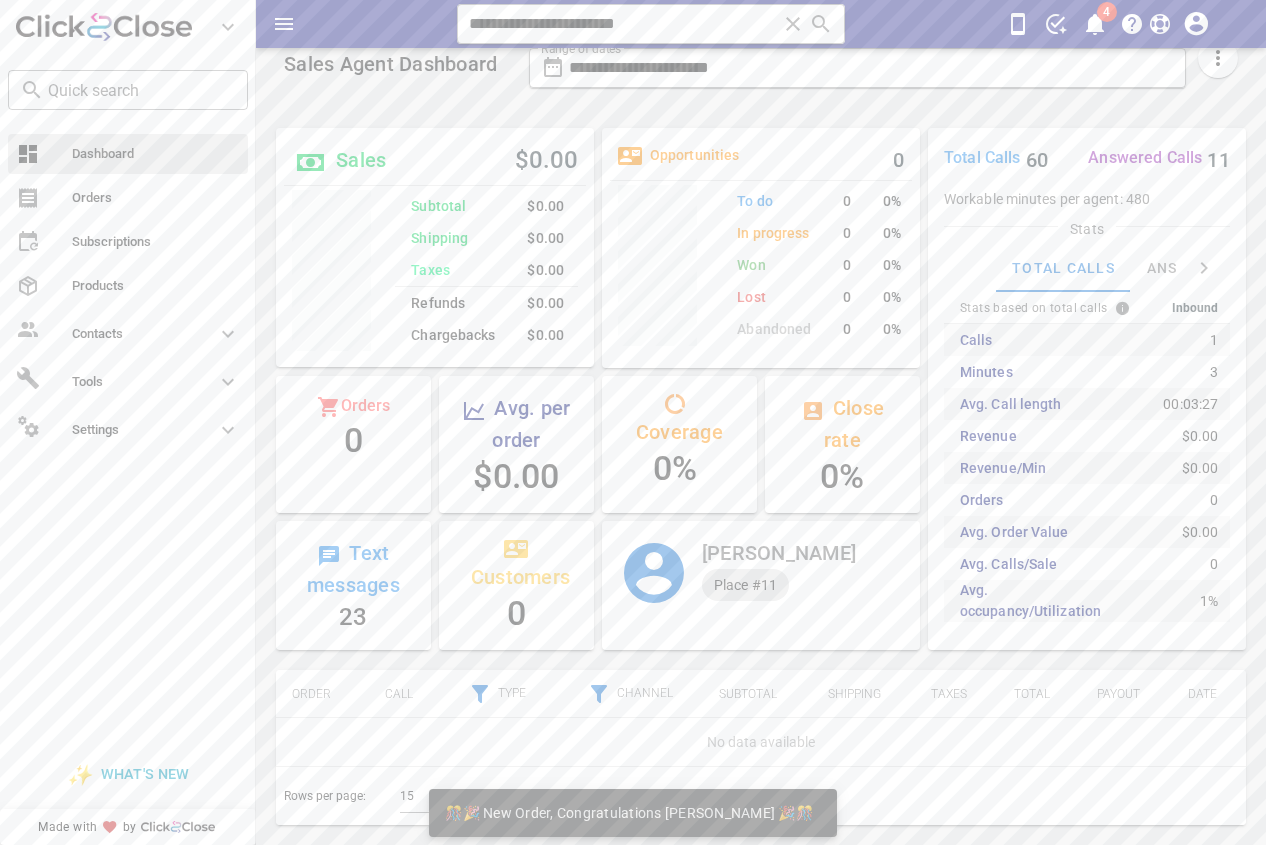 scroll, scrollTop: 999761, scrollLeft: 999682, axis: both 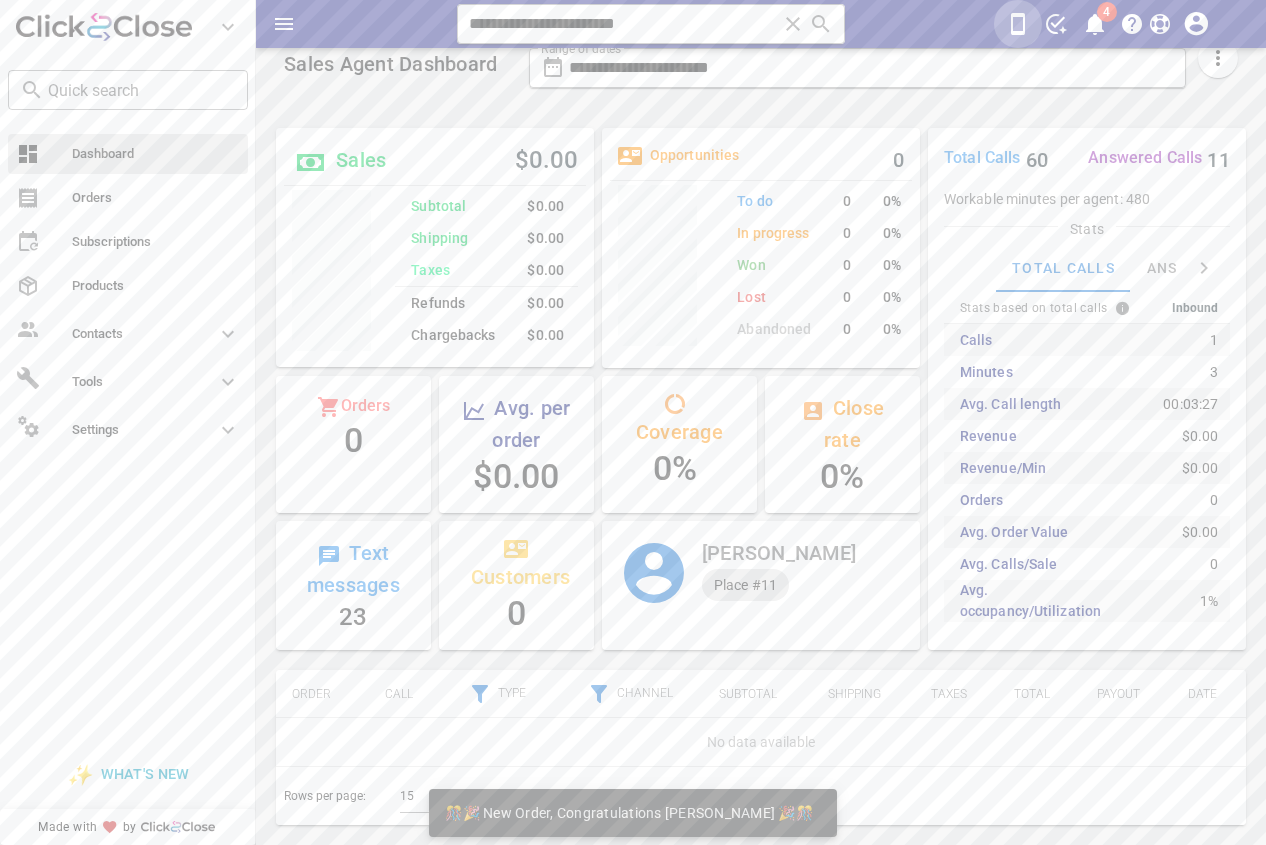 click at bounding box center [1018, 24] 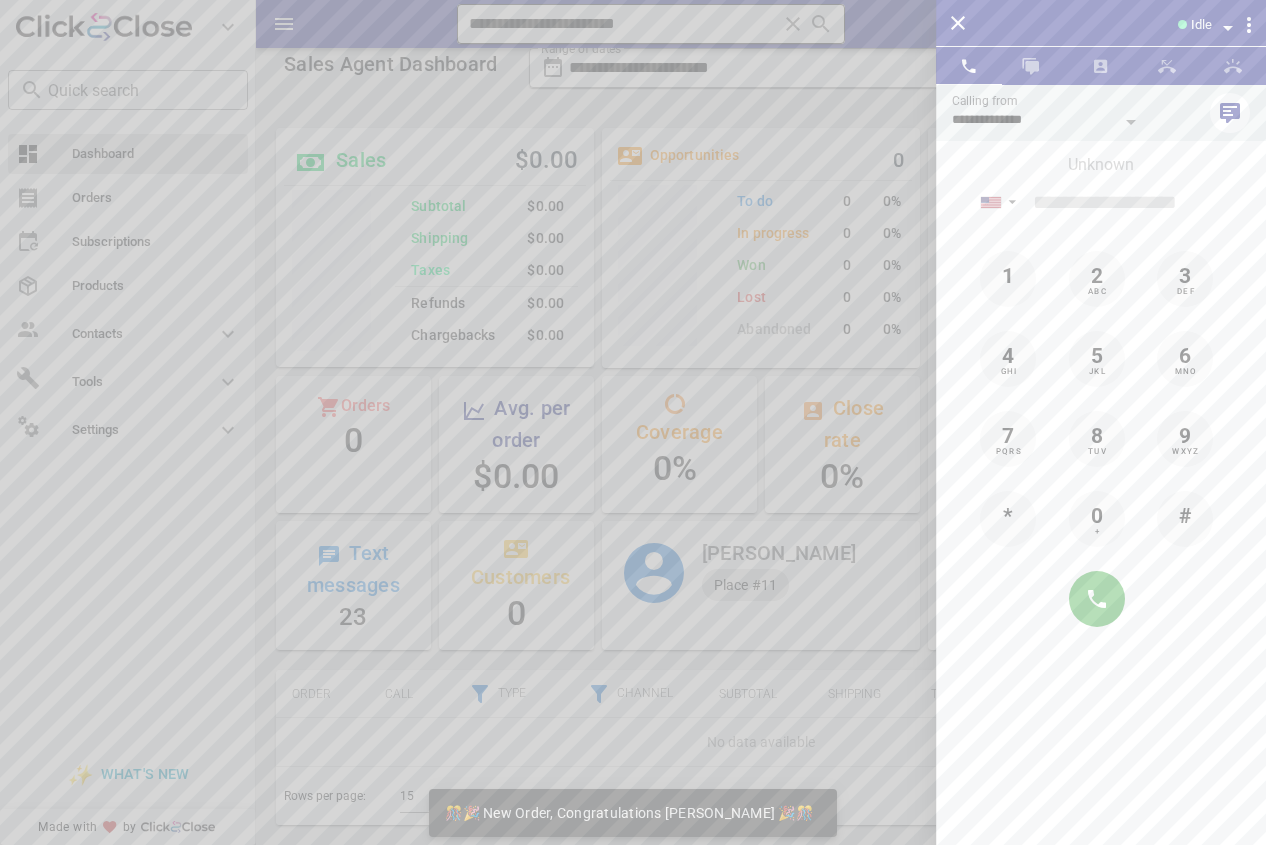 click at bounding box center (633, 422) 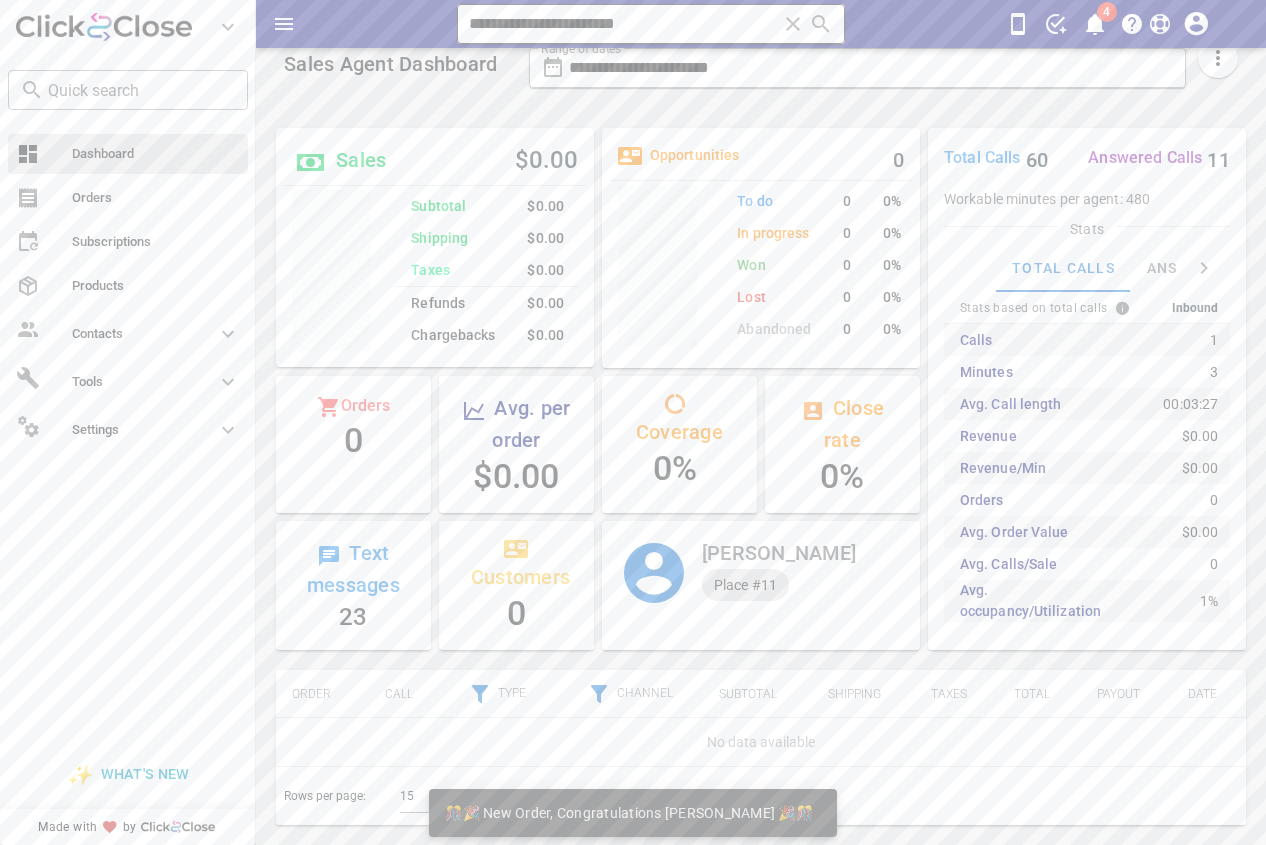 drag, startPoint x: 657, startPoint y: 17, endPoint x: 546, endPoint y: 17, distance: 111 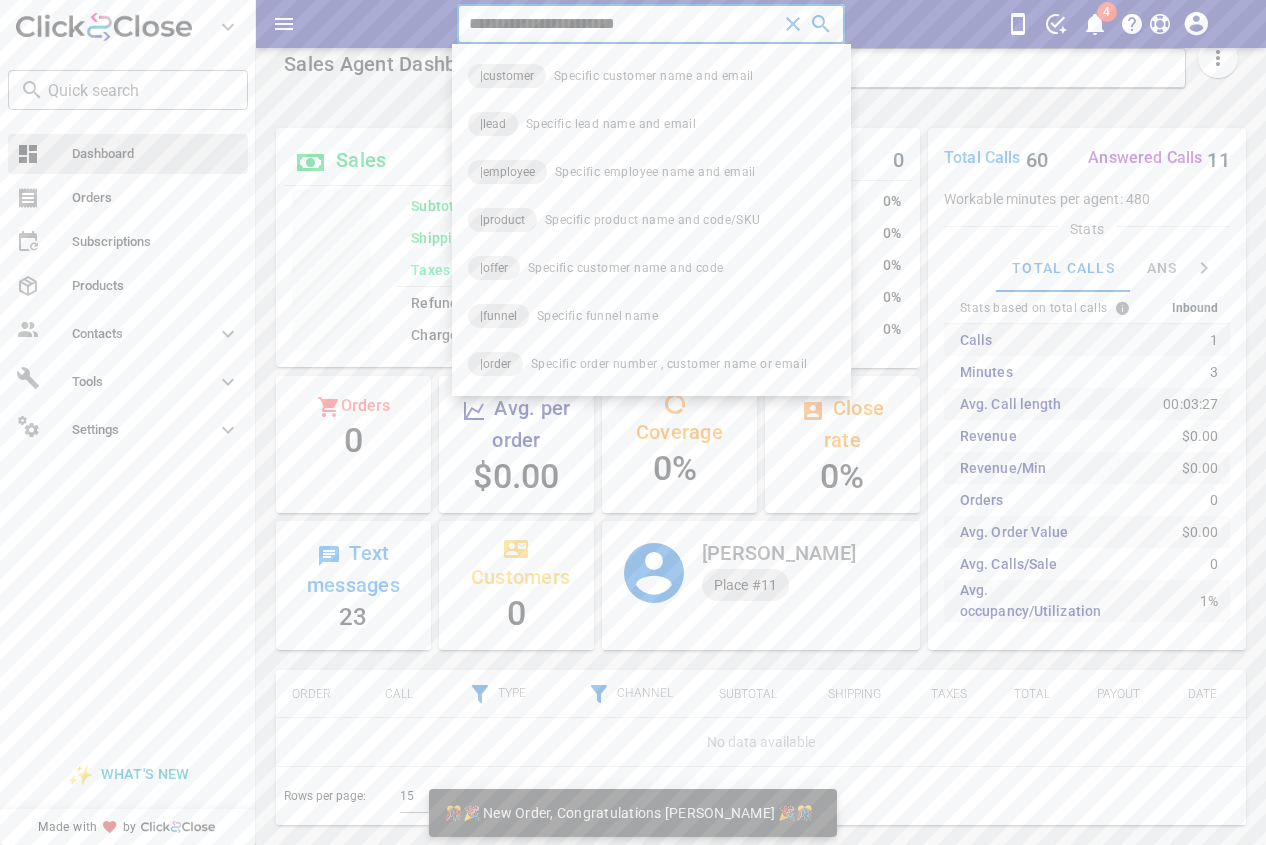 click on "**********" at bounding box center [623, 24] 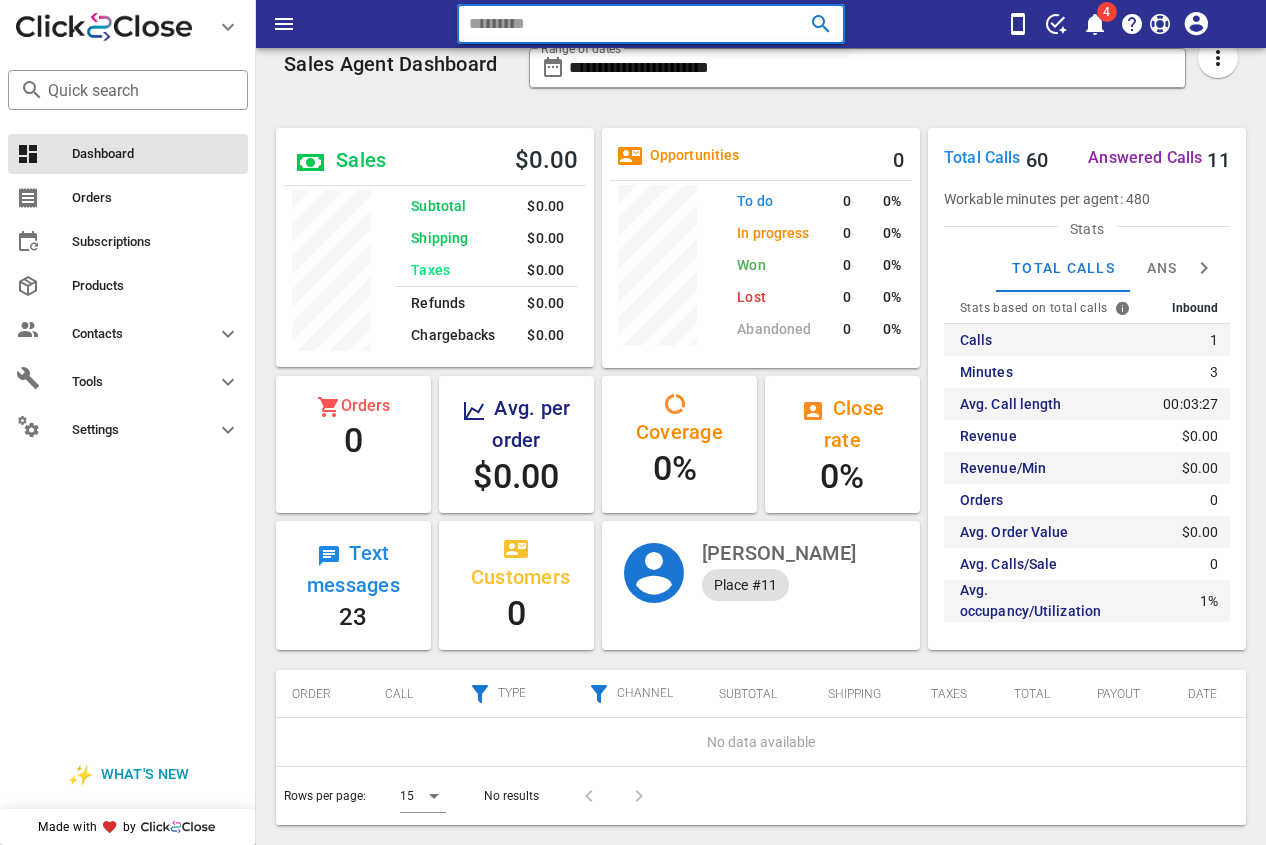 paste on "**********" 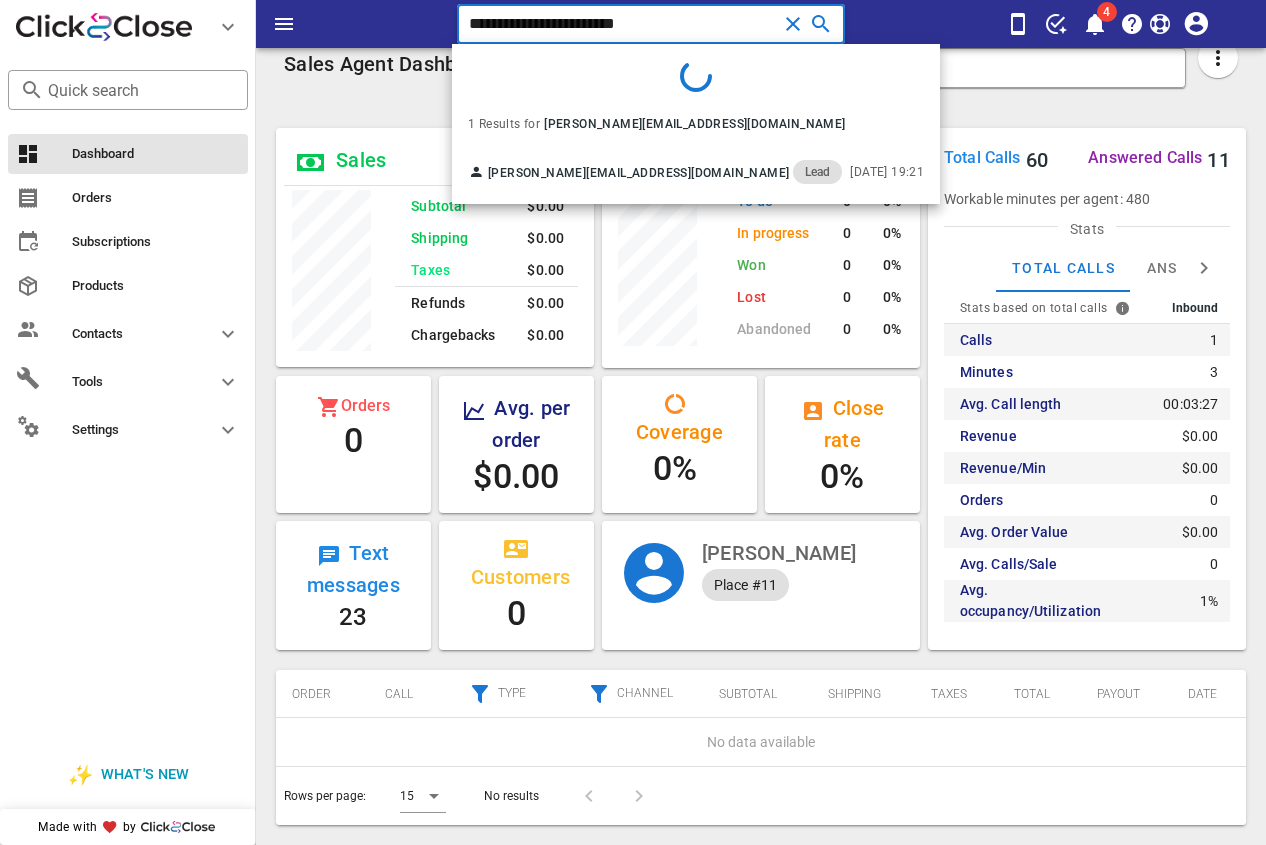 type on "**********" 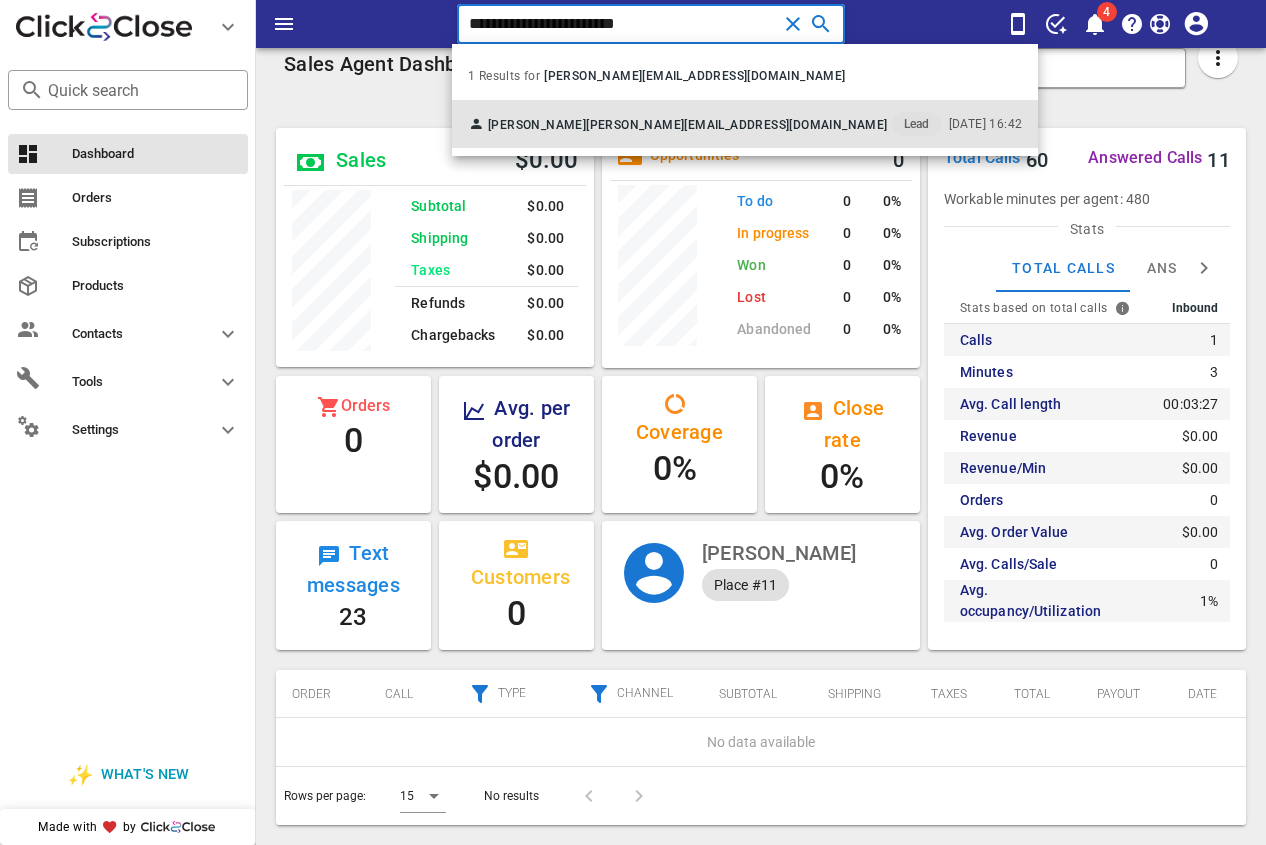 click on "aLEJANDRA Rozo   [EMAIL_ADDRESS][DOMAIN_NAME]   Lead   [DATE] 16:42" at bounding box center (745, 124) 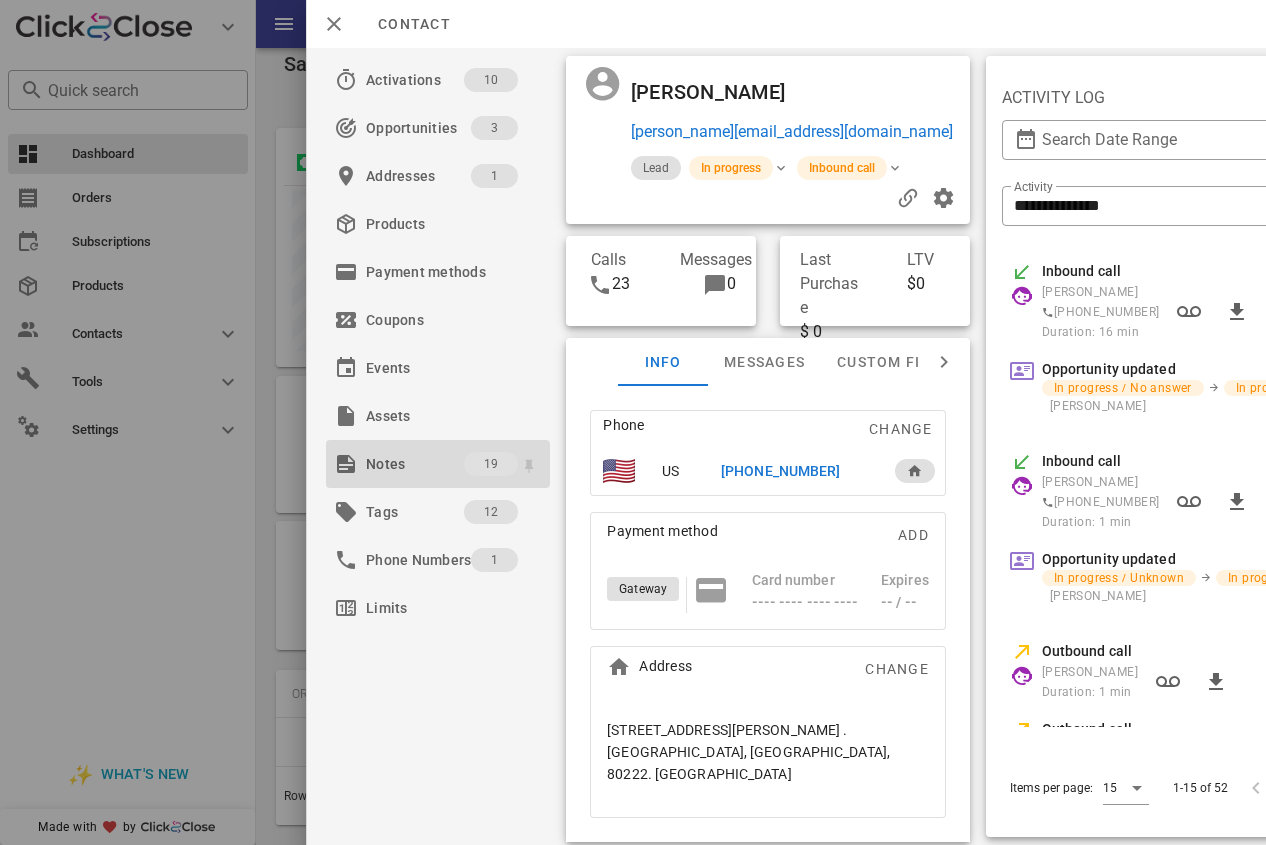 click on "Notes" at bounding box center (415, 464) 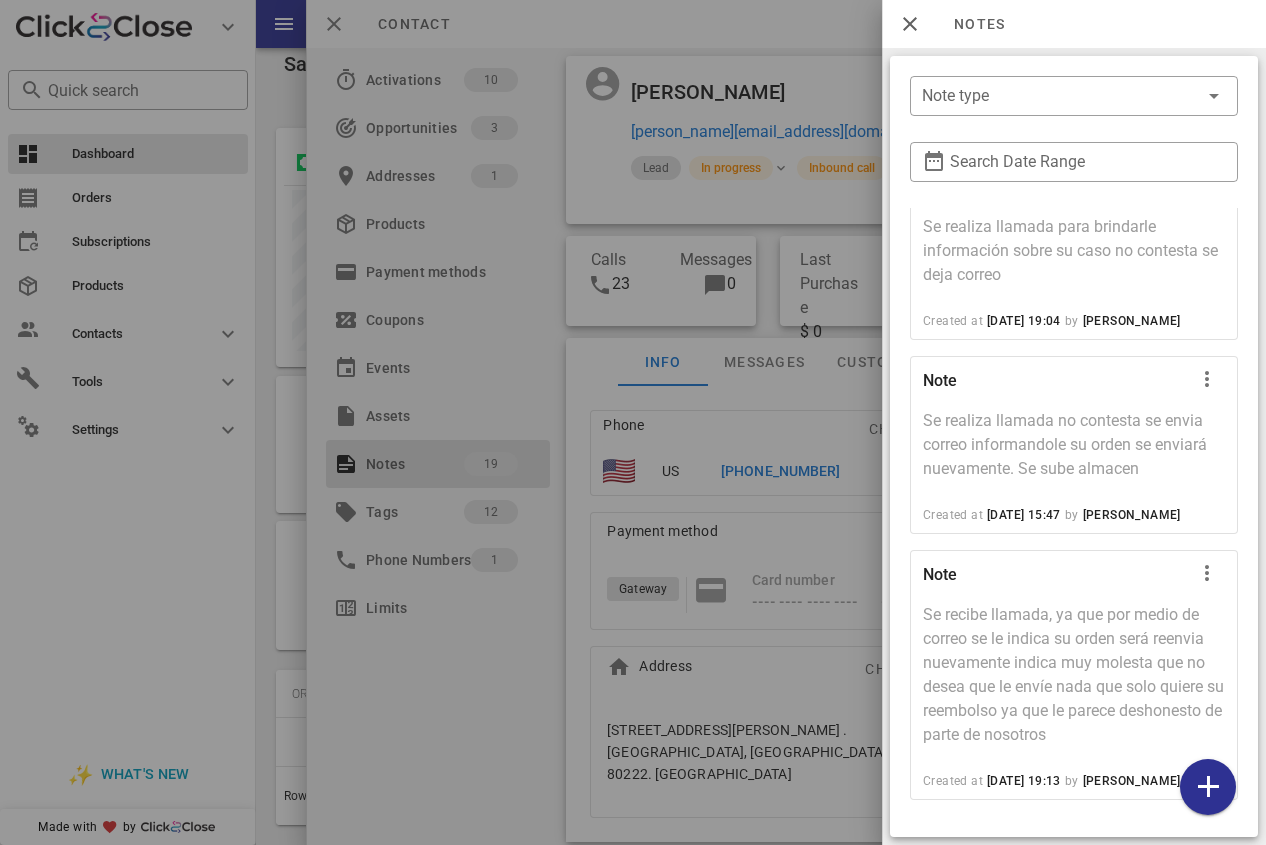 scroll, scrollTop: 4761, scrollLeft: 0, axis: vertical 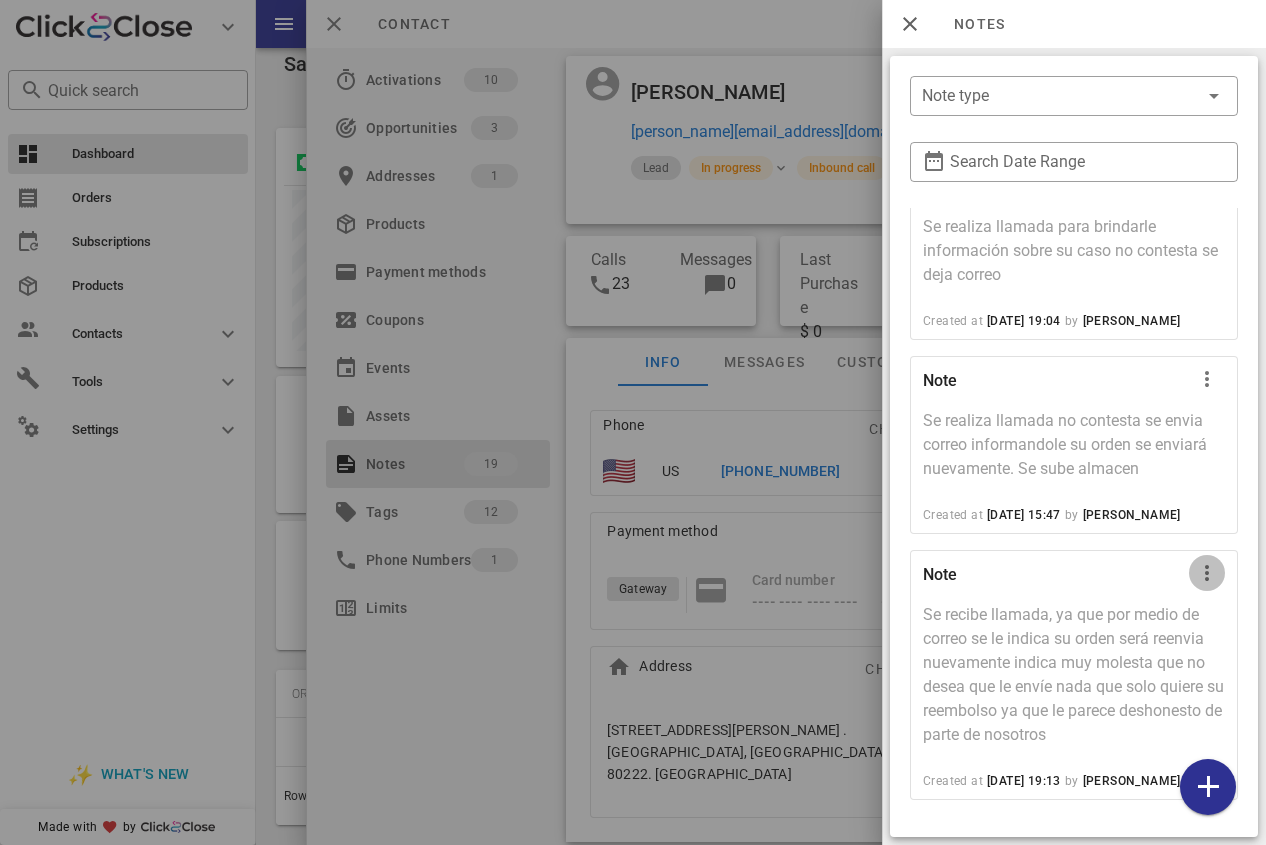 click at bounding box center (1207, 573) 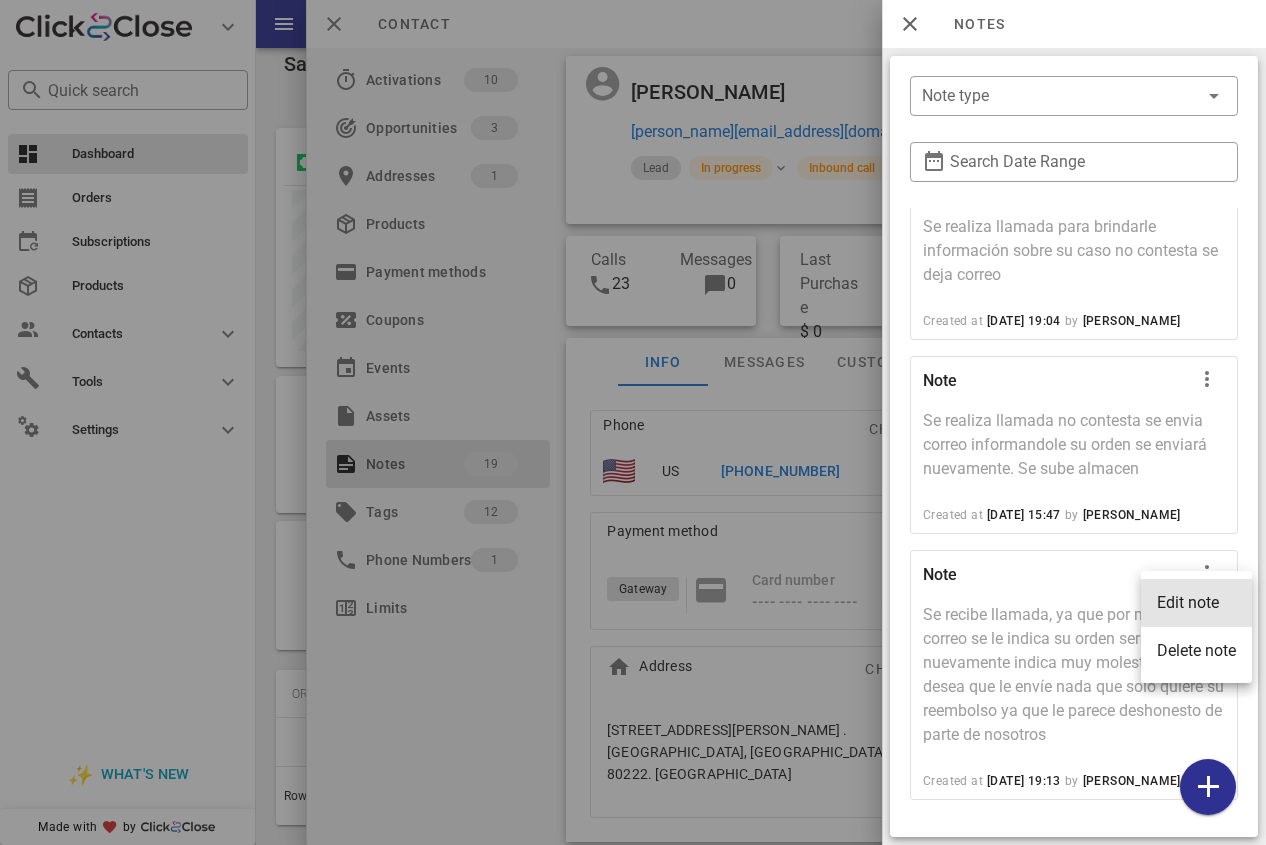 click on "Edit note" at bounding box center (1196, 602) 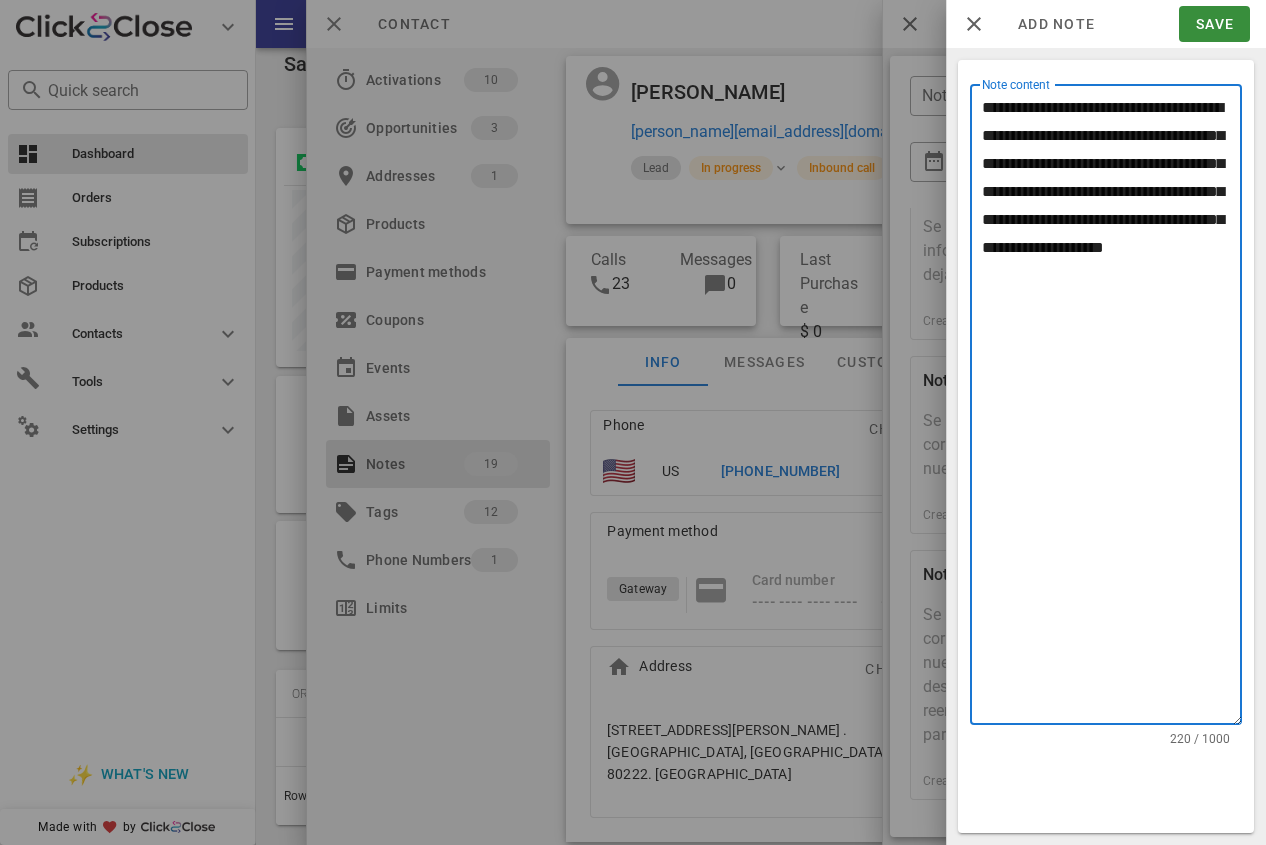 click on "**********" at bounding box center (1112, 409) 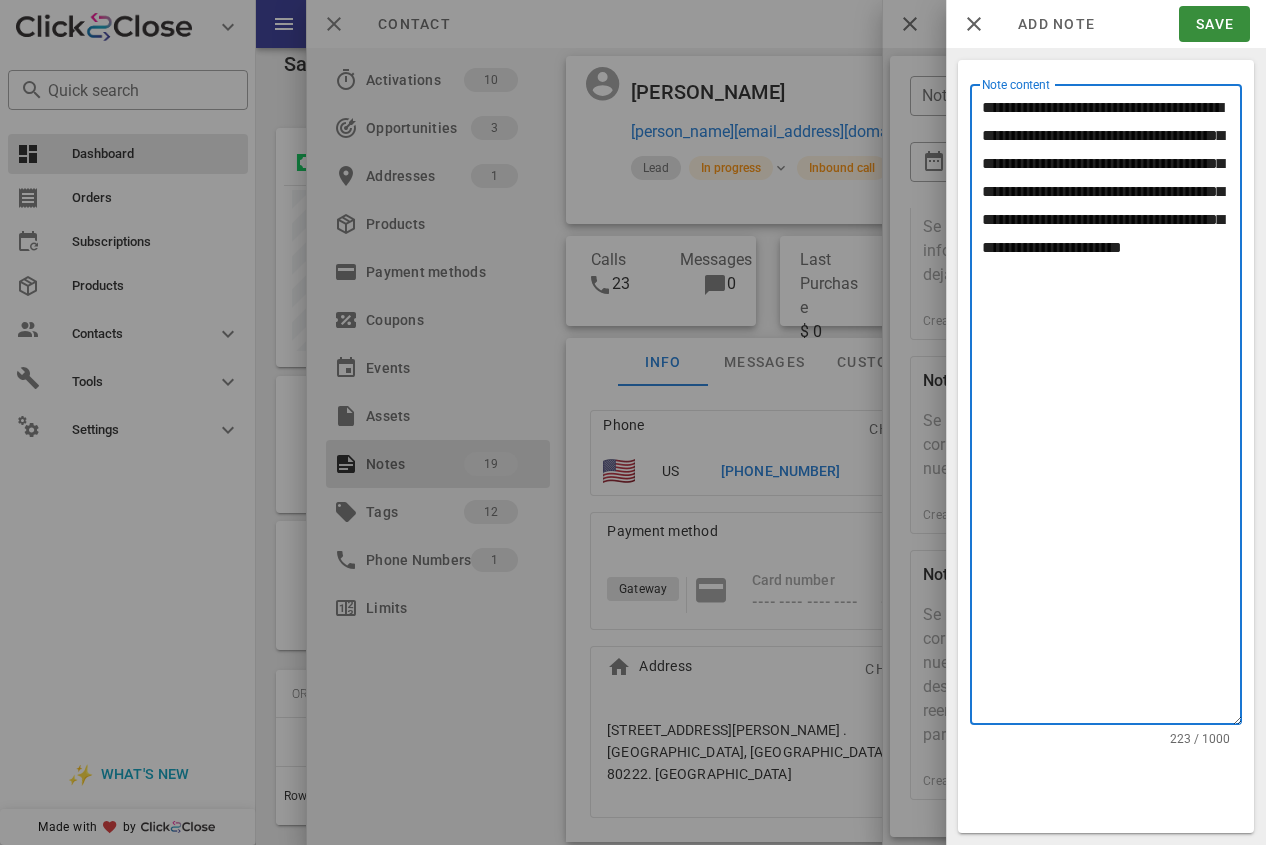 drag, startPoint x: 1015, startPoint y: 305, endPoint x: 973, endPoint y: 303, distance: 42.047592 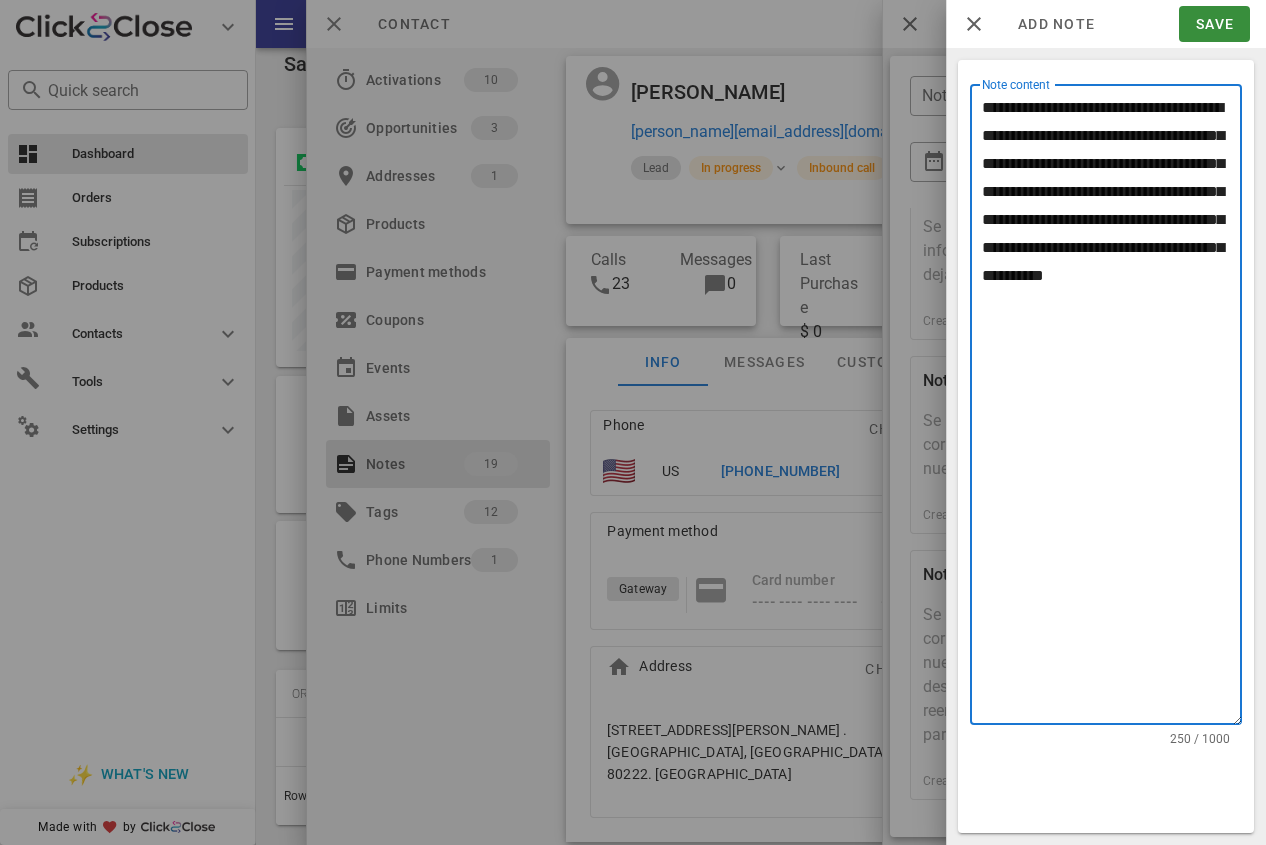 drag, startPoint x: 991, startPoint y: 283, endPoint x: 1180, endPoint y: 312, distance: 191.21193 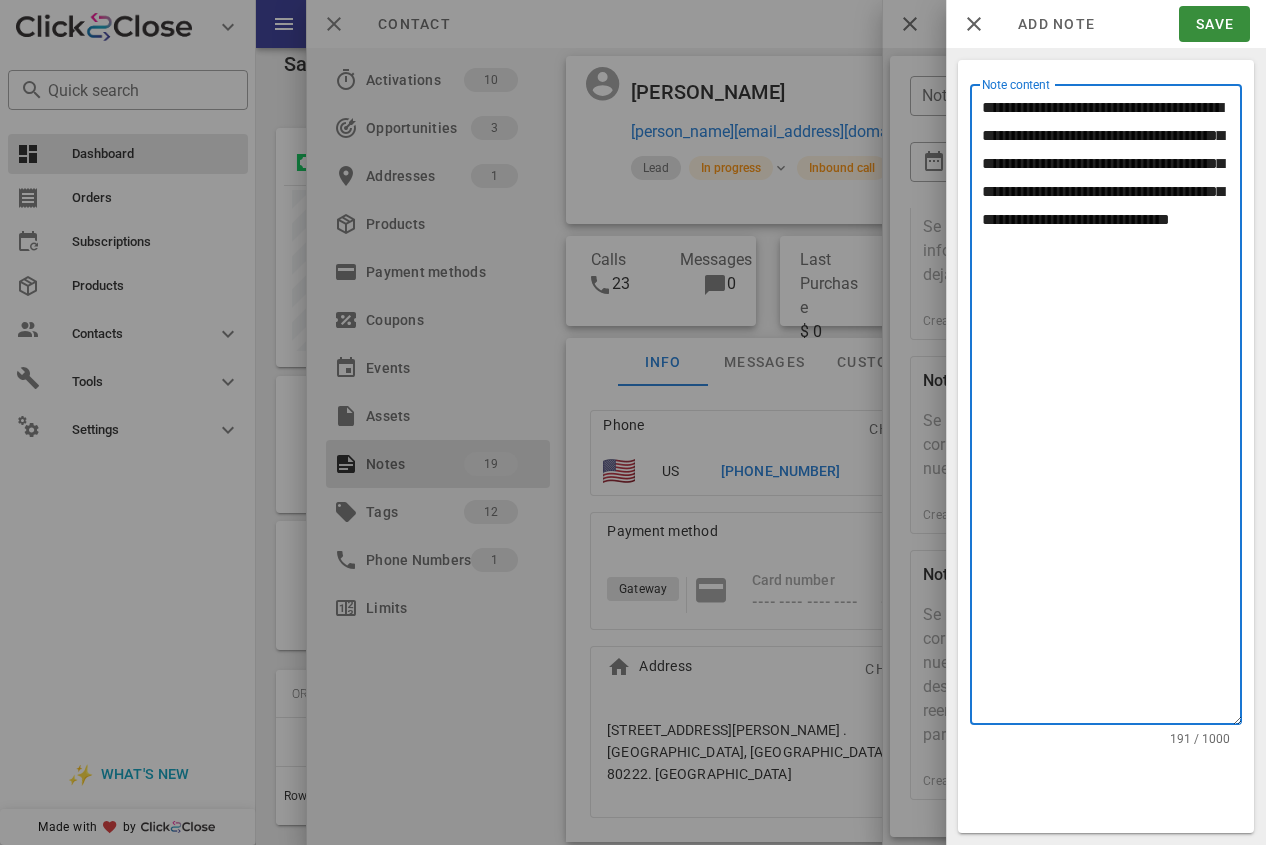 click on "**********" at bounding box center [1112, 409] 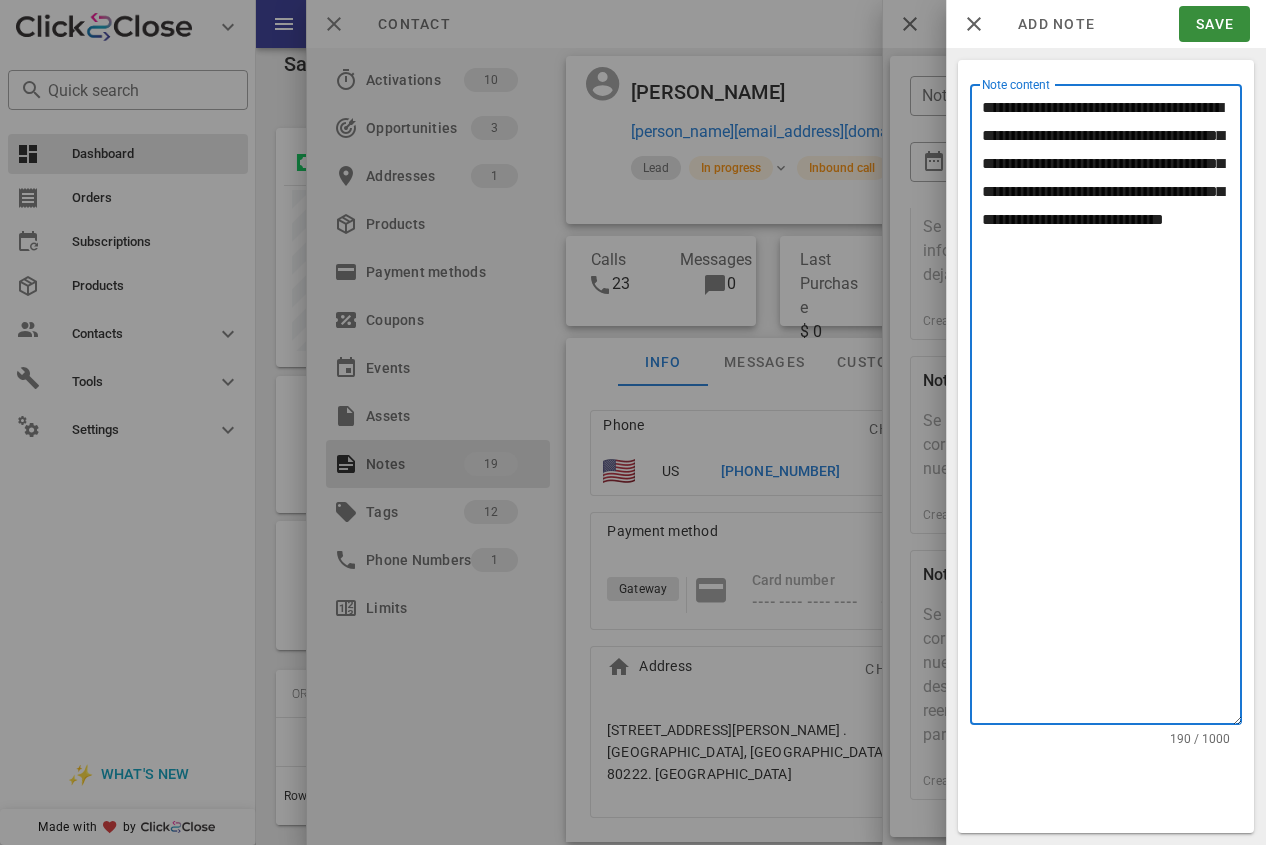 drag, startPoint x: 1147, startPoint y: 242, endPoint x: 1210, endPoint y: 256, distance: 64.53681 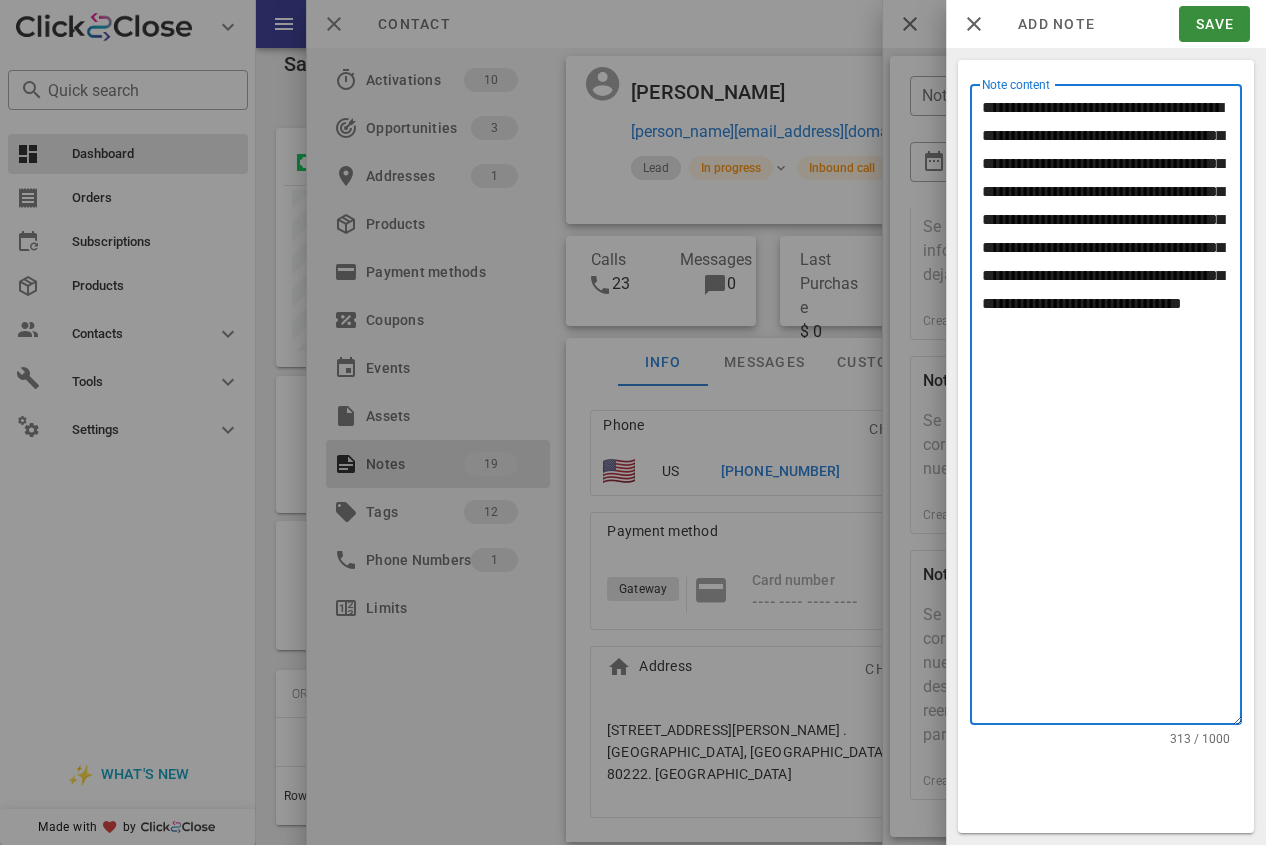 click on "**********" at bounding box center (1112, 409) 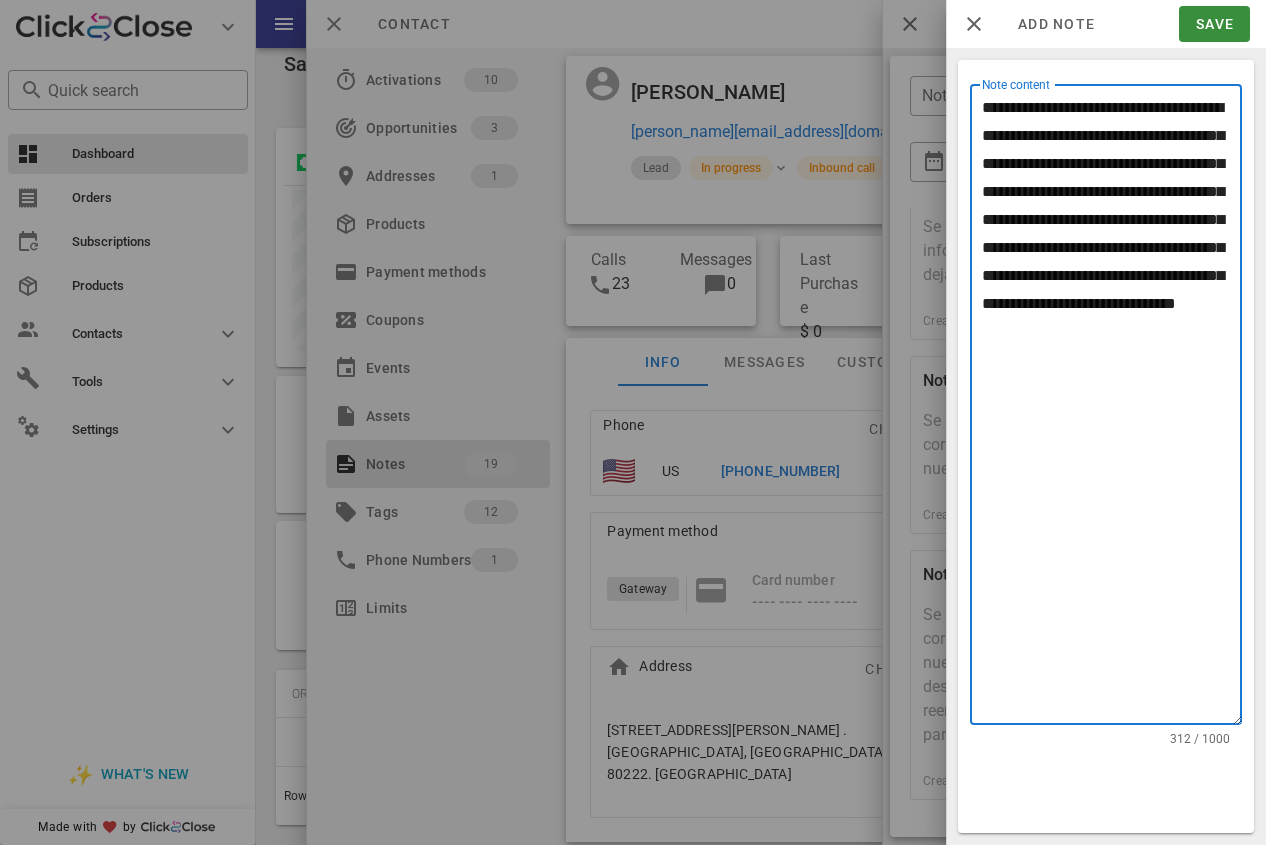 click on "**********" at bounding box center (1112, 409) 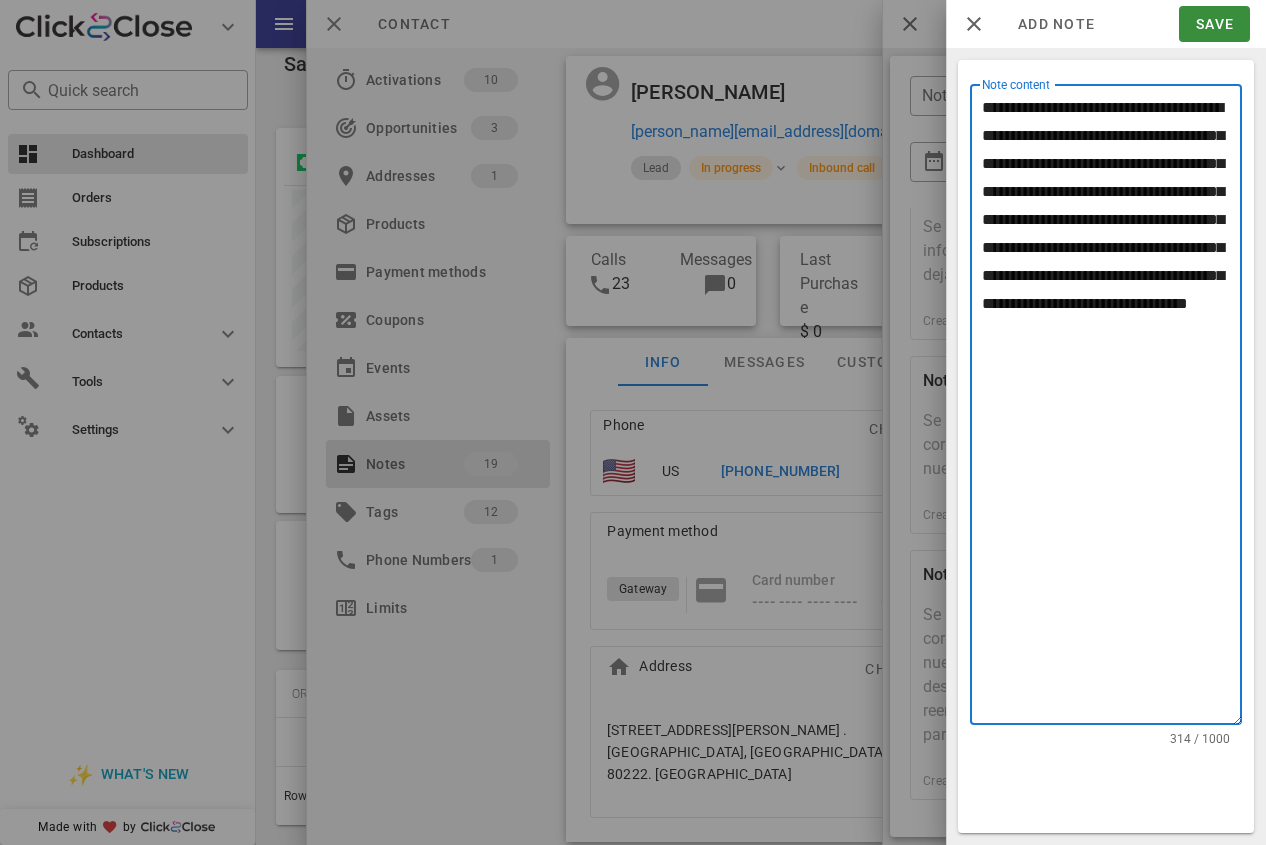 drag, startPoint x: 1025, startPoint y: 359, endPoint x: 1029, endPoint y: 372, distance: 13.601471 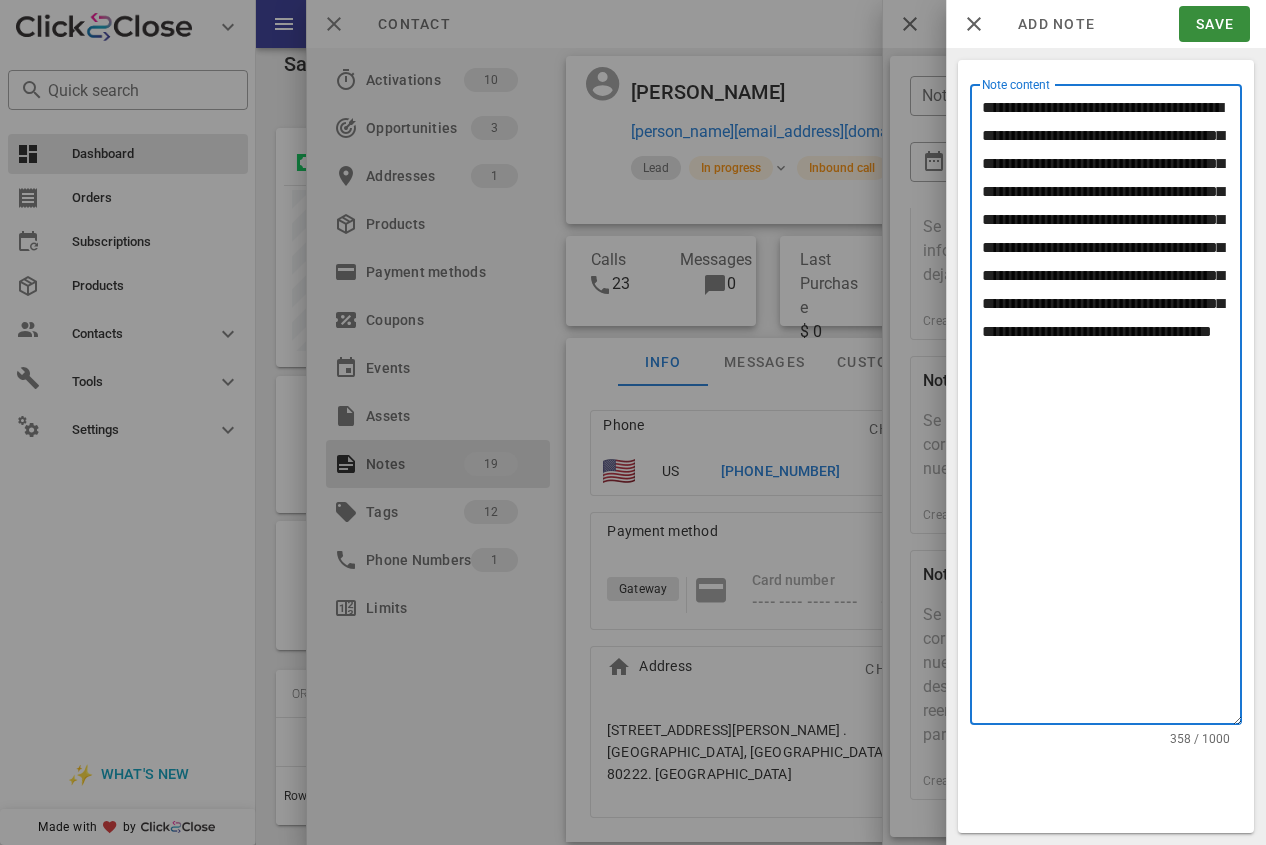 click on "**********" at bounding box center [1112, 409] 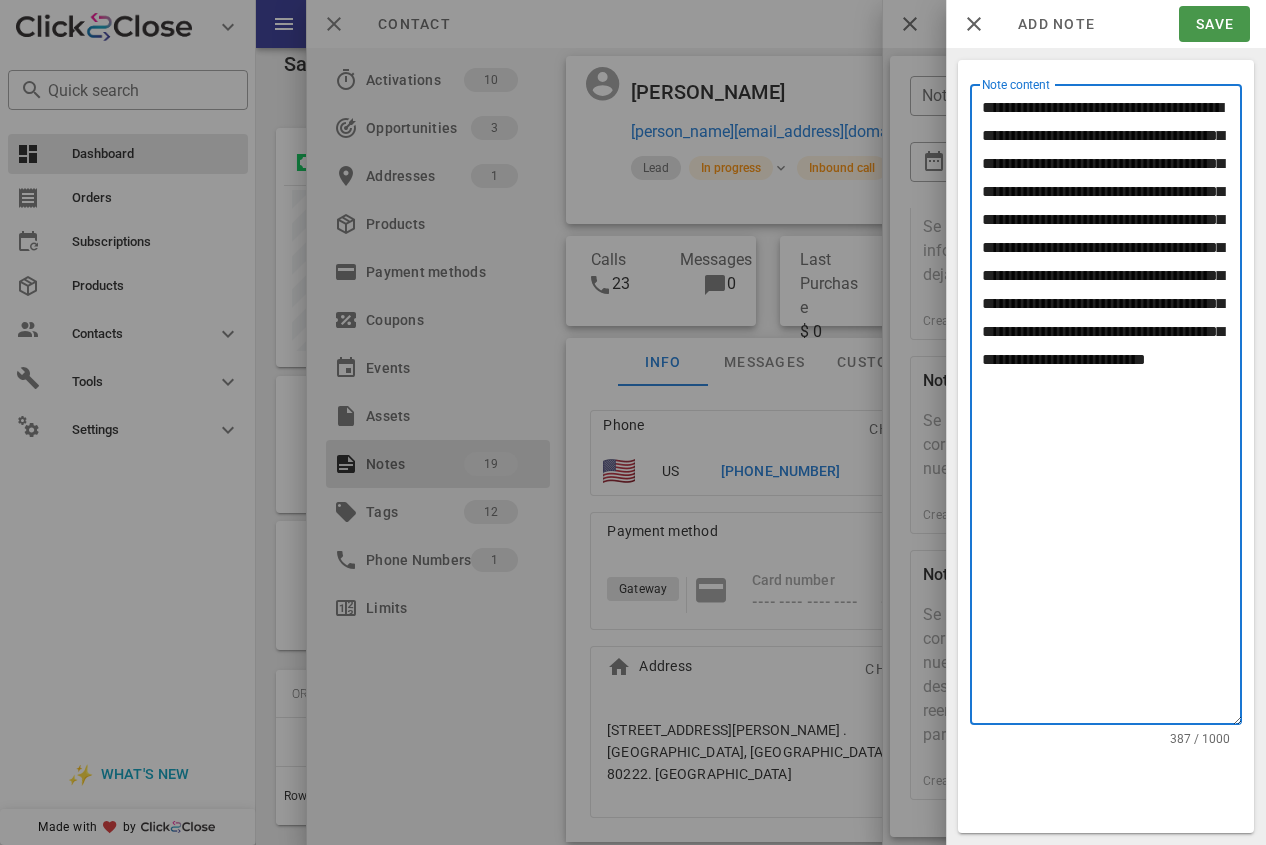 type on "**********" 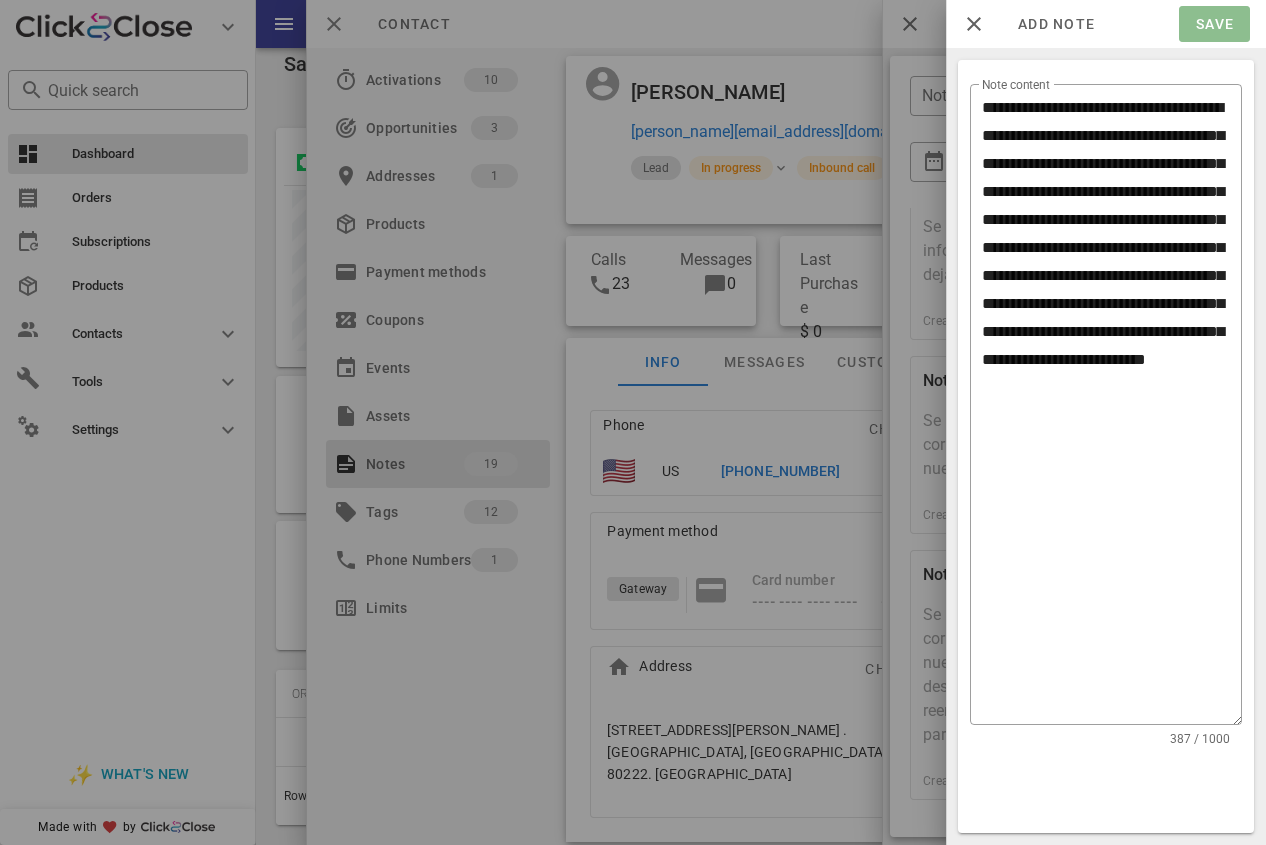 click on "Save" at bounding box center (1214, 24) 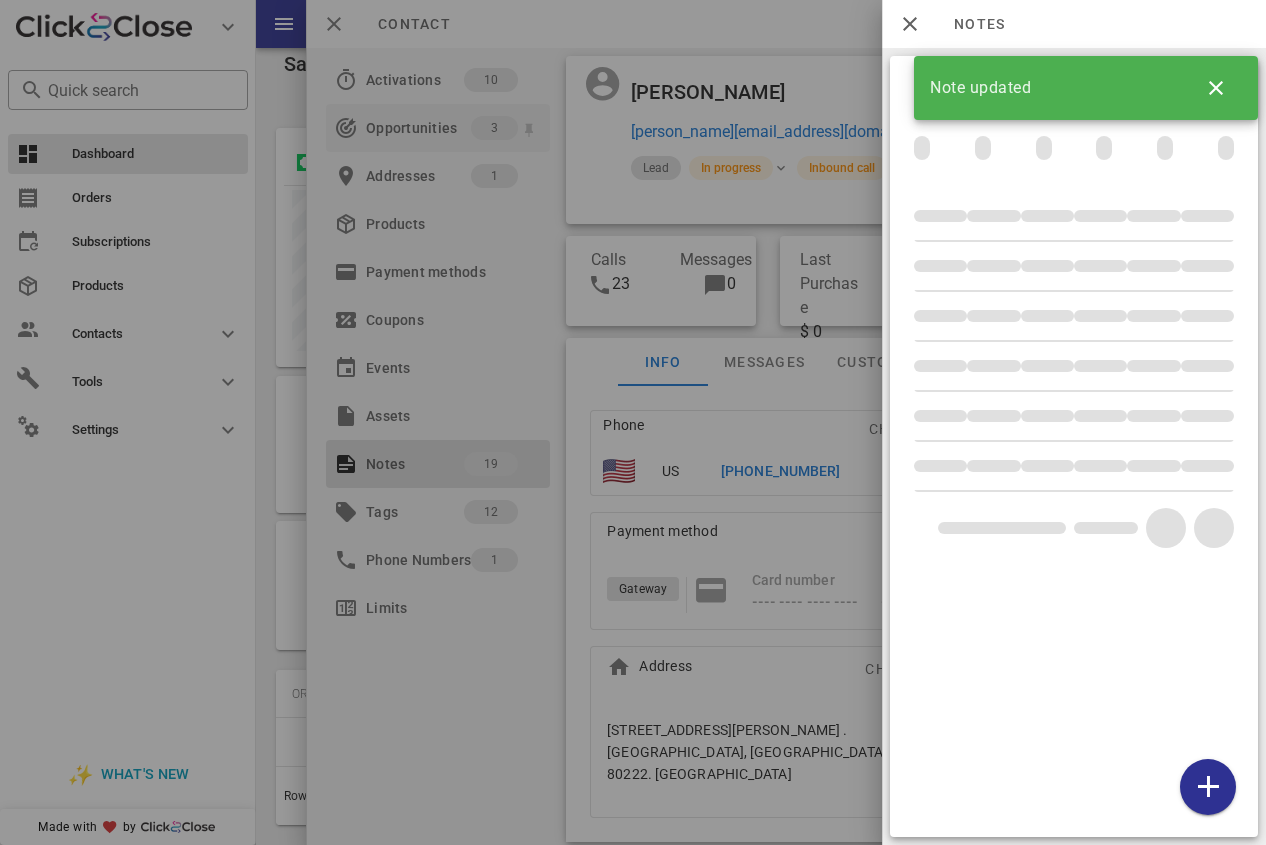 drag, startPoint x: 598, startPoint y: 141, endPoint x: 526, endPoint y: 106, distance: 80.05623 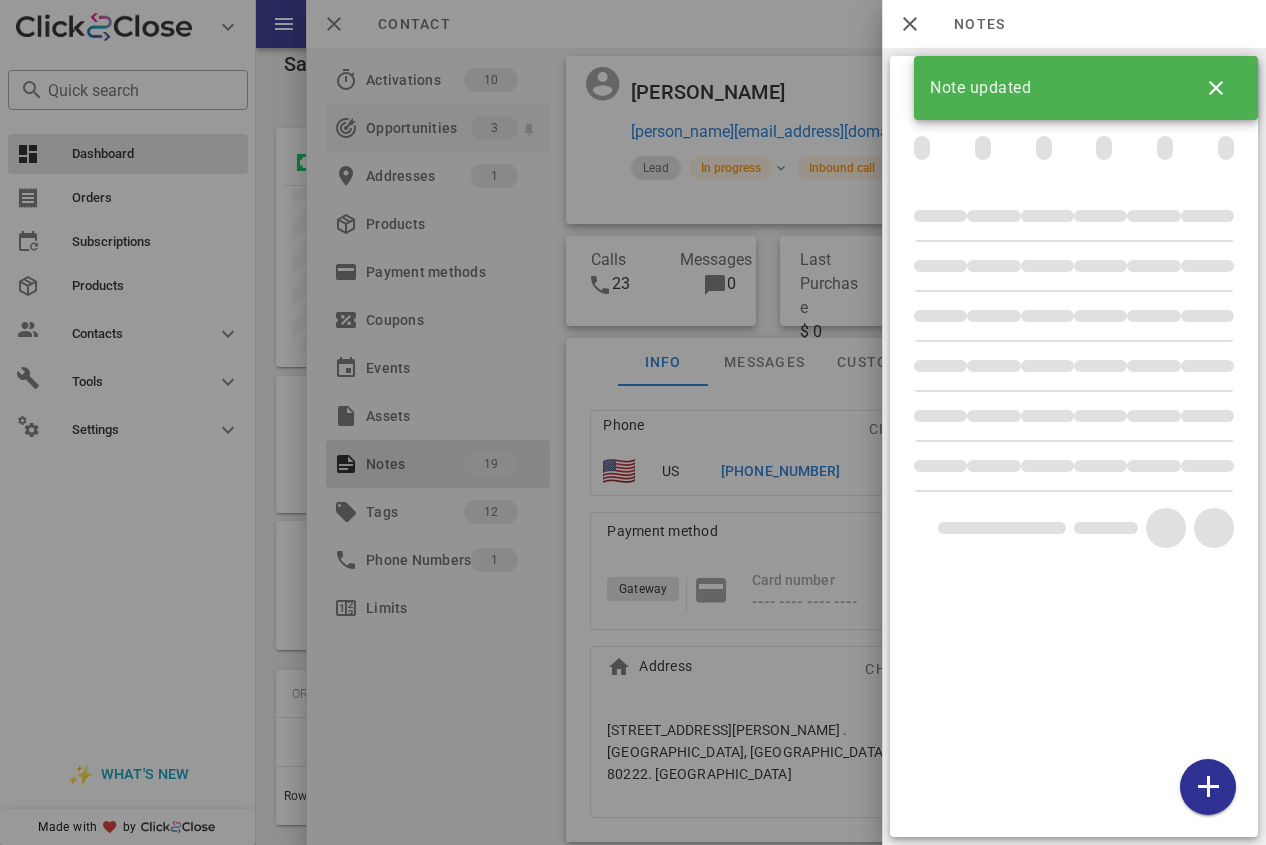 click at bounding box center [633, 422] 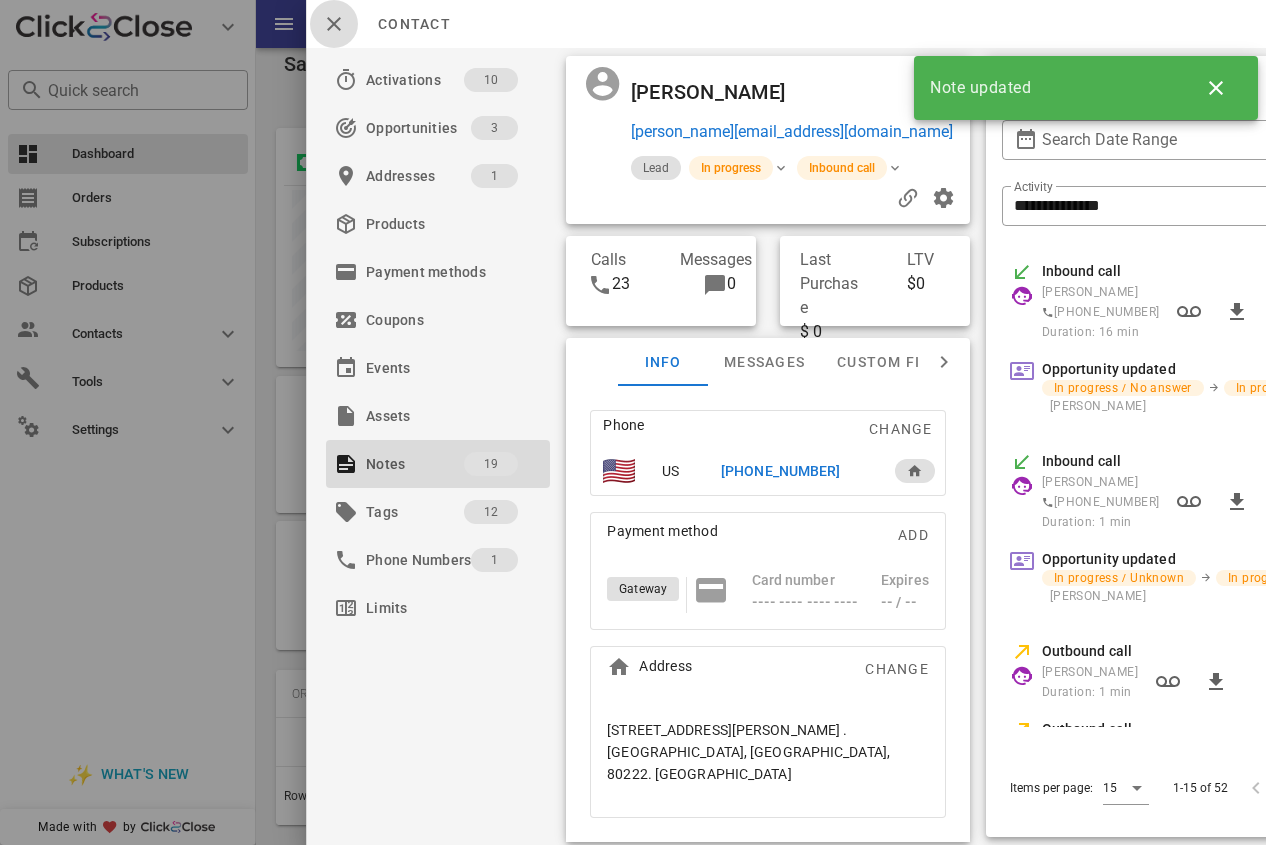 click at bounding box center (334, 24) 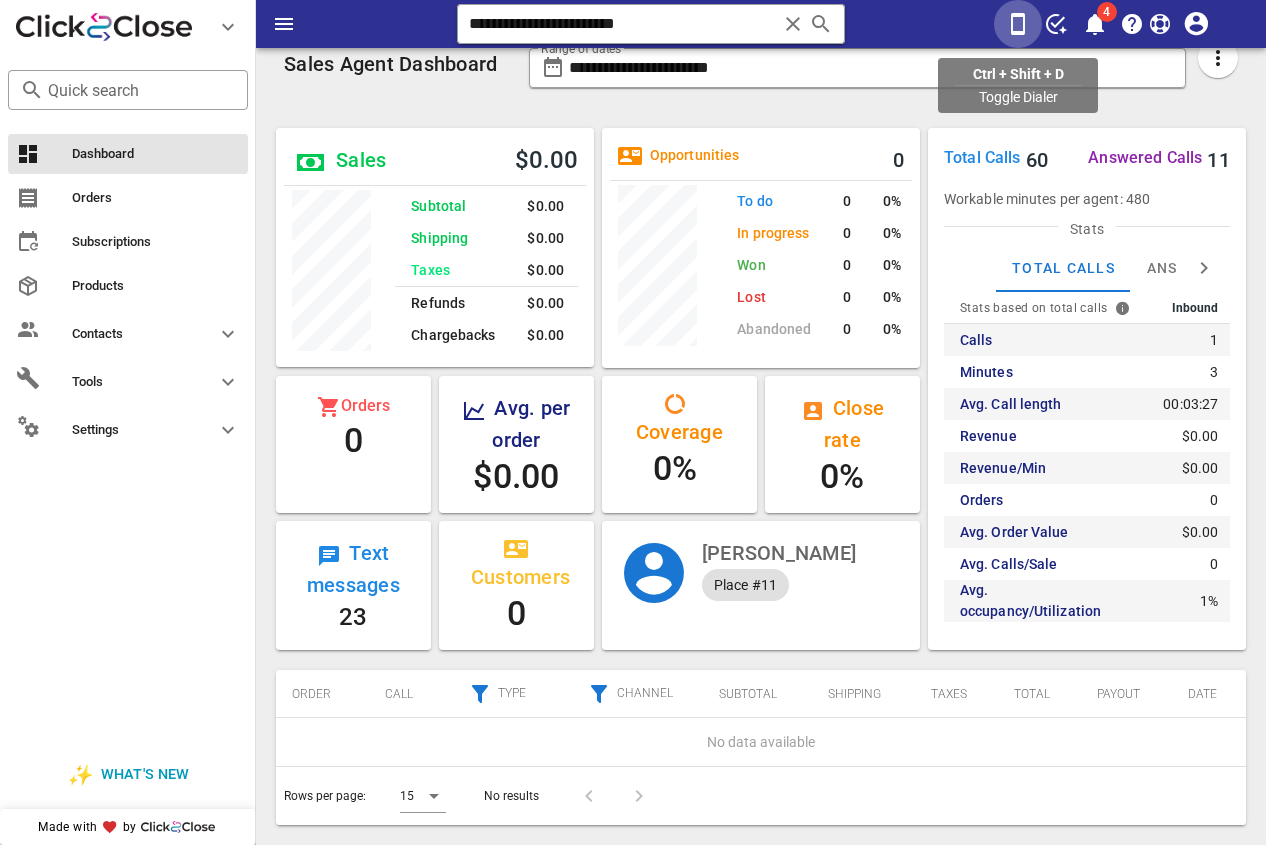 click at bounding box center [1018, 24] 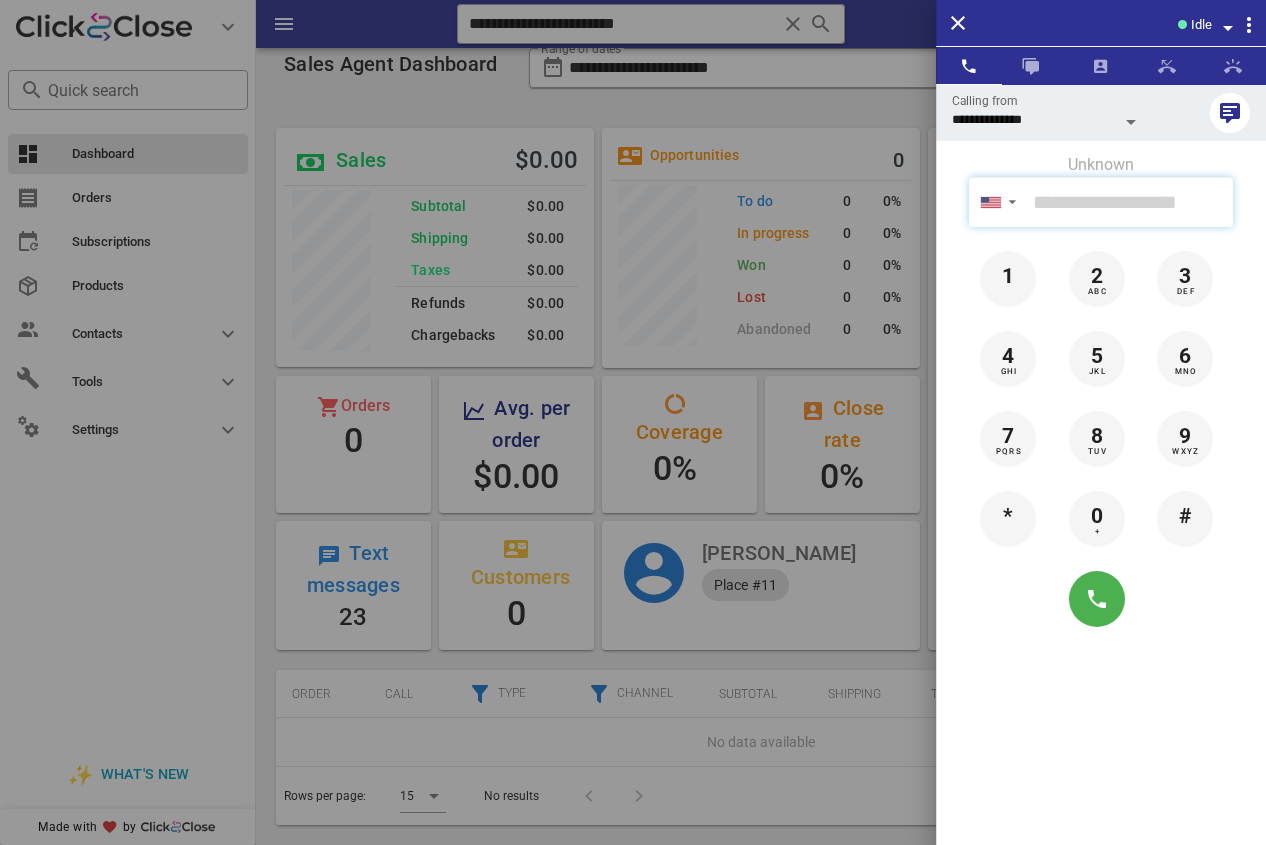 click at bounding box center [1129, 202] 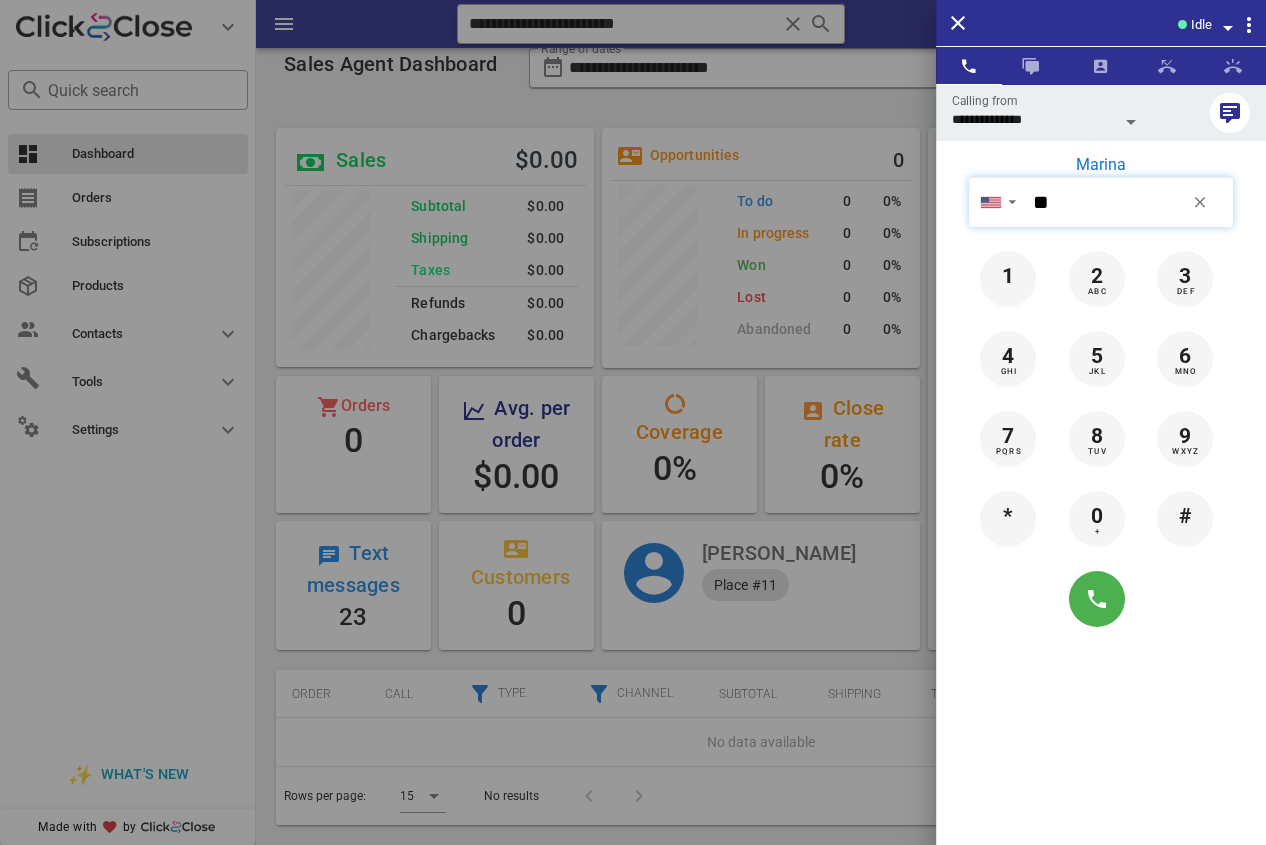 type on "*" 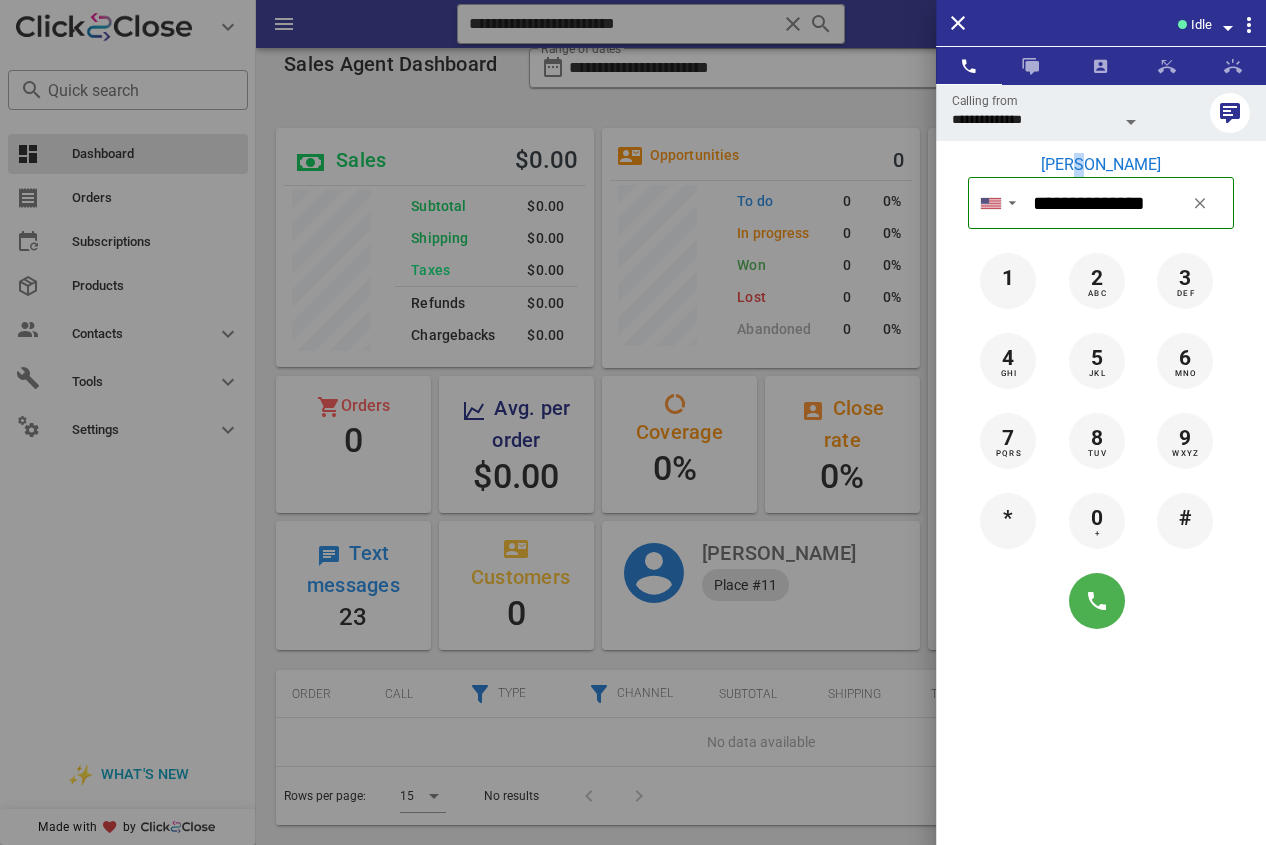 click on "[PERSON_NAME]" at bounding box center (1101, 165) 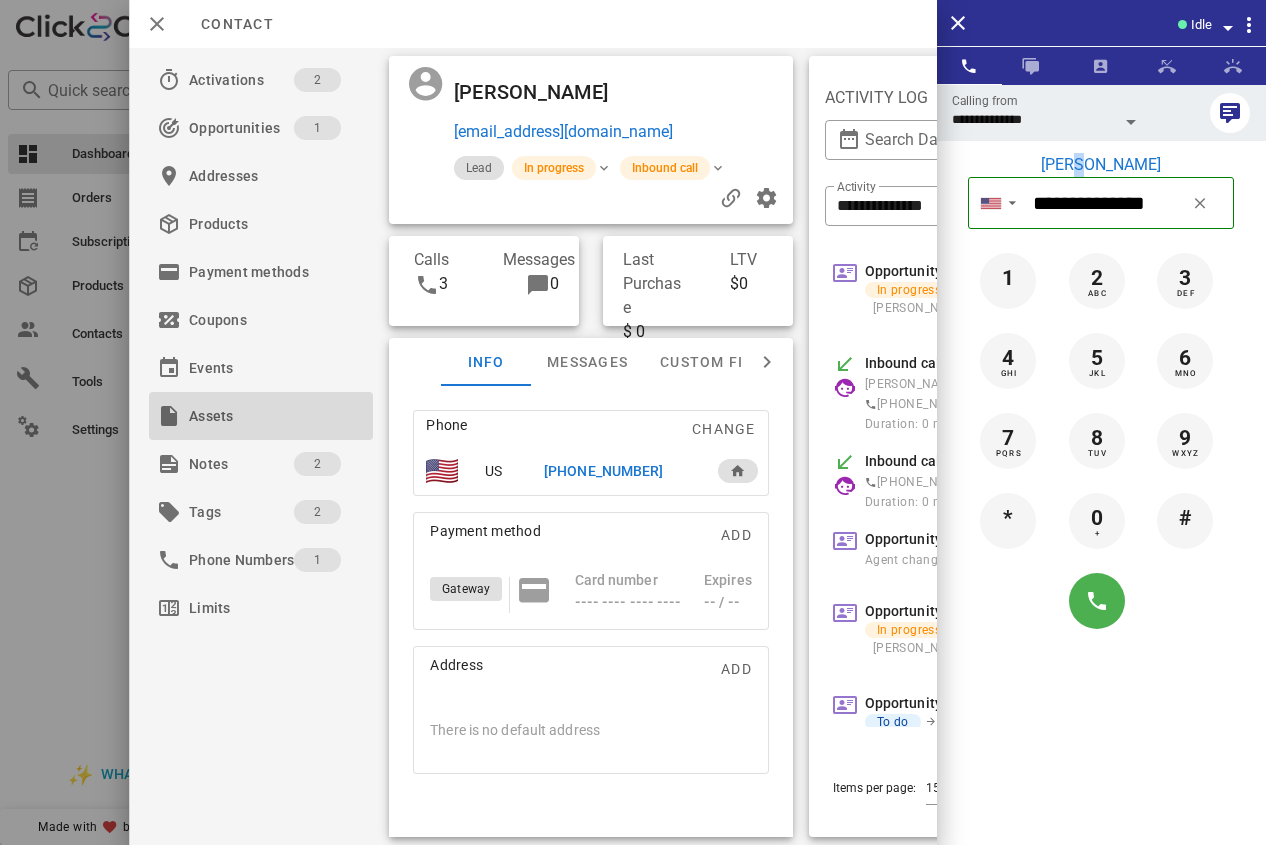 click on "Assets" at bounding box center [261, 416] 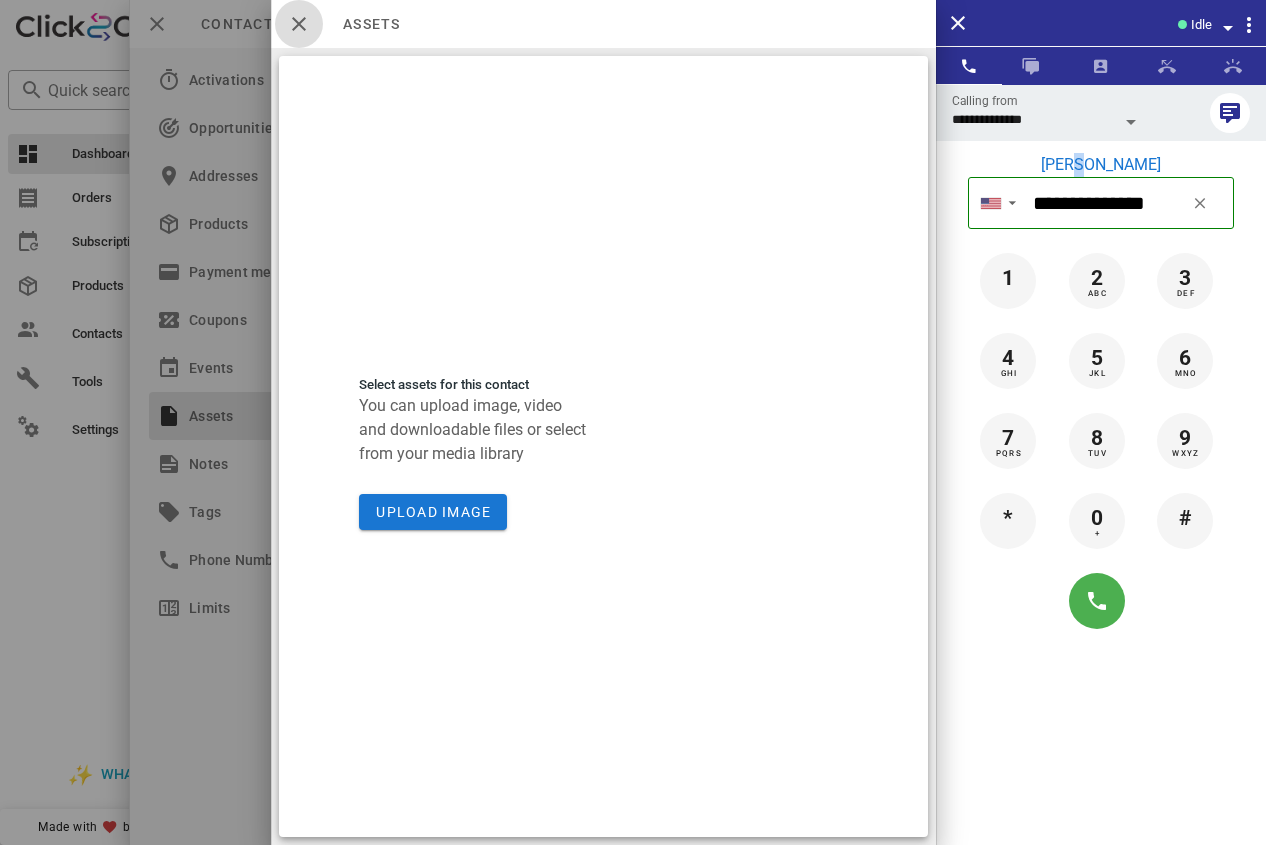 click at bounding box center [299, 24] 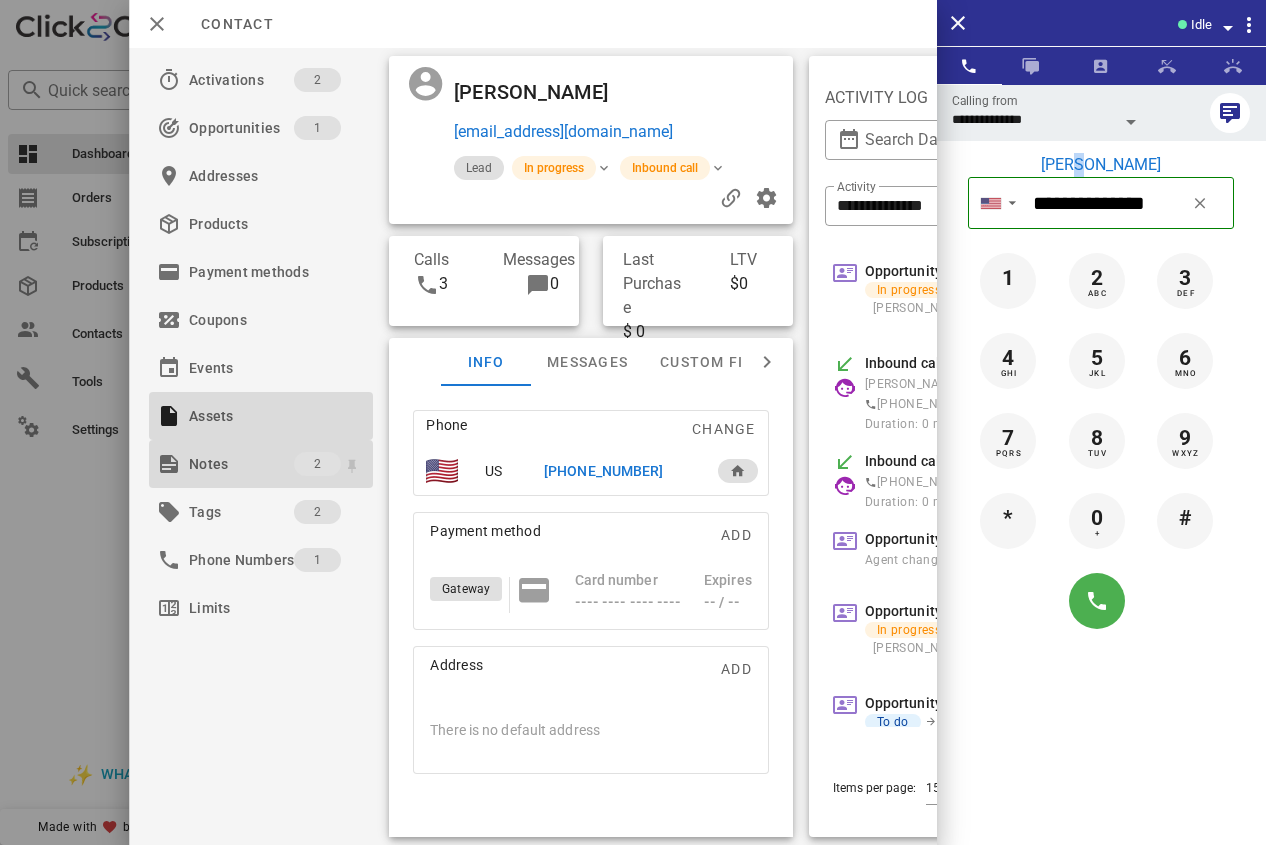 click on "Notes" at bounding box center [241, 464] 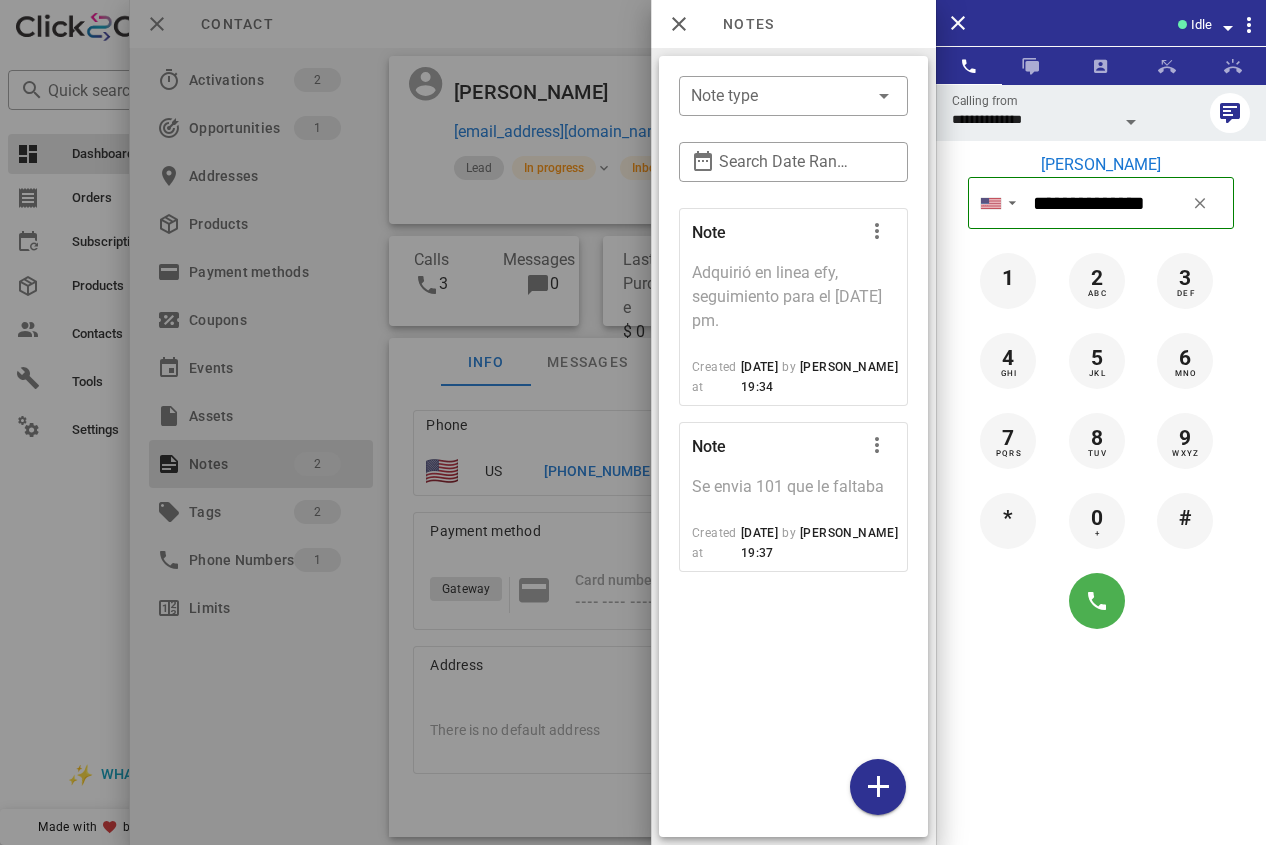 click at bounding box center (633, 422) 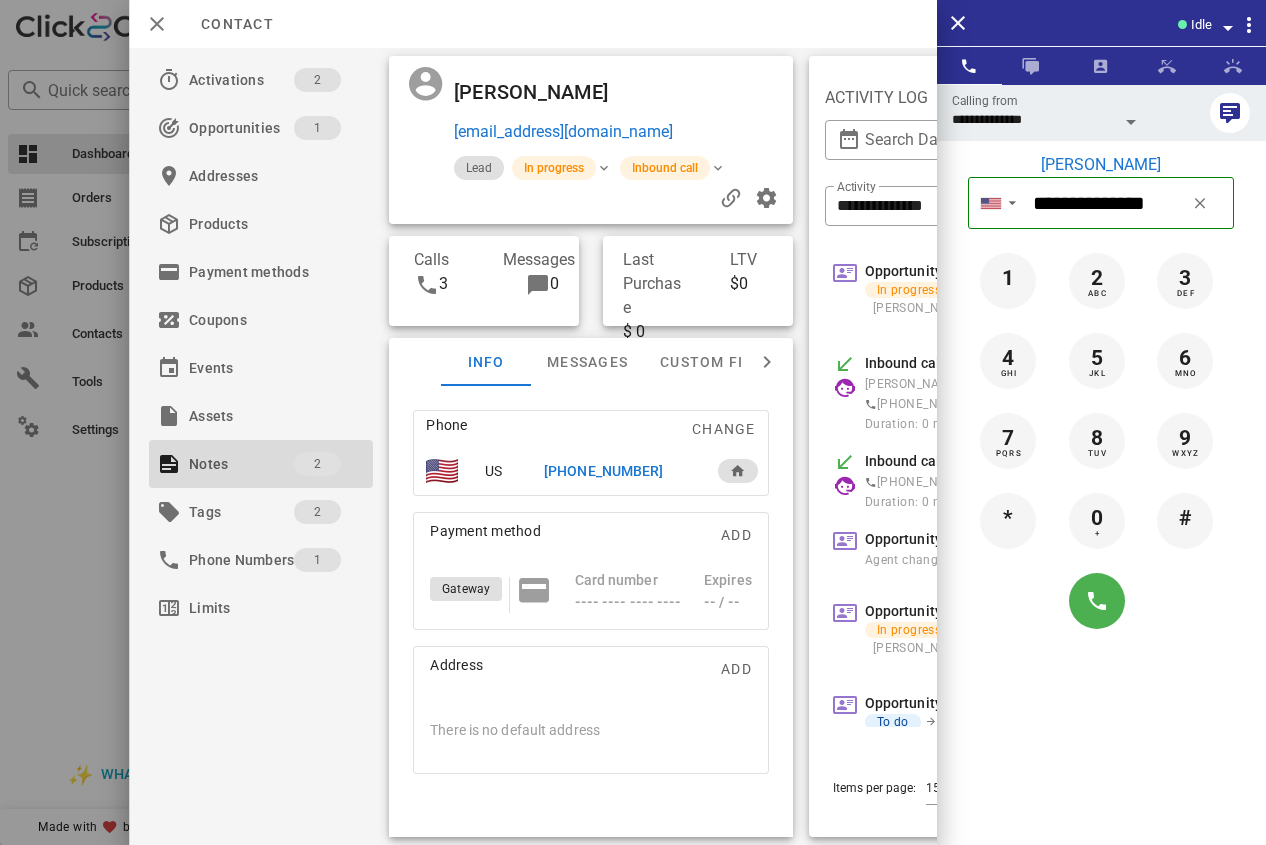 click on "[PHONE_NUMBER]" at bounding box center (603, 471) 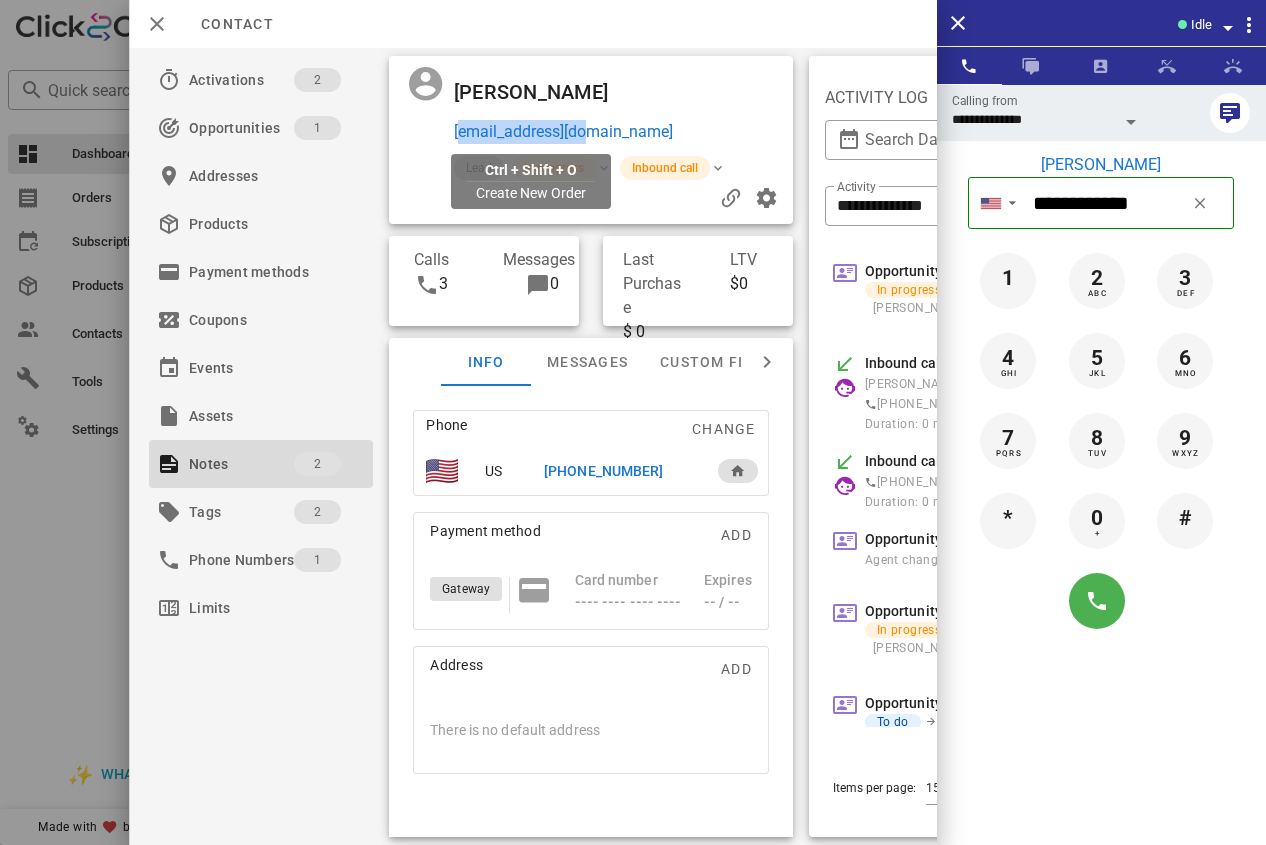 drag, startPoint x: 599, startPoint y: 133, endPoint x: 455, endPoint y: 134, distance: 144.00348 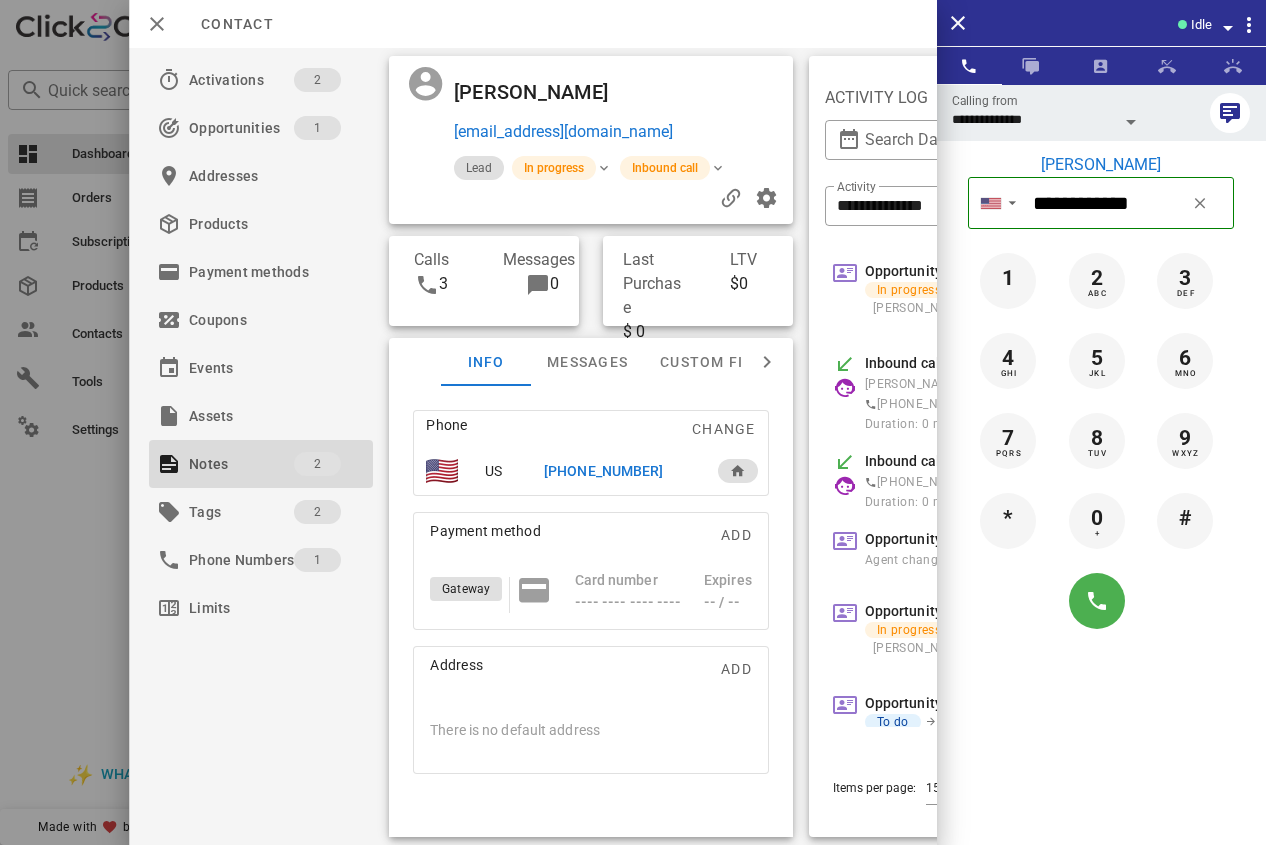 click on "[PHONE_NUMBER]" at bounding box center [603, 471] 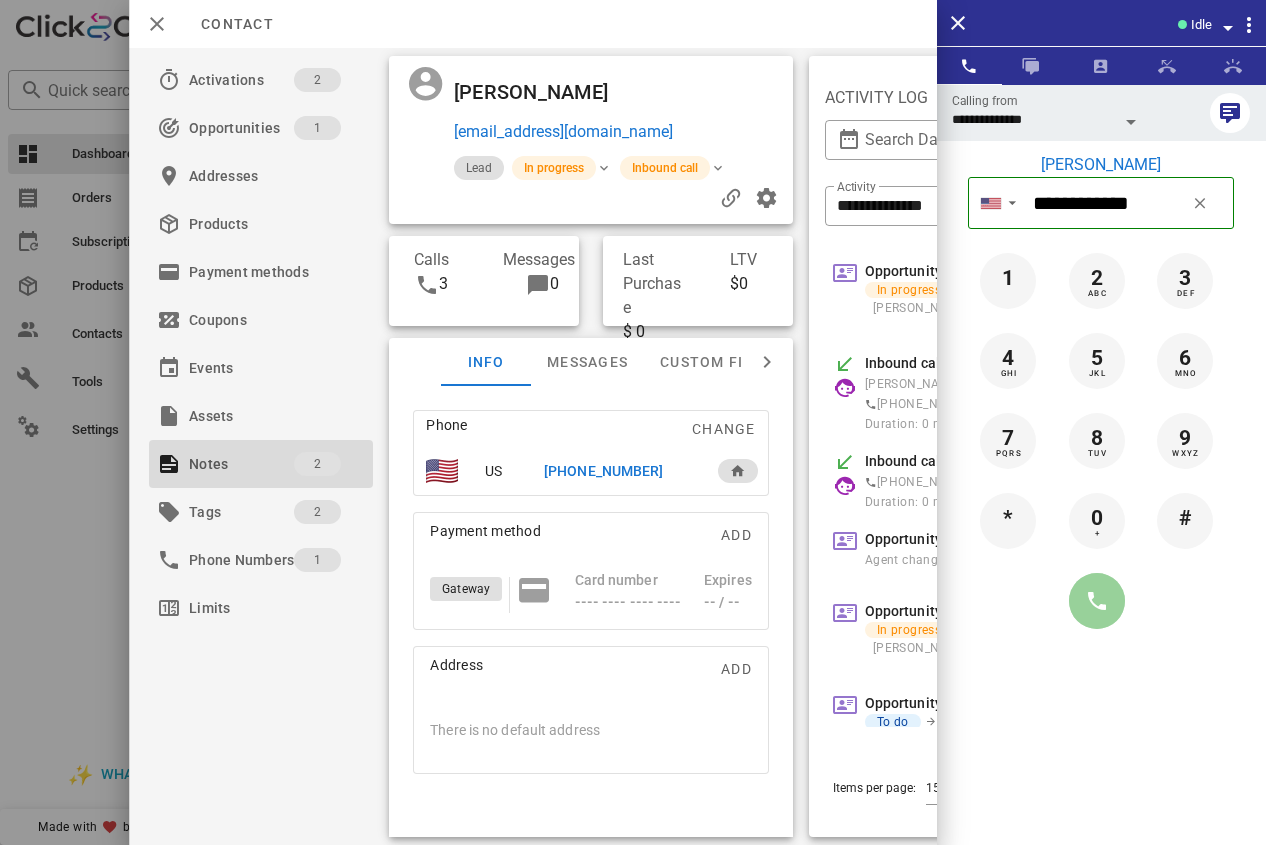click at bounding box center [1097, 601] 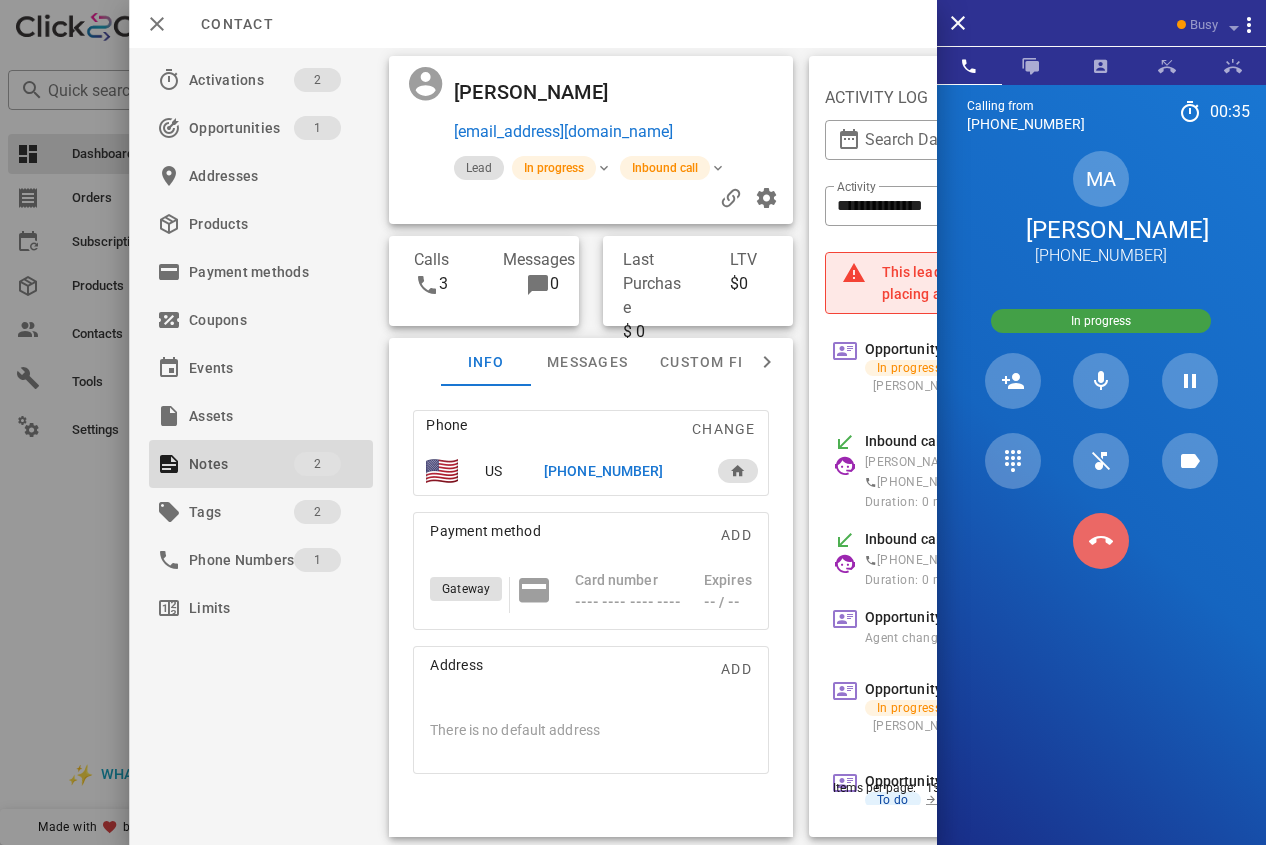 click at bounding box center (1101, 541) 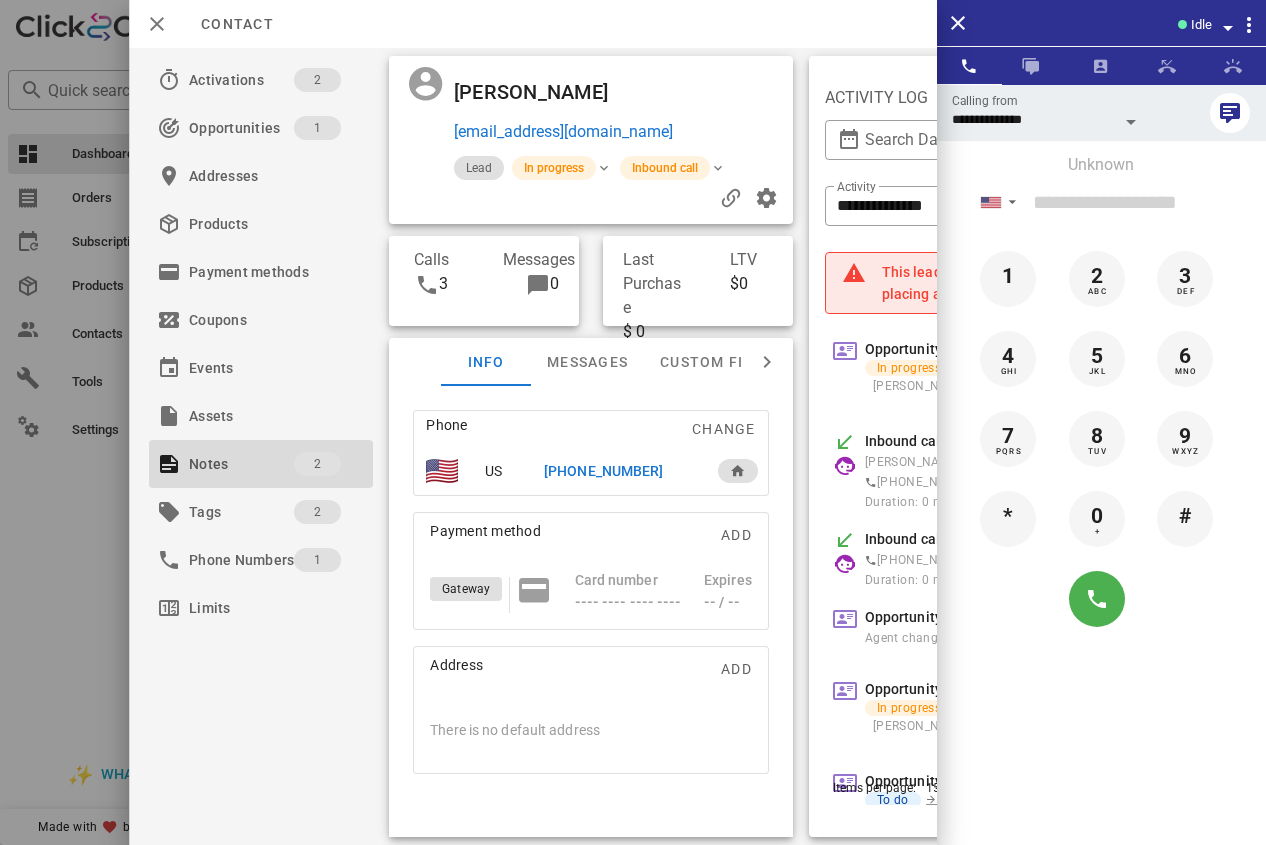 click on "[PHONE_NUMBER]" at bounding box center (620, 471) 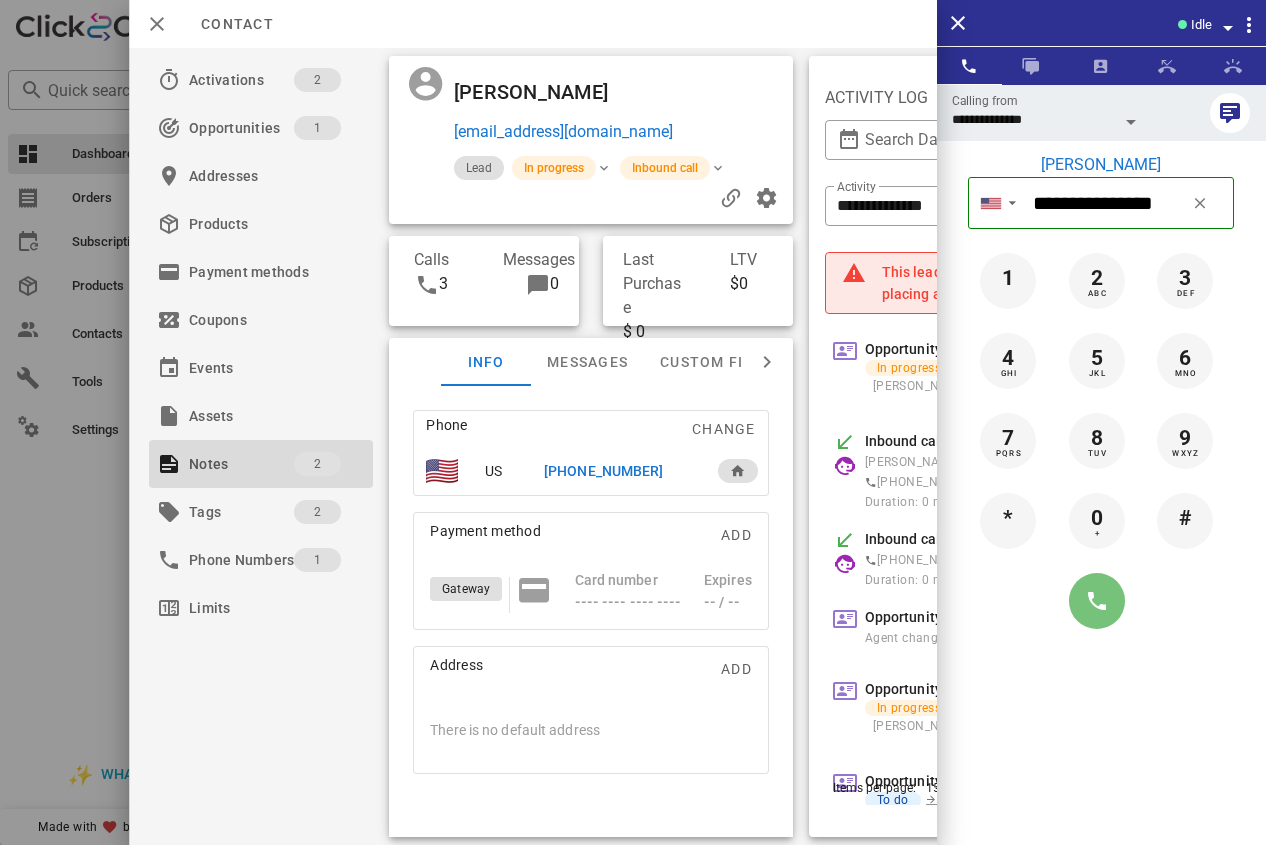 click at bounding box center (1097, 601) 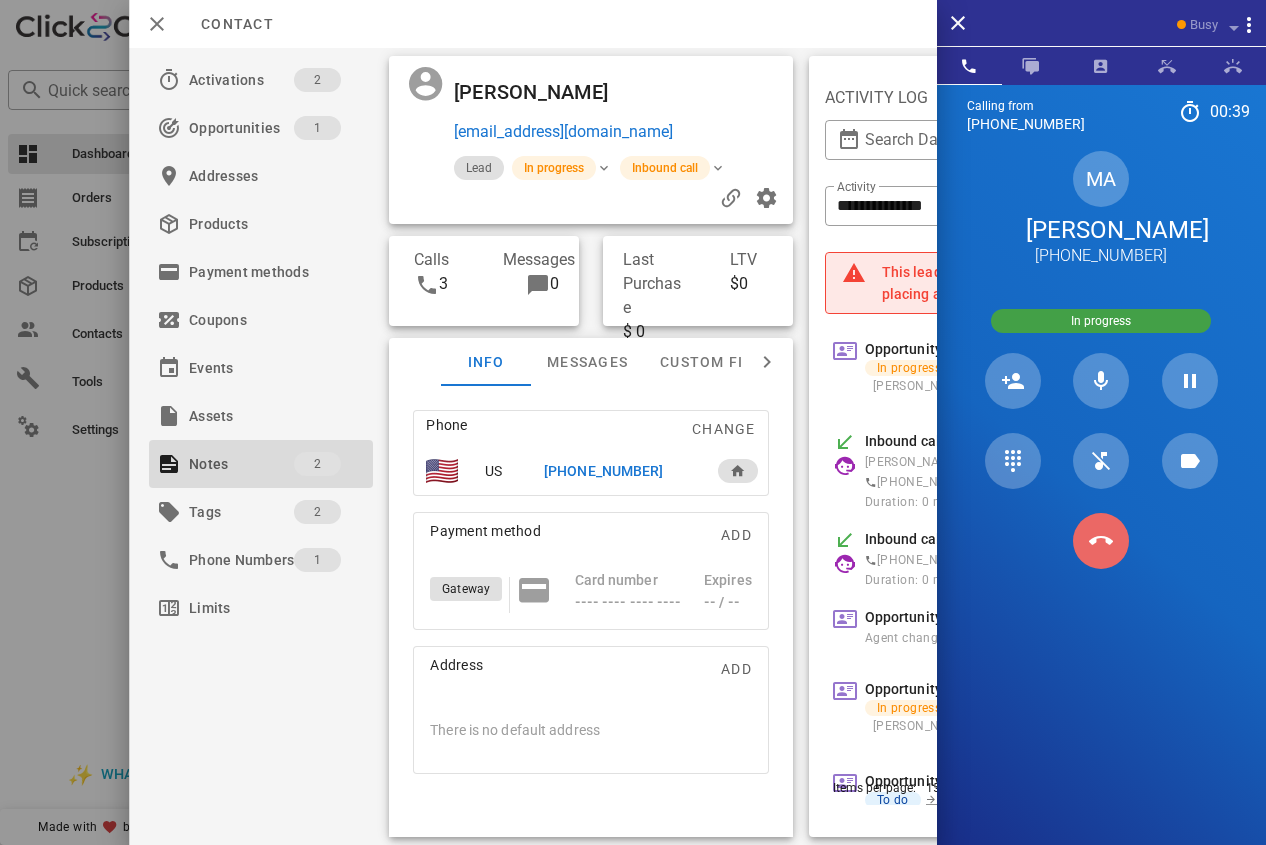 click at bounding box center (1101, 541) 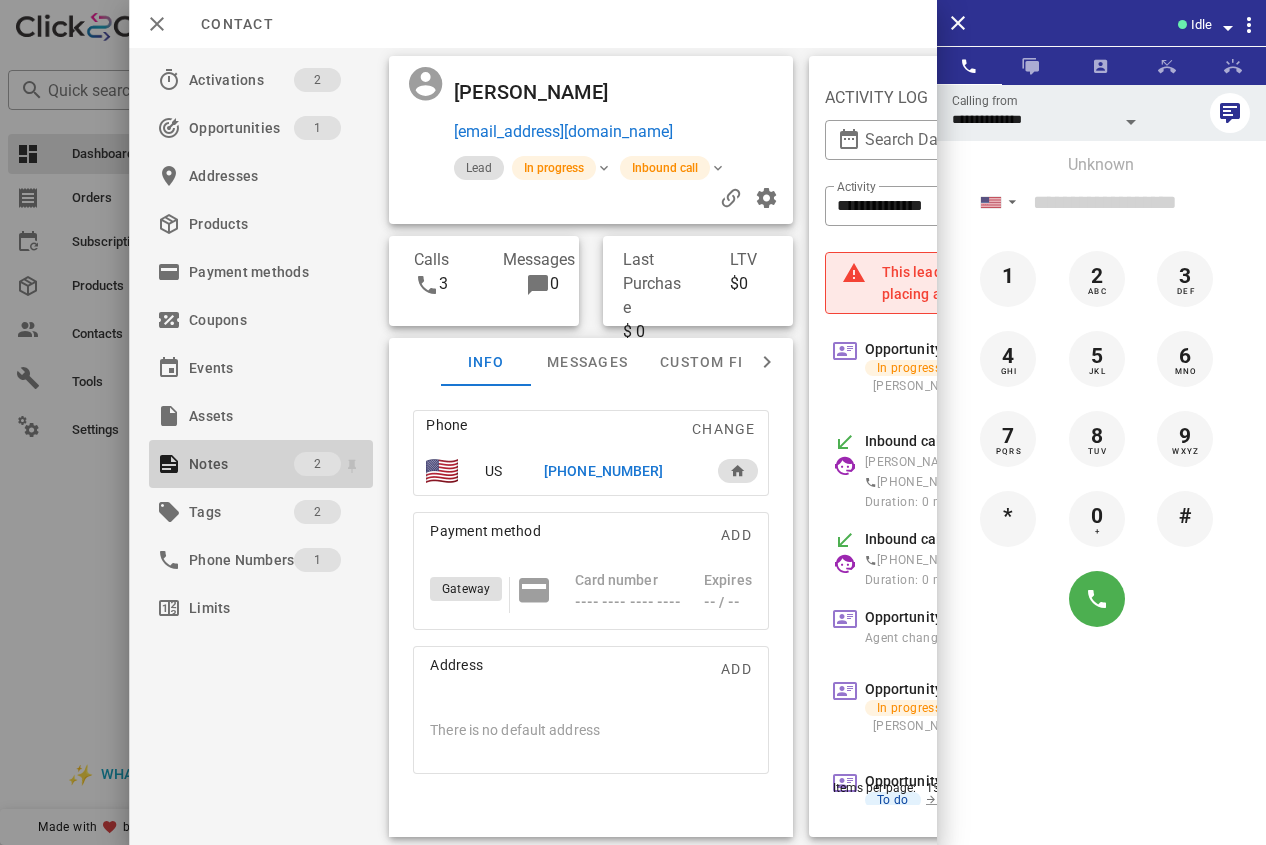 click on "Notes" at bounding box center [241, 464] 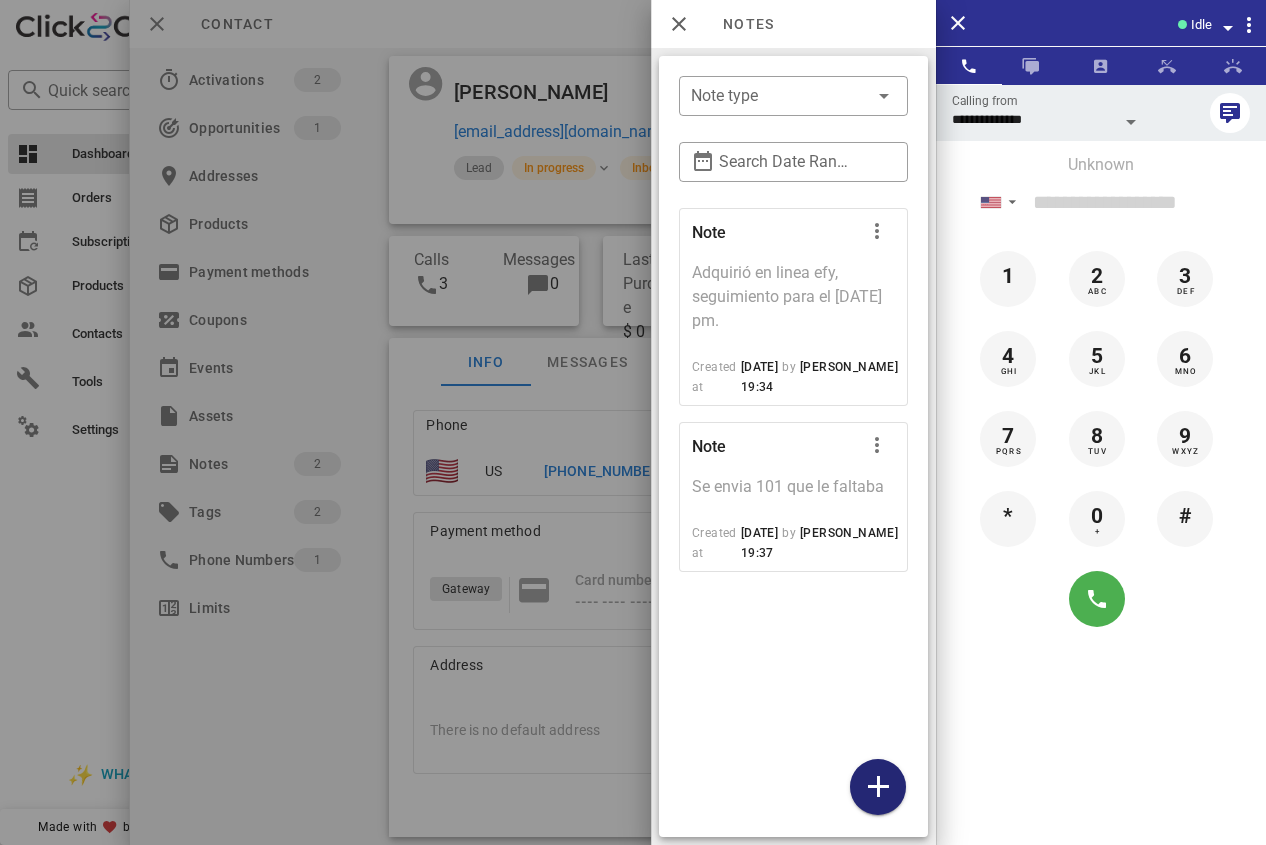 drag, startPoint x: 880, startPoint y: 780, endPoint x: 897, endPoint y: 724, distance: 58.5235 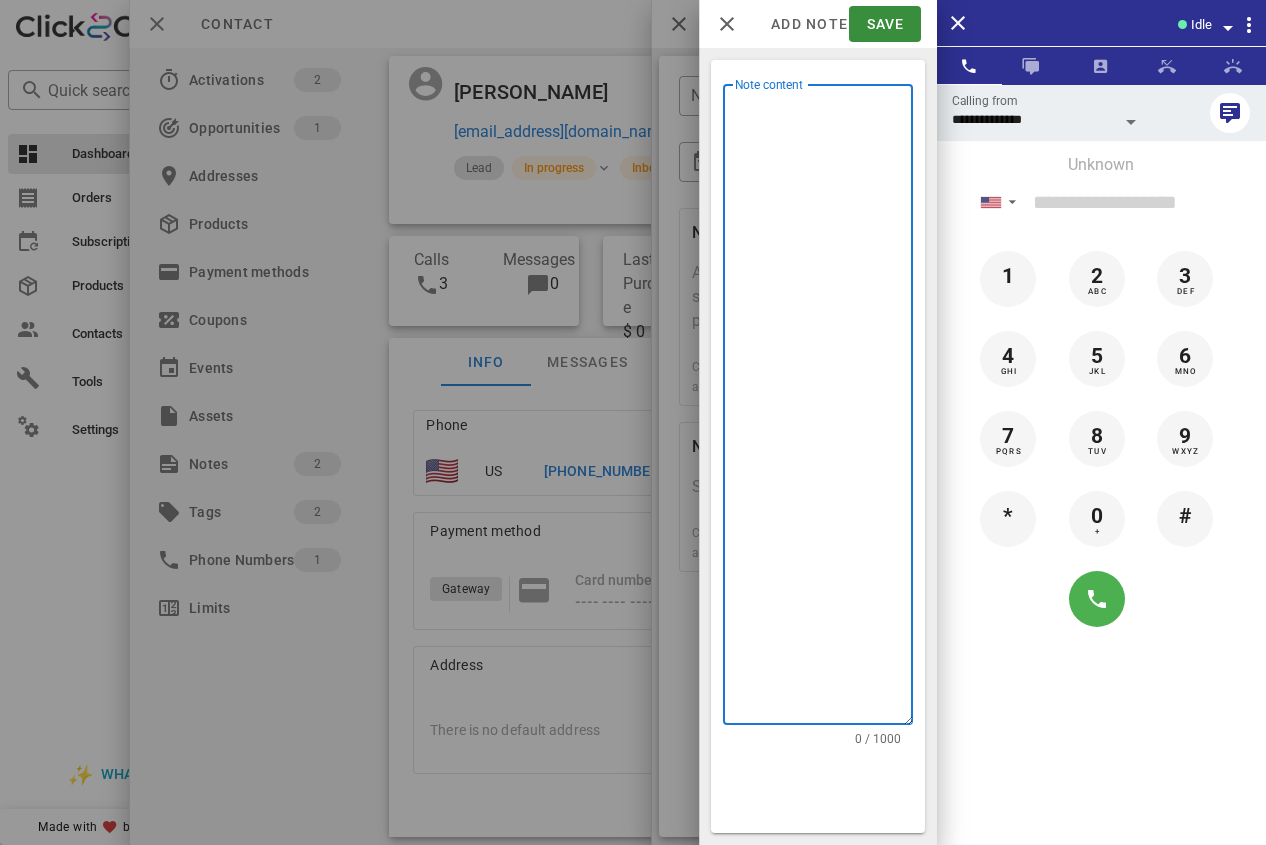 drag, startPoint x: 884, startPoint y: 350, endPoint x: 830, endPoint y: 476, distance: 137.08392 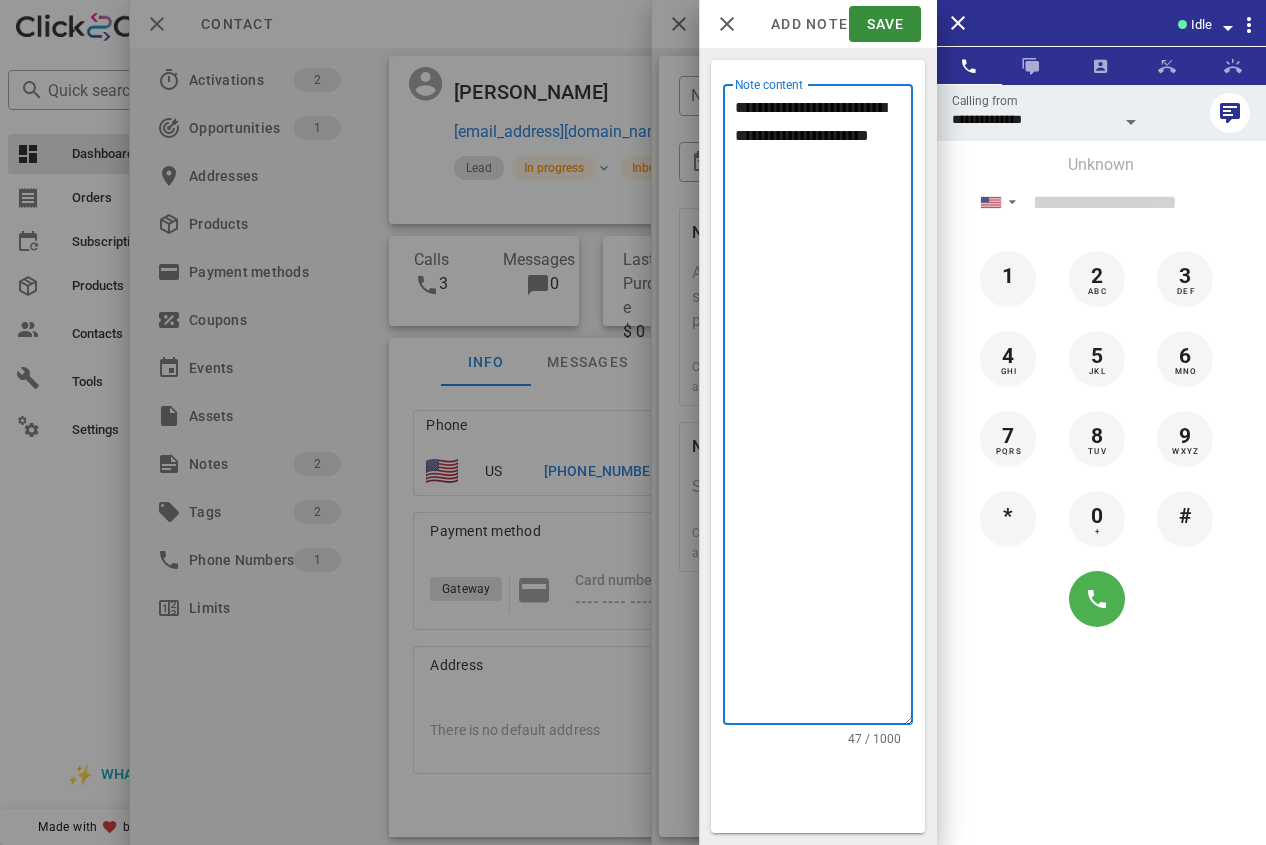 click on "**********" at bounding box center [824, 409] 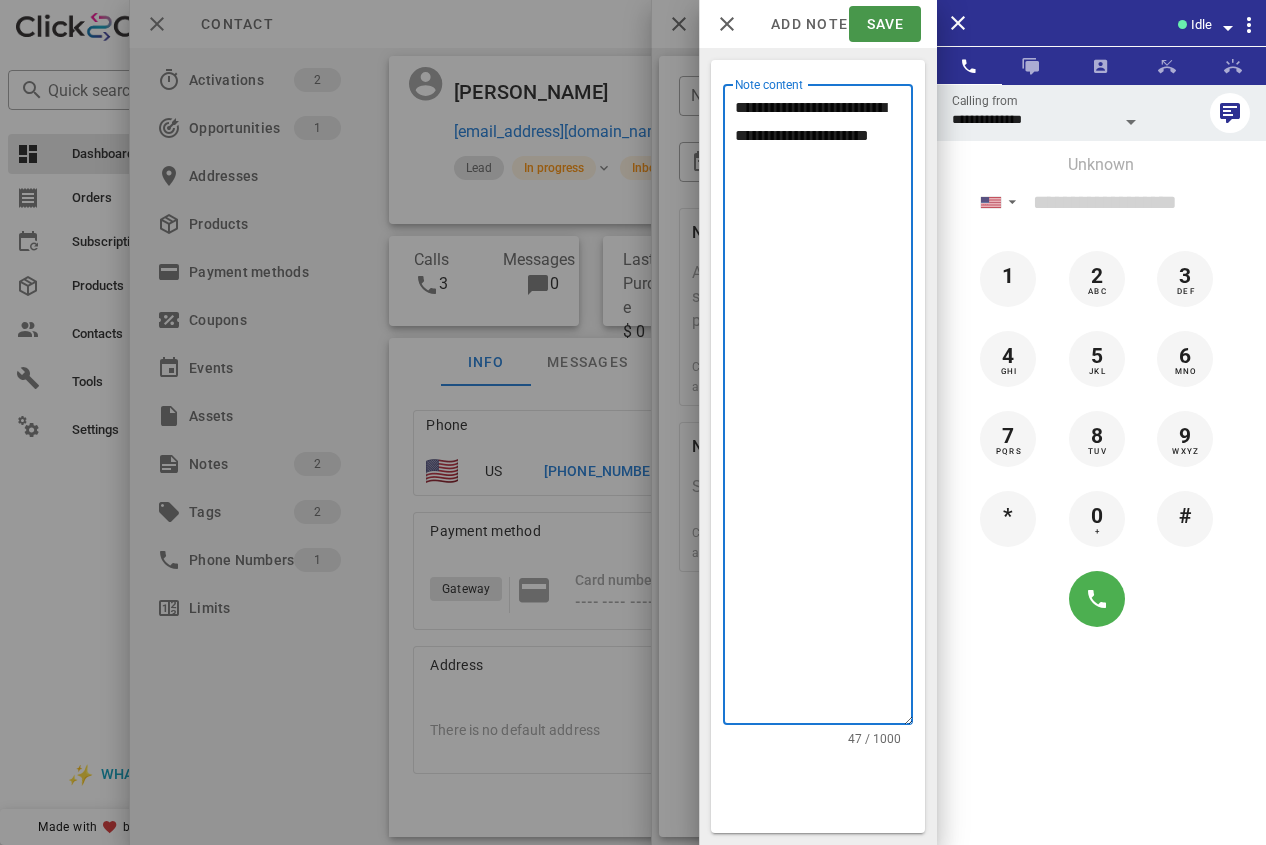 type on "**********" 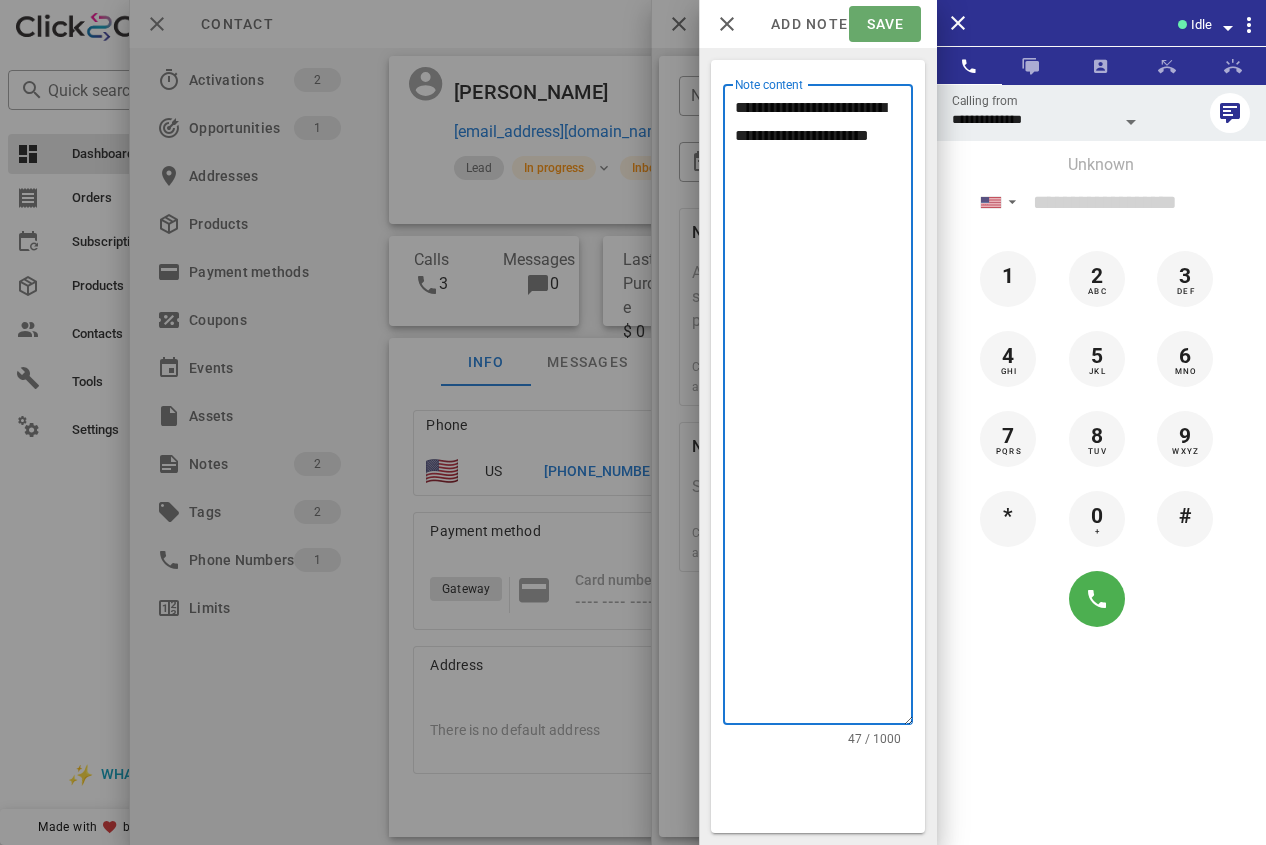 click on "Save" at bounding box center [884, 24] 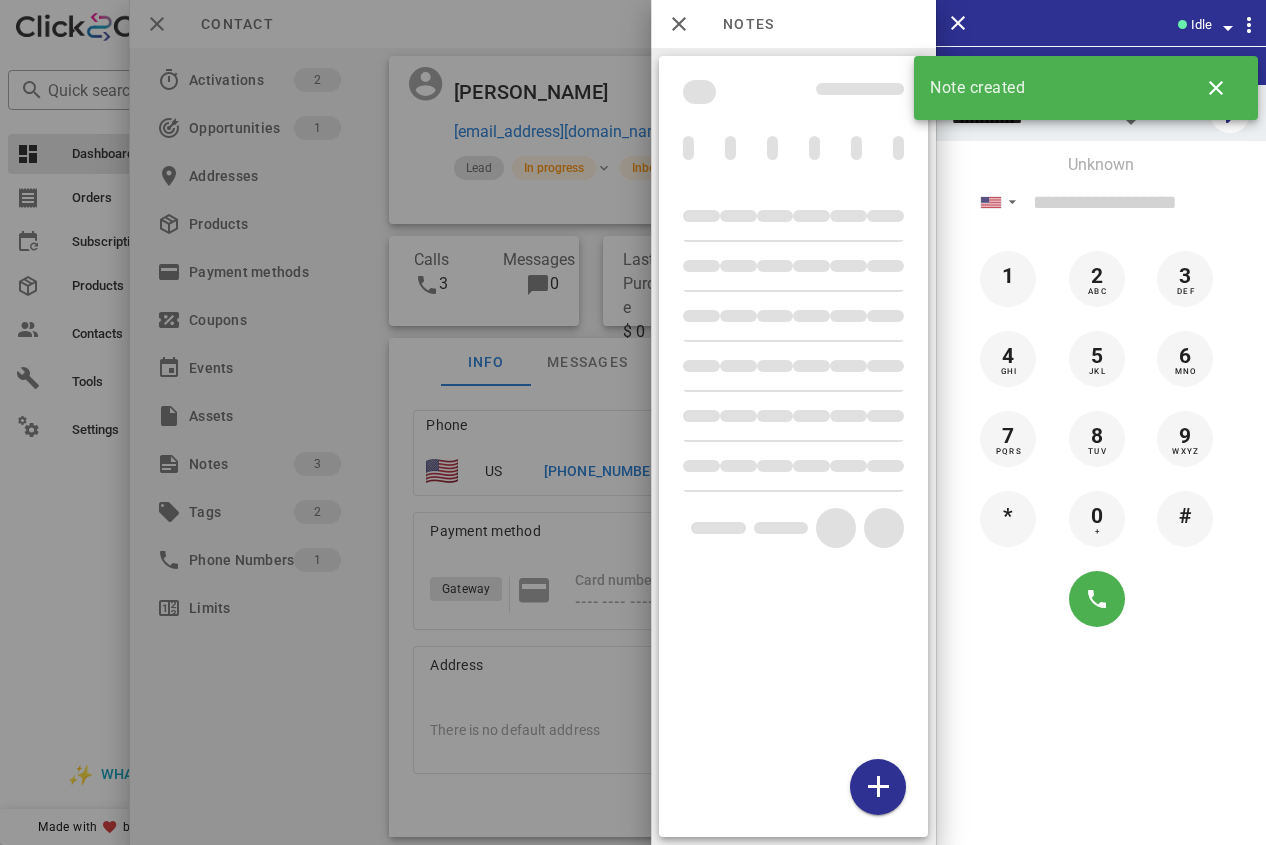 click at bounding box center [633, 422] 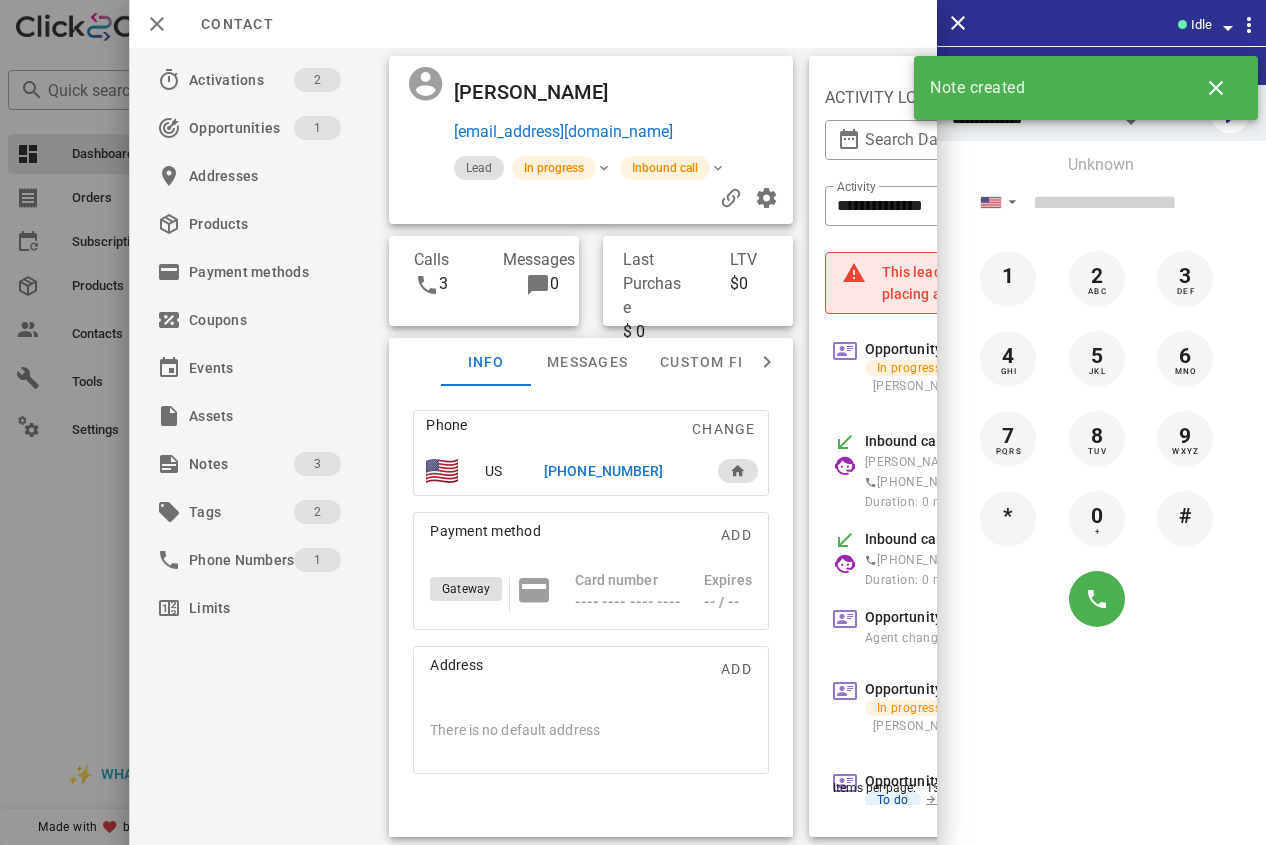 click on "[PHONE_NUMBER]" at bounding box center (620, 471) 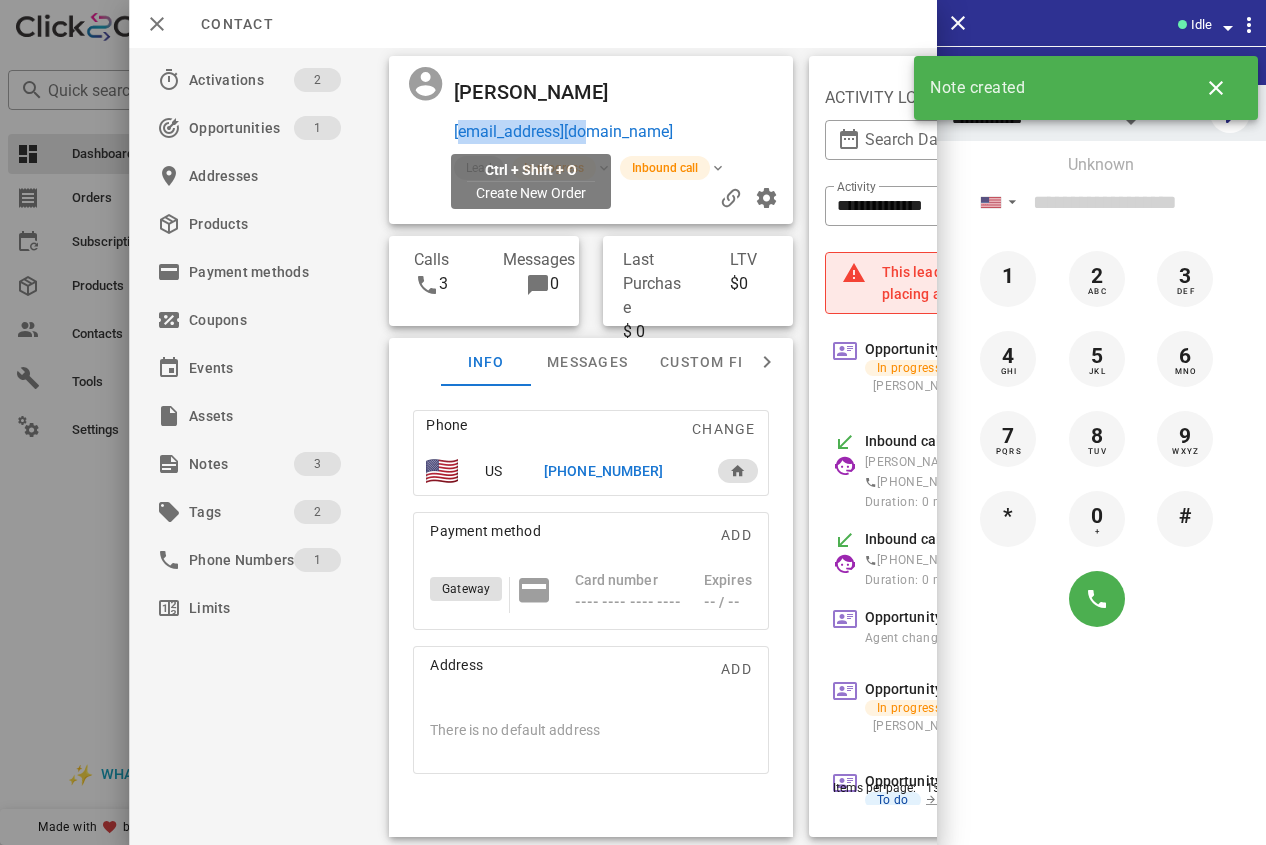 drag, startPoint x: 654, startPoint y: 136, endPoint x: 455, endPoint y: 134, distance: 199.01006 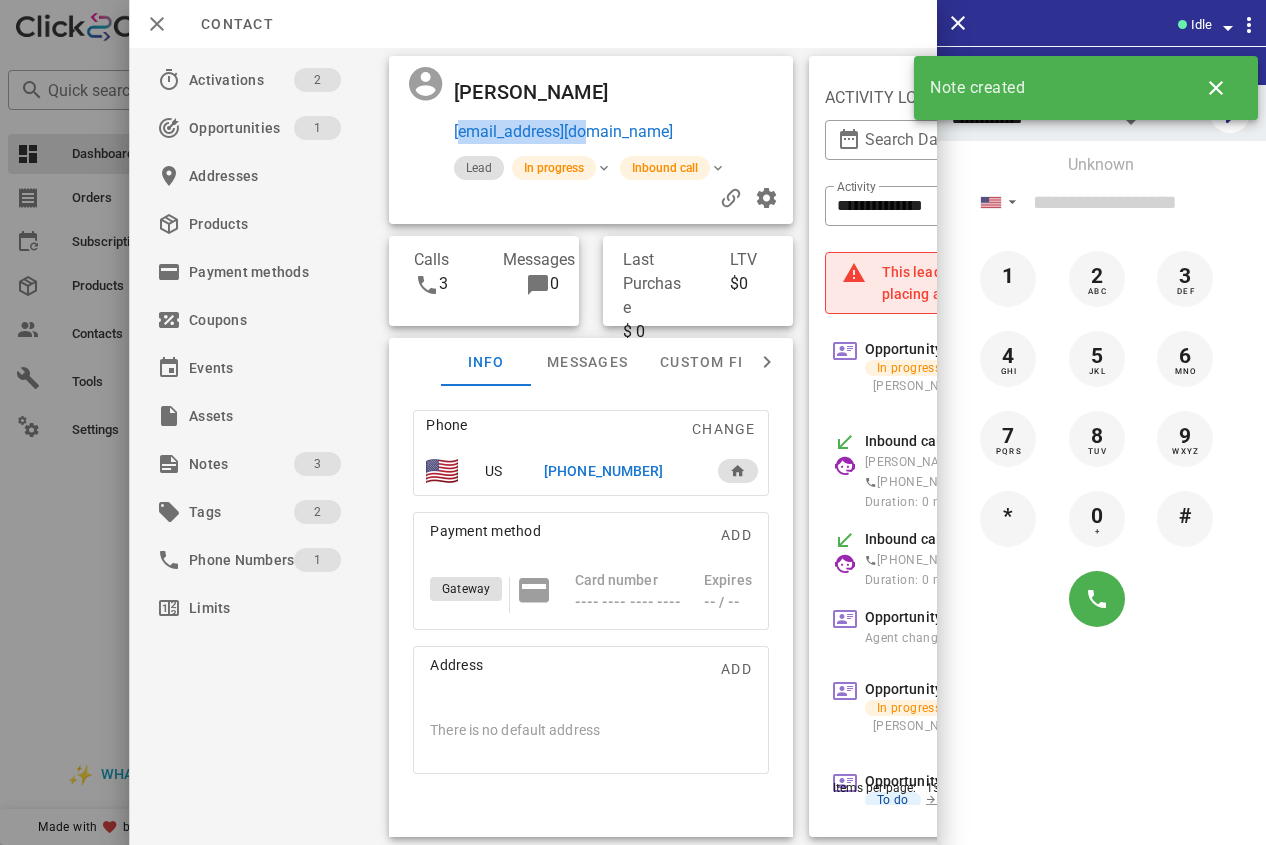 copy on "[EMAIL_ADDRESS][DOMAIN_NAME]" 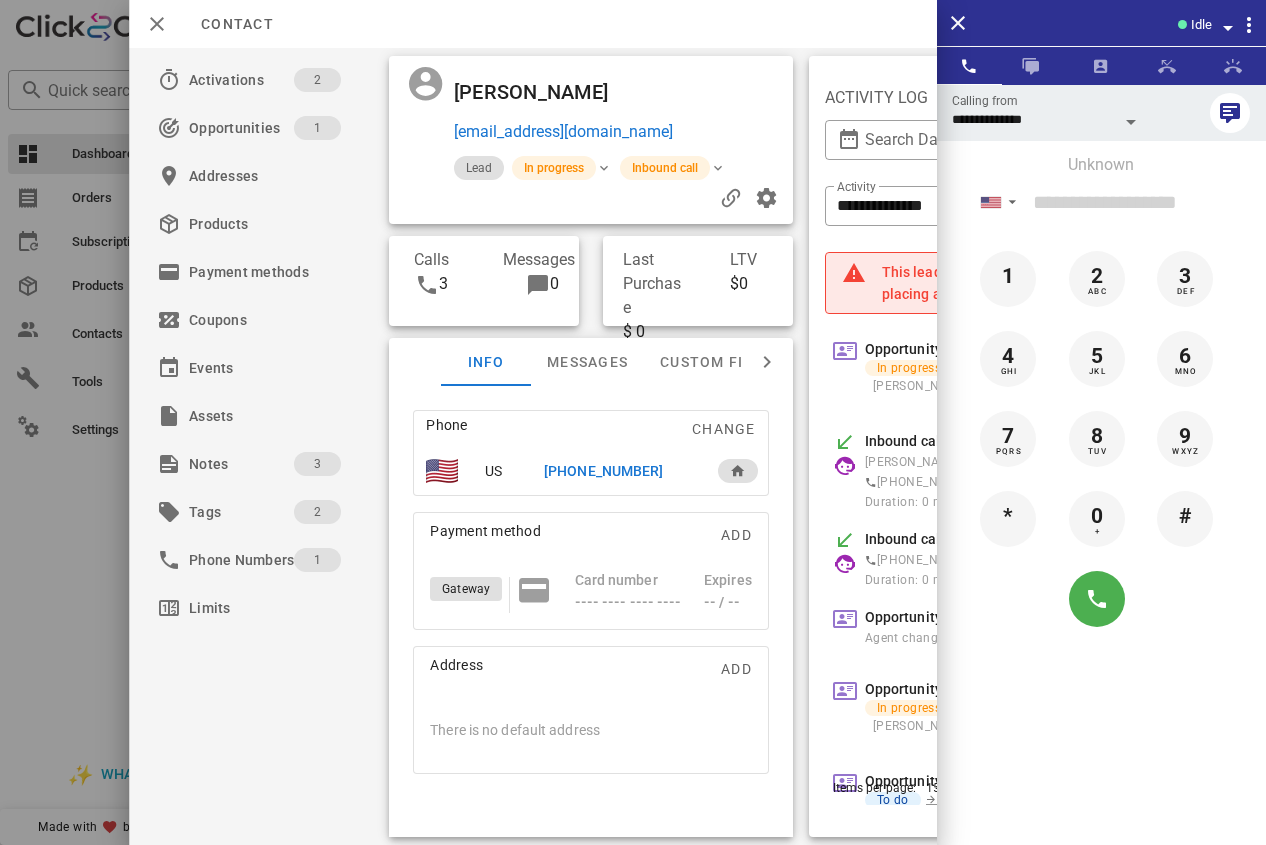 click at bounding box center (713, 92) 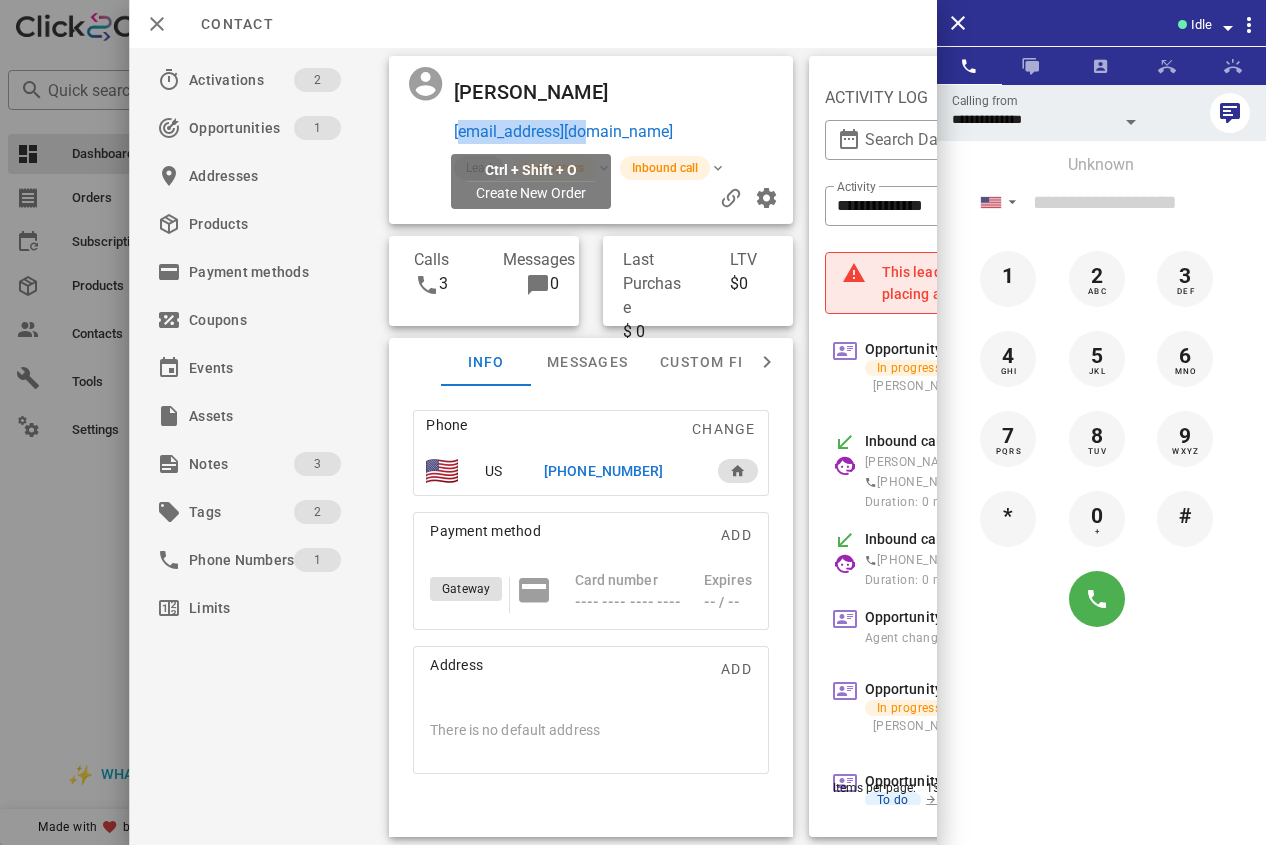 drag, startPoint x: 659, startPoint y: 134, endPoint x: 454, endPoint y: 126, distance: 205.15604 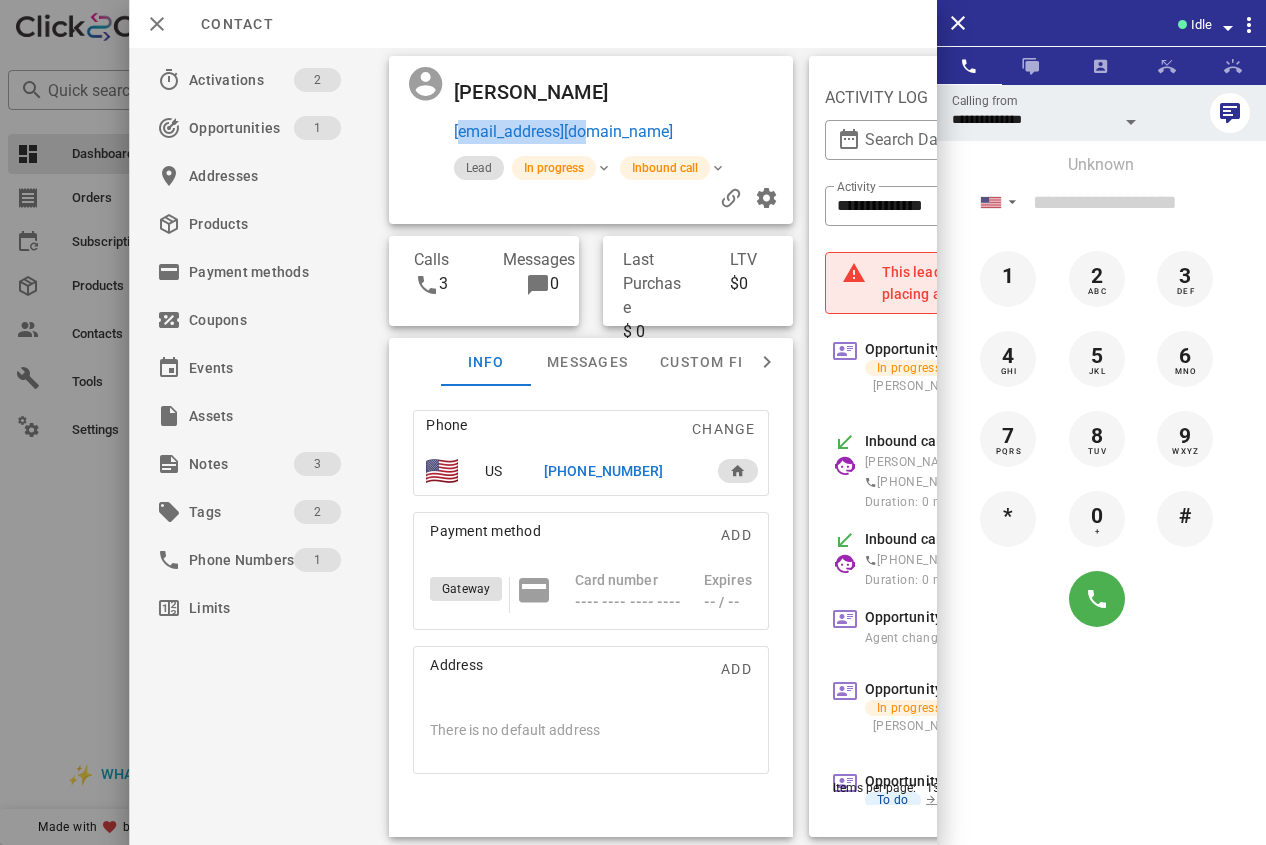 click on "[PERSON_NAME]  [PERSON_NAME][EMAIL_ADDRESS][DOMAIN_NAME]" at bounding box center [624, 110] 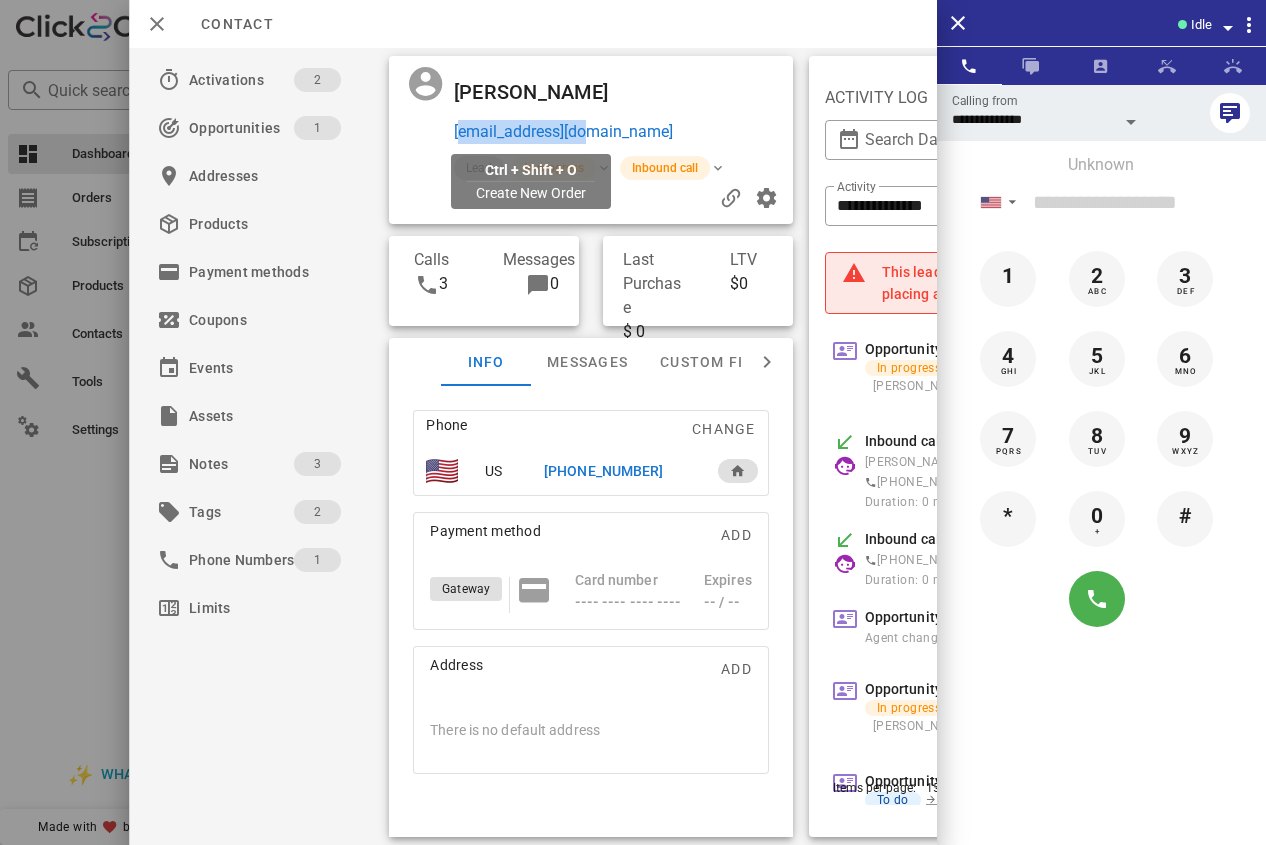 drag, startPoint x: 608, startPoint y: 140, endPoint x: 457, endPoint y: 137, distance: 151.0298 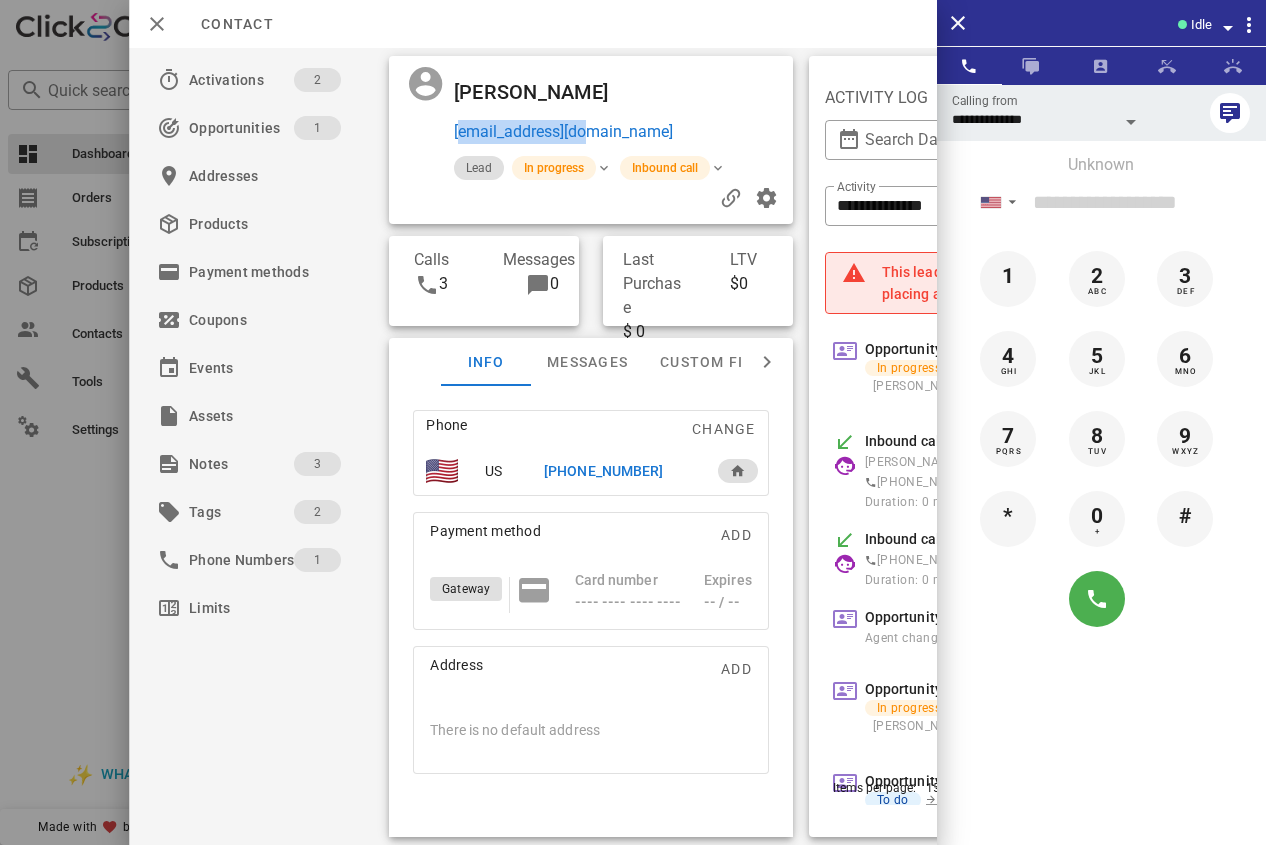 click on "[EMAIL_ADDRESS][DOMAIN_NAME]" at bounding box center [618, 132] 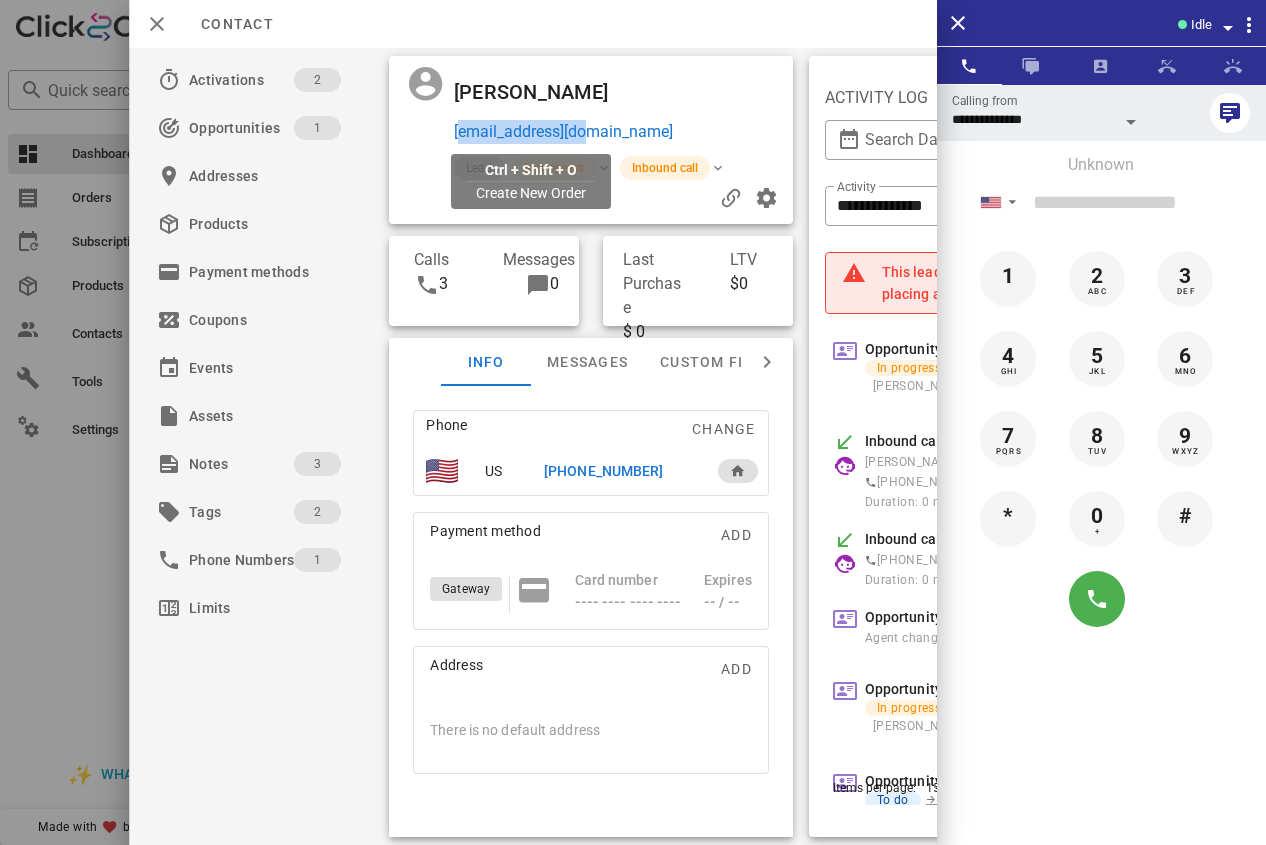 click on "[EMAIL_ADDRESS][DOMAIN_NAME]" at bounding box center [562, 132] 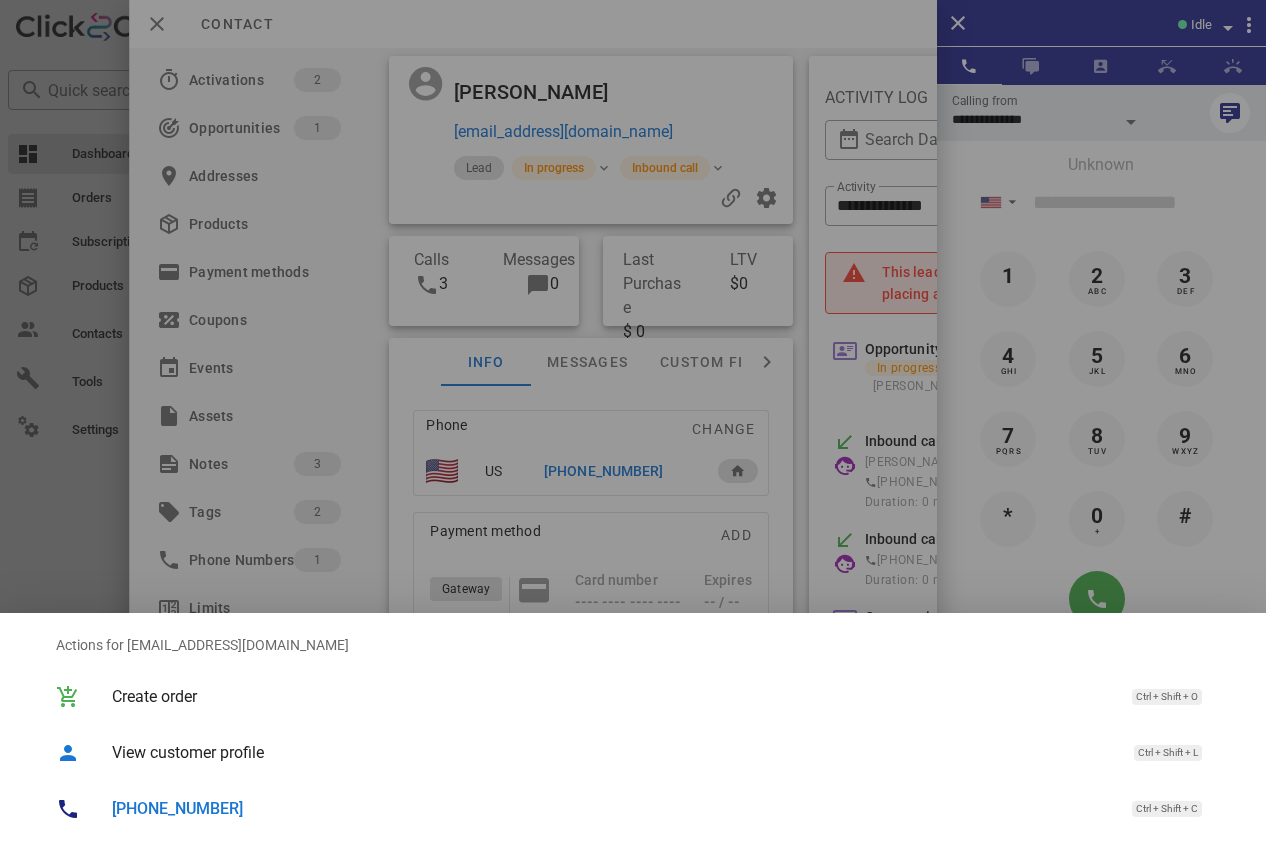 click at bounding box center [633, 422] 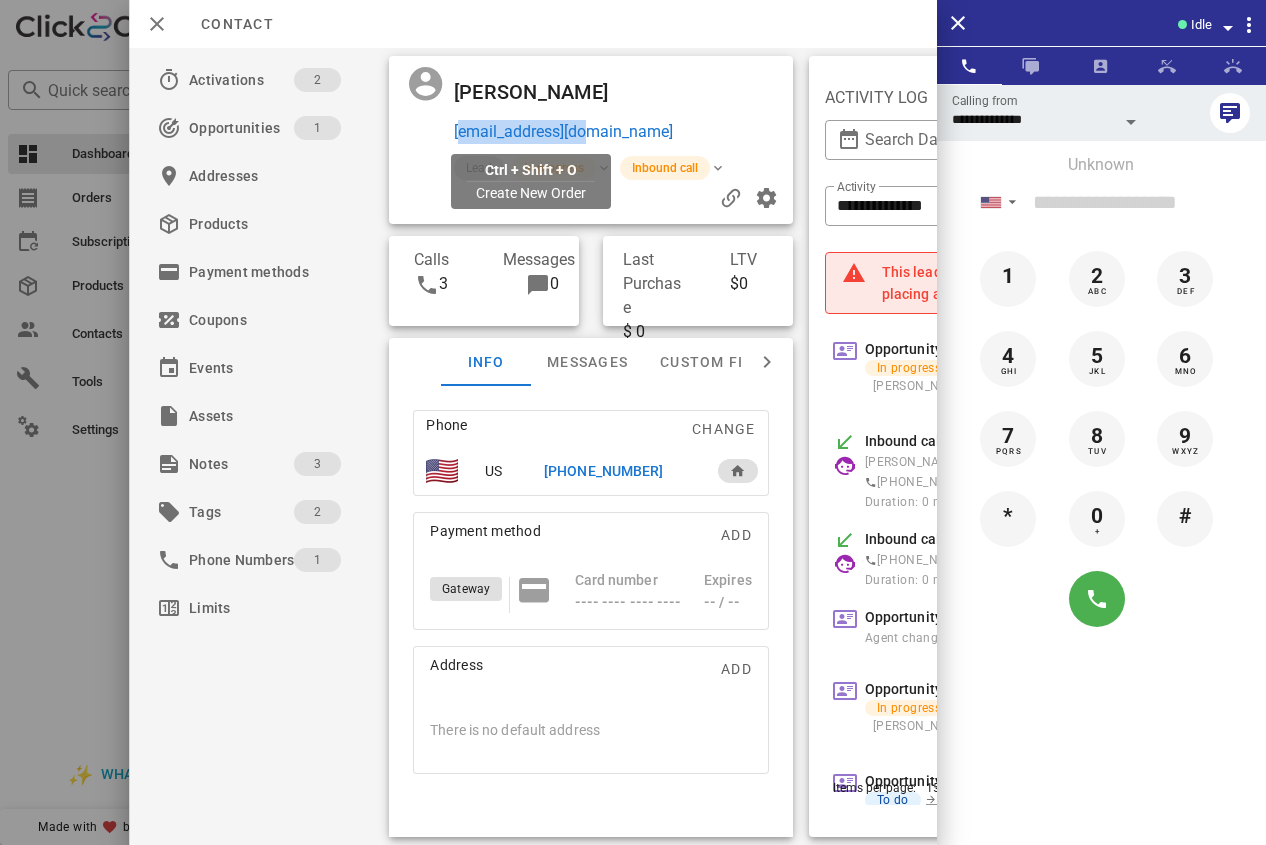 drag, startPoint x: 647, startPoint y: 129, endPoint x: 453, endPoint y: 126, distance: 194.0232 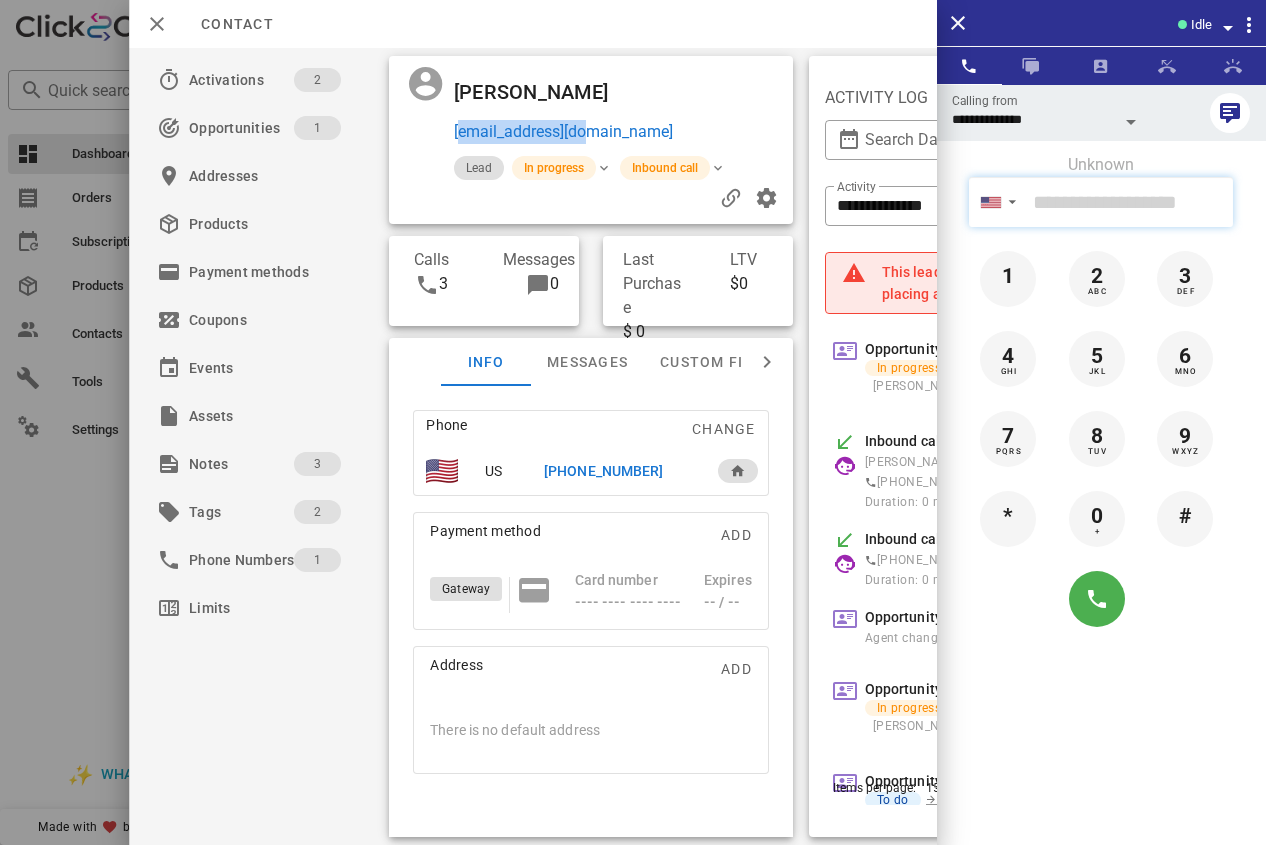 click at bounding box center [1129, 202] 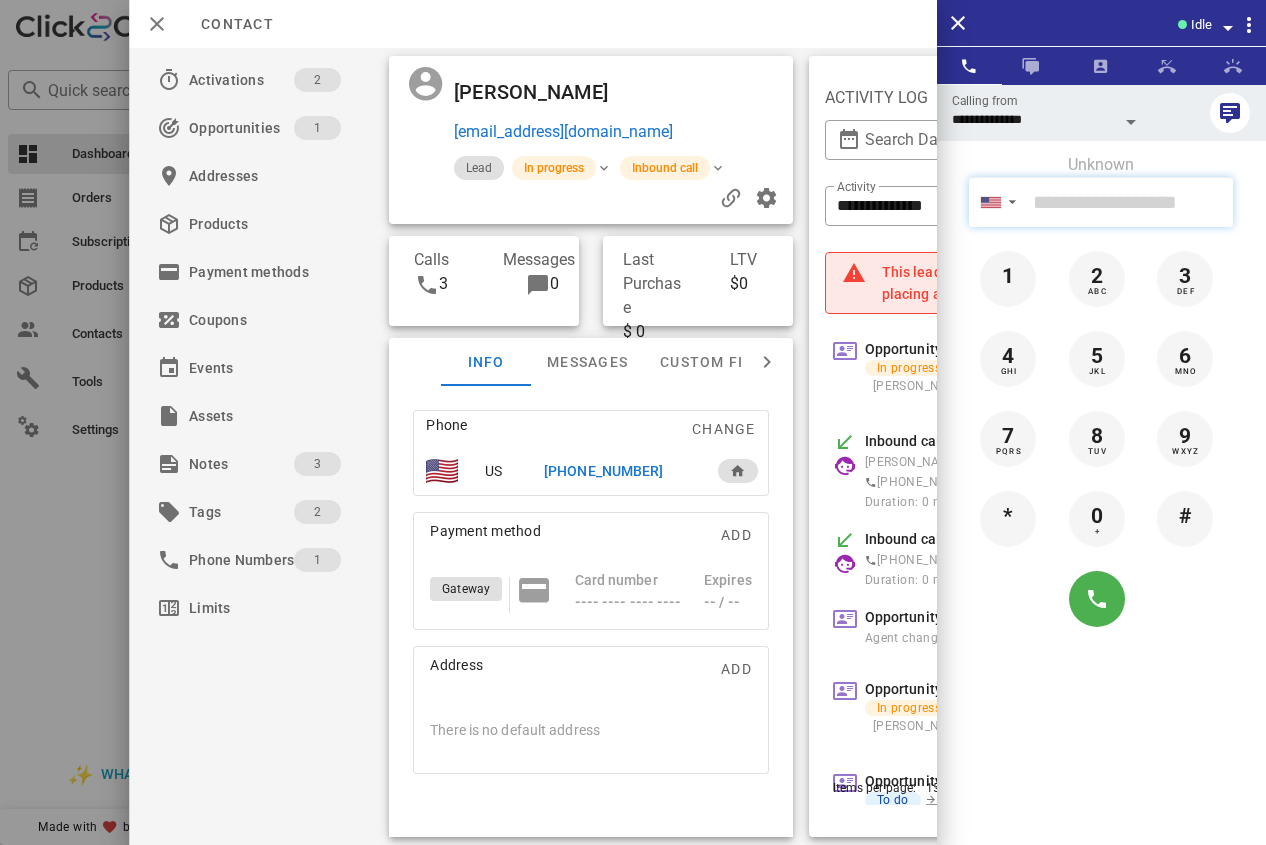 paste on "**********" 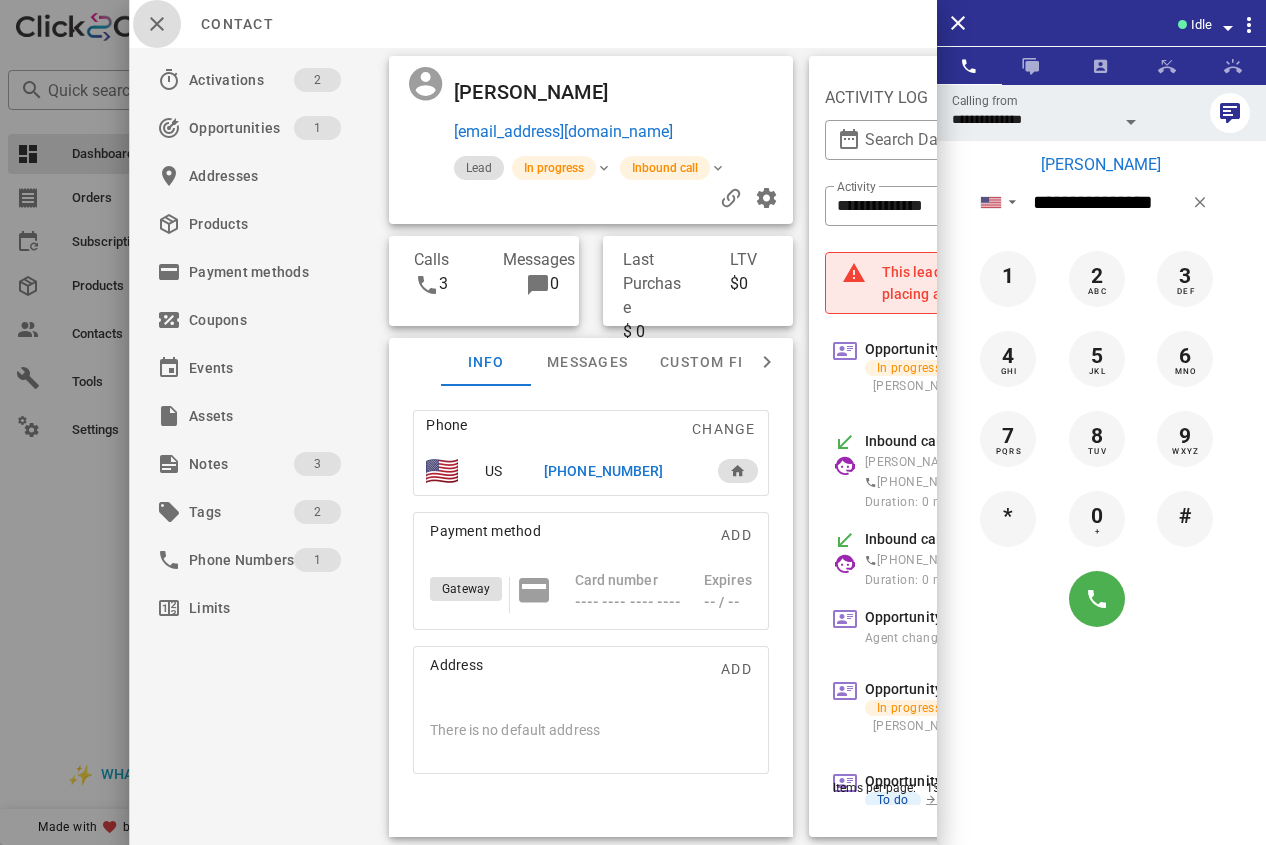 click at bounding box center [157, 24] 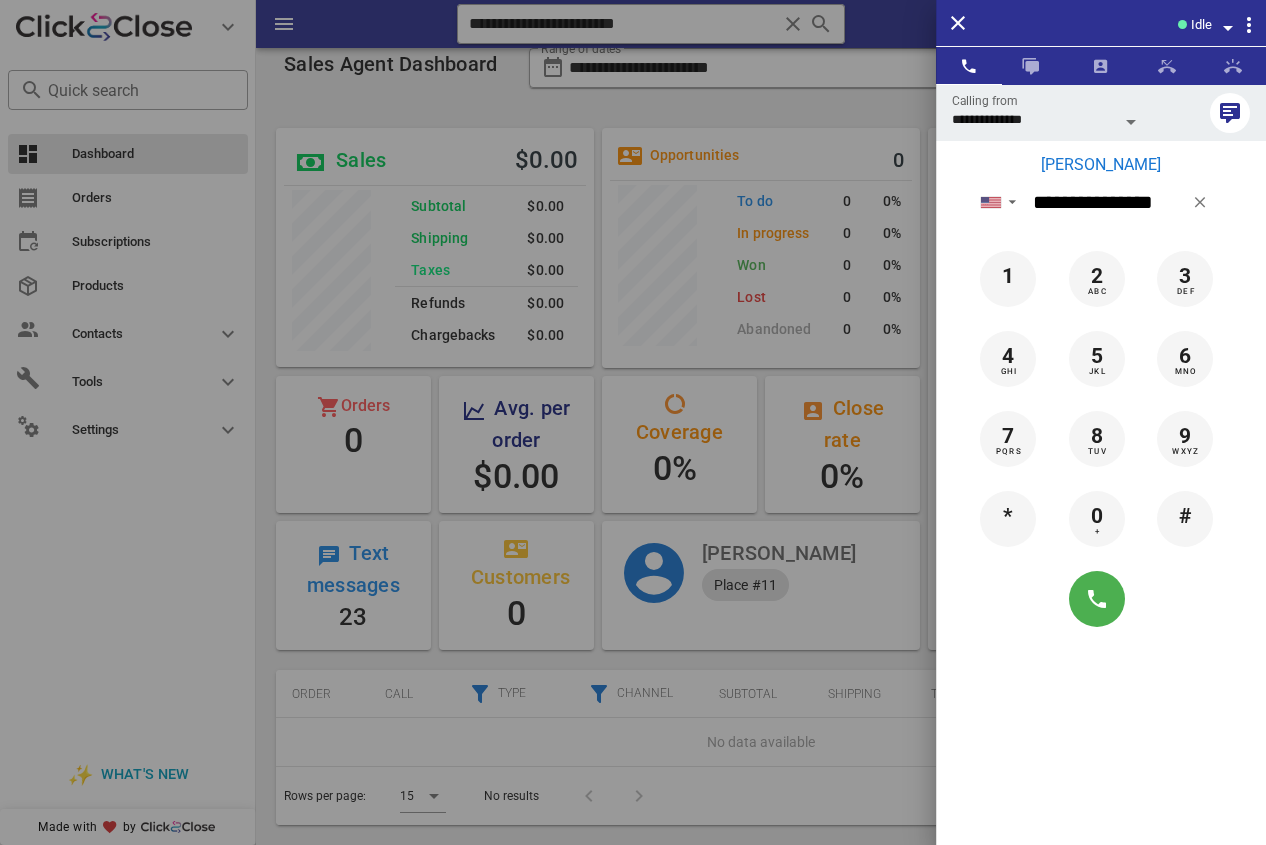 click on "[PERSON_NAME]" at bounding box center (1101, 165) 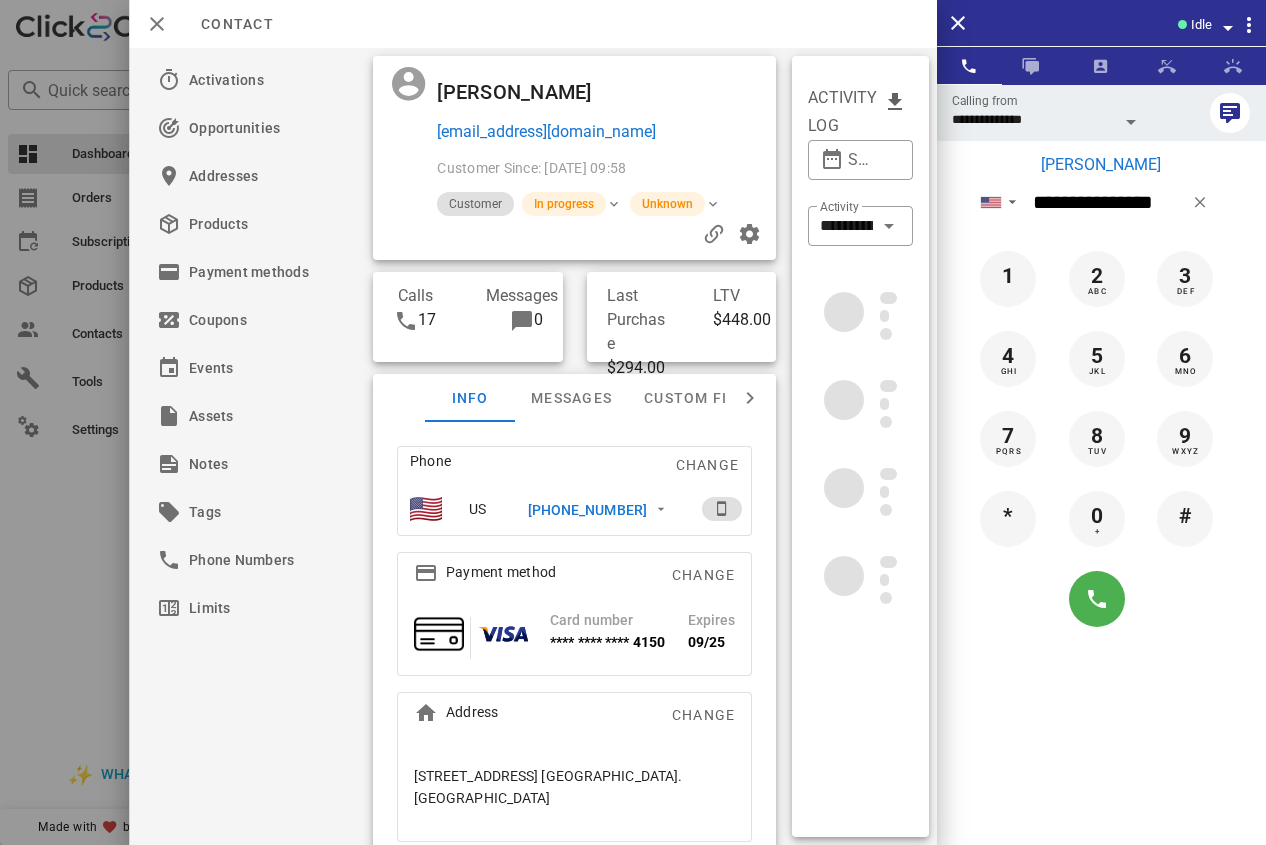 click on "[PHONE_NUMBER]" at bounding box center (586, 510) 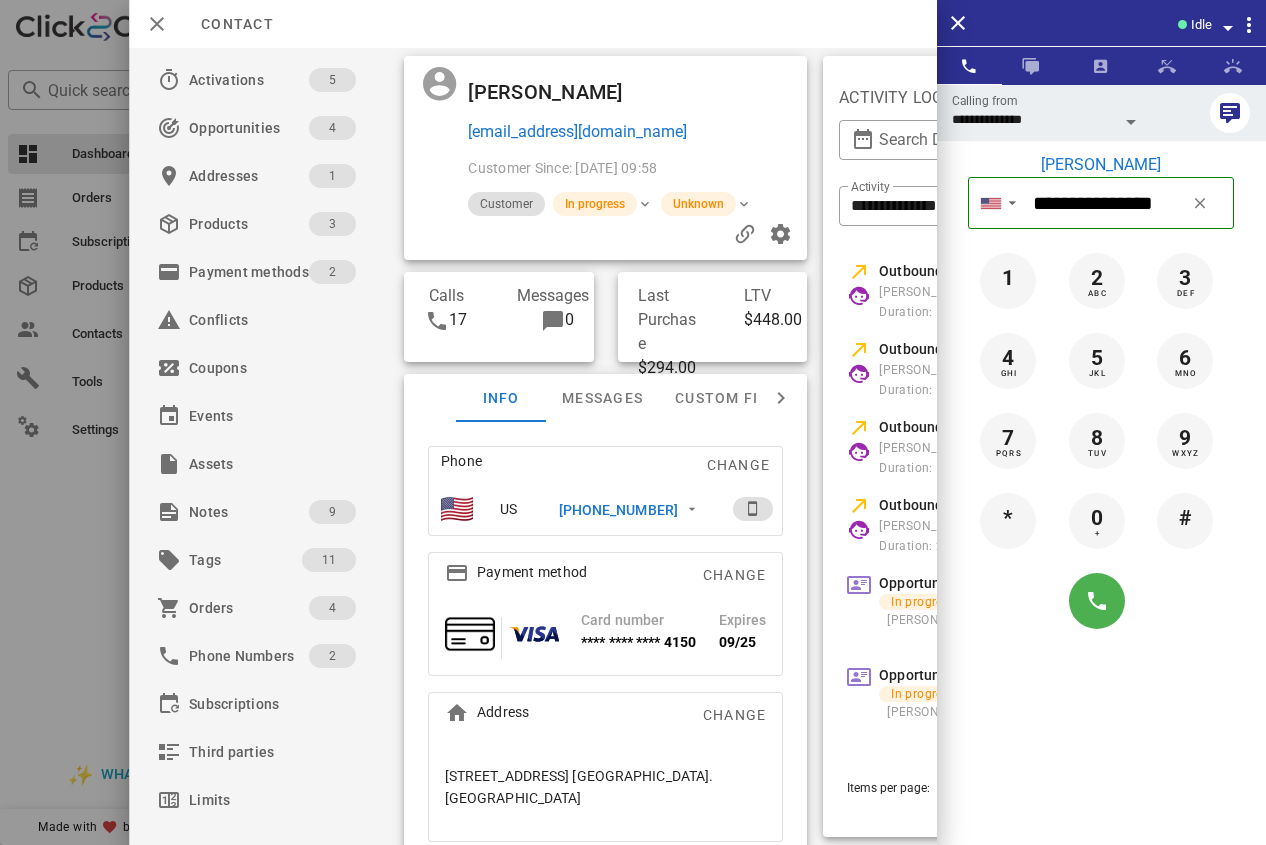 type on "**********" 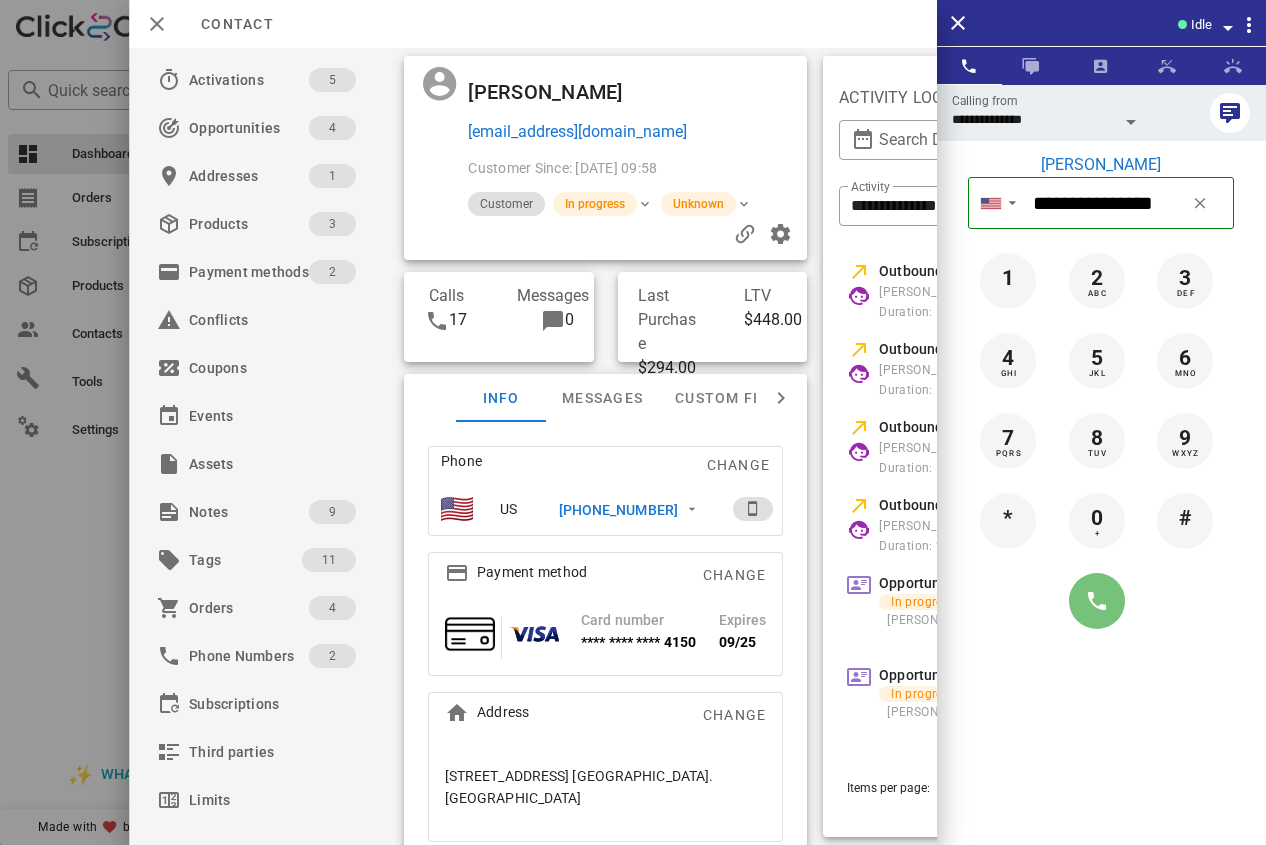 click at bounding box center (1097, 601) 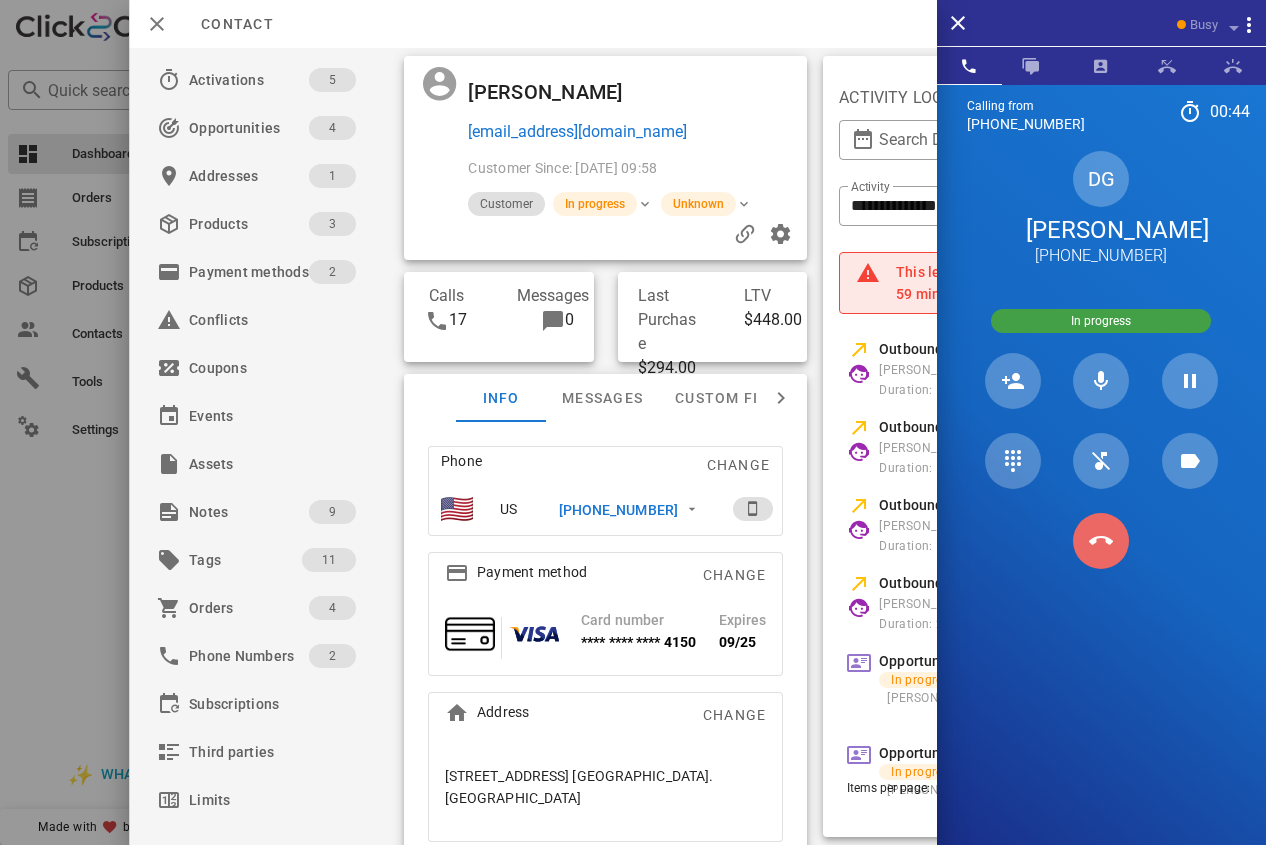 click at bounding box center (1101, 541) 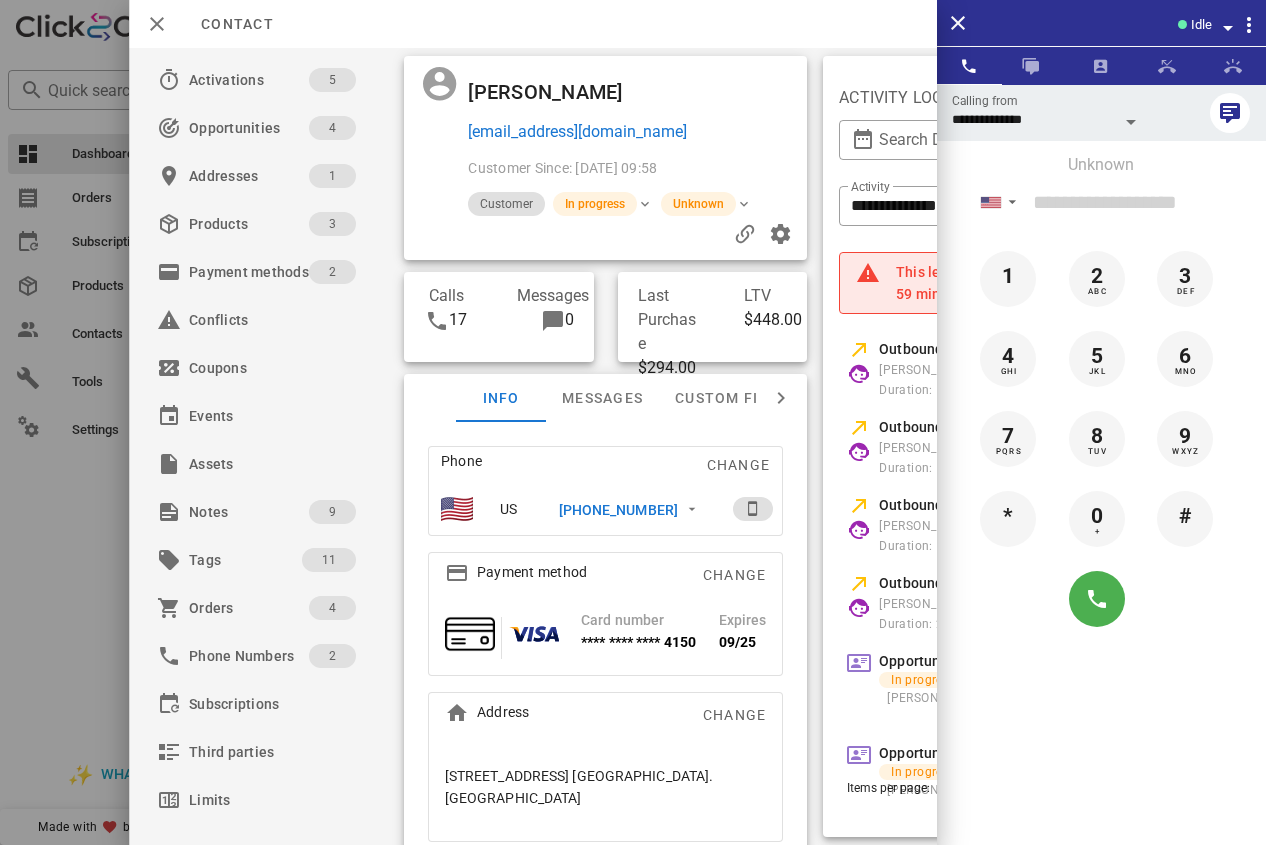 drag, startPoint x: 611, startPoint y: 504, endPoint x: 915, endPoint y: 539, distance: 306.00818 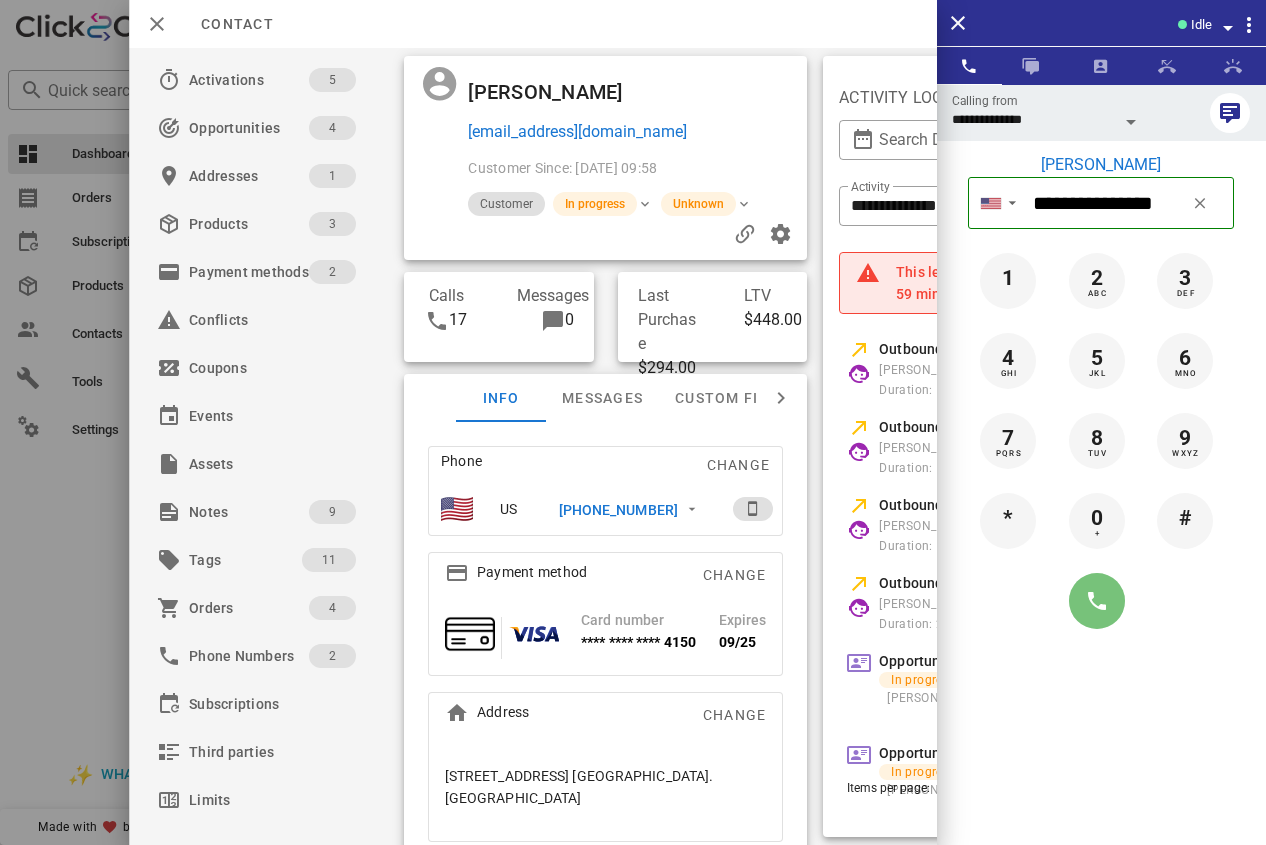 click at bounding box center [1097, 601] 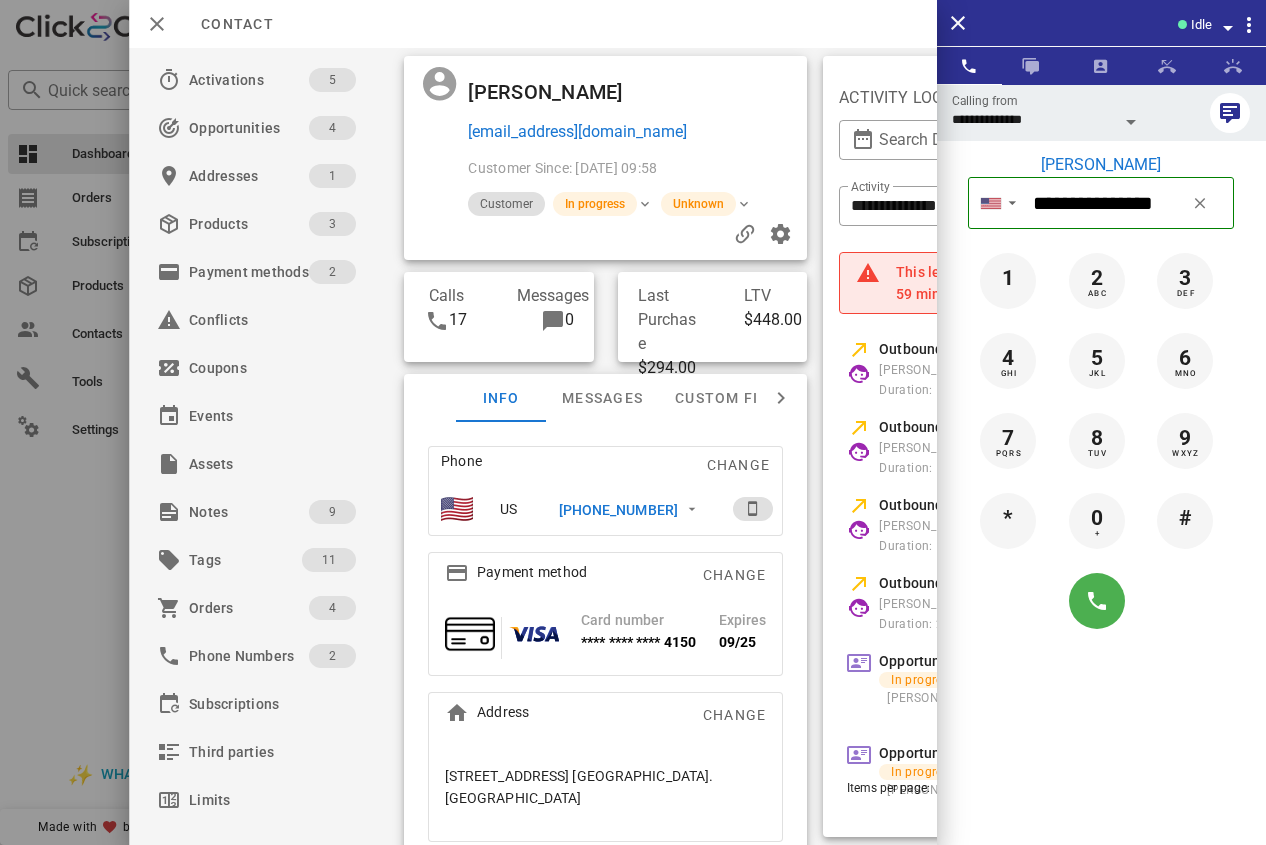 type 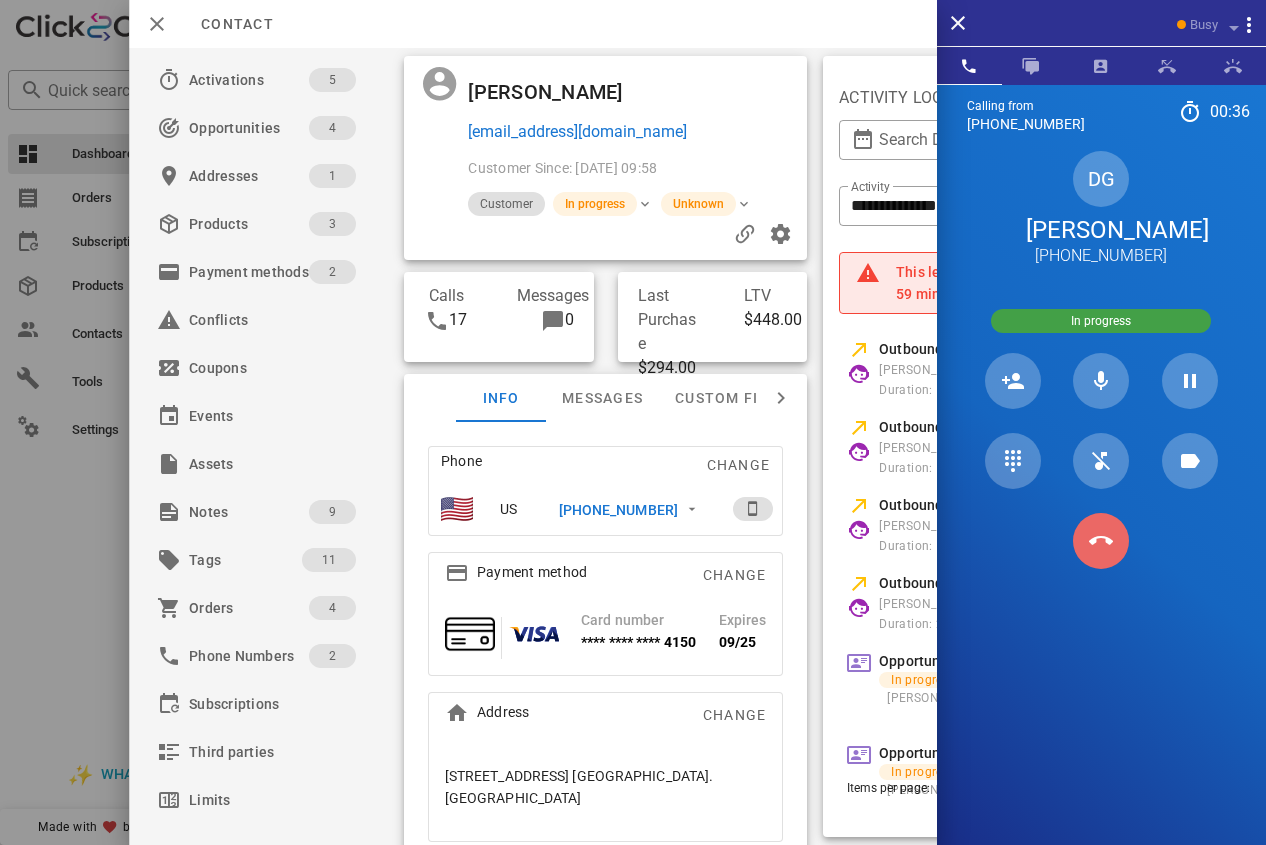 click at bounding box center (1101, 541) 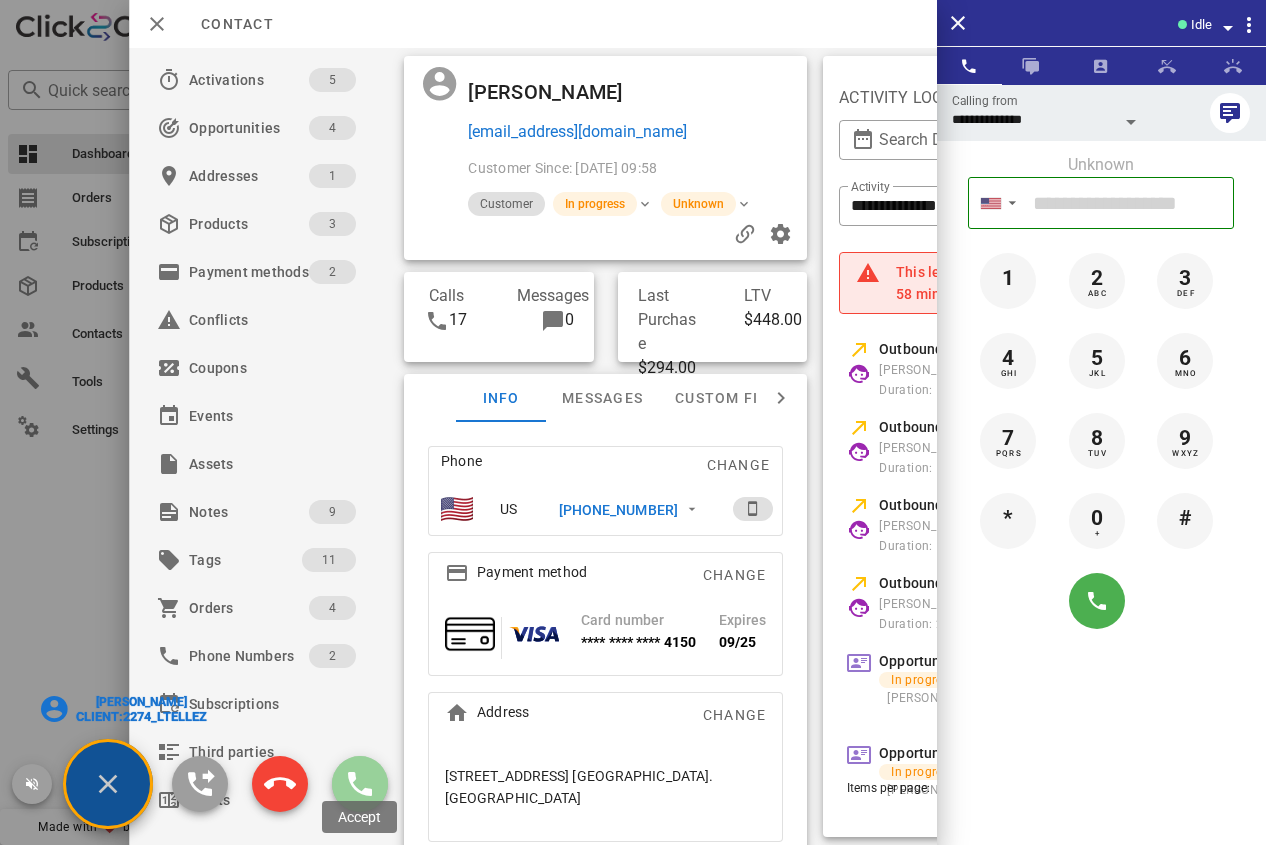 click at bounding box center [360, 784] 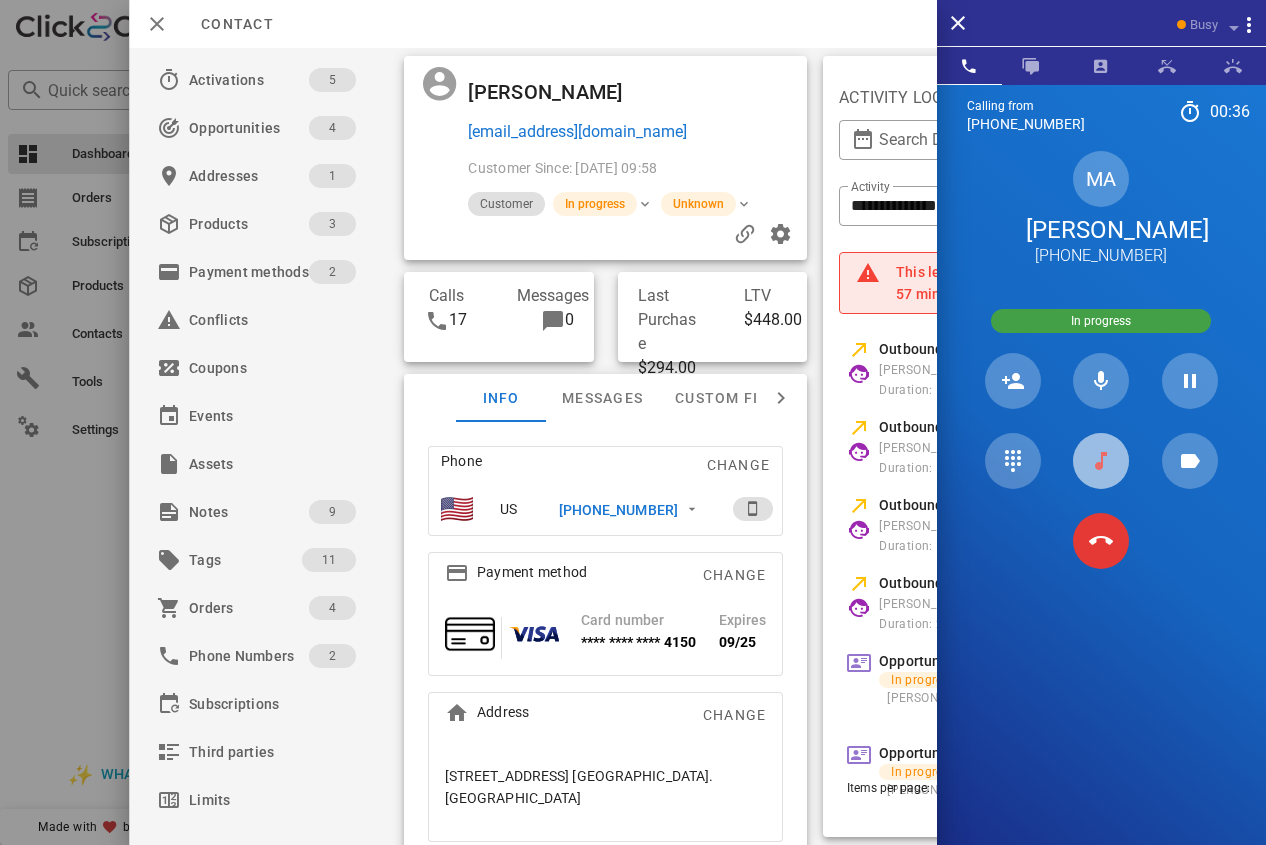 click at bounding box center [1101, 461] 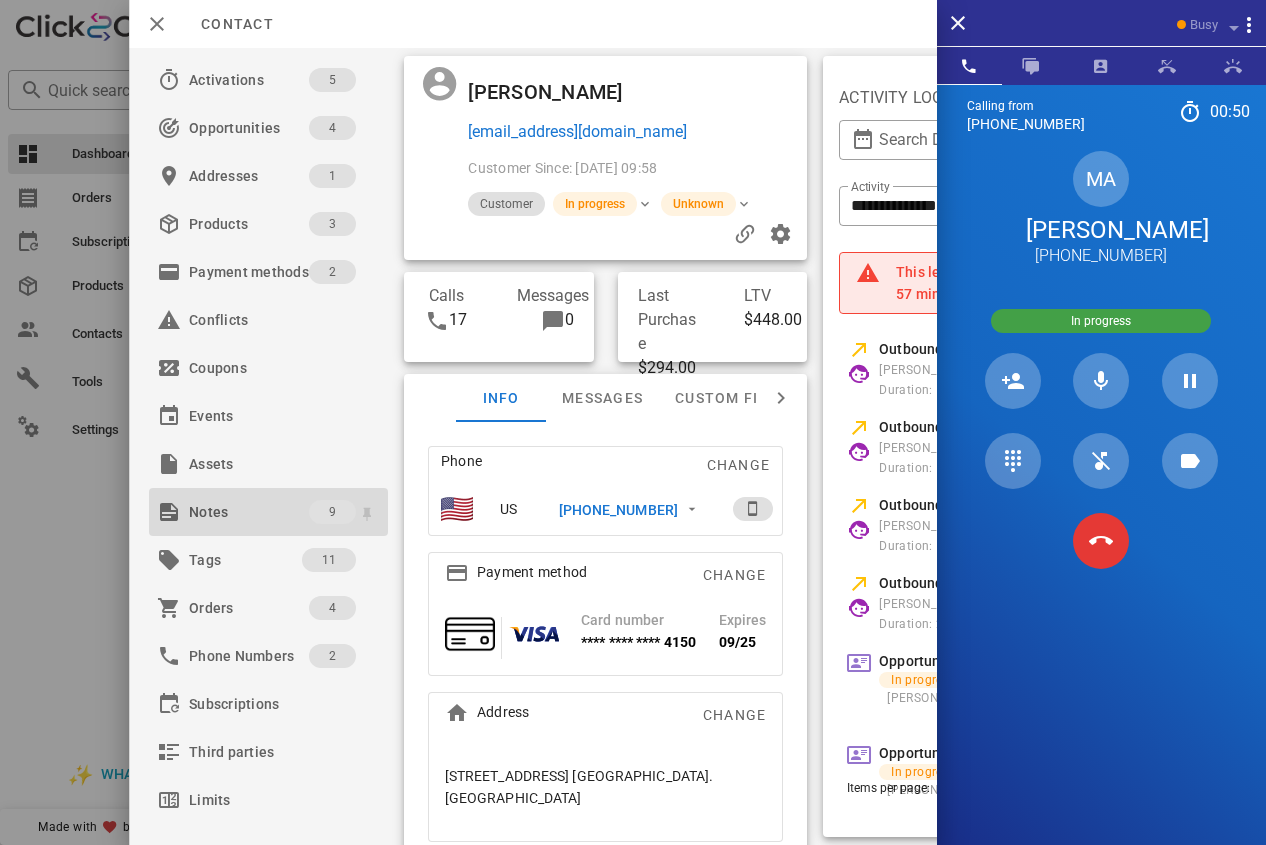 click on "Notes" at bounding box center (249, 512) 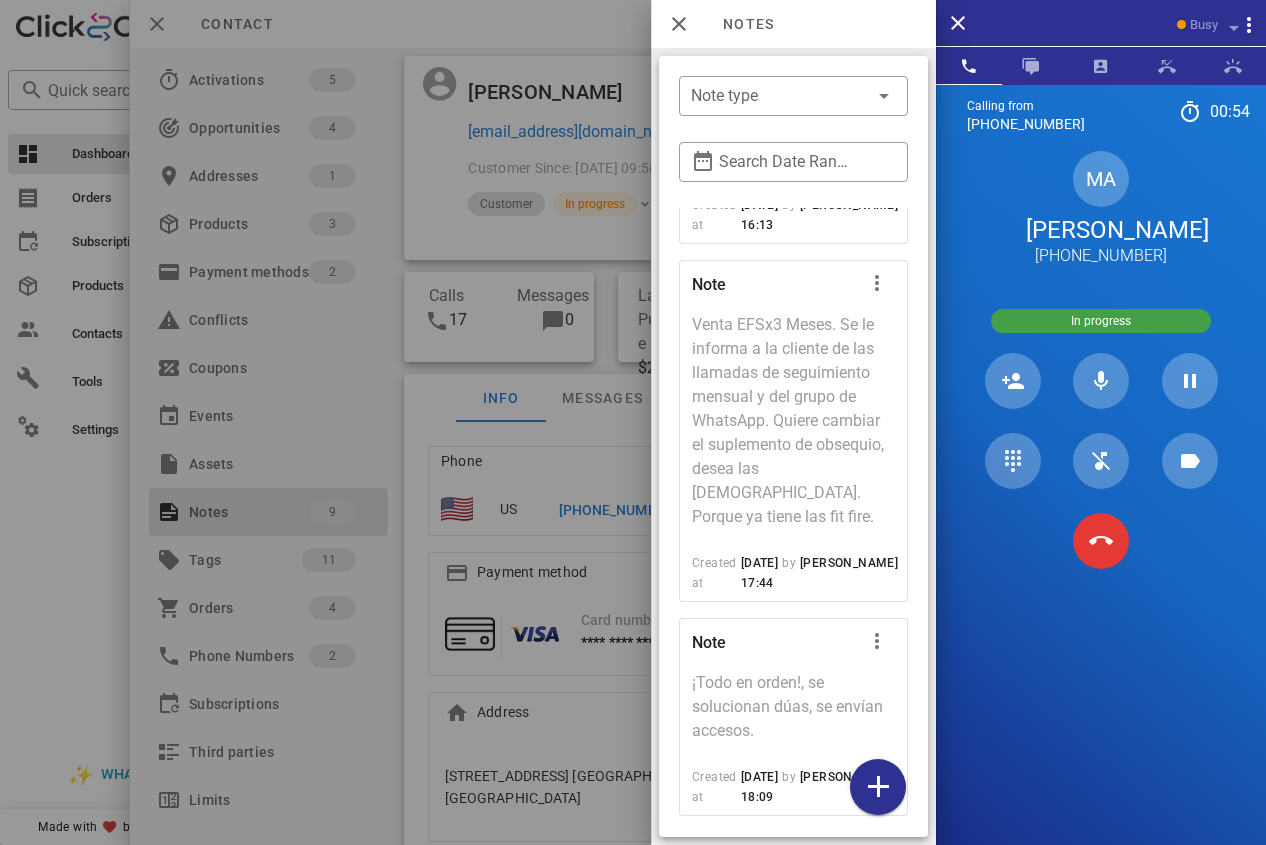 scroll, scrollTop: 1842, scrollLeft: 0, axis: vertical 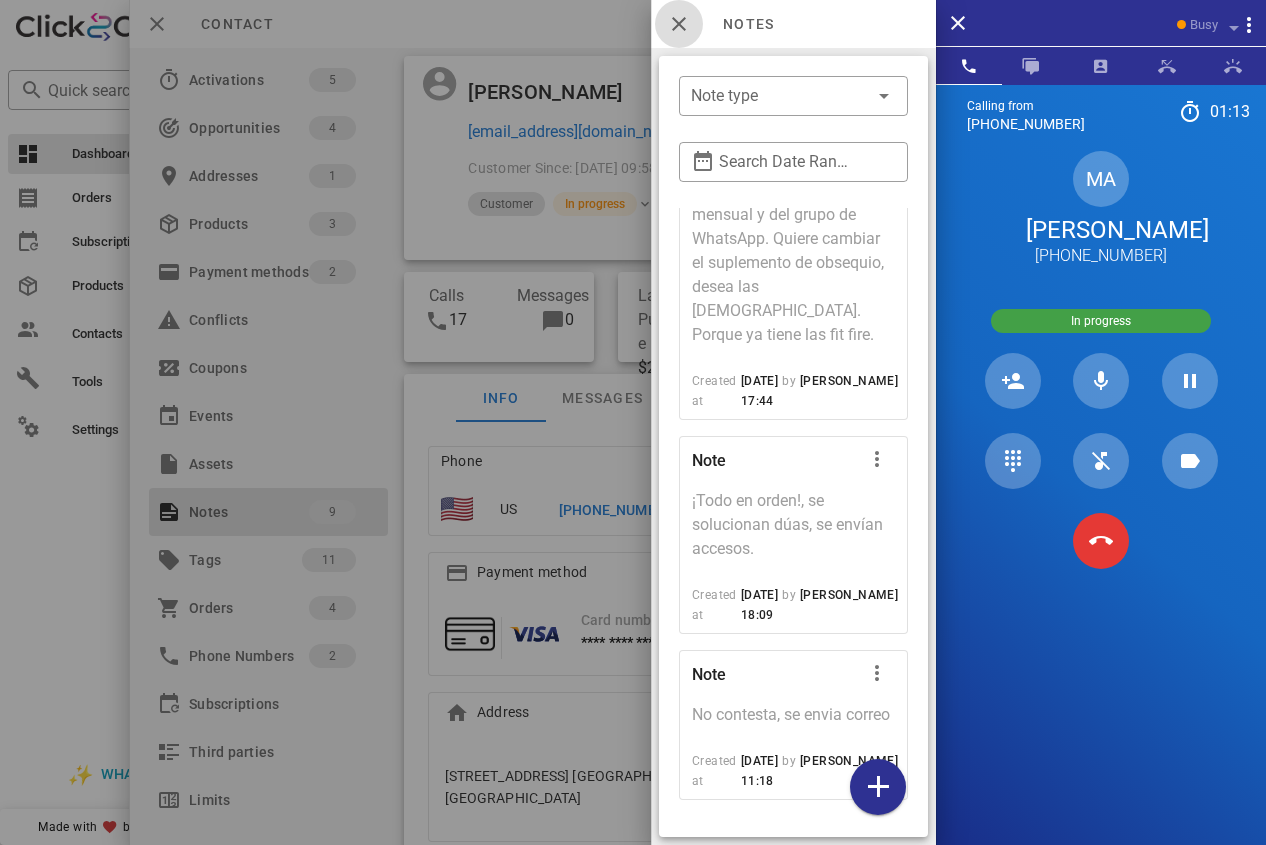 click at bounding box center [679, 24] 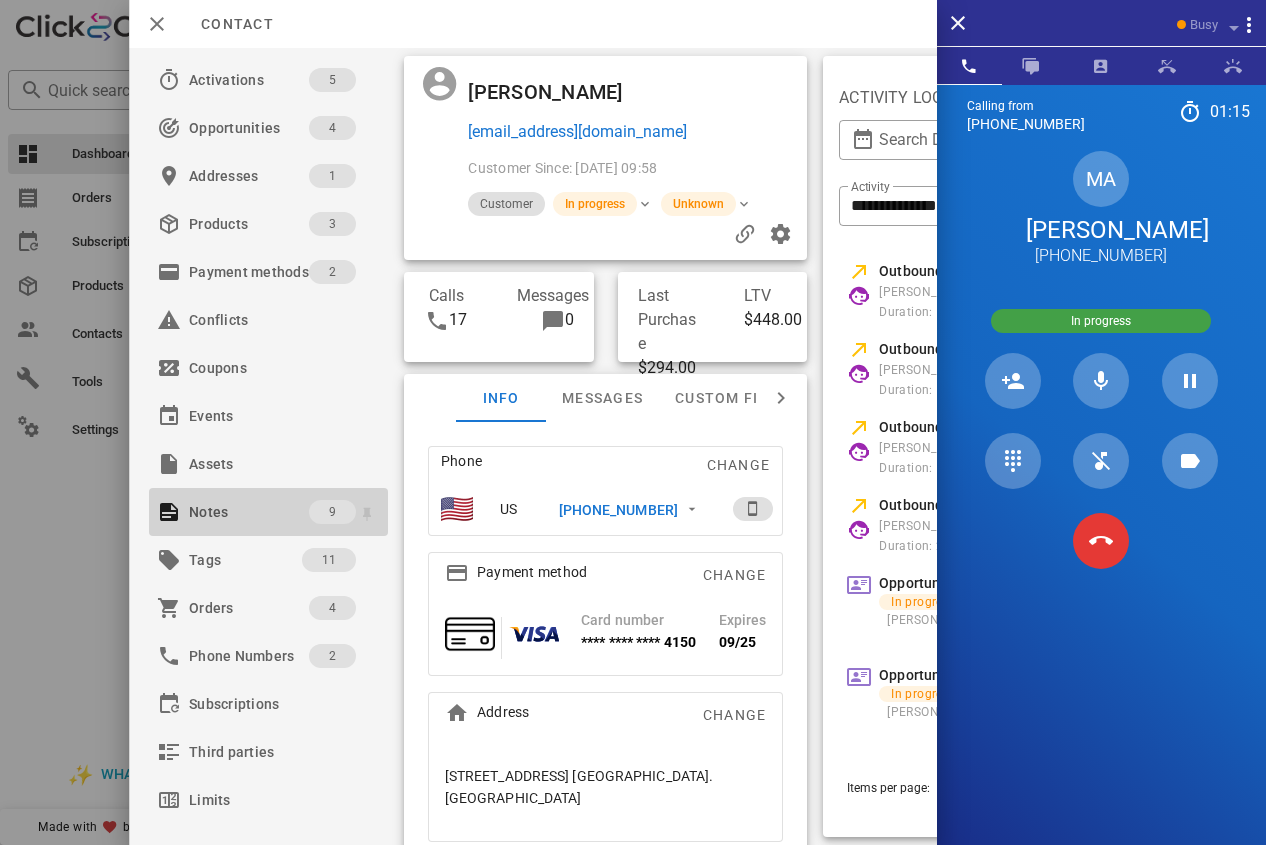 click on "Notes" at bounding box center (249, 512) 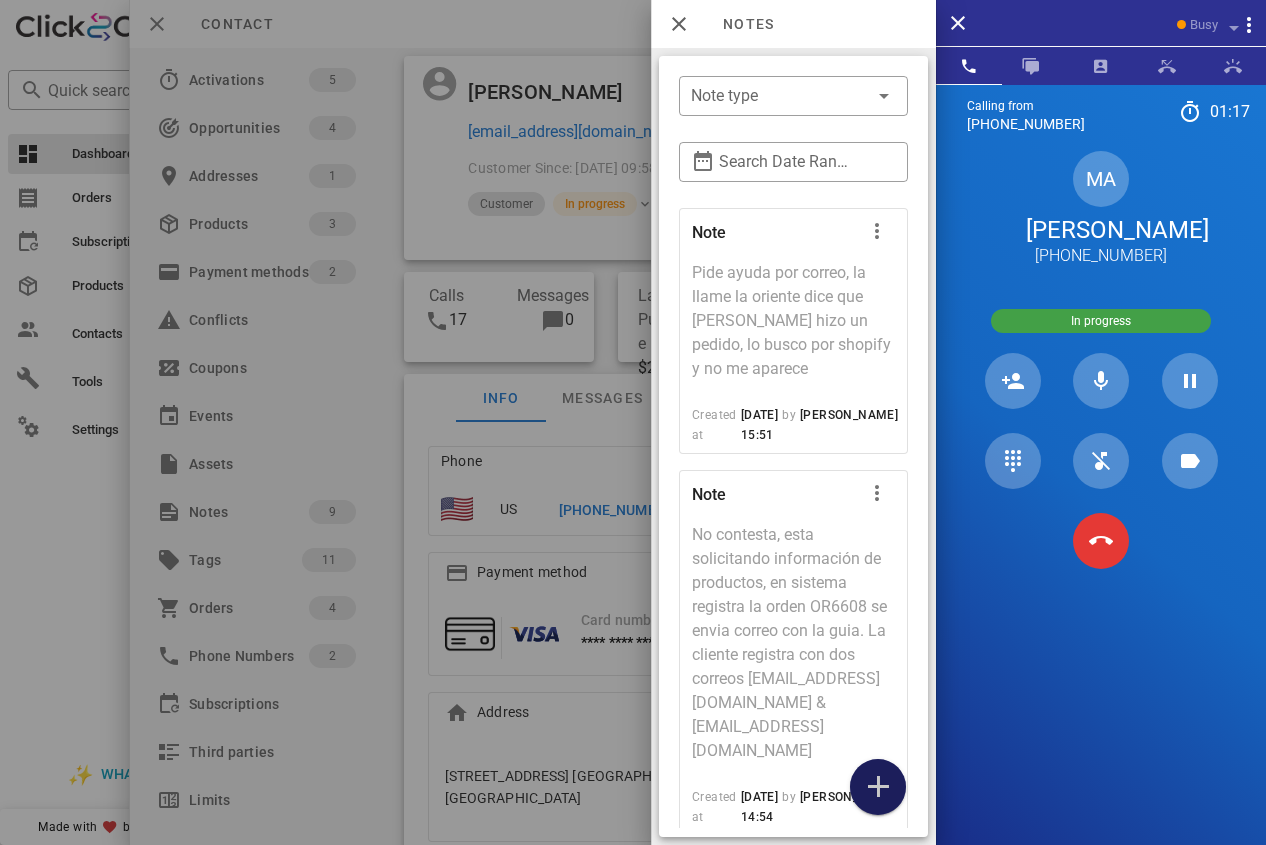 click at bounding box center (878, 787) 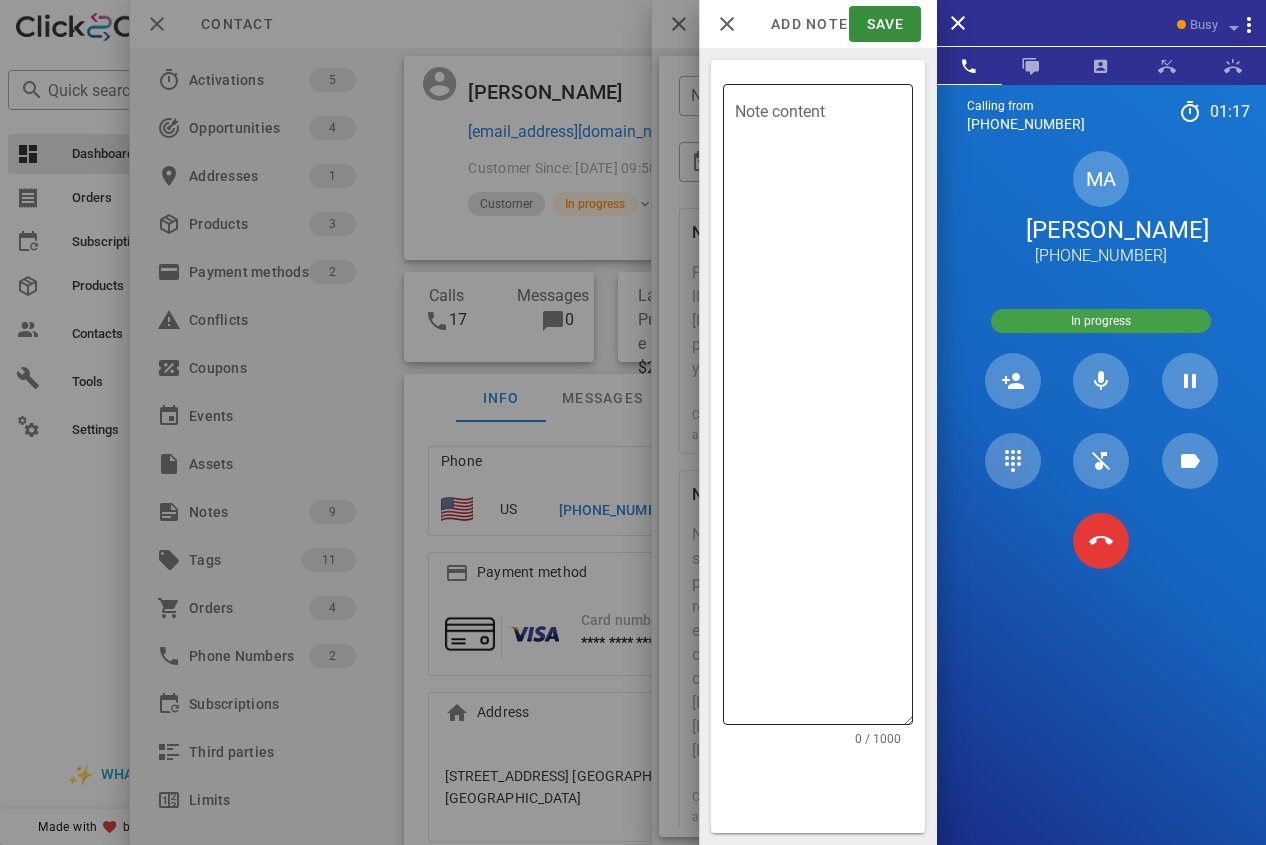 click on "Note content" at bounding box center (824, 409) 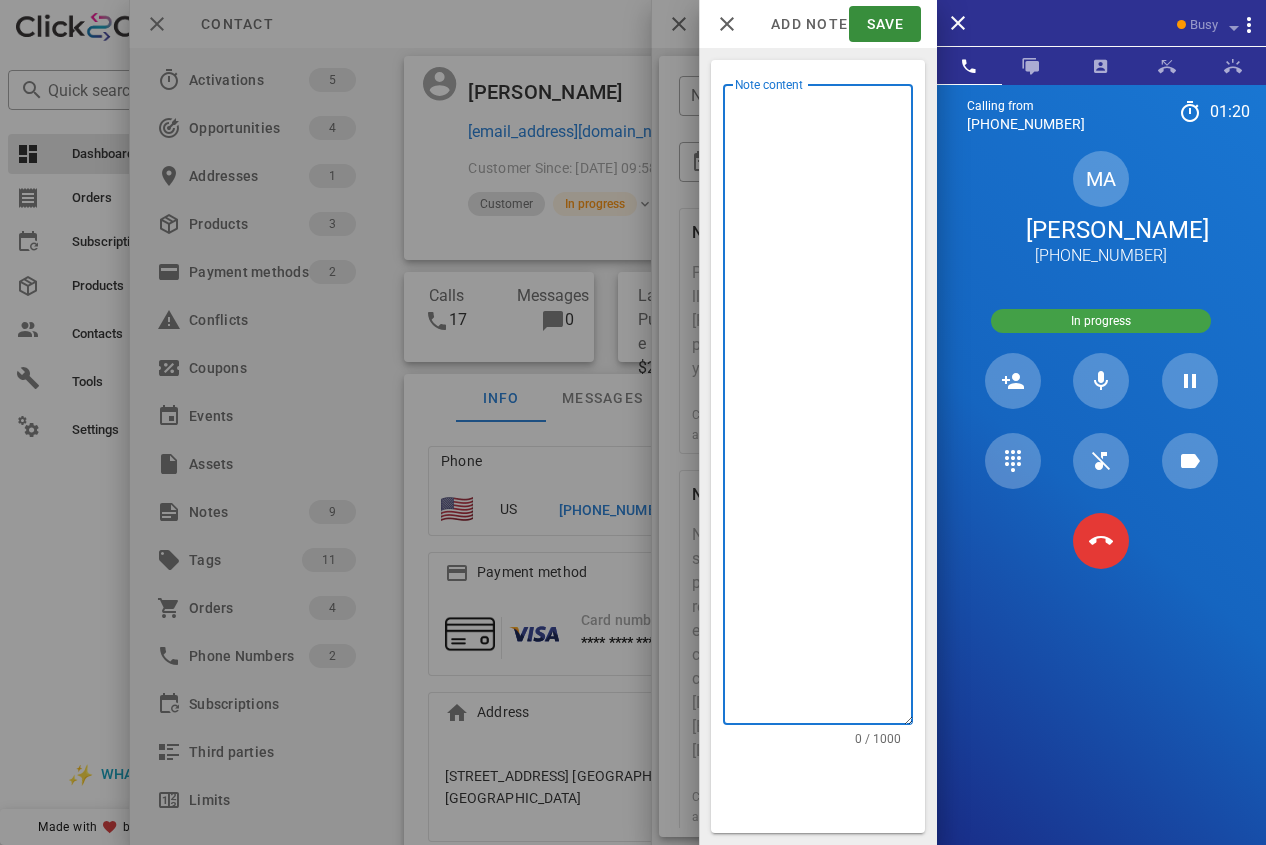 drag, startPoint x: 806, startPoint y: 196, endPoint x: 775, endPoint y: 287, distance: 96.13532 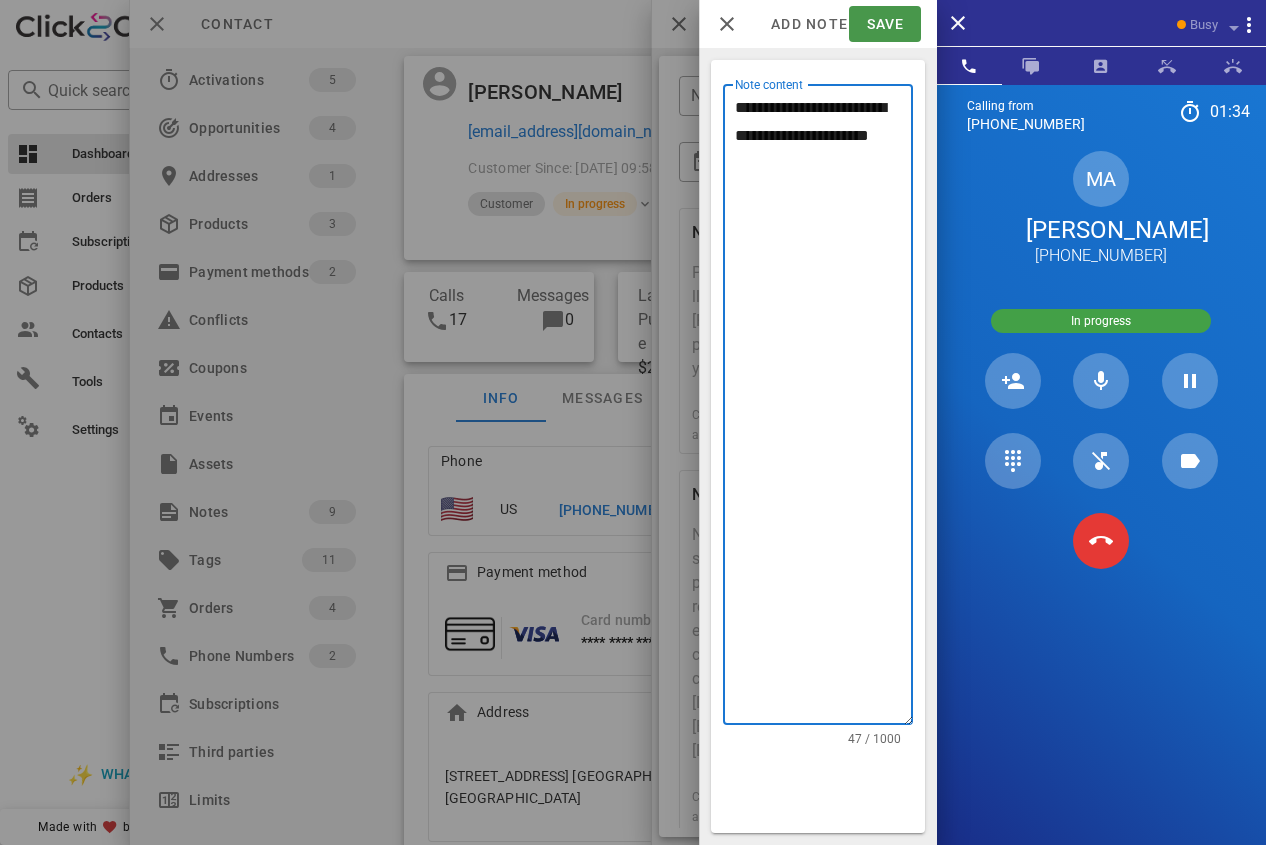 type on "**********" 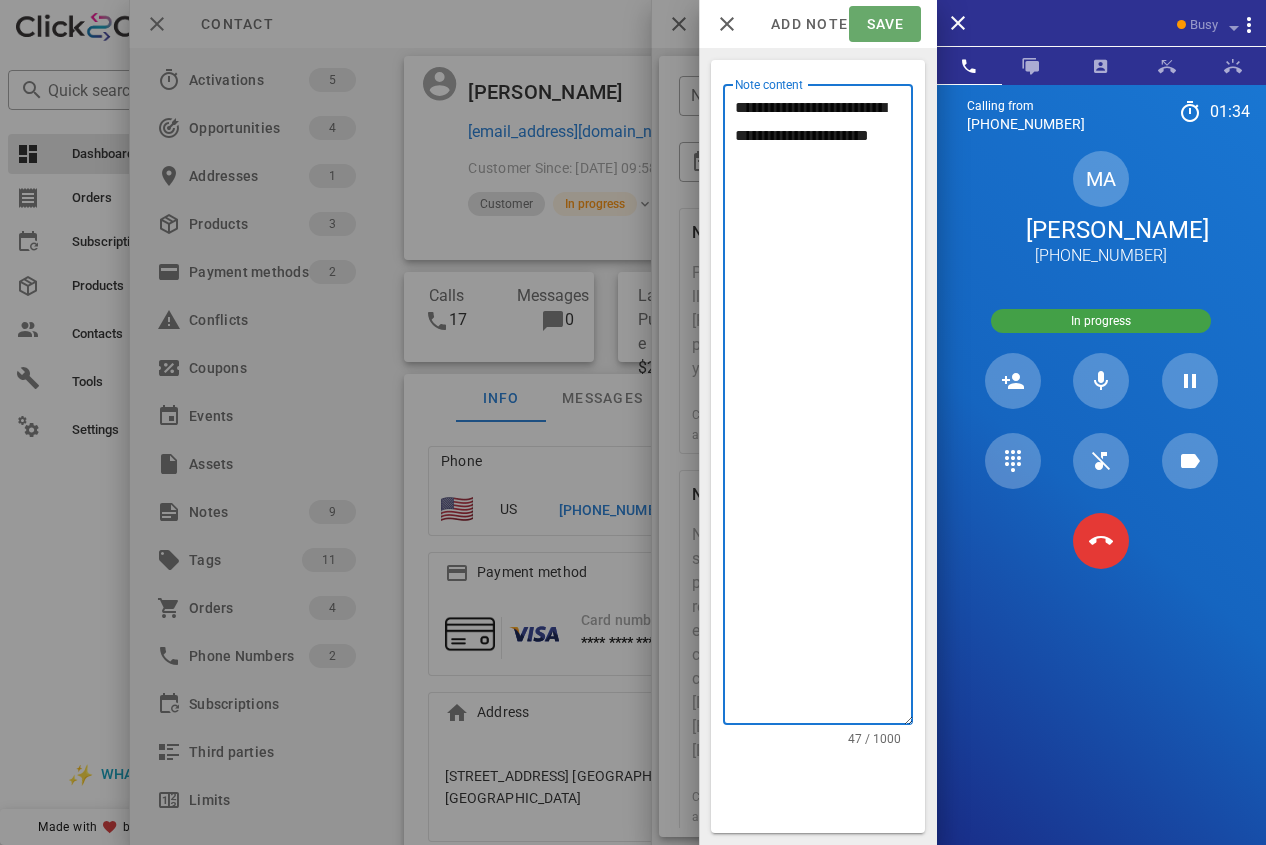 click on "Save" at bounding box center (884, 24) 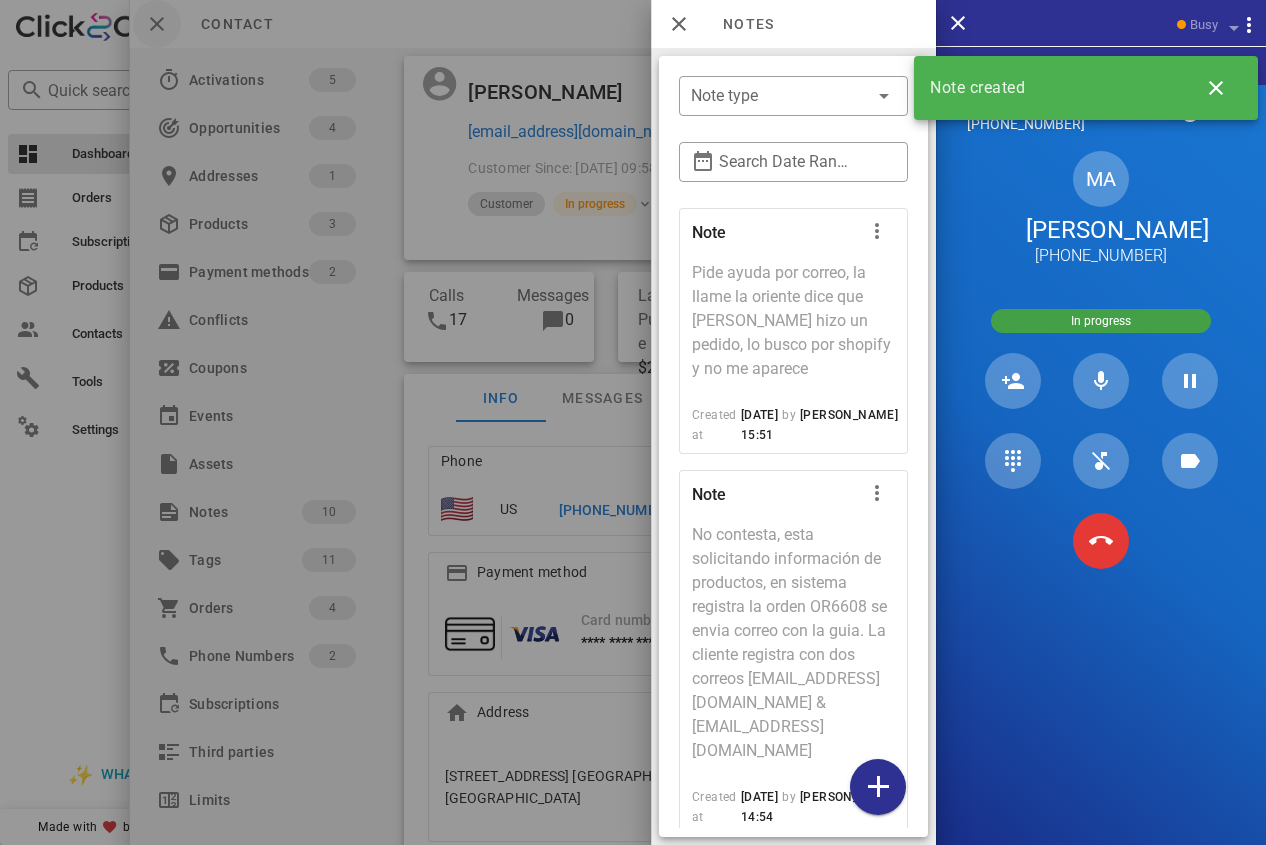 click at bounding box center (633, 422) 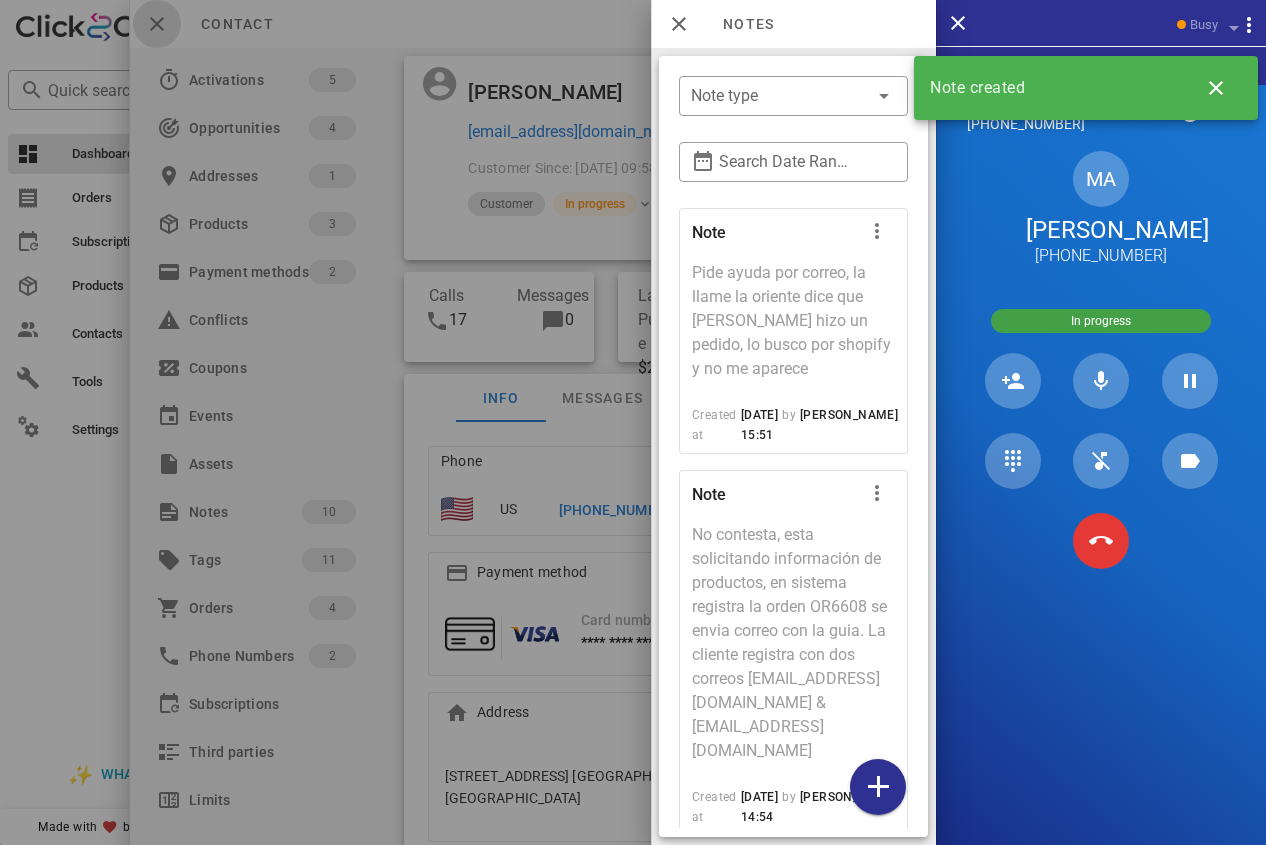 click at bounding box center [157, 24] 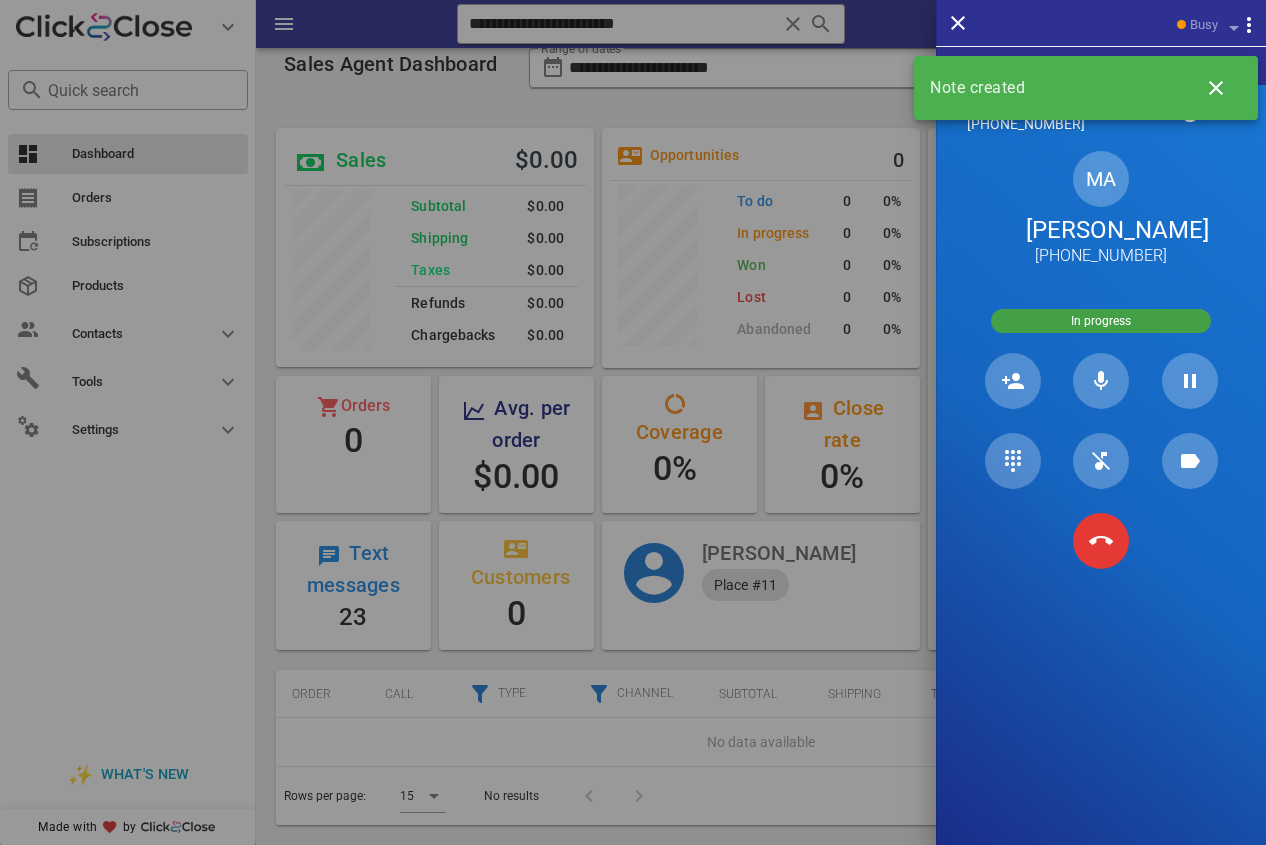 click at bounding box center (633, 422) 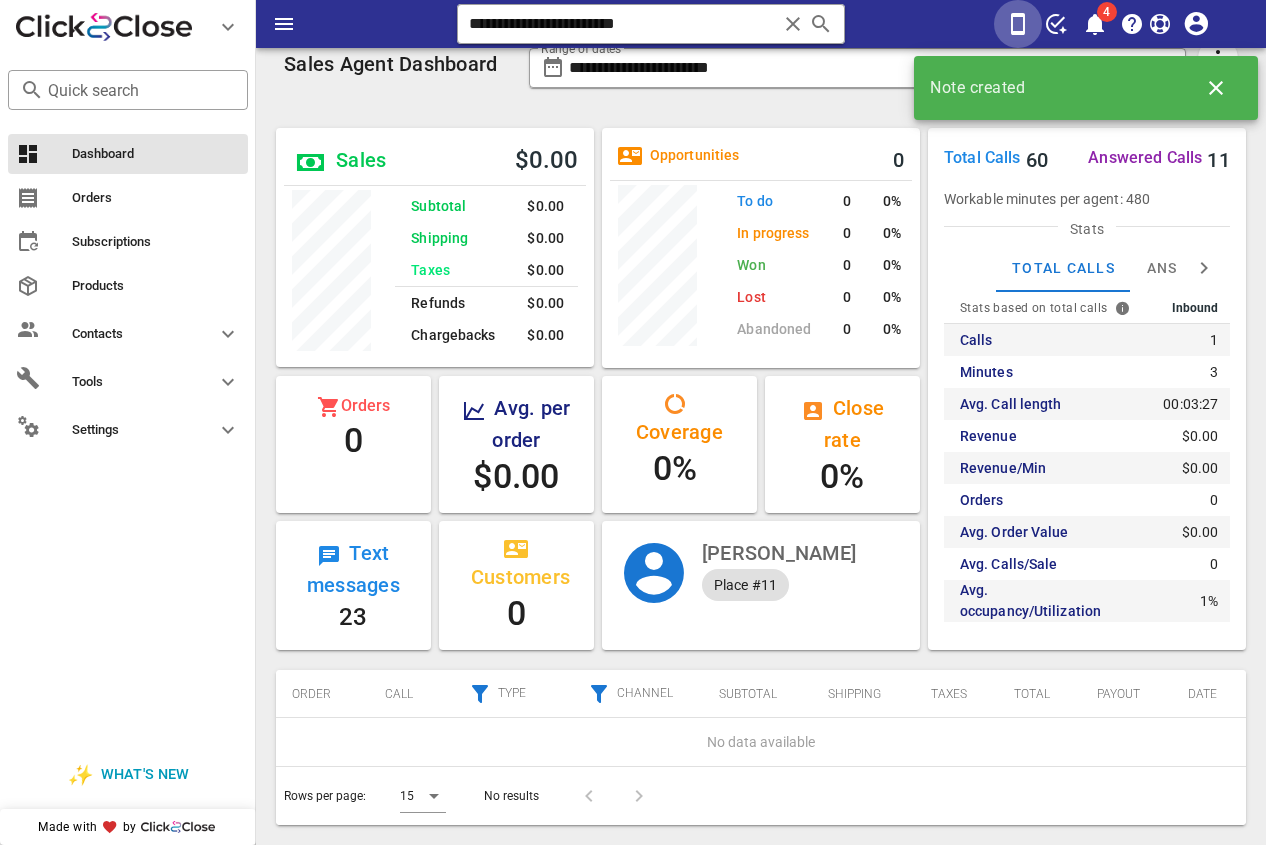 click at bounding box center [1018, 24] 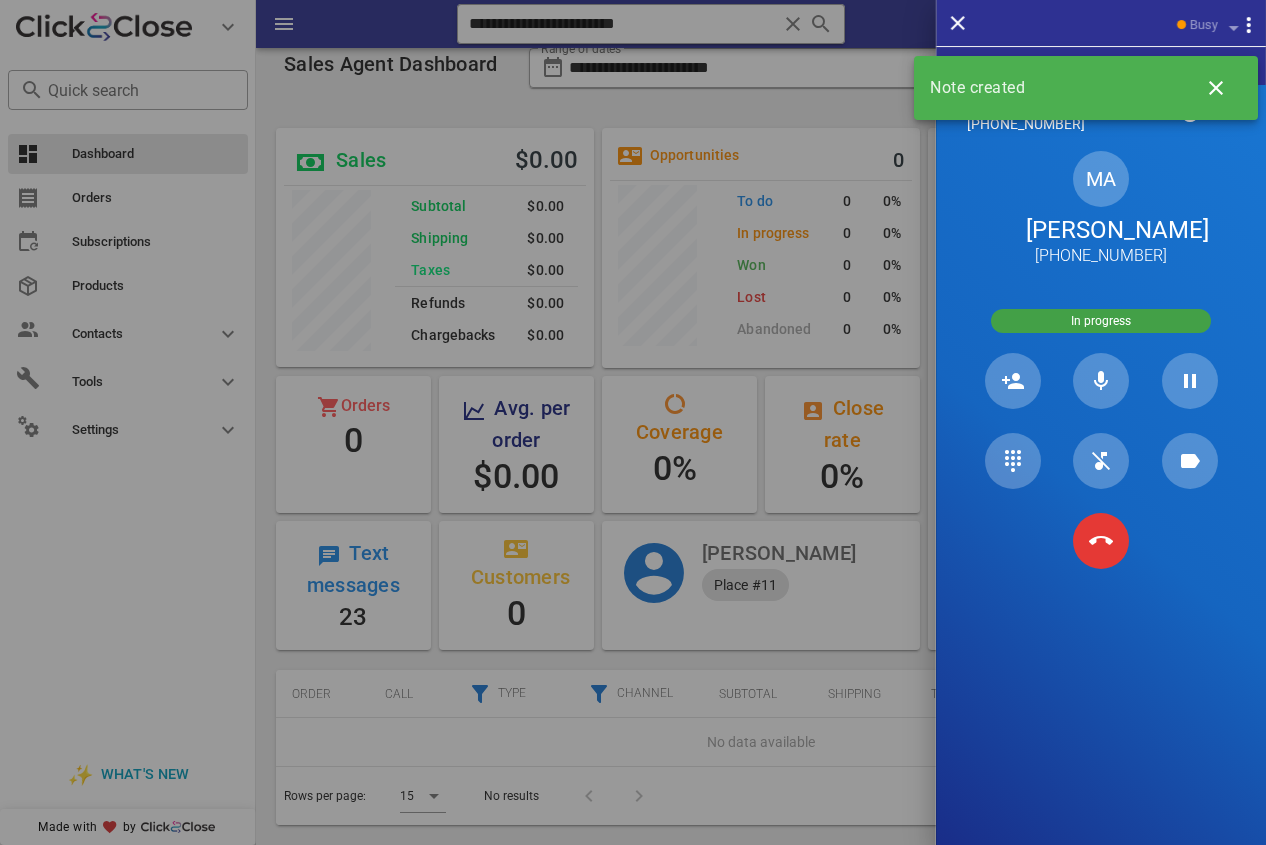 click on "[PERSON_NAME]" at bounding box center (1101, 230) 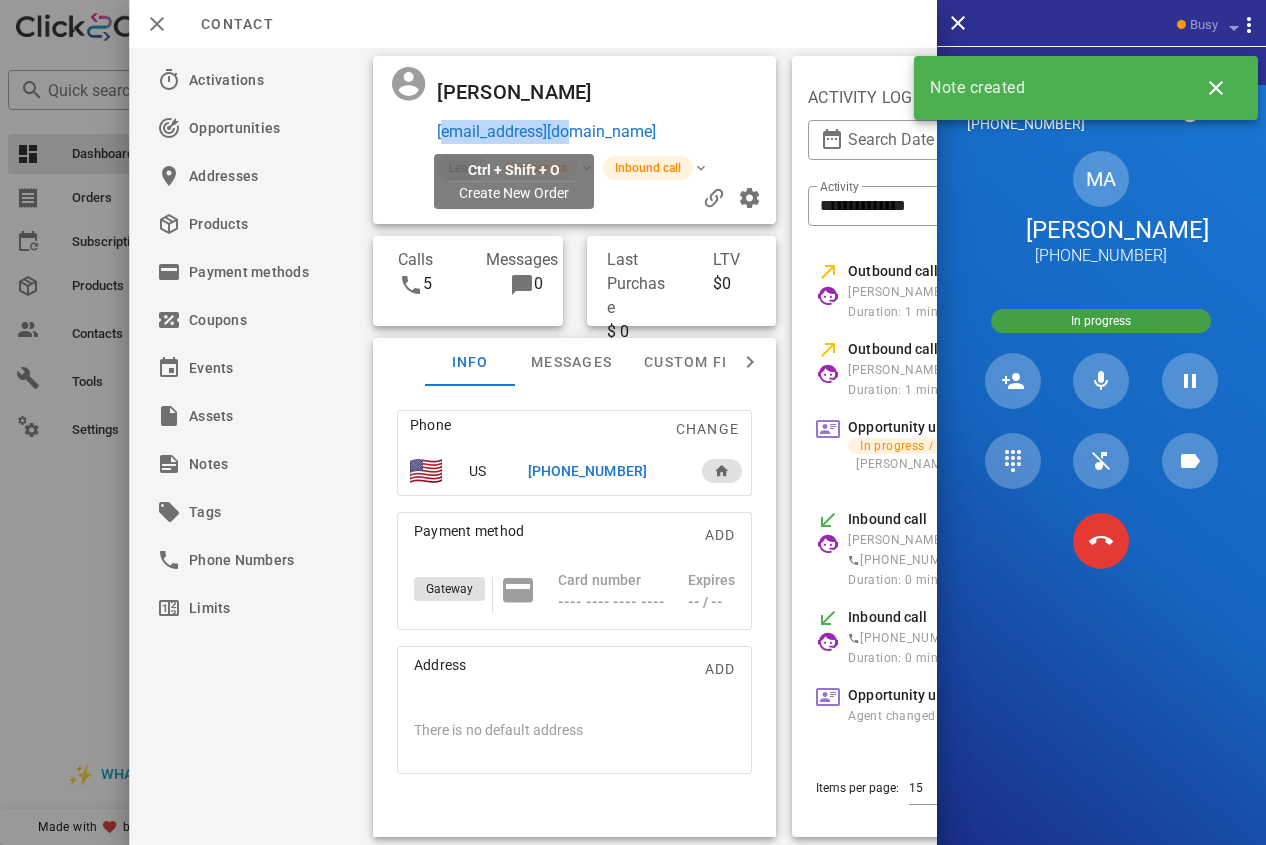 drag, startPoint x: 620, startPoint y: 137, endPoint x: 437, endPoint y: 134, distance: 183.02458 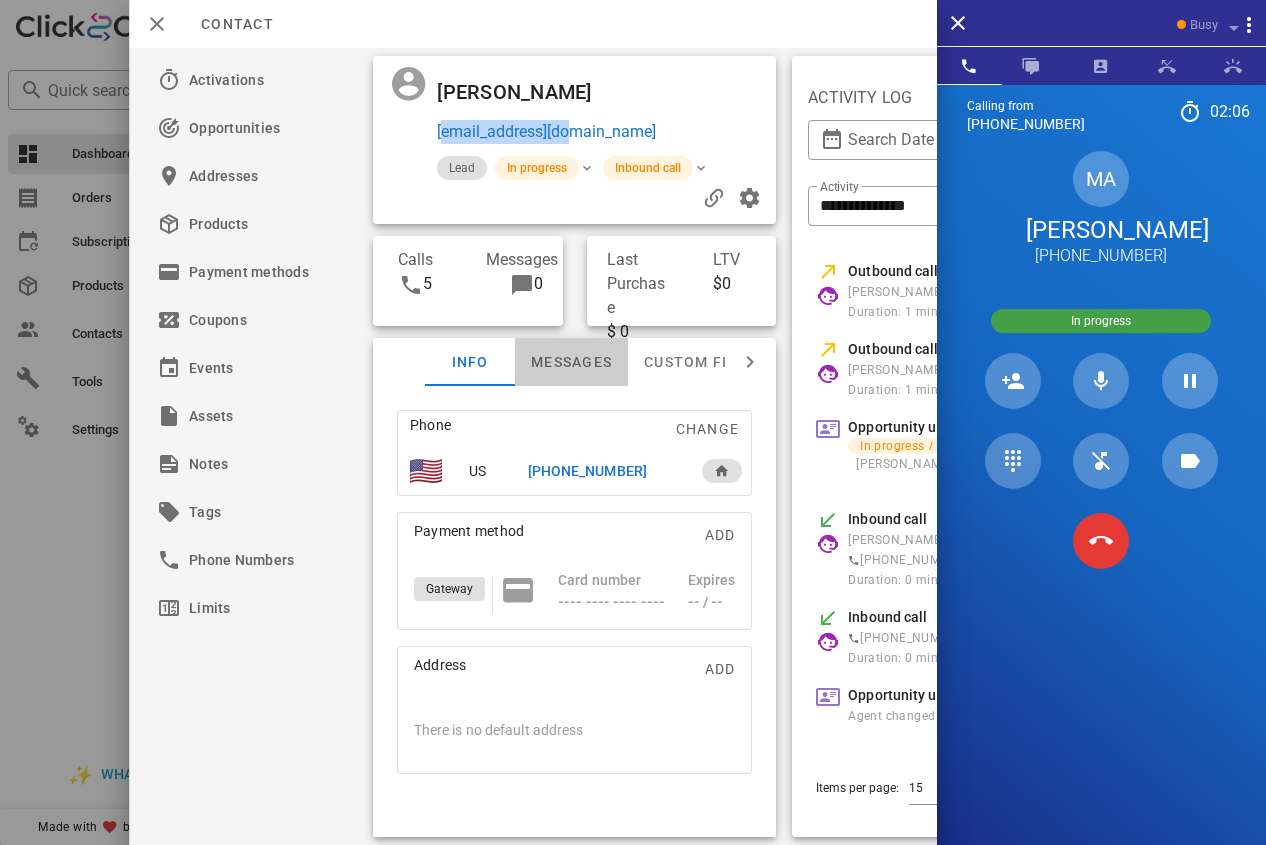 click on "Messages" at bounding box center [570, 362] 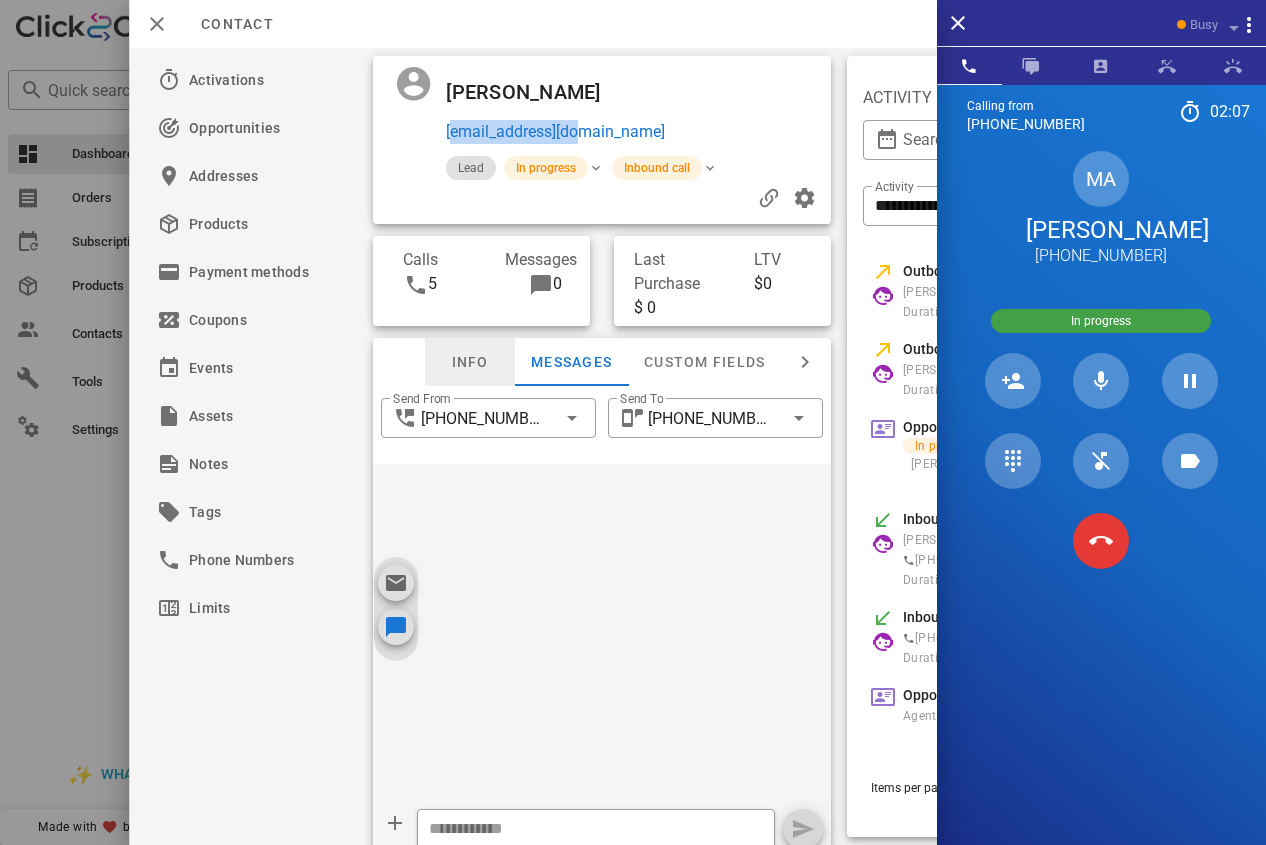 click on "Info" at bounding box center [469, 362] 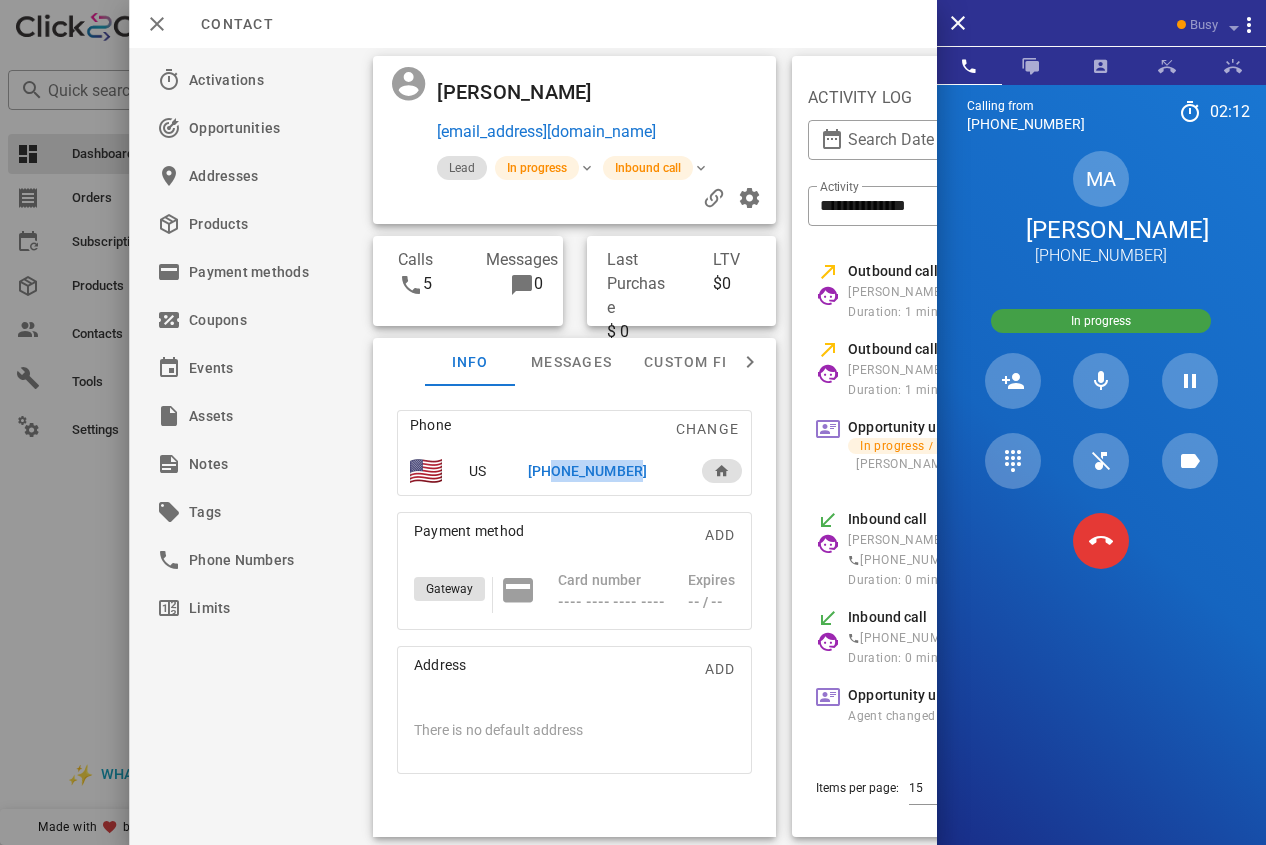 drag, startPoint x: 543, startPoint y: 472, endPoint x: 636, endPoint y: 466, distance: 93.193344 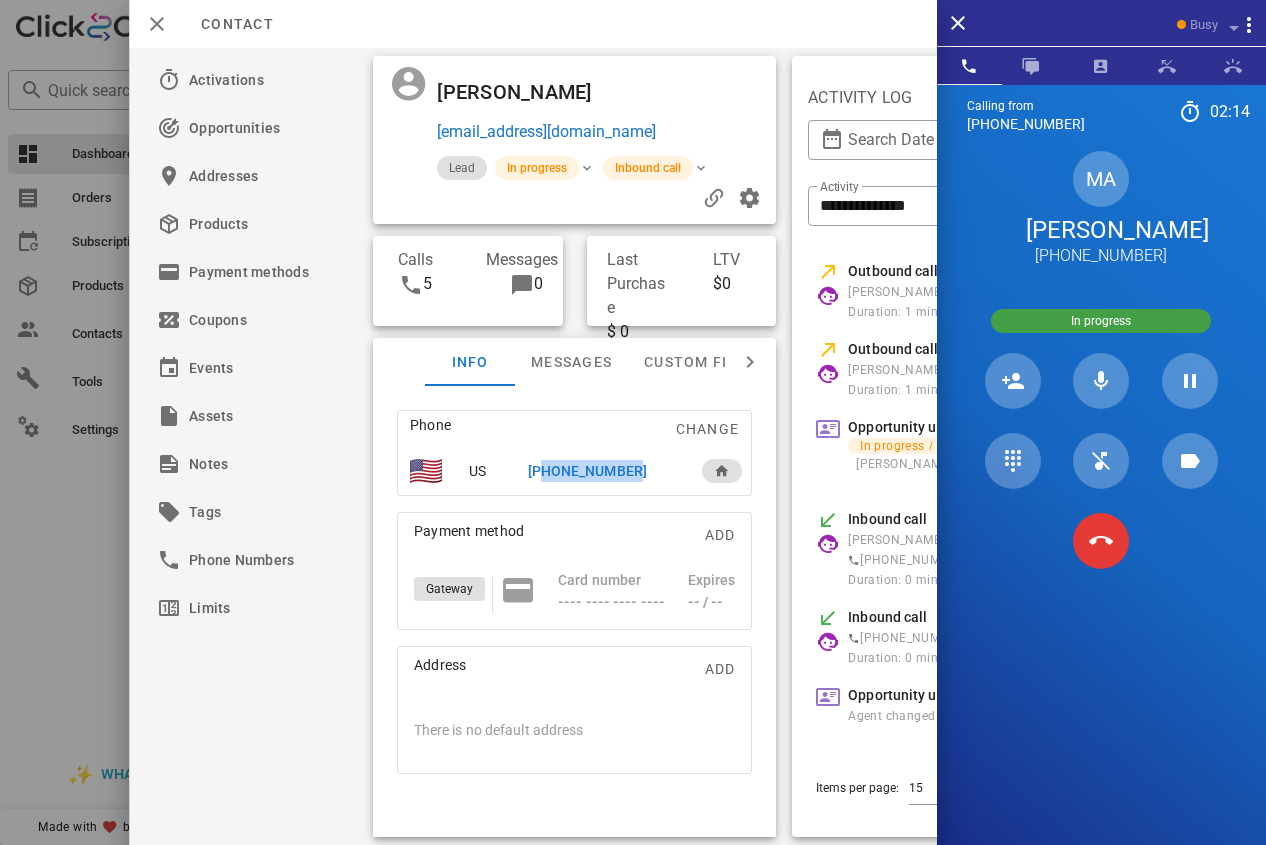drag, startPoint x: 534, startPoint y: 473, endPoint x: 631, endPoint y: 475, distance: 97.020615 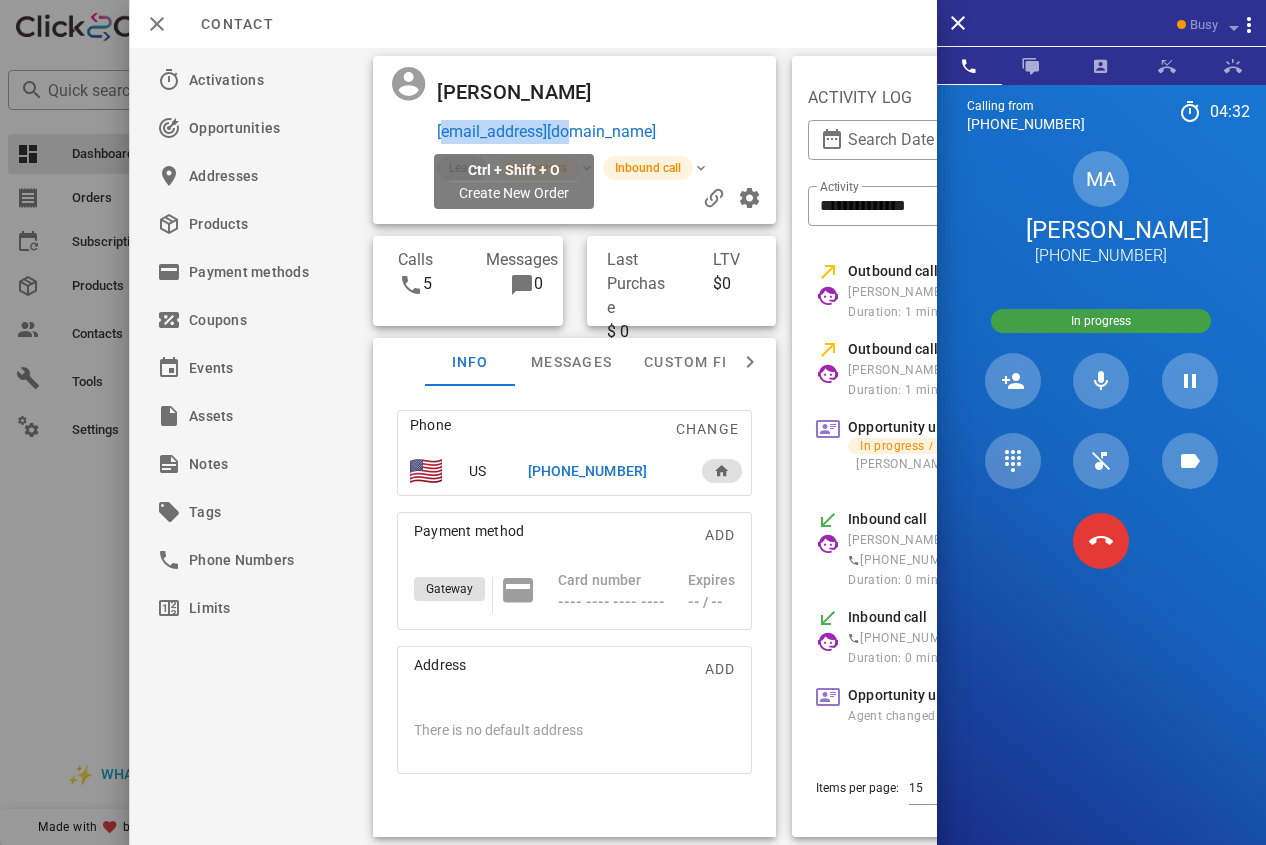 drag, startPoint x: 611, startPoint y: 135, endPoint x: 439, endPoint y: 134, distance: 172.00291 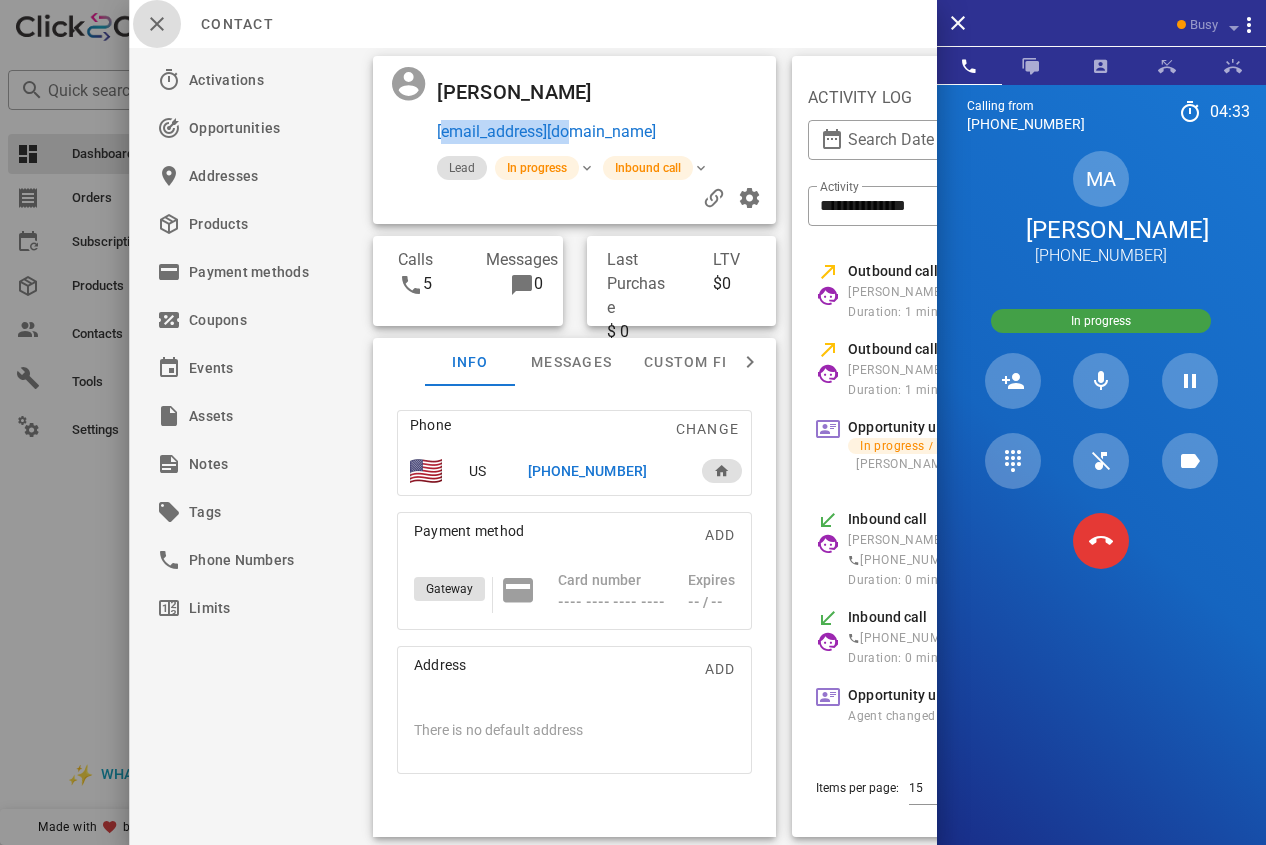 click at bounding box center [157, 24] 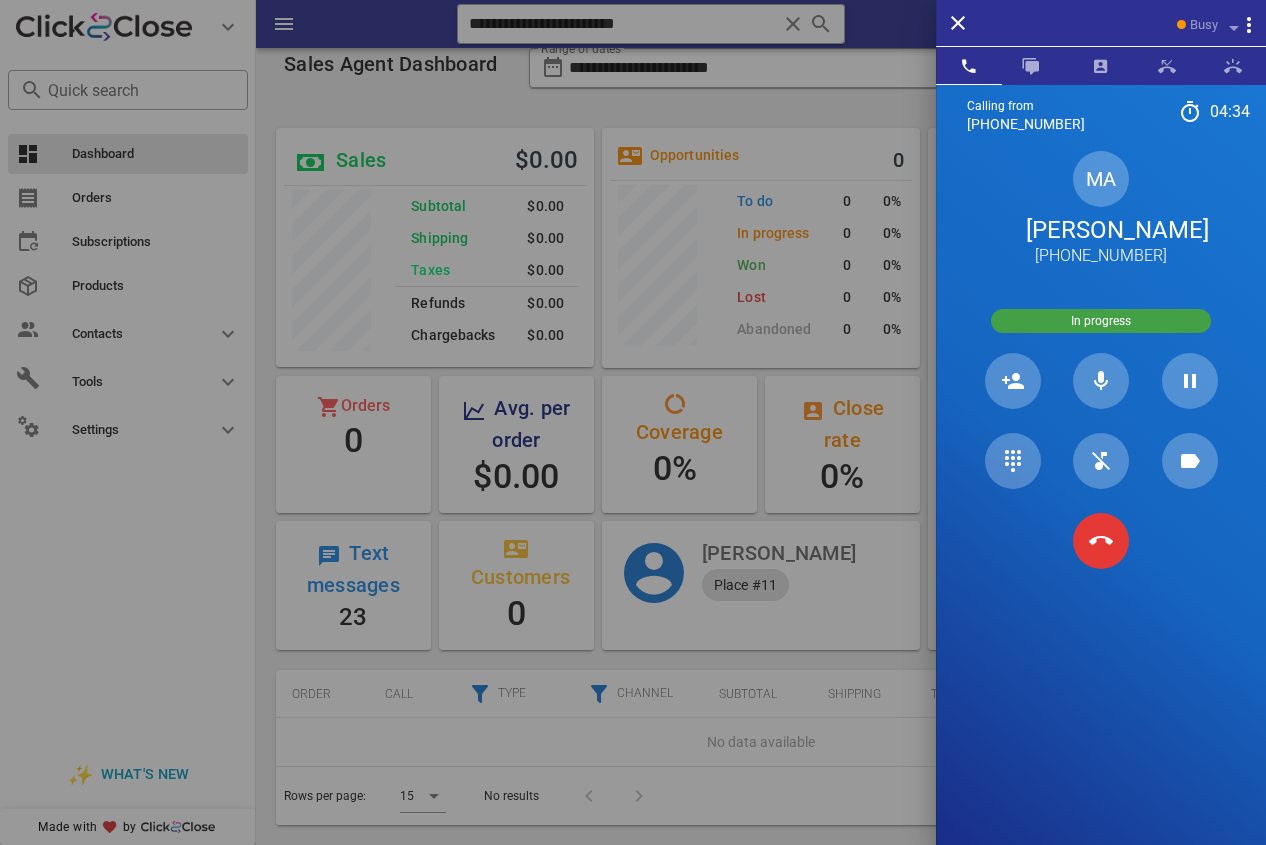 drag, startPoint x: 540, startPoint y: 38, endPoint x: 716, endPoint y: 38, distance: 176 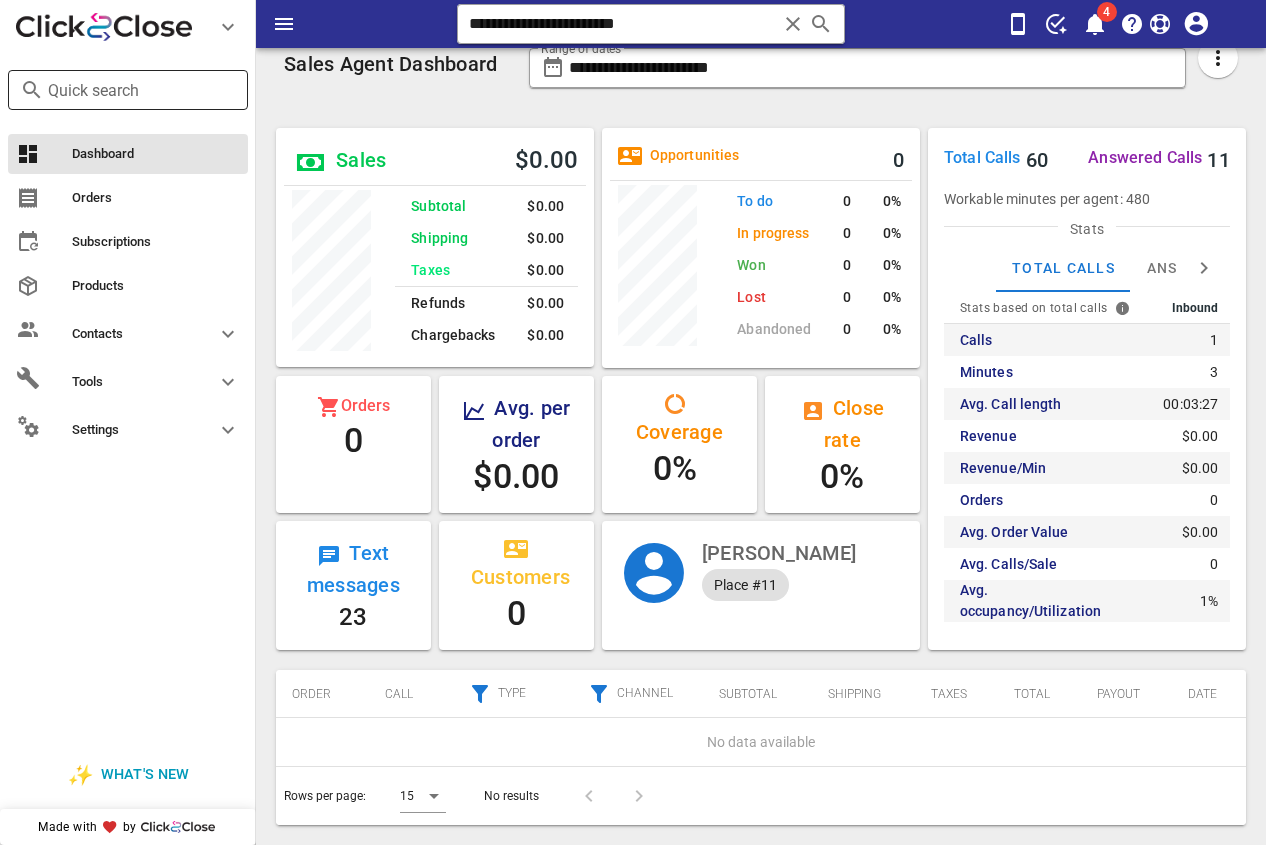 drag, startPoint x: 704, startPoint y: 33, endPoint x: 225, endPoint y: 77, distance: 481.01663 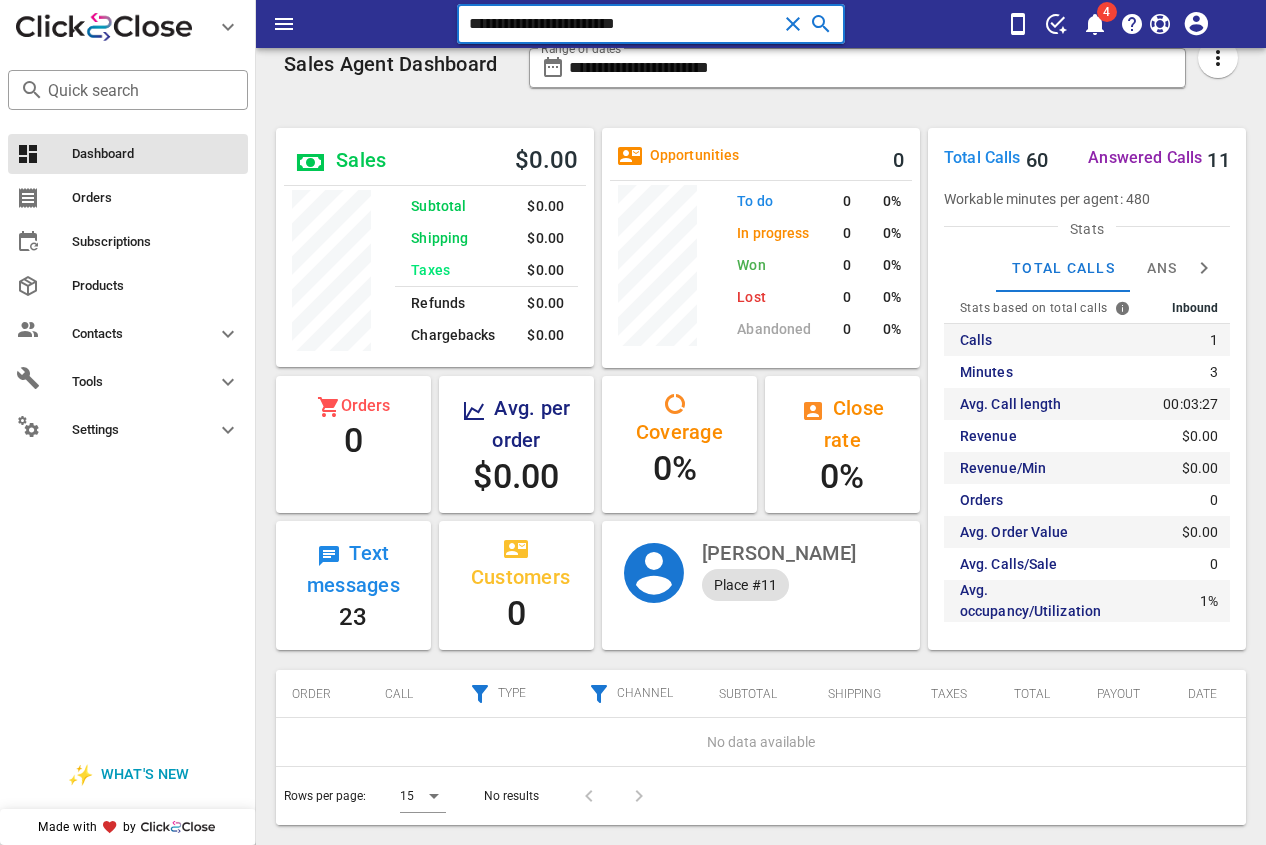 paste 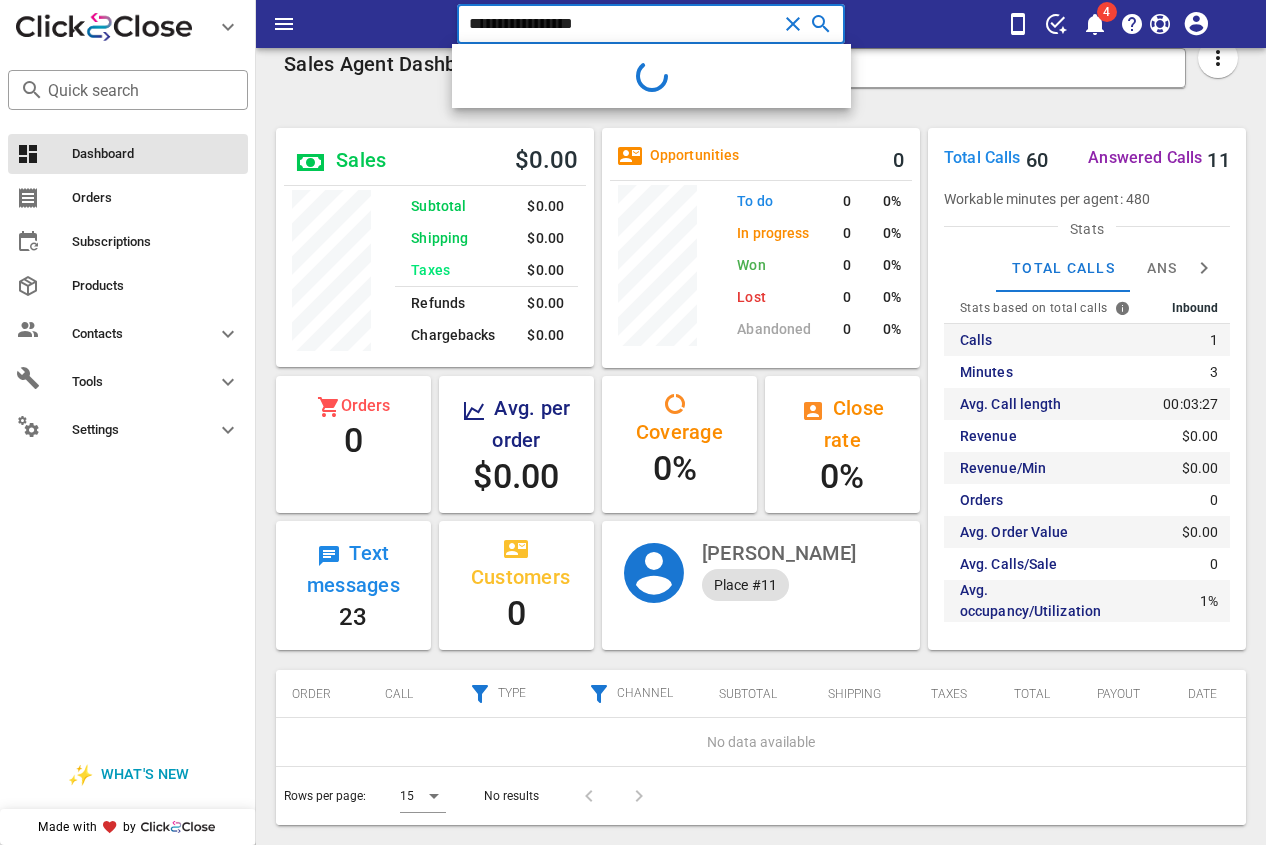 type on "**********" 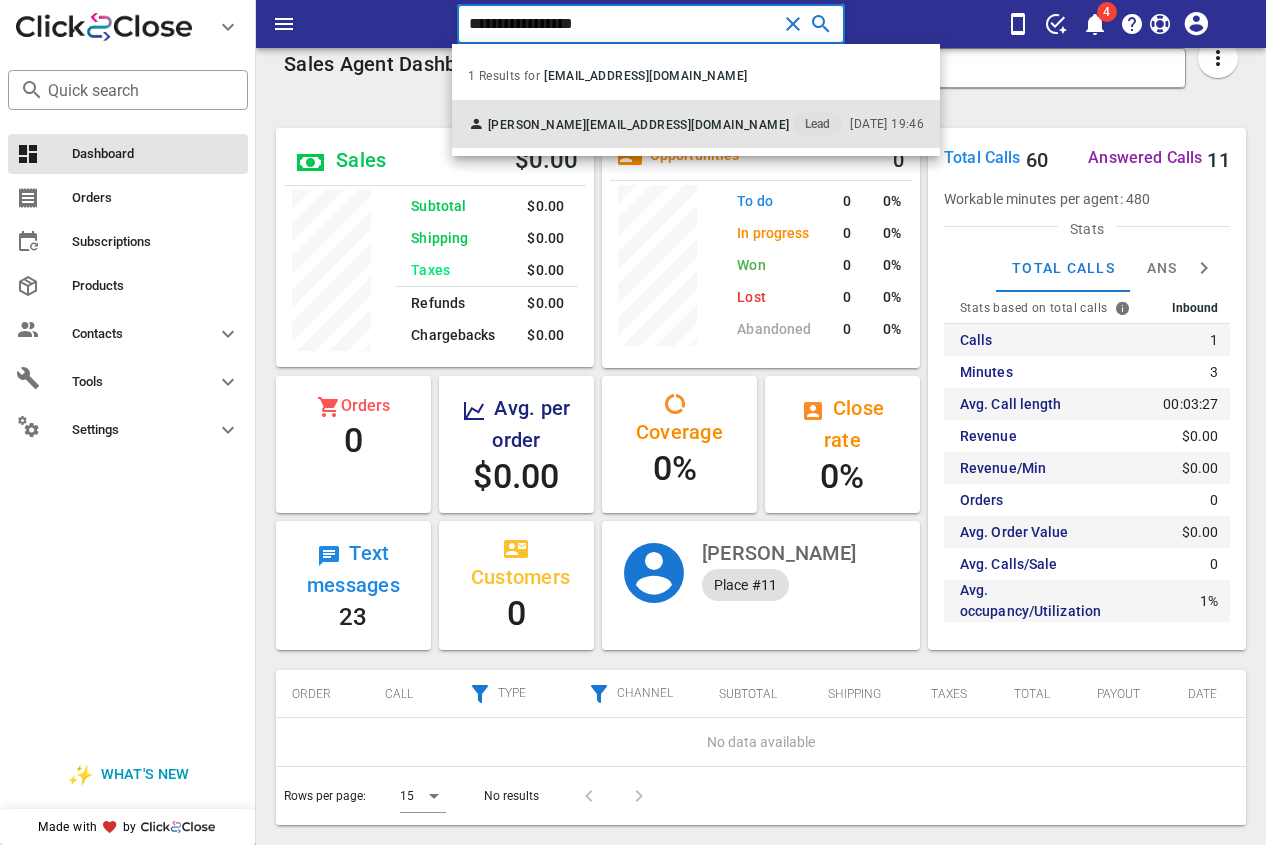 click on "[PERSON_NAME]" at bounding box center (537, 125) 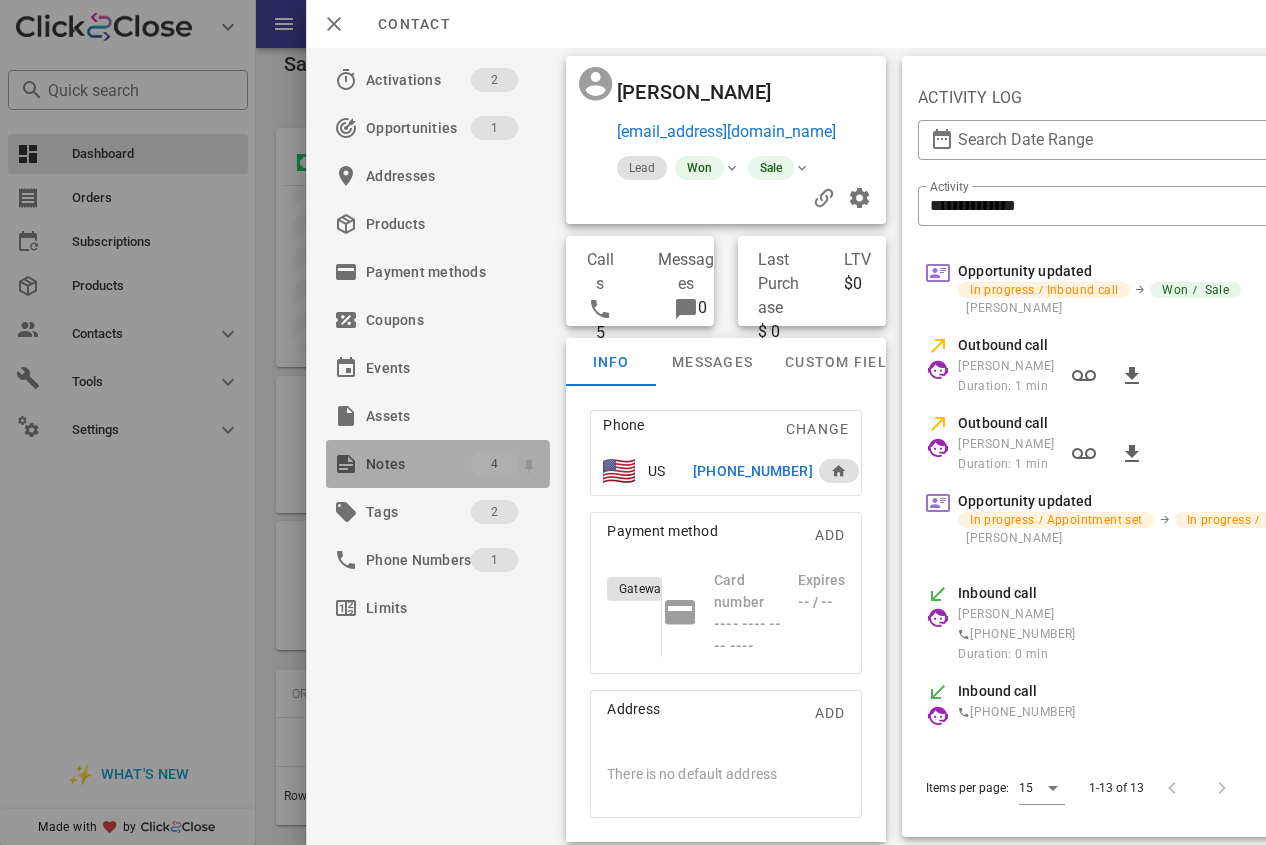 click on "Notes" at bounding box center [418, 464] 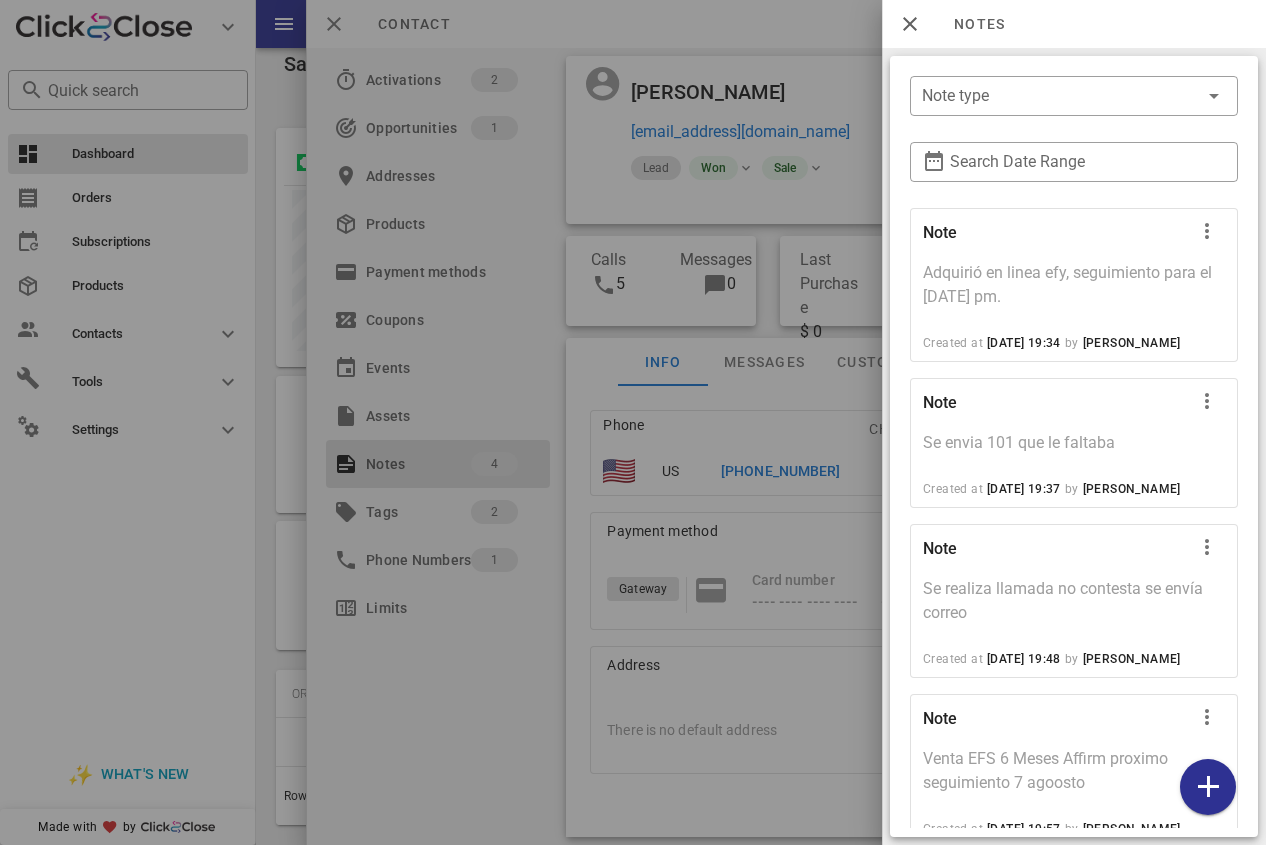 scroll, scrollTop: 68, scrollLeft: 0, axis: vertical 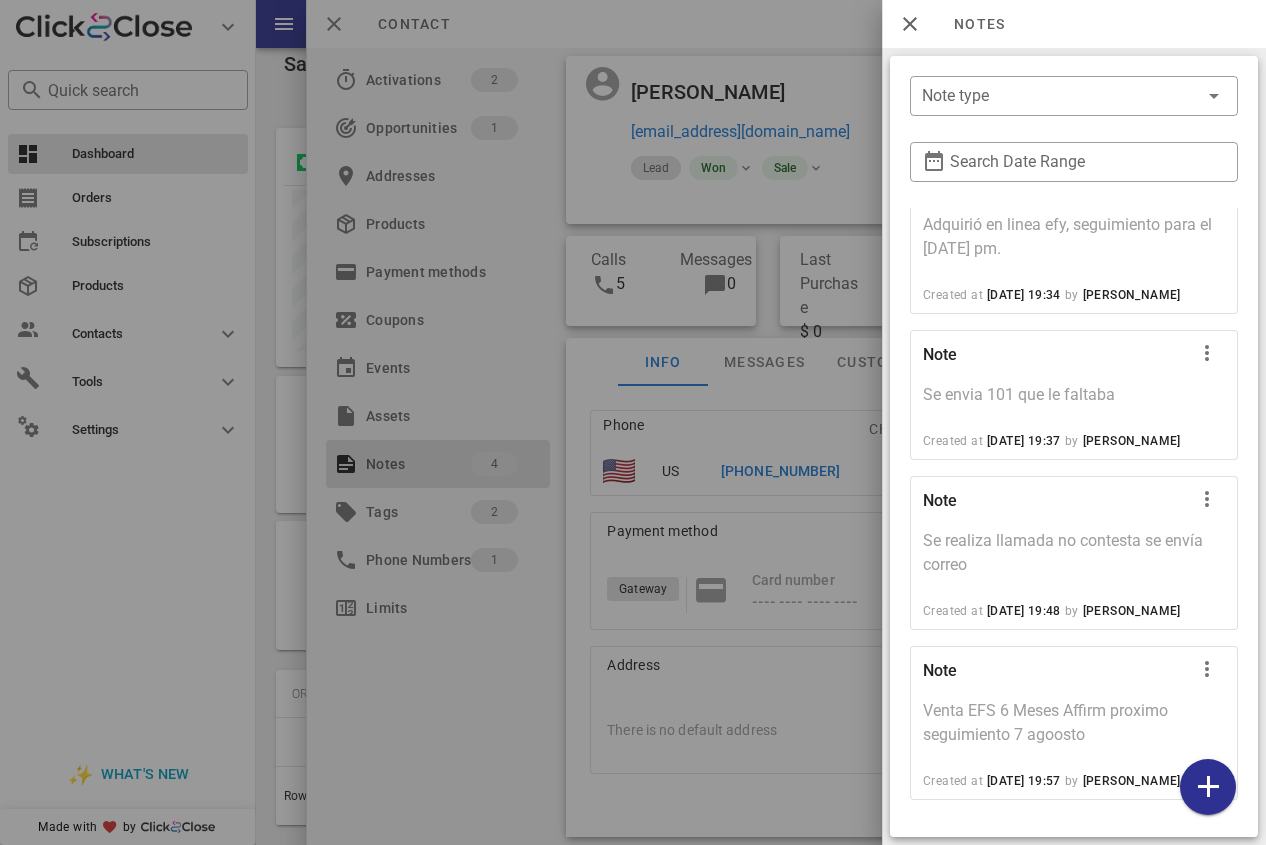 click at bounding box center (633, 422) 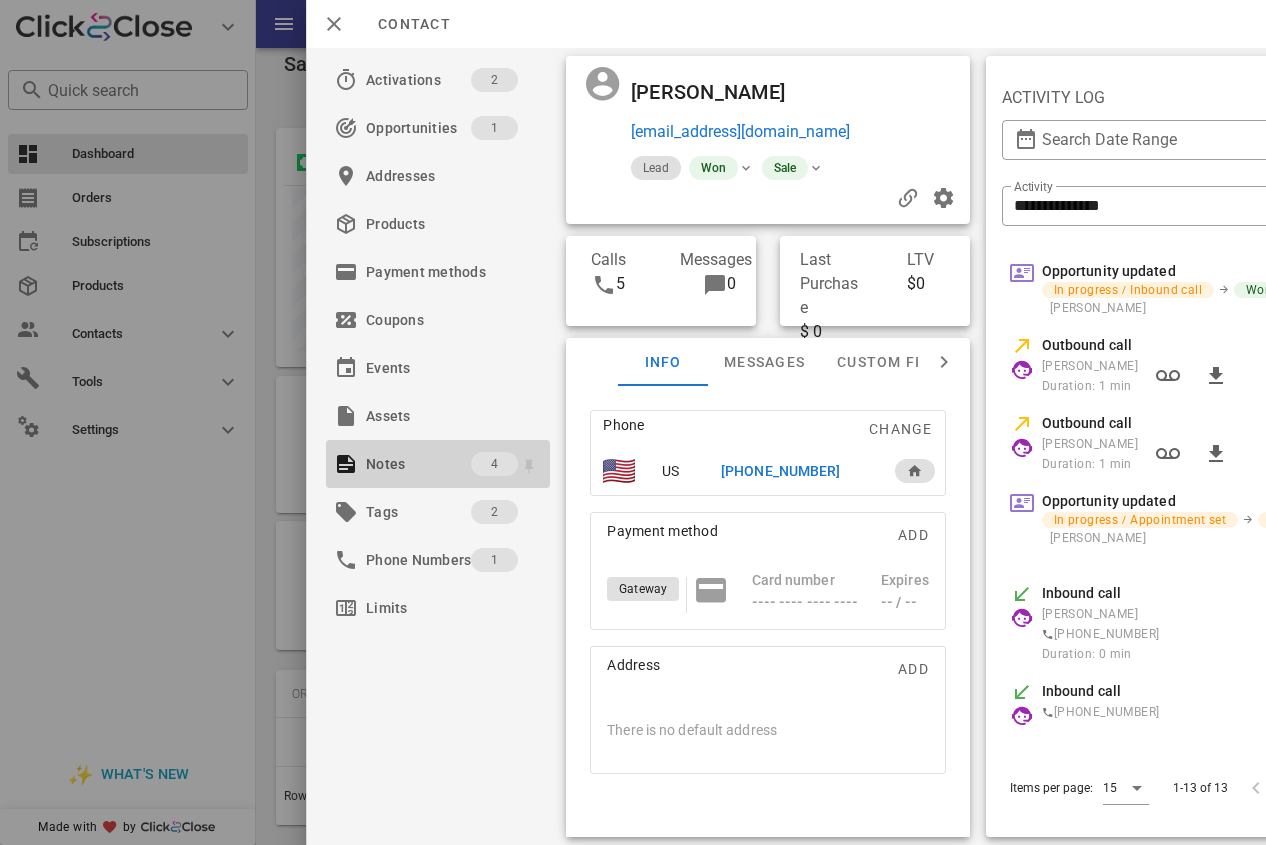 click on "Notes" at bounding box center (418, 464) 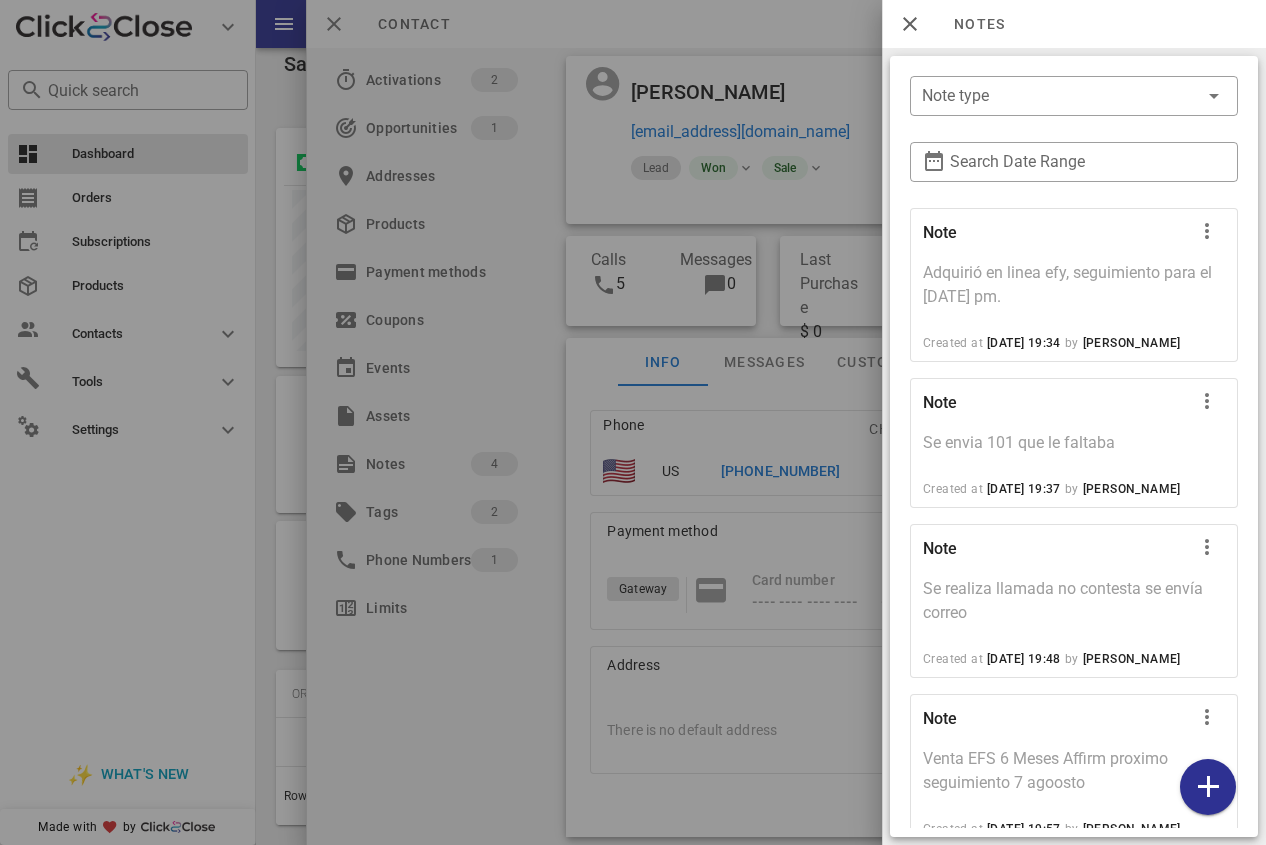 scroll, scrollTop: 68, scrollLeft: 0, axis: vertical 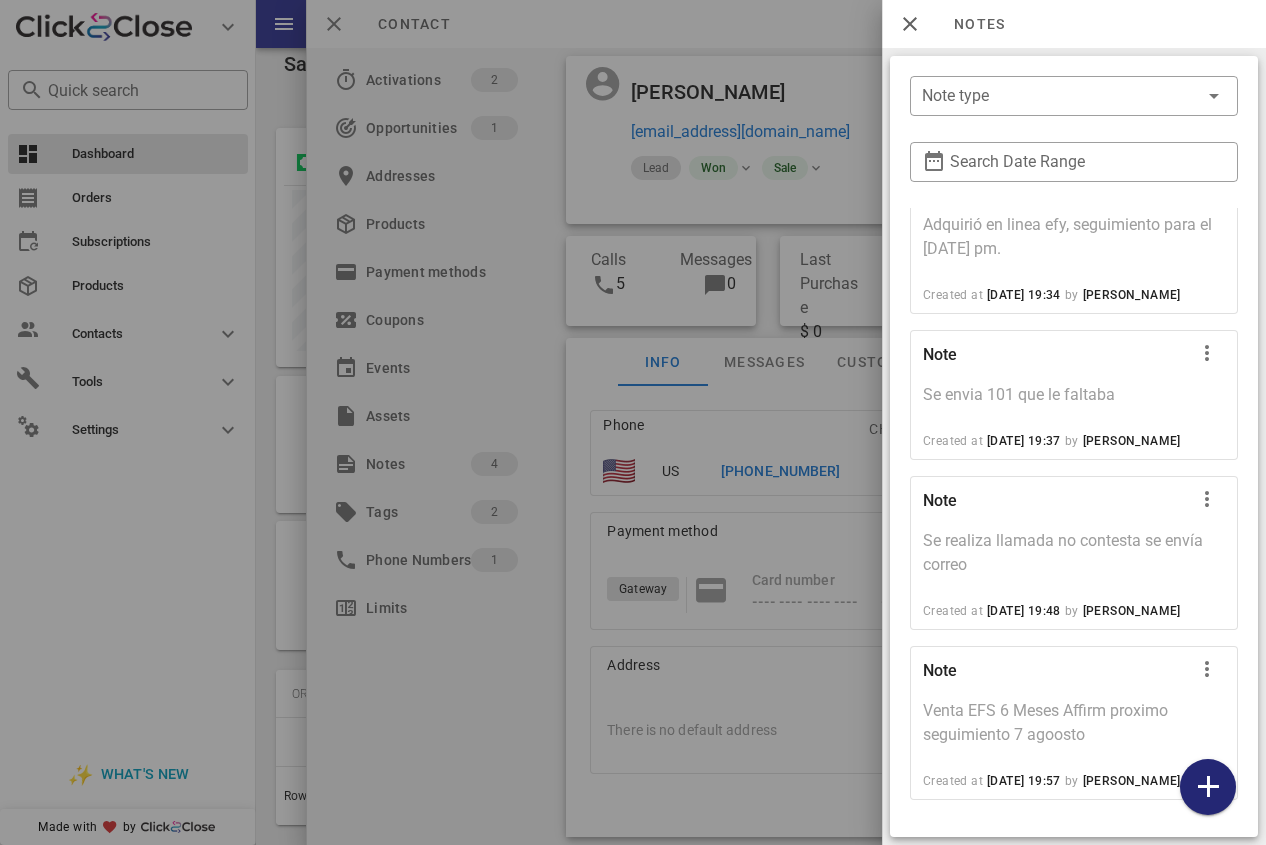 click at bounding box center (1208, 787) 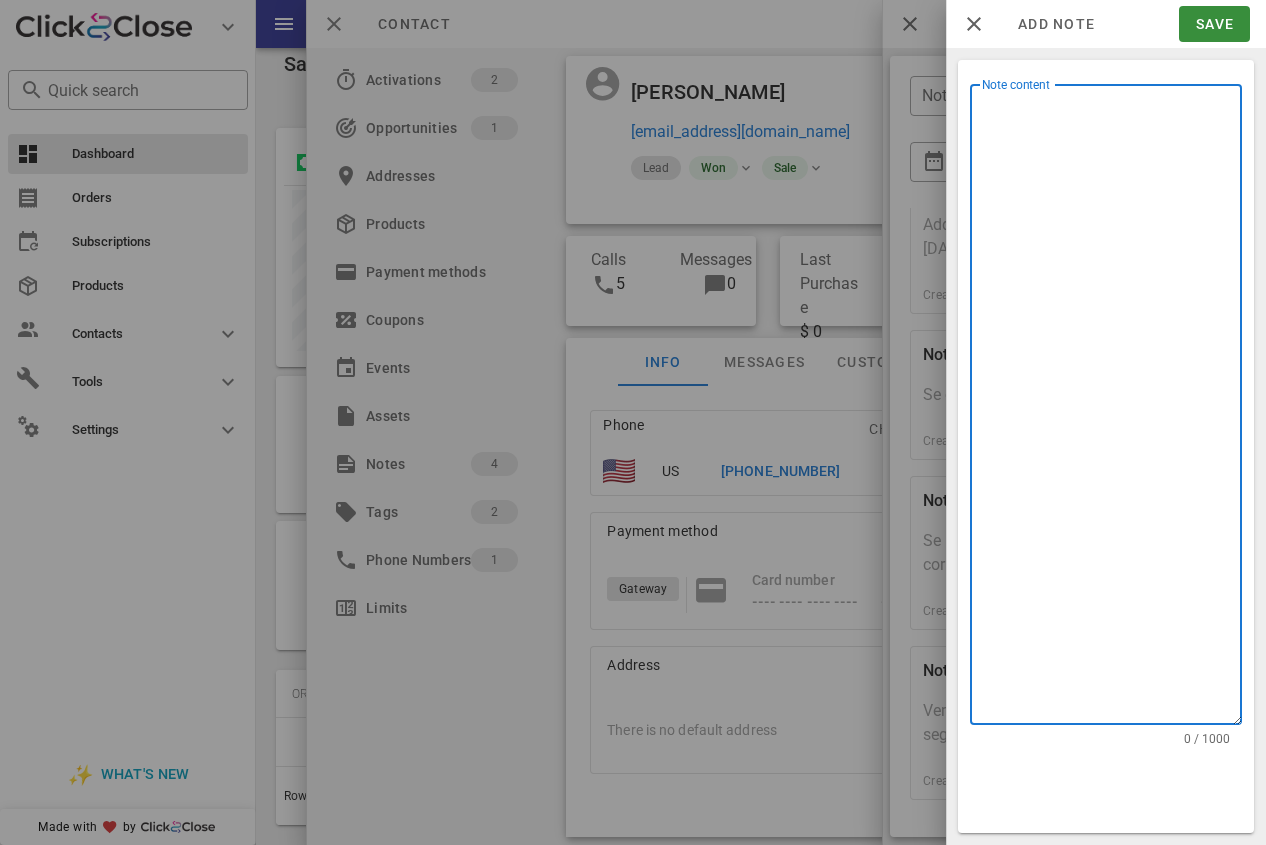 drag, startPoint x: 1132, startPoint y: 377, endPoint x: 1107, endPoint y: 526, distance: 151.08276 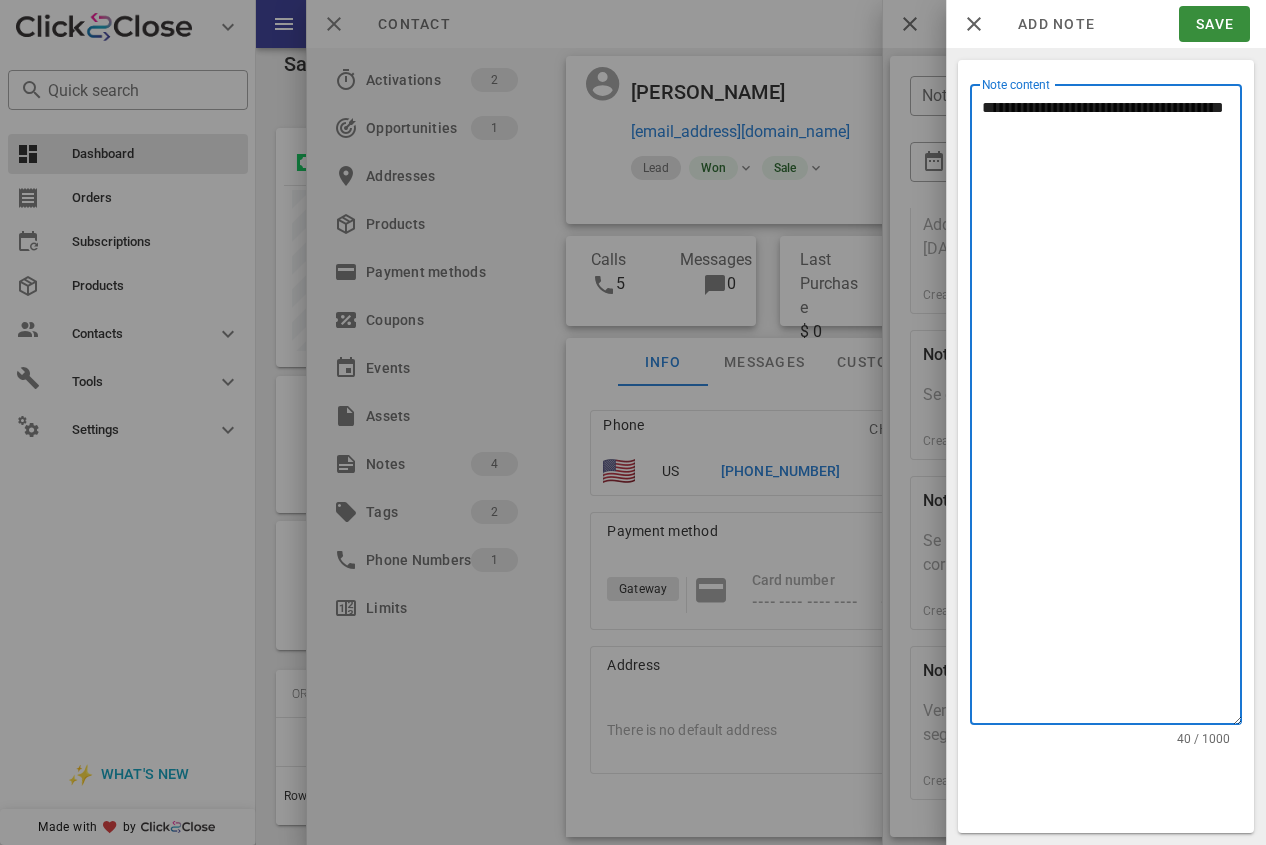 click on "**********" at bounding box center [1112, 409] 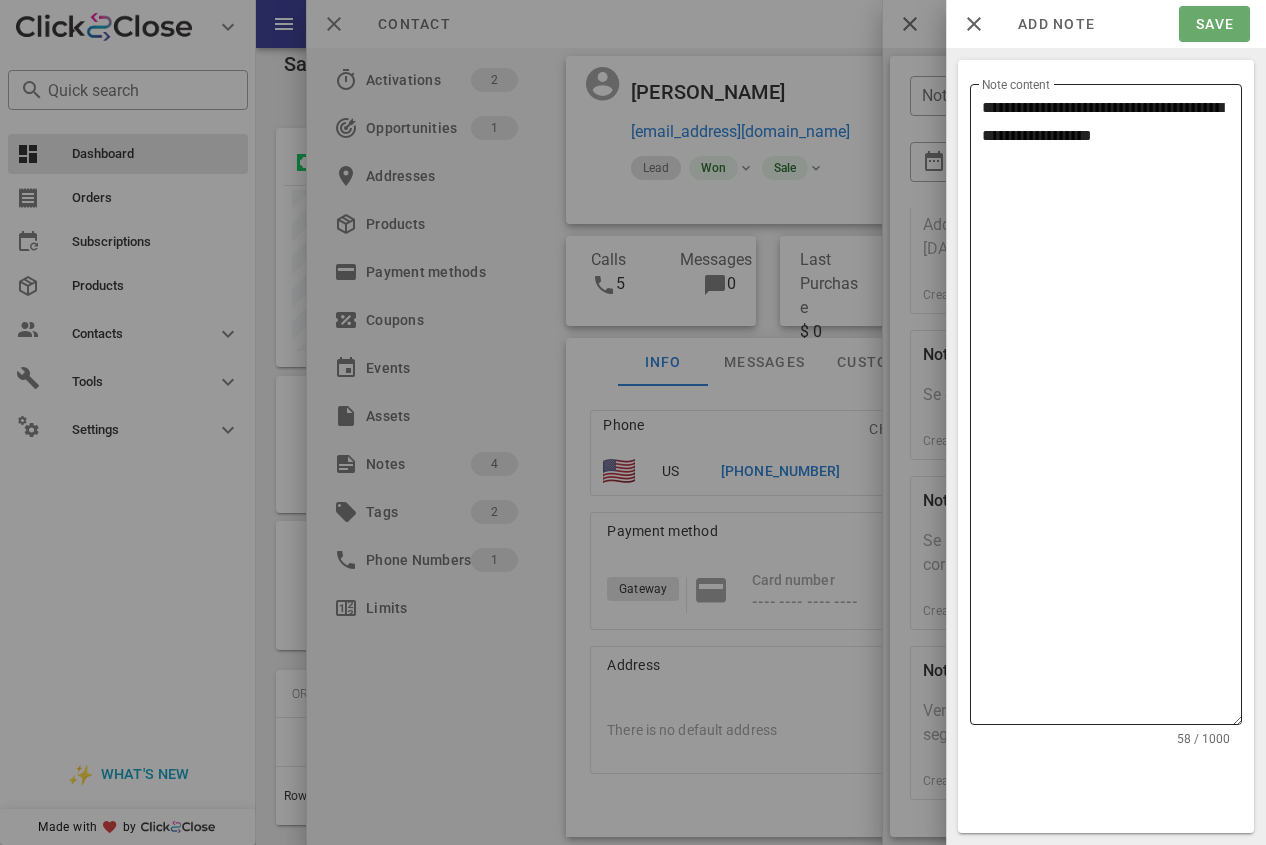 drag, startPoint x: 1216, startPoint y: 20, endPoint x: 1224, endPoint y: 185, distance: 165.19383 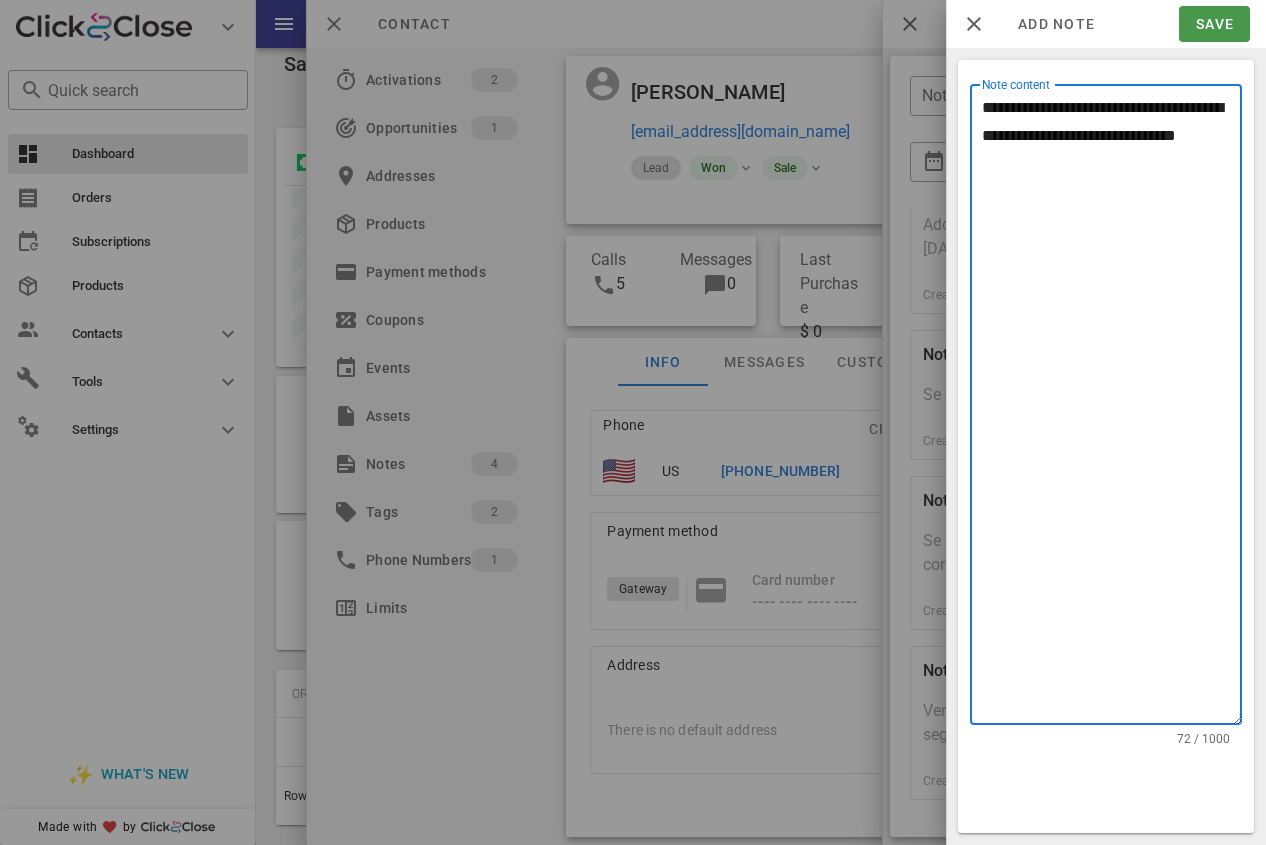 type on "**********" 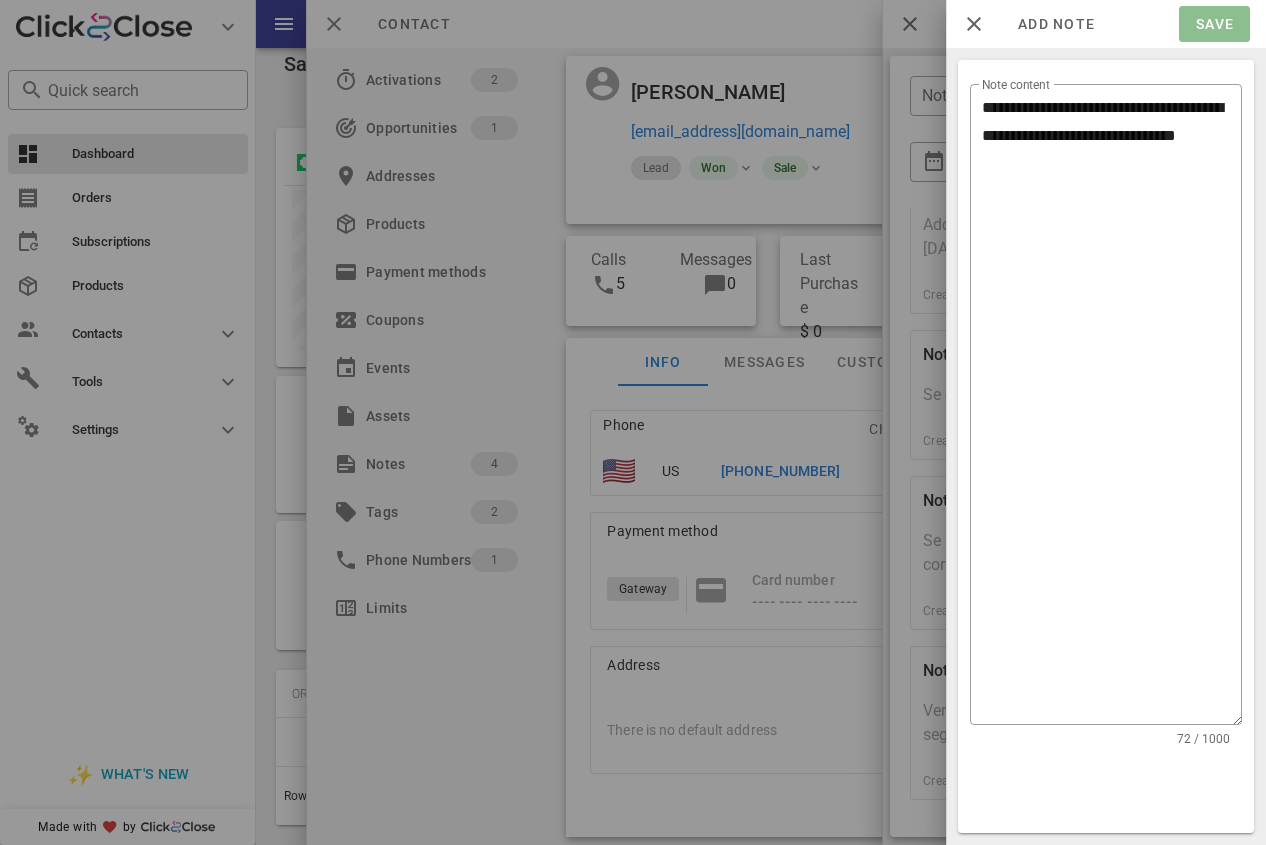 click on "Save" at bounding box center [1214, 24] 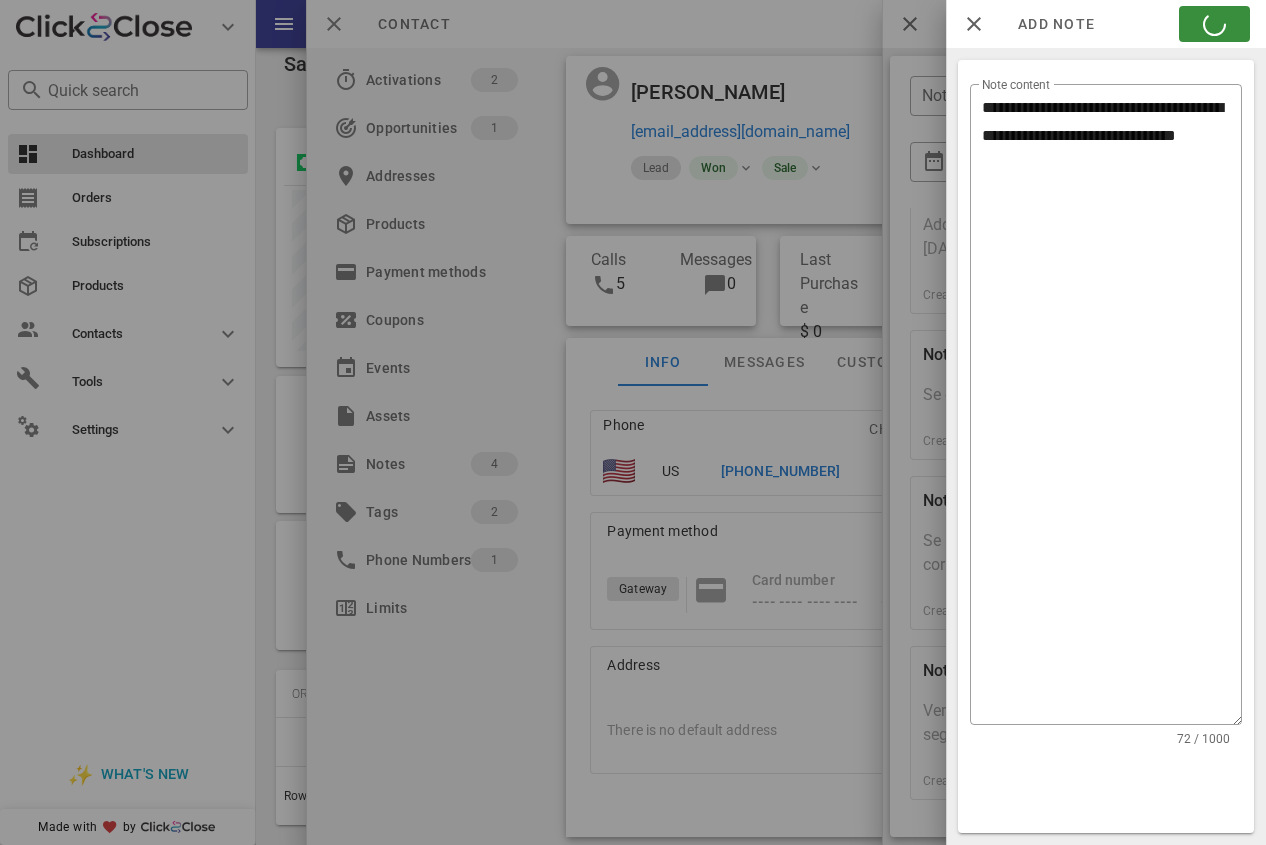 click at bounding box center (633, 422) 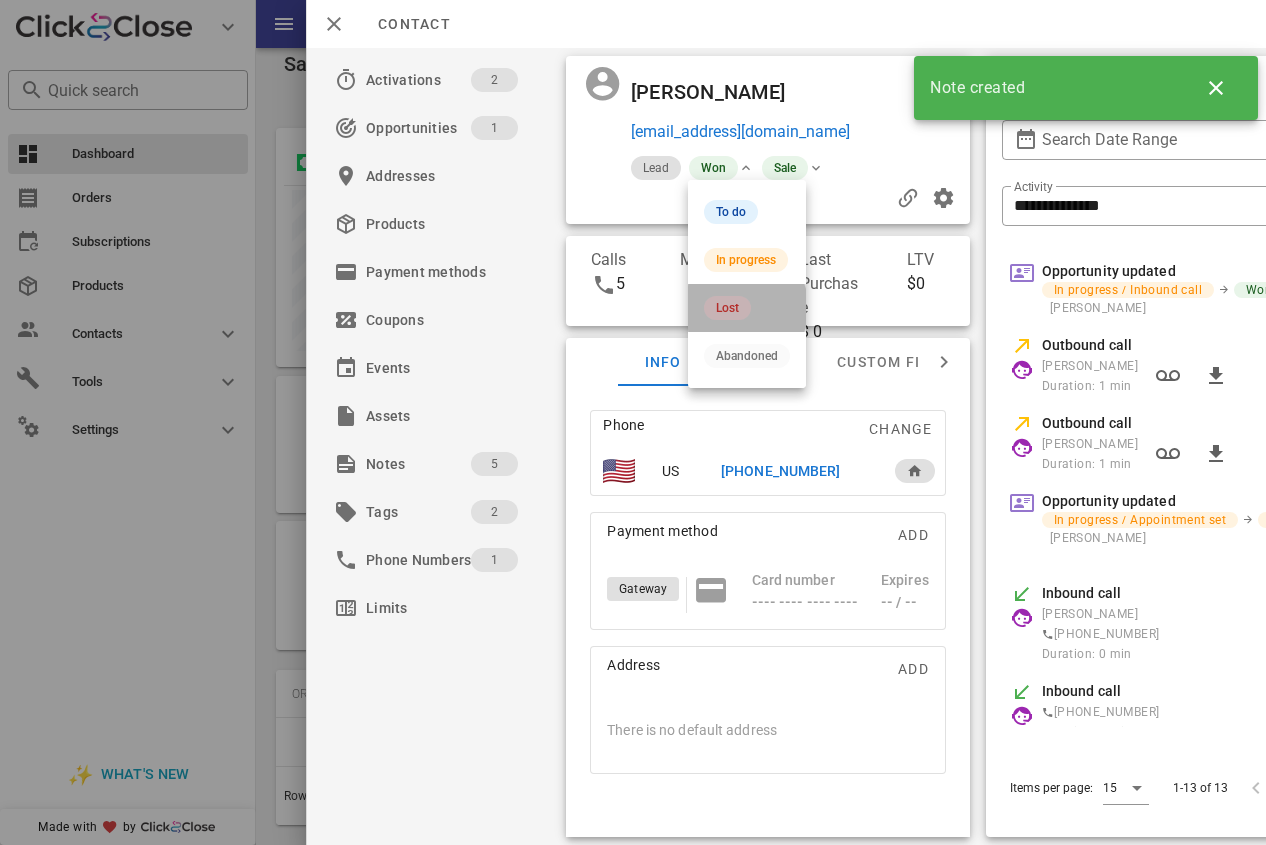 click on "Lost" at bounding box center (727, 308) 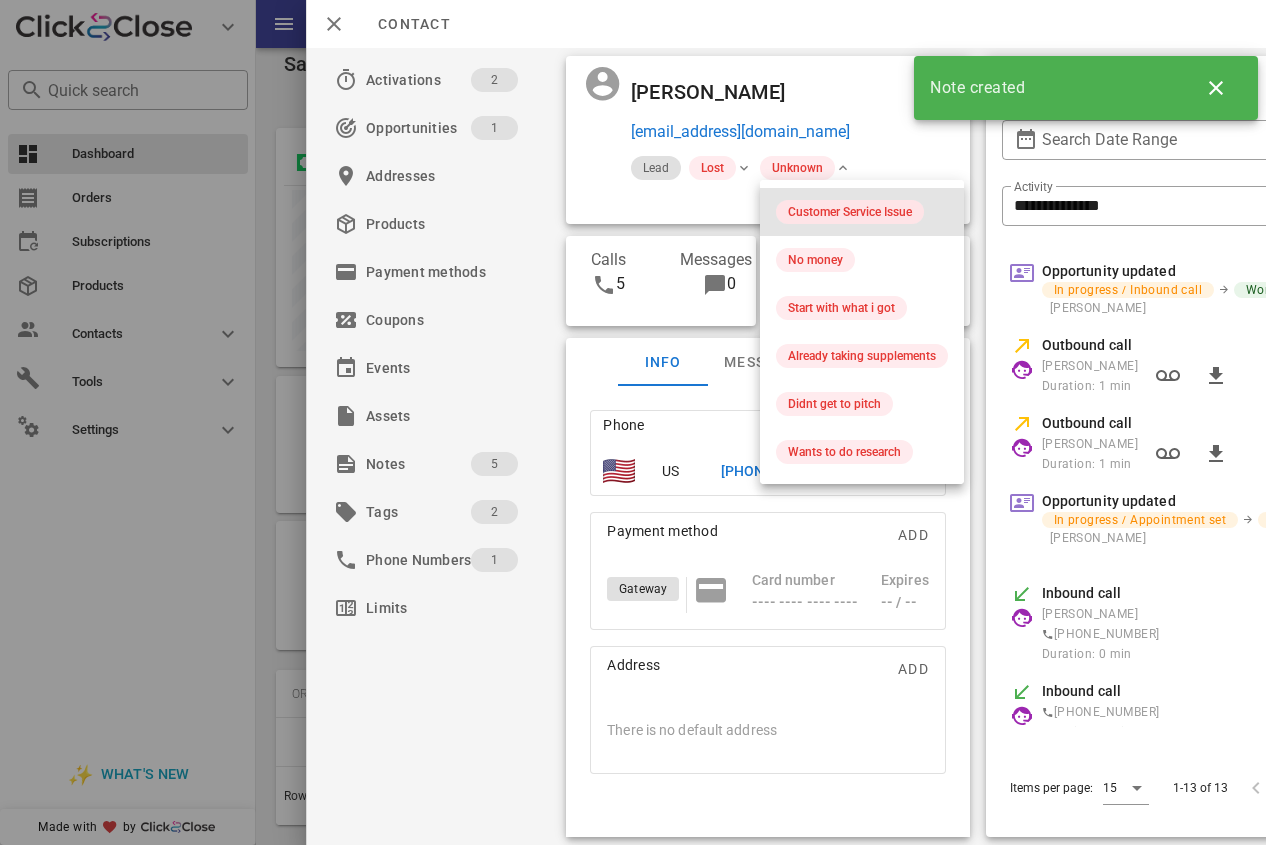 click on "Customer Service Issue" at bounding box center (850, 212) 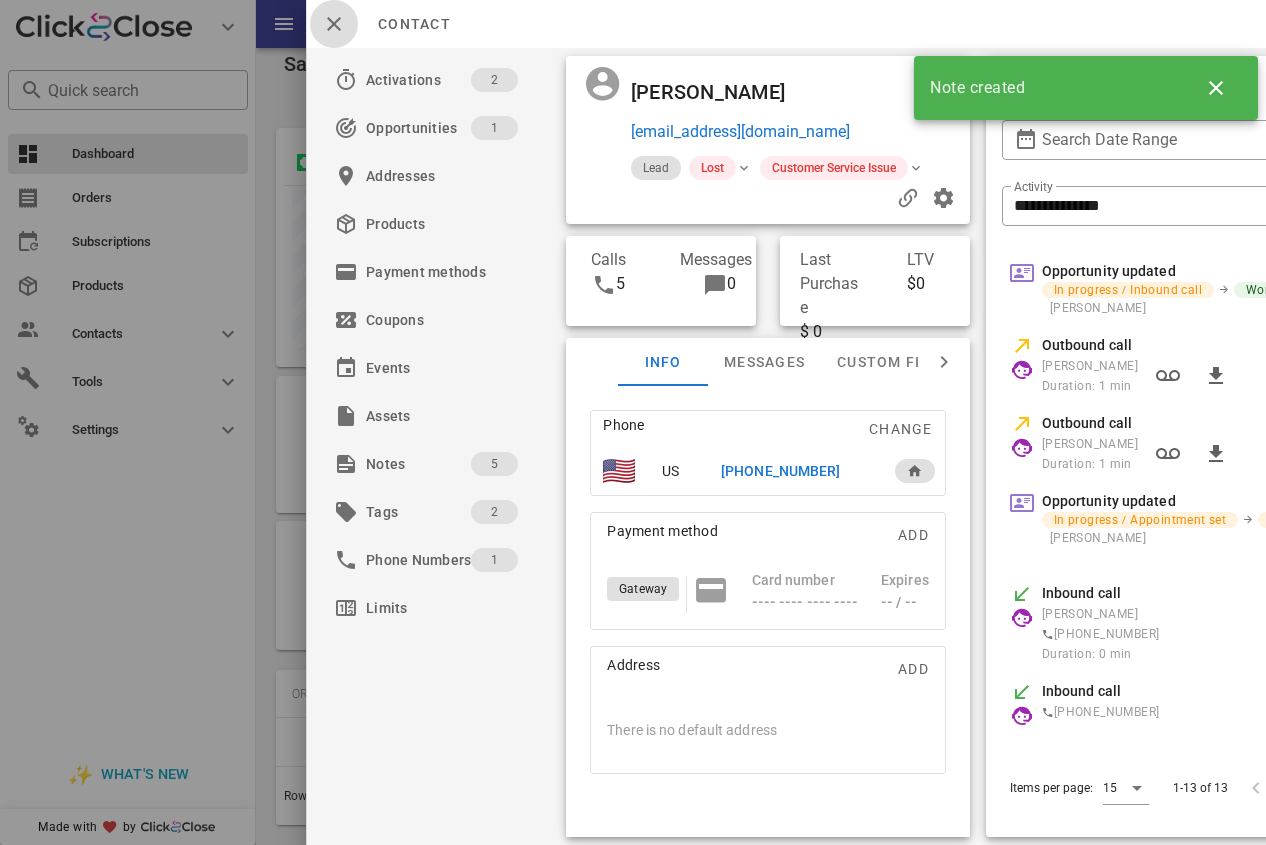 click at bounding box center (334, 24) 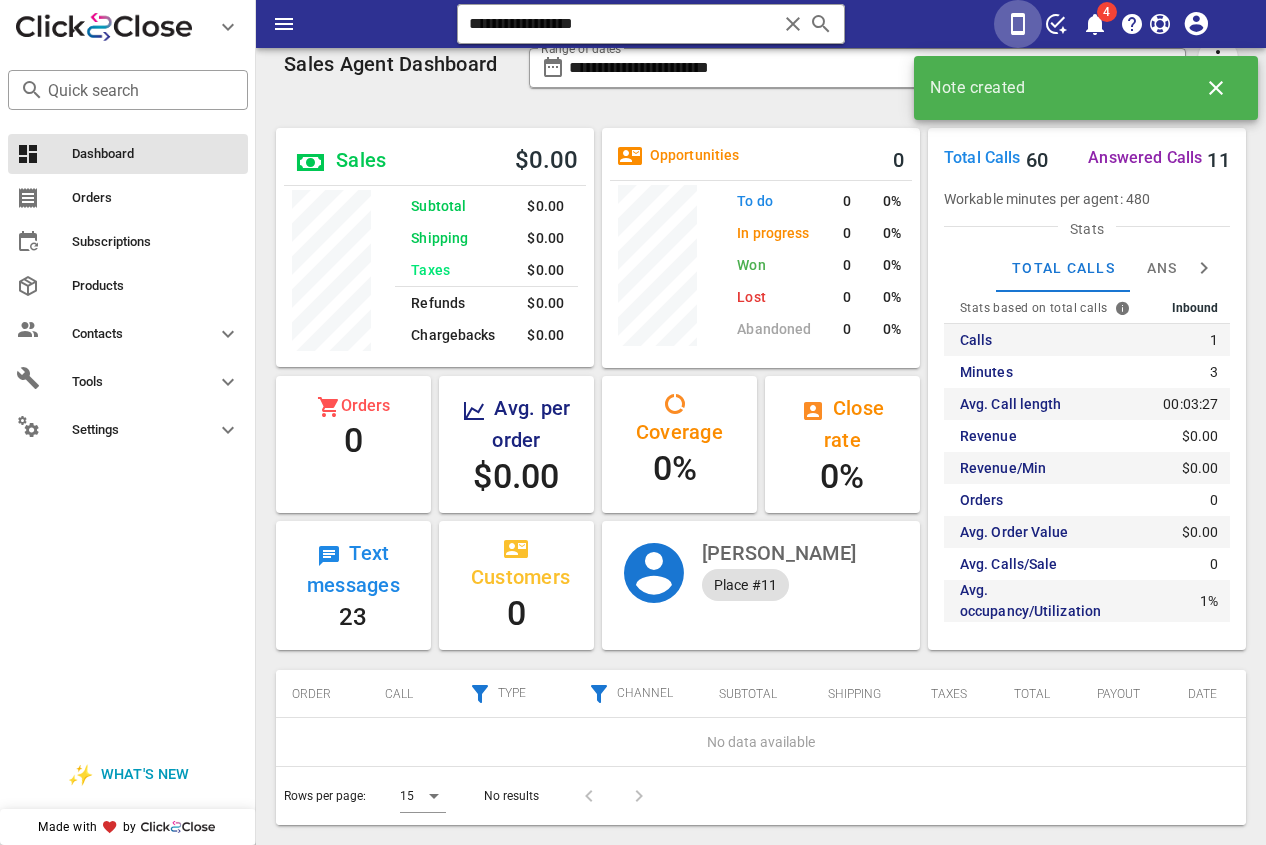 click at bounding box center [1018, 24] 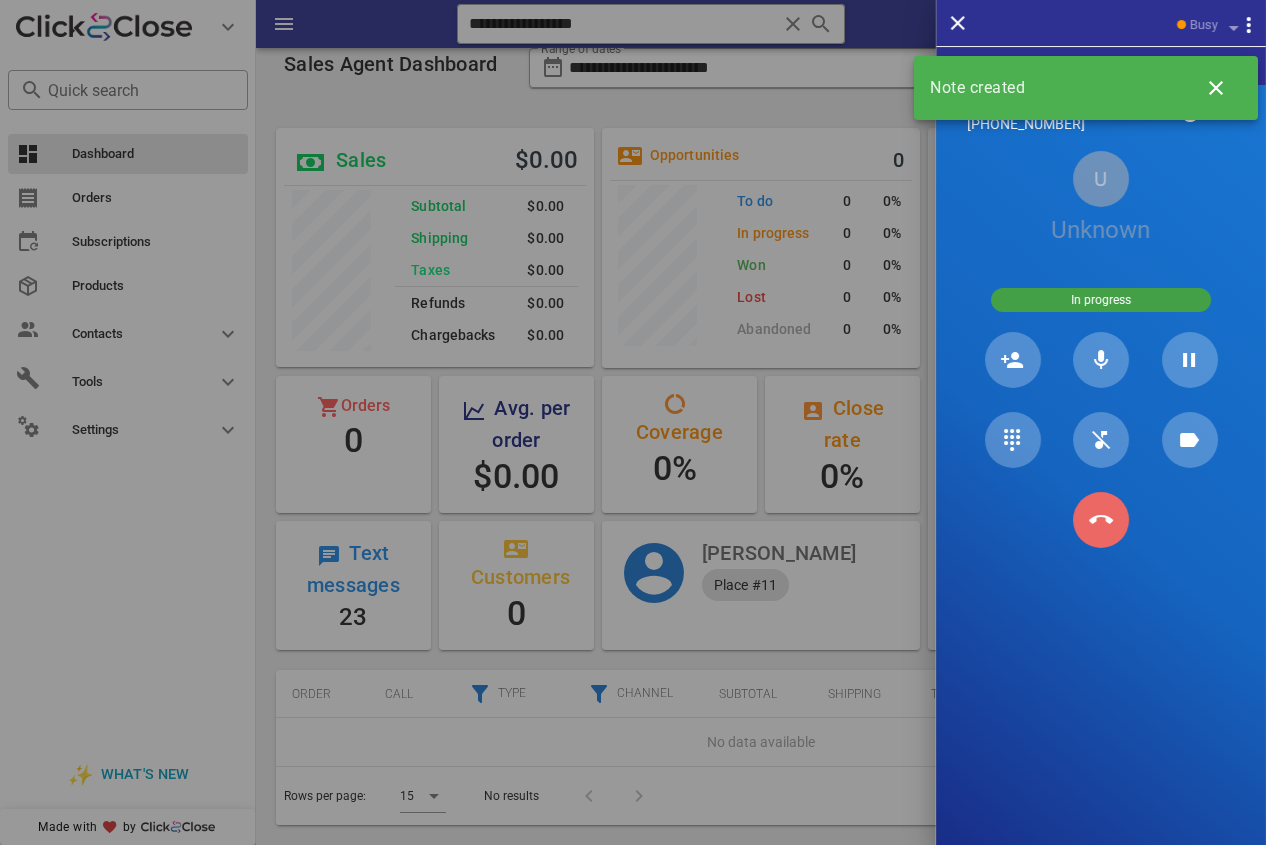 click at bounding box center (1101, 520) 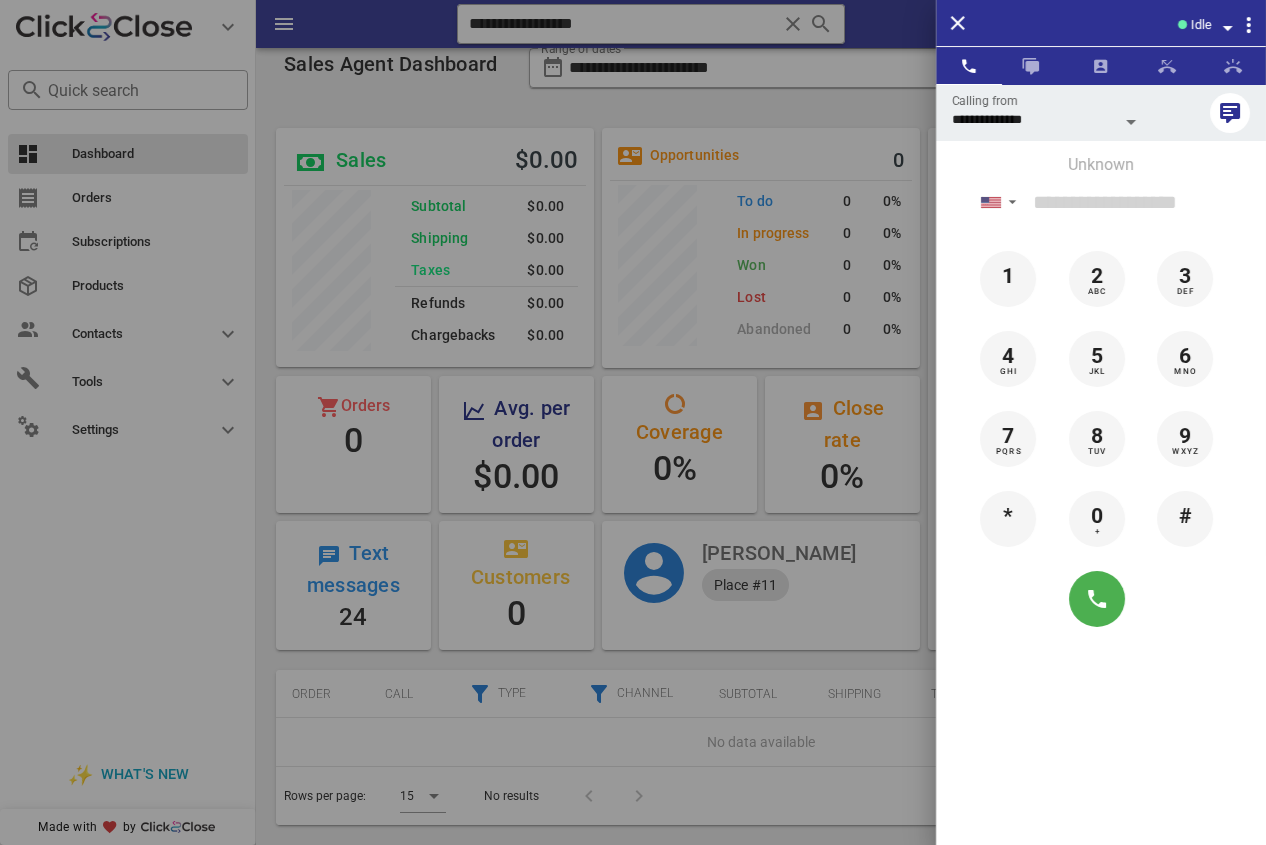 scroll, scrollTop: 999761, scrollLeft: 999682, axis: both 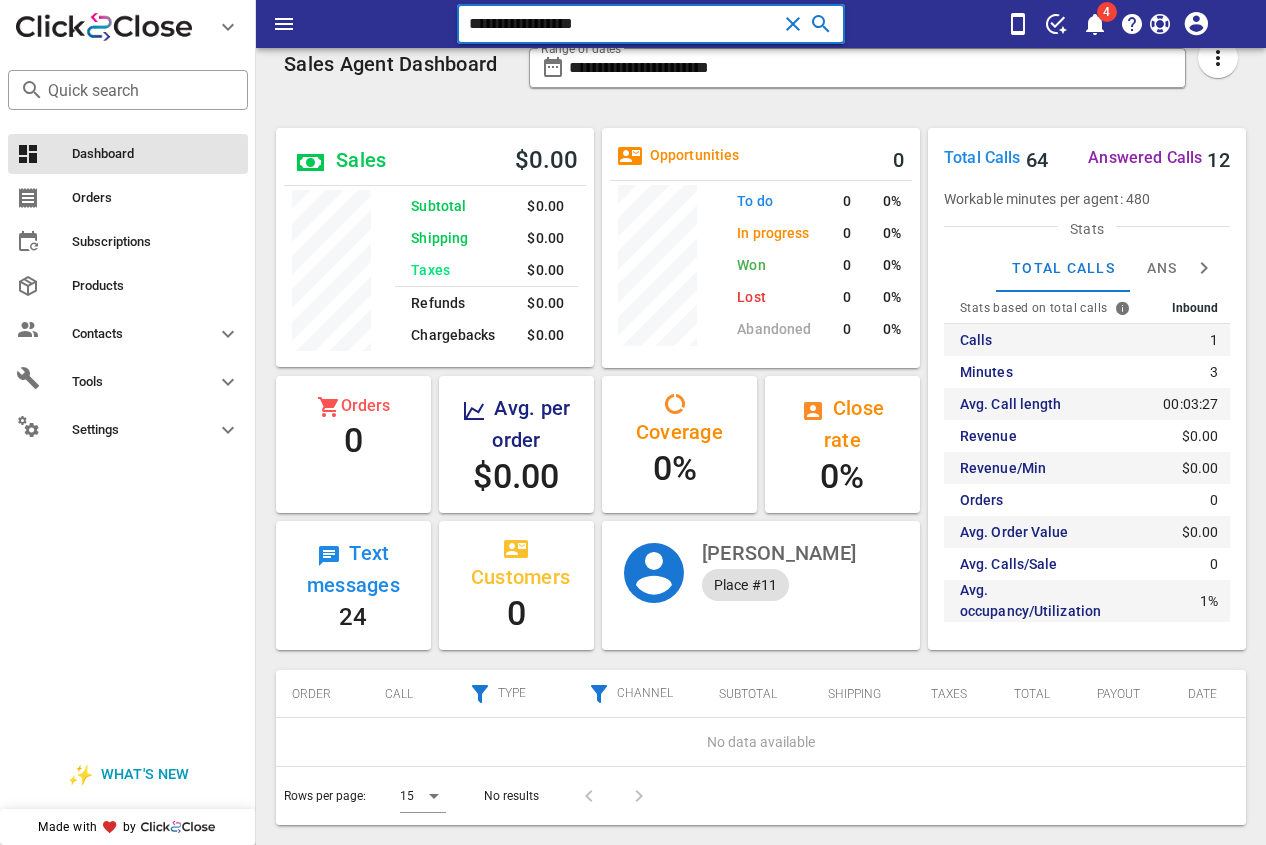 drag, startPoint x: 651, startPoint y: 12, endPoint x: 415, endPoint y: 12, distance: 236 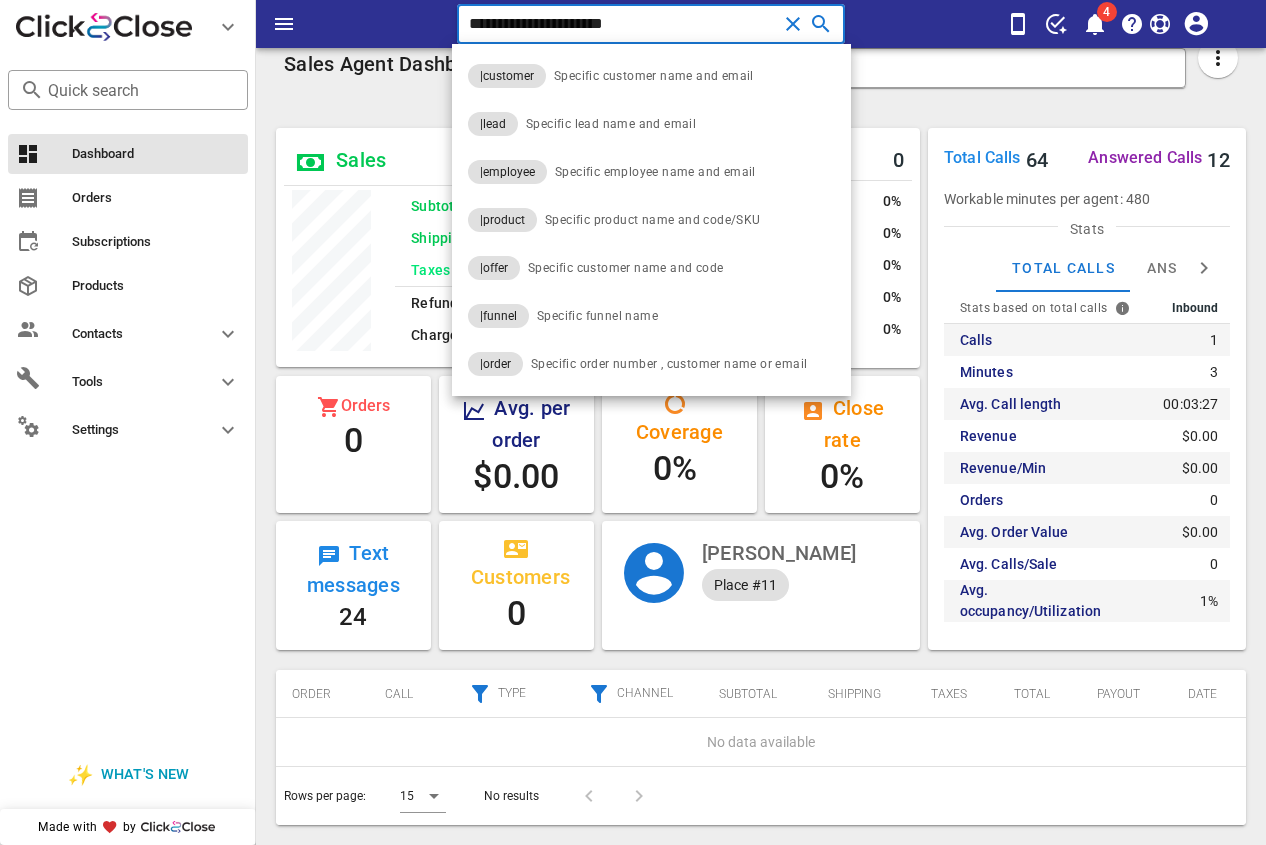 type on "**********" 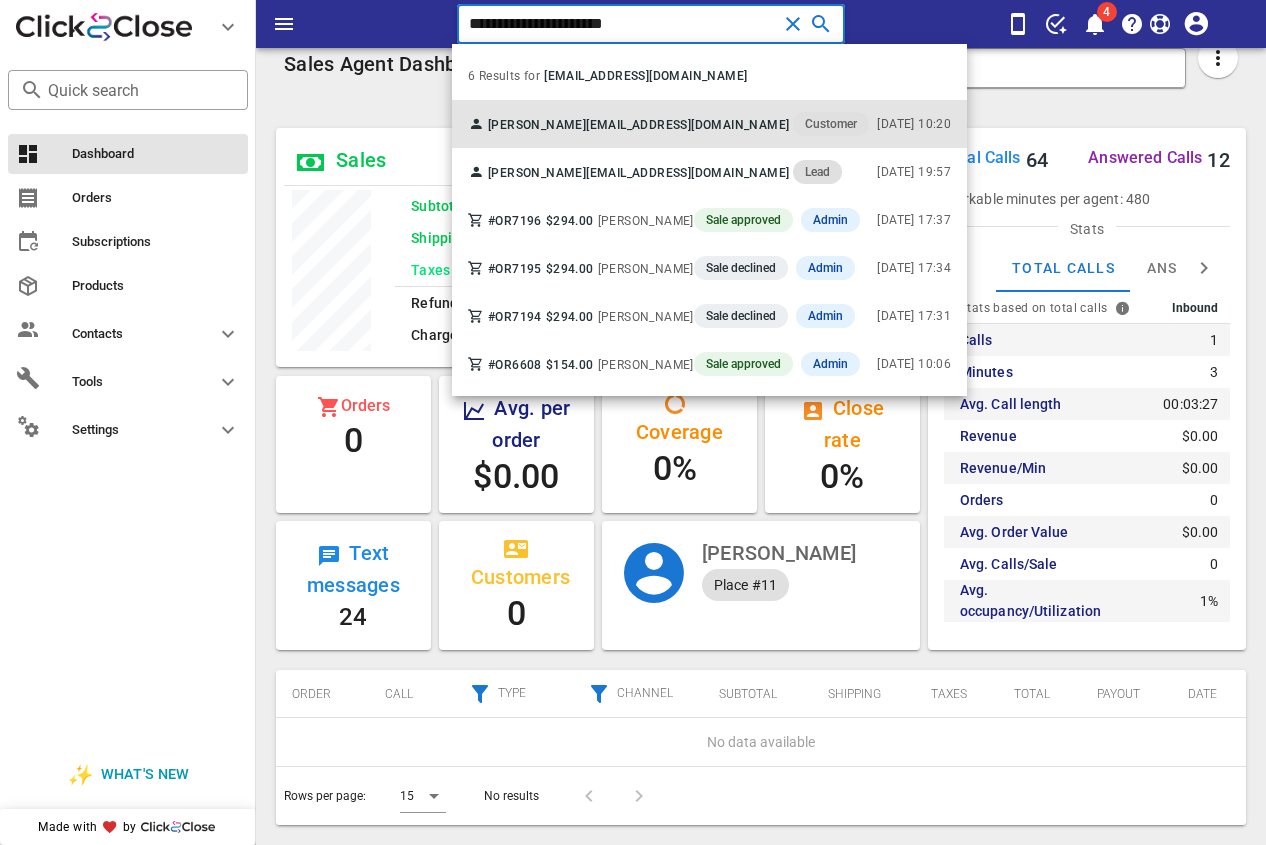 click on "[EMAIL_ADDRESS][DOMAIN_NAME]" at bounding box center [687, 125] 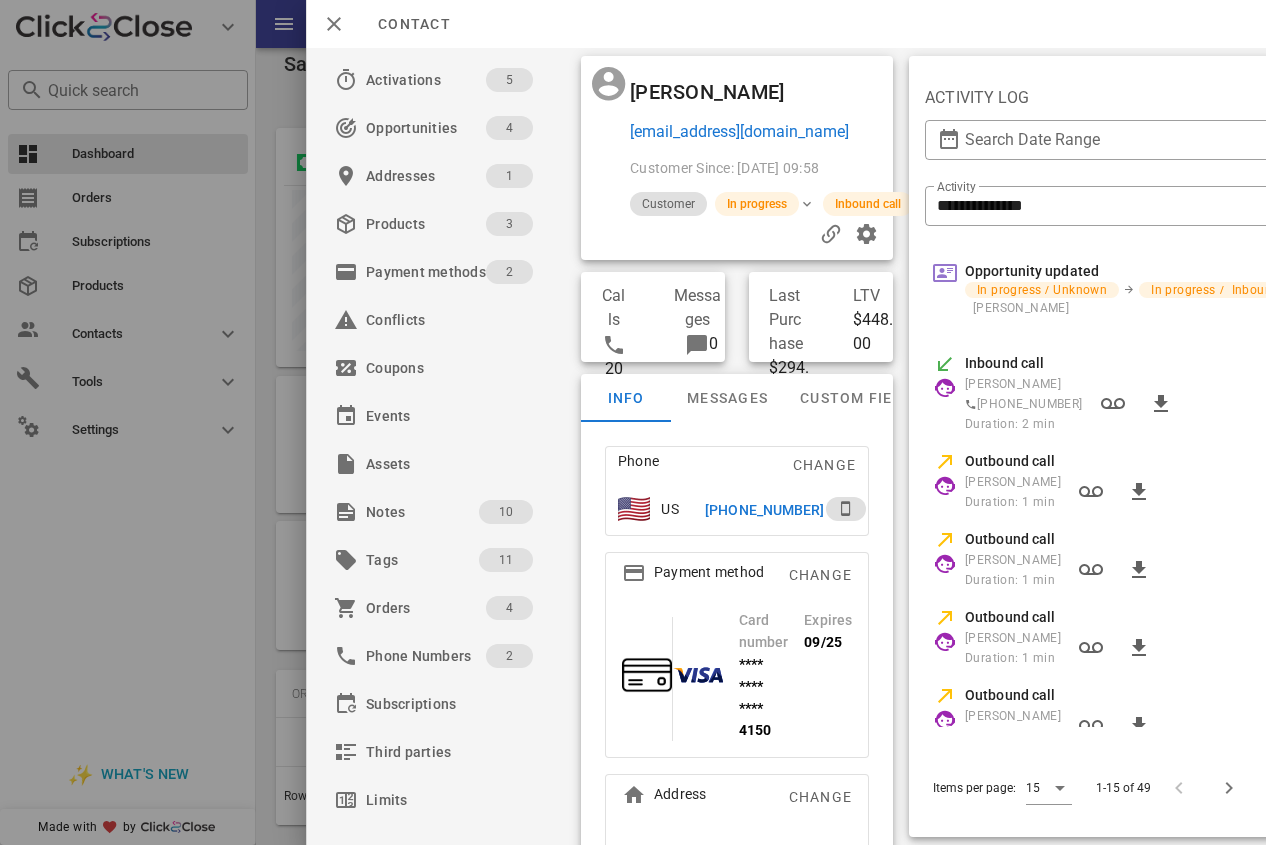 click on "Phone   Change" at bounding box center [737, 465] 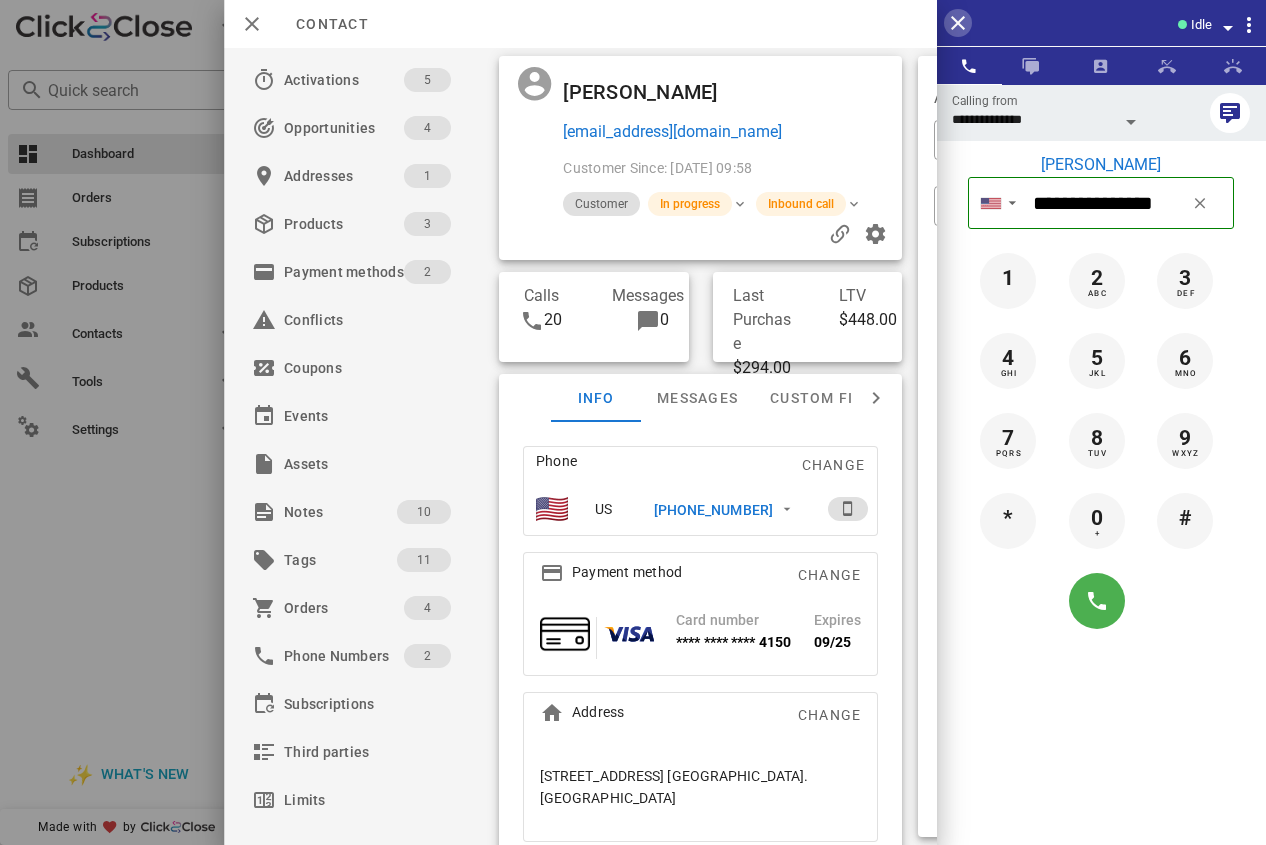 click at bounding box center (958, 23) 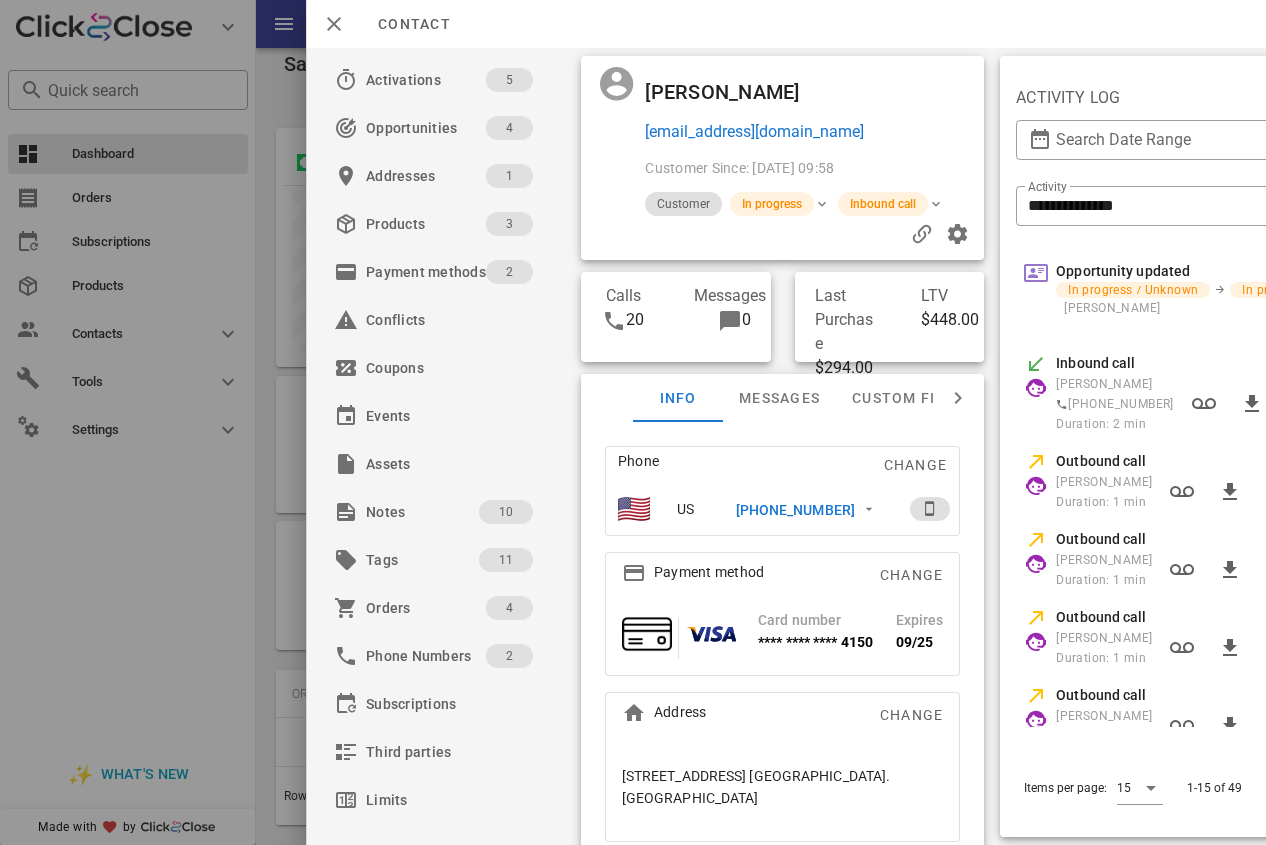 scroll, scrollTop: 0, scrollLeft: 0, axis: both 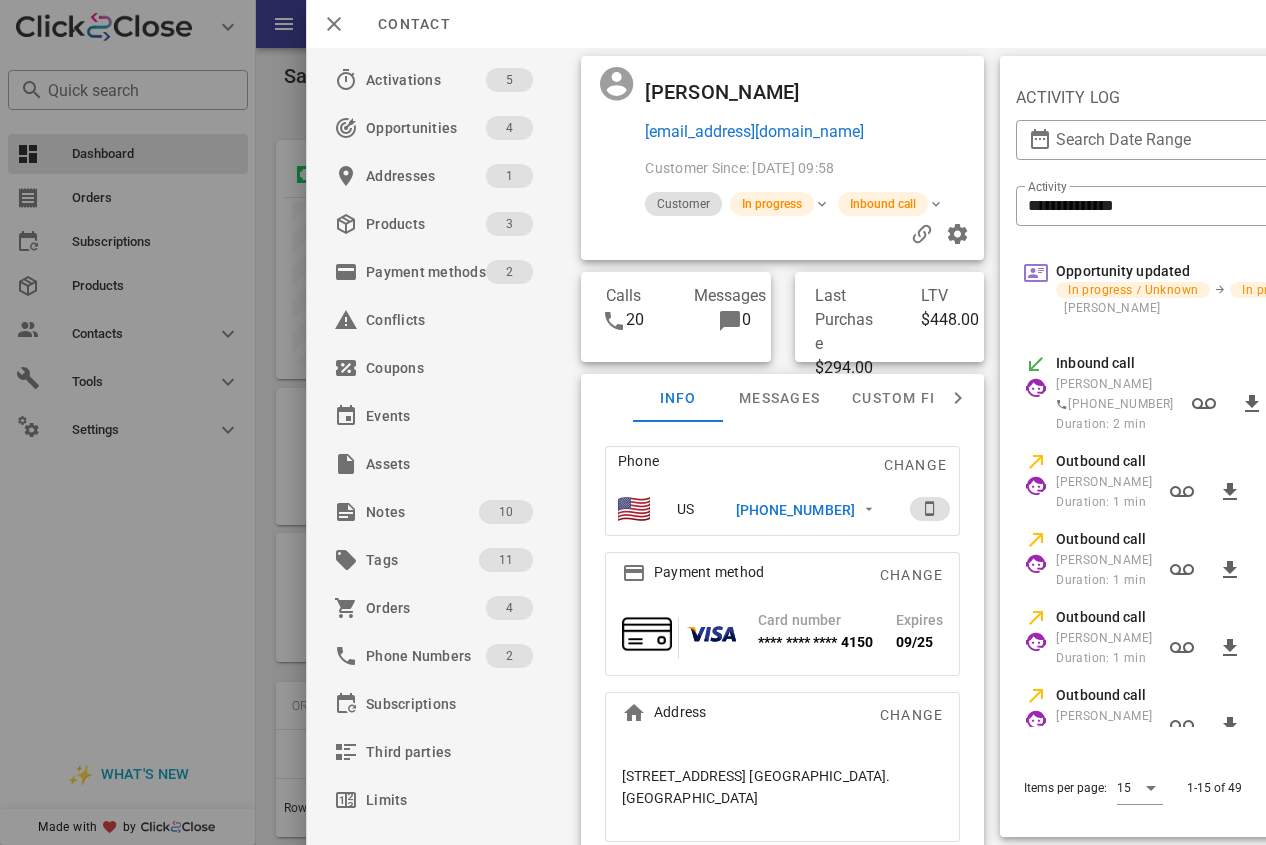 click on "[PHONE_NUMBER]" at bounding box center [795, 510] 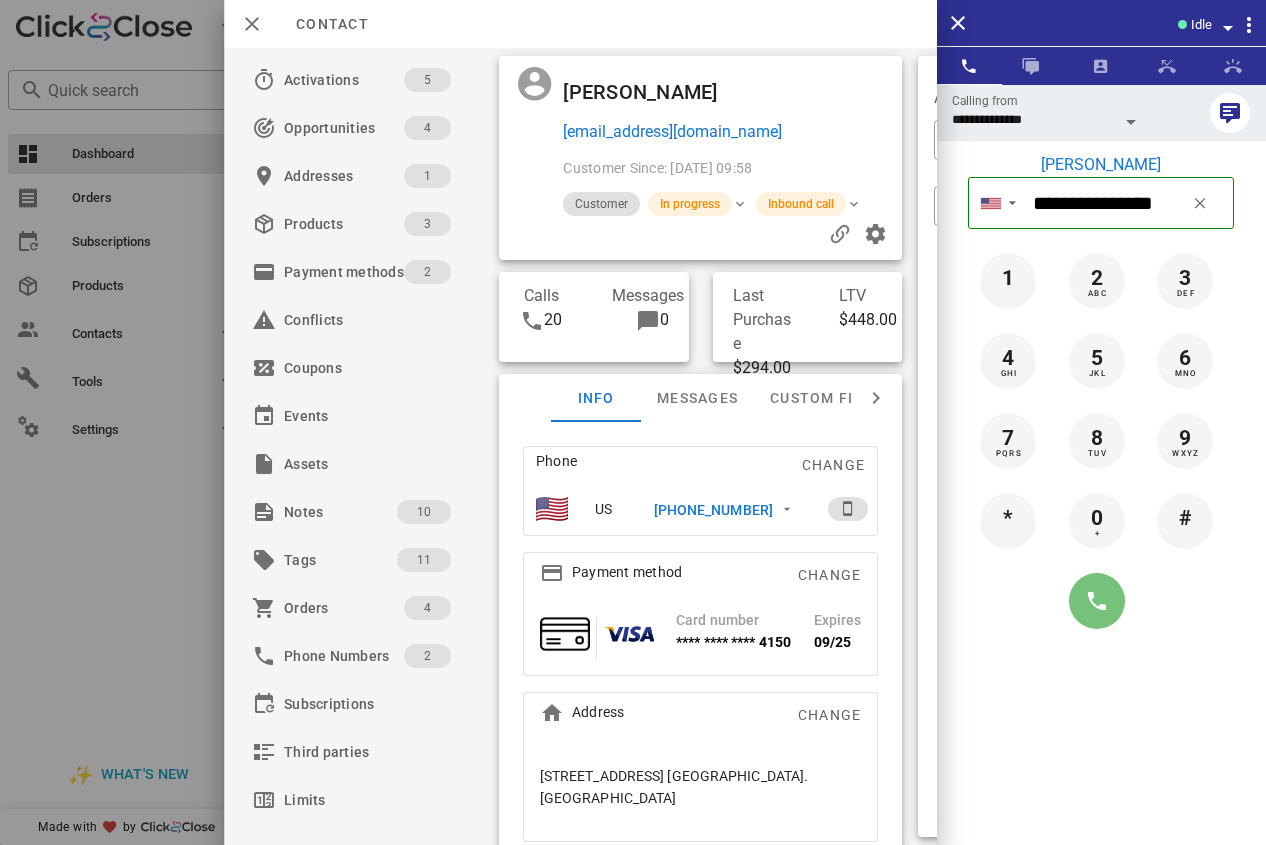 click at bounding box center [1097, 601] 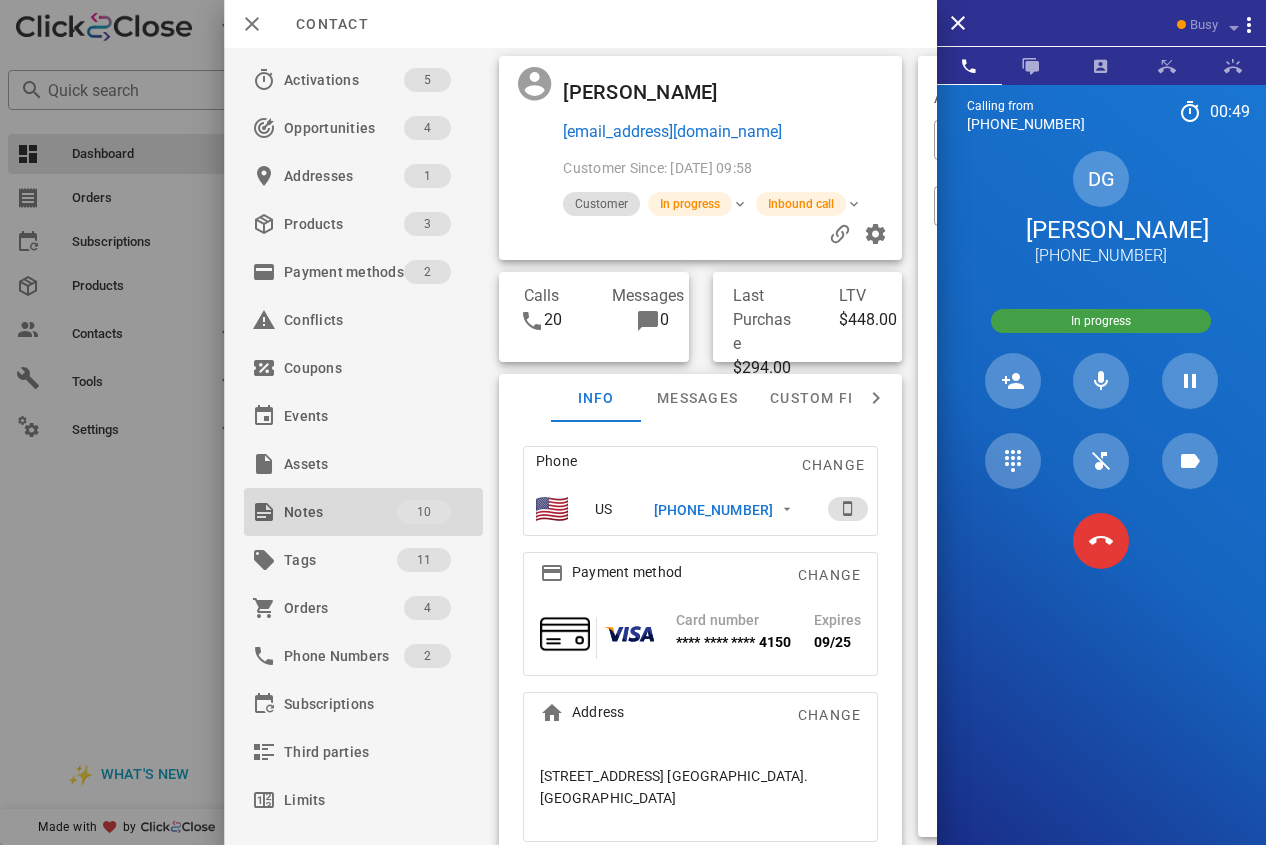 click on "Notes" at bounding box center [340, 512] 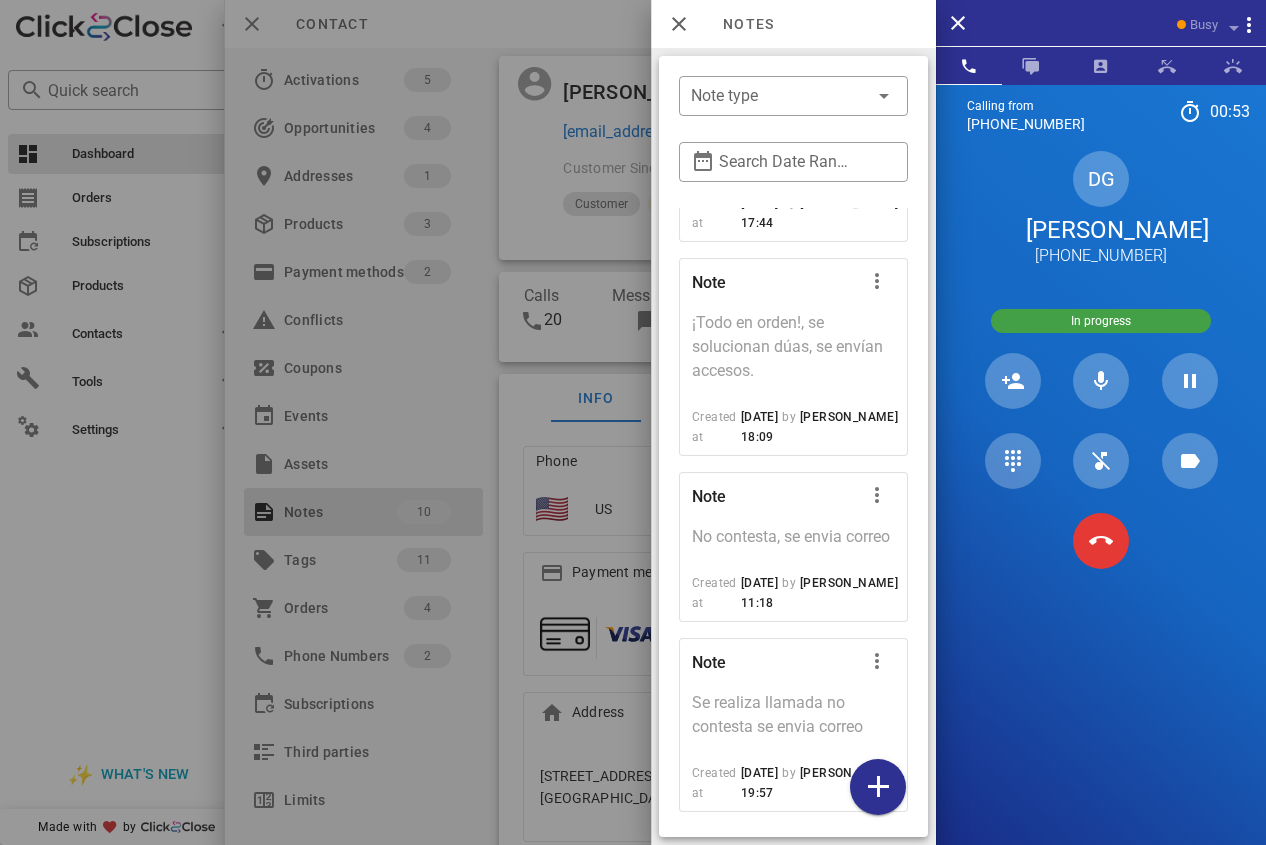 scroll, scrollTop: 2052, scrollLeft: 0, axis: vertical 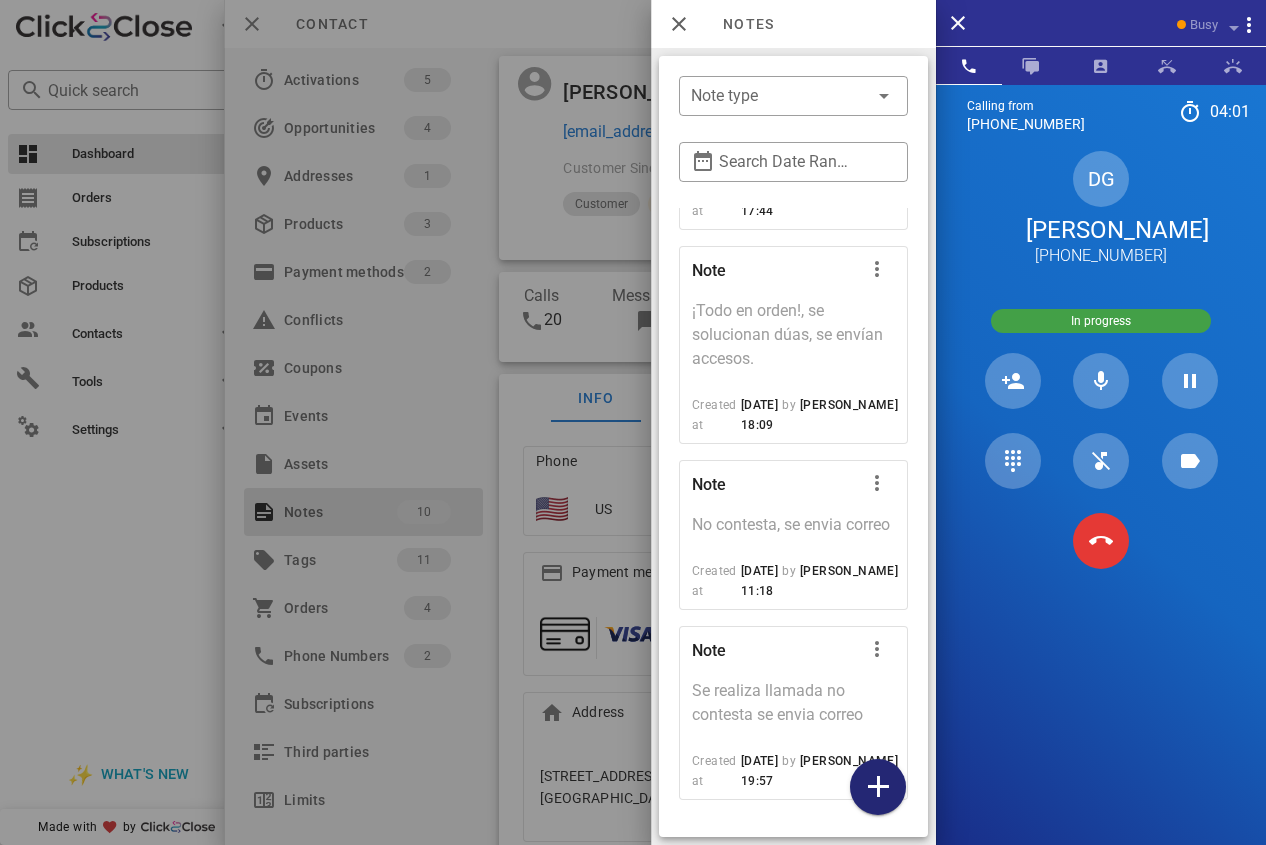 click at bounding box center [878, 787] 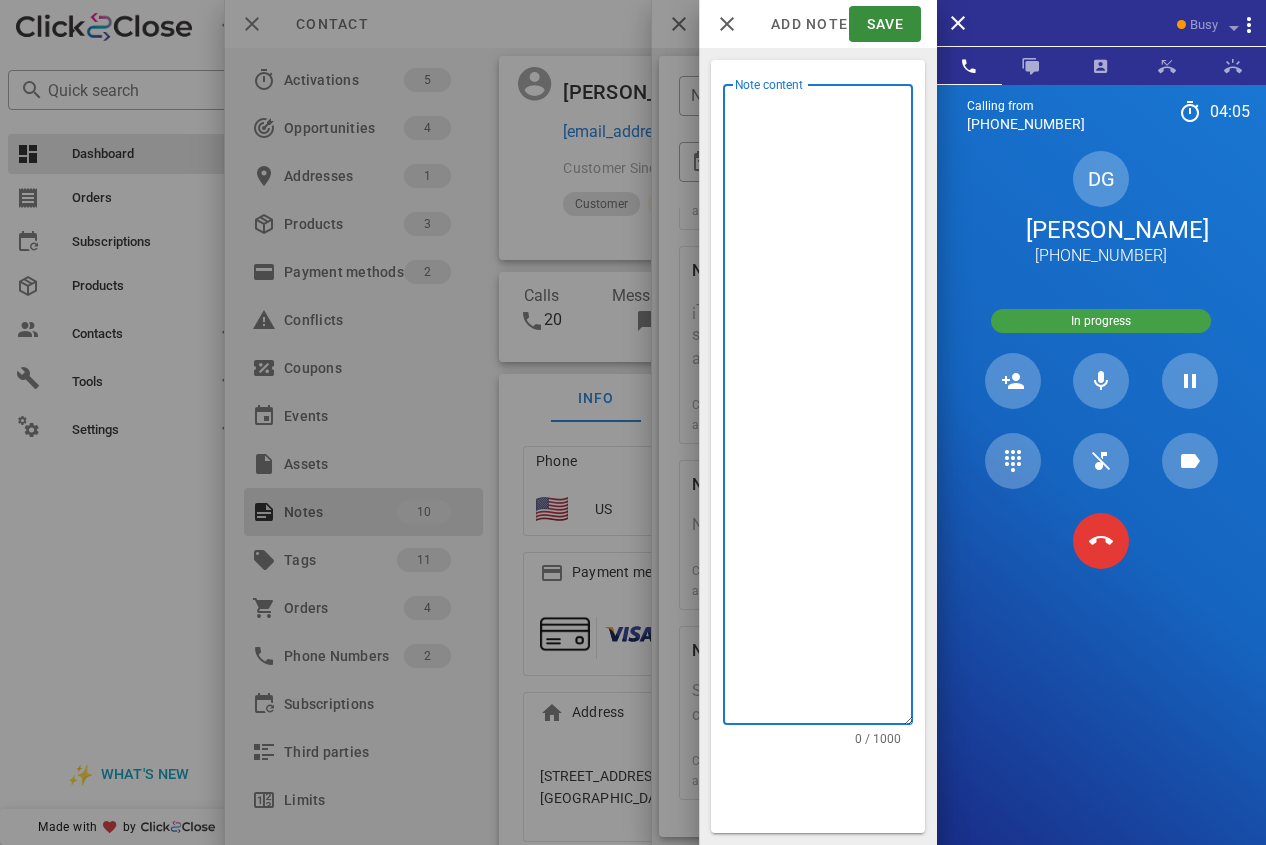 drag, startPoint x: 841, startPoint y: 524, endPoint x: 826, endPoint y: 242, distance: 282.39865 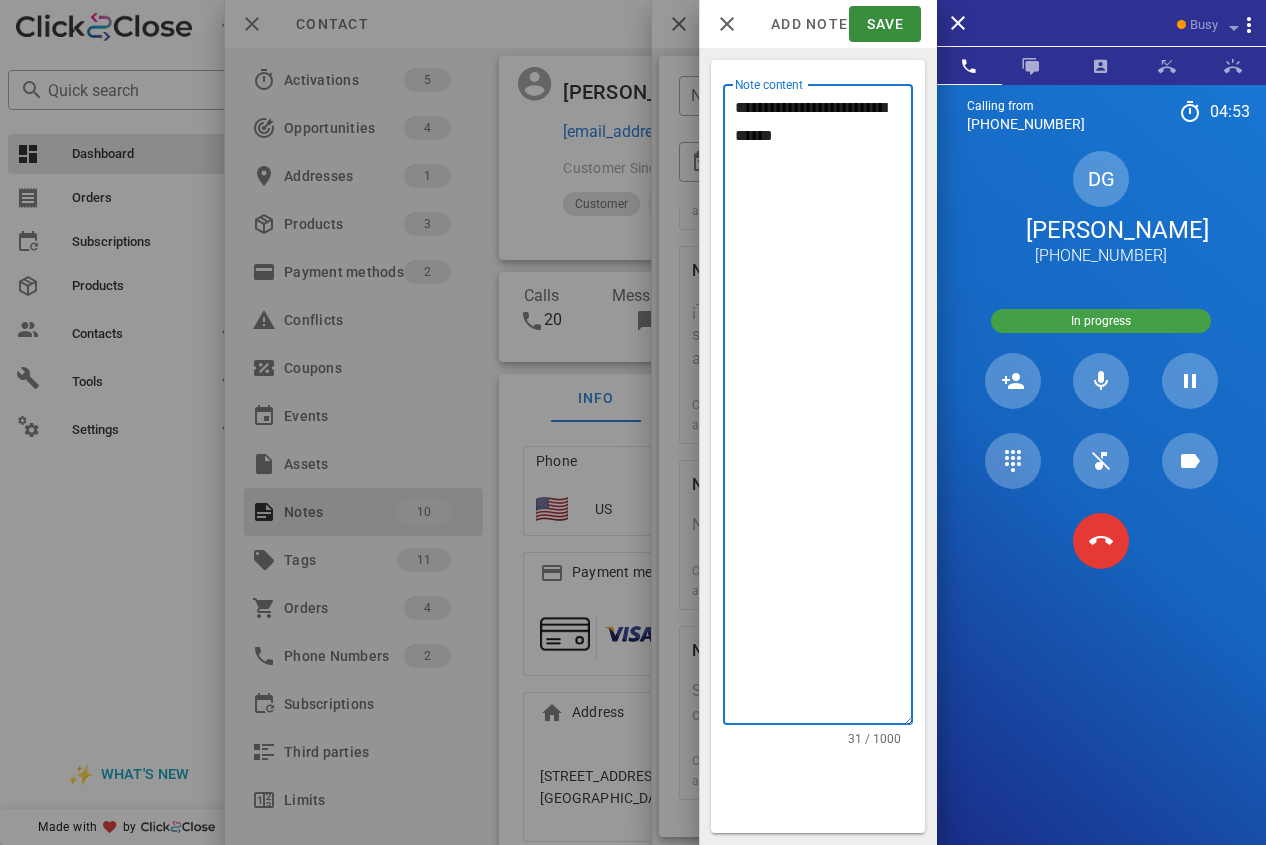 click on "**********" at bounding box center (824, 409) 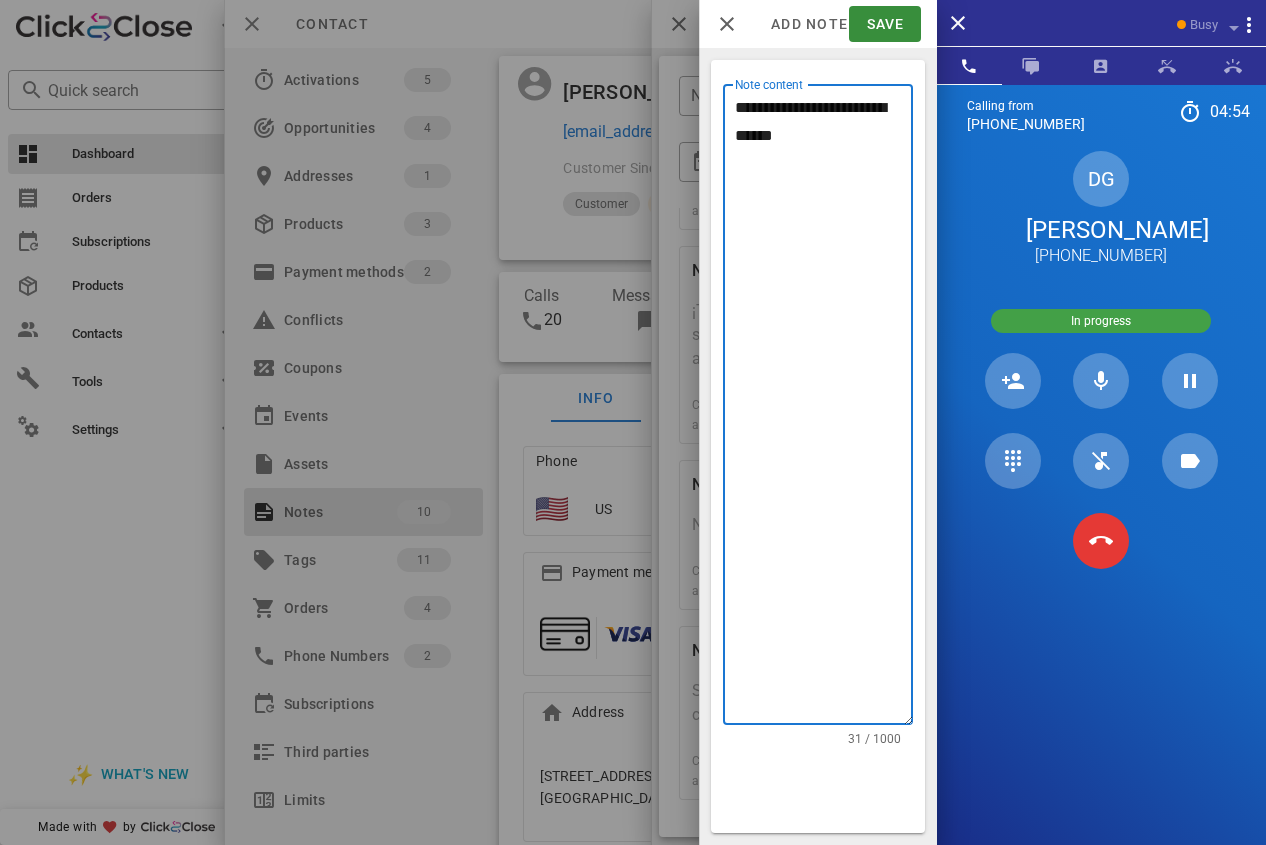 click on "* *****" 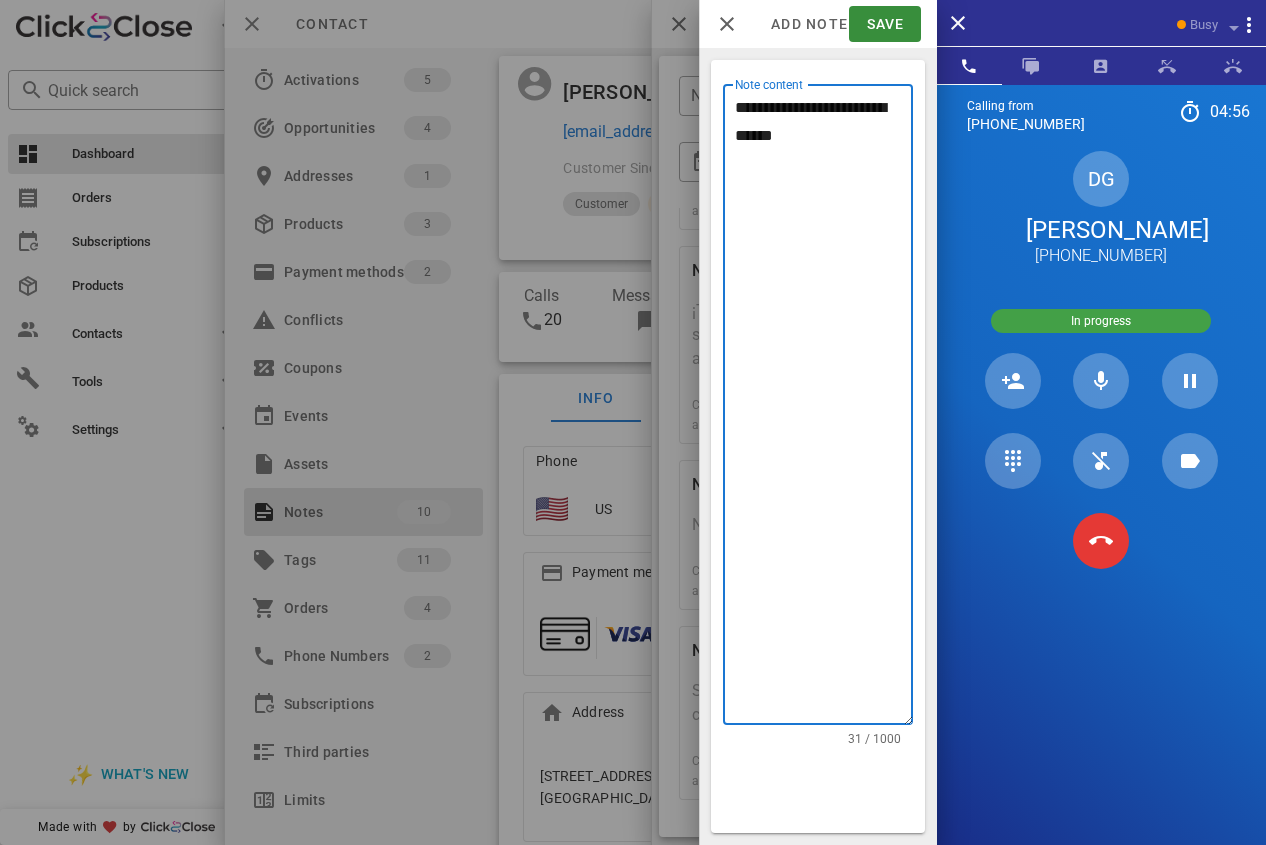 click on "**********" at bounding box center [824, 409] 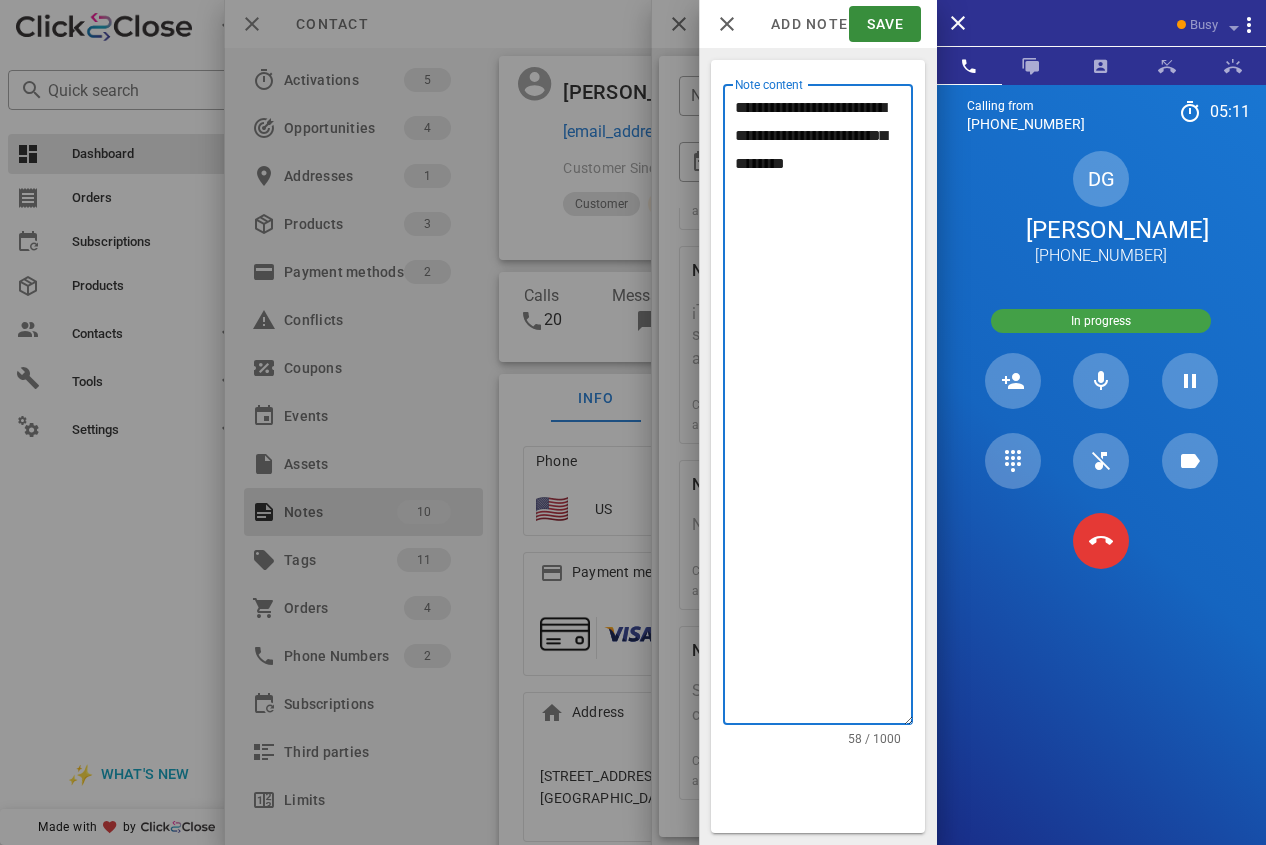 click on "**********" at bounding box center (824, 409) 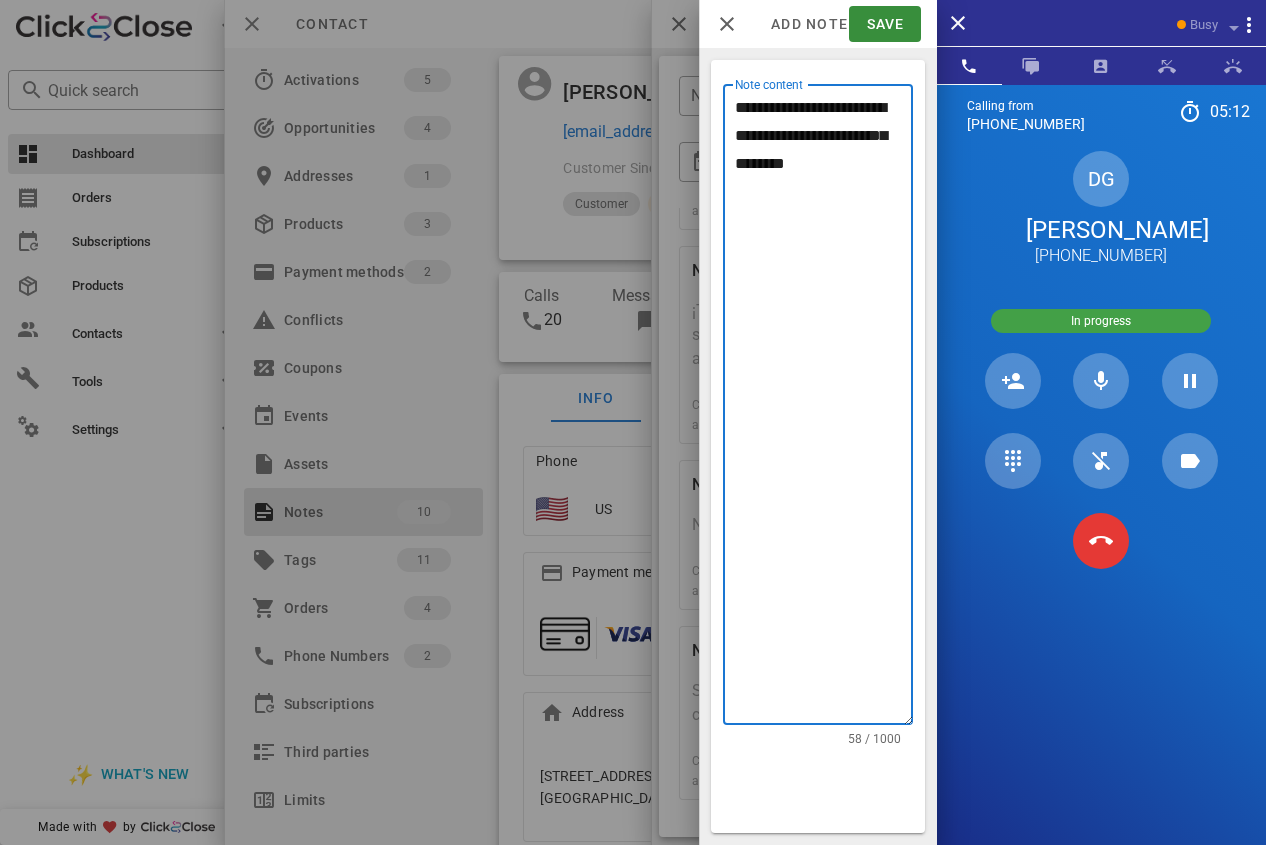 click on "****** *" 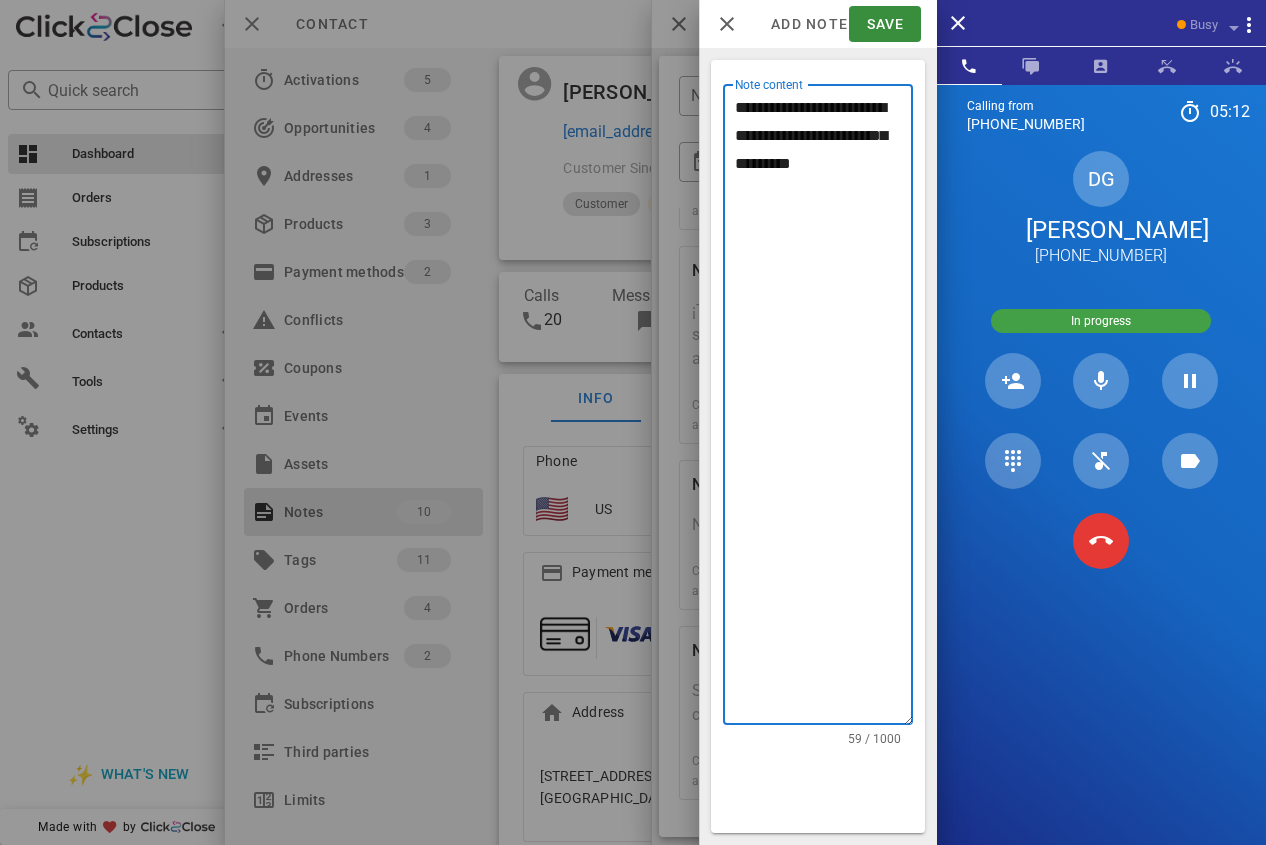 click on "**********" at bounding box center [824, 409] 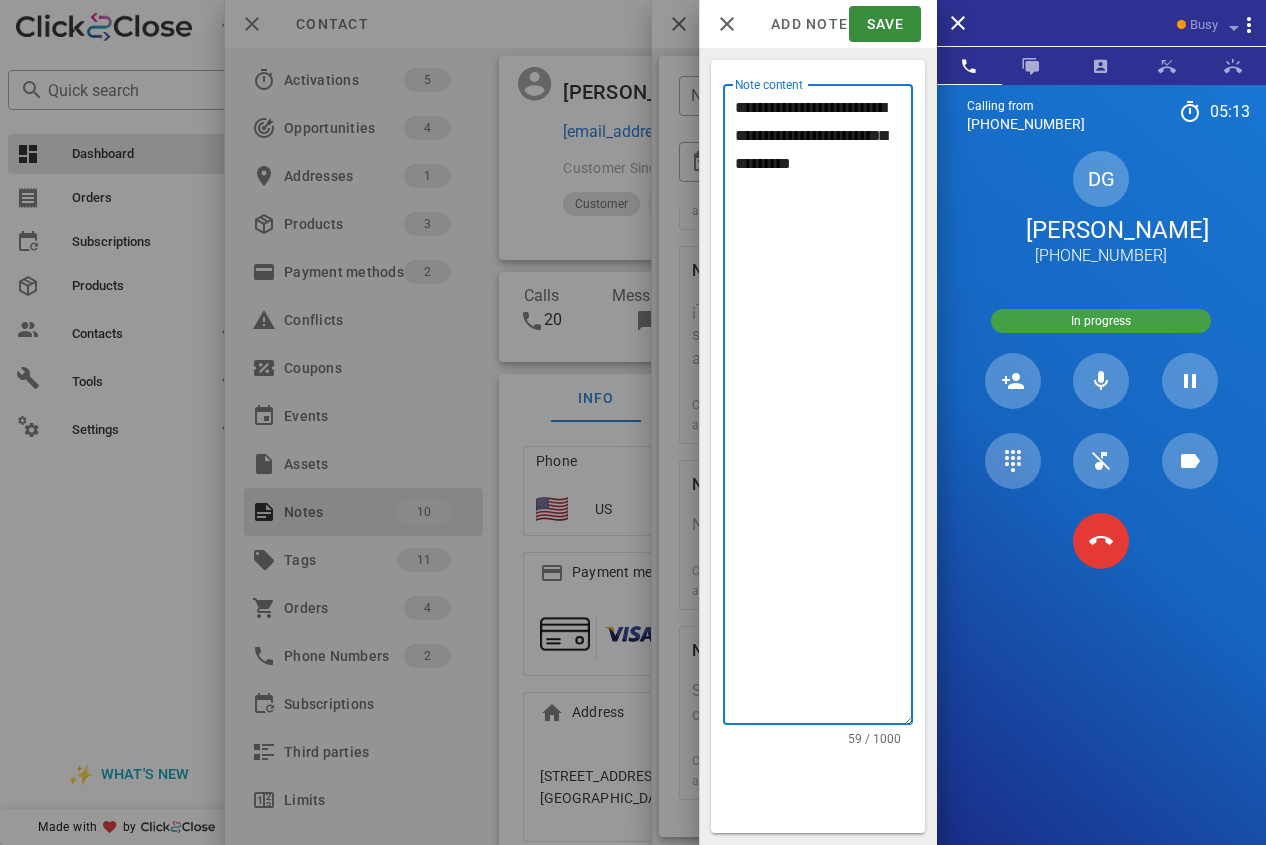 click on "*" 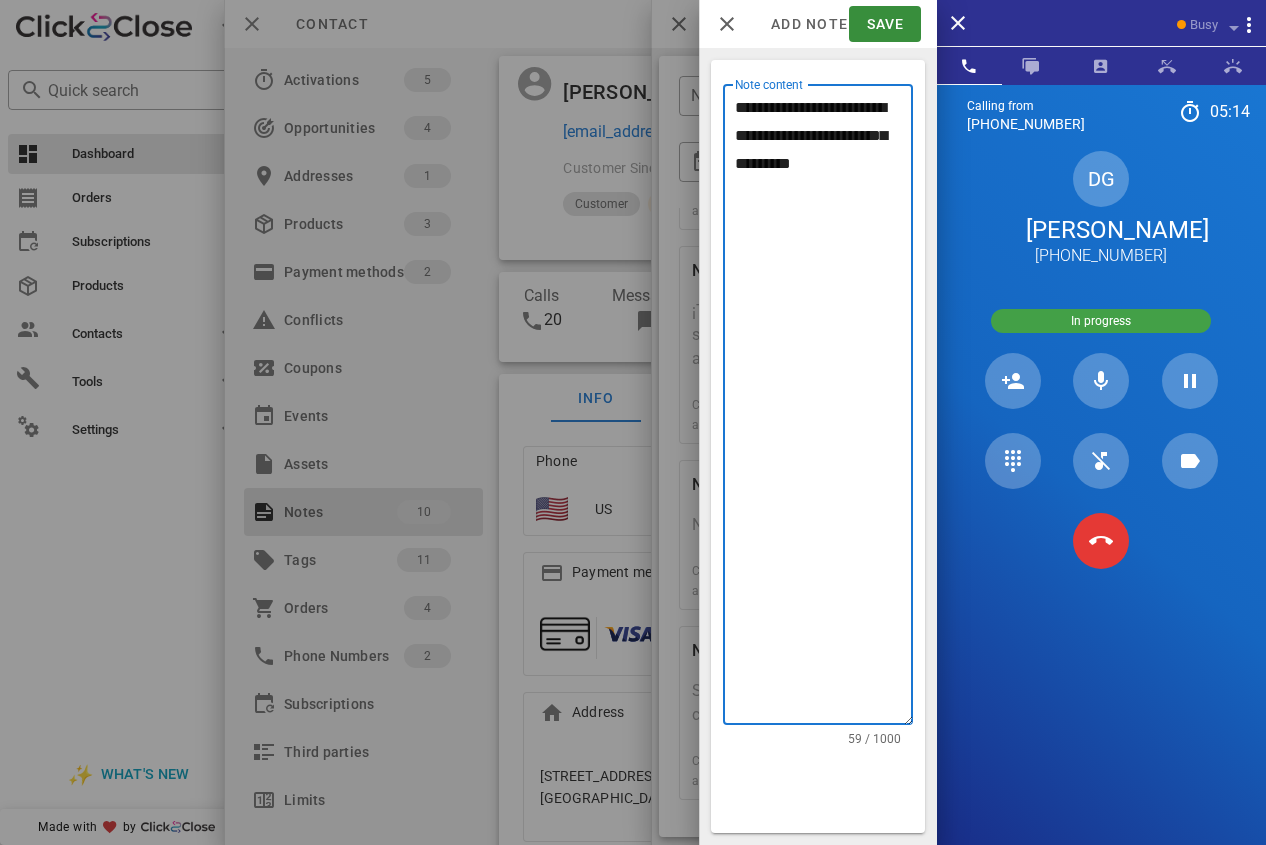 click on "****" 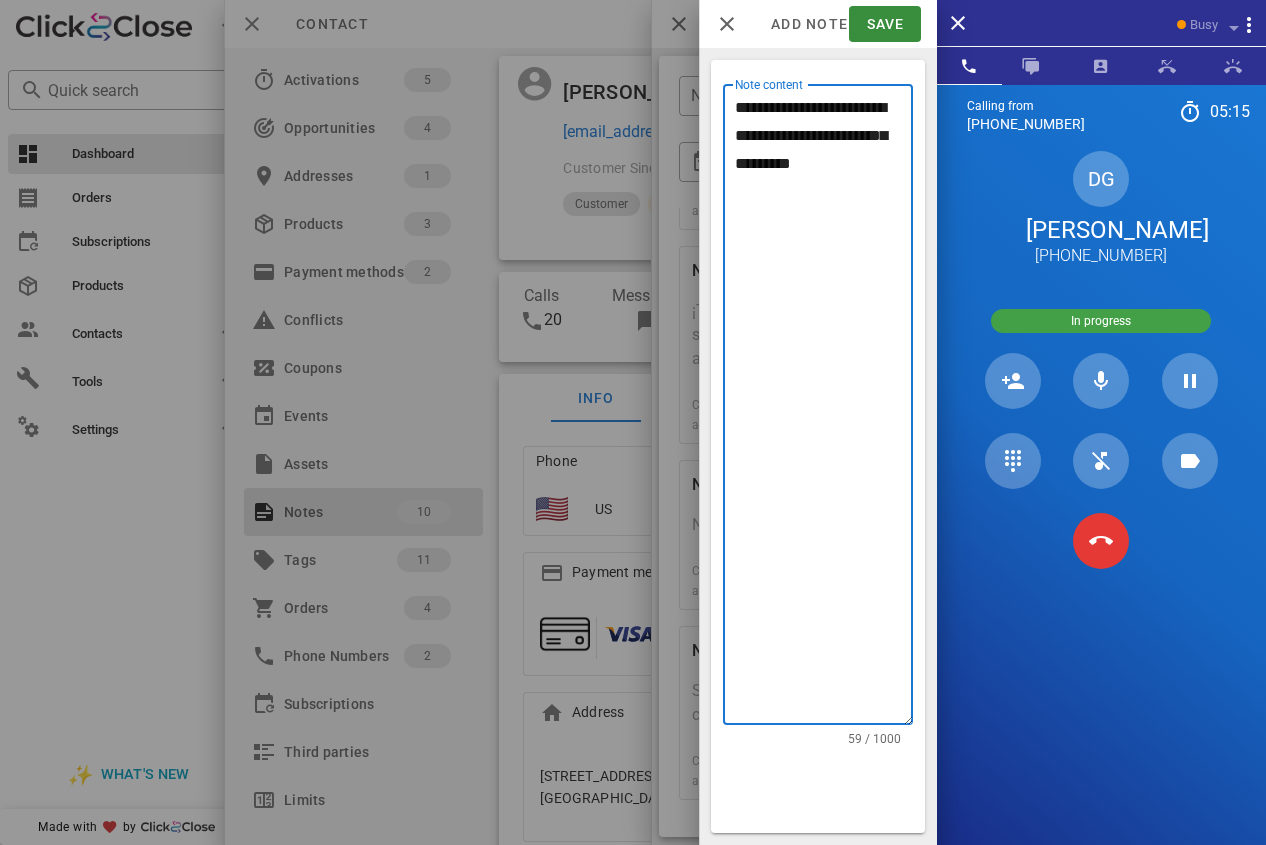 click on "**********" at bounding box center (824, 409) 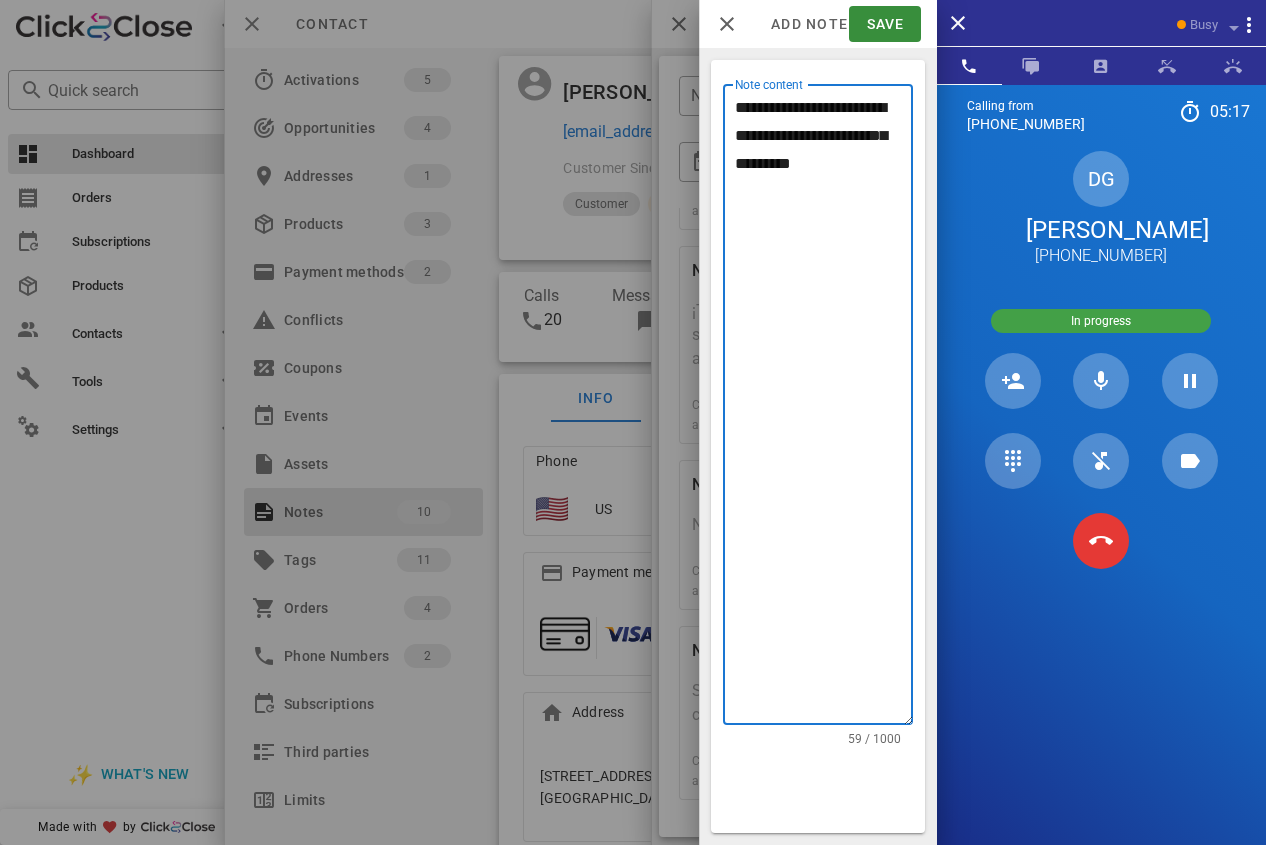 click on "**********" at bounding box center (824, 409) 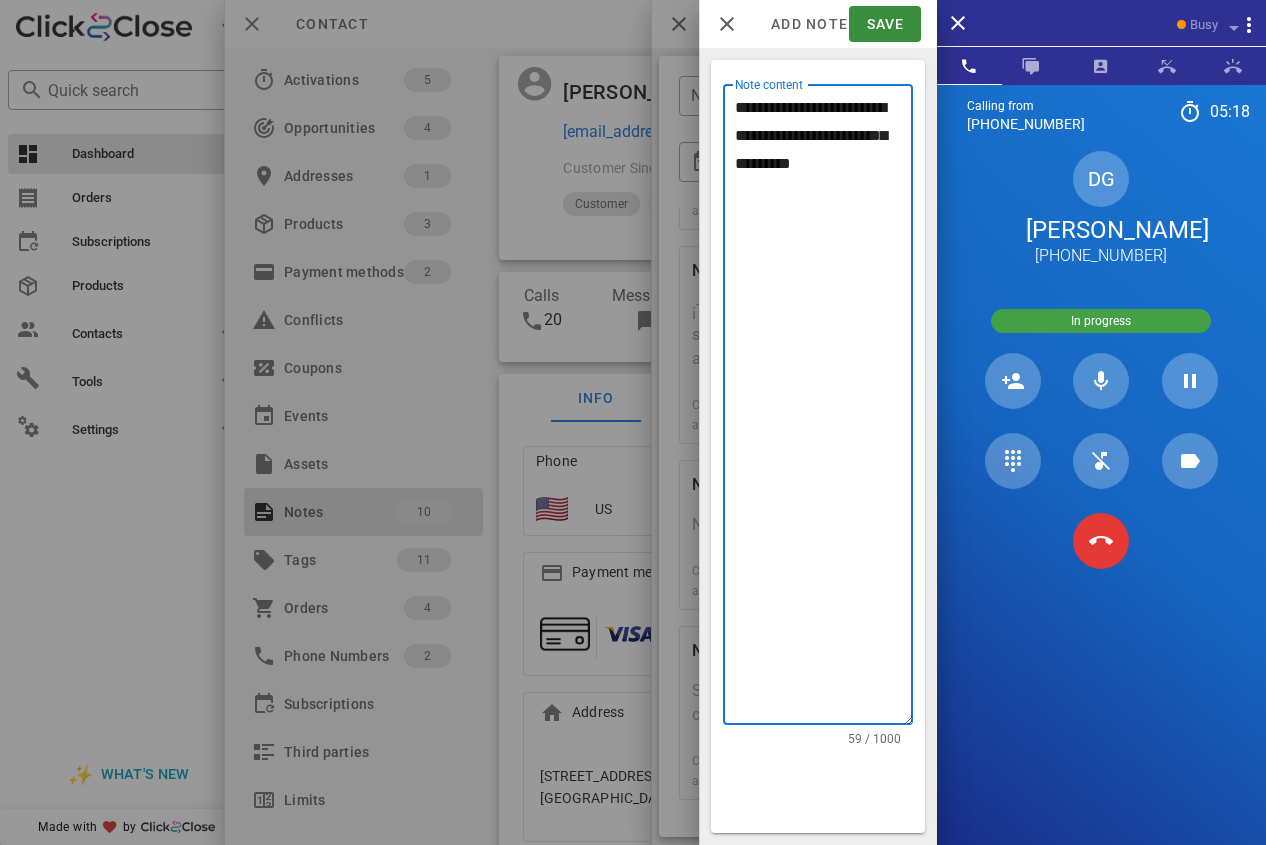 click on "** ****" 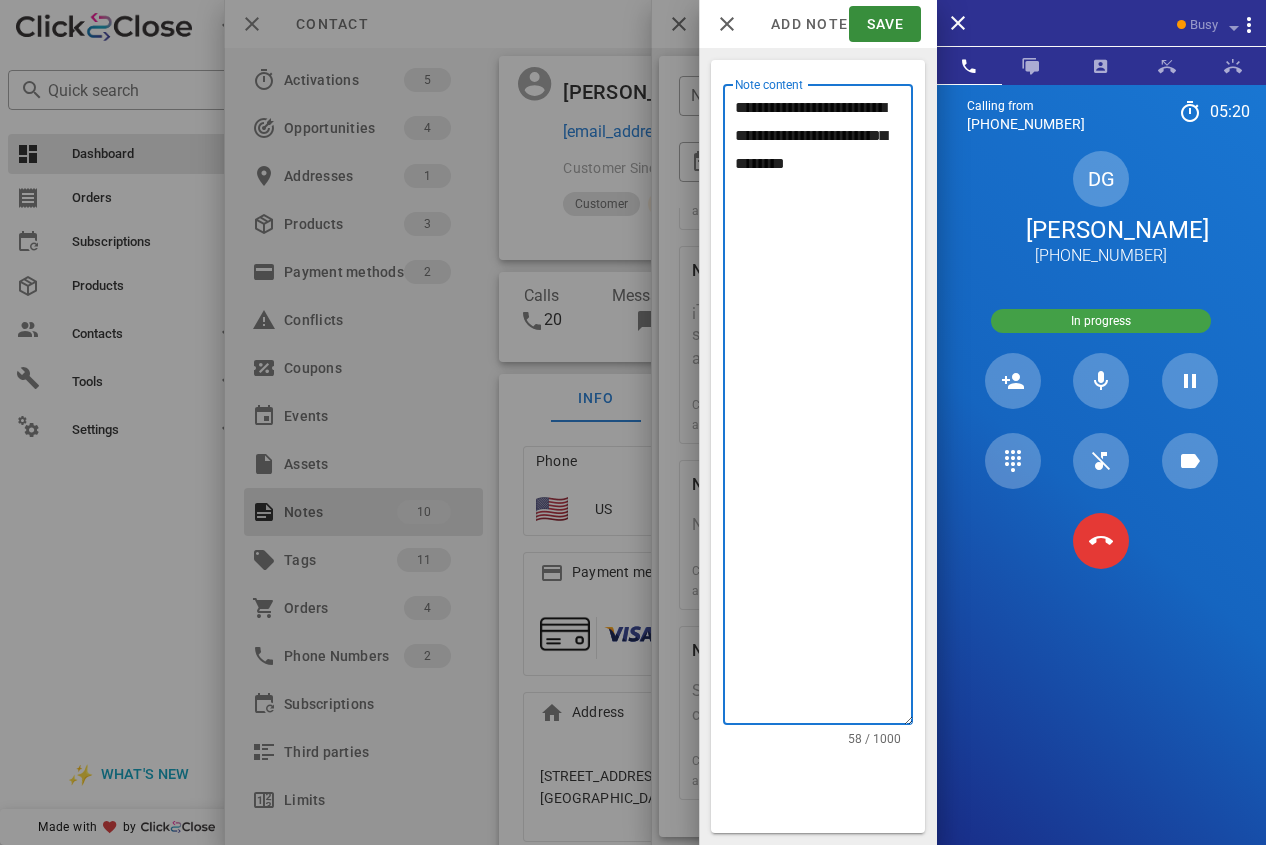 click on "**********" at bounding box center [824, 409] 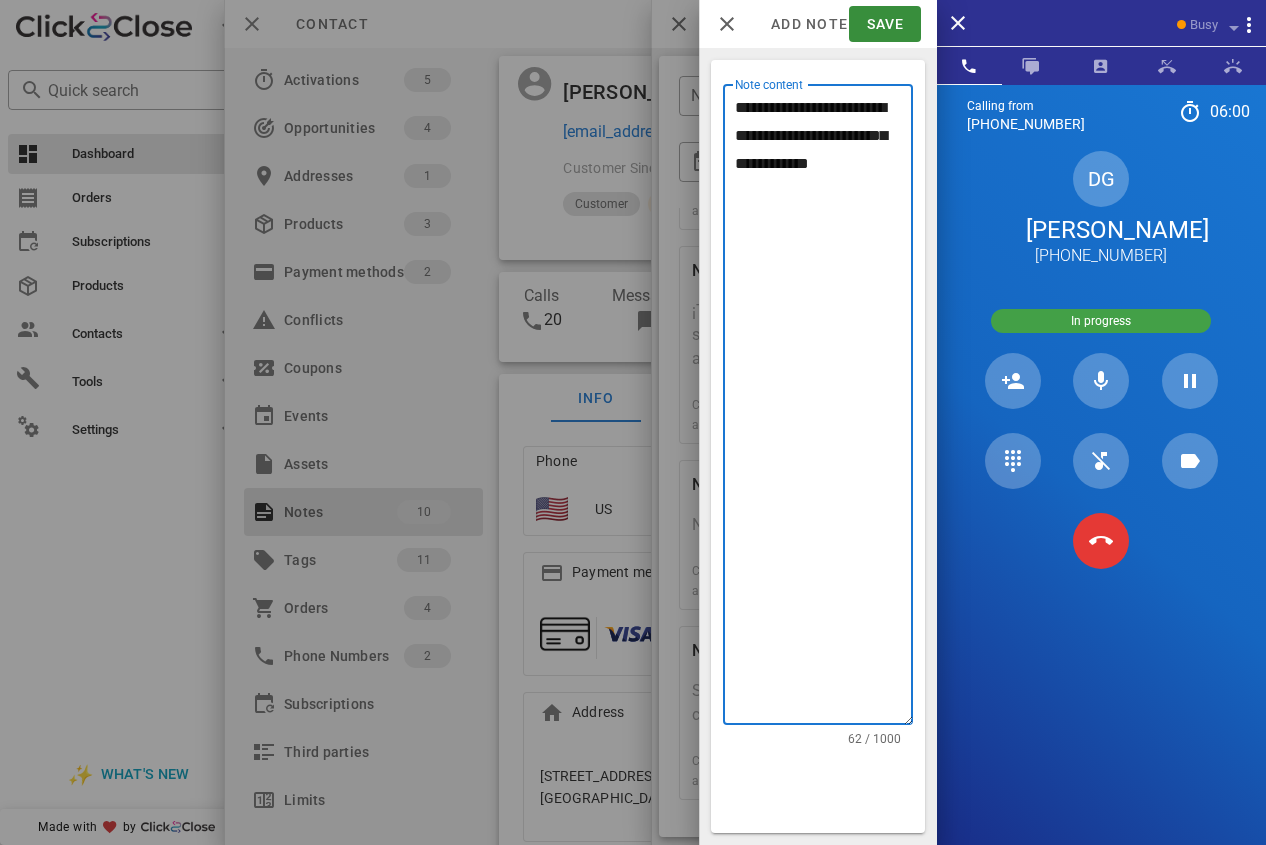 click on "**********" at bounding box center (824, 409) 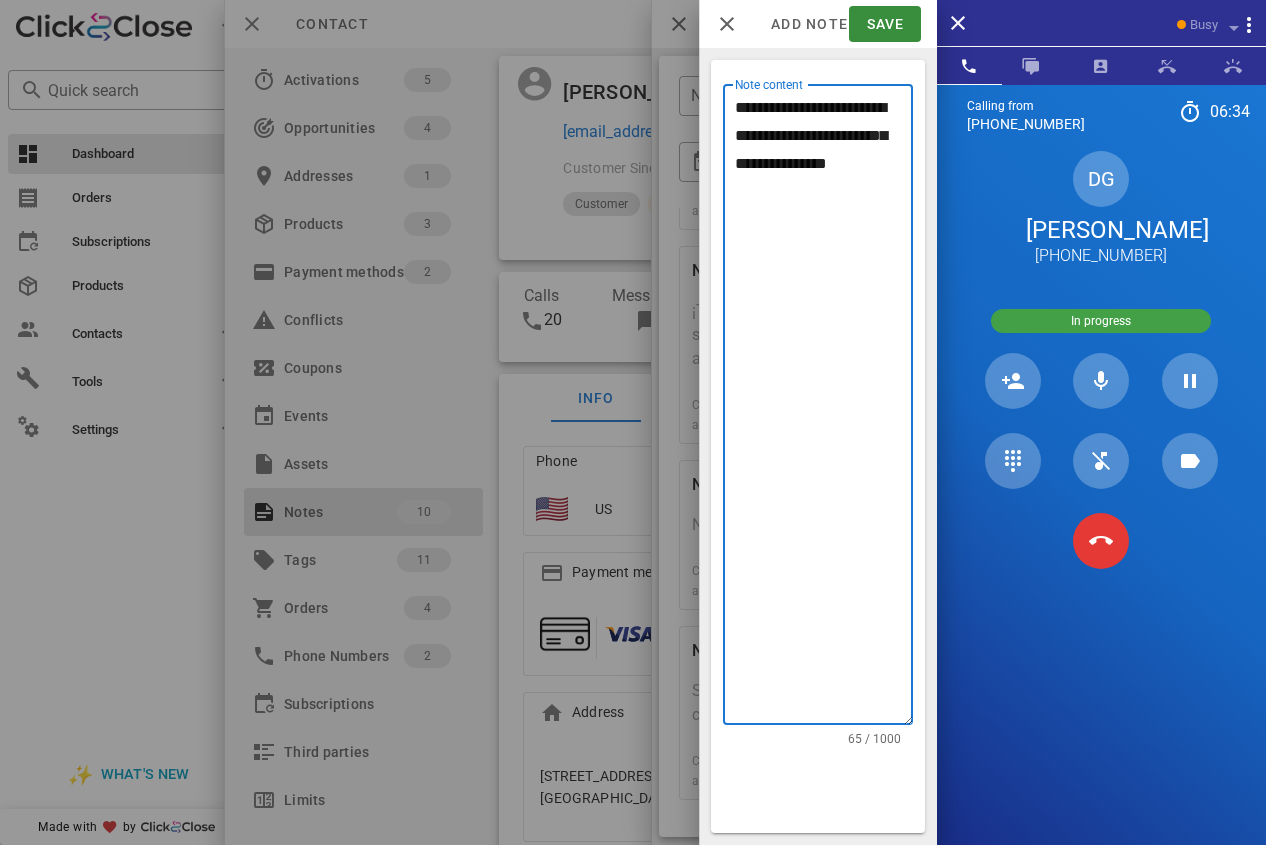 type on "**********" 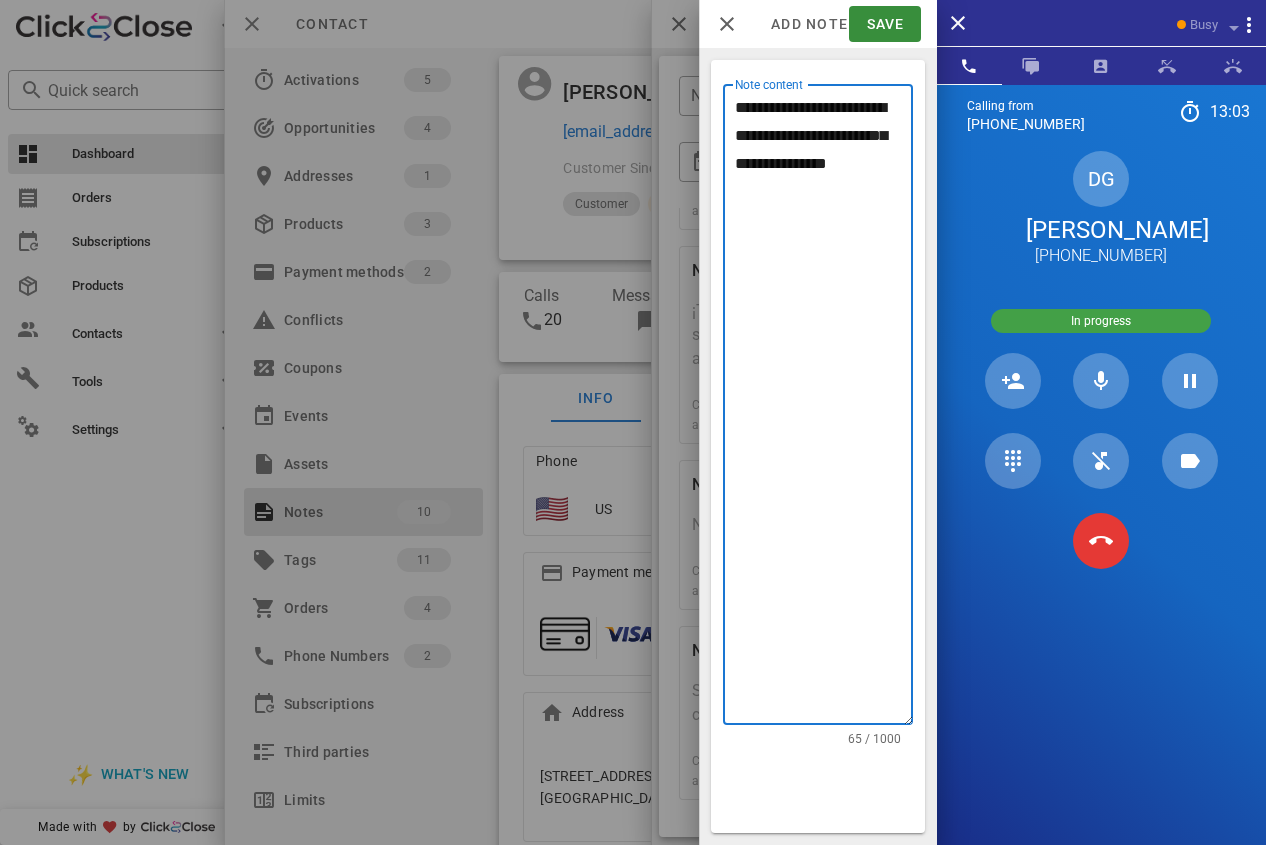 click at bounding box center (633, 422) 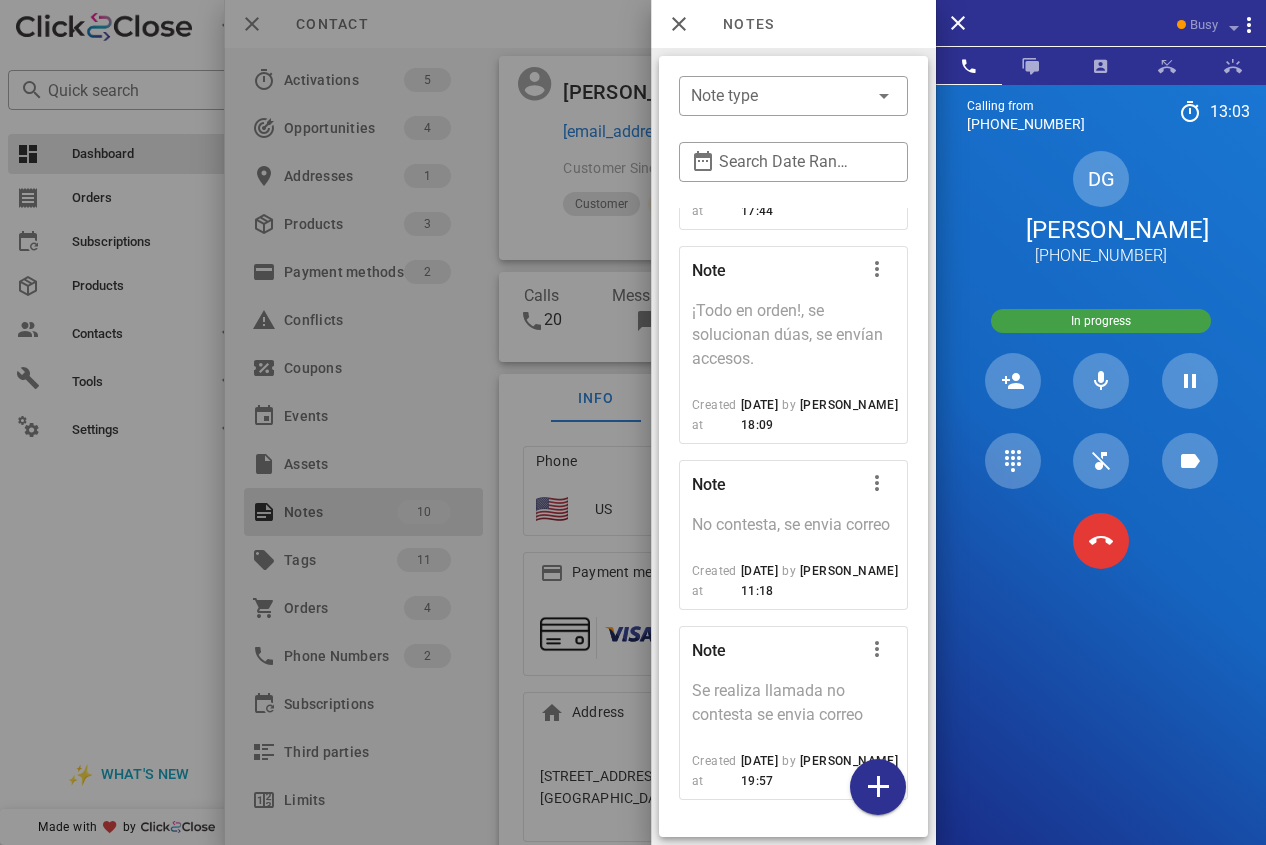 click at bounding box center (633, 422) 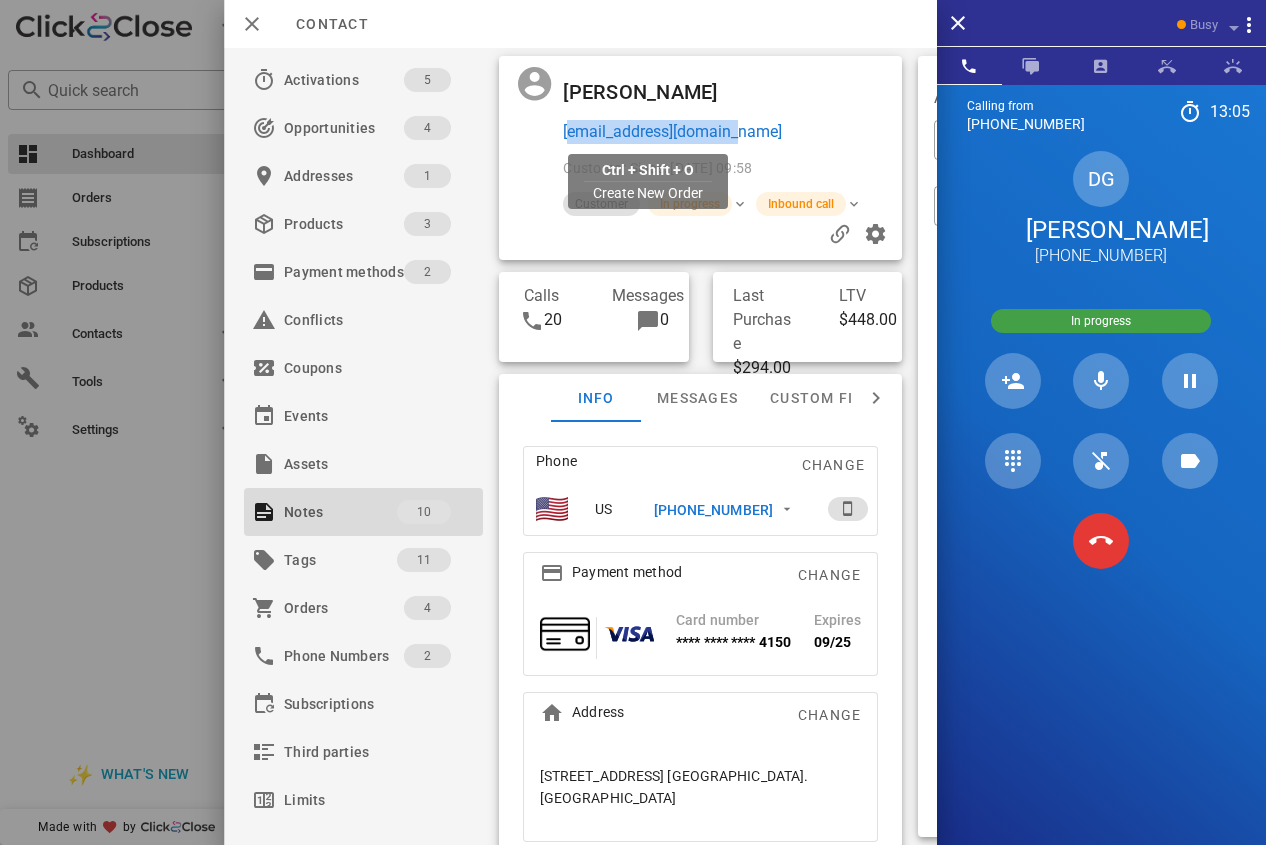 drag, startPoint x: 747, startPoint y: 142, endPoint x: 565, endPoint y: 131, distance: 182.3321 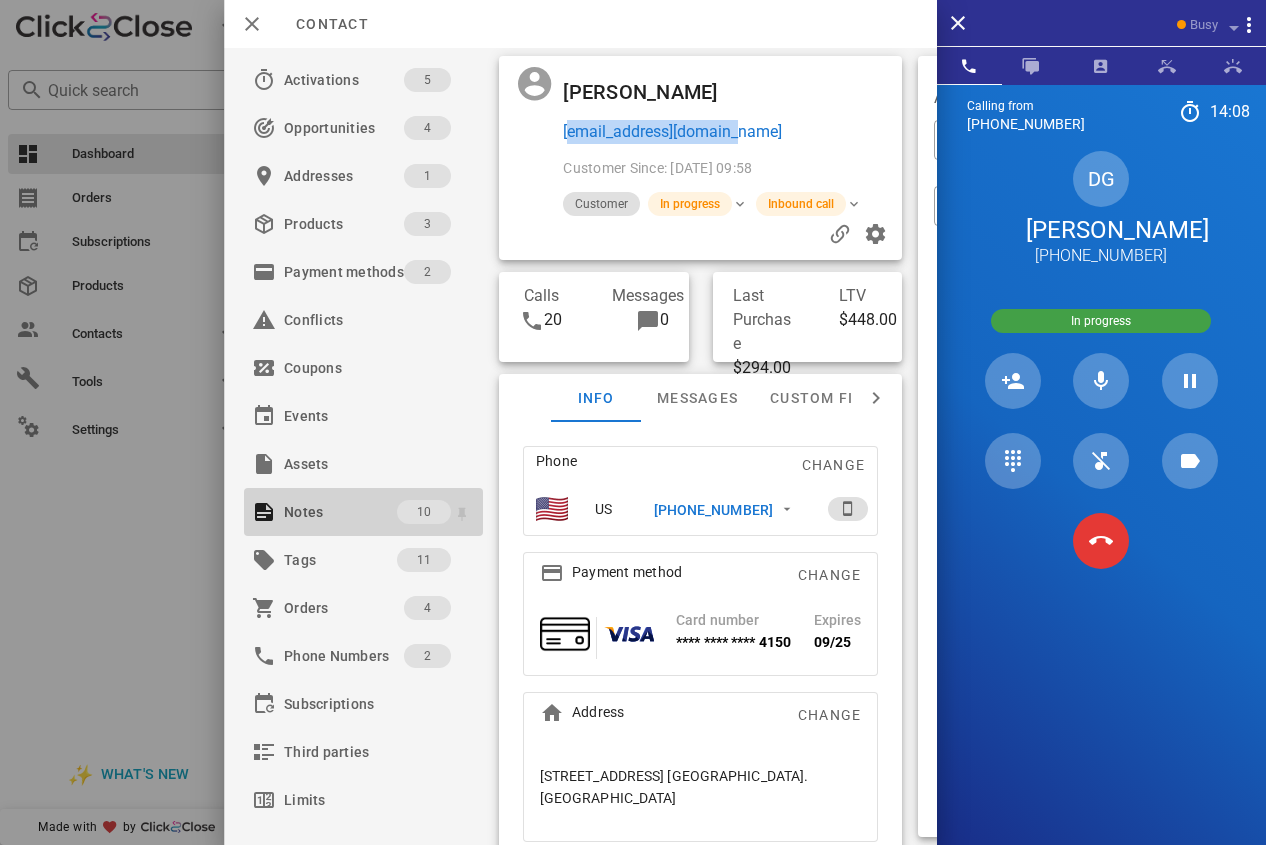 click on "Notes" at bounding box center [340, 512] 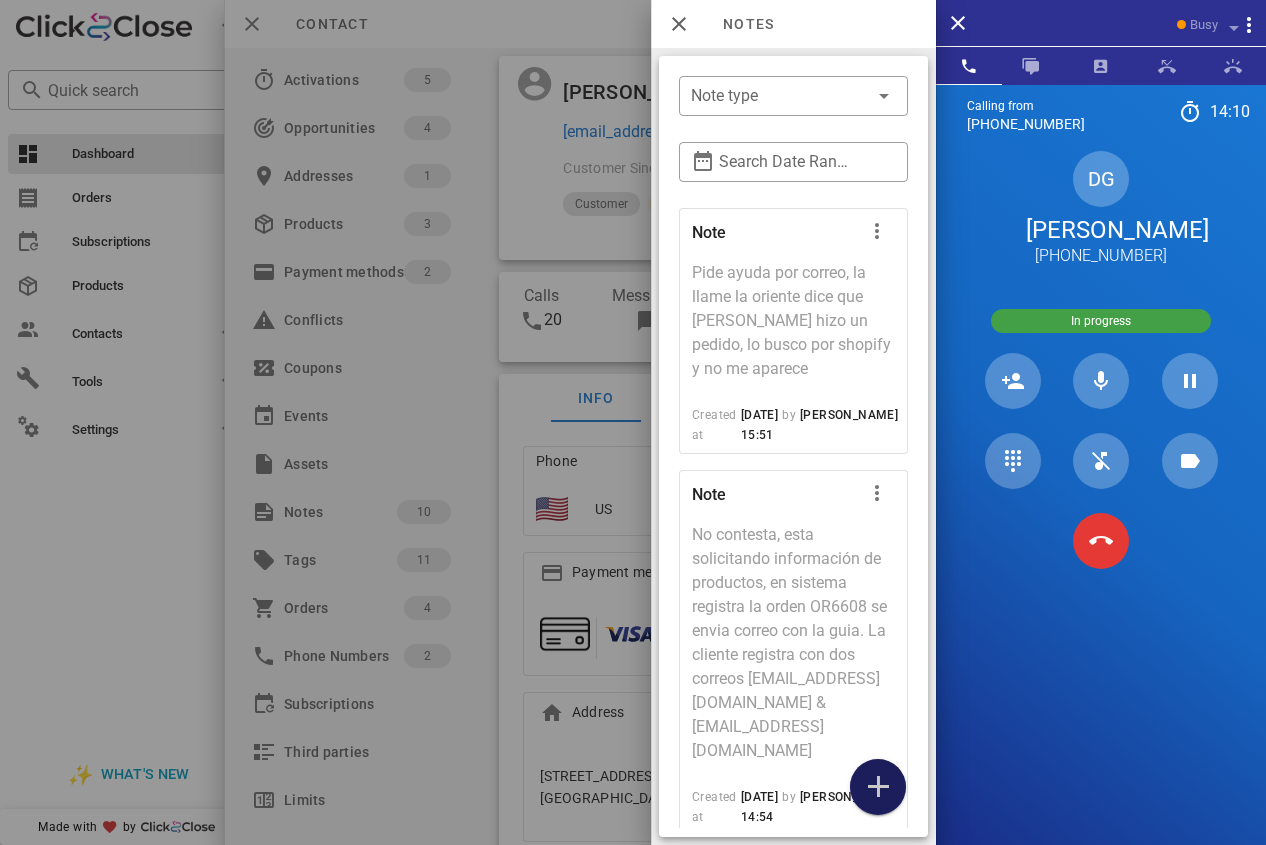 click at bounding box center [878, 787] 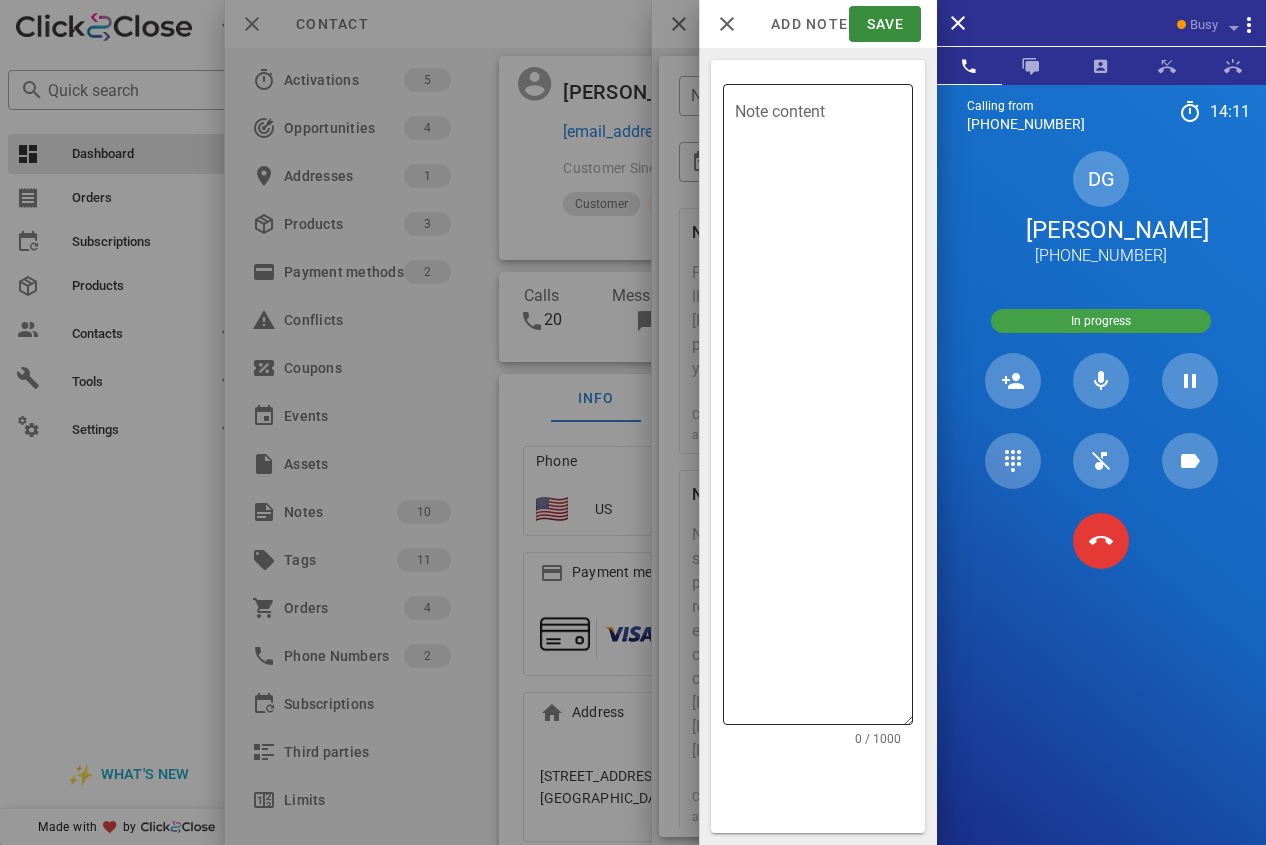 click on "Note content" at bounding box center [824, 409] 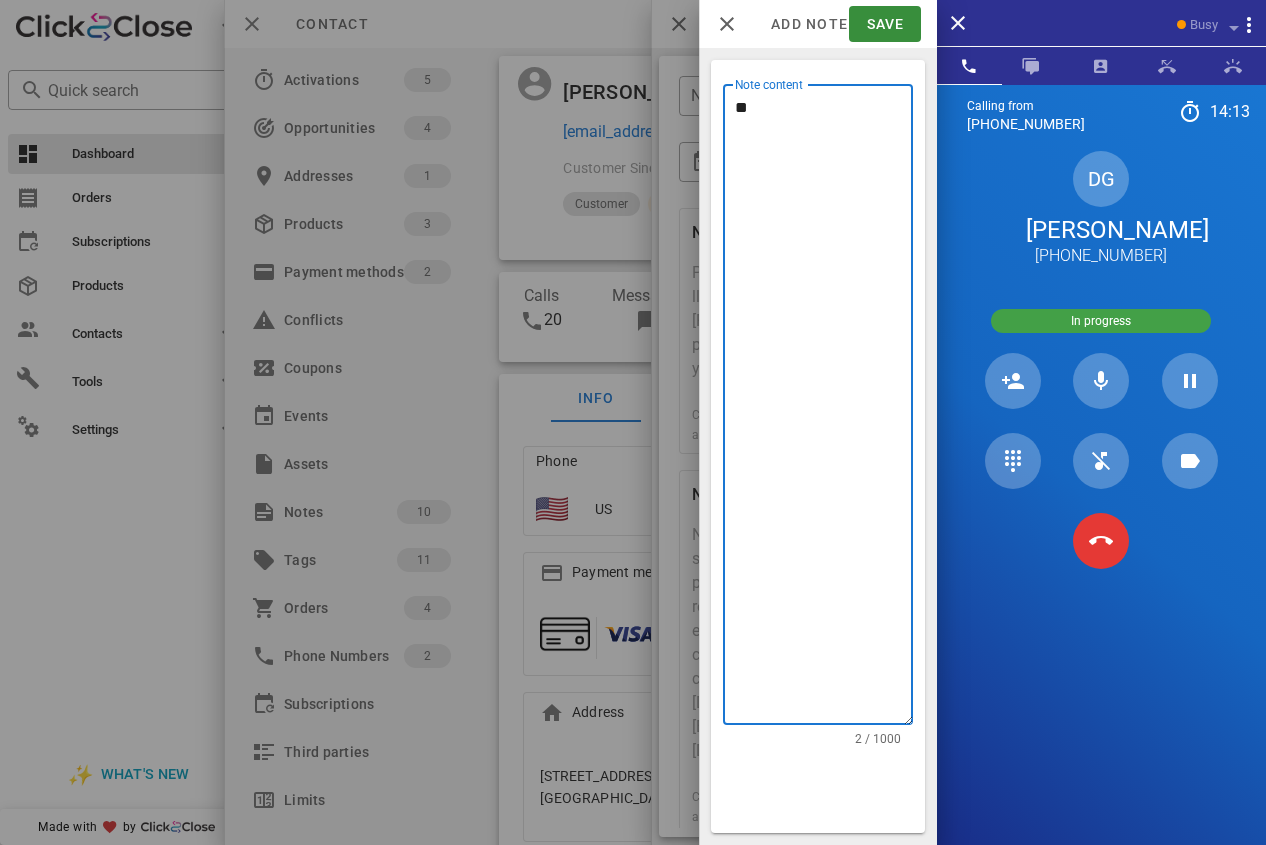 type on "*" 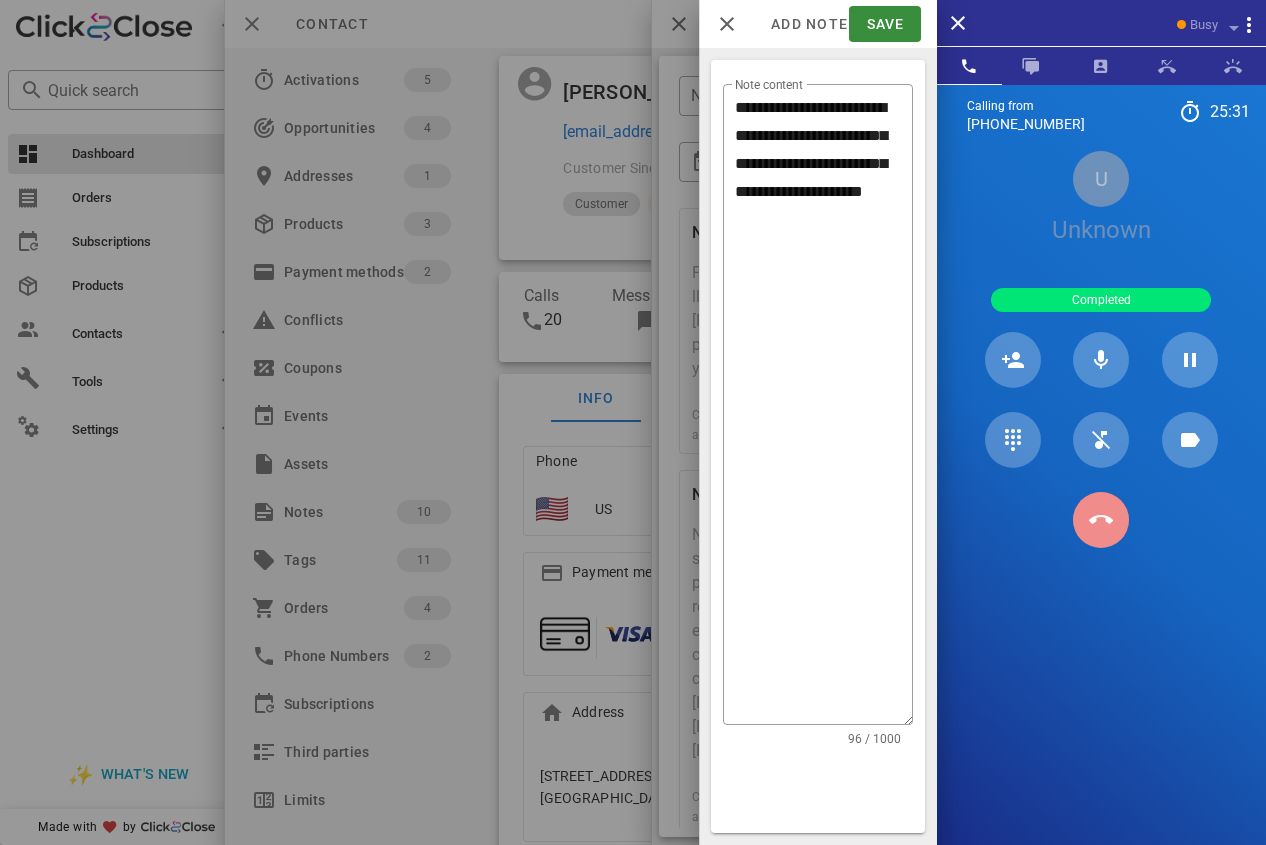 click at bounding box center [1101, 520] 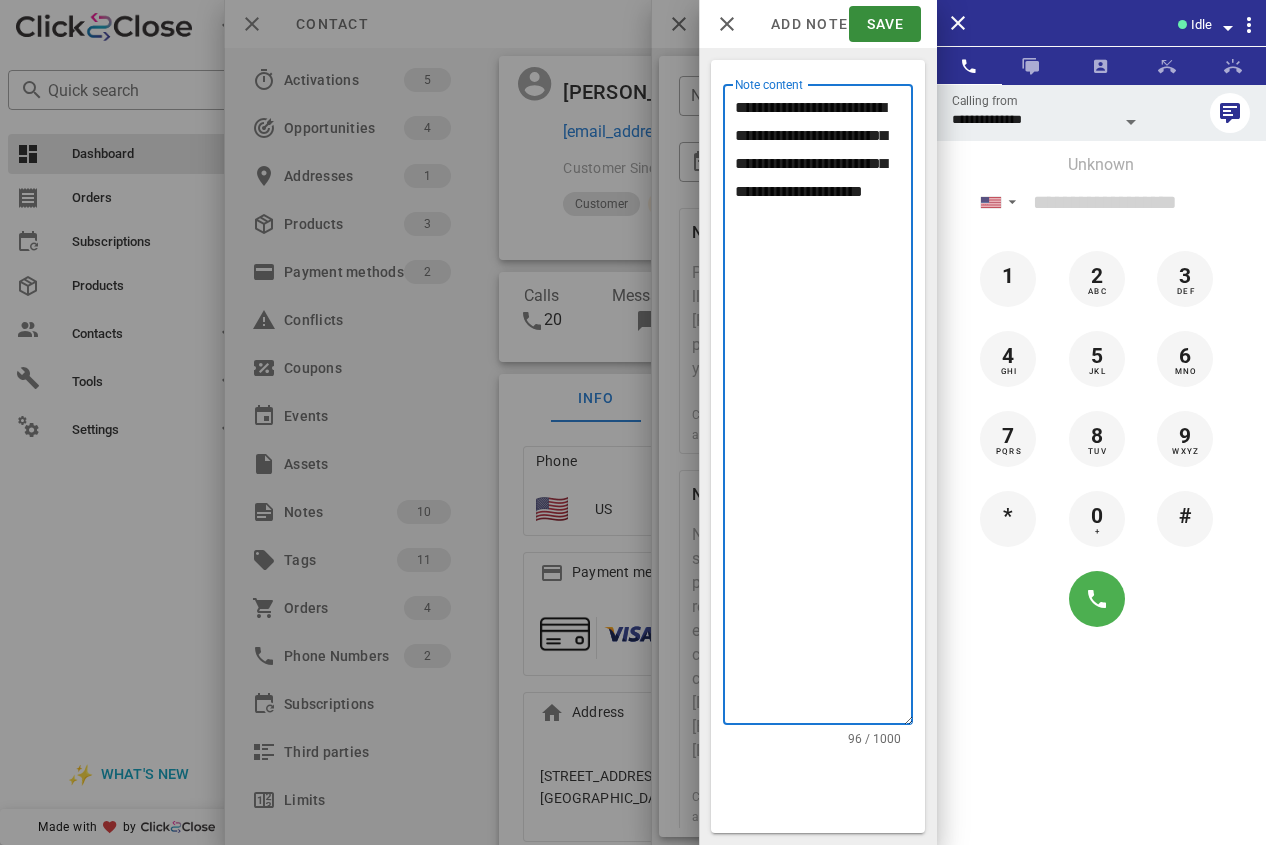 click on "**********" at bounding box center [824, 409] 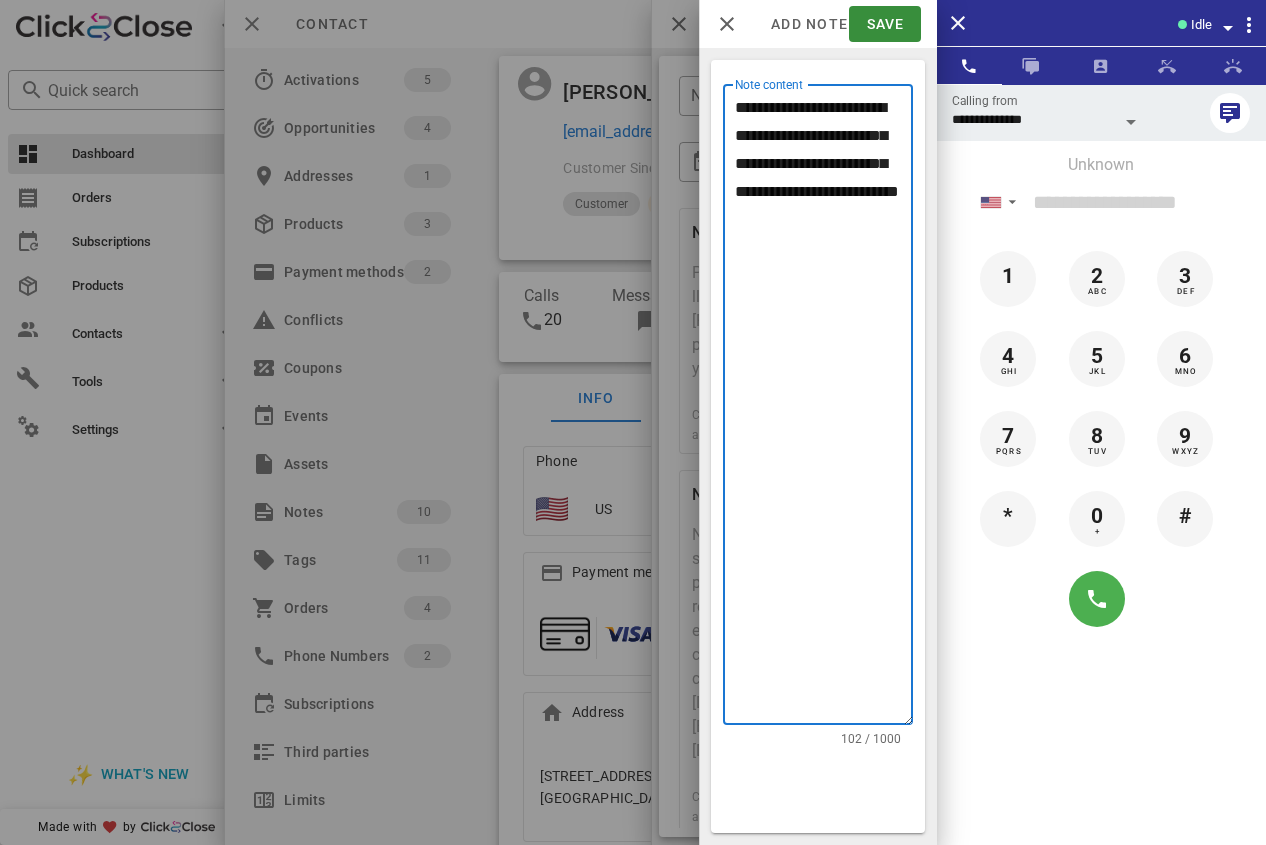 drag, startPoint x: 862, startPoint y: 239, endPoint x: 871, endPoint y: 212, distance: 28.460499 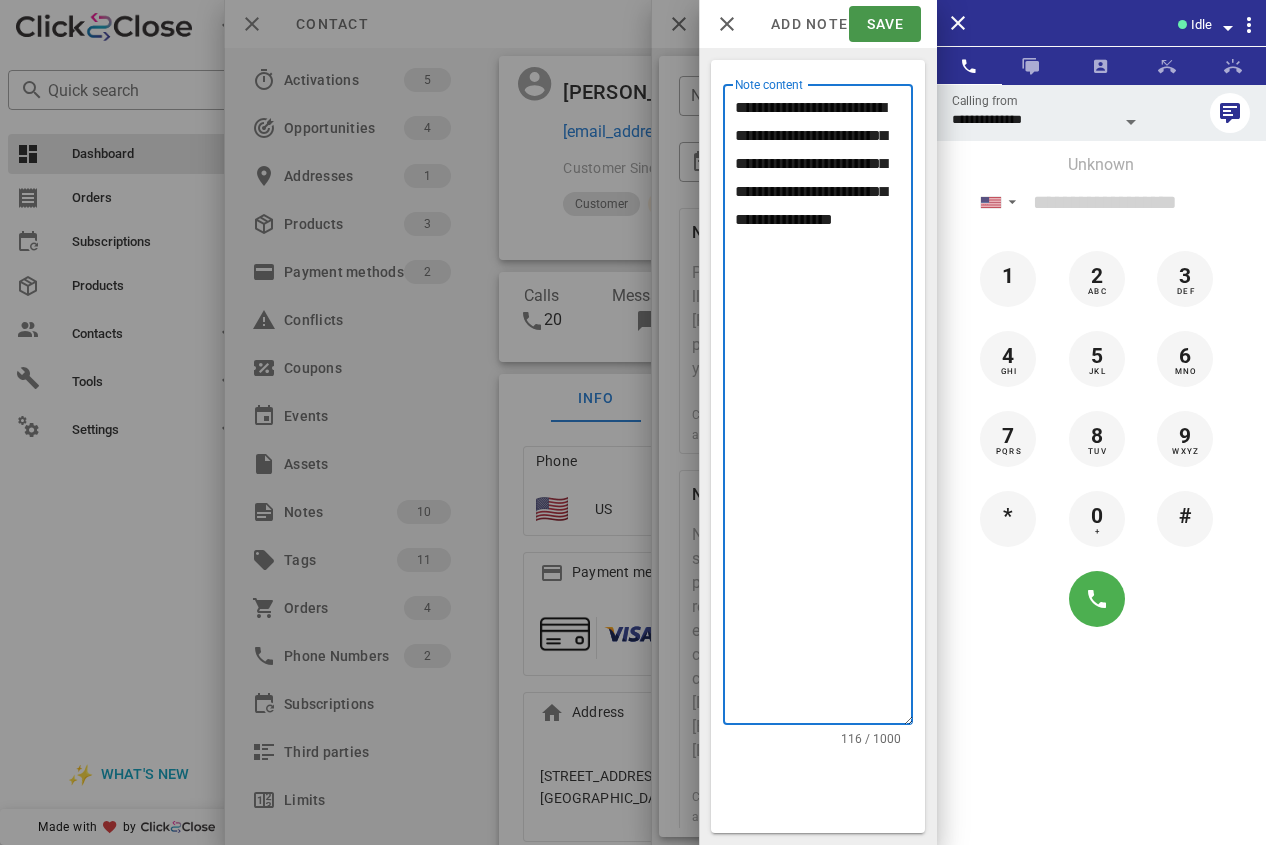 type on "**********" 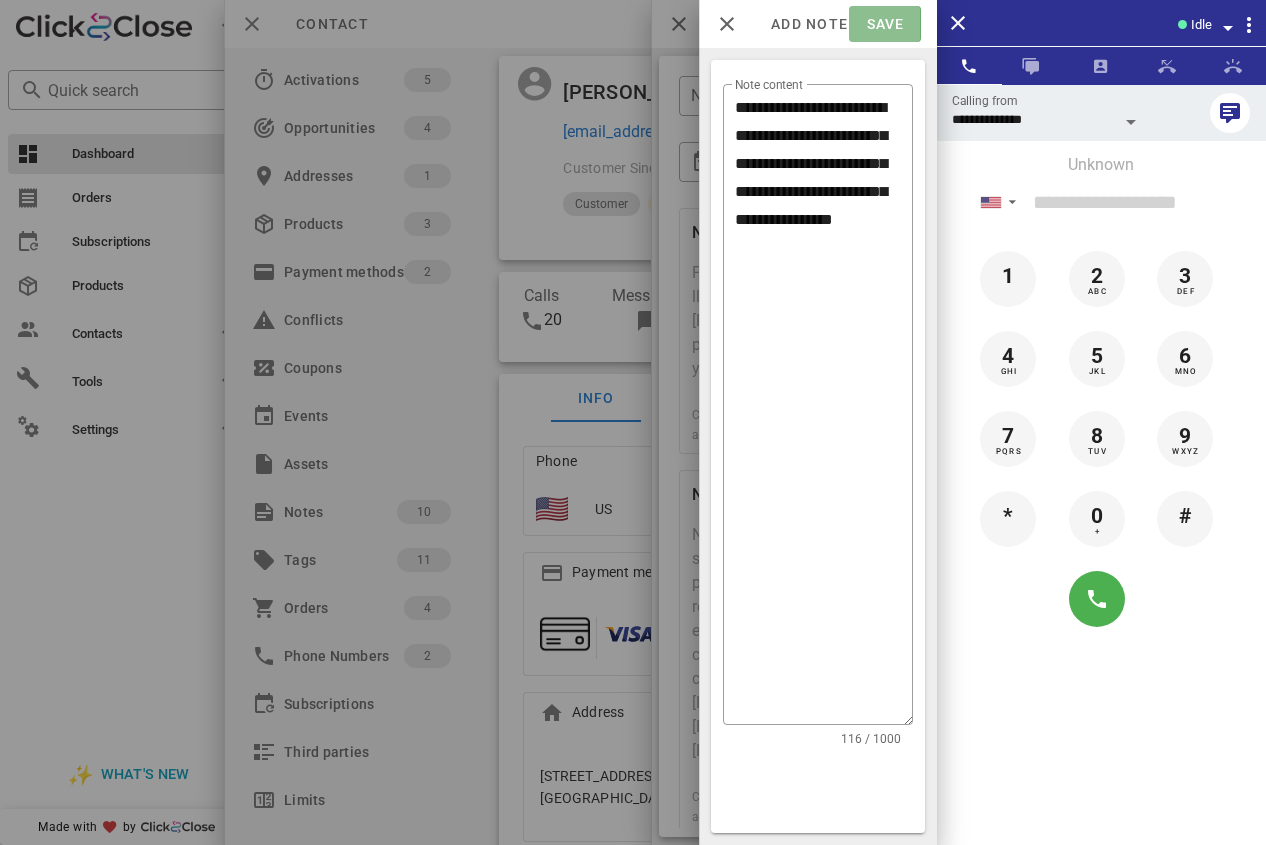 click on "Save" at bounding box center (884, 24) 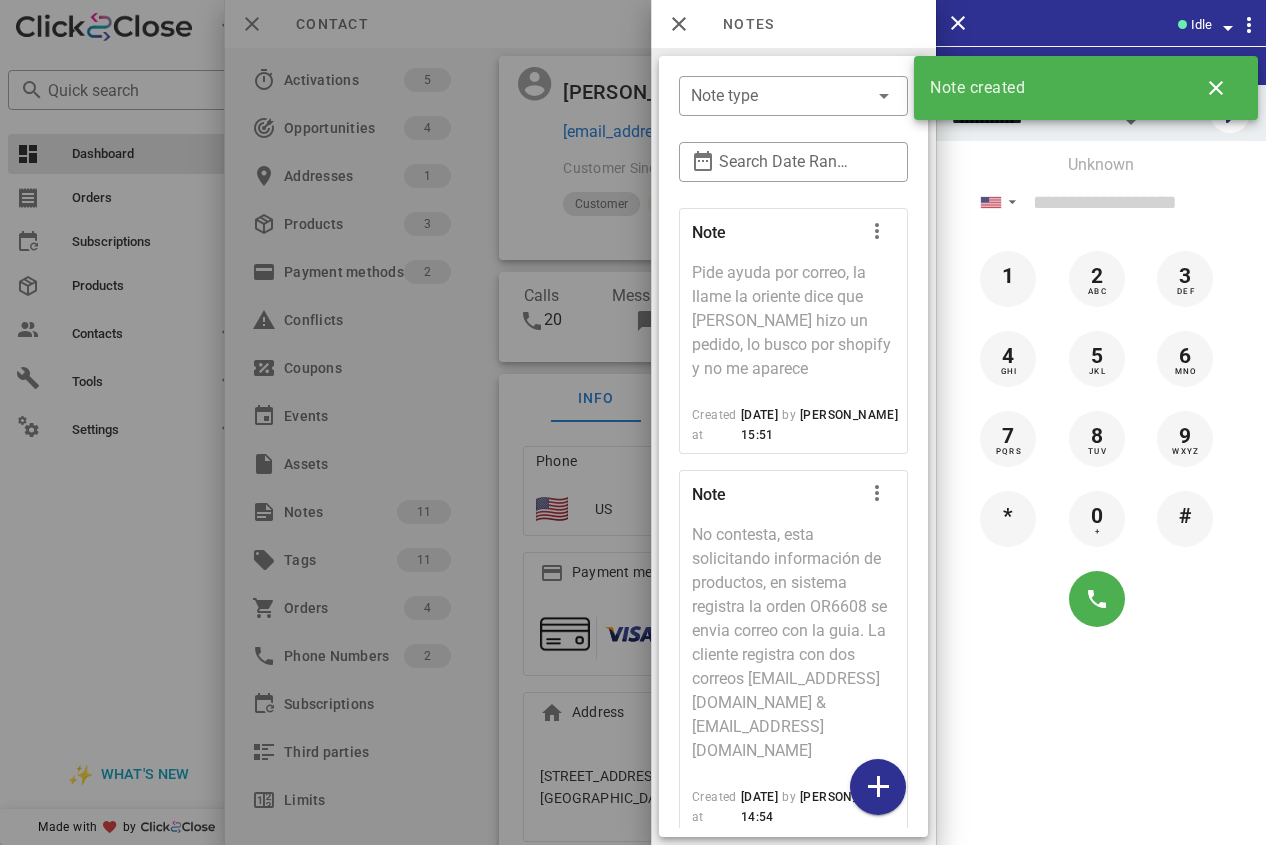 click at bounding box center [633, 422] 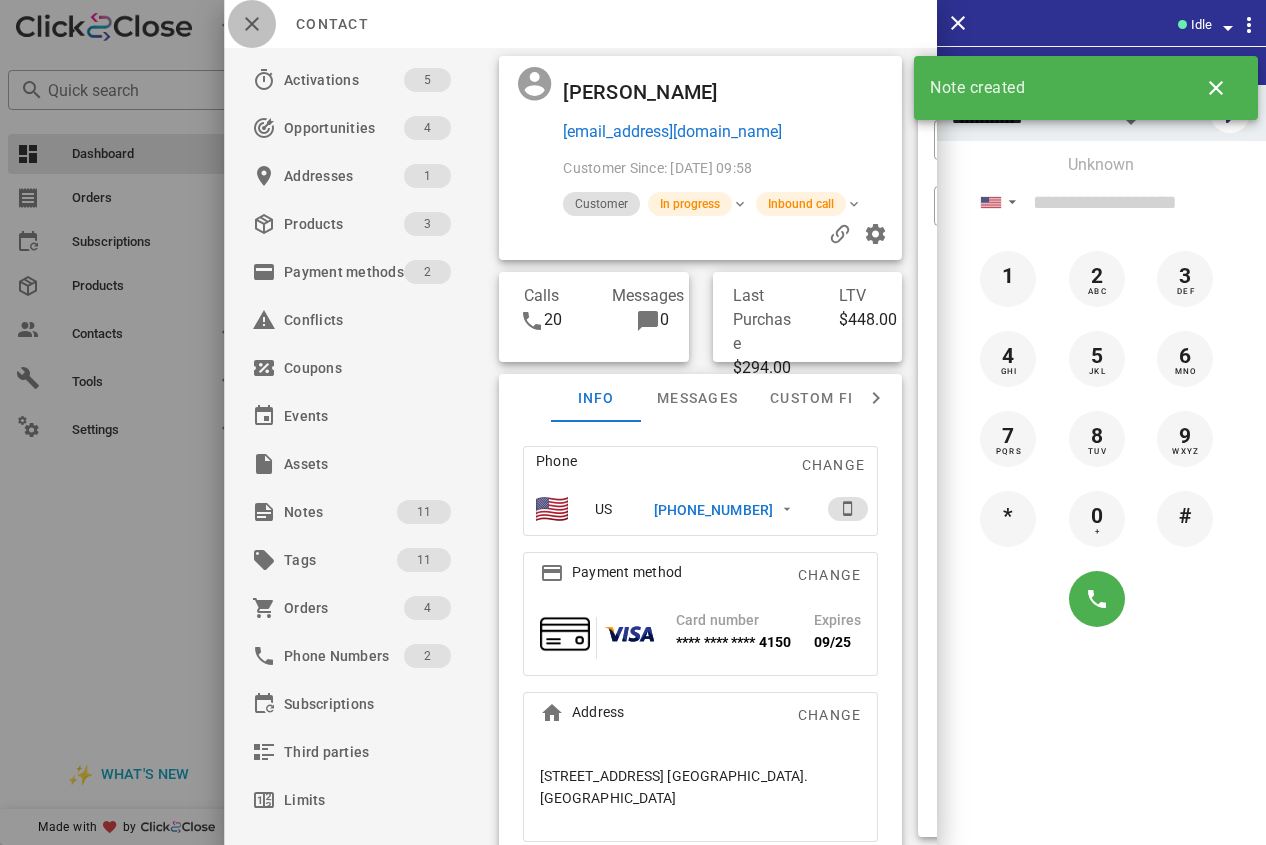click at bounding box center (252, 24) 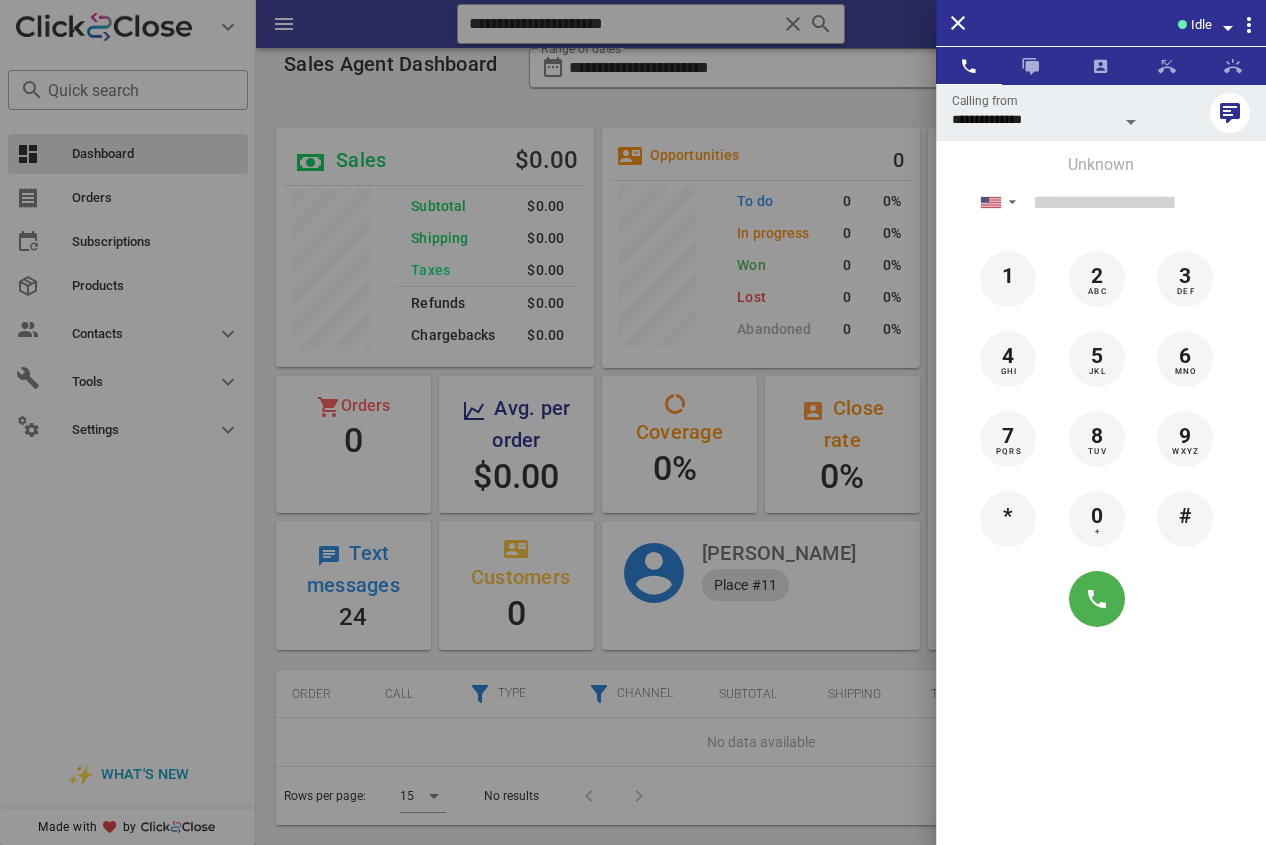 click at bounding box center [633, 422] 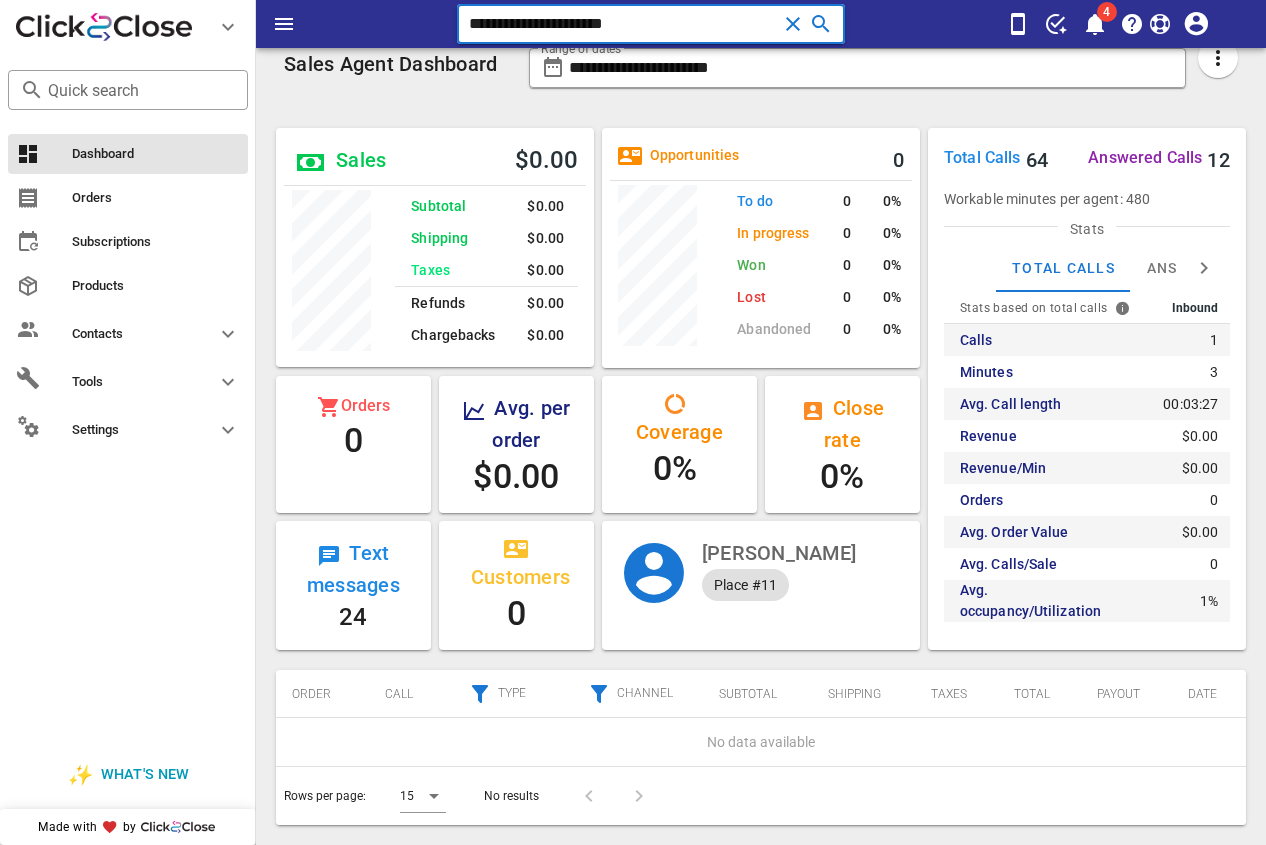 click on "**********" at bounding box center [623, 24] 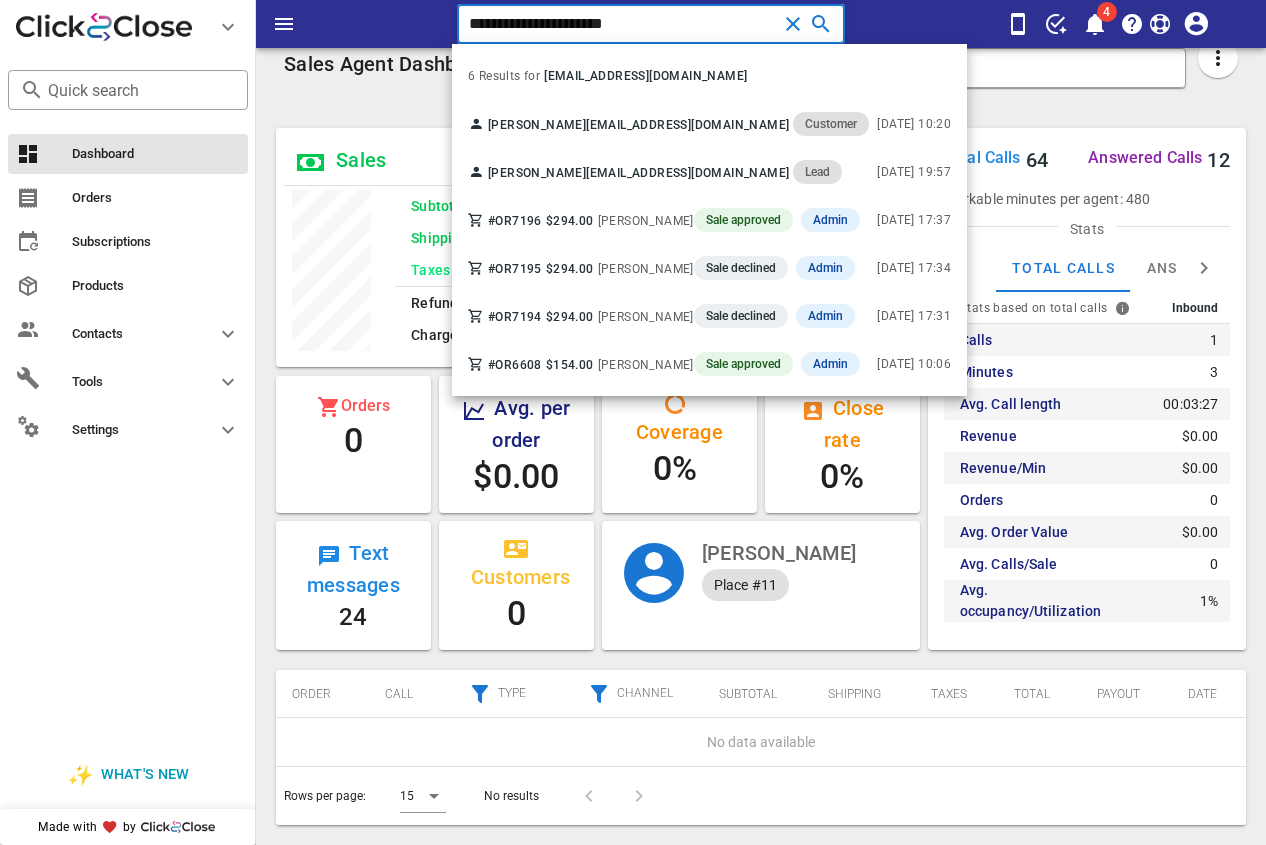drag, startPoint x: 662, startPoint y: 28, endPoint x: 354, endPoint y: 19, distance: 308.13147 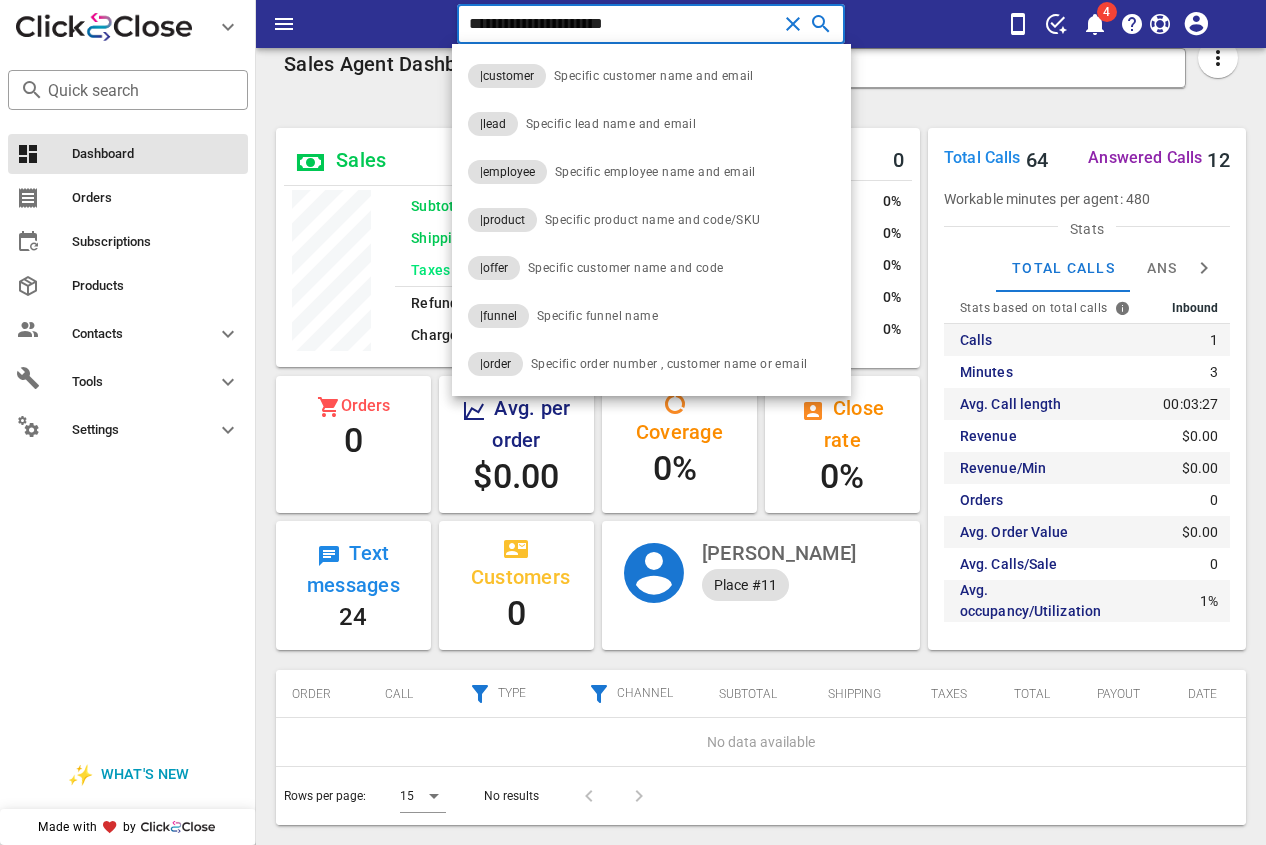 paste on "**" 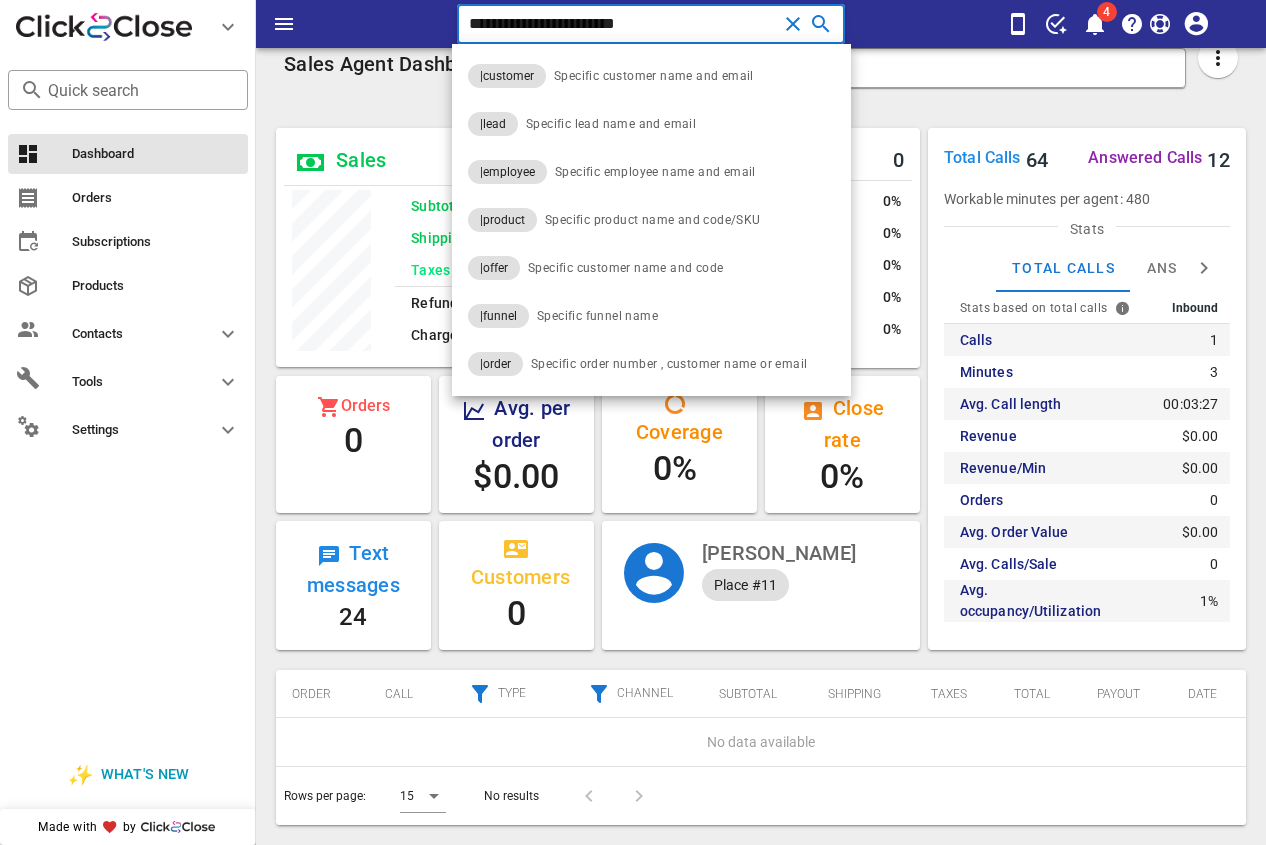 type on "**********" 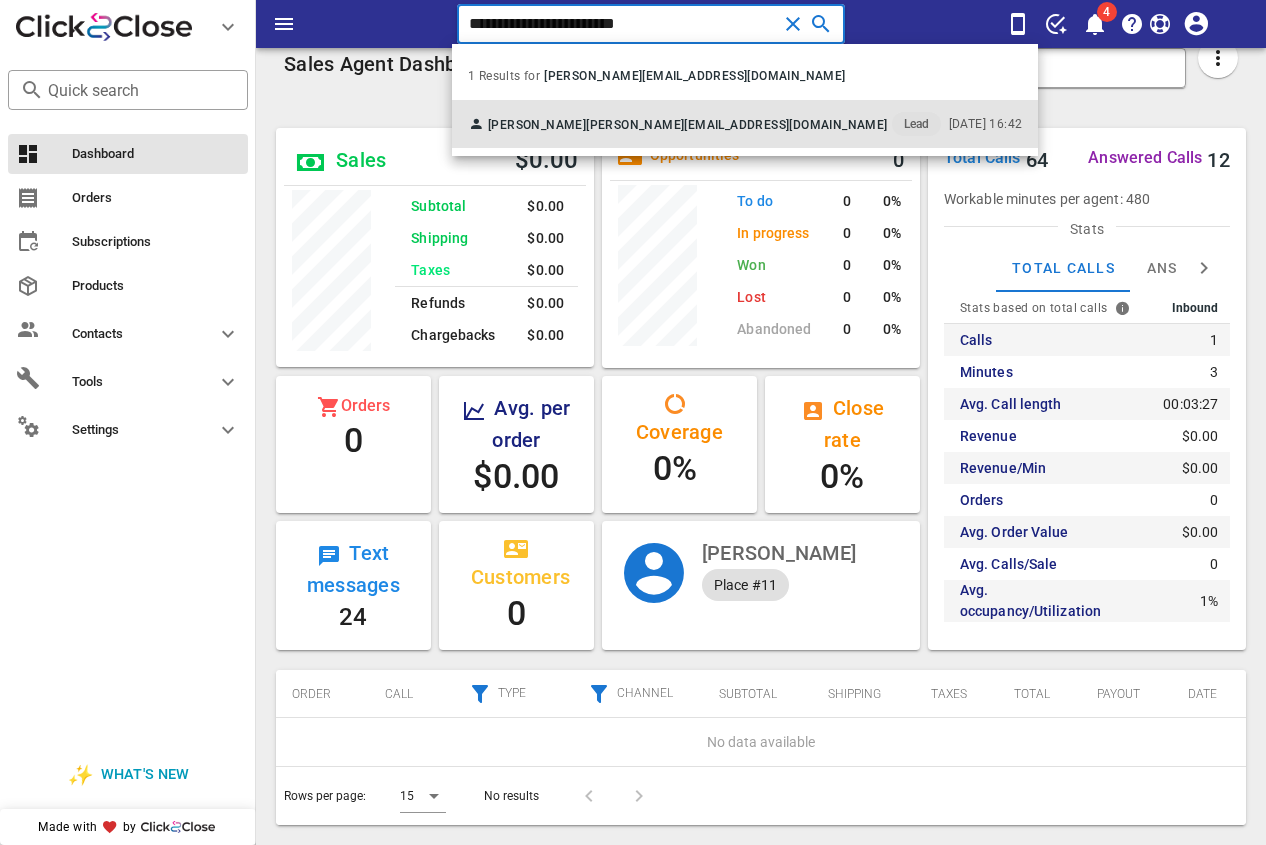 click on "[PERSON_NAME]" at bounding box center [537, 125] 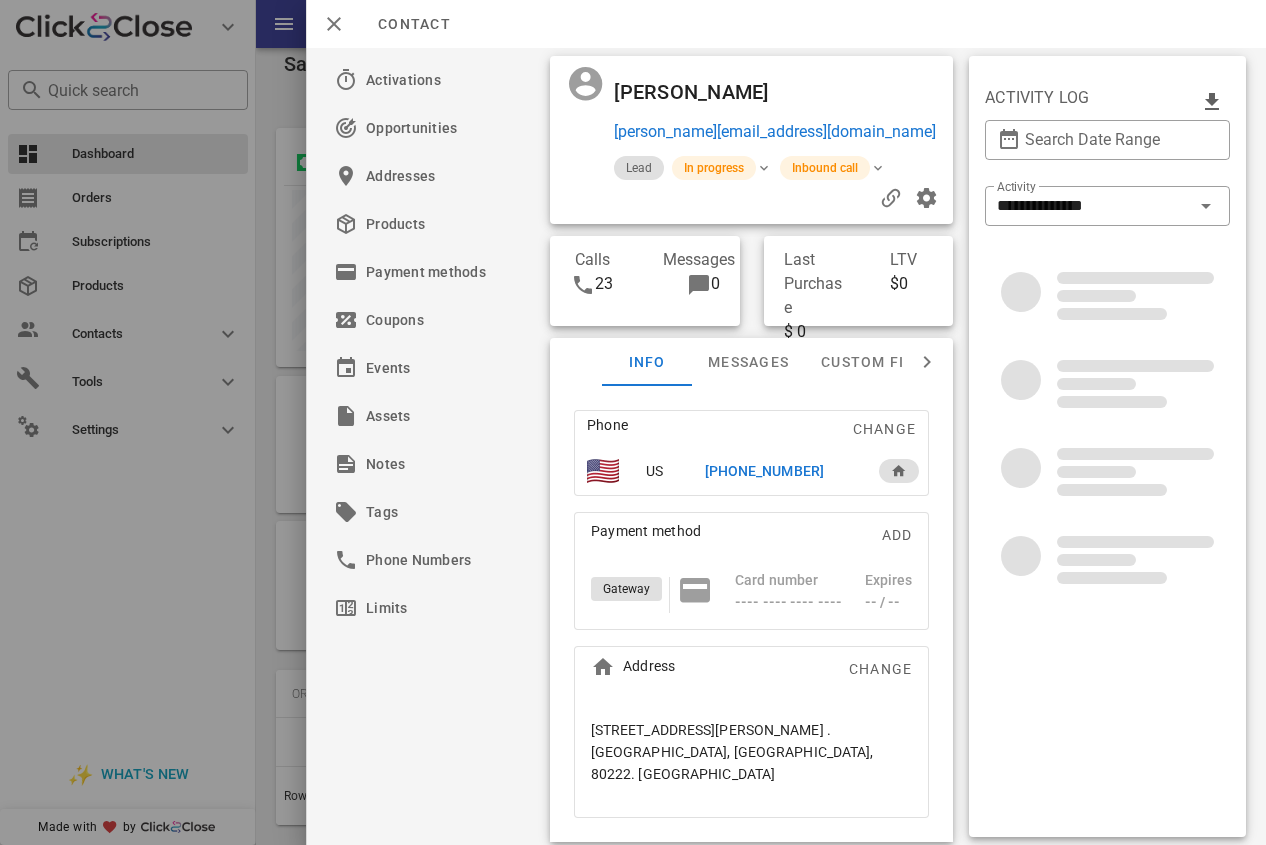 click on "[PHONE_NUMBER]" at bounding box center (764, 471) 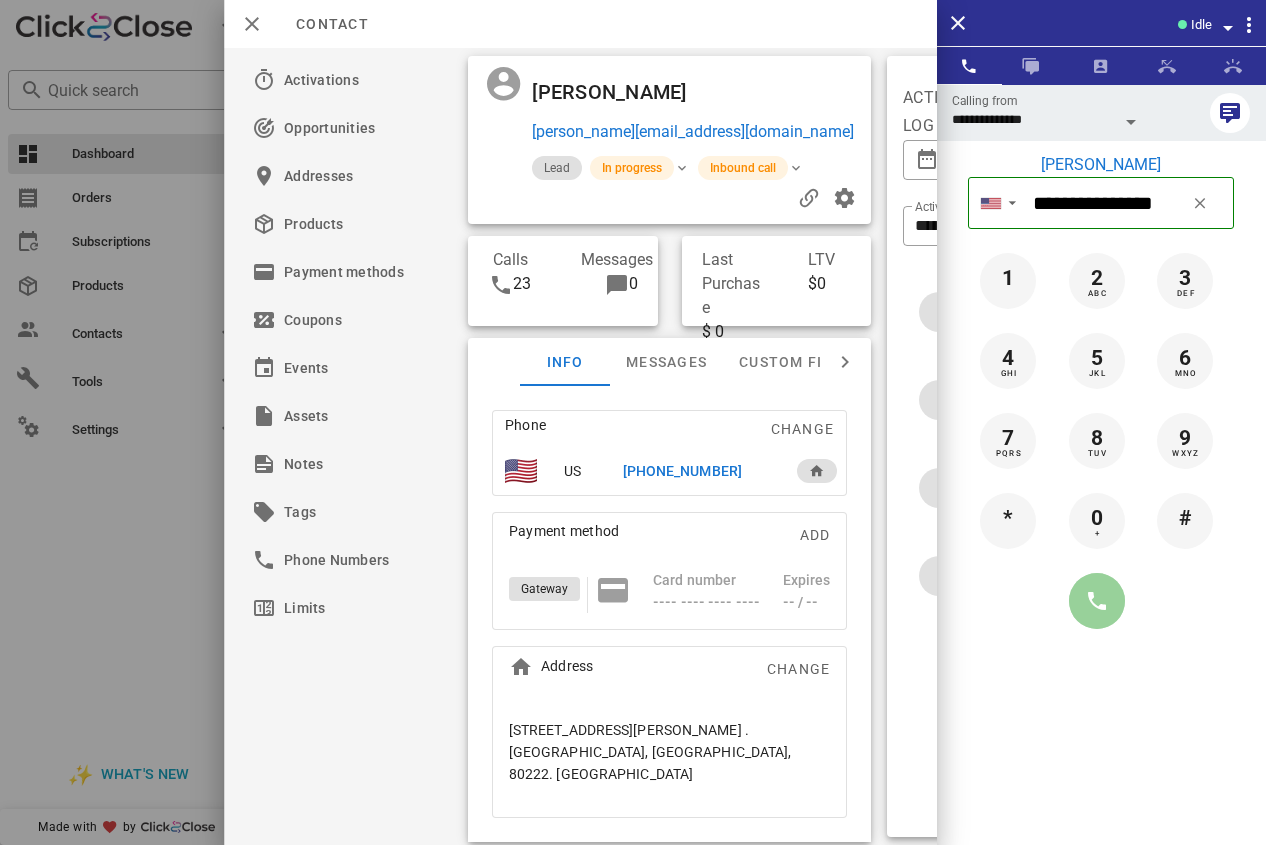 click at bounding box center (1097, 601) 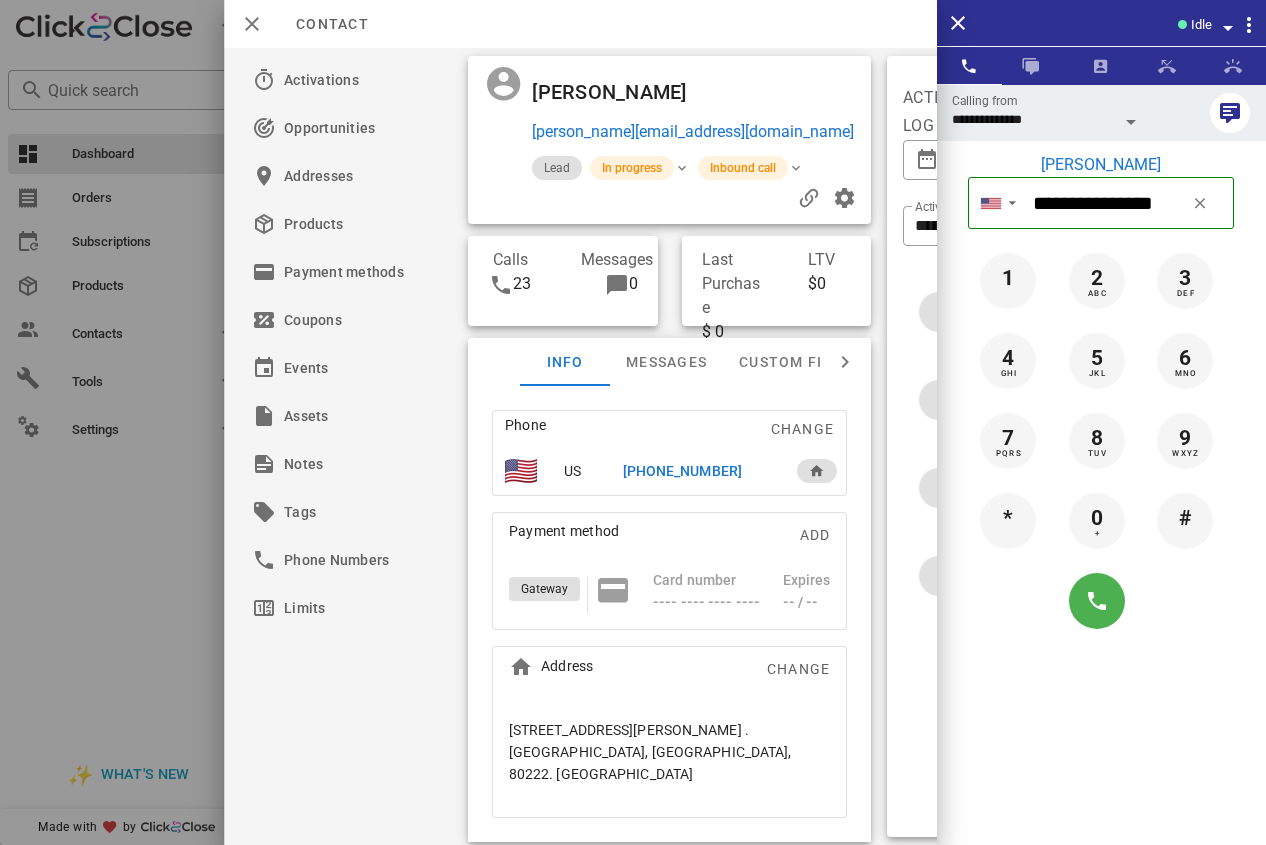 type 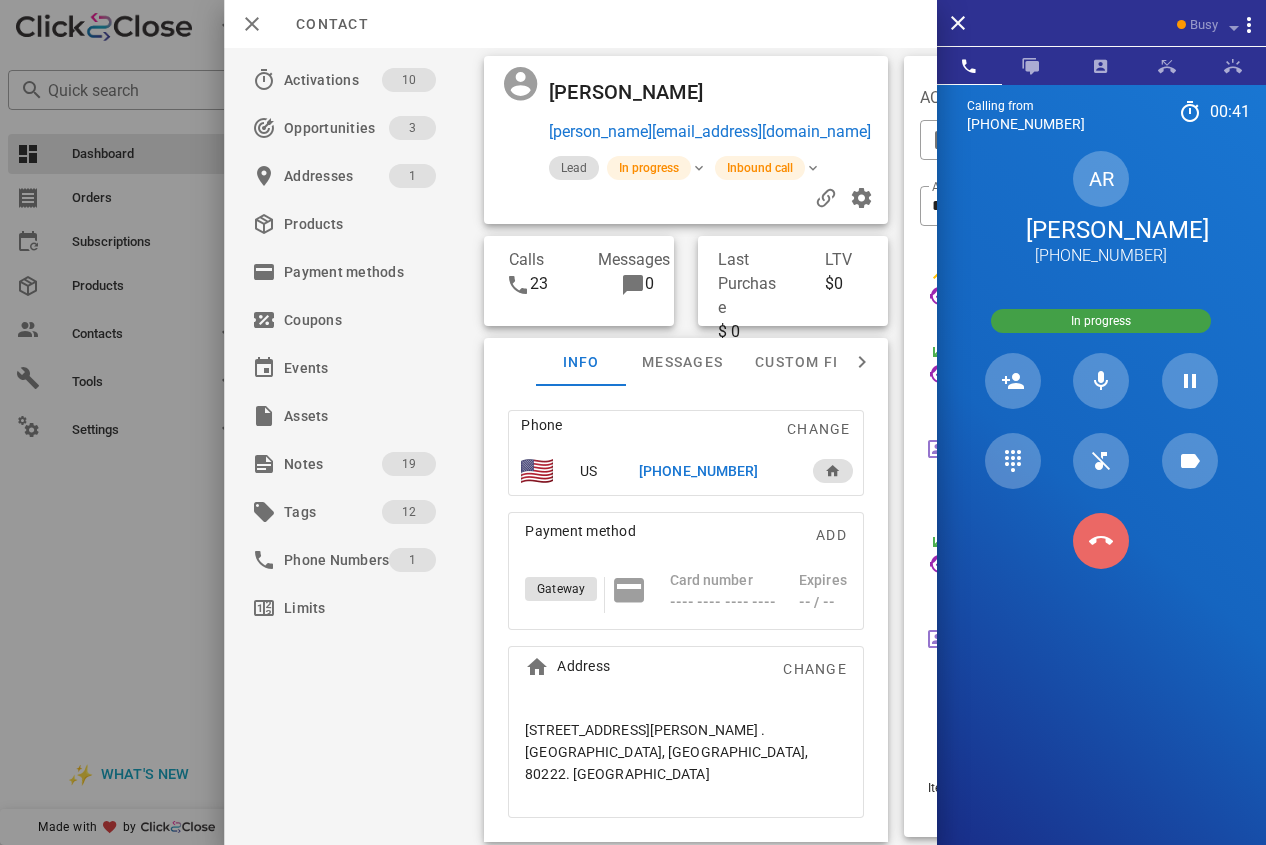 click at bounding box center [1101, 541] 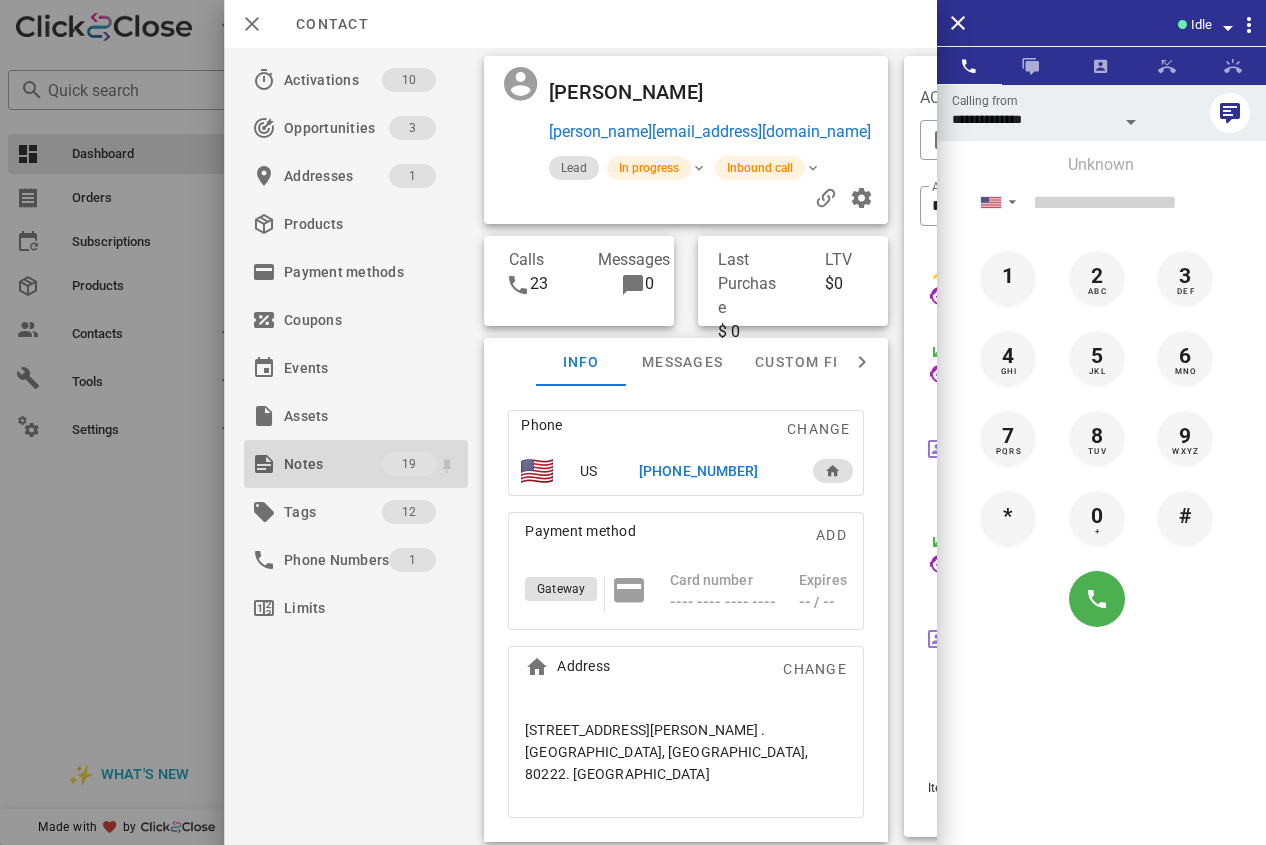 click on "Notes" at bounding box center (333, 464) 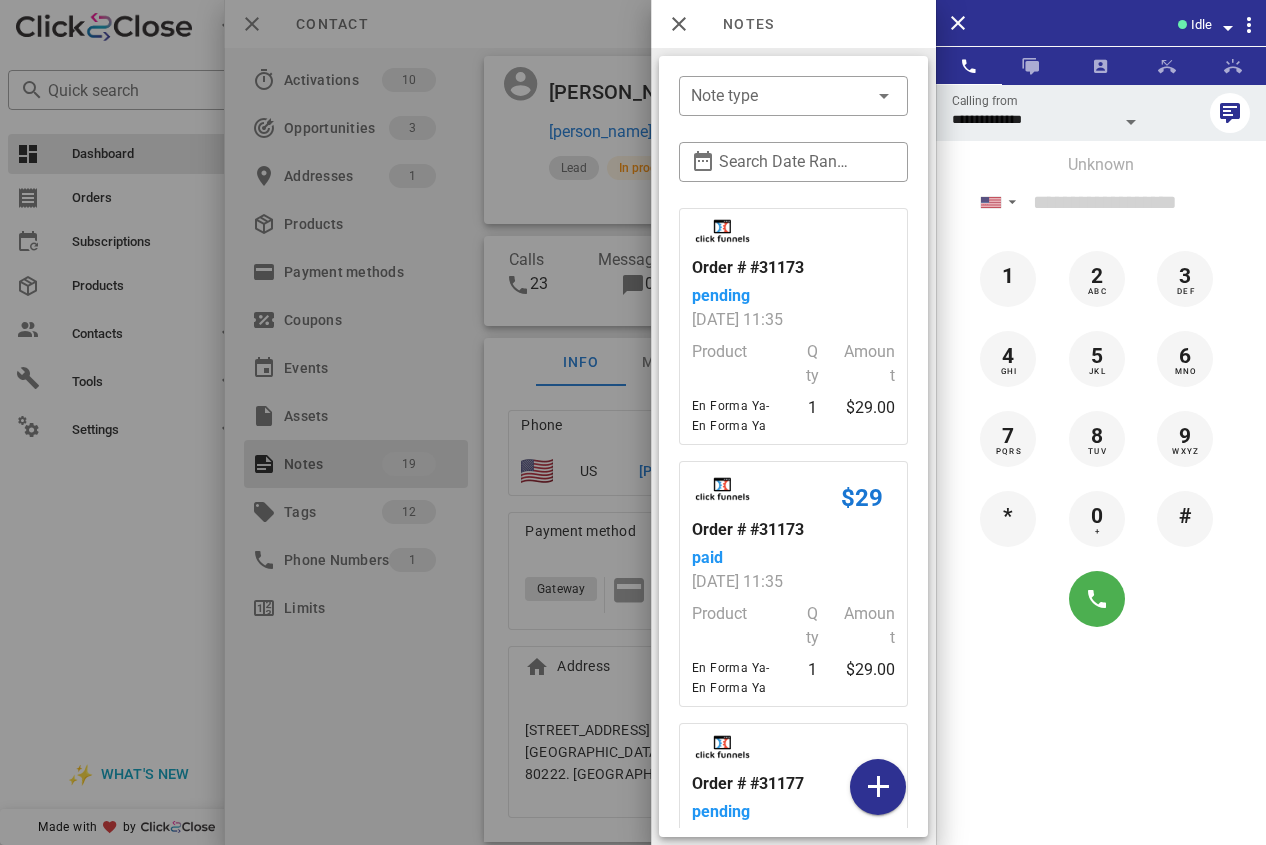 click at bounding box center [633, 422] 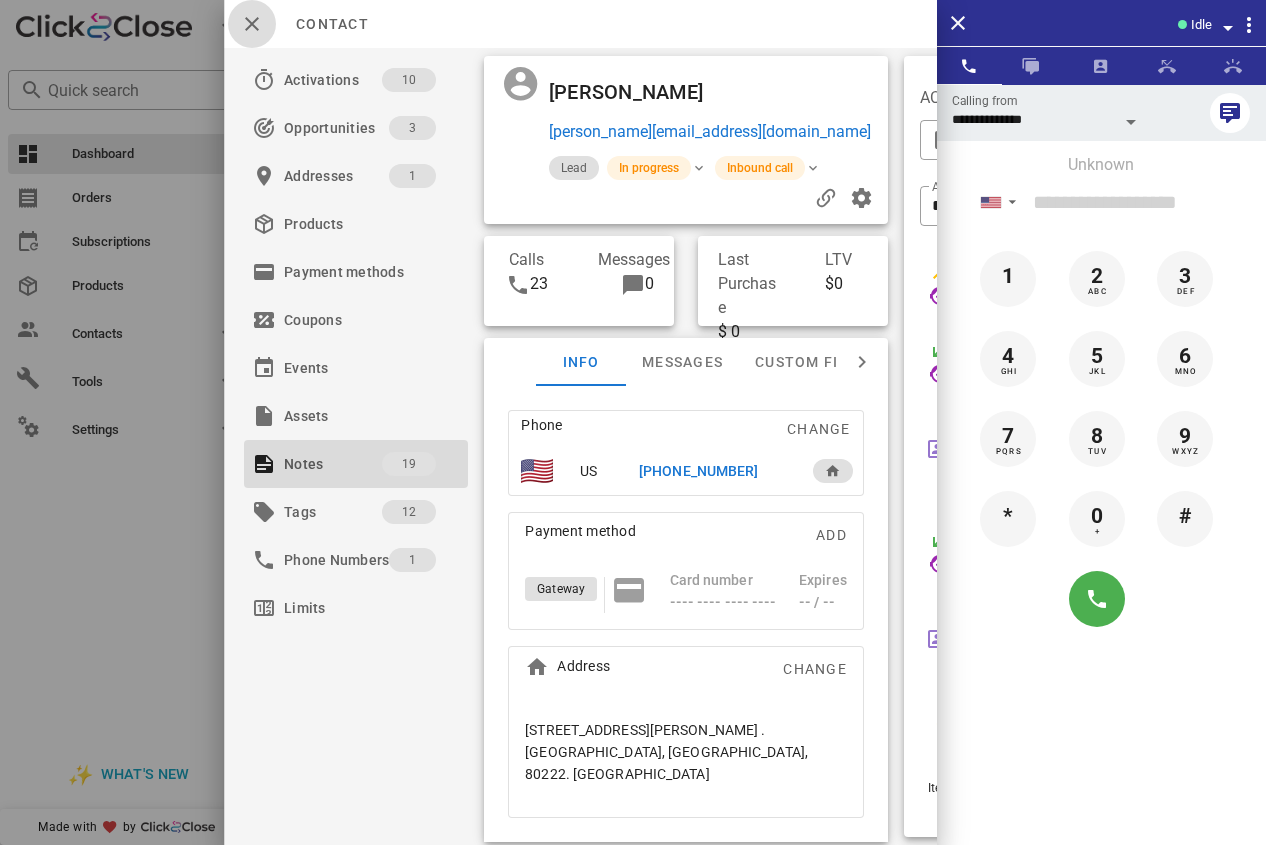 click at bounding box center [252, 24] 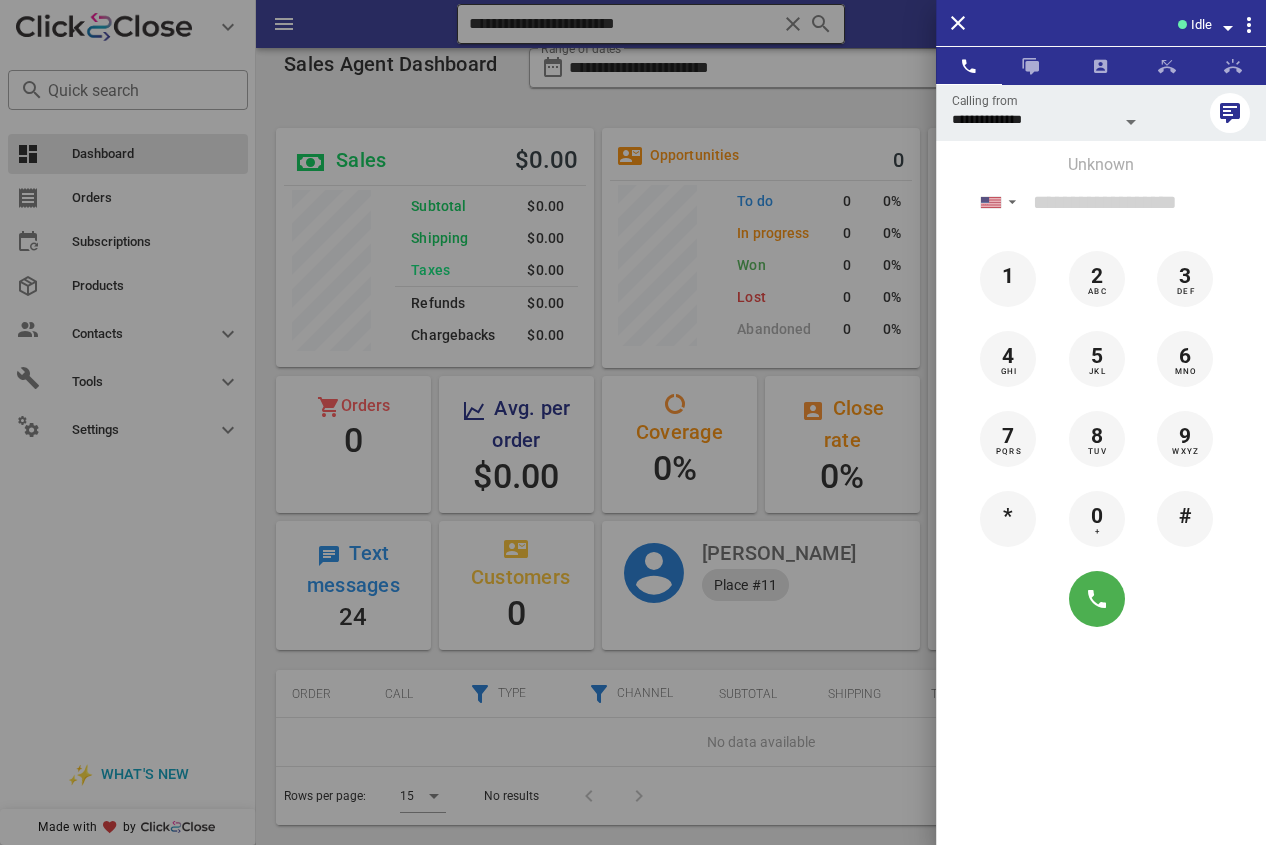 click at bounding box center [633, 422] 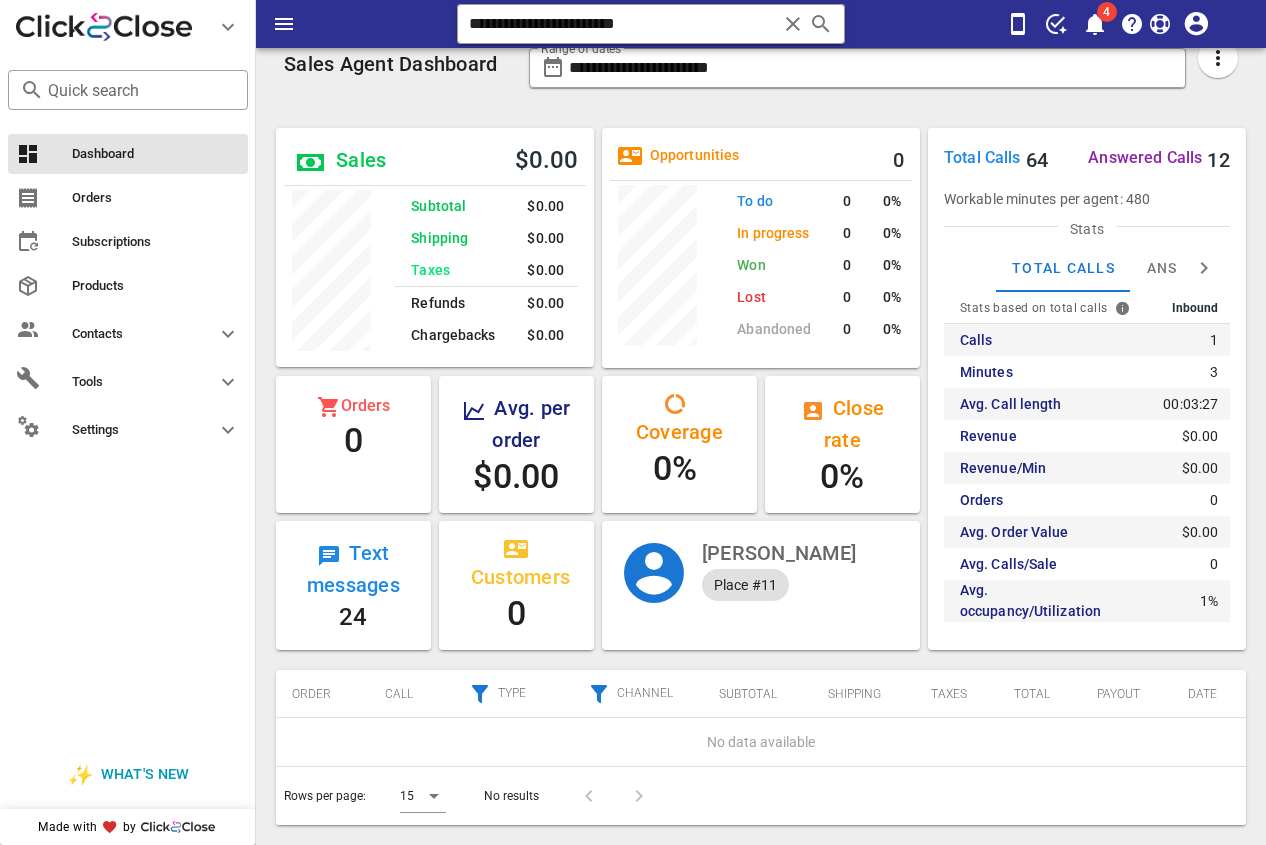 drag, startPoint x: 425, startPoint y: -2, endPoint x: 314, endPoint y: -2, distance: 111 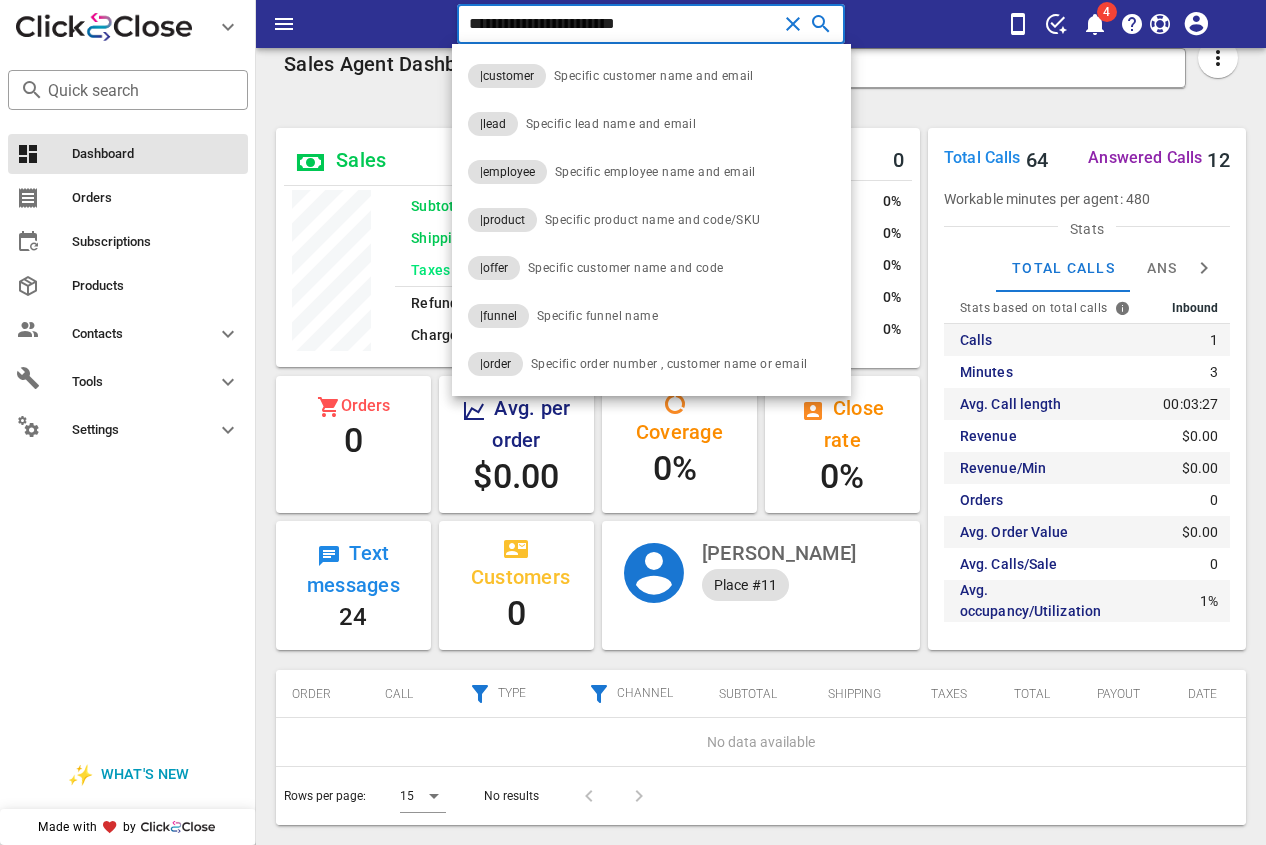 paste on "*" 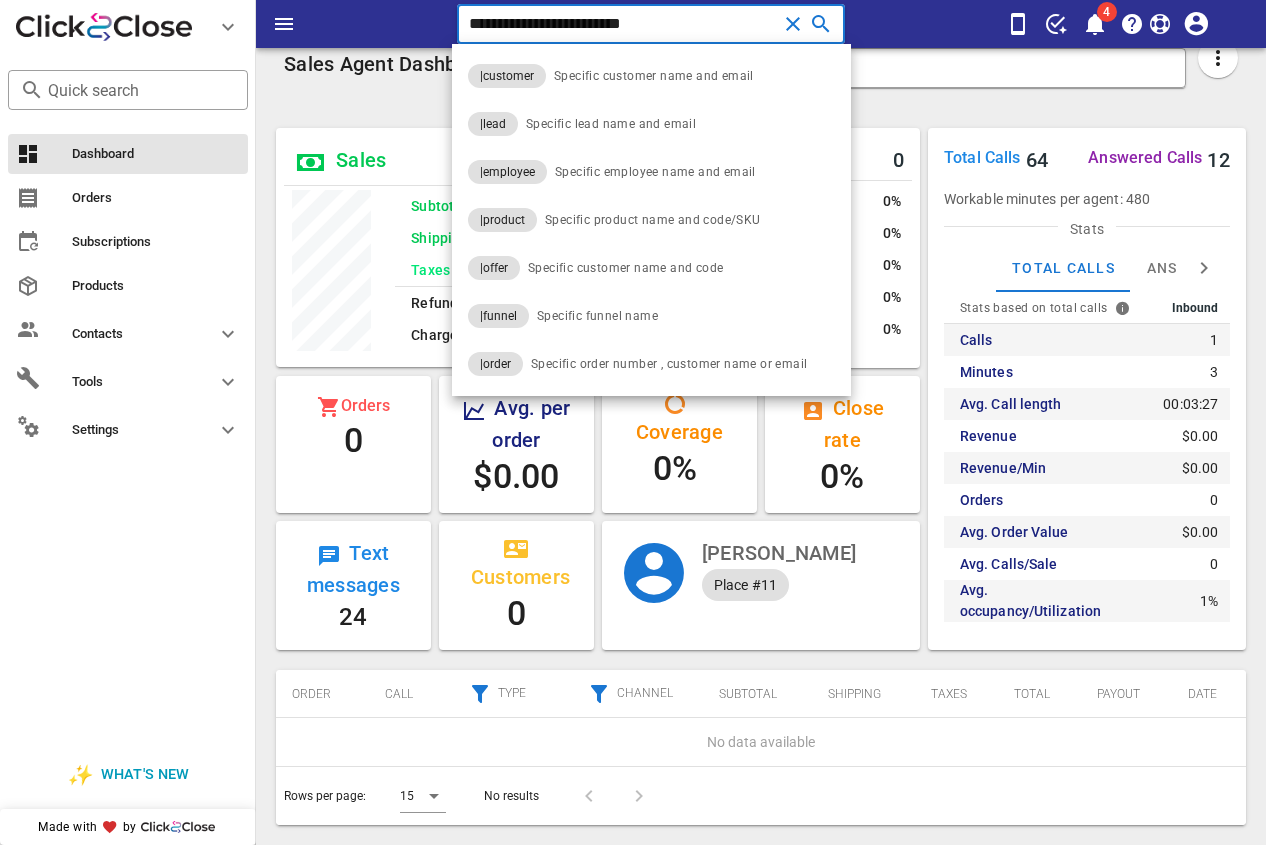 type on "**********" 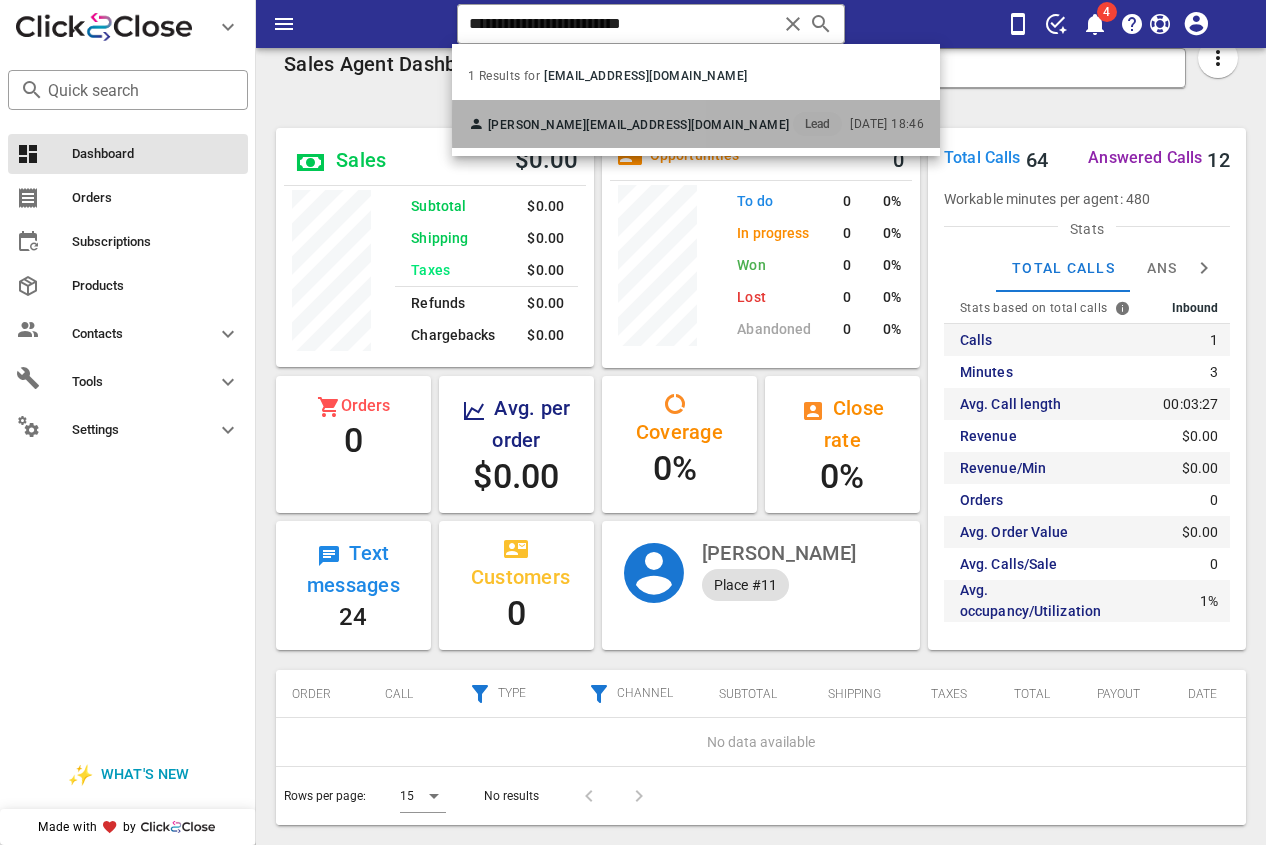 click on "[PERSON_NAME]   [EMAIL_ADDRESS][DOMAIN_NAME]   Lead" at bounding box center [655, 124] 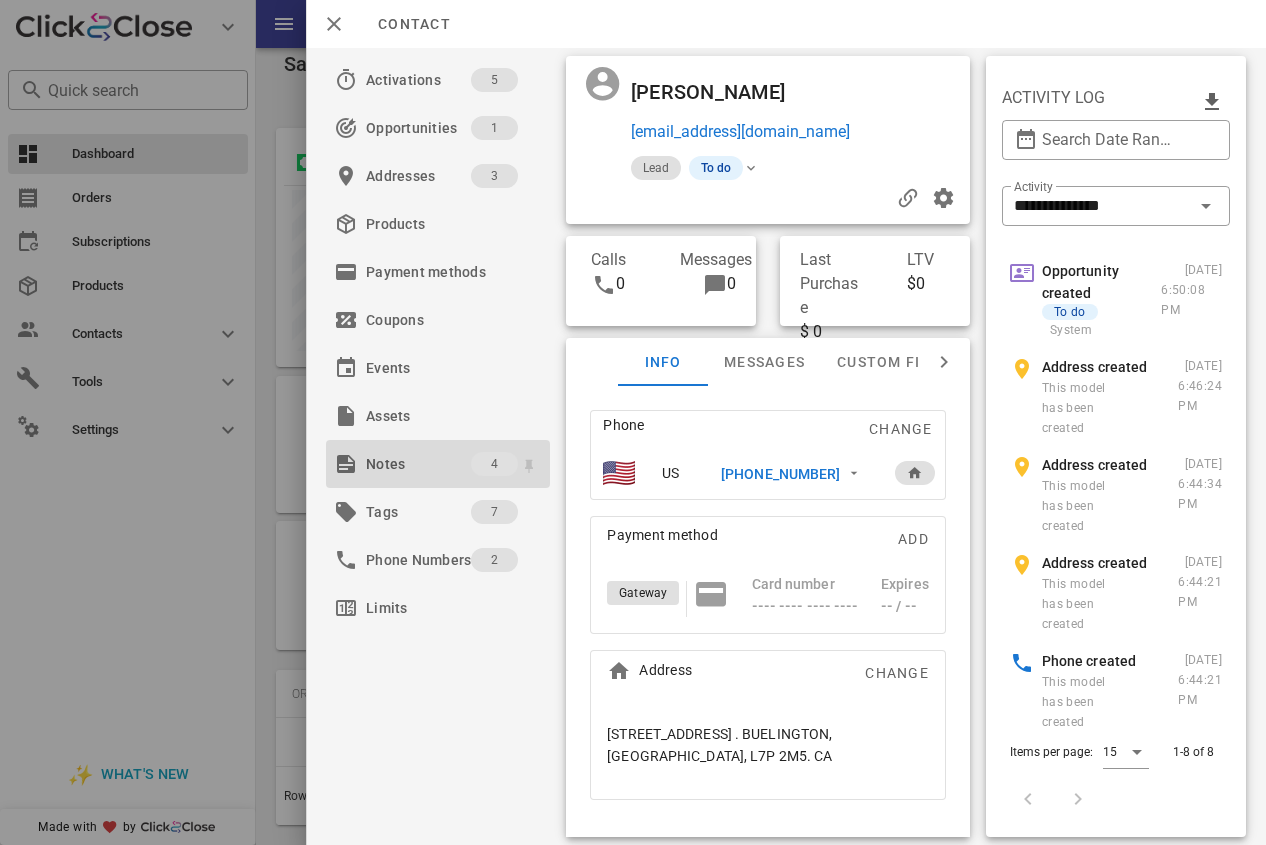 click on "Notes" at bounding box center (418, 464) 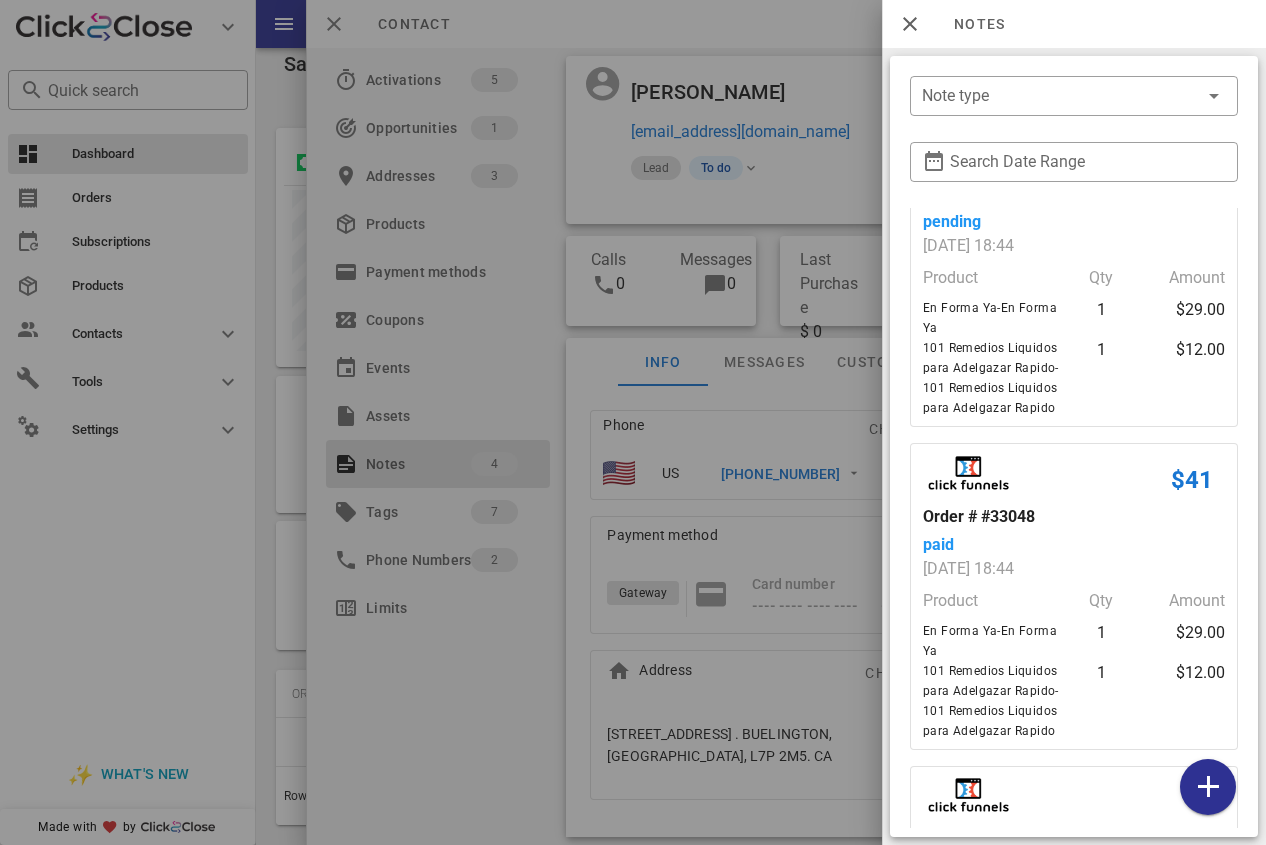 scroll, scrollTop: 0, scrollLeft: 0, axis: both 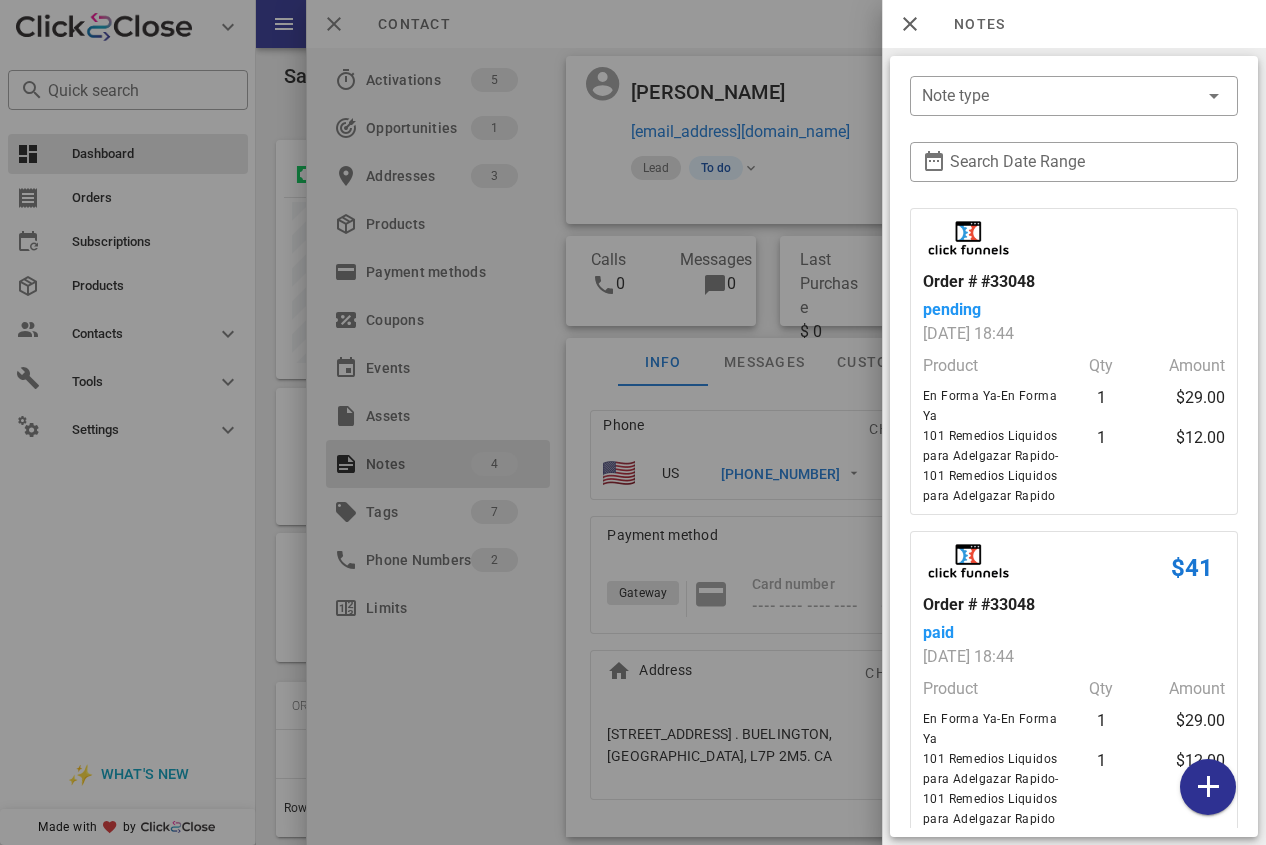 drag, startPoint x: 722, startPoint y: 296, endPoint x: 719, endPoint y: 306, distance: 10.440307 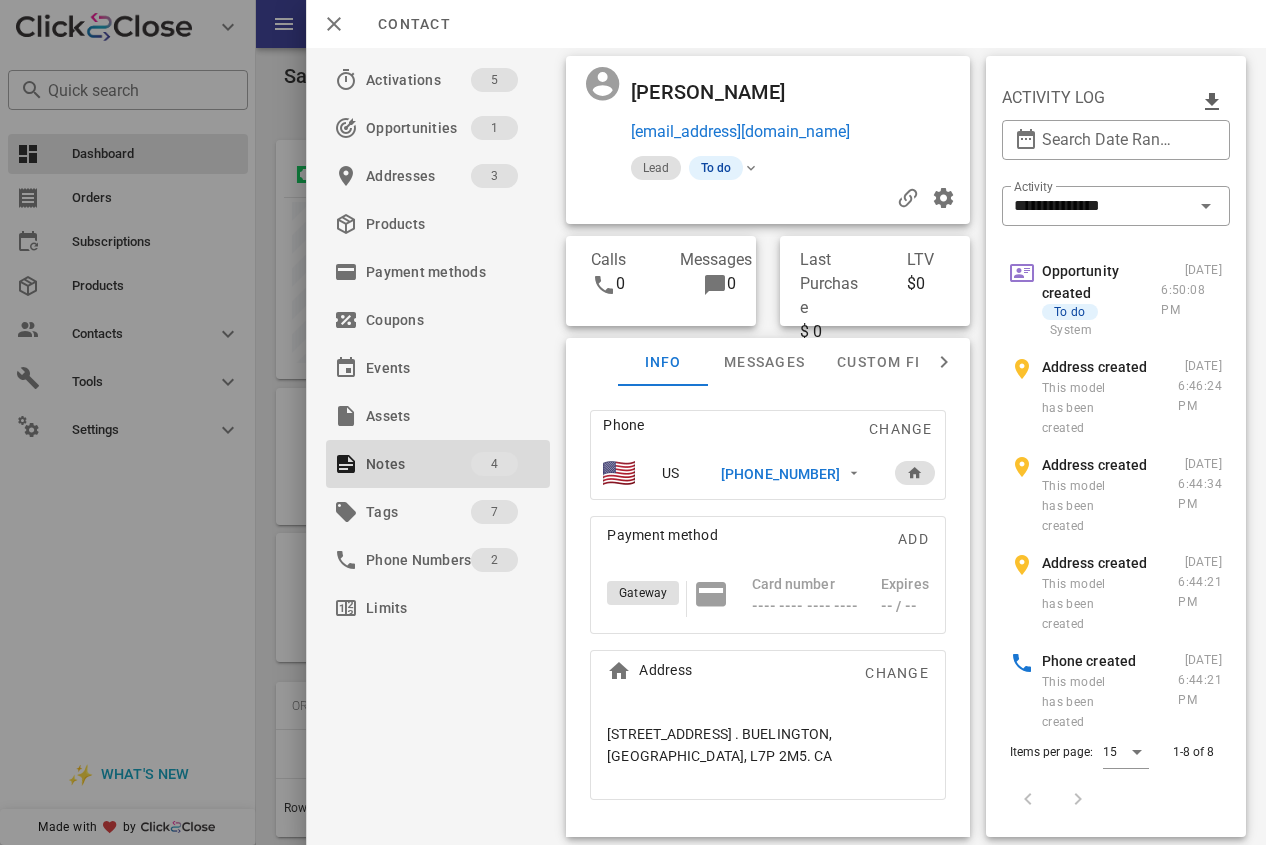 click on "[PHONE_NUMBER]" at bounding box center [780, 474] 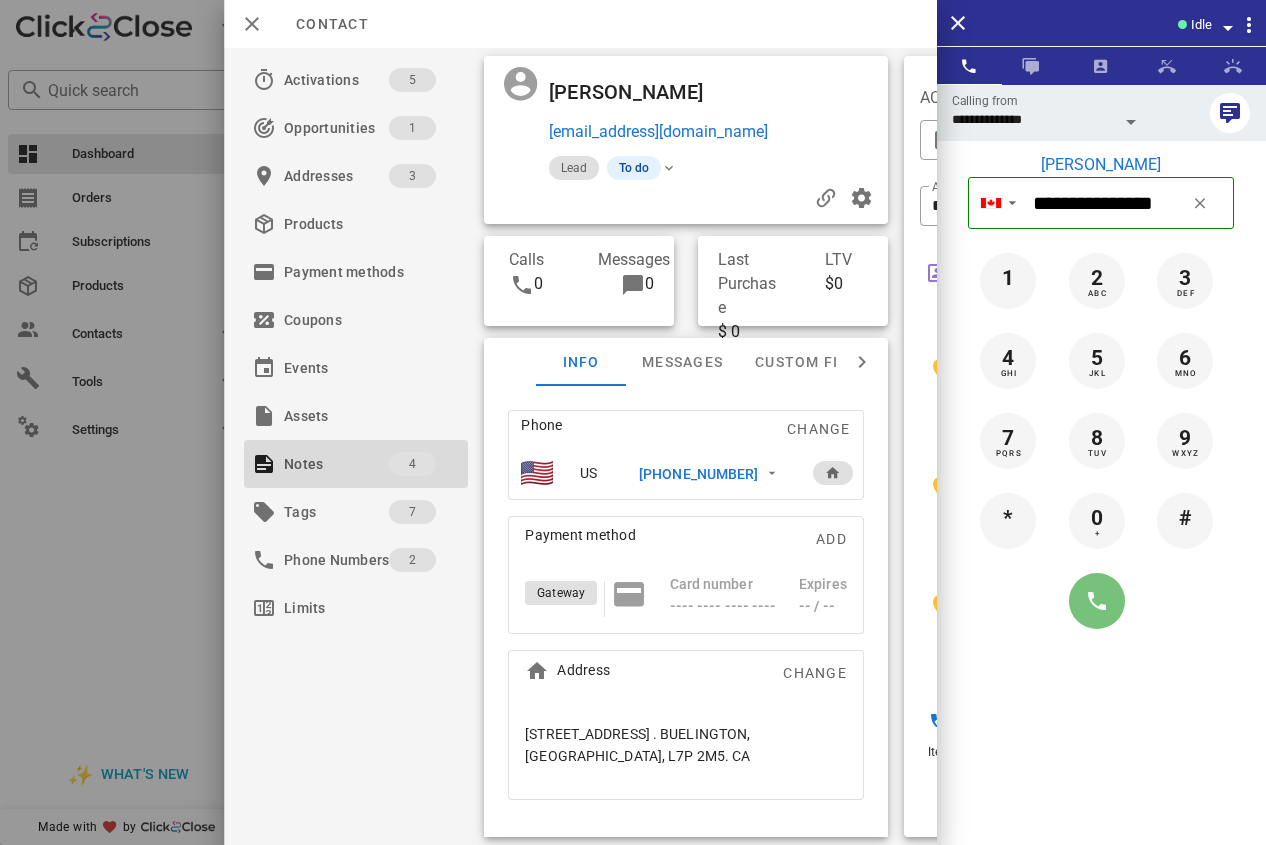 click at bounding box center (1097, 601) 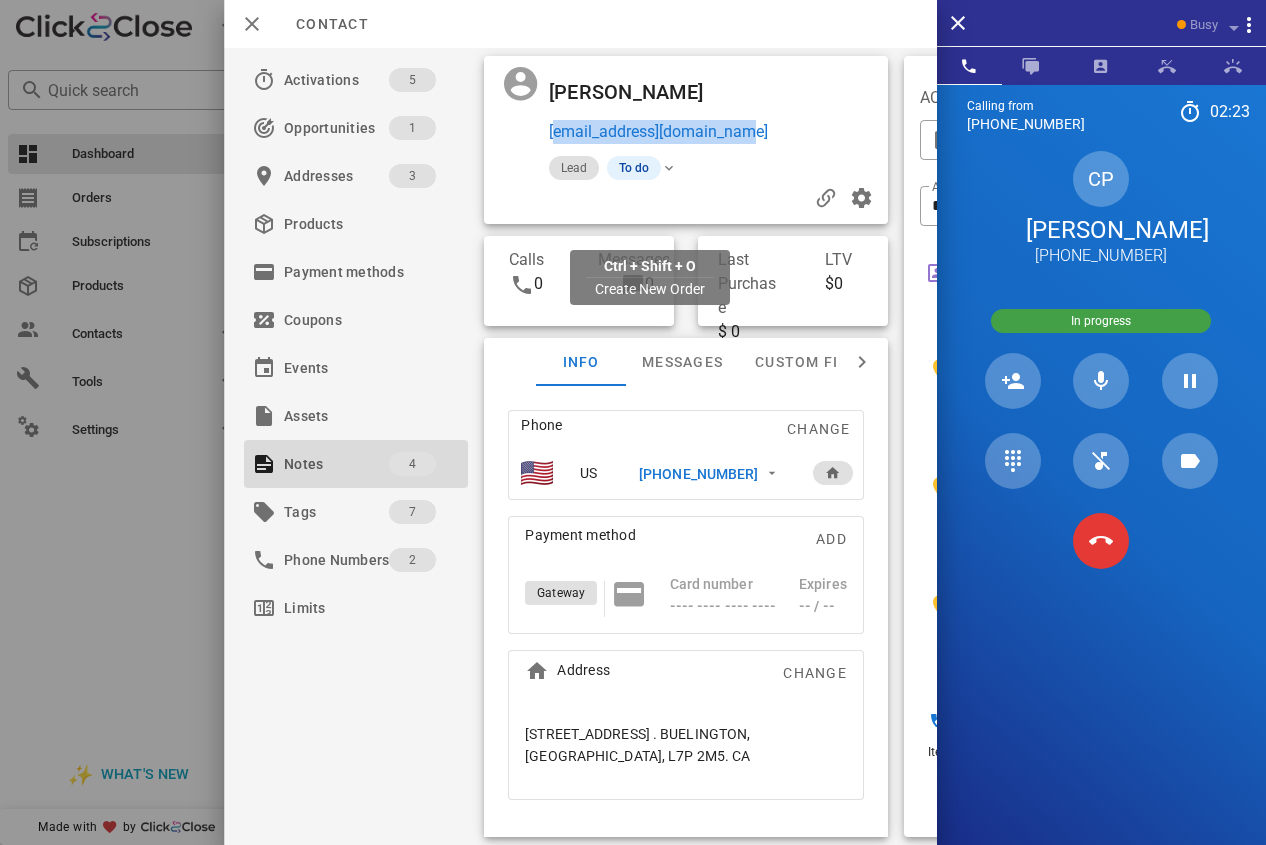 drag, startPoint x: 788, startPoint y: 230, endPoint x: 550, endPoint y: 235, distance: 238.05252 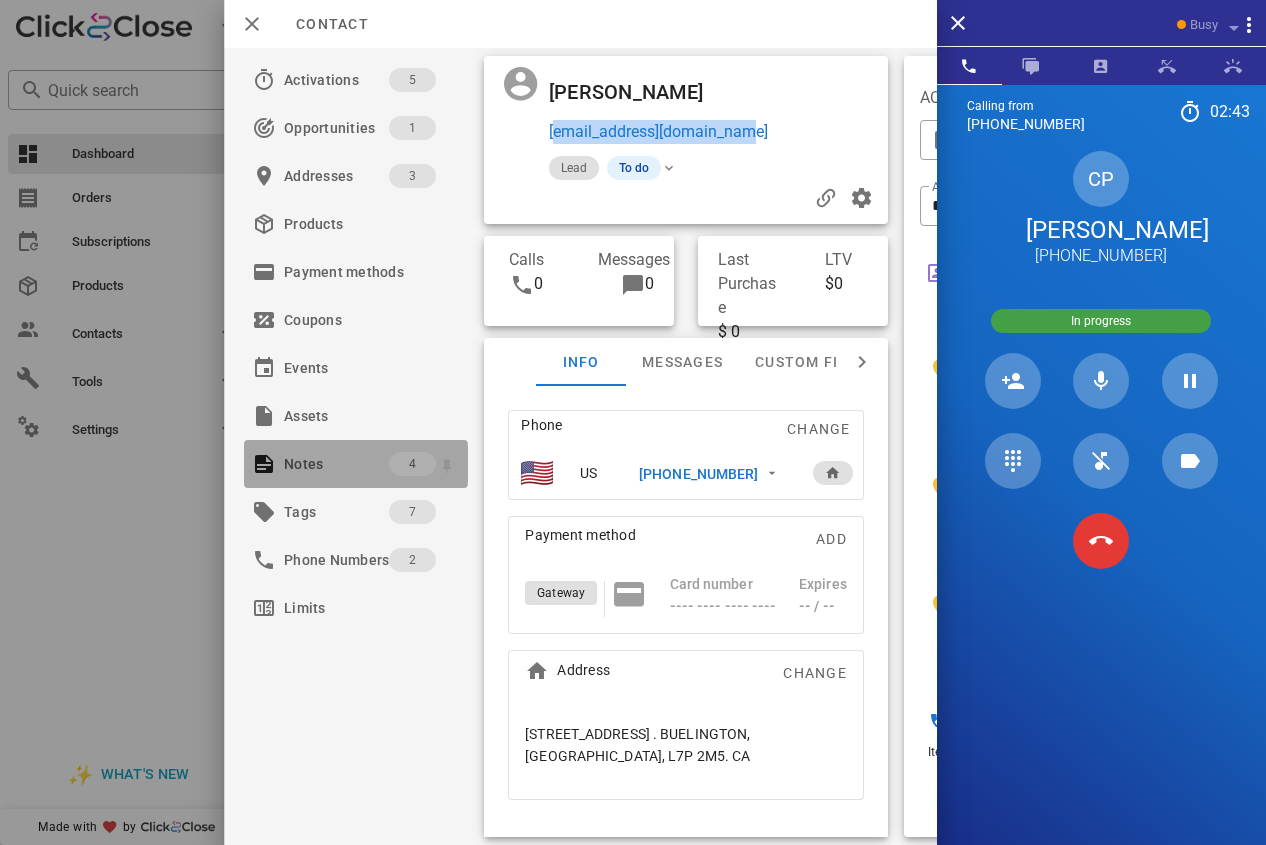 click on "Notes" at bounding box center [336, 464] 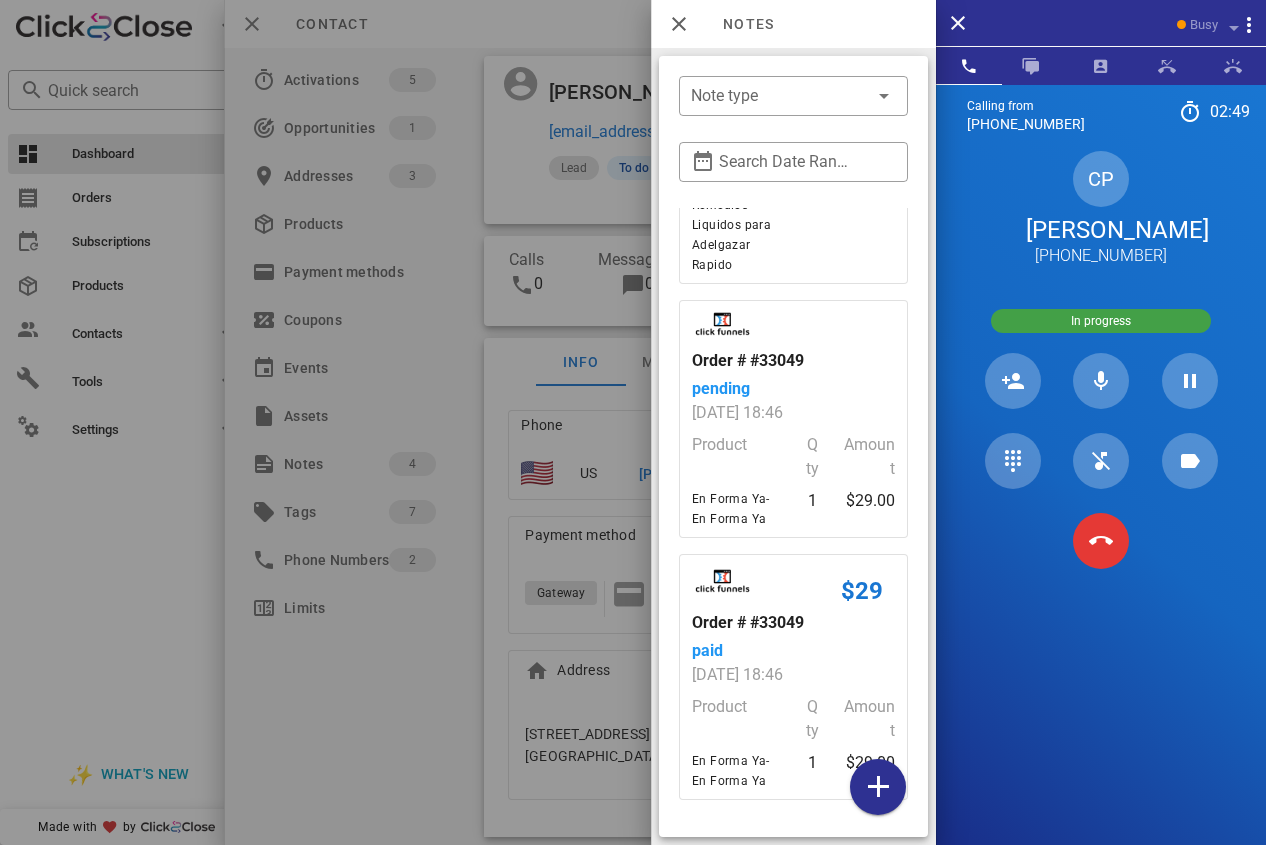 scroll, scrollTop: 867, scrollLeft: 0, axis: vertical 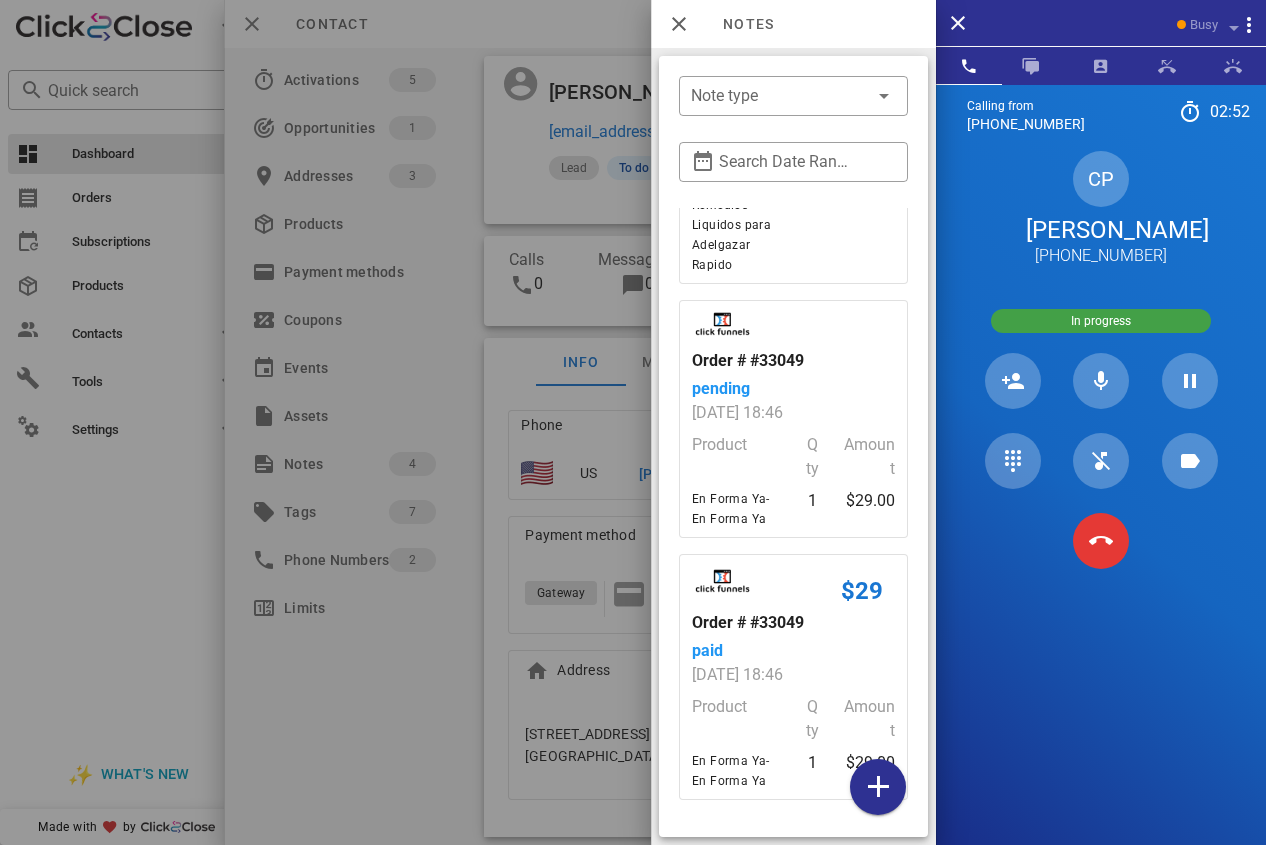 drag, startPoint x: 696, startPoint y: 595, endPoint x: 809, endPoint y: 587, distance: 113.28283 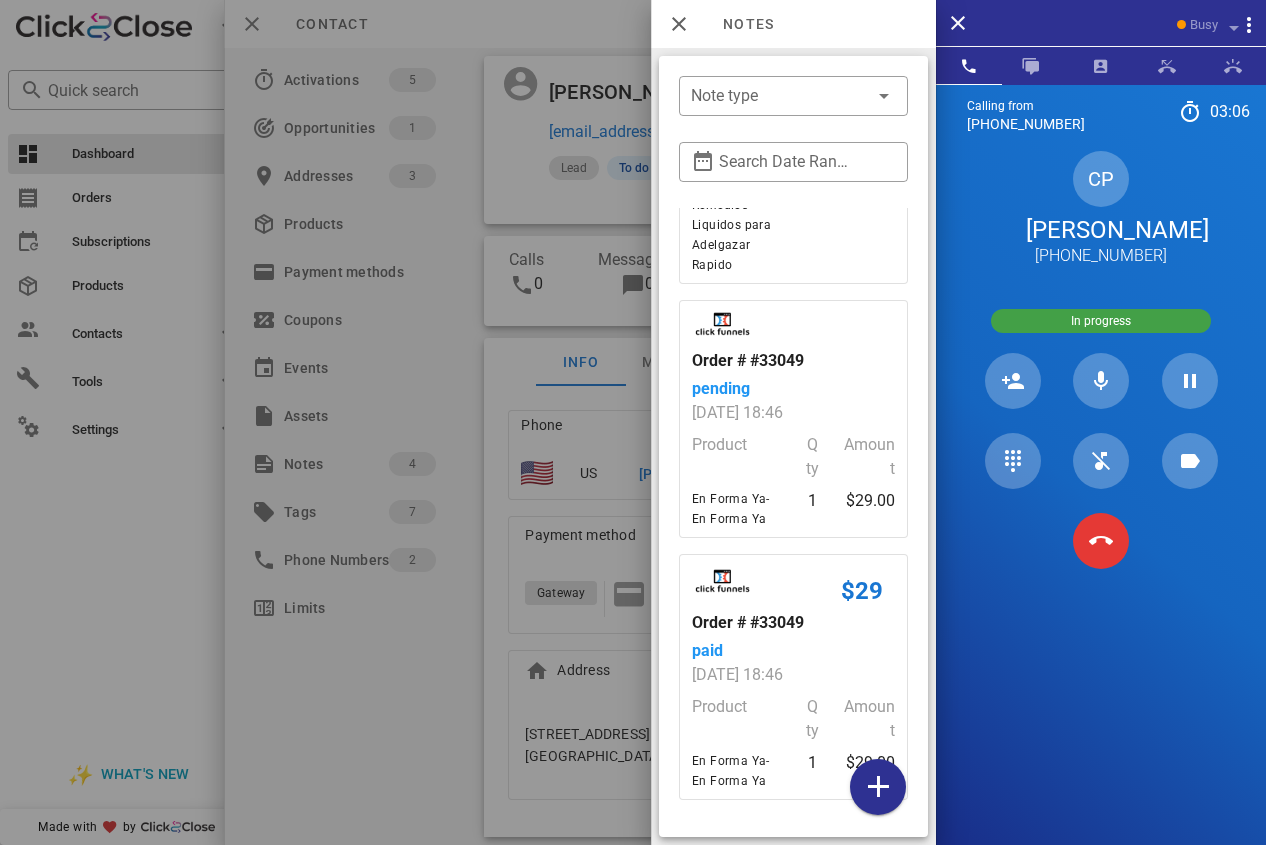 click at bounding box center (633, 422) 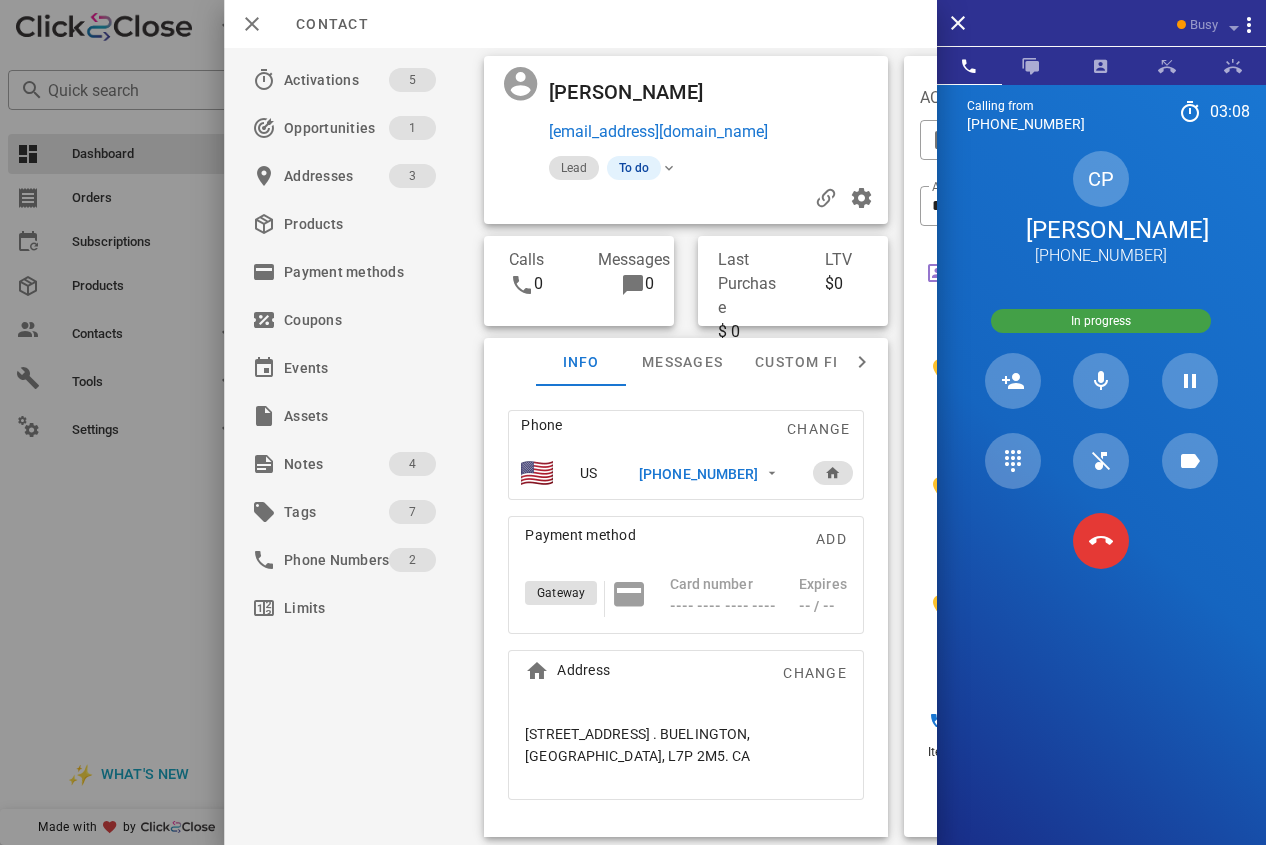drag, startPoint x: 550, startPoint y: 90, endPoint x: 672, endPoint y: 191, distance: 158.38245 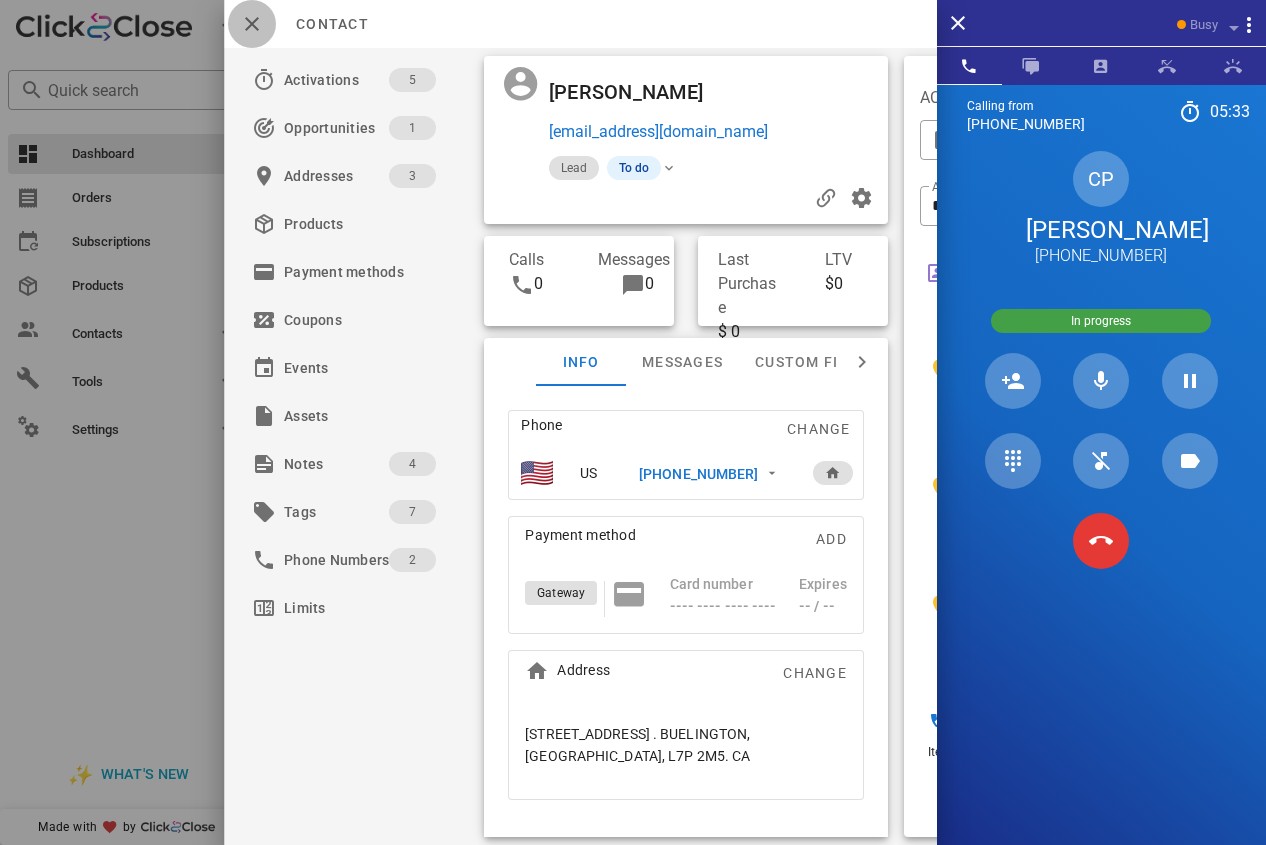 click at bounding box center (252, 24) 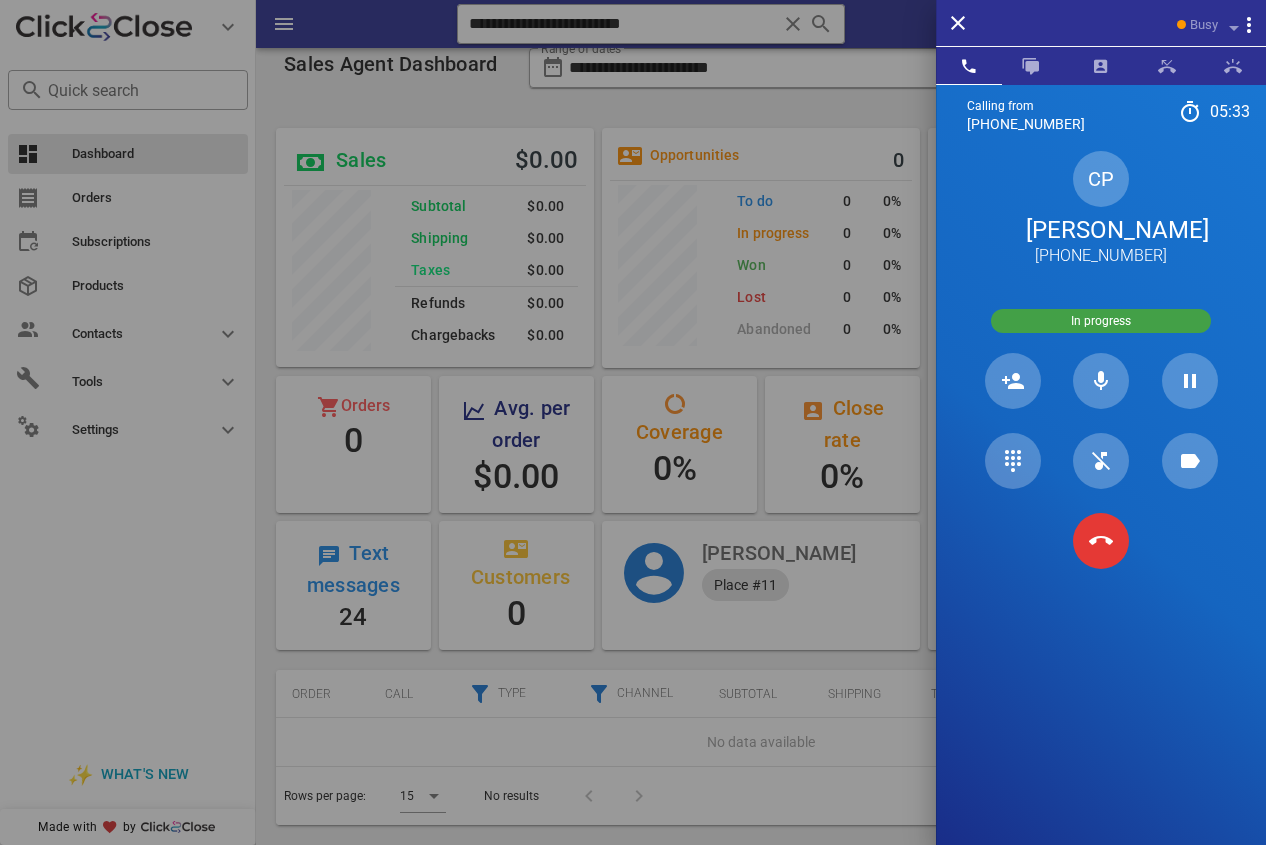 click at bounding box center [633, 422] 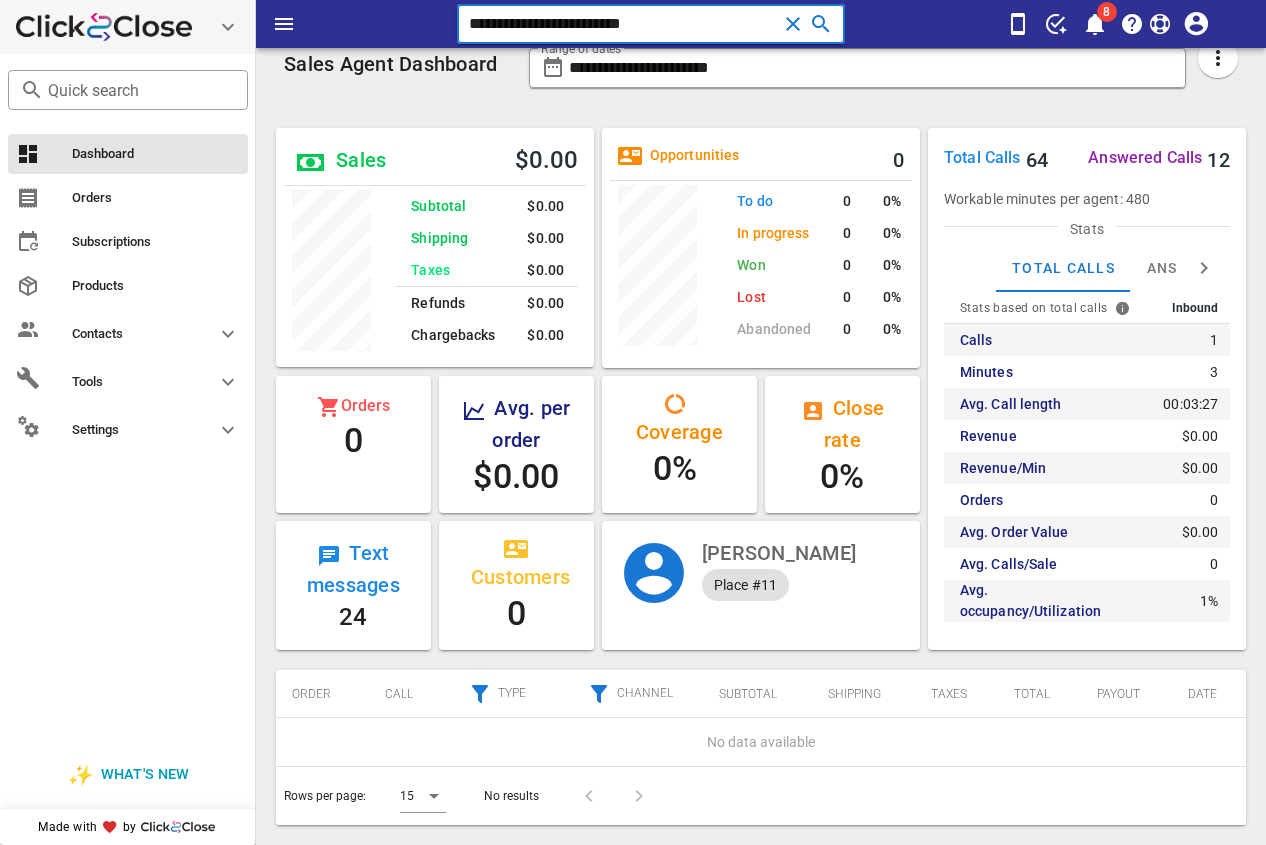drag, startPoint x: 531, startPoint y: 29, endPoint x: 240, endPoint y: 35, distance: 291.06186 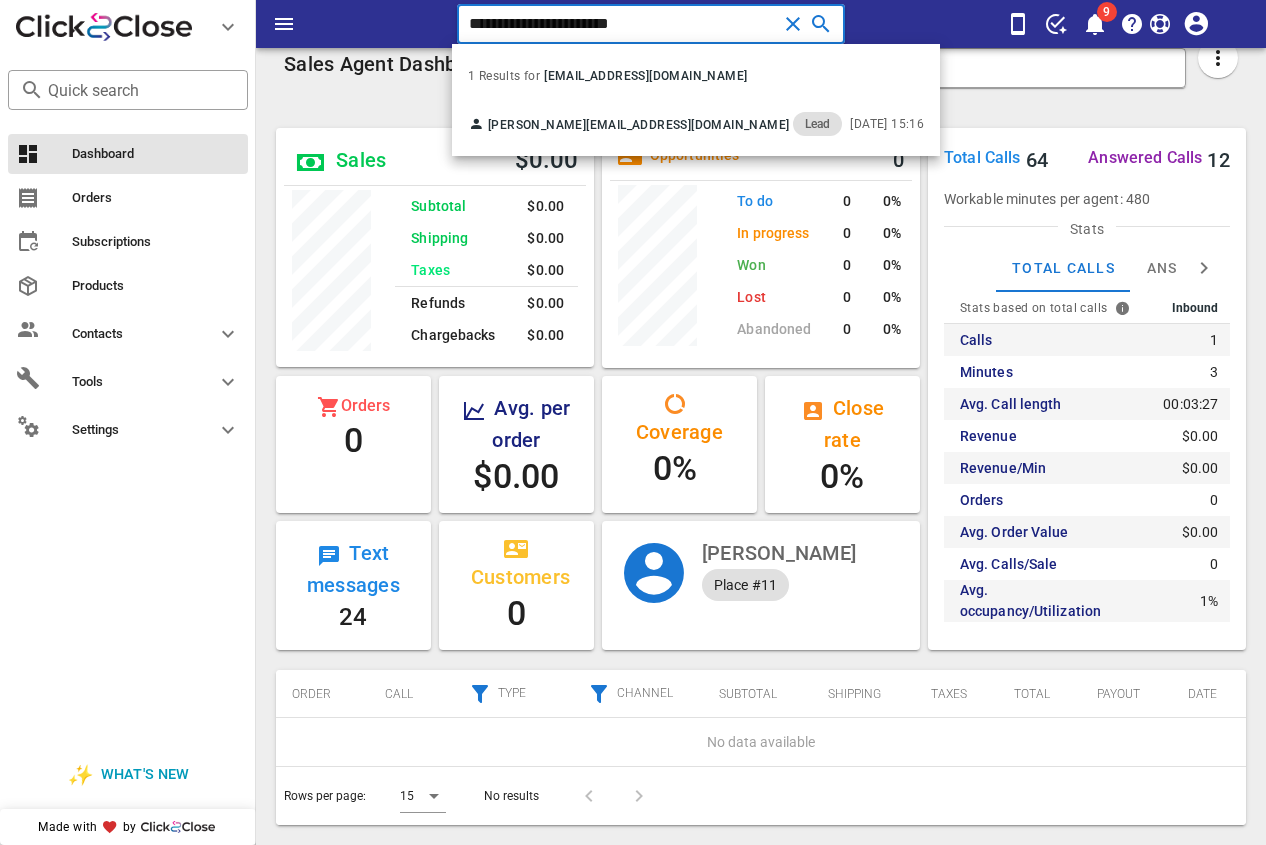 drag, startPoint x: 693, startPoint y: 18, endPoint x: 469, endPoint y: 25, distance: 224.10934 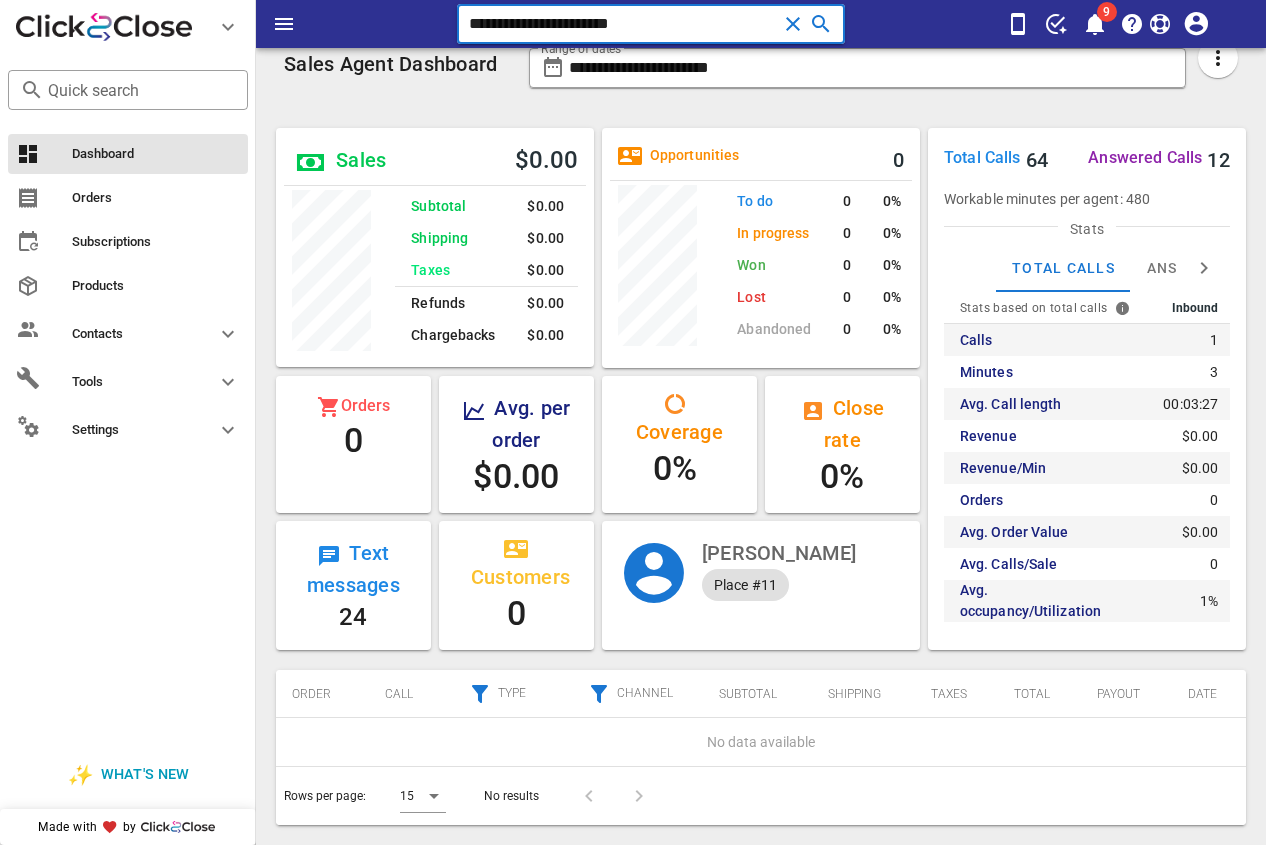 type on "*" 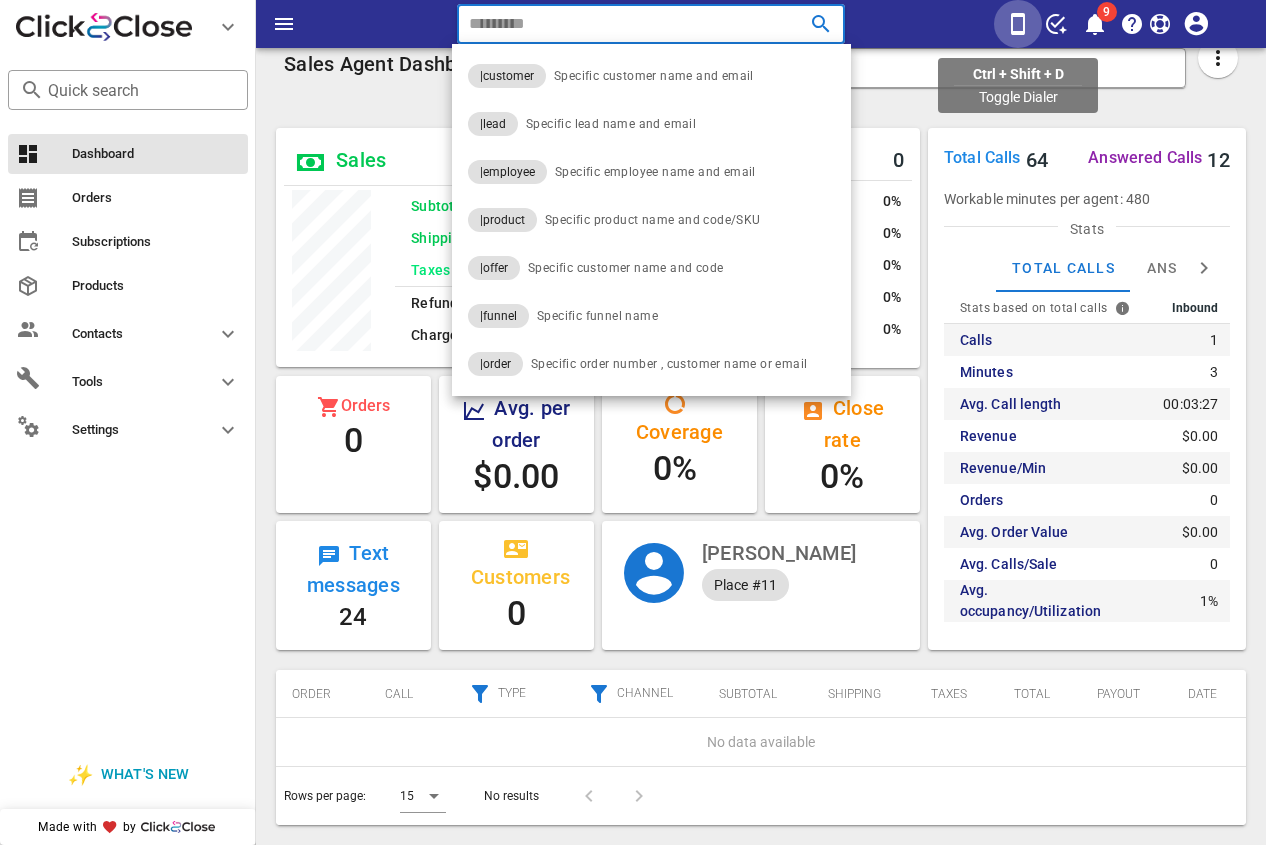 click at bounding box center [1018, 24] 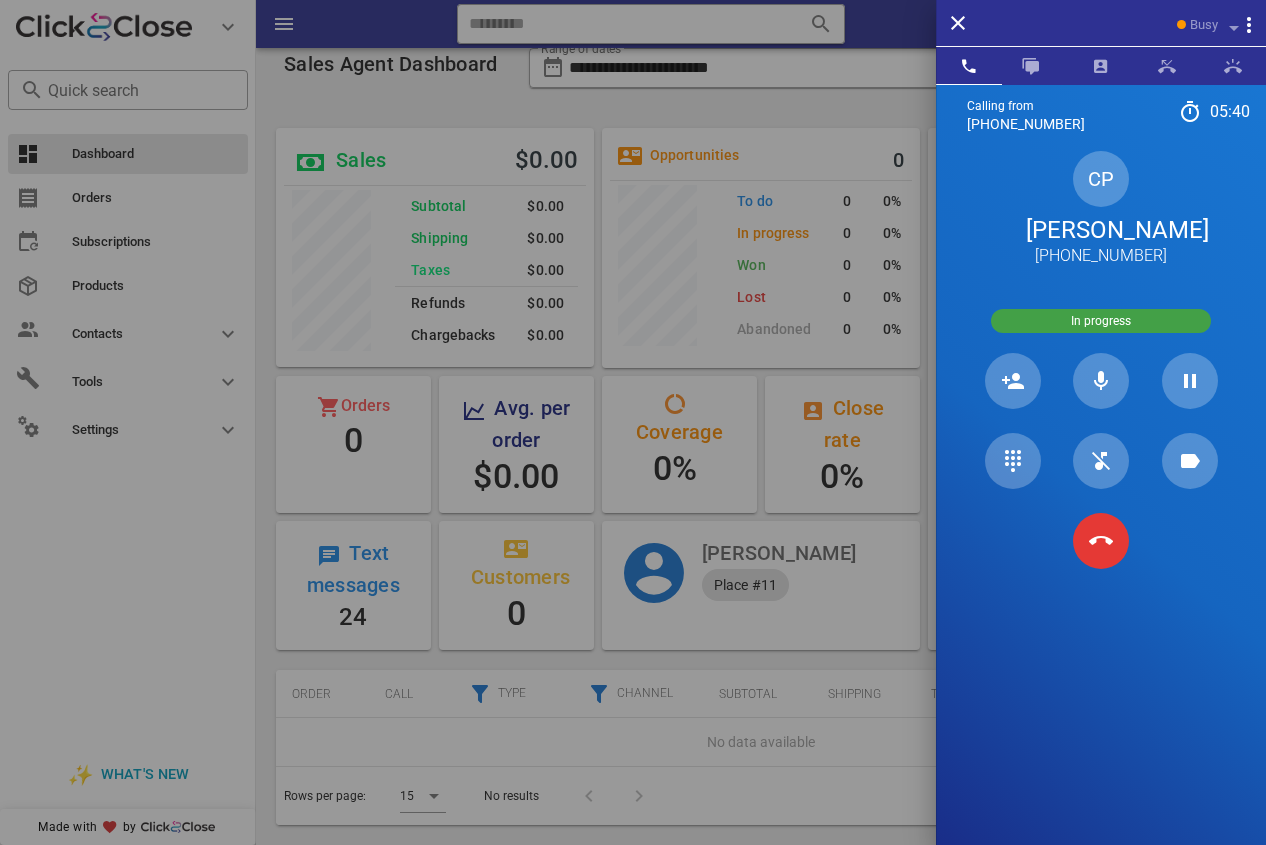 click on "[PERSON_NAME]" at bounding box center [1101, 230] 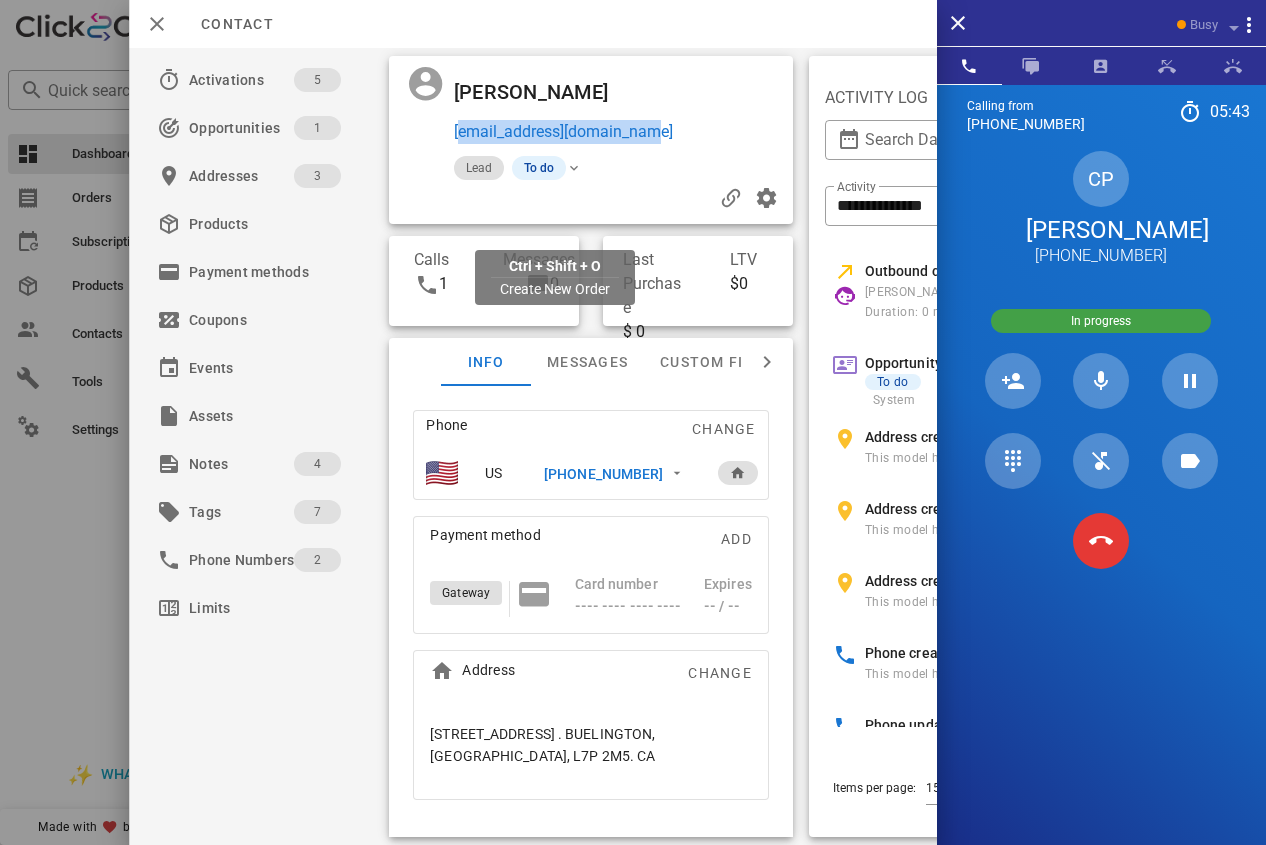 drag, startPoint x: 676, startPoint y: 235, endPoint x: 453, endPoint y: 234, distance: 223.00224 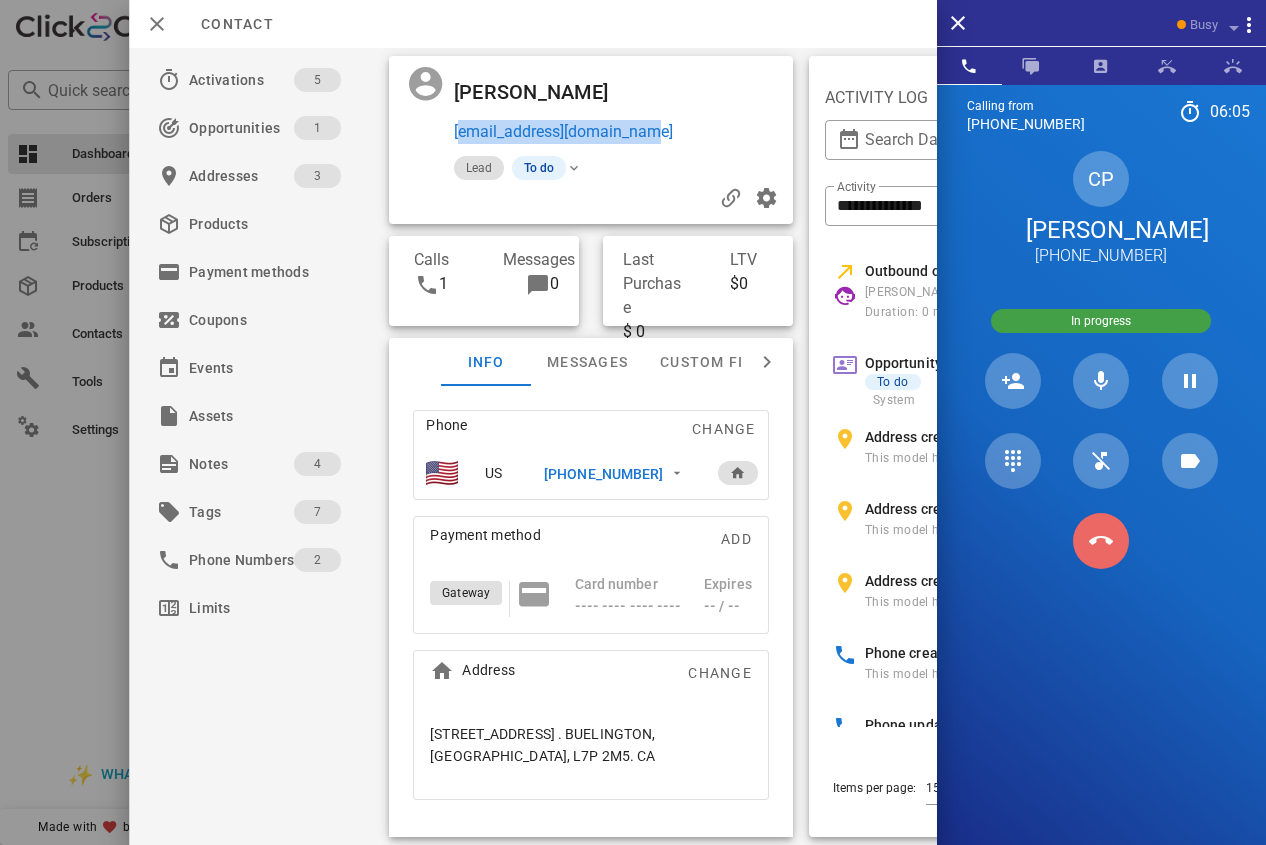 click at bounding box center [1101, 541] 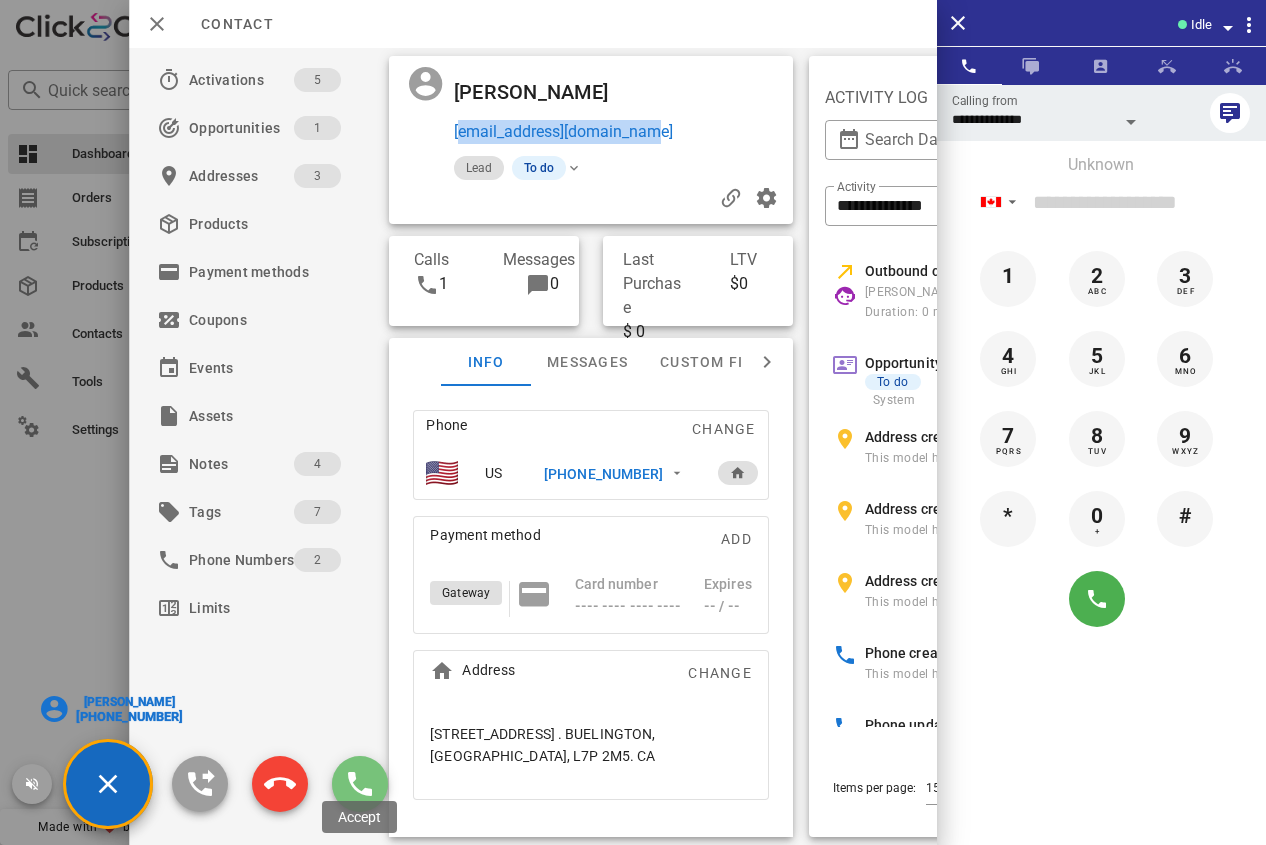 click at bounding box center (360, 784) 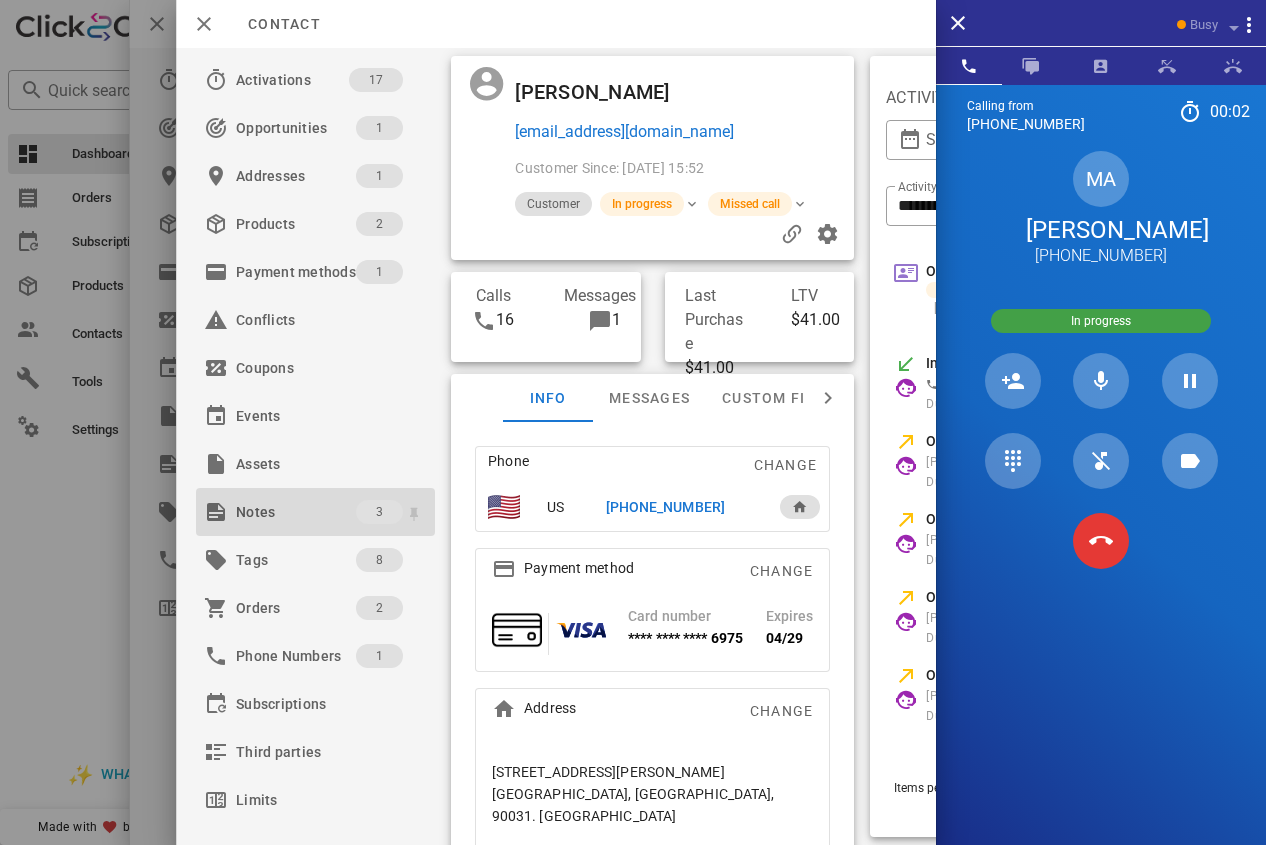 click on "Notes" at bounding box center [296, 512] 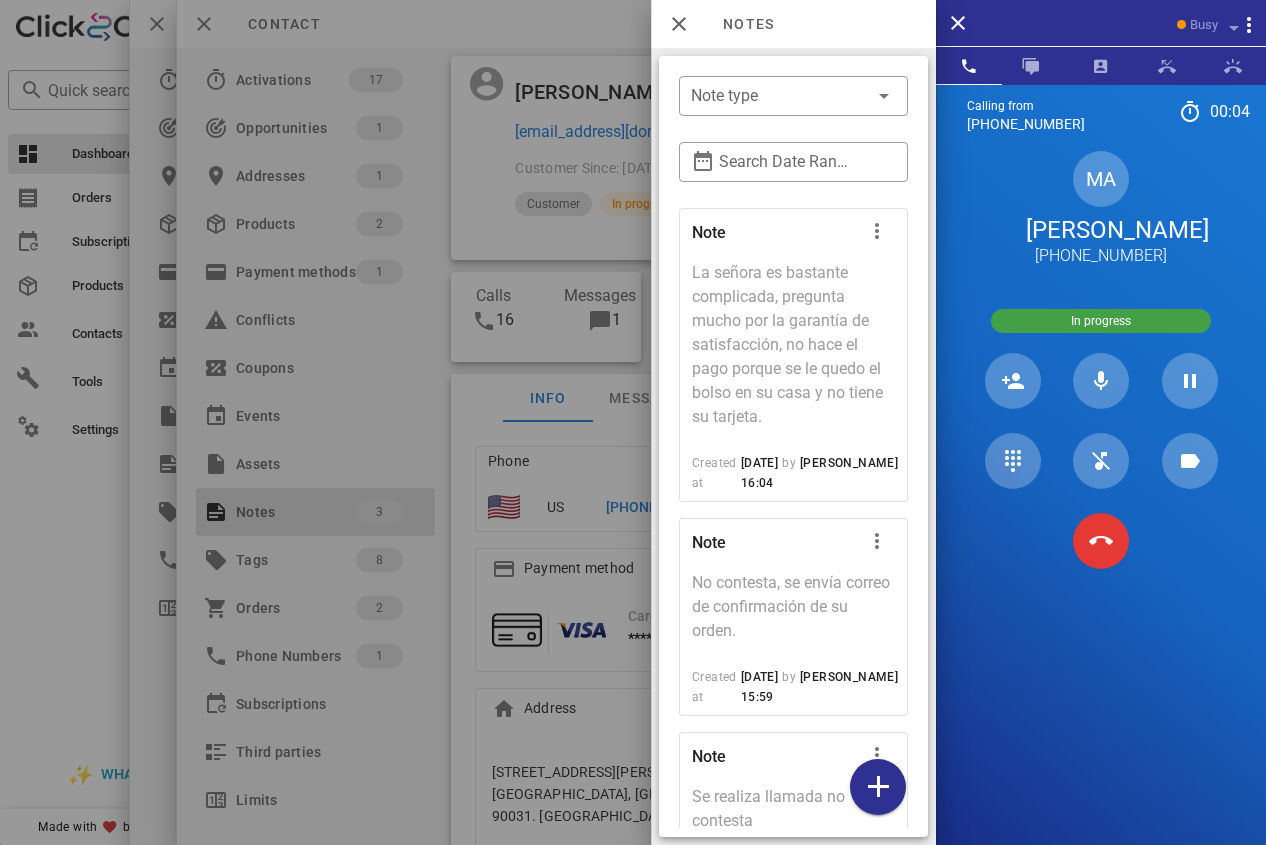 scroll, scrollTop: 146, scrollLeft: 0, axis: vertical 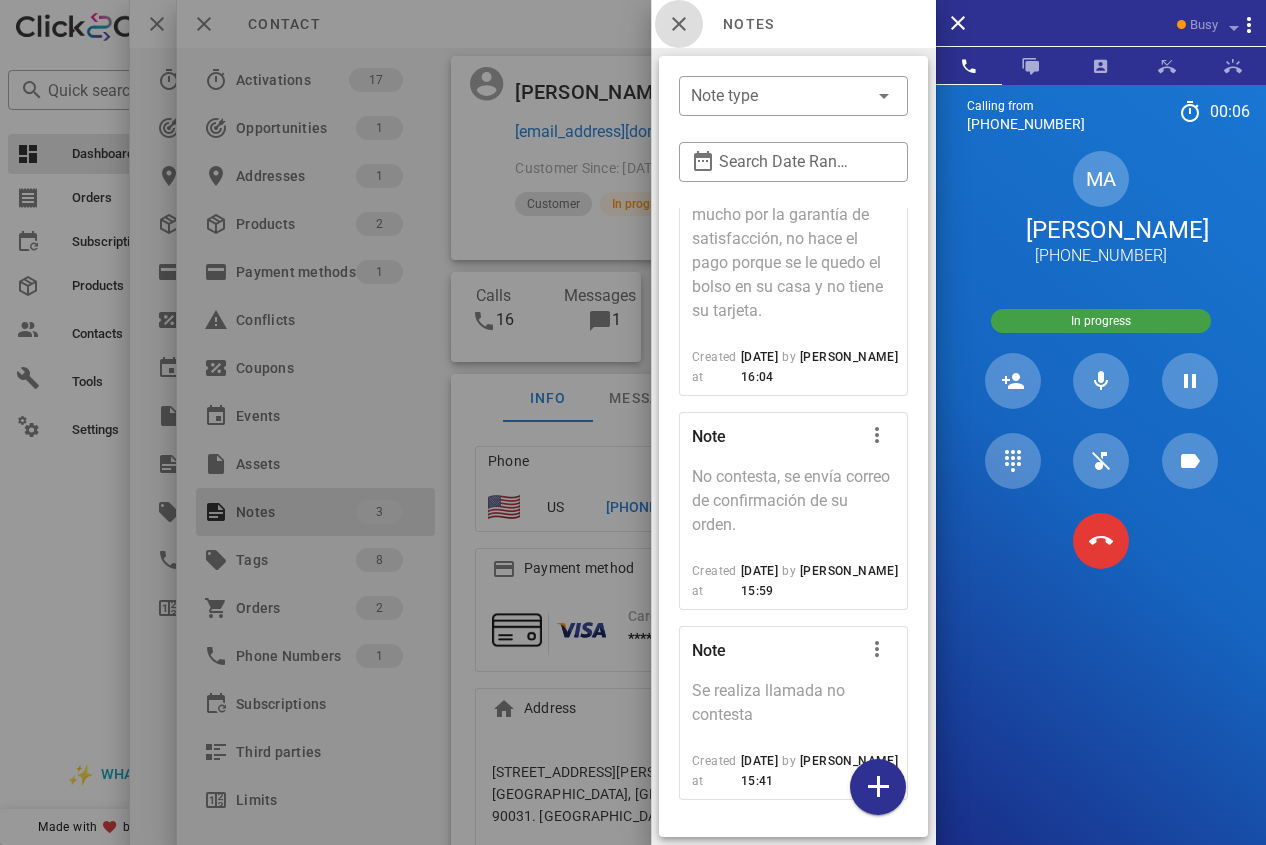 click at bounding box center [679, 24] 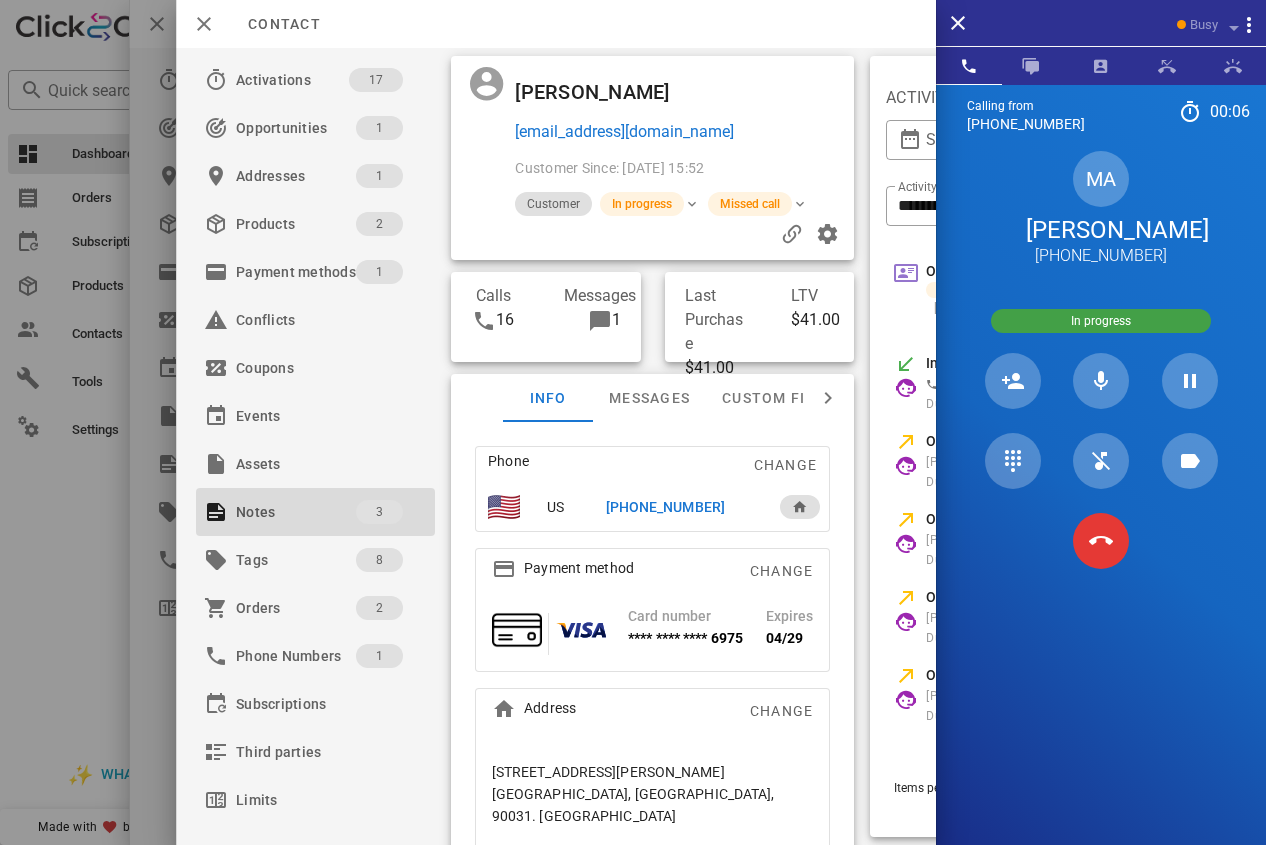 click at bounding box center (633, 422) 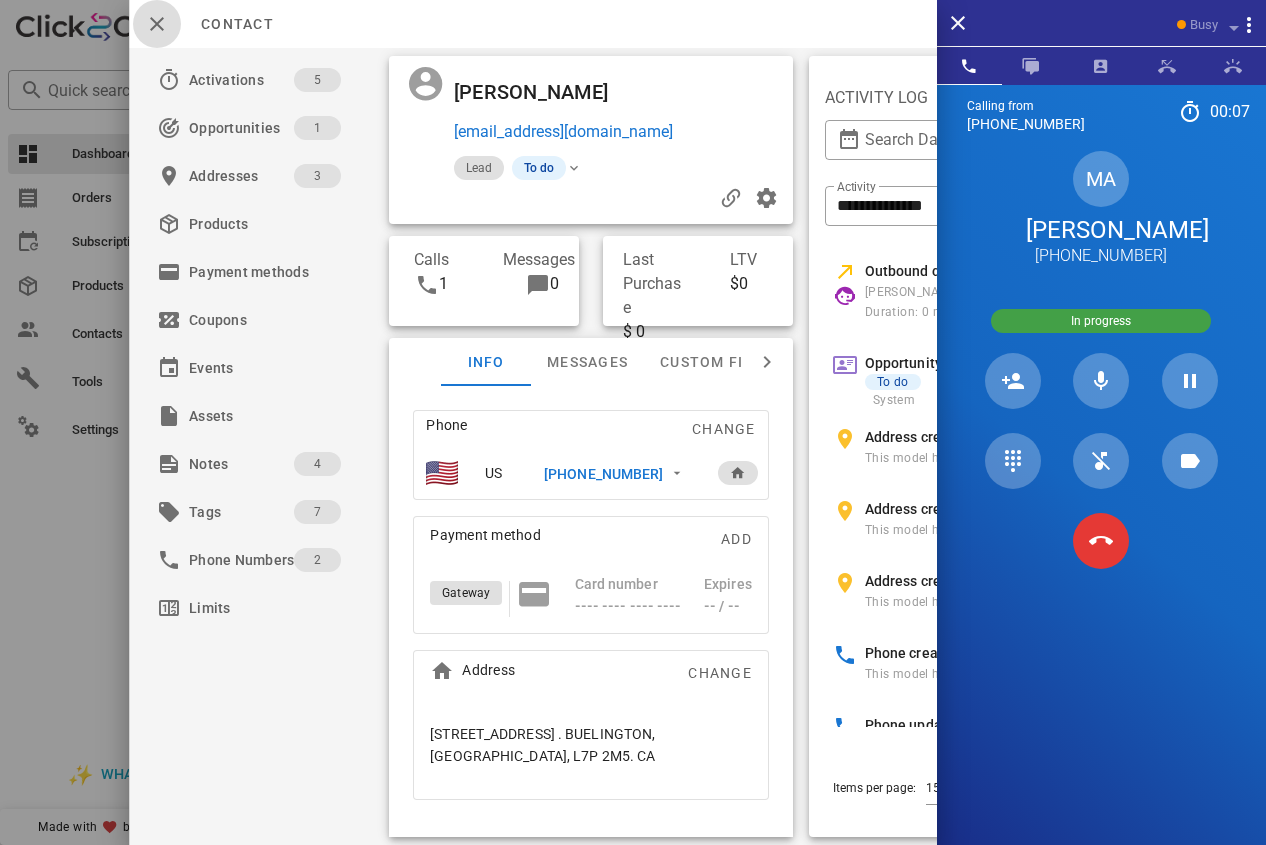click at bounding box center (157, 24) 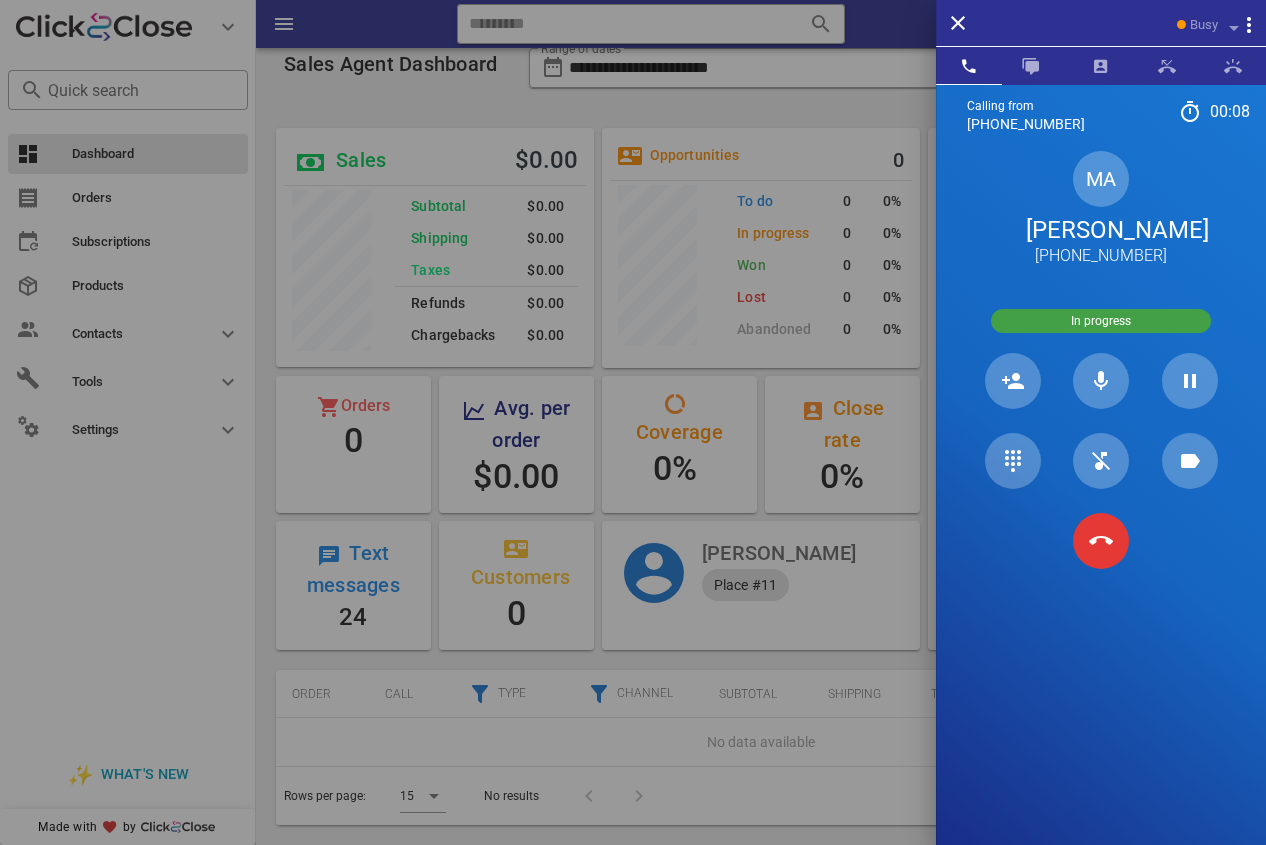 click at bounding box center [633, 422] 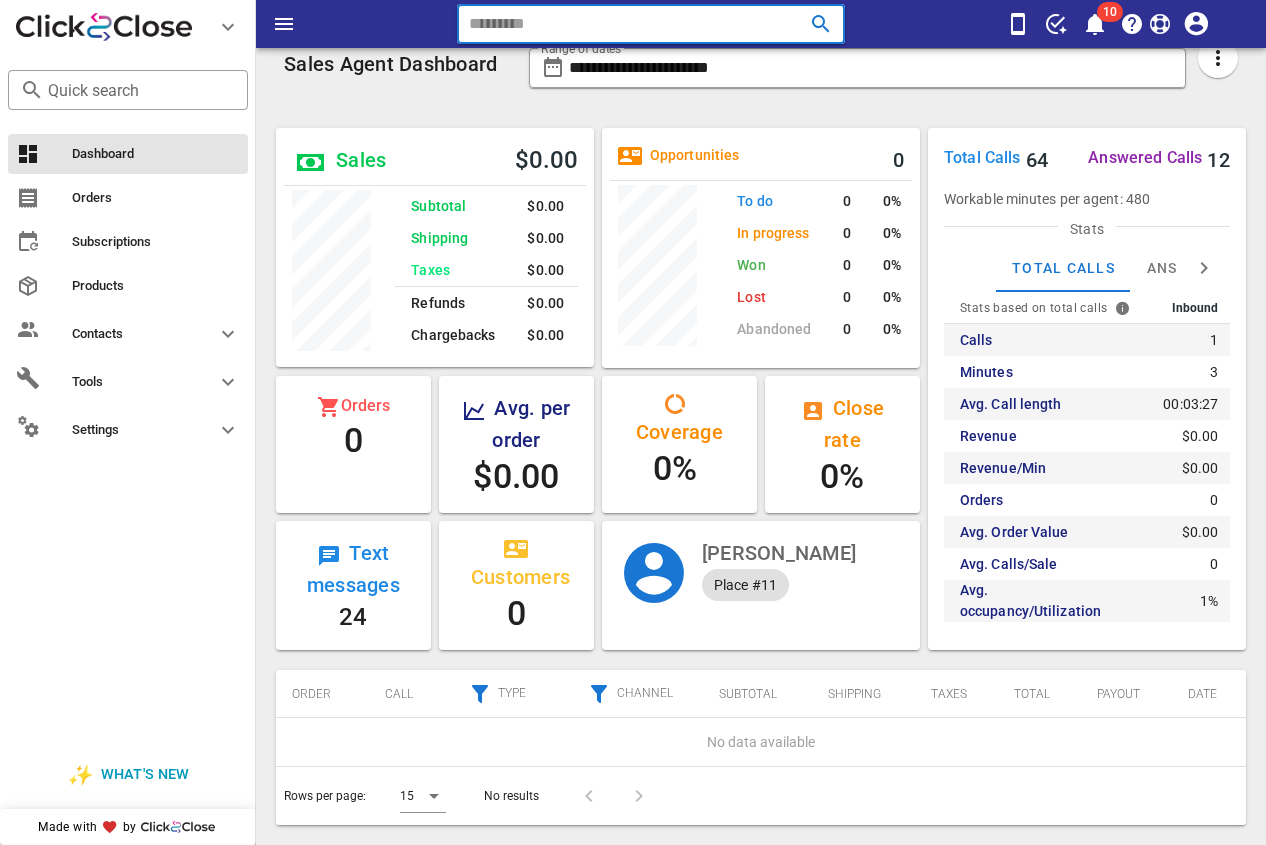 drag, startPoint x: 603, startPoint y: 24, endPoint x: 565, endPoint y: 33, distance: 39.051247 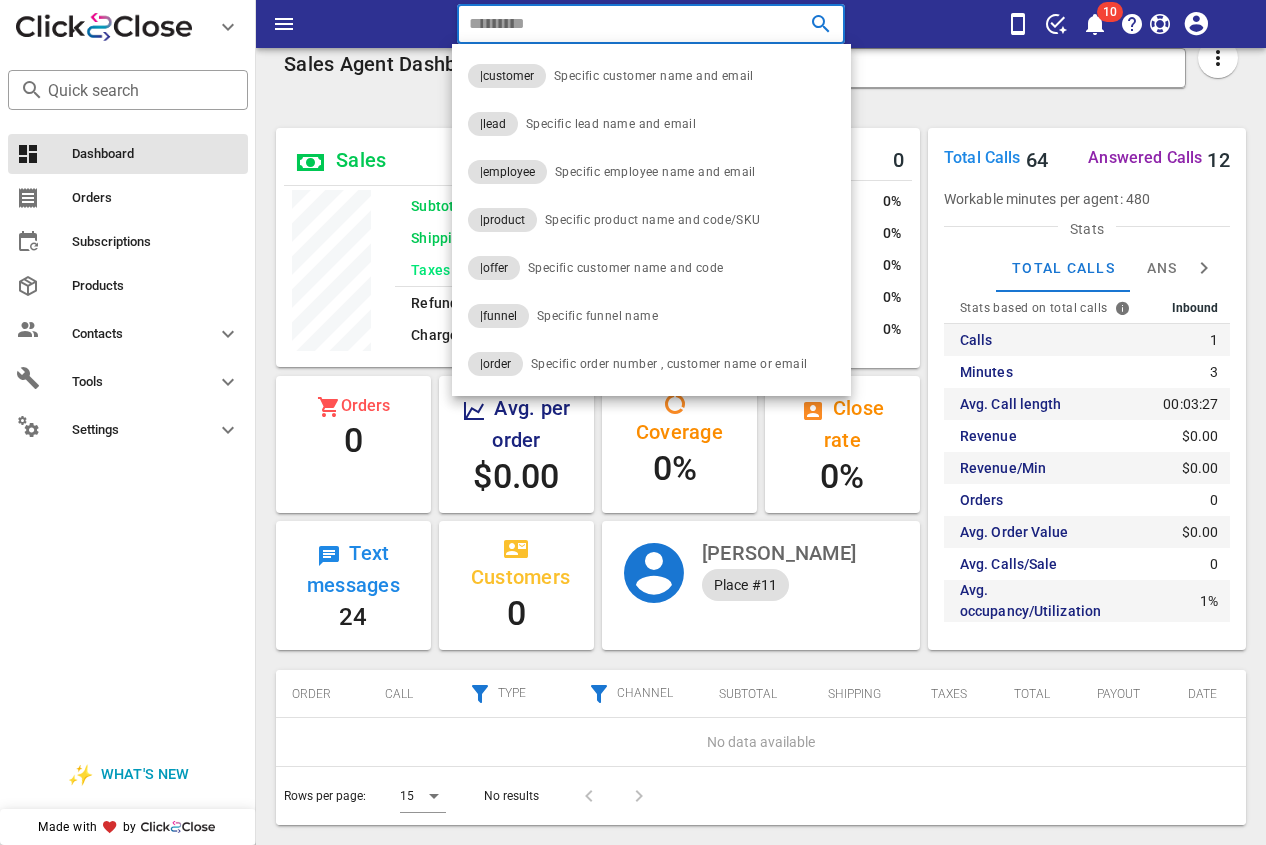 paste on "**********" 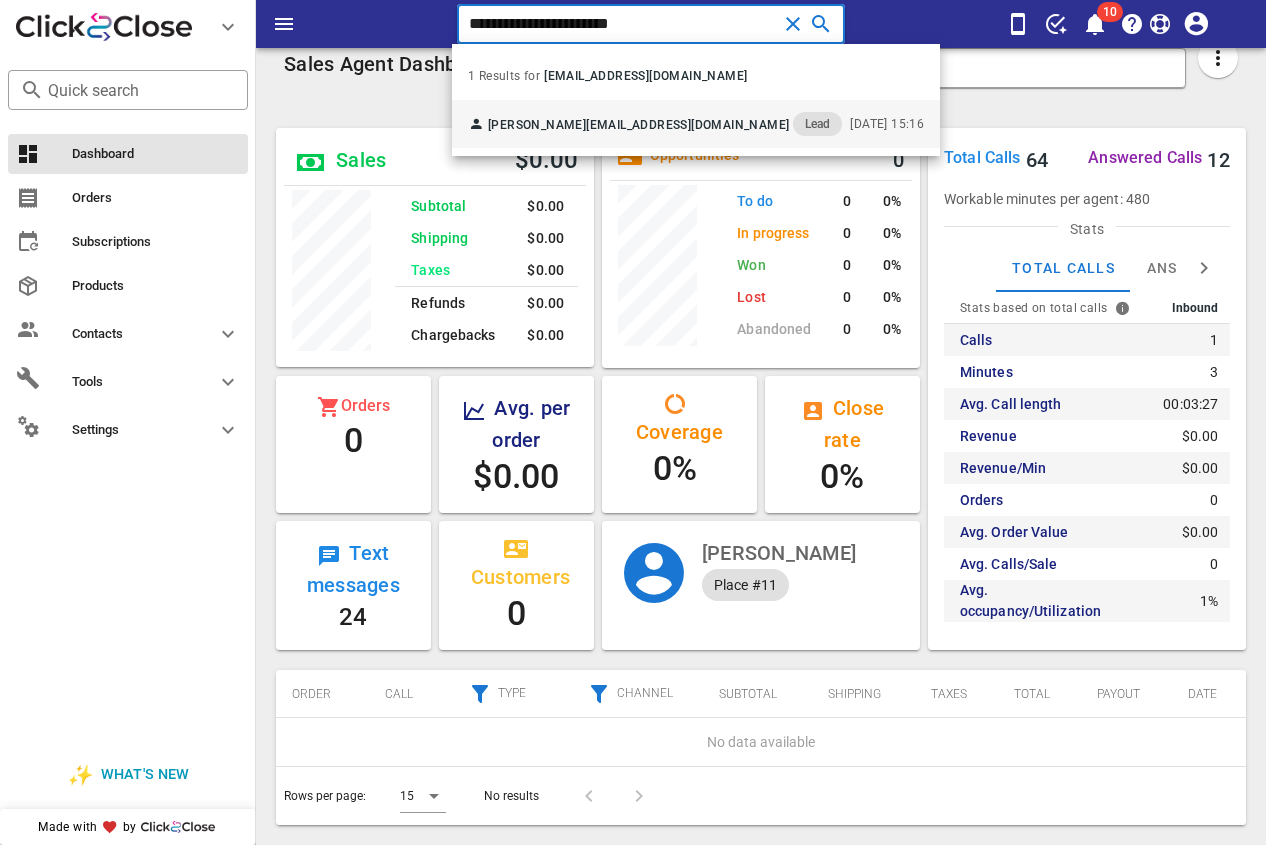 type on "**********" 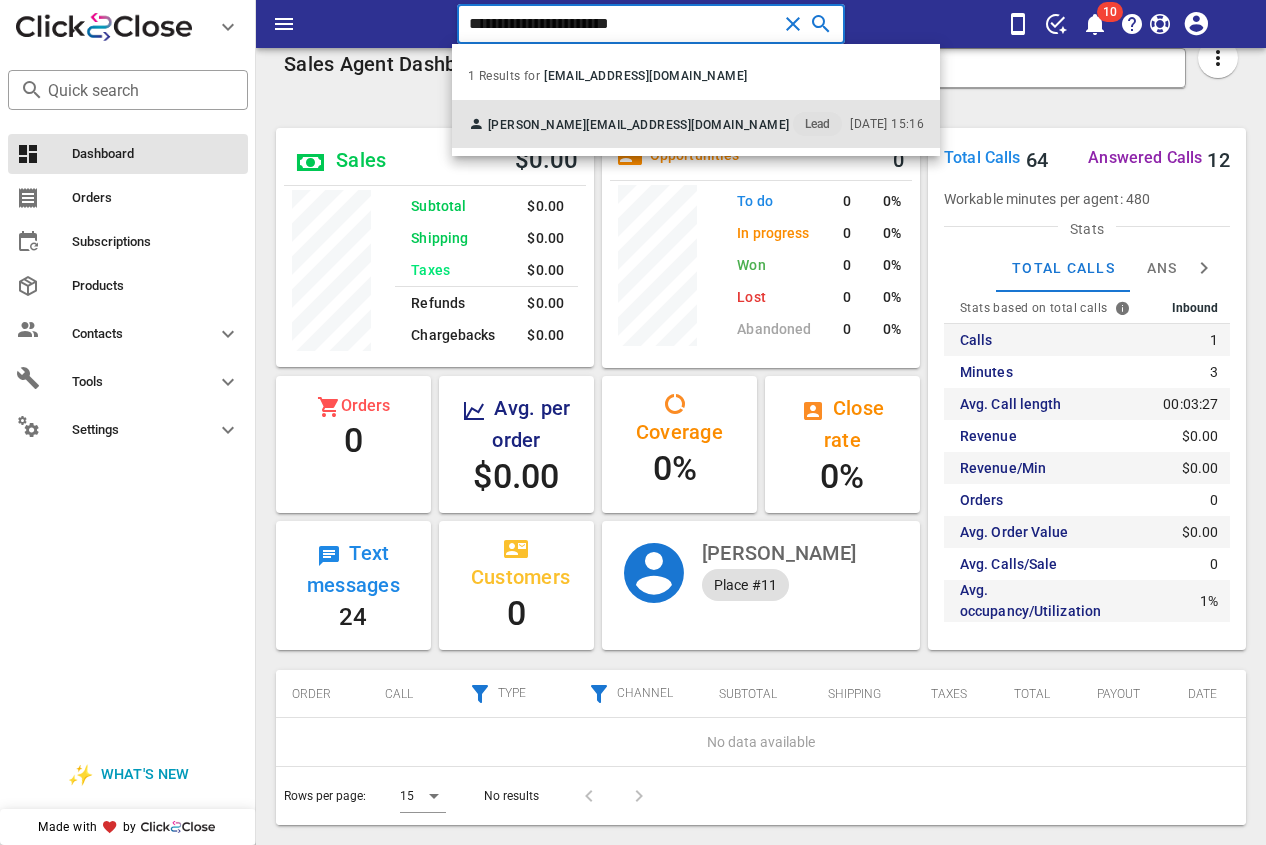 click on "[PERSON_NAME]   [EMAIL_ADDRESS][DOMAIN_NAME]   Lead" at bounding box center (655, 124) 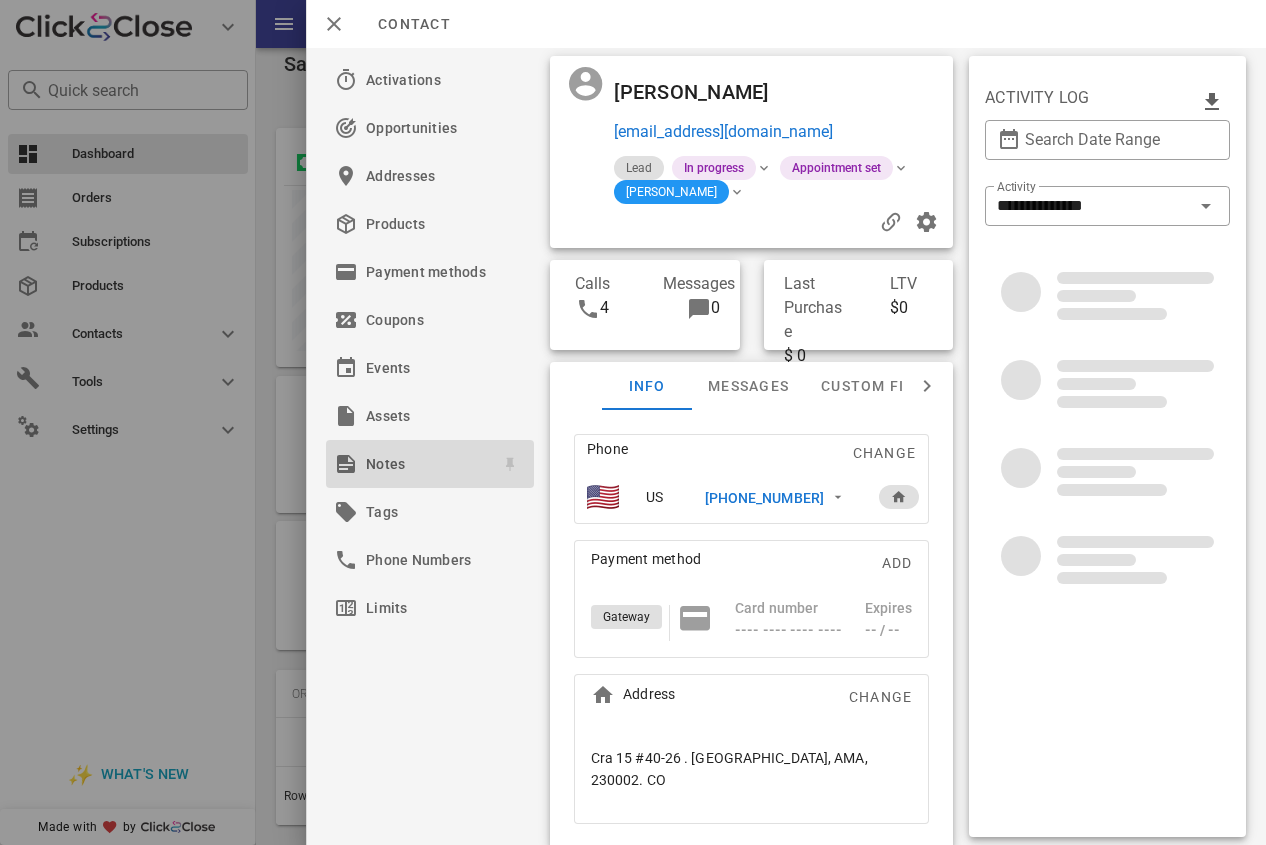 click on "Notes" at bounding box center [426, 464] 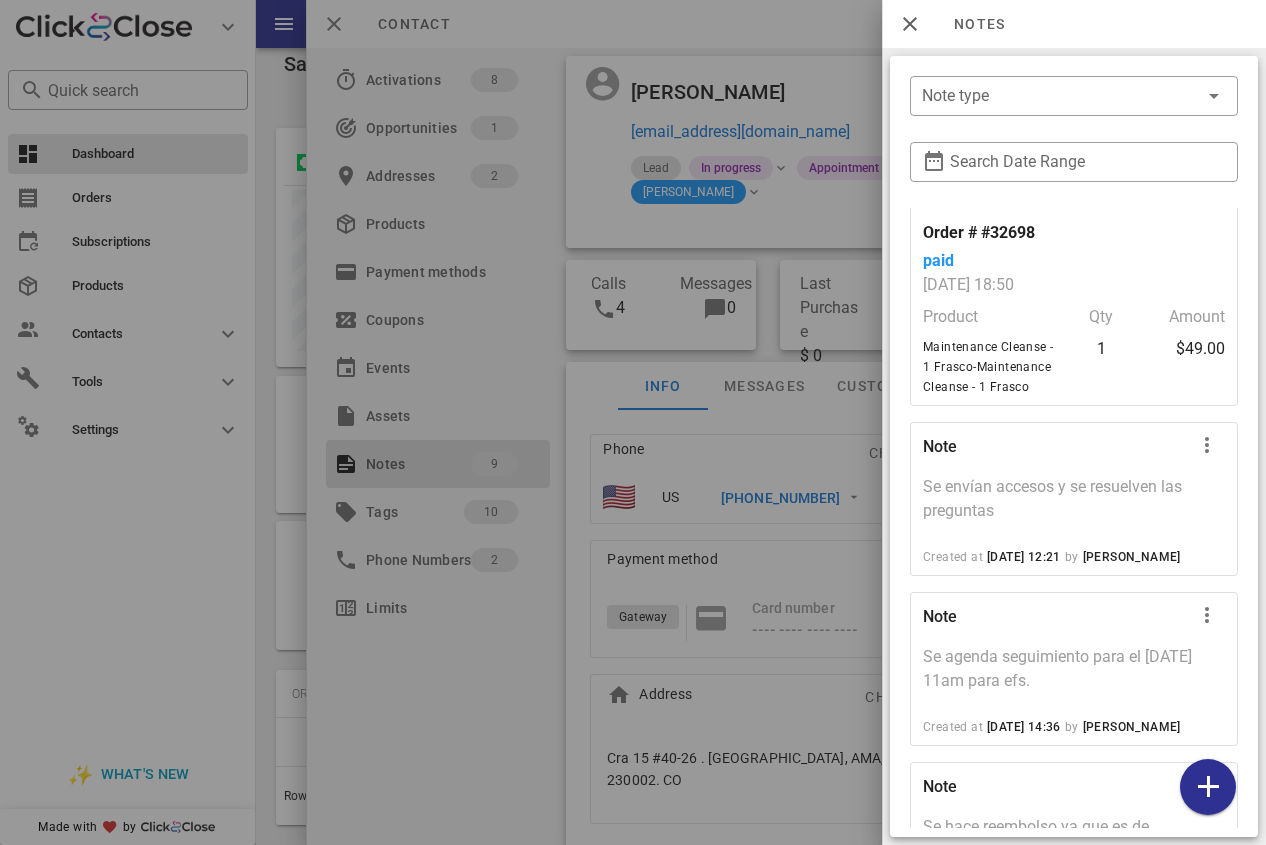 scroll, scrollTop: 1387, scrollLeft: 0, axis: vertical 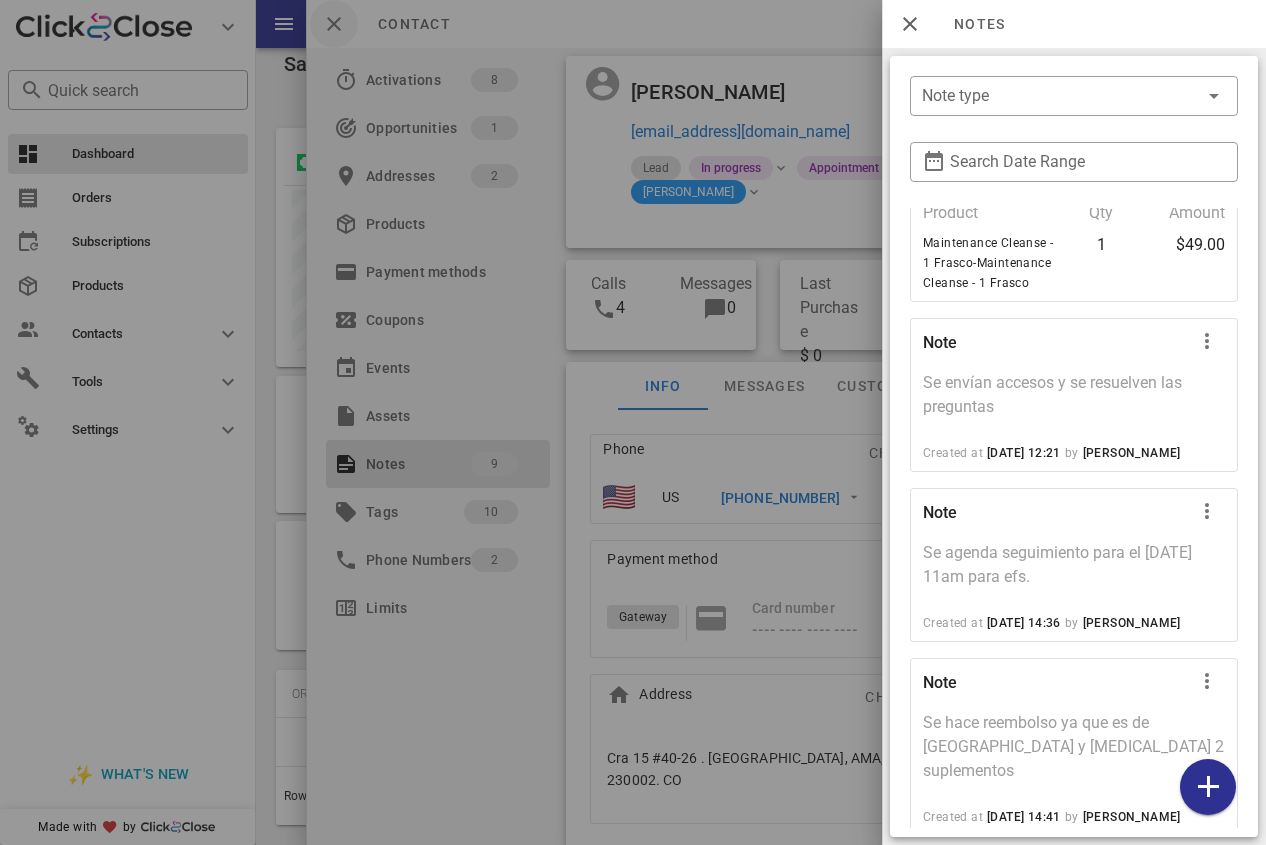 click at bounding box center (633, 422) 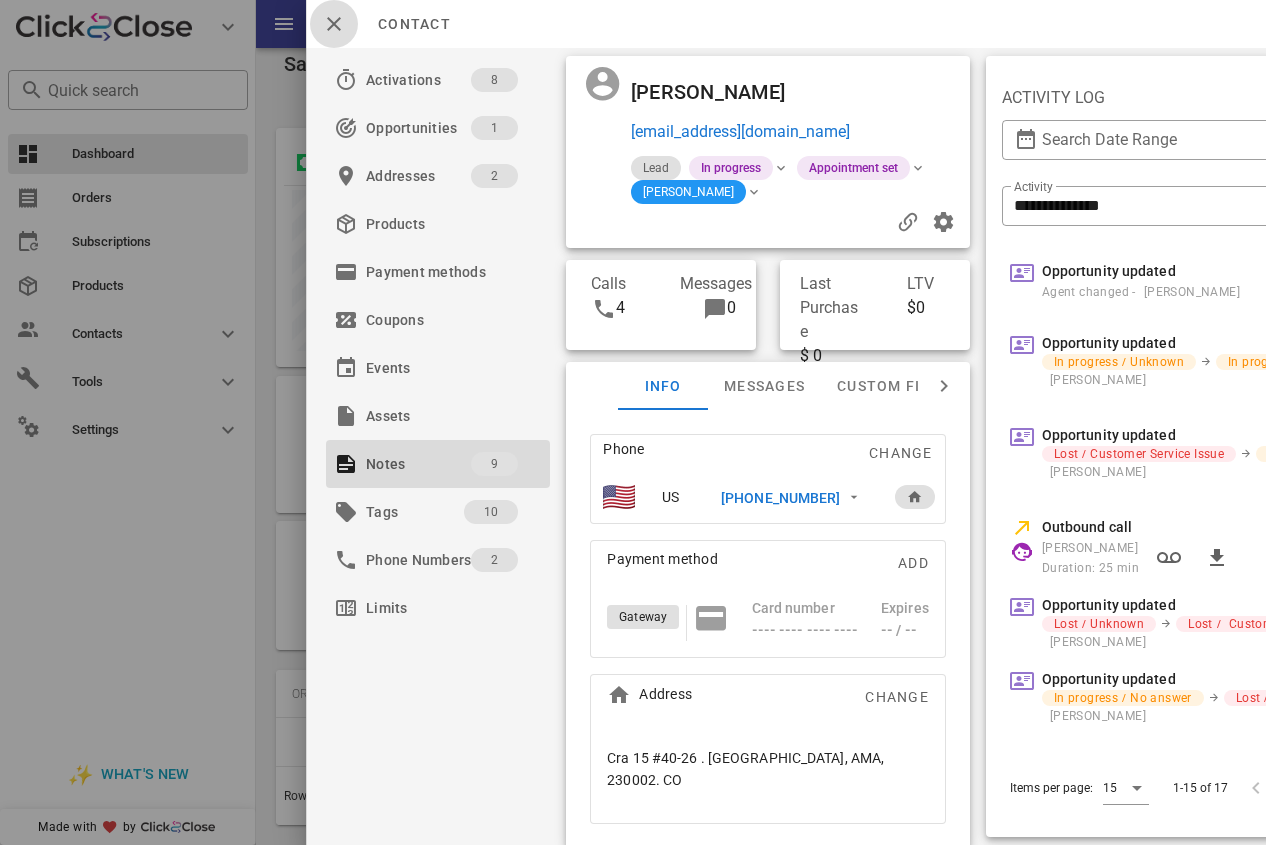 click at bounding box center (334, 24) 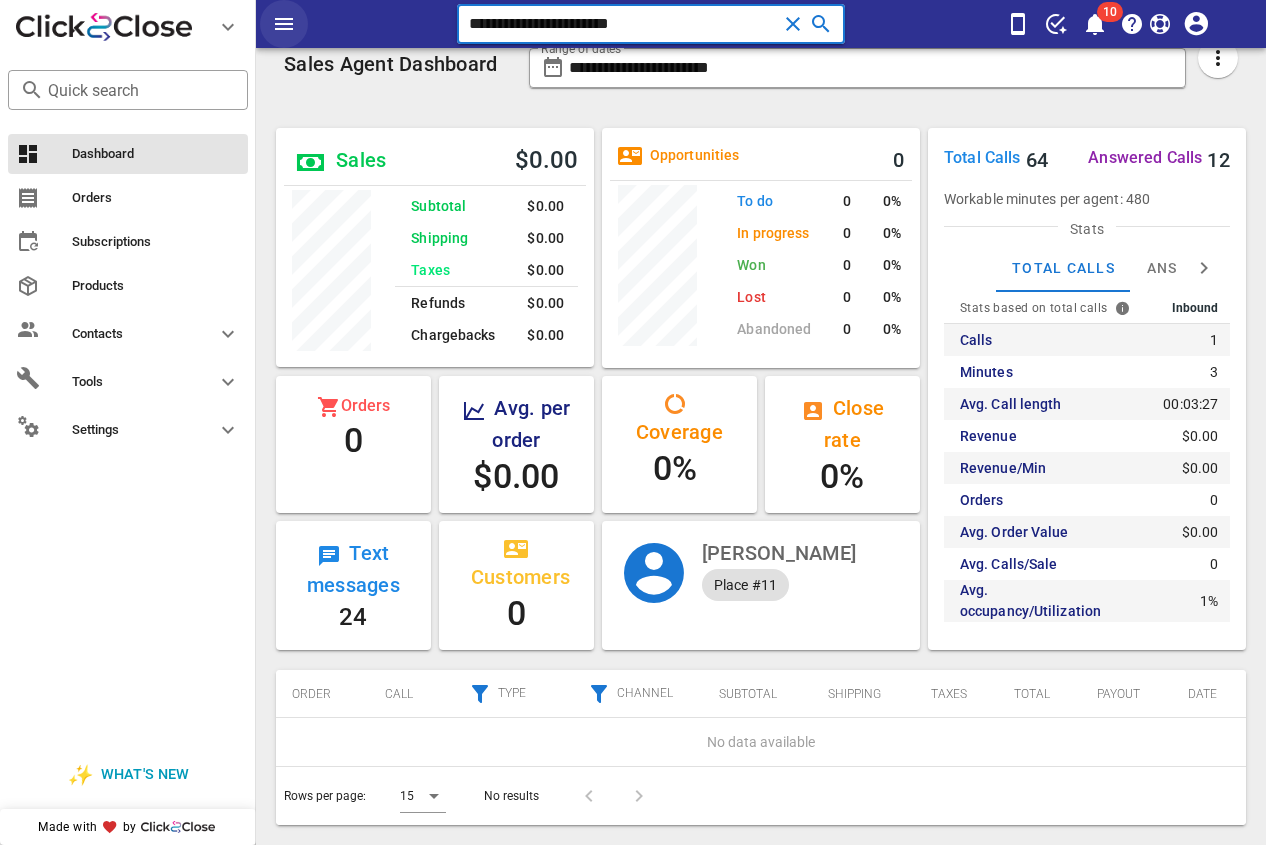 drag, startPoint x: 681, startPoint y: 12, endPoint x: 274, endPoint y: 42, distance: 408.10416 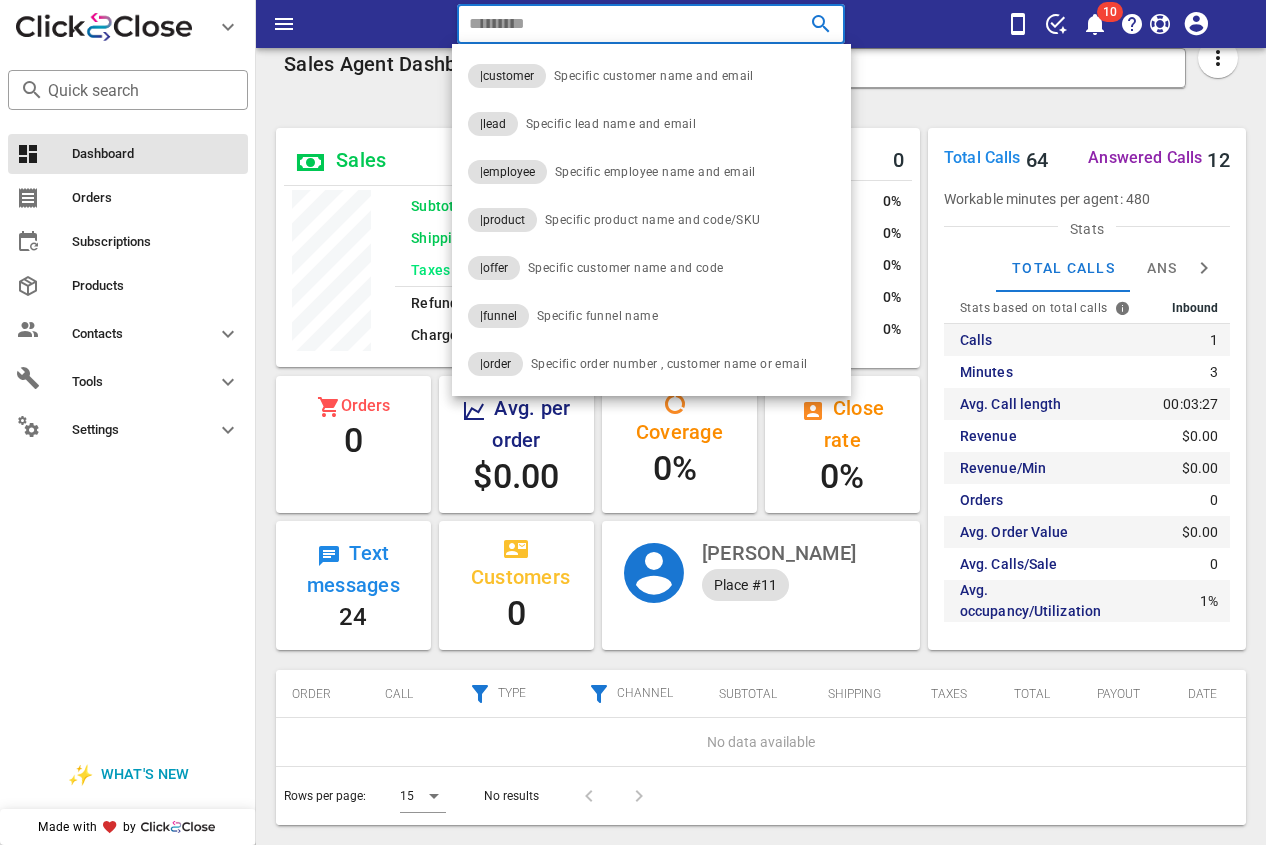 paste on "**********" 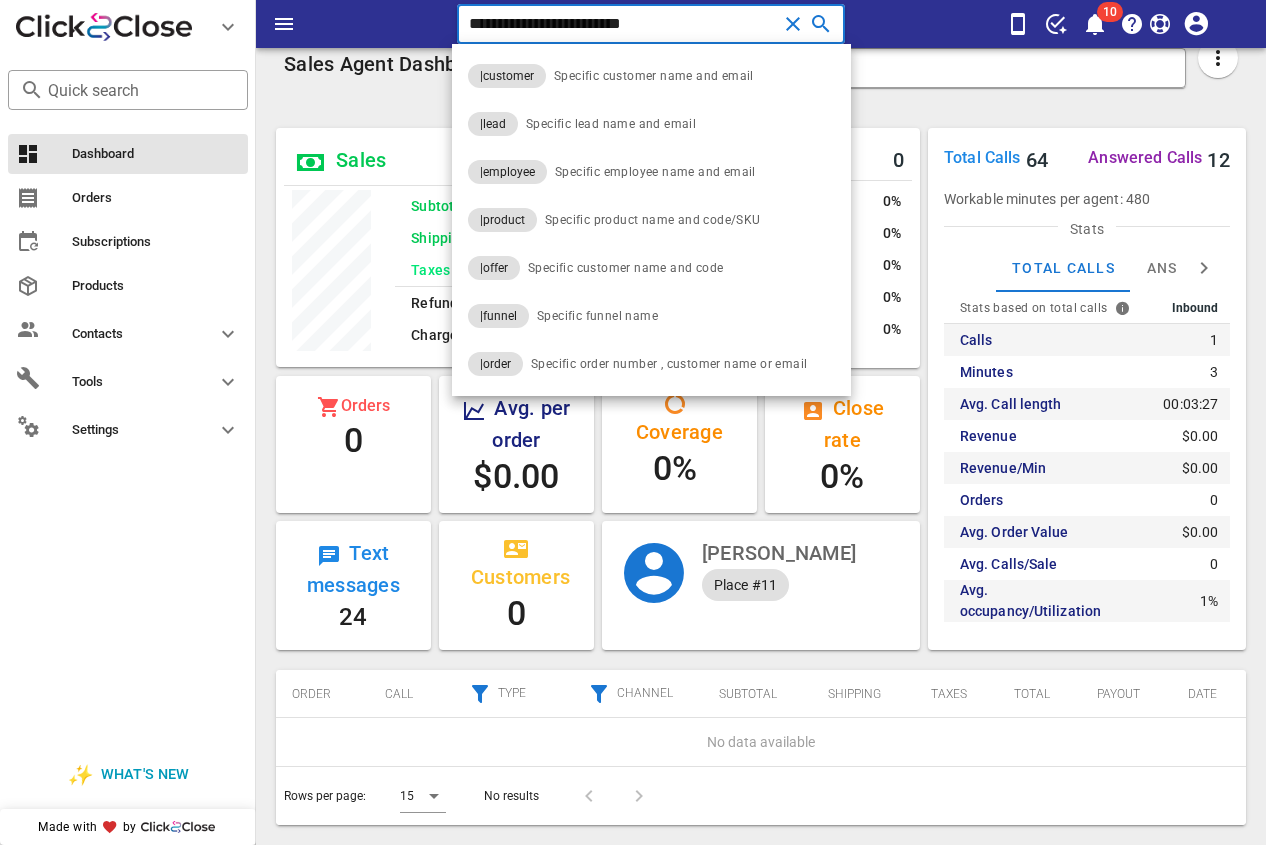 type on "**********" 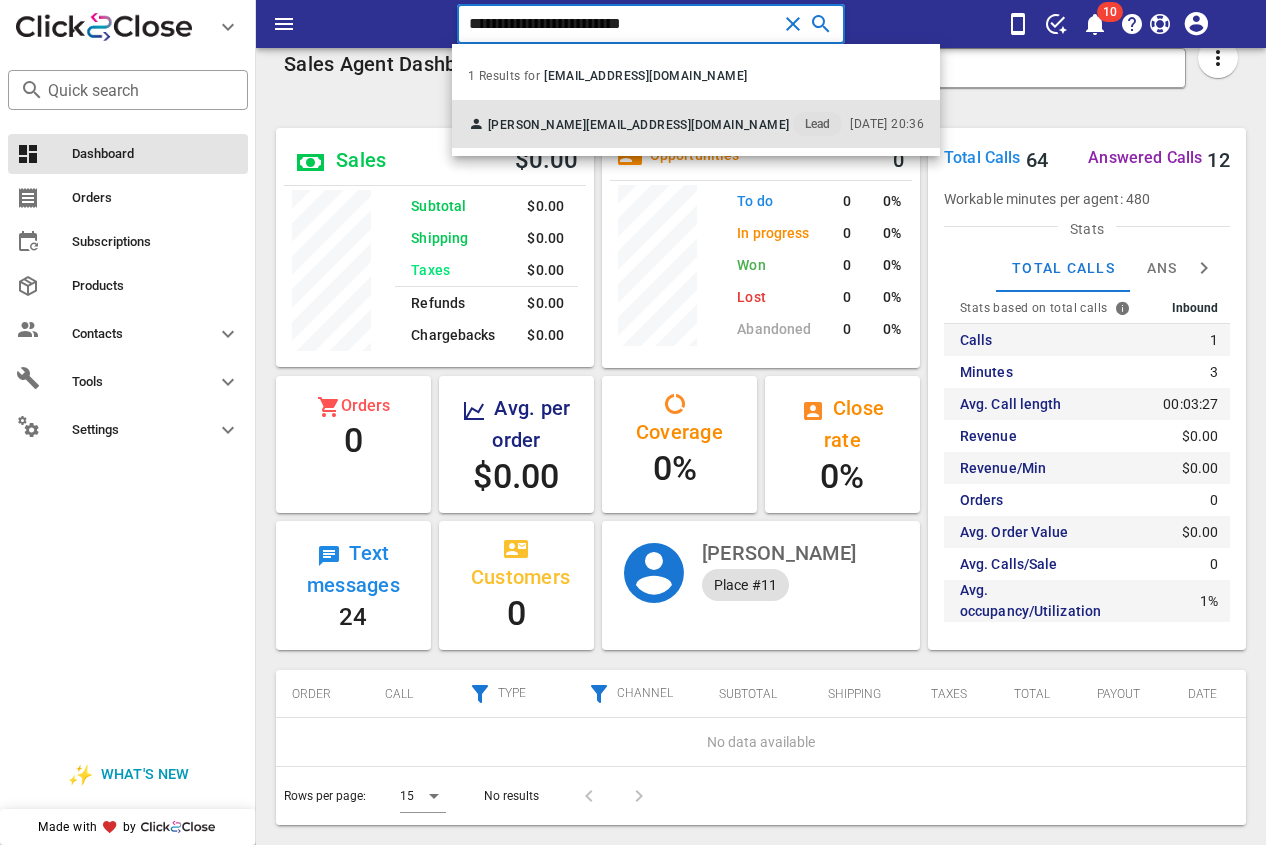 click on "[PERSON_NAME]" at bounding box center (537, 125) 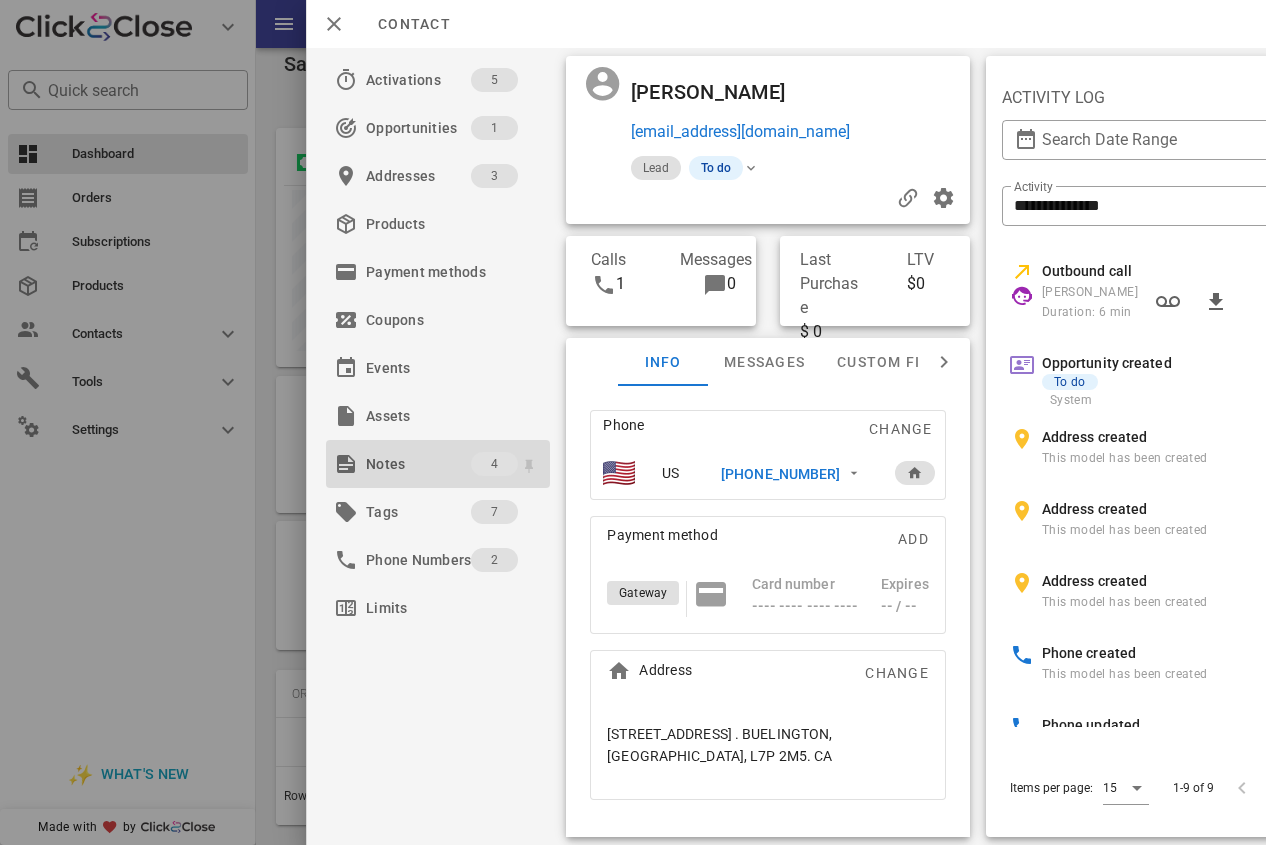click on "Notes" at bounding box center (418, 464) 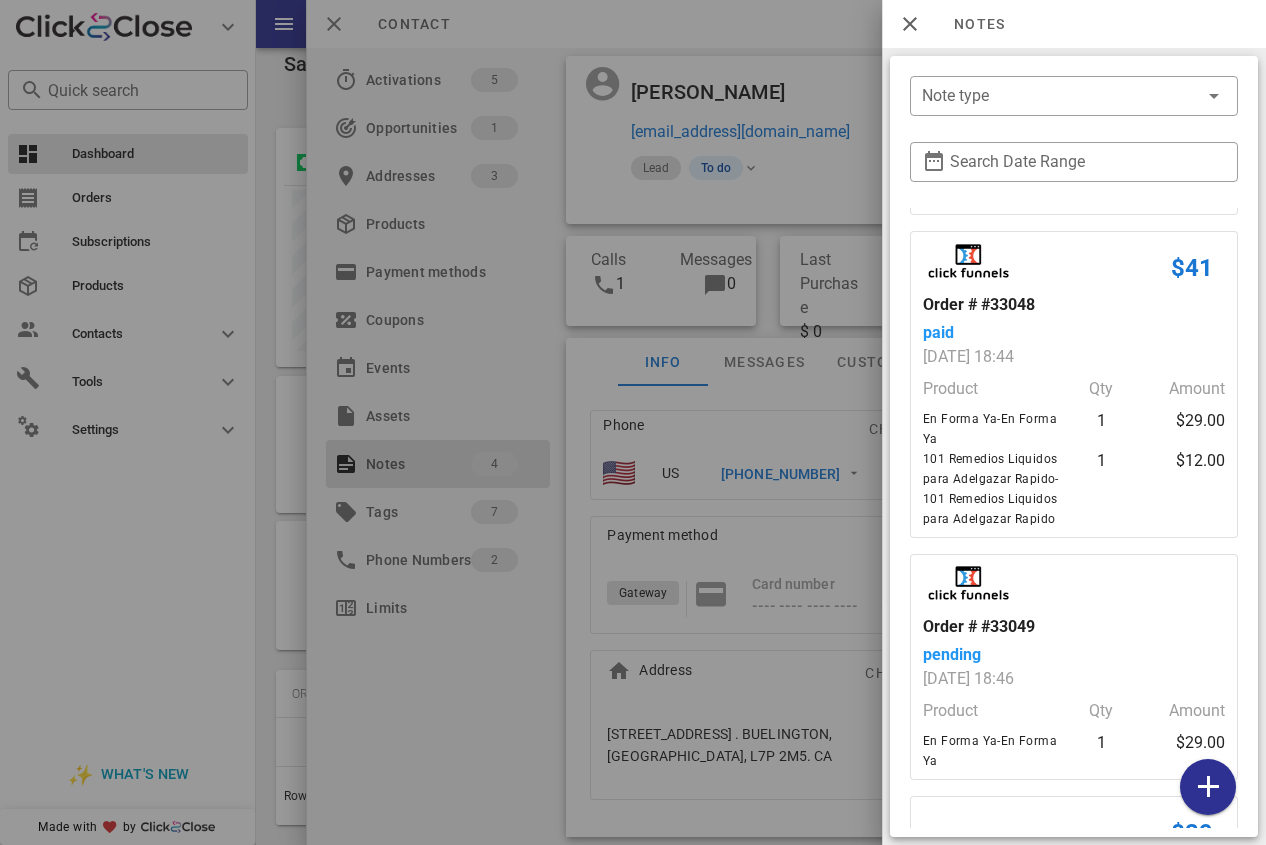 scroll, scrollTop: 556, scrollLeft: 0, axis: vertical 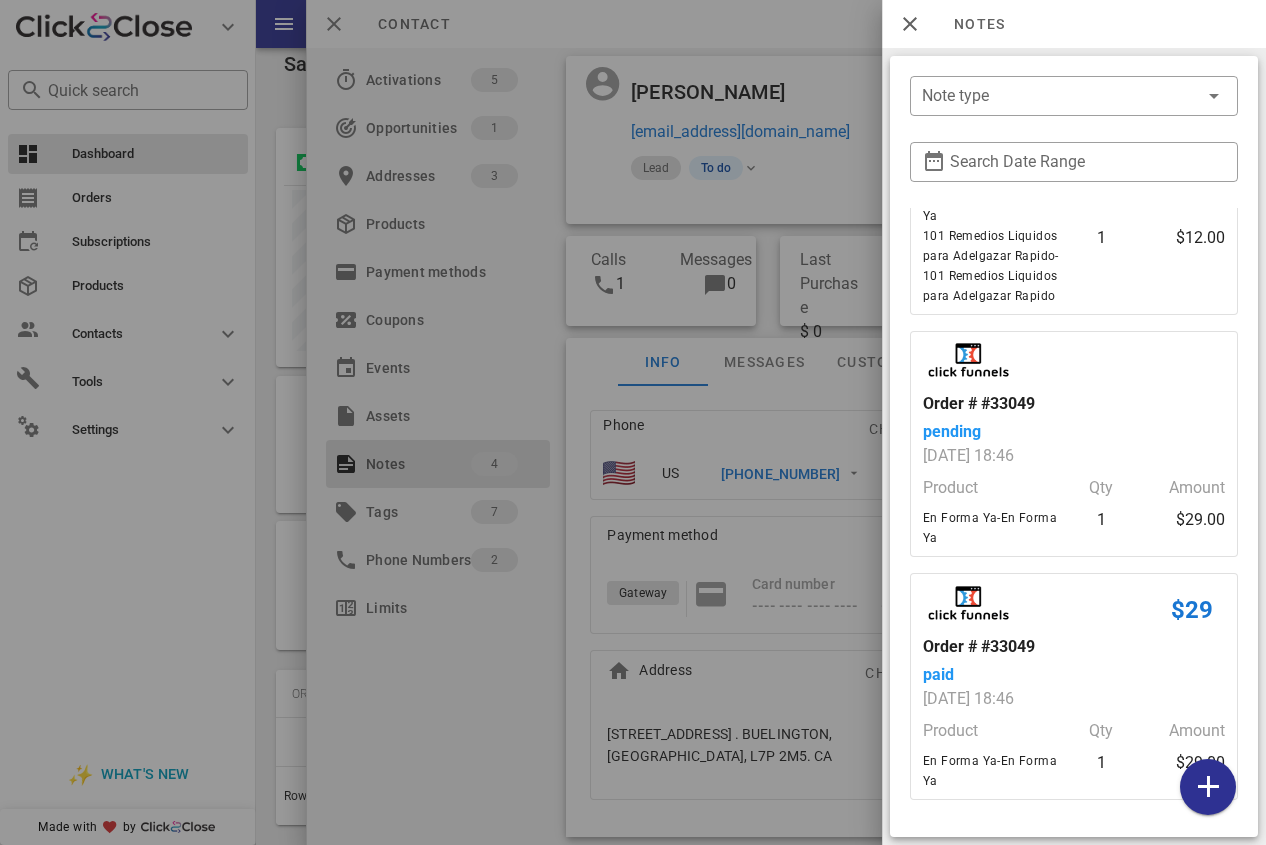 drag, startPoint x: 1056, startPoint y: 646, endPoint x: 925, endPoint y: 645, distance: 131.00381 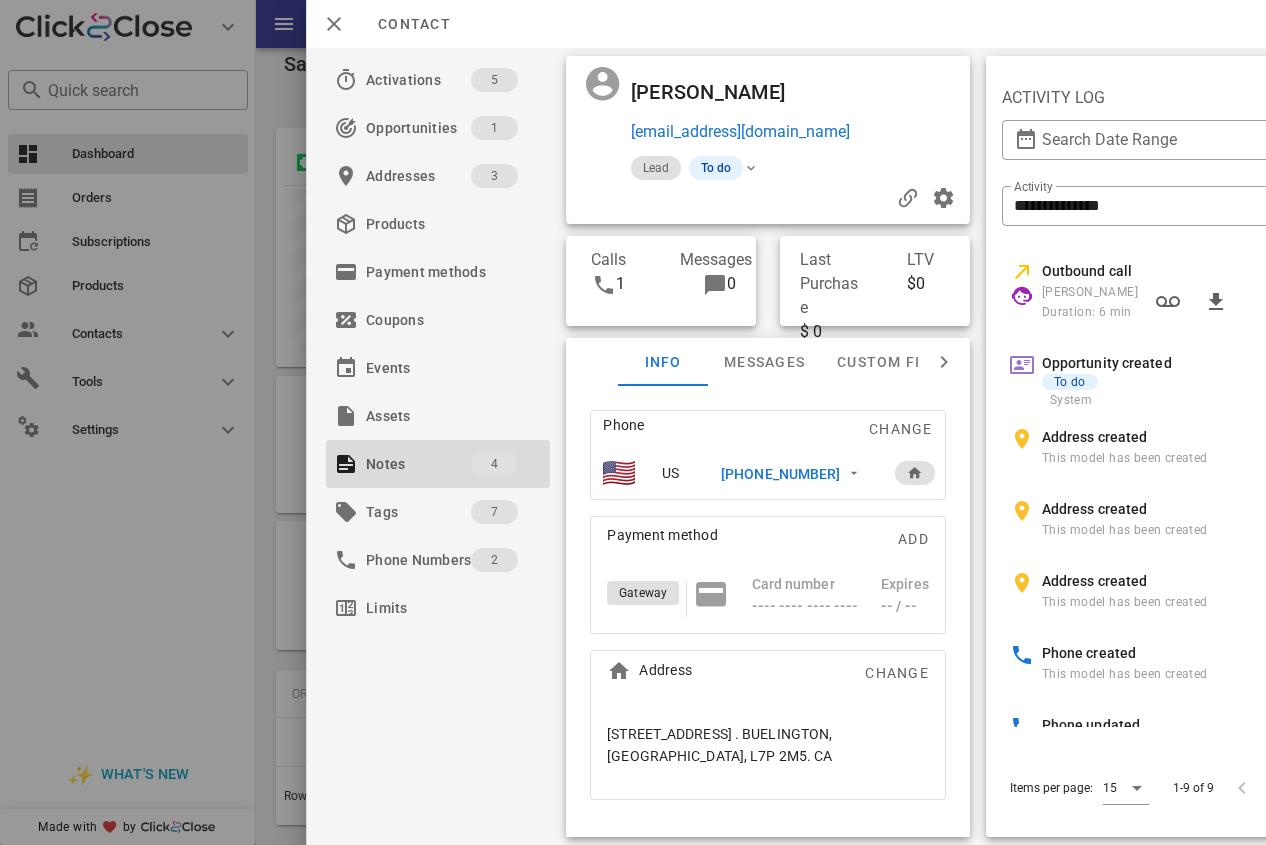 drag, startPoint x: 633, startPoint y: 87, endPoint x: 743, endPoint y: 192, distance: 152.06906 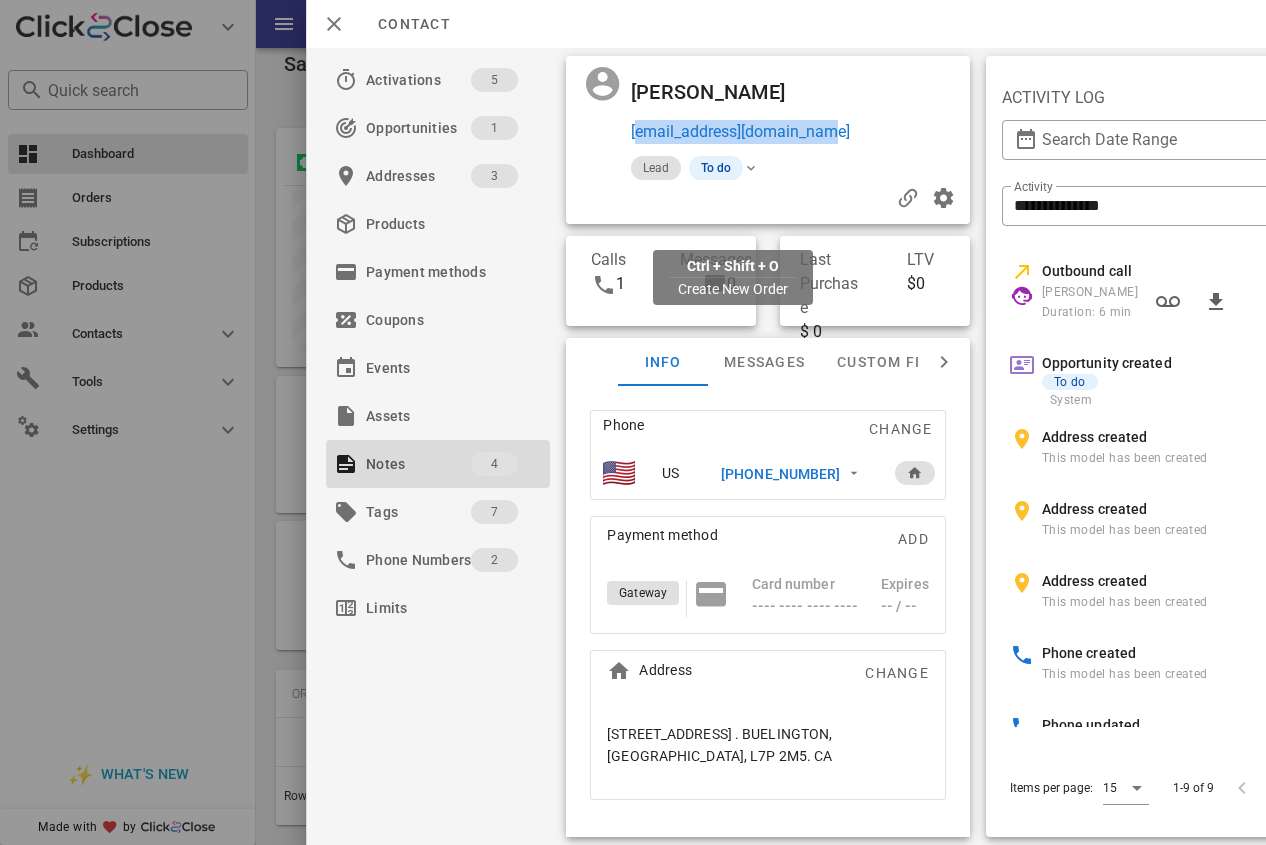 drag, startPoint x: 872, startPoint y: 233, endPoint x: 632, endPoint y: 232, distance: 240.00209 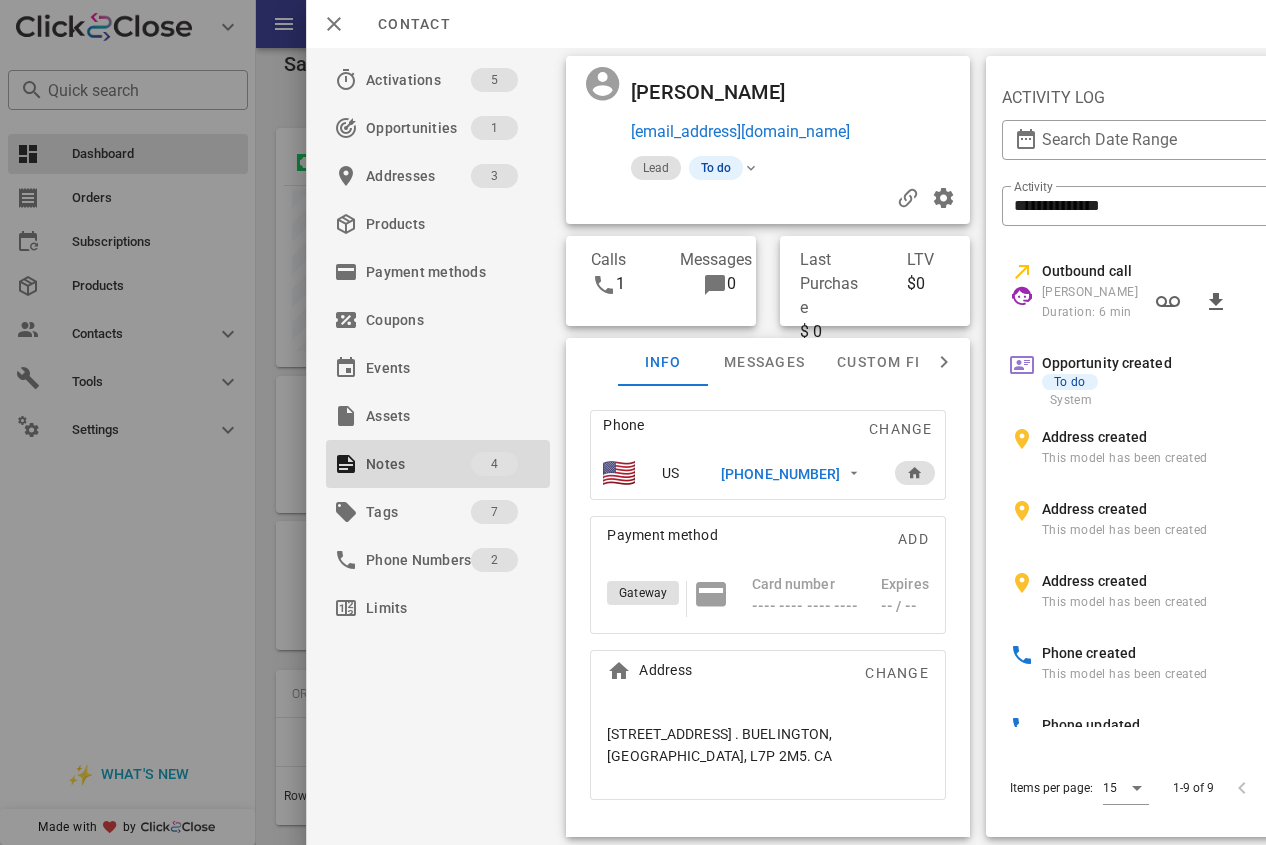 click on "Phone   Change" at bounding box center (768, 429) 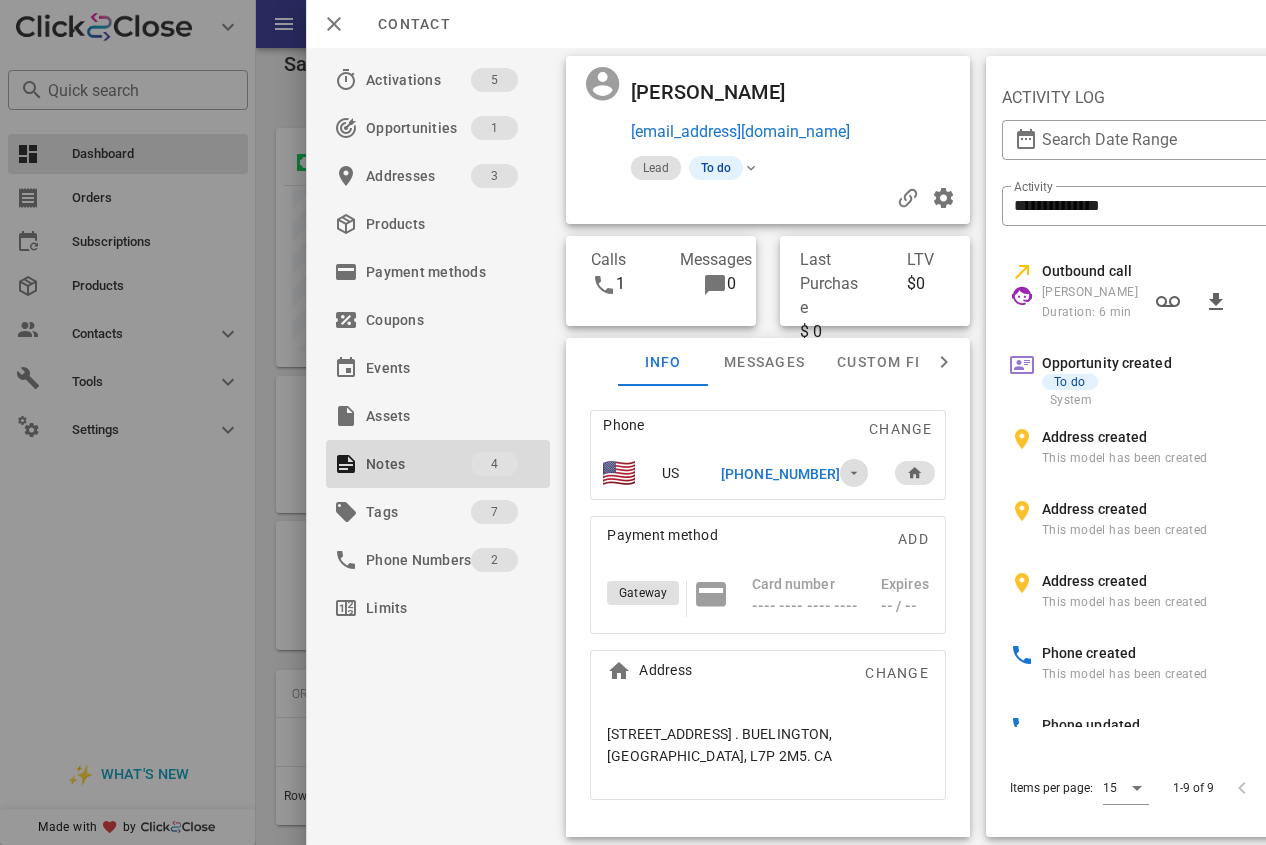 drag, startPoint x: 775, startPoint y: 573, endPoint x: 736, endPoint y: 571, distance: 39.051247 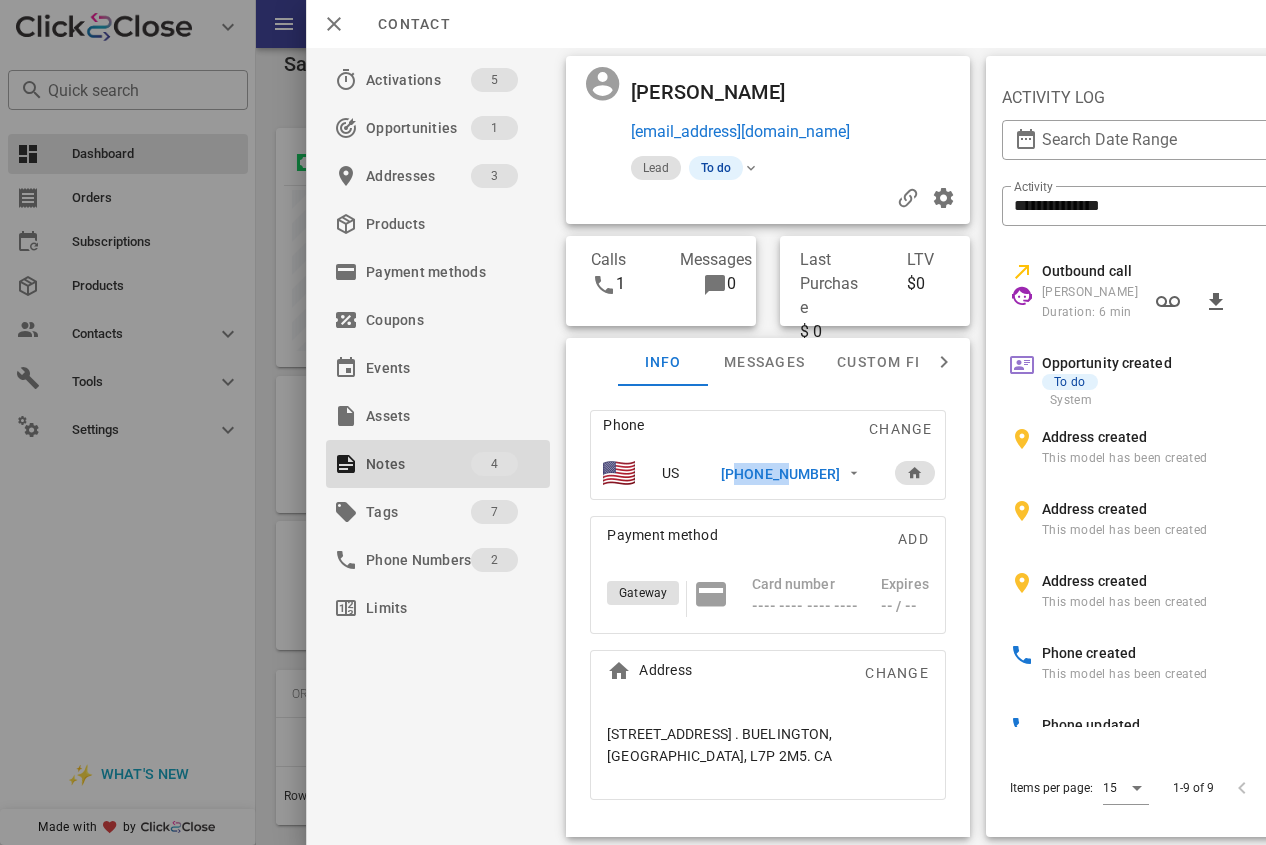 drag, startPoint x: 728, startPoint y: 571, endPoint x: 809, endPoint y: 583, distance: 81.88406 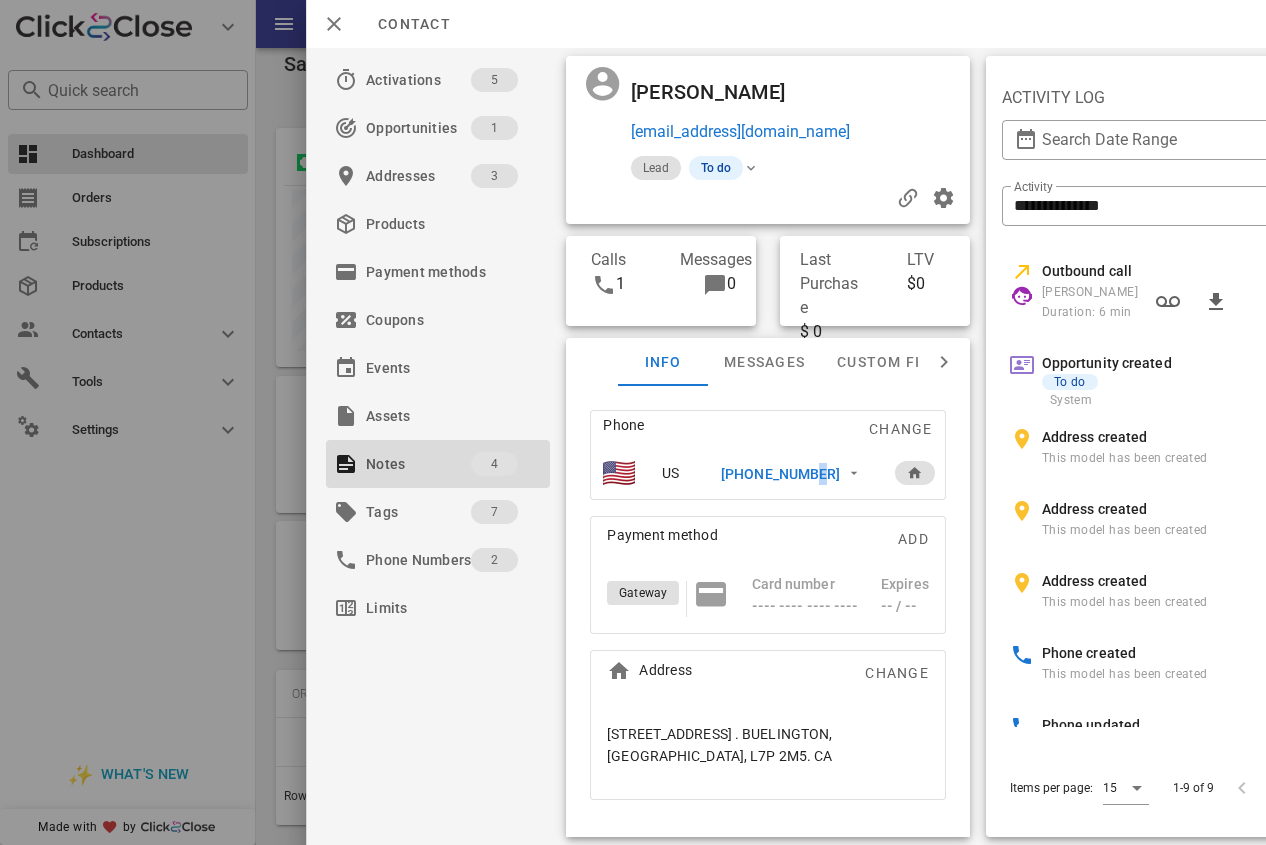 click on "[PHONE_NUMBER]" at bounding box center (797, 473) 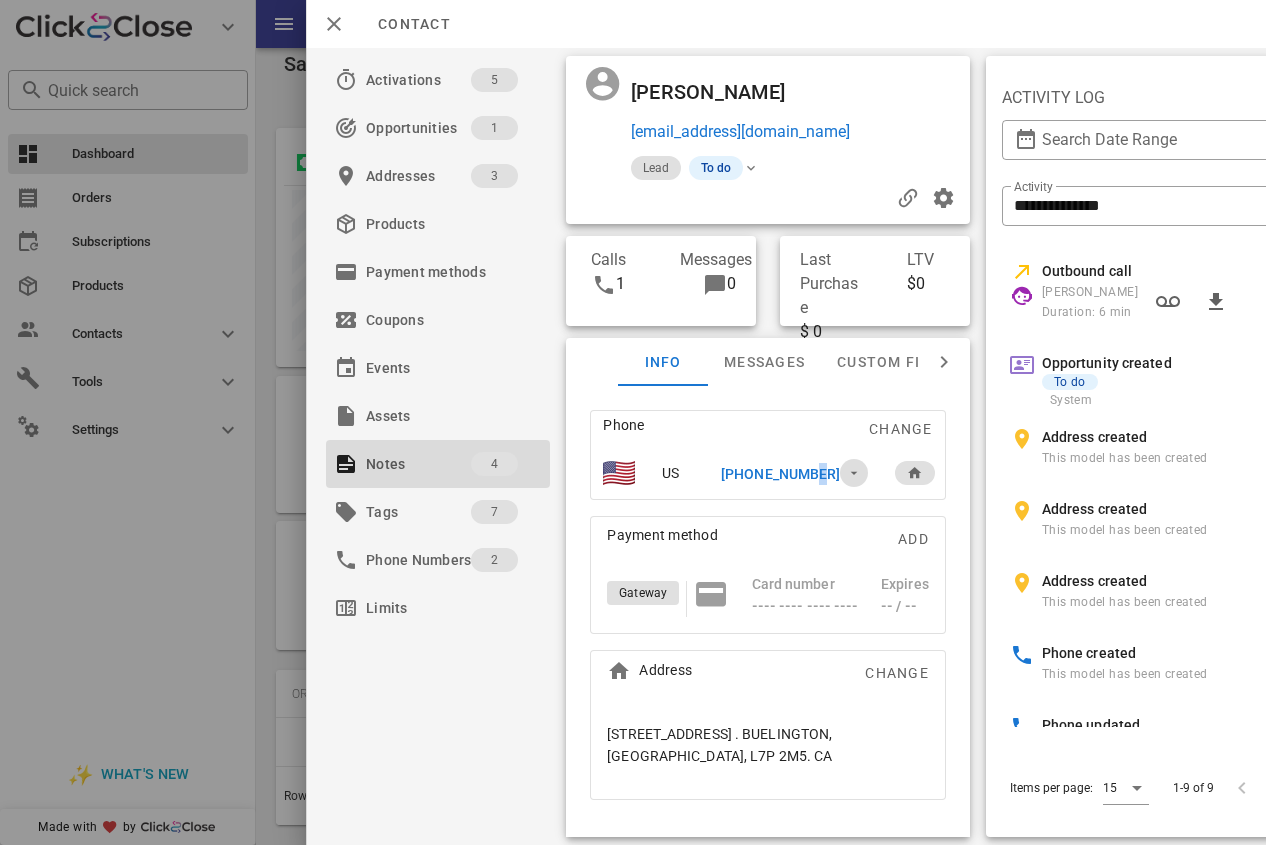 drag, startPoint x: 821, startPoint y: 577, endPoint x: 748, endPoint y: 573, distance: 73.109505 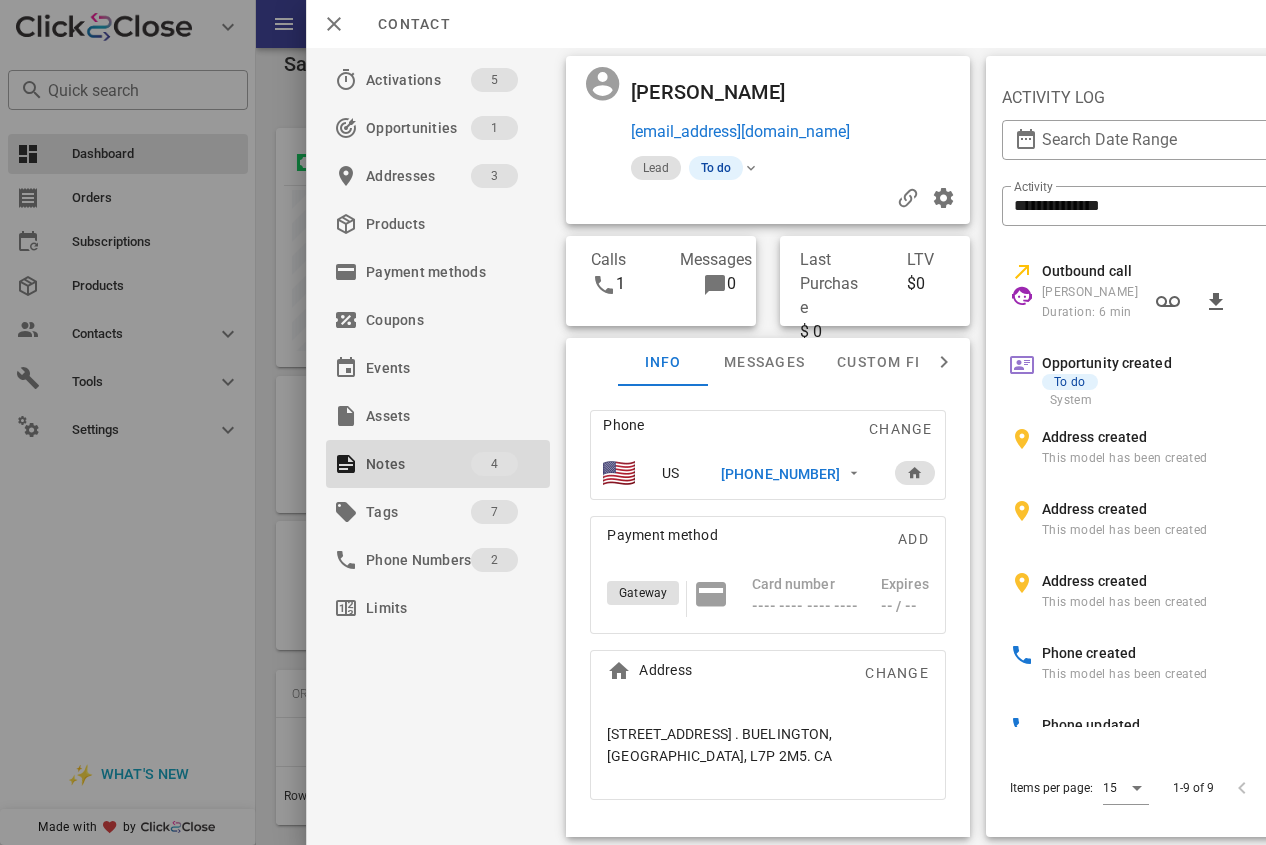 click on "Phone" at bounding box center [679, 429] 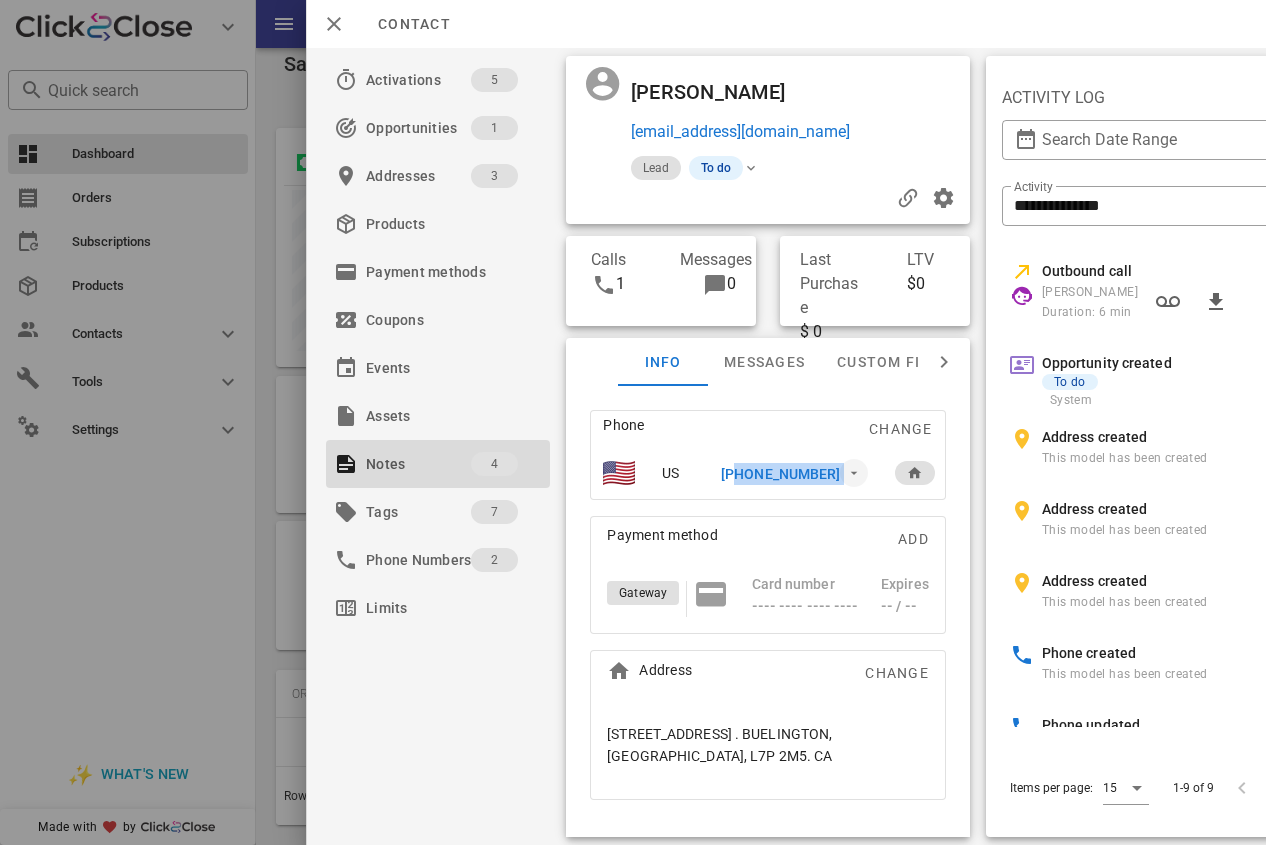 drag, startPoint x: 727, startPoint y: 567, endPoint x: 819, endPoint y: 573, distance: 92.19544 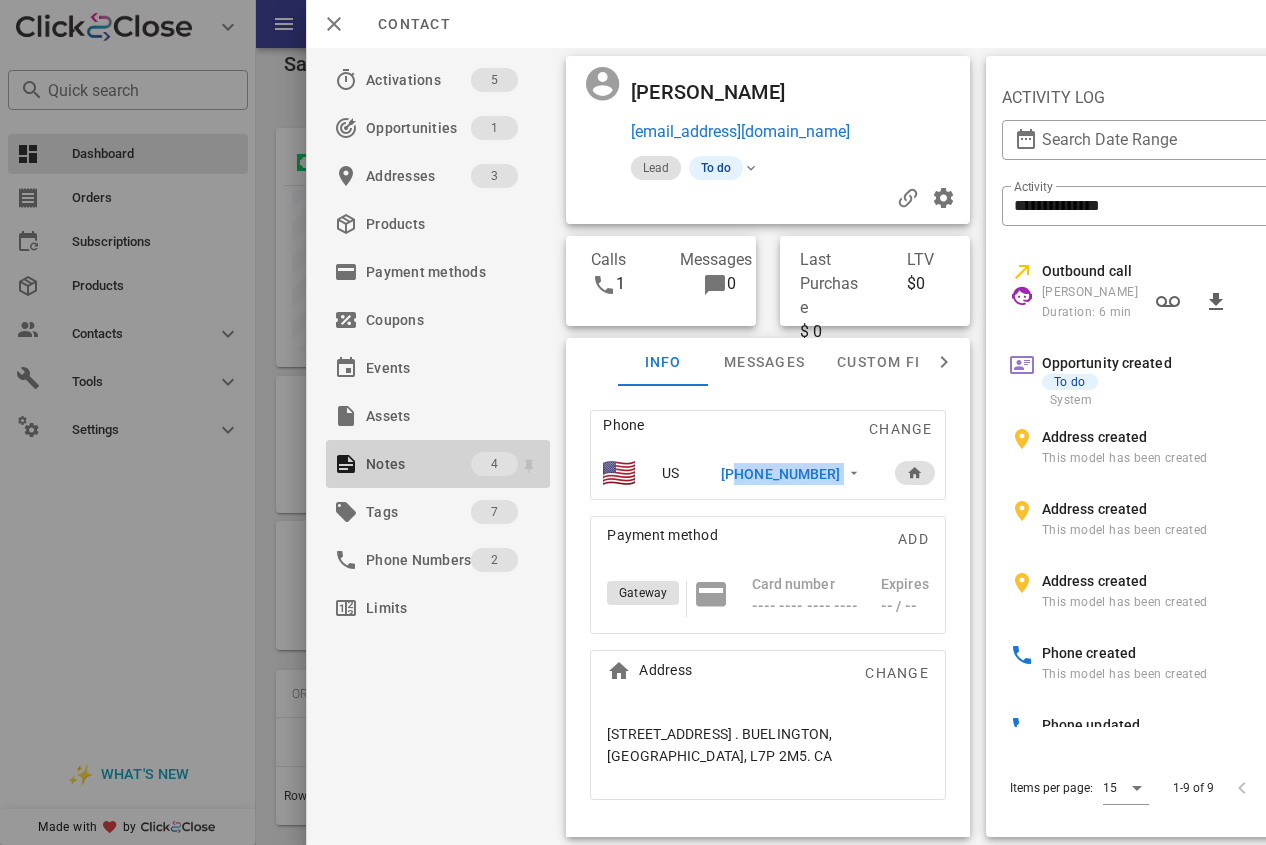 click on "Notes" at bounding box center (418, 464) 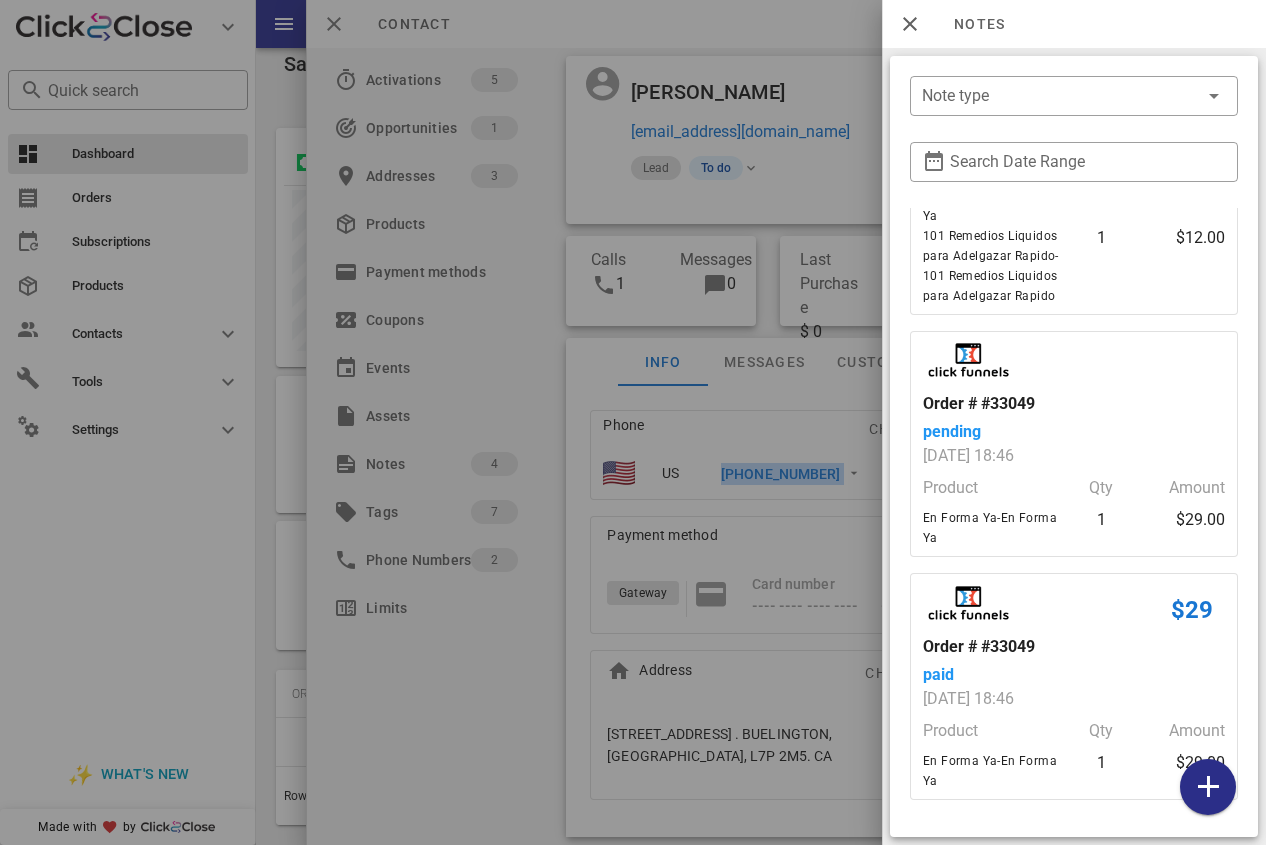 scroll, scrollTop: 556, scrollLeft: 0, axis: vertical 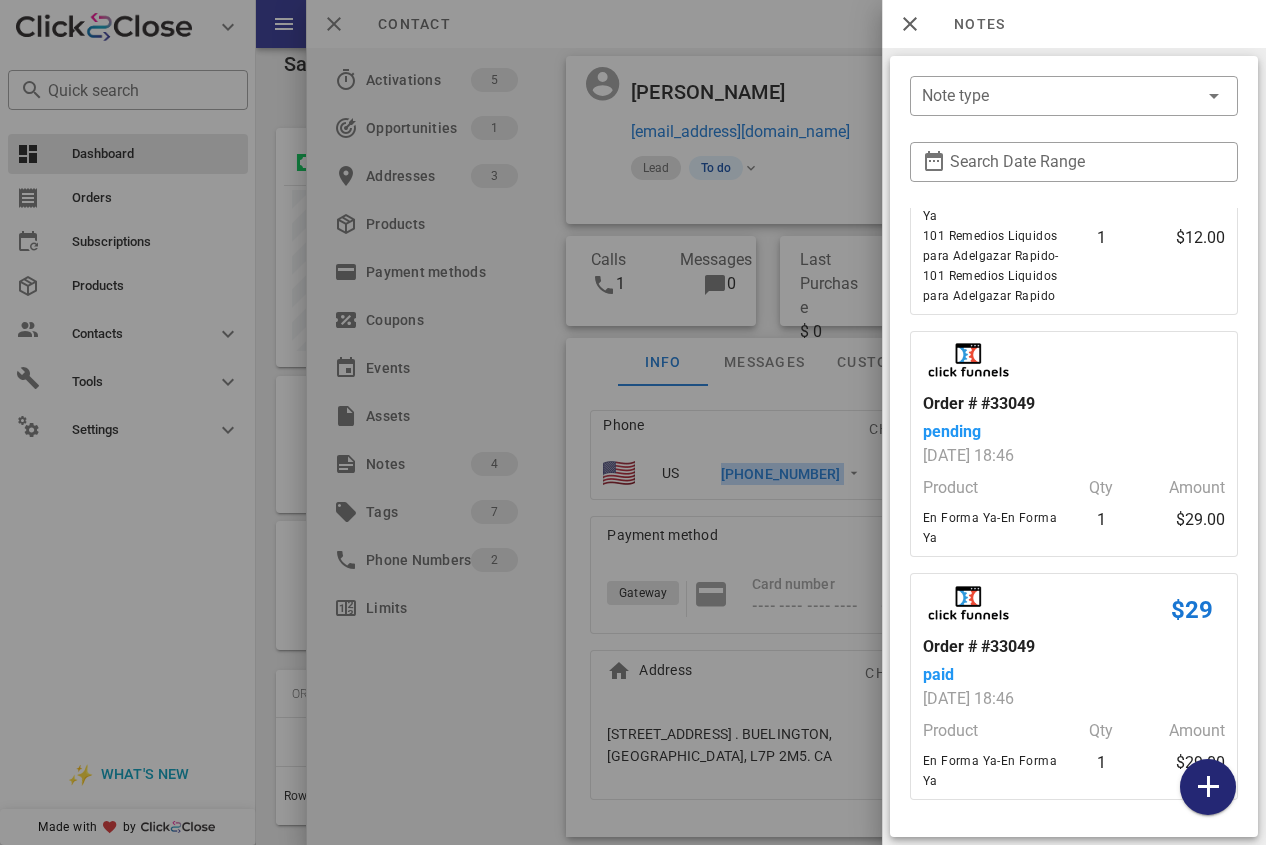 click at bounding box center [1208, 787] 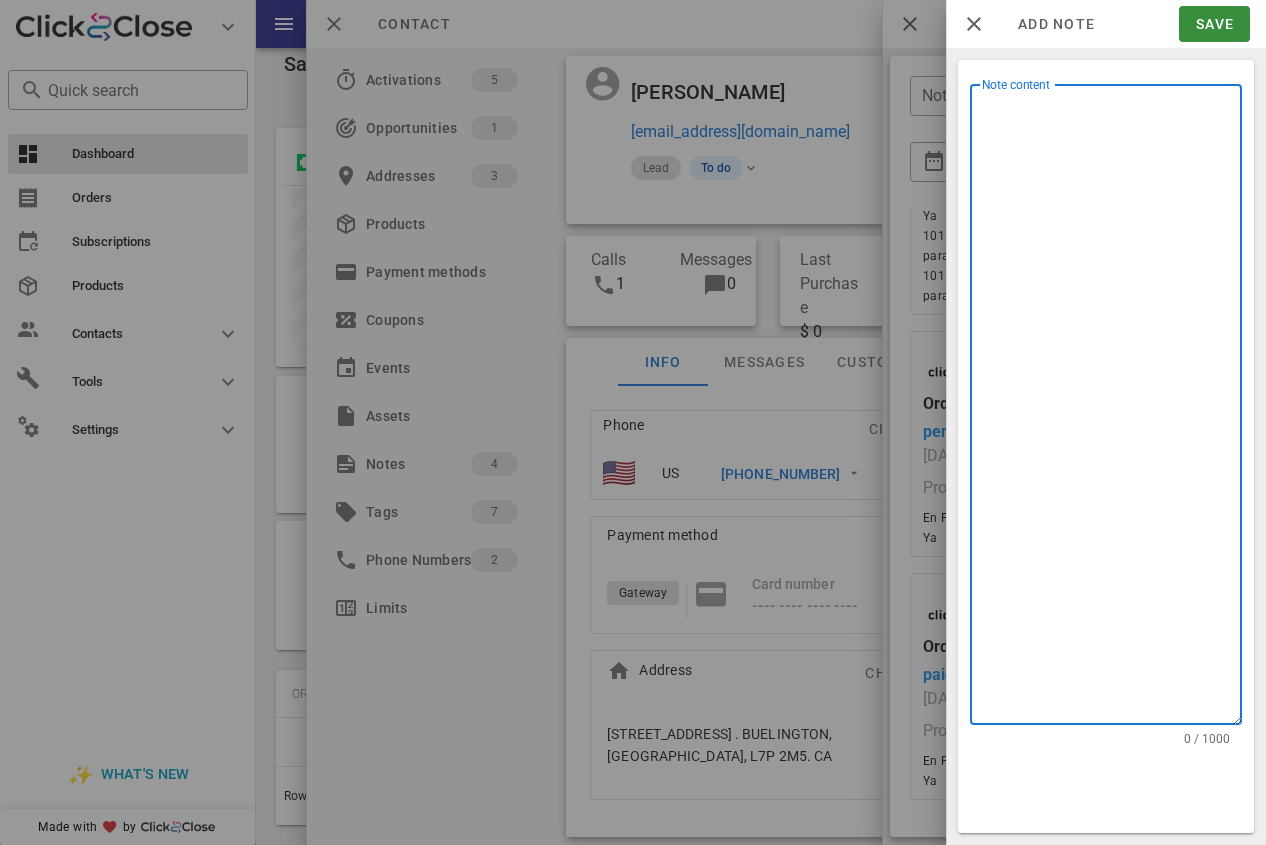 drag, startPoint x: 1171, startPoint y: 436, endPoint x: 1127, endPoint y: 515, distance: 90.426765 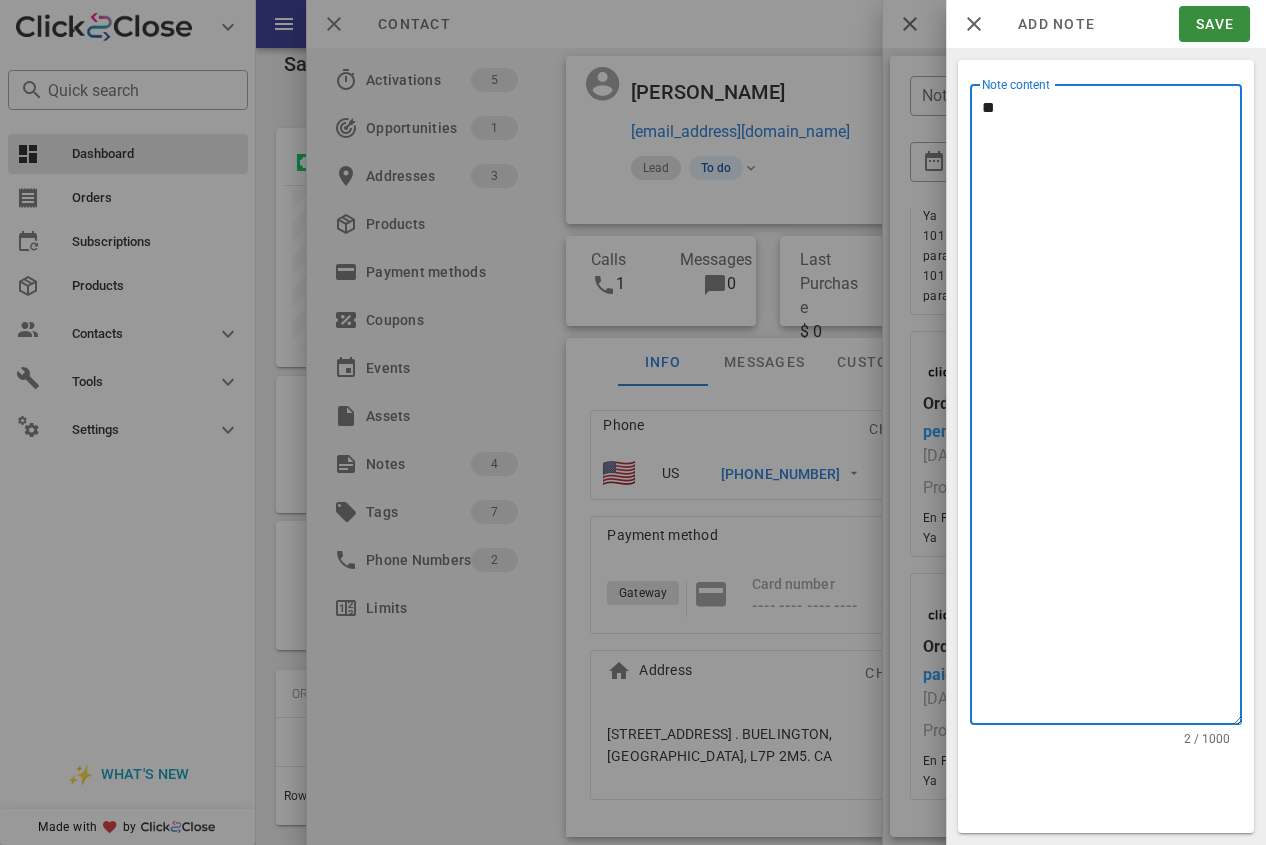 type on "*" 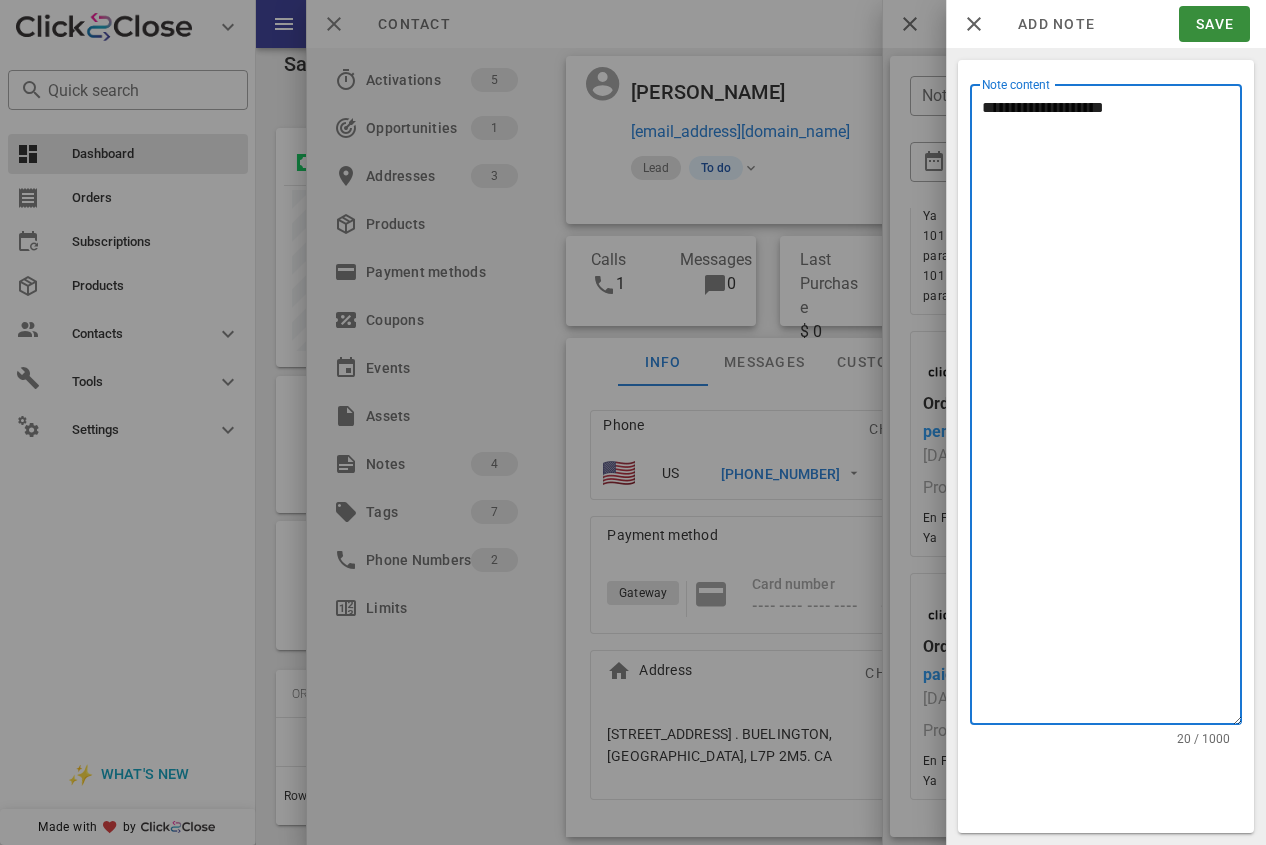 click on "**********" at bounding box center (1112, 409) 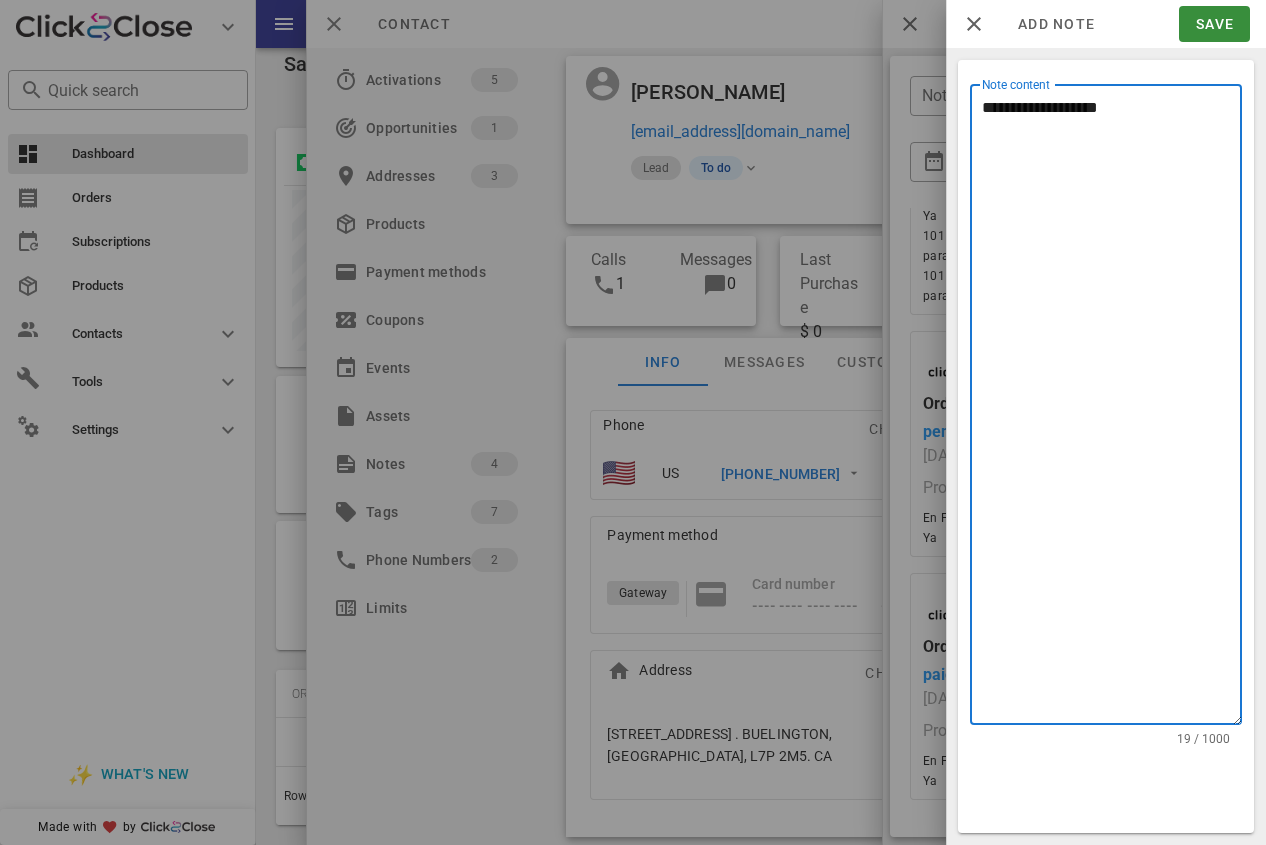 click on "**********" at bounding box center (1112, 409) 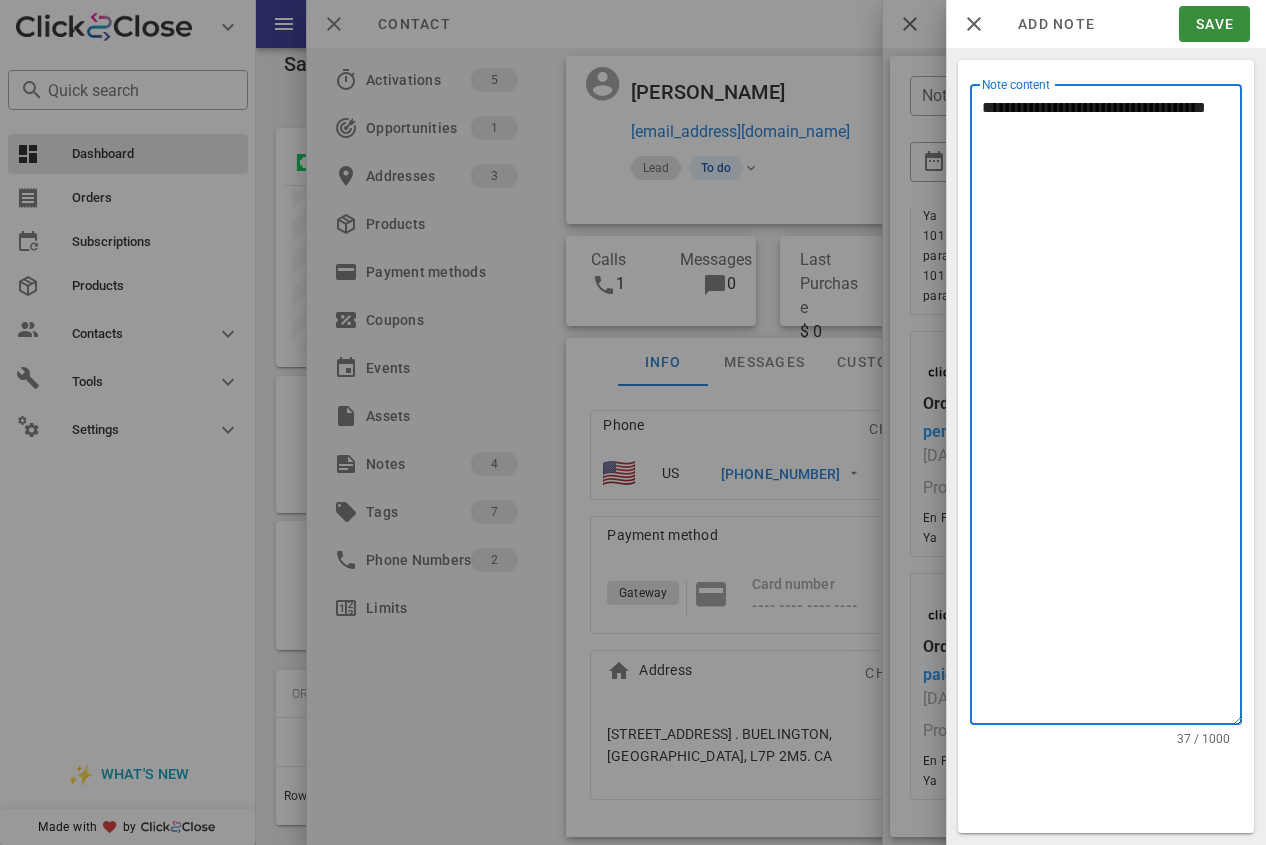click on "**********" at bounding box center (1112, 409) 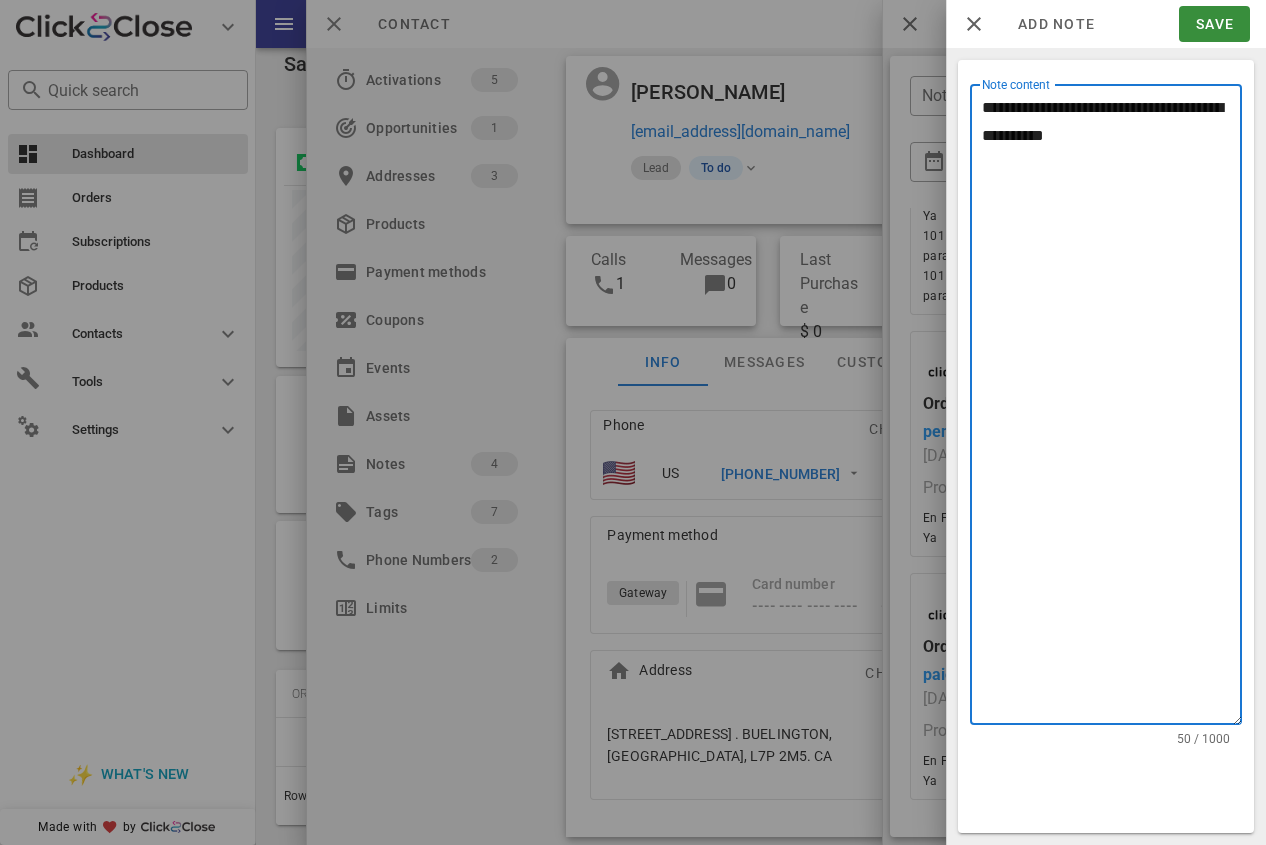 drag, startPoint x: 1145, startPoint y: 108, endPoint x: 1208, endPoint y: 111, distance: 63.07139 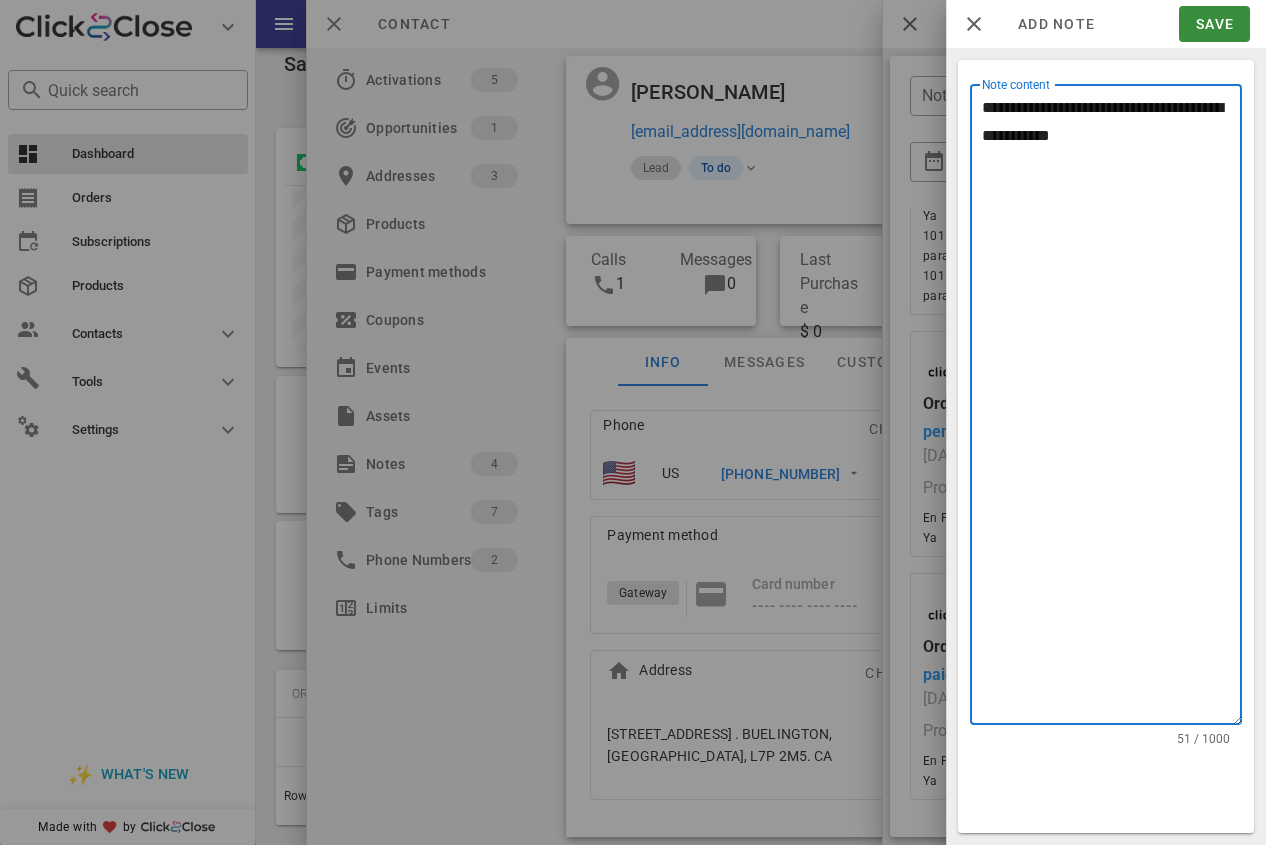click on "**********" at bounding box center (1112, 409) 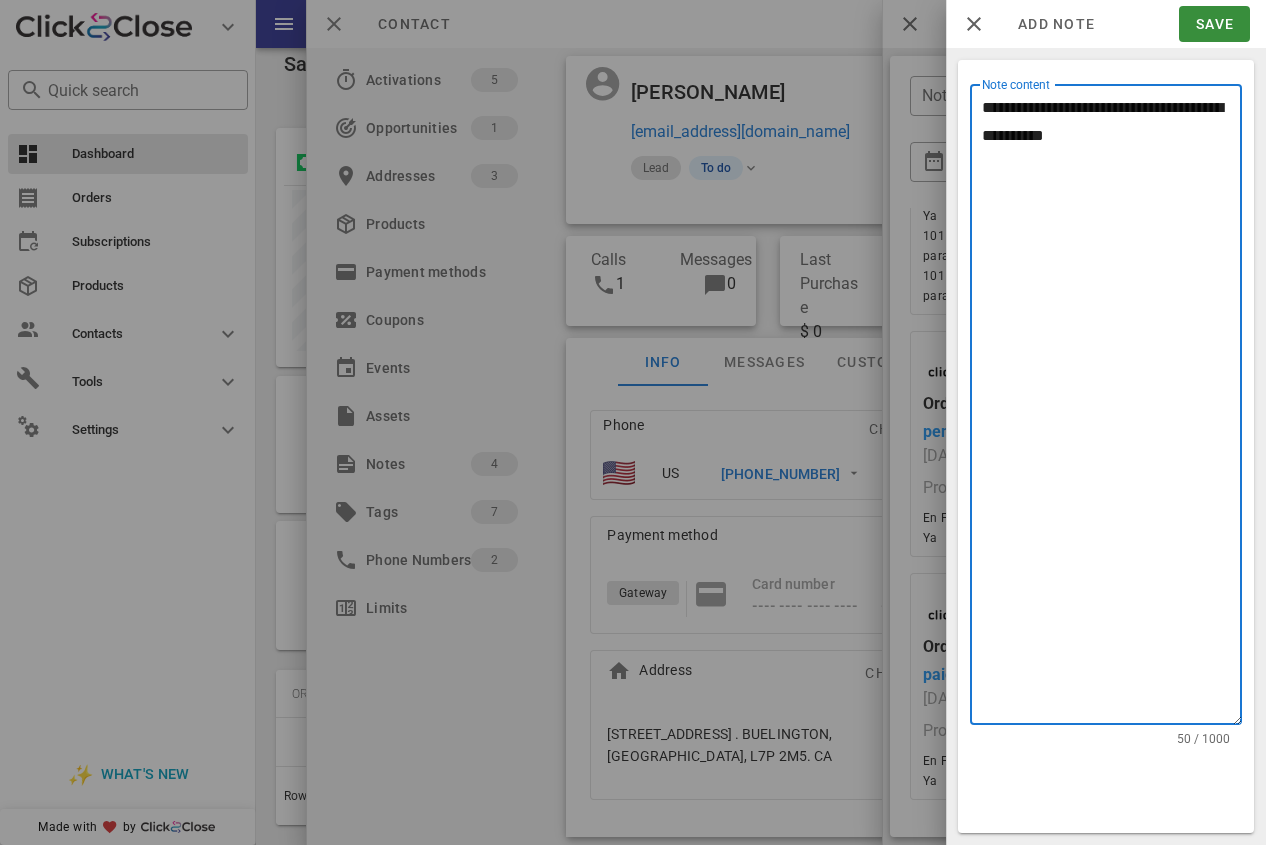 click on "**********" at bounding box center [1112, 409] 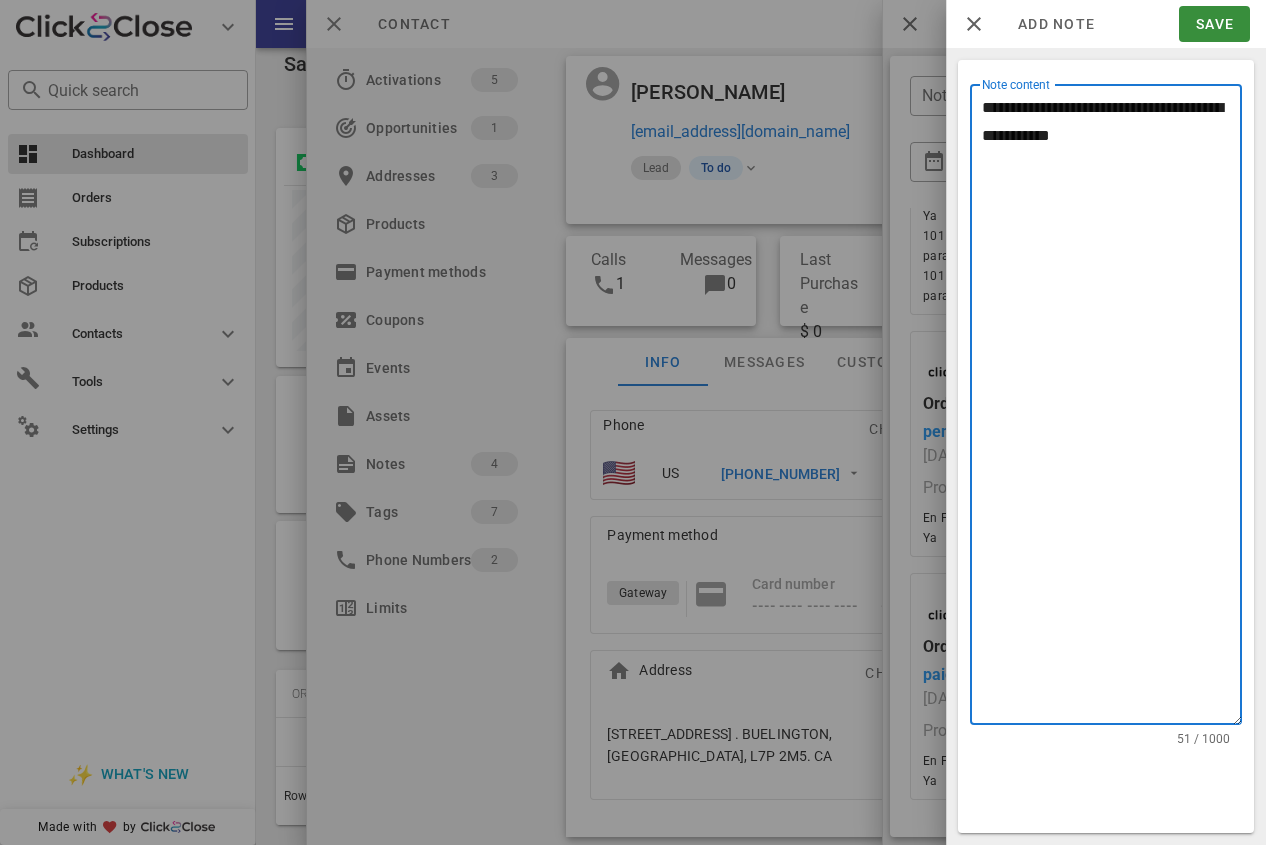click on "**********" at bounding box center [1112, 409] 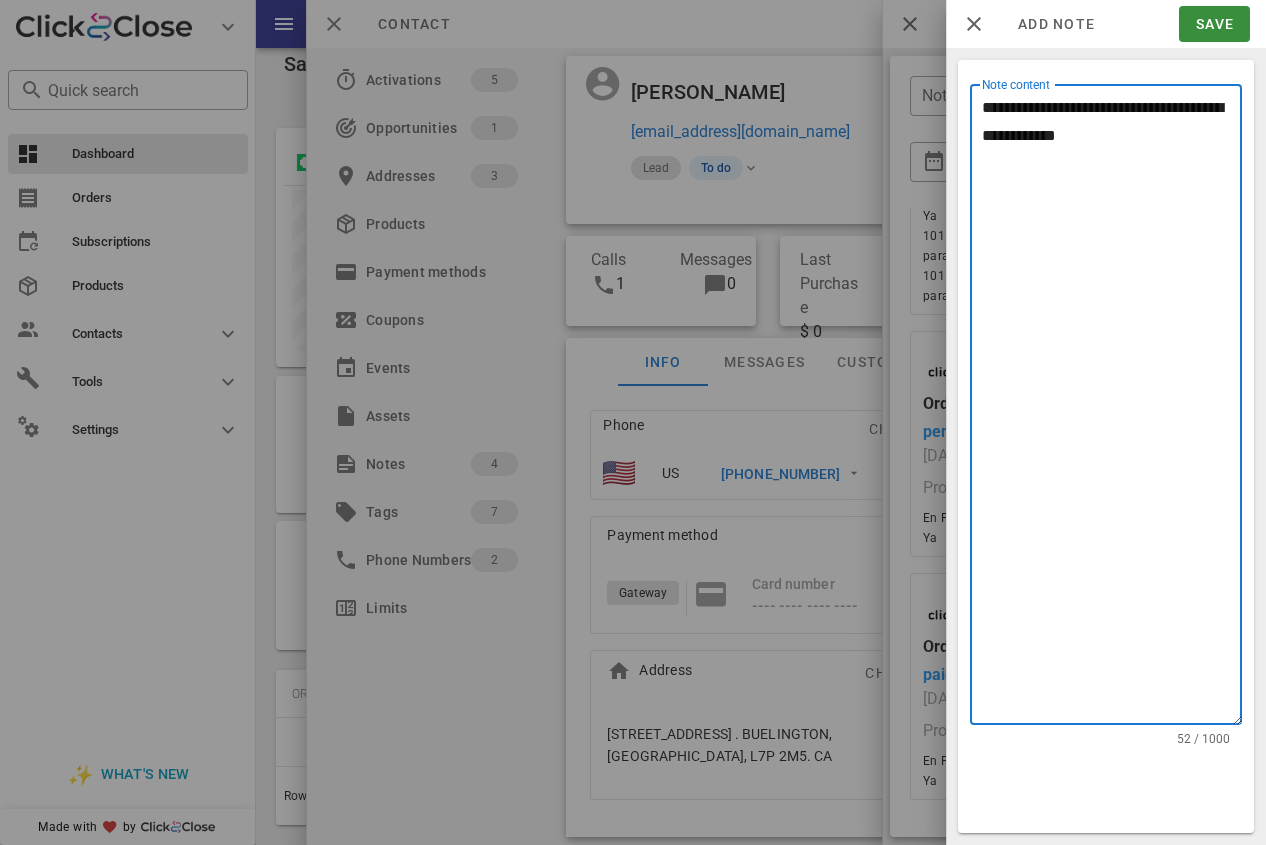 click on "**********" at bounding box center (1112, 409) 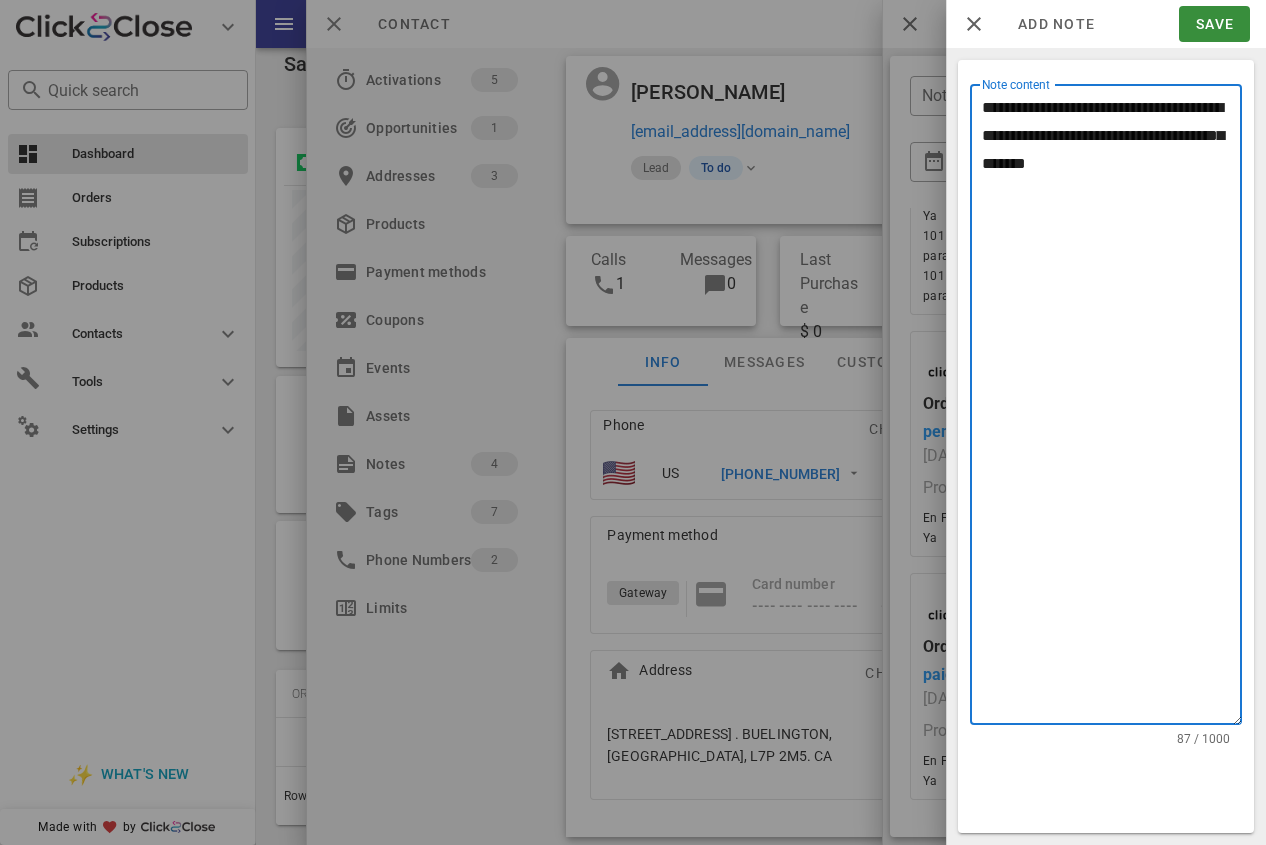 paste on "**********" 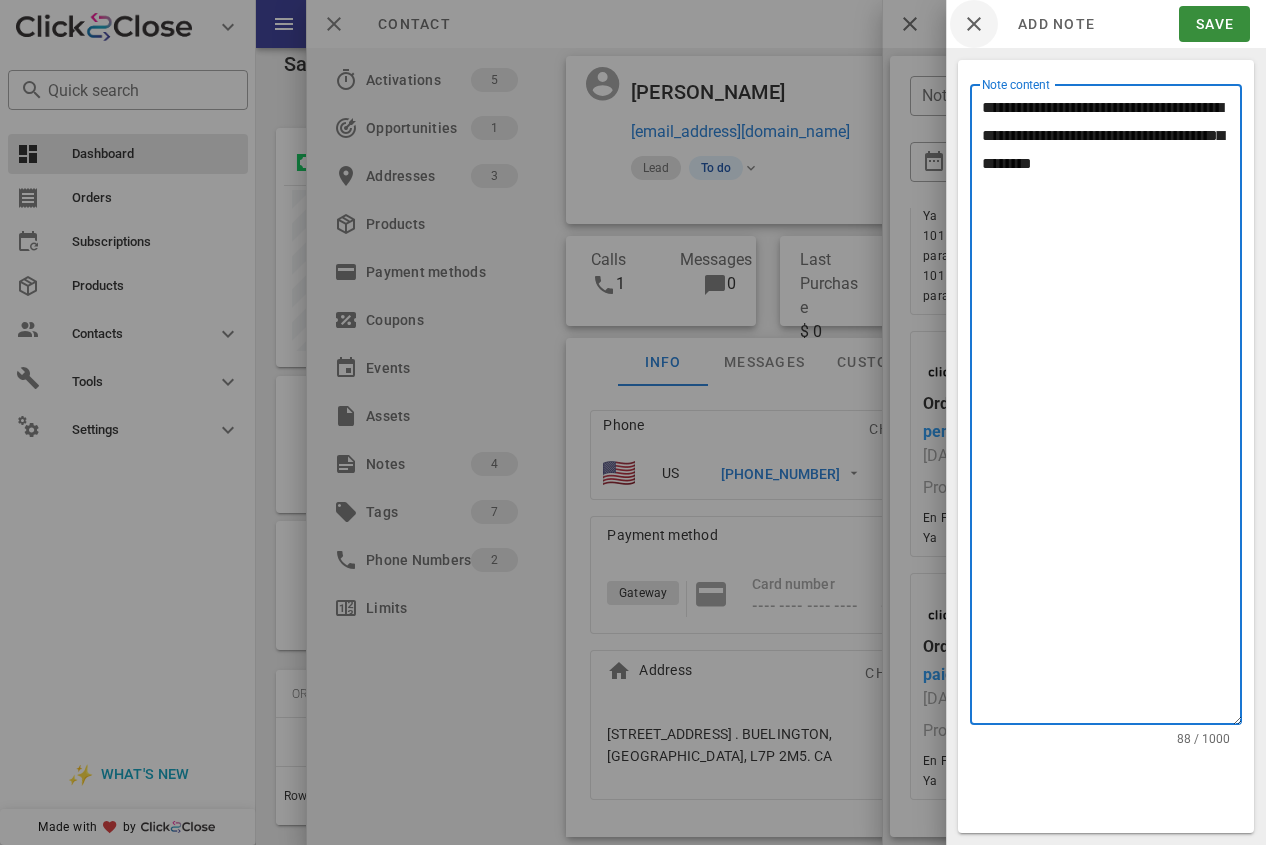type on "**********" 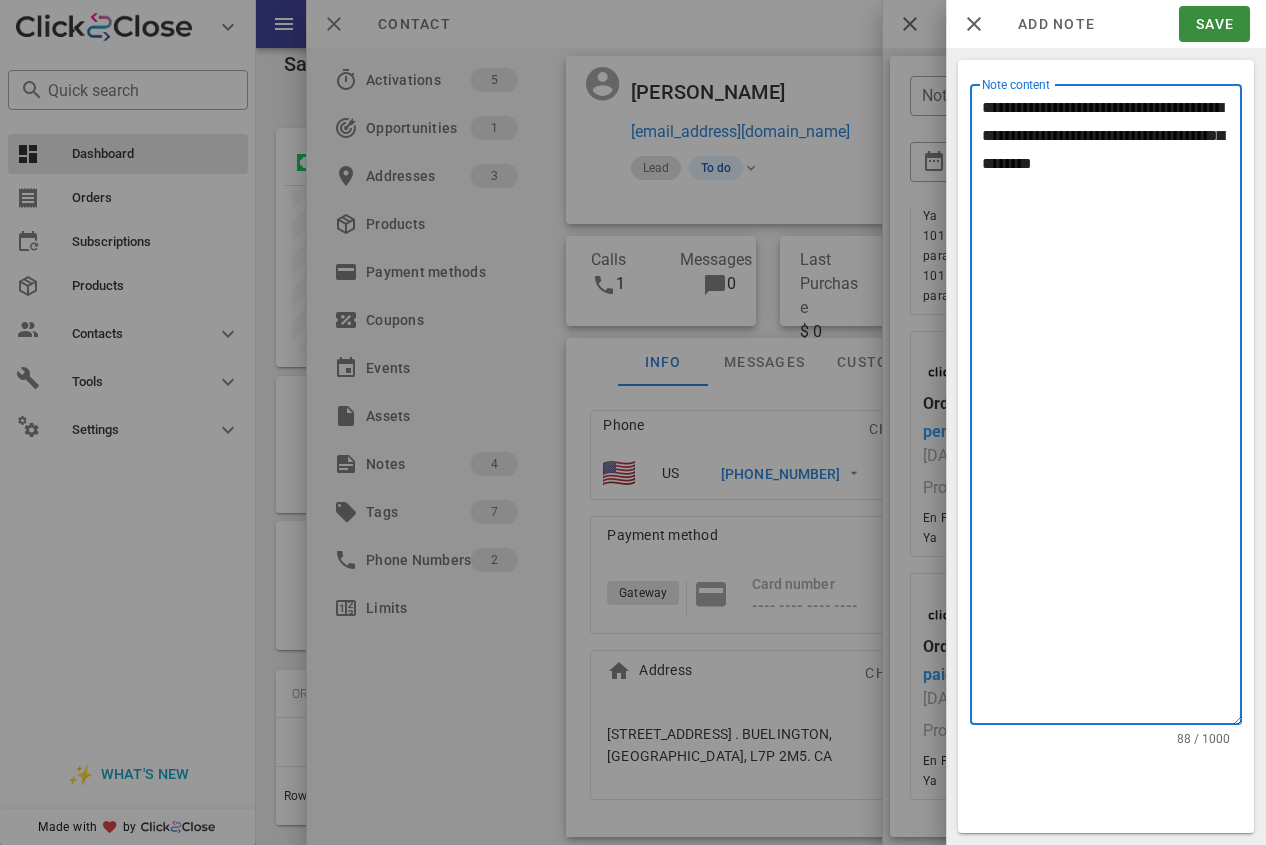 drag, startPoint x: 1191, startPoint y: 163, endPoint x: 953, endPoint y: 95, distance: 247.52374 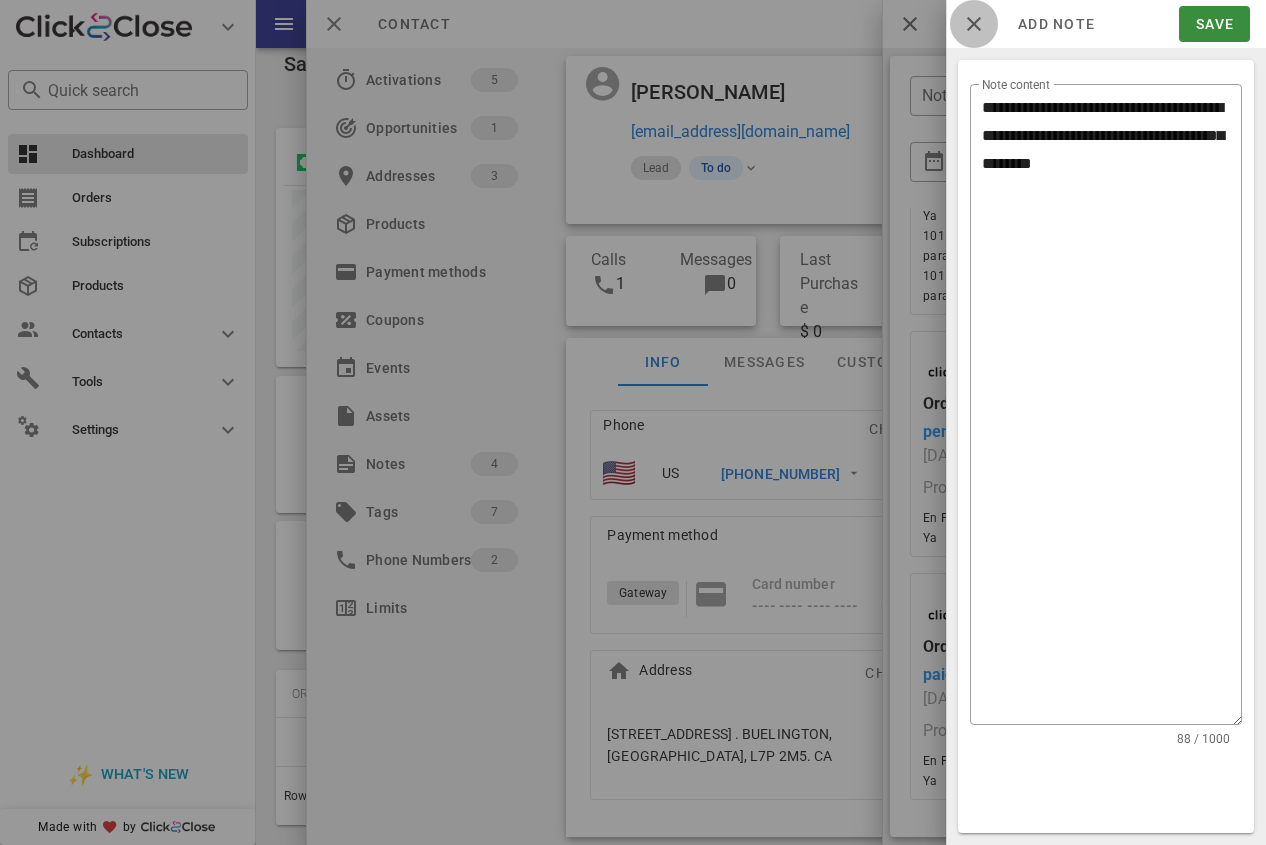click at bounding box center (974, 24) 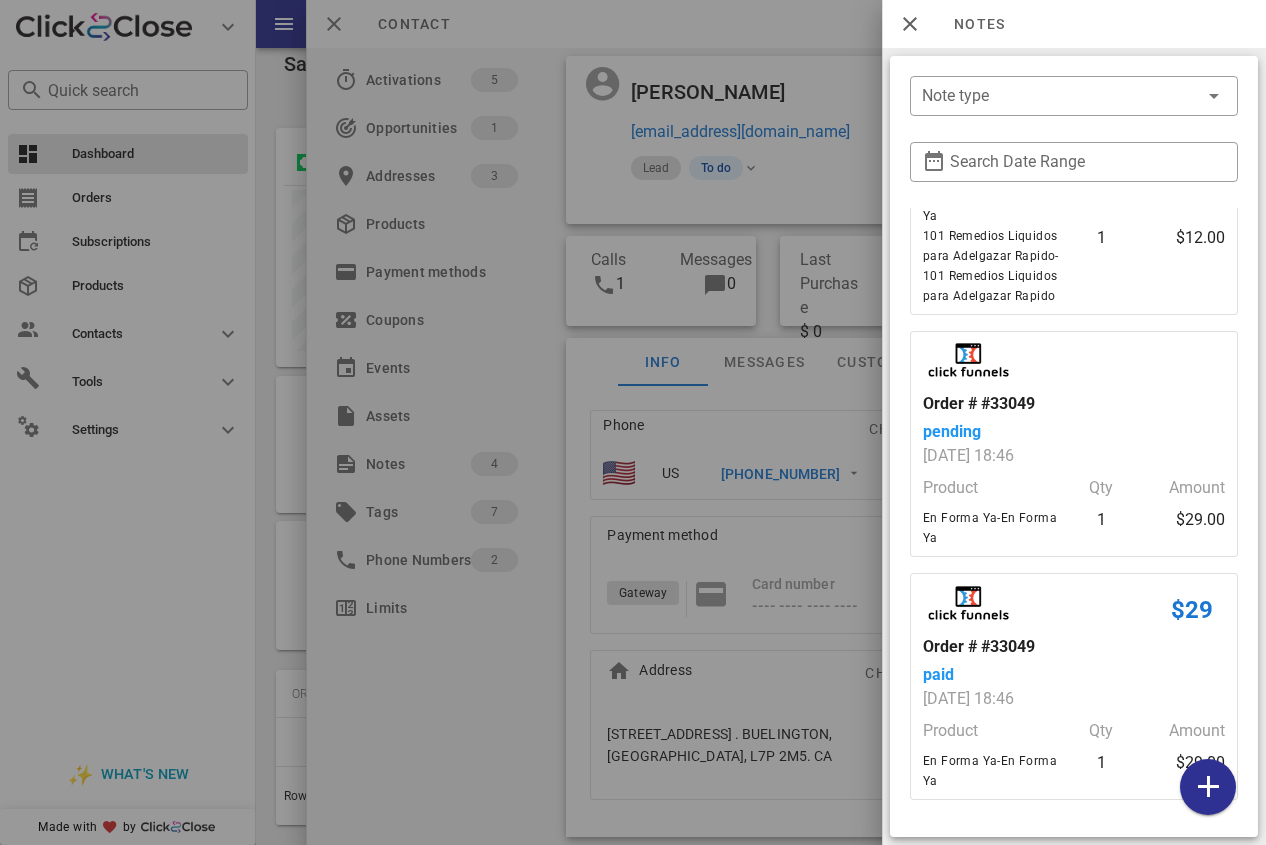 click at bounding box center [633, 422] 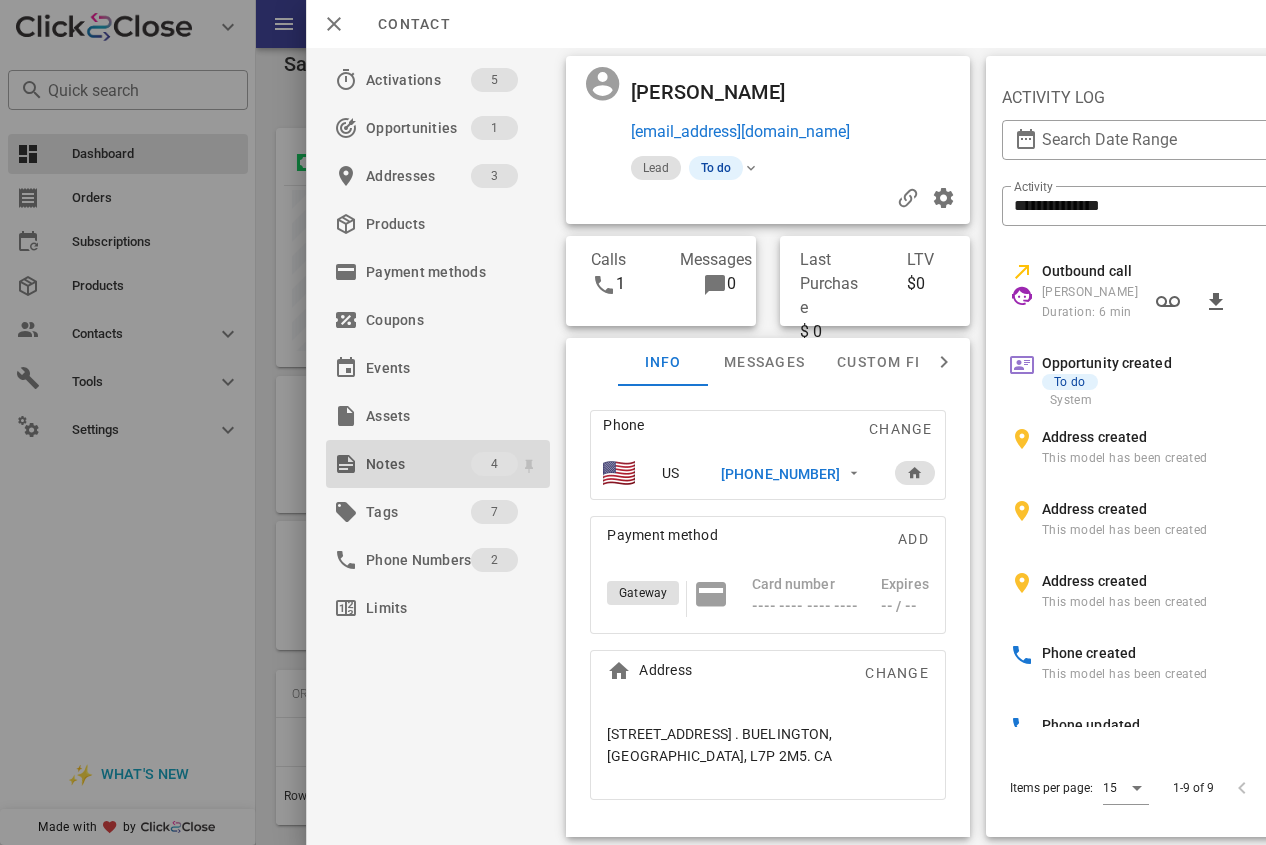 click on "Notes" at bounding box center [418, 464] 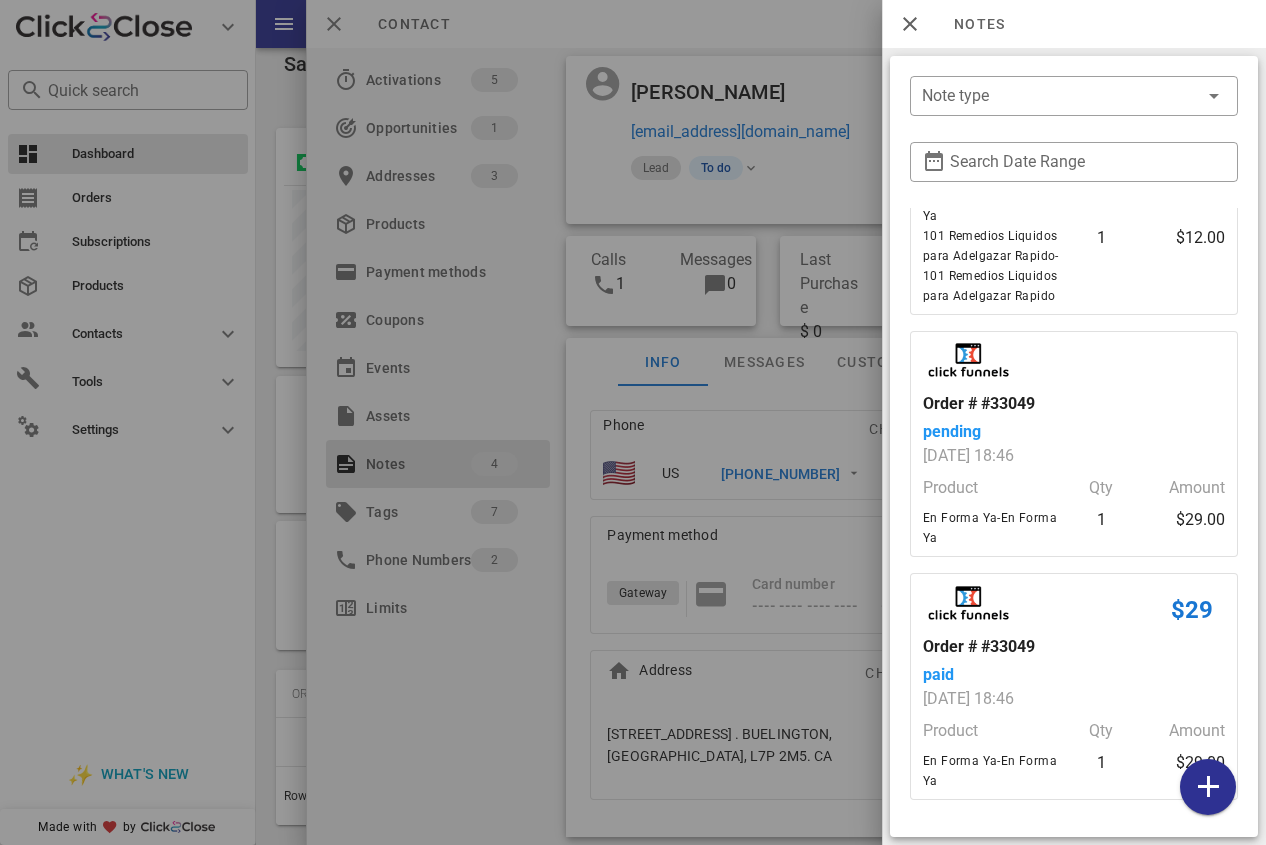 scroll, scrollTop: 556, scrollLeft: 0, axis: vertical 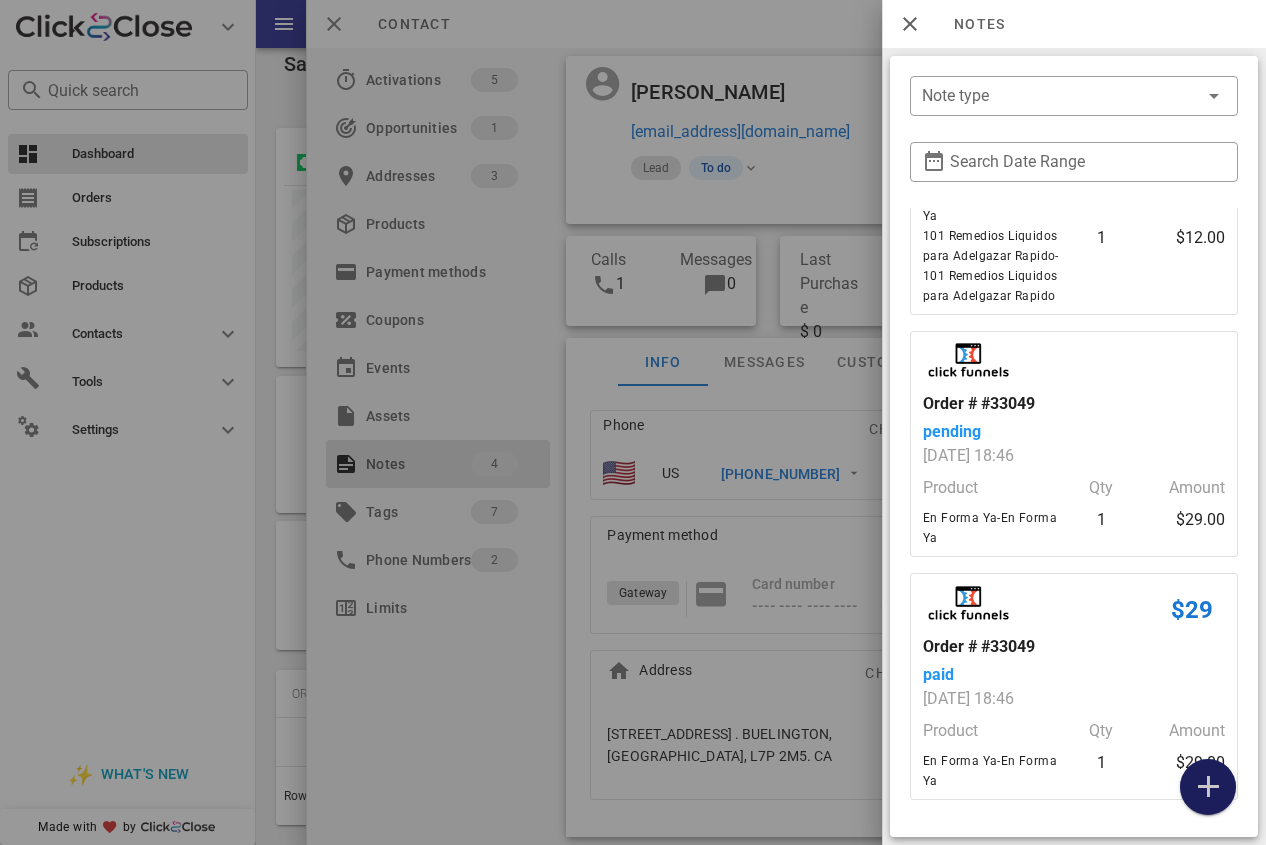 click at bounding box center (1208, 787) 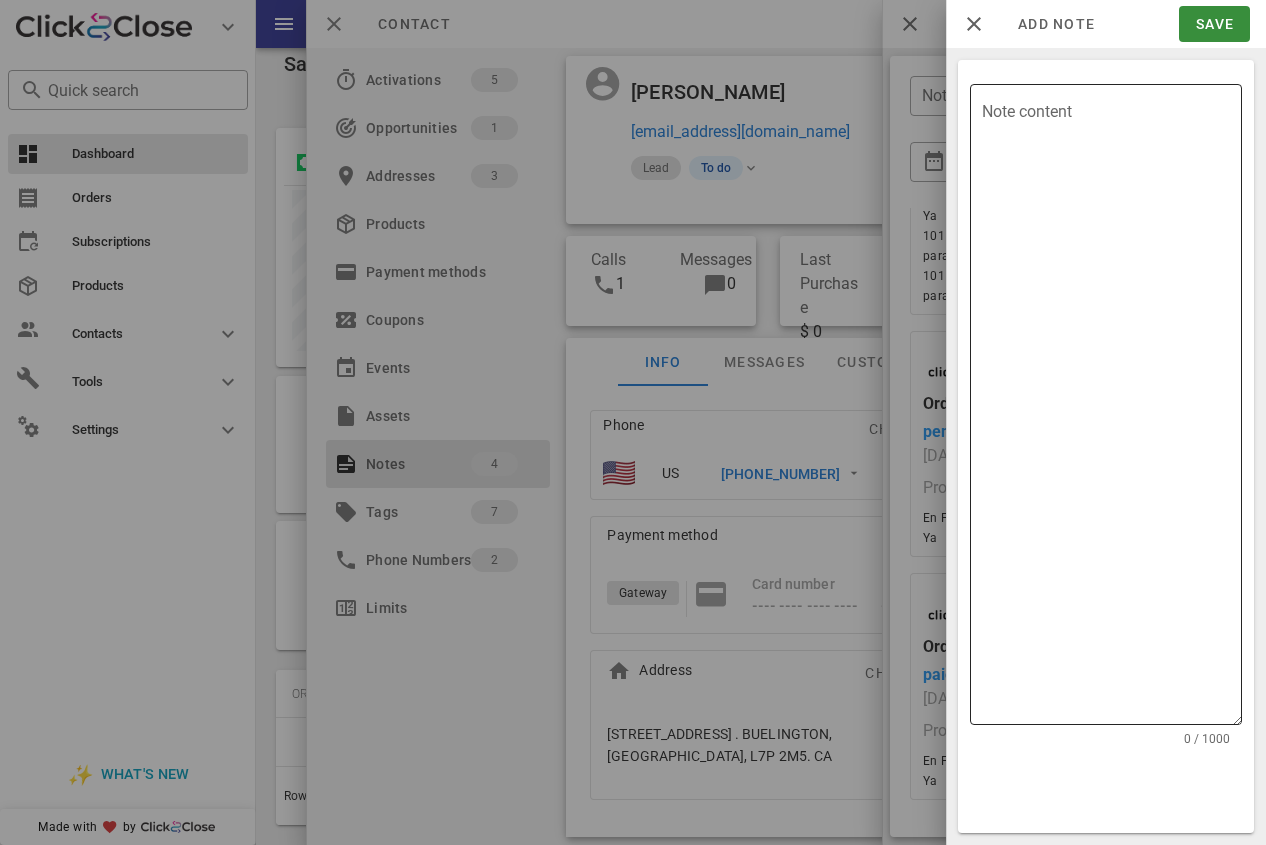 click on "Note content" at bounding box center [1112, 409] 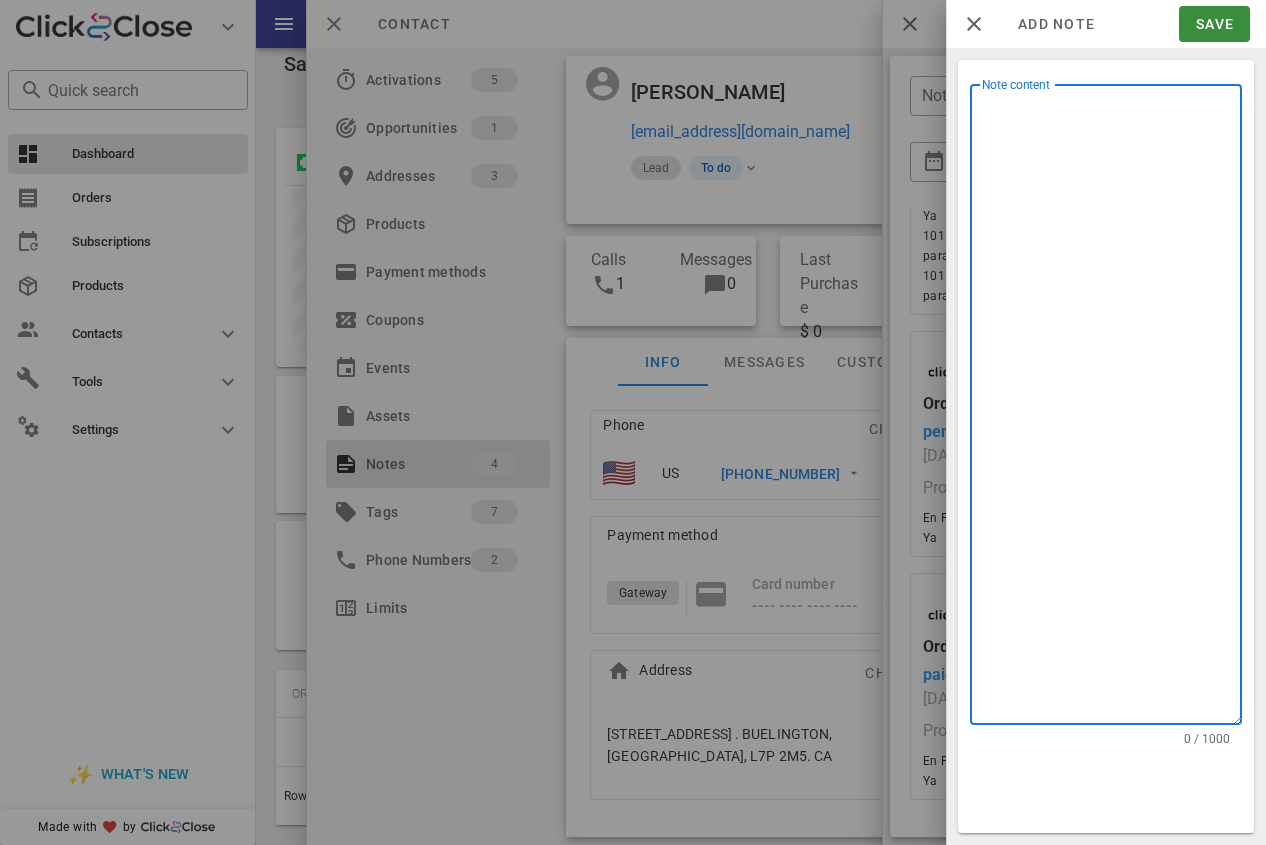 paste on "**********" 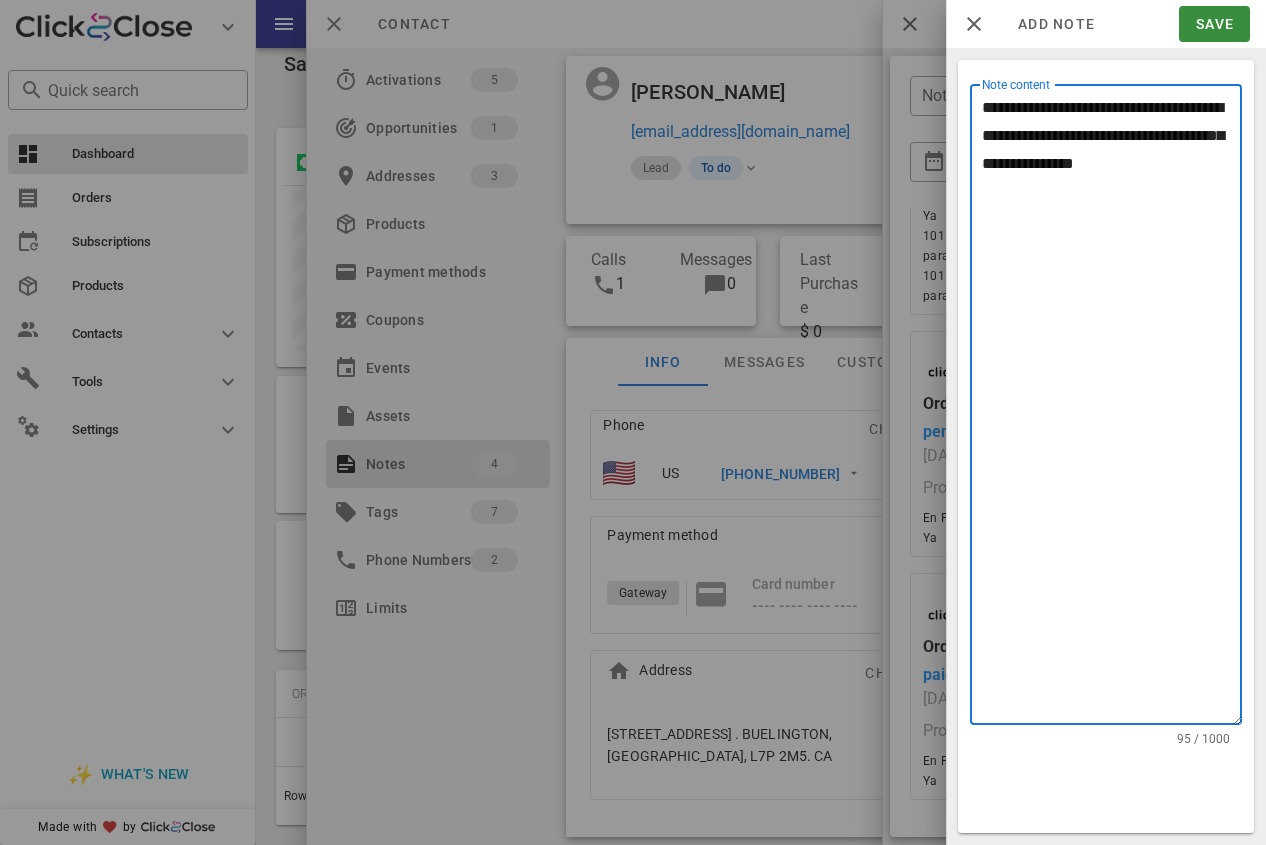 click on "**********" at bounding box center (1112, 409) 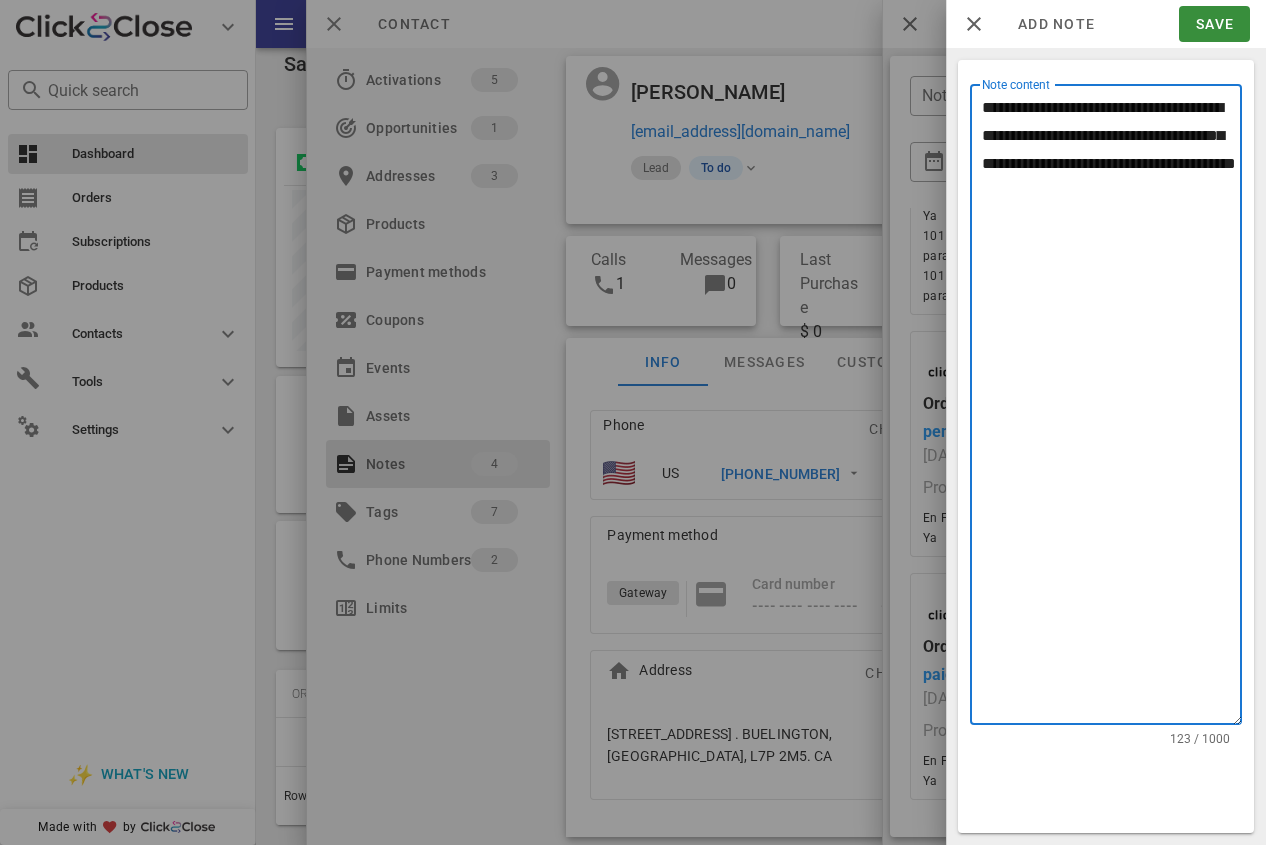 click on "**********" at bounding box center [1112, 409] 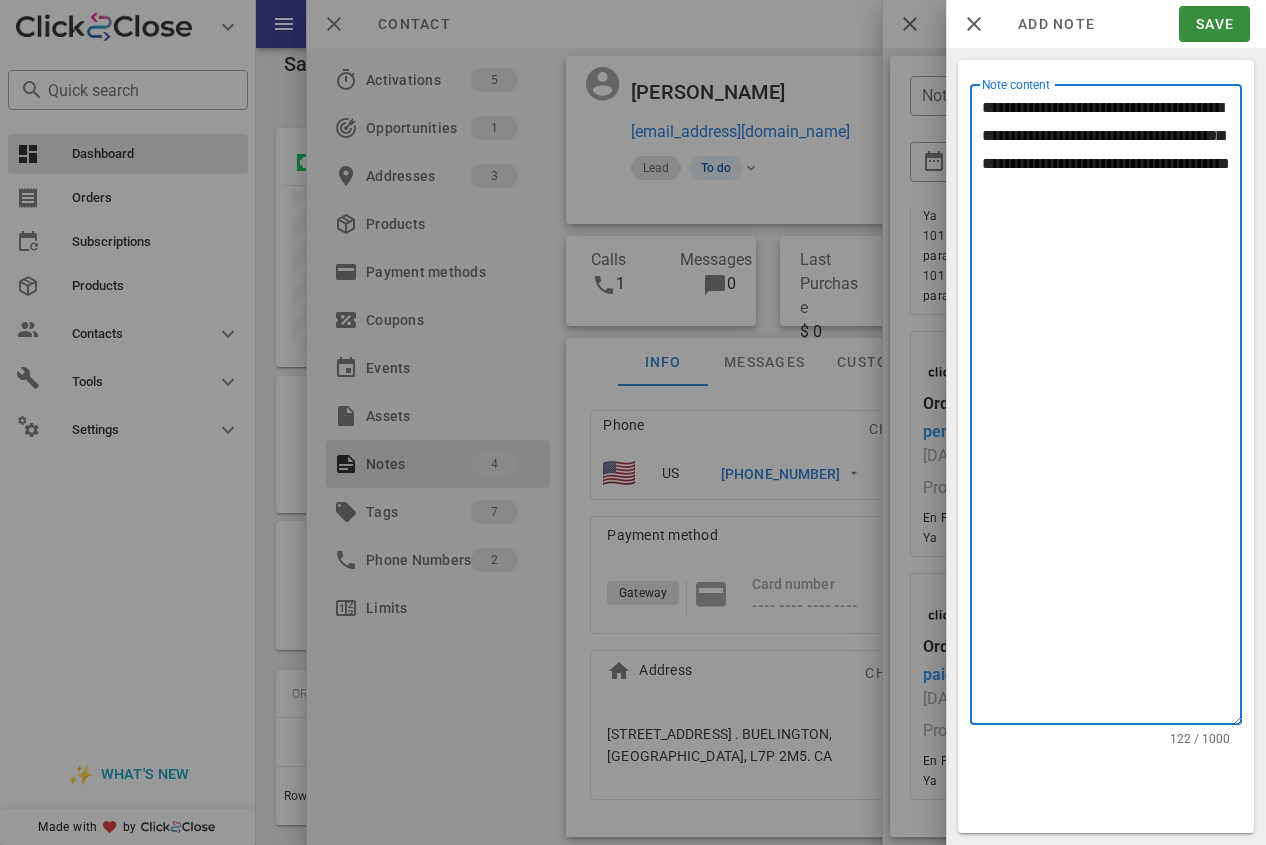 click on "**********" at bounding box center [1112, 409] 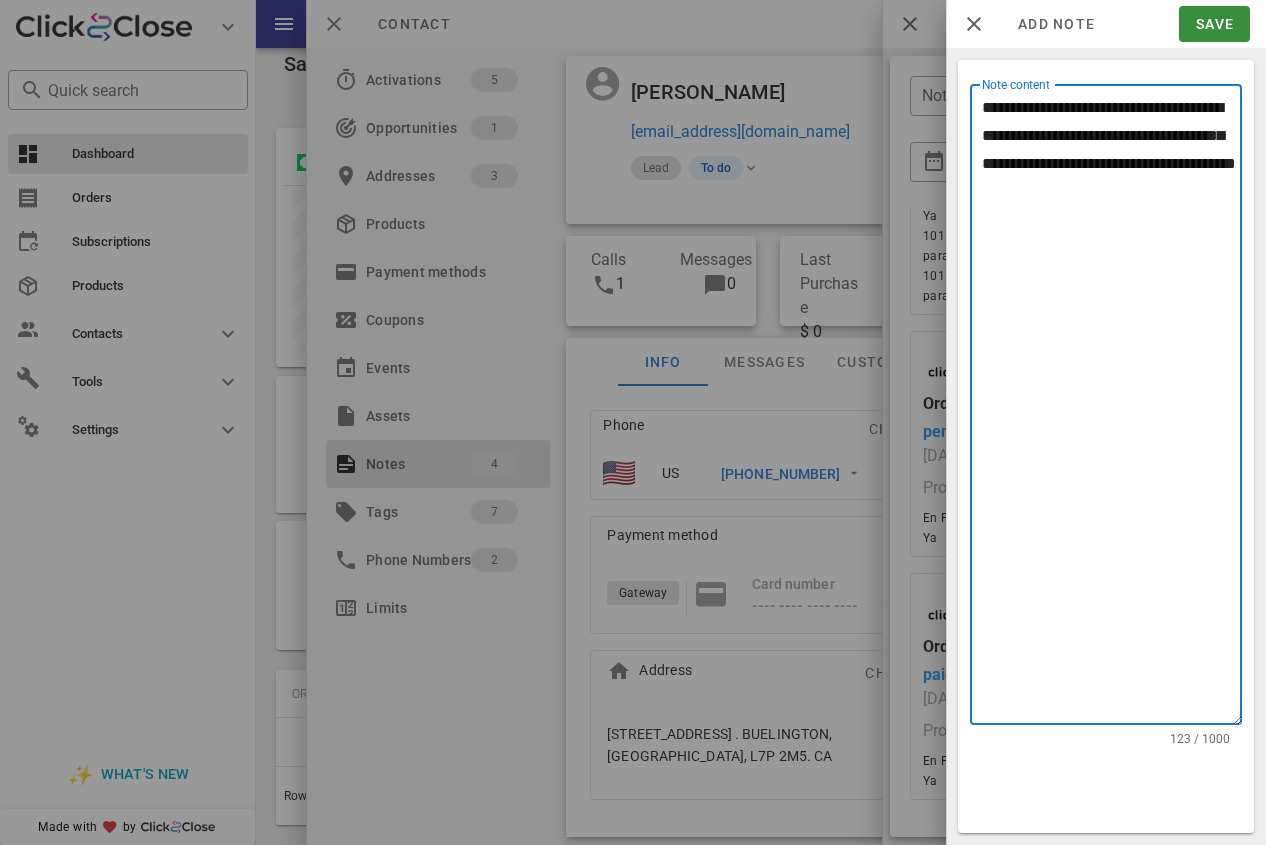 click on "**********" at bounding box center [1112, 409] 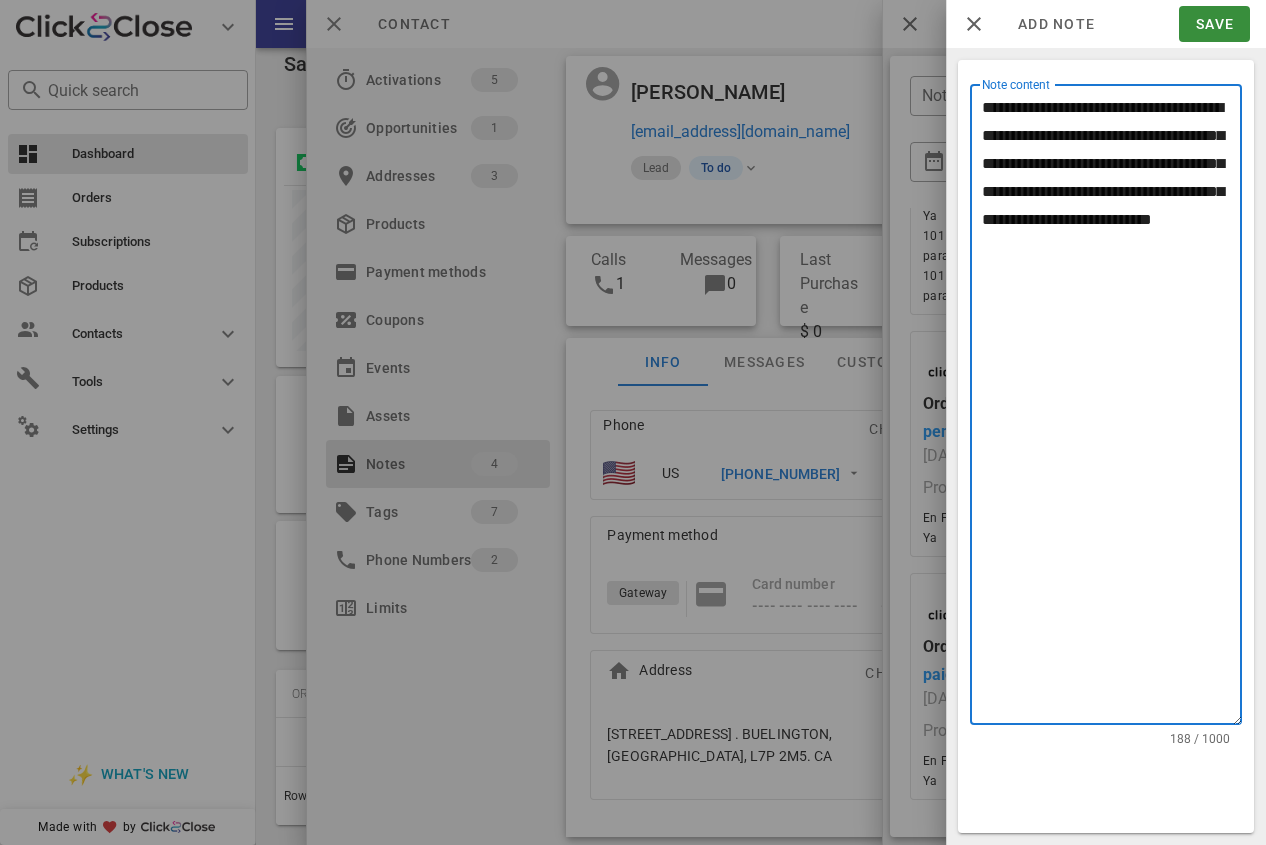 drag, startPoint x: 1185, startPoint y: 194, endPoint x: 1228, endPoint y: 193, distance: 43.011627 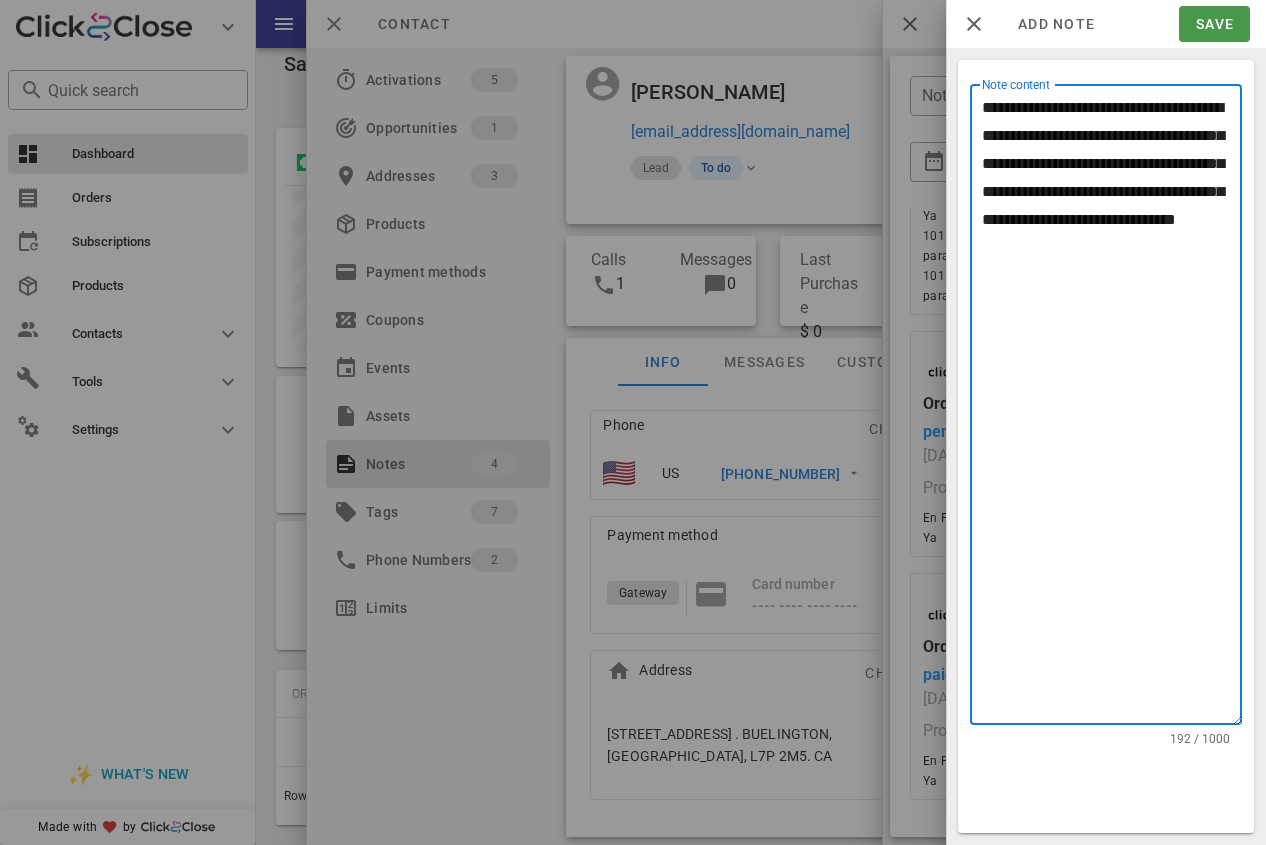 type on "**********" 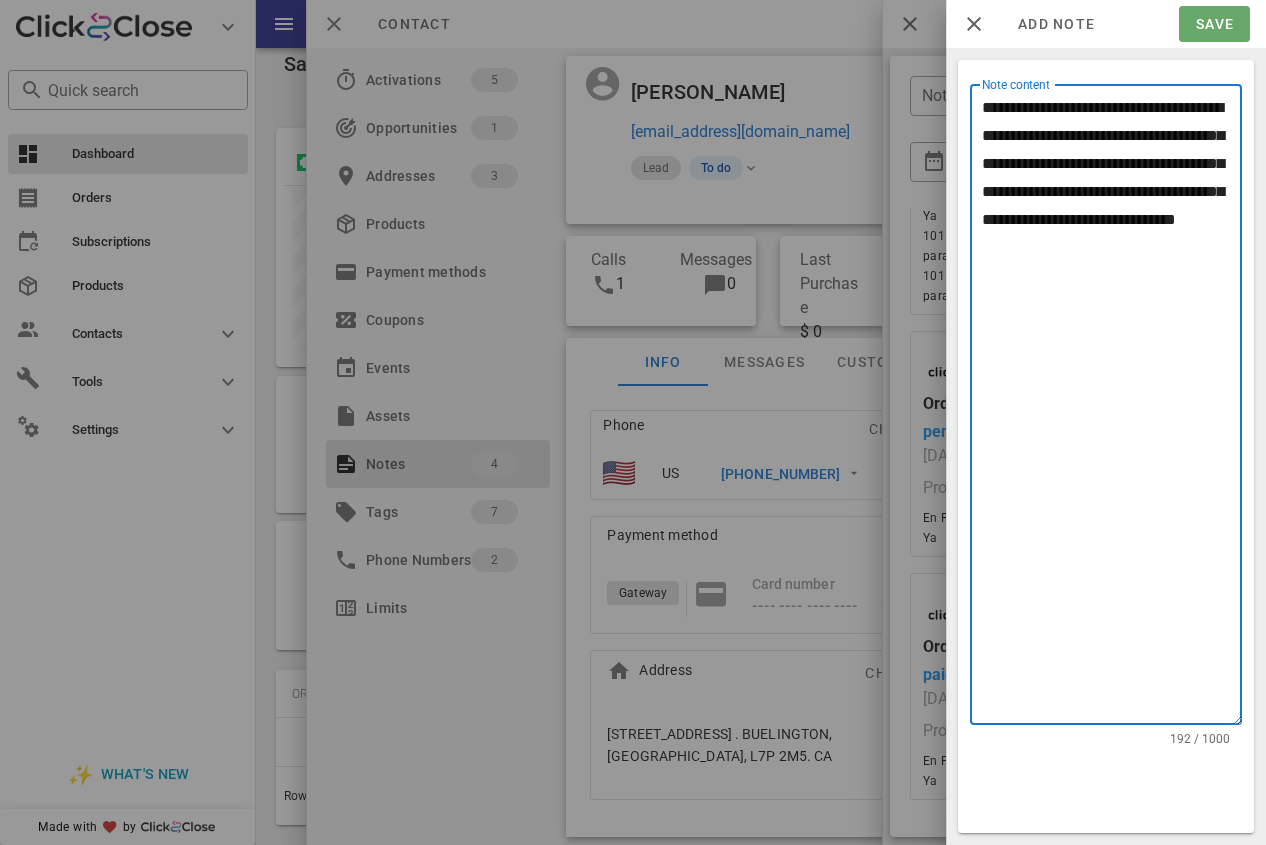 click on "Save" at bounding box center (1214, 24) 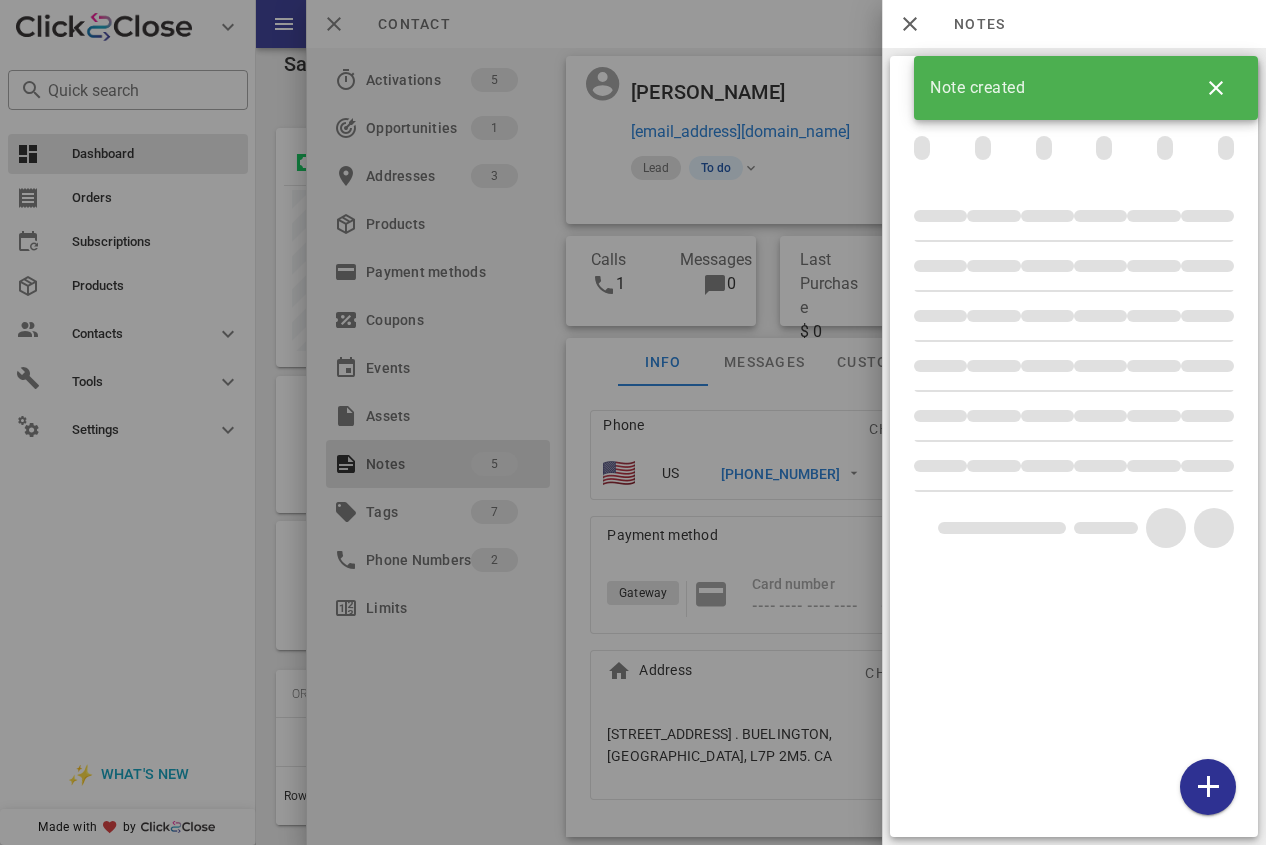 click at bounding box center (633, 422) 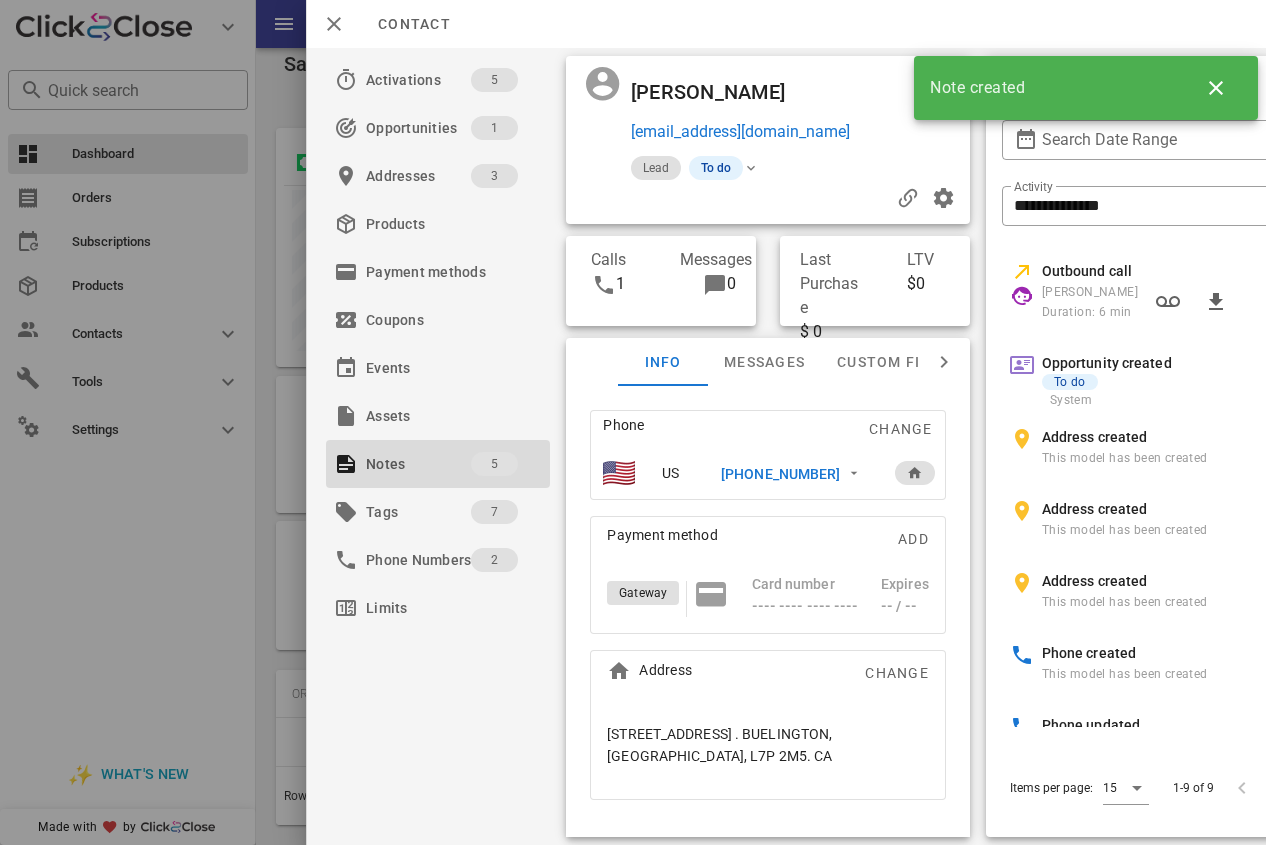 click at bounding box center (633, 422) 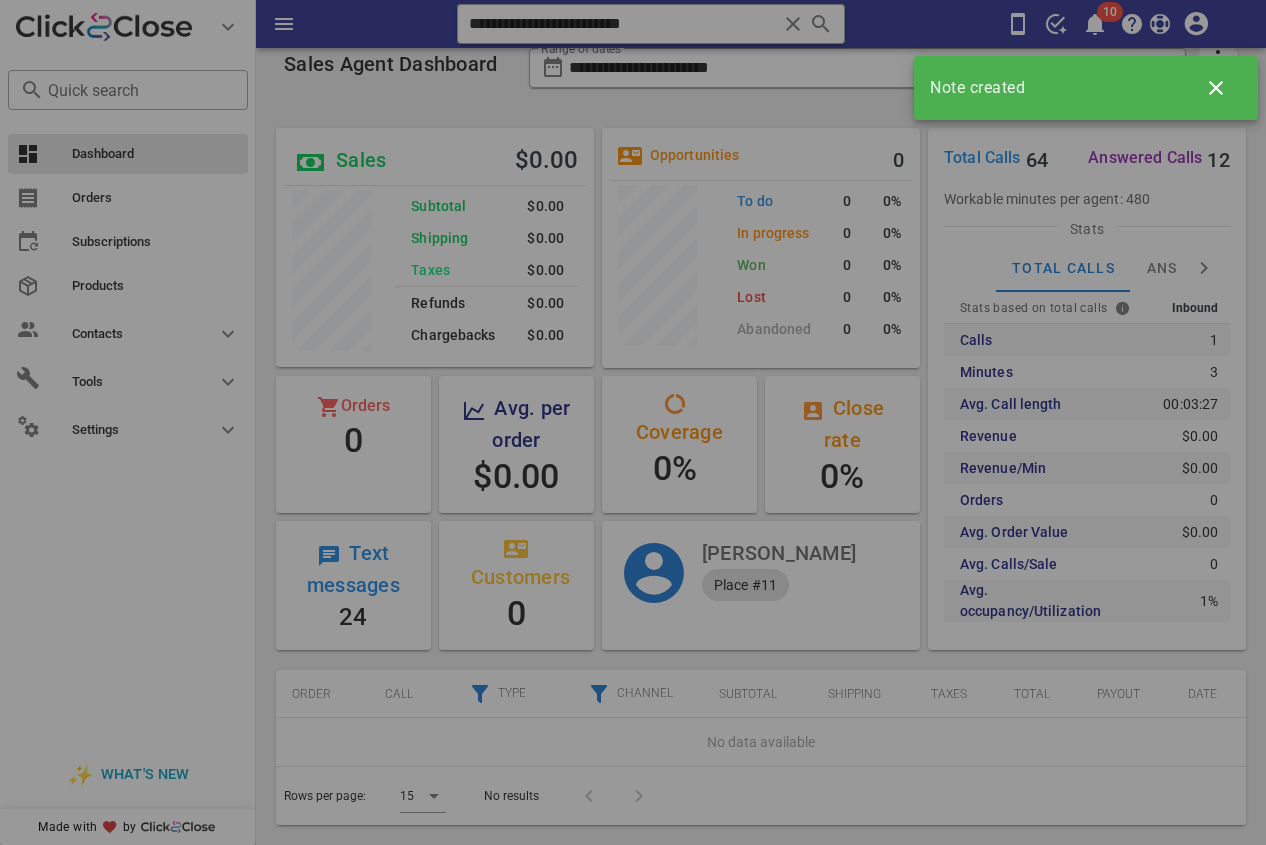 click on "Busy  Calling from [PHONE_NUMBER] 07: 34  [PERSON_NAME][GEOGRAPHIC_DATA]      ▼     [GEOGRAPHIC_DATA]
+376
[GEOGRAPHIC_DATA]
+54
[GEOGRAPHIC_DATA]
+297
[GEOGRAPHIC_DATA]
+61
[GEOGRAPHIC_DATA] ([GEOGRAPHIC_DATA])
+32
[GEOGRAPHIC_DATA]
+591
[GEOGRAPHIC_DATA] ([GEOGRAPHIC_DATA])
+55
[GEOGRAPHIC_DATA]
+1
[GEOGRAPHIC_DATA]
+56
[GEOGRAPHIC_DATA]
+57
[PERSON_NAME][GEOGRAPHIC_DATA]
+506
[GEOGRAPHIC_DATA] ([GEOGRAPHIC_DATA])
+1
[GEOGRAPHIC_DATA]
+593
[GEOGRAPHIC_DATA][PERSON_NAME]
+503
[GEOGRAPHIC_DATA]
+33
[GEOGRAPHIC_DATA] ([GEOGRAPHIC_DATA])
+49
[GEOGRAPHIC_DATA]
+590
[GEOGRAPHIC_DATA]
+502
[GEOGRAPHIC_DATA]
+504
[GEOGRAPHIC_DATA] ([GEOGRAPHIC_DATA])
+354
[GEOGRAPHIC_DATA] ([GEOGRAPHIC_DATA])
+91
[GEOGRAPHIC_DATA] (‫[GEOGRAPHIC_DATA]‬‎)
+972" at bounding box center (761, 440) 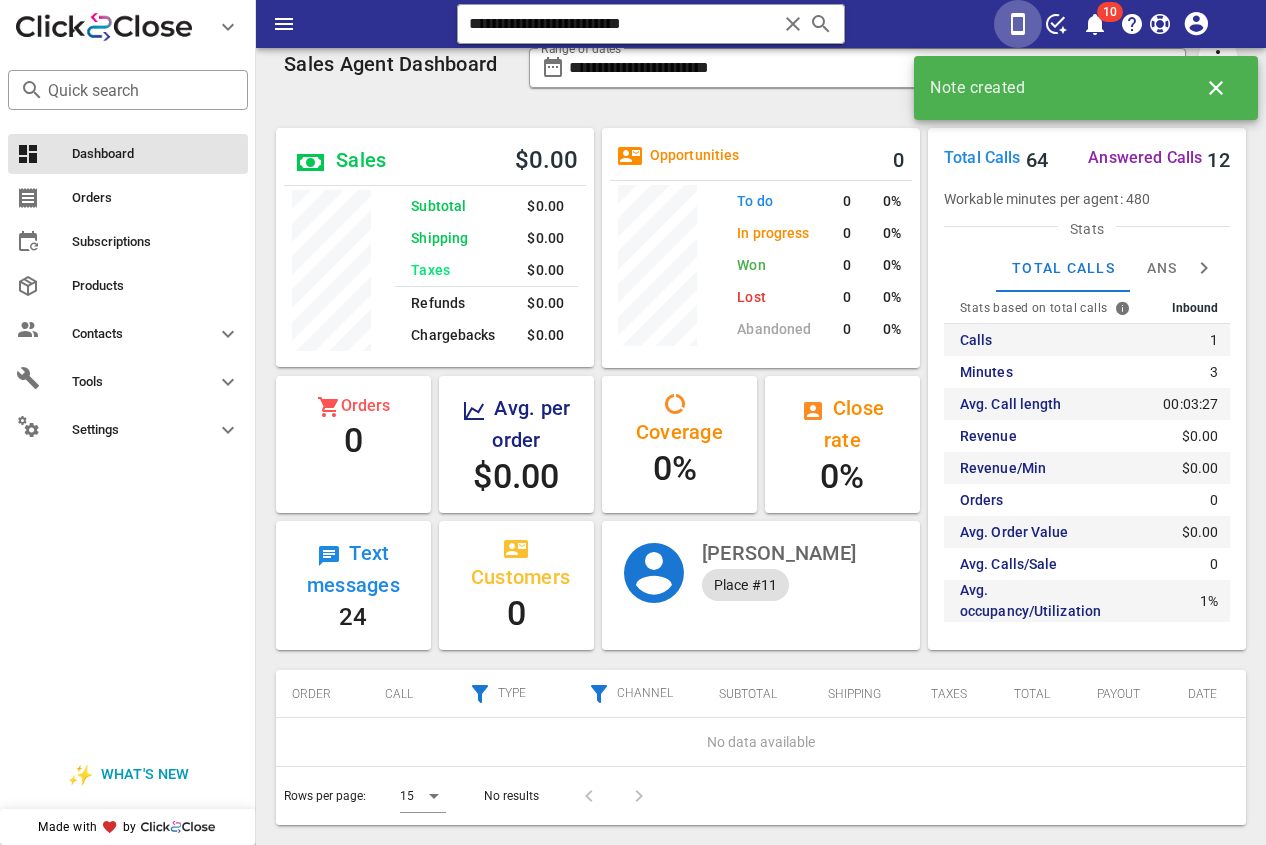 click at bounding box center (1018, 24) 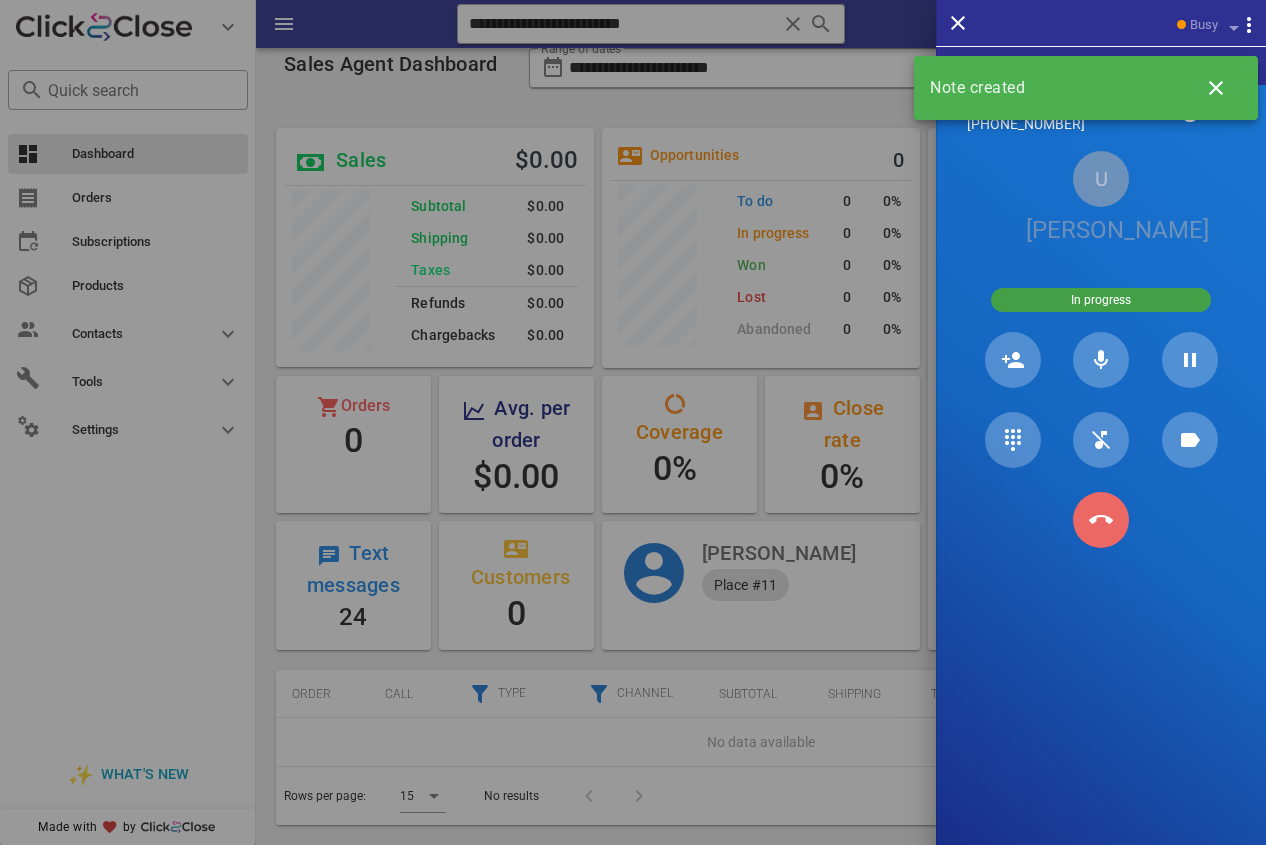 click at bounding box center (1101, 520) 